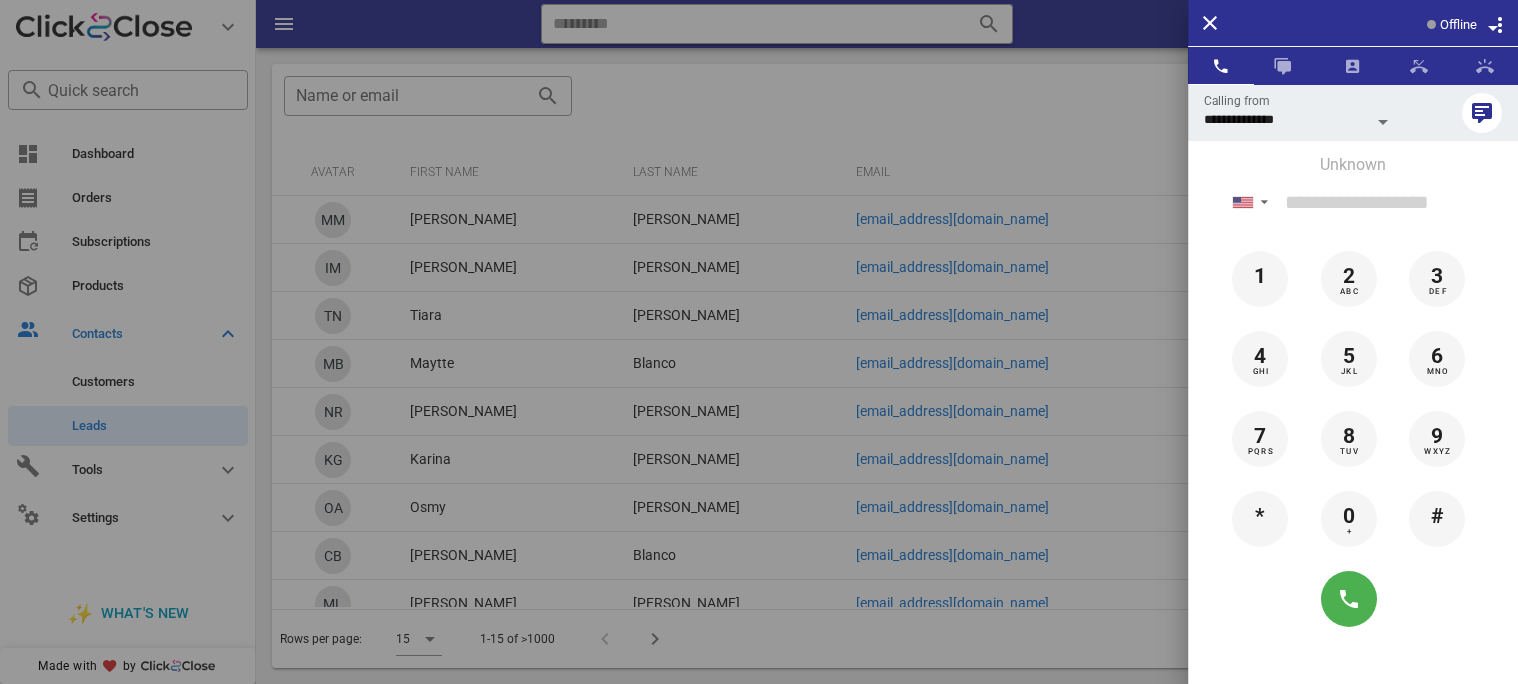 scroll, scrollTop: 0, scrollLeft: 0, axis: both 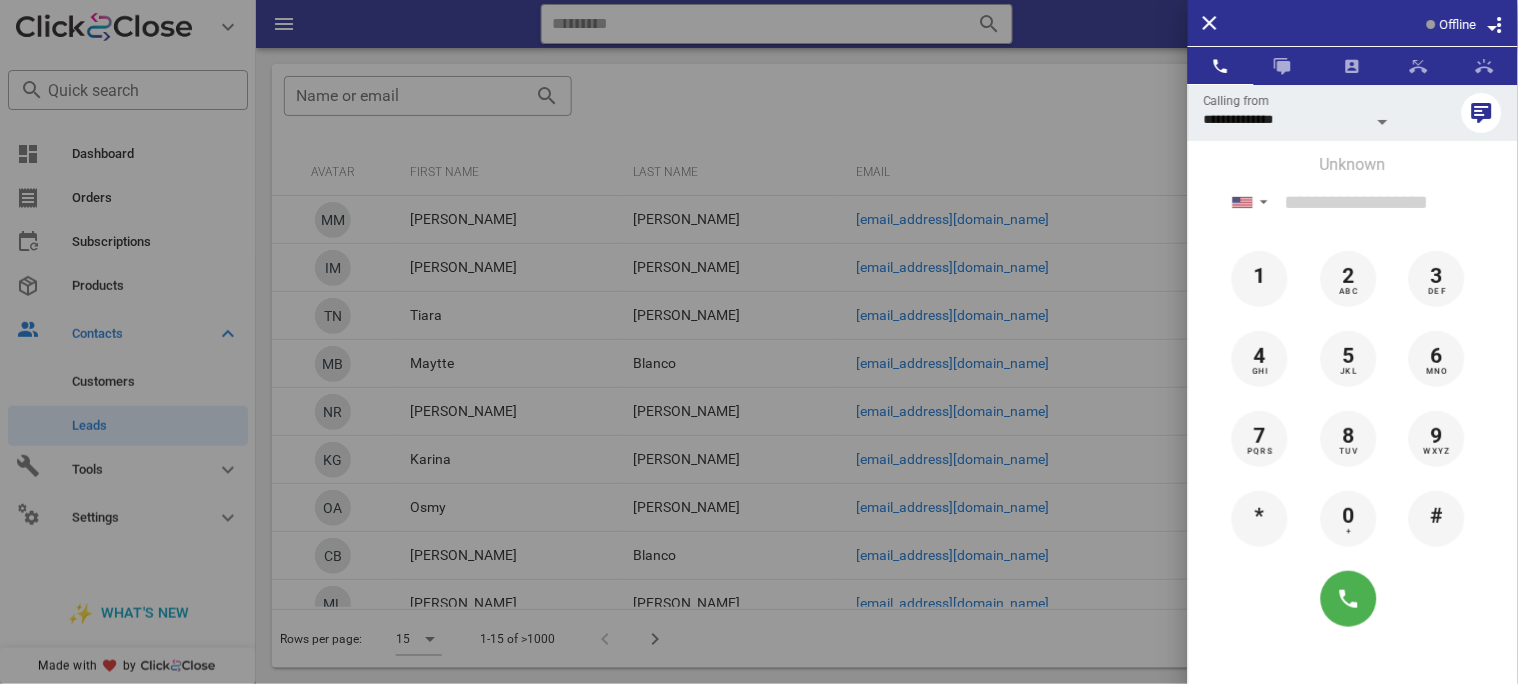 click at bounding box center [1493, 28] 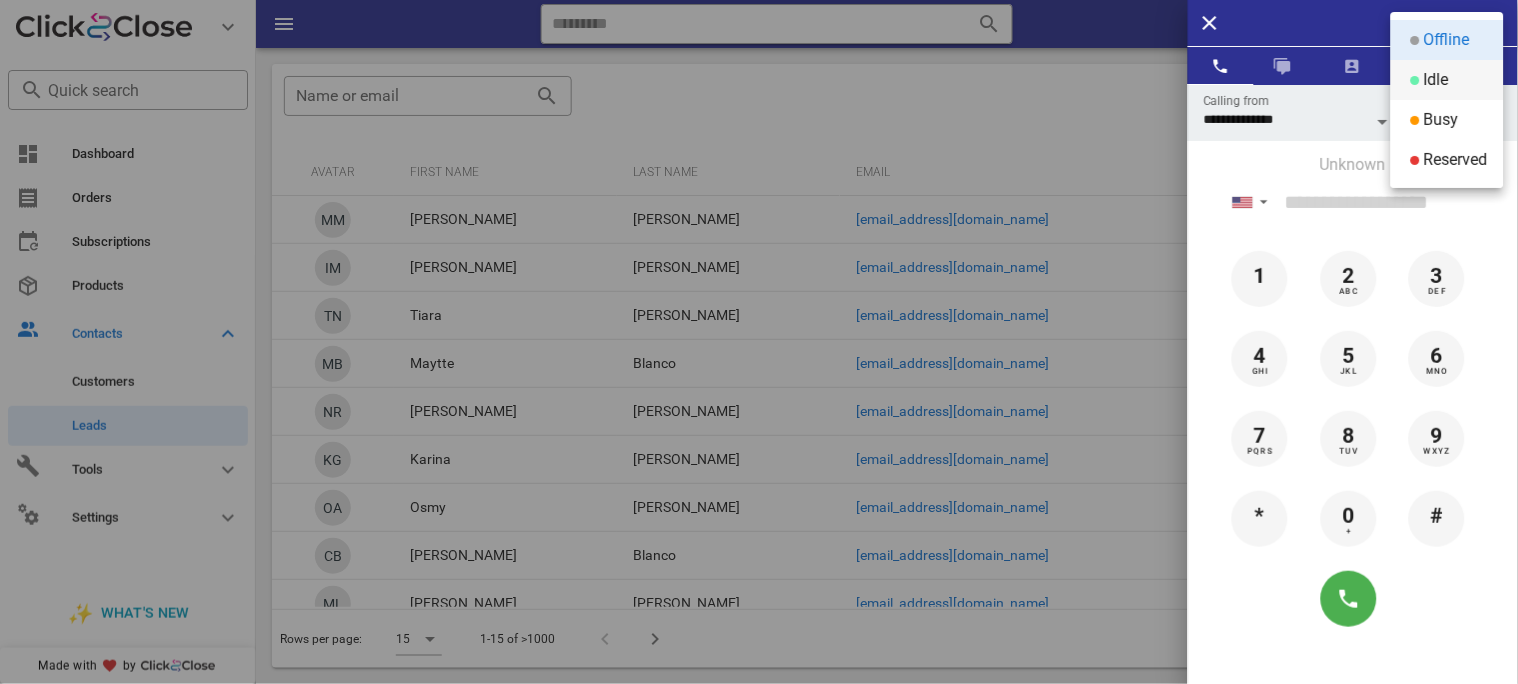 click on "Idle" at bounding box center (1436, 80) 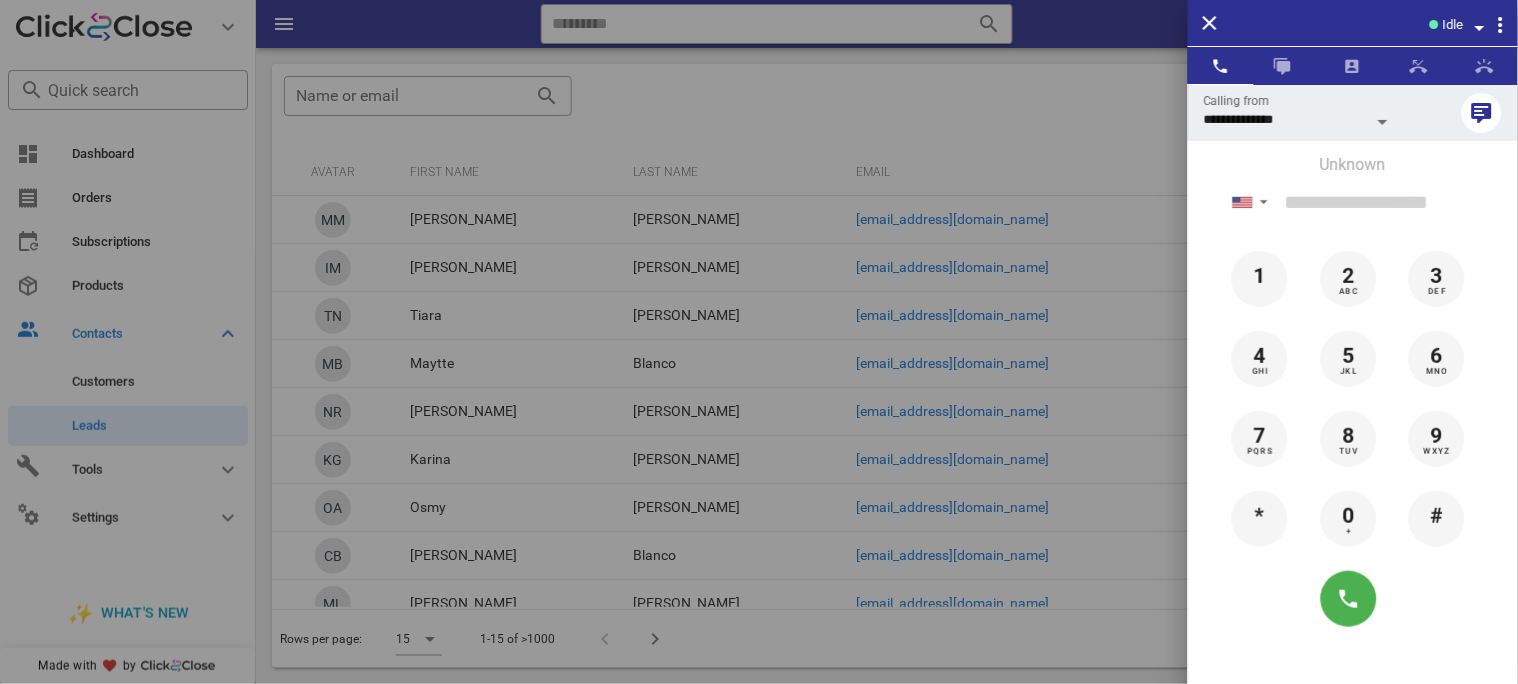 click at bounding box center [759, 342] 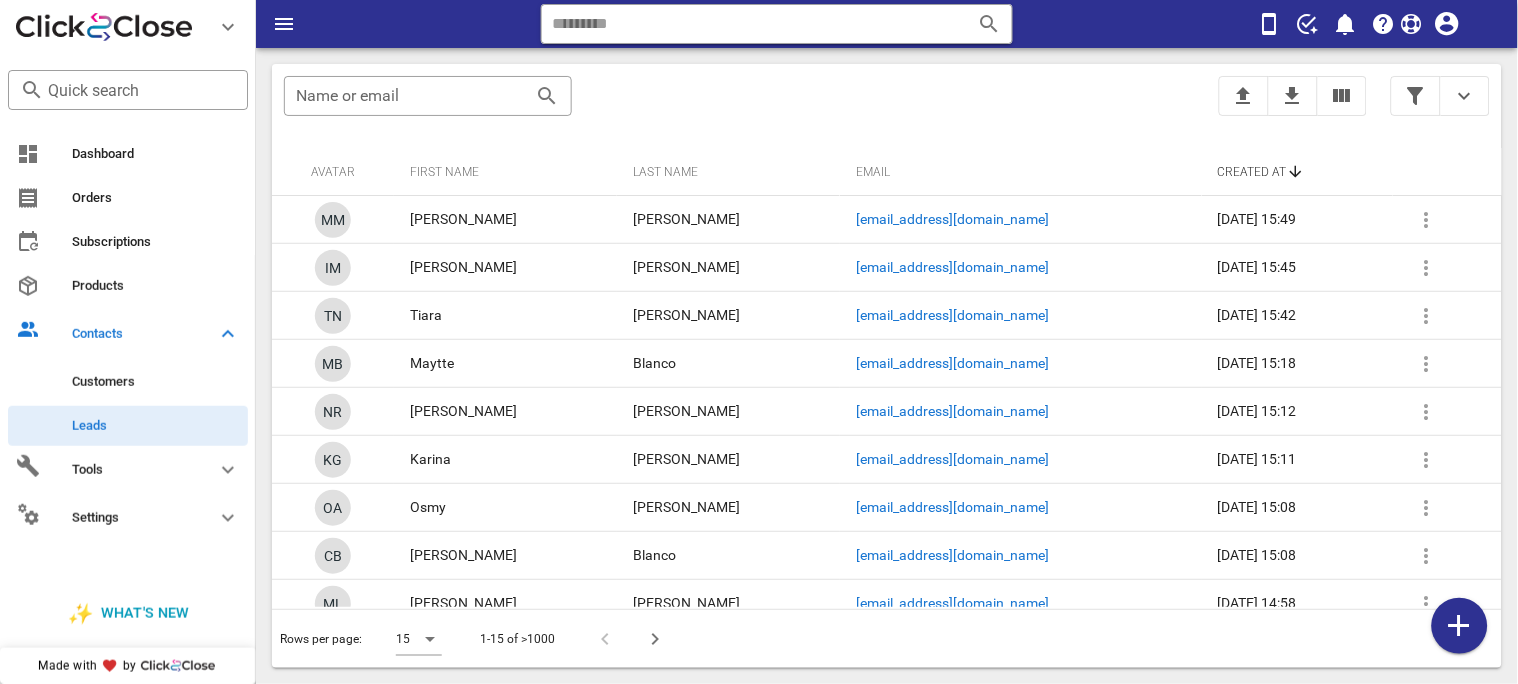 click at bounding box center [749, 24] 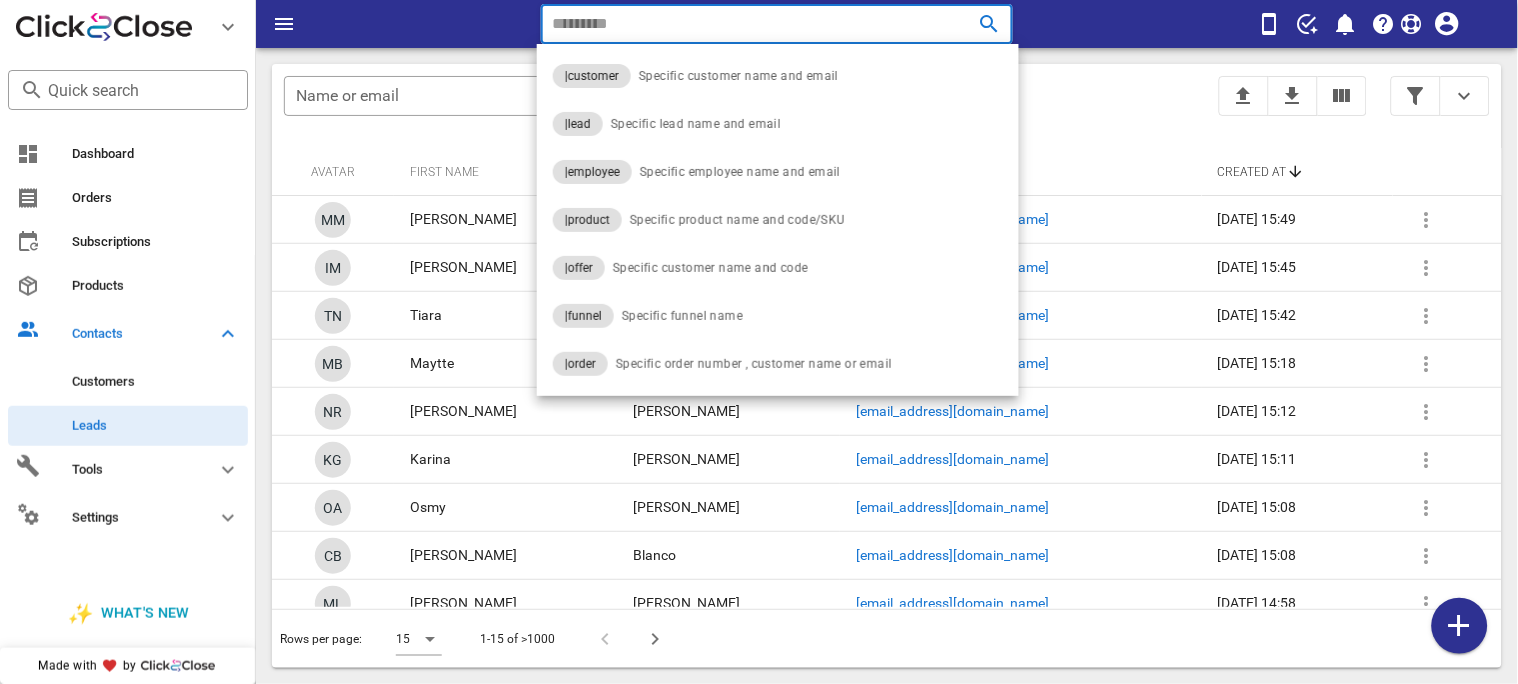 paste on "**********" 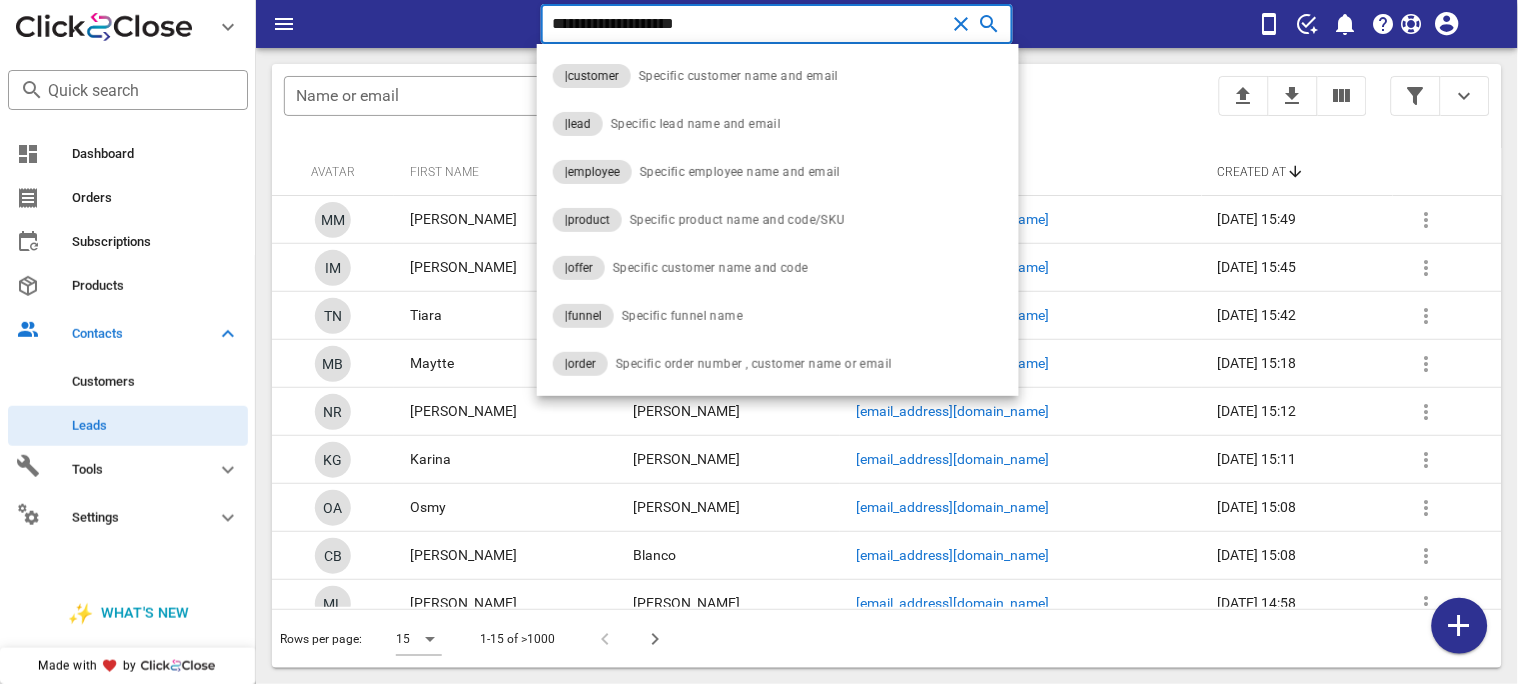 type on "**********" 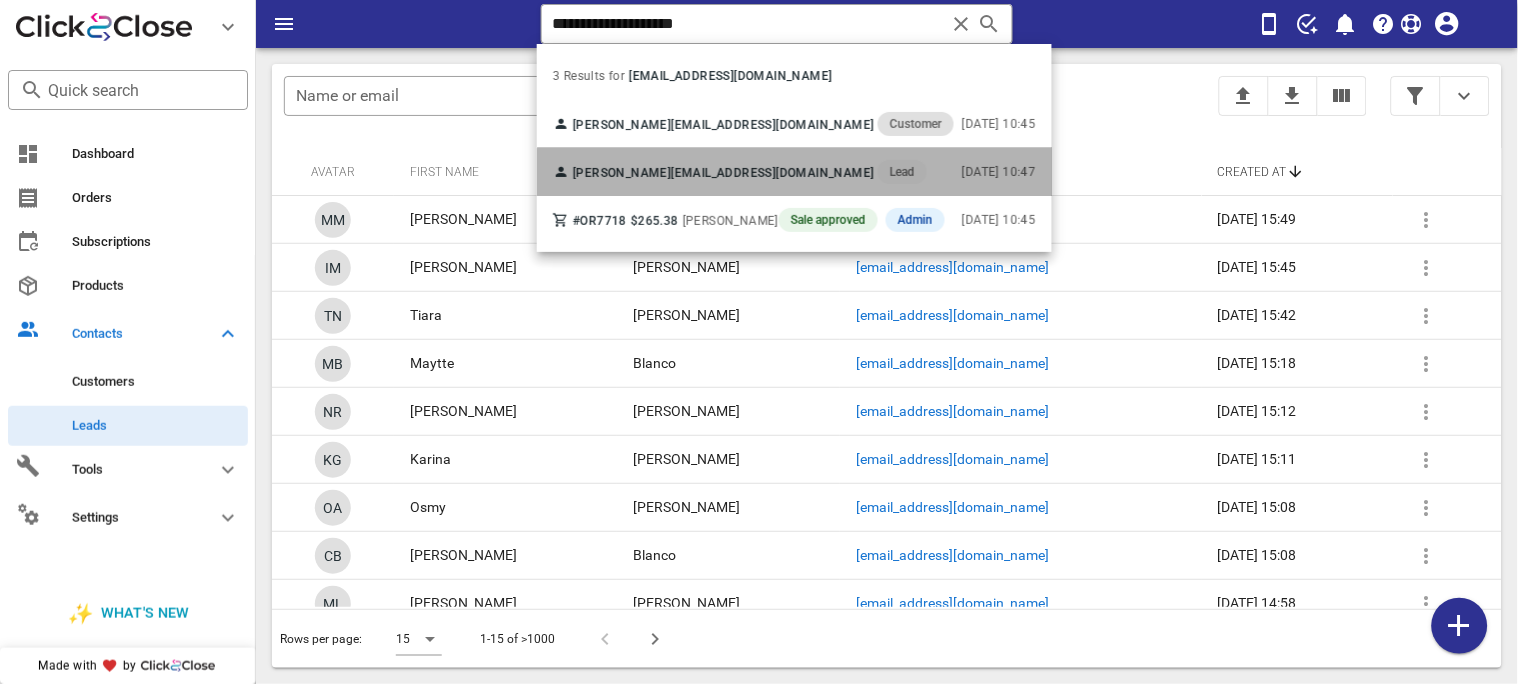 click on "[EMAIL_ADDRESS][DOMAIN_NAME]" at bounding box center [772, 173] 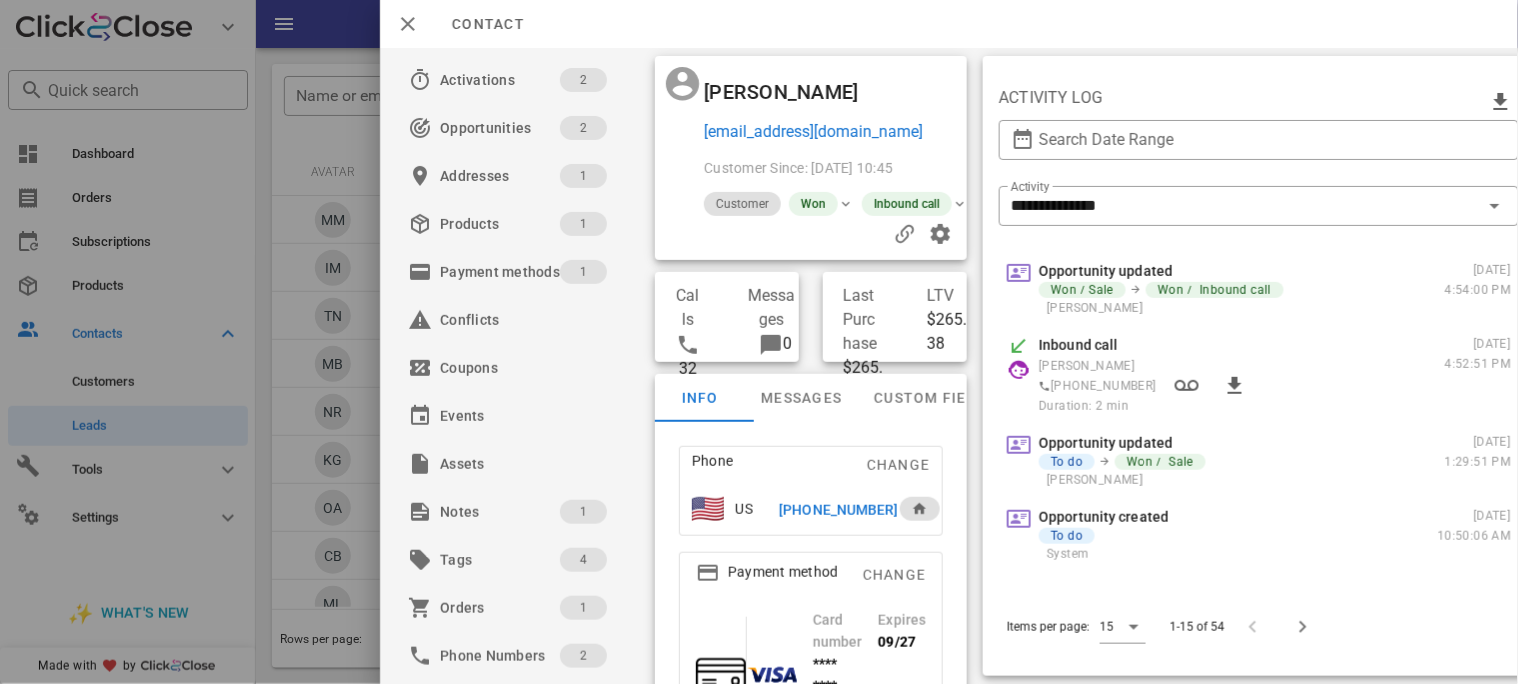 click on "[PHONE_NUMBER]" at bounding box center [838, 510] 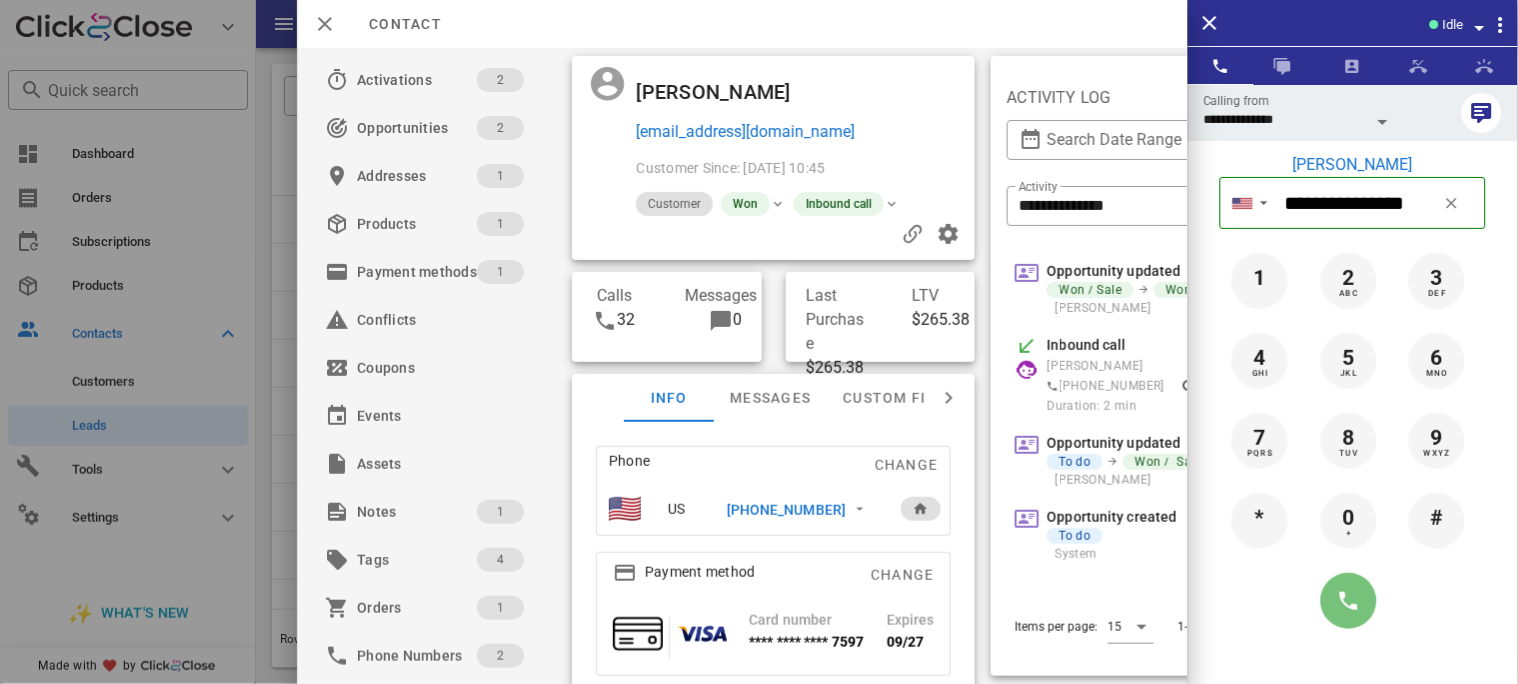 click at bounding box center [1349, 601] 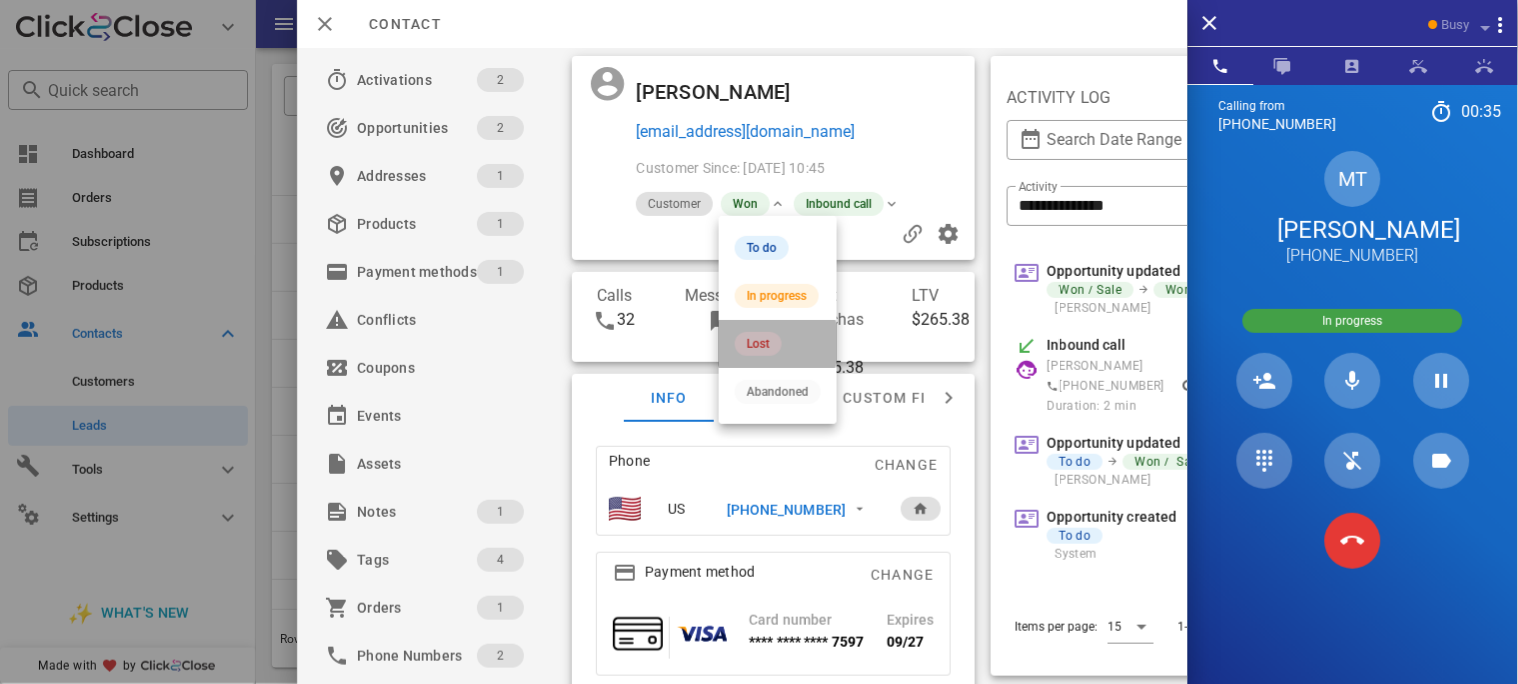 click on "Lost" at bounding box center (758, 344) 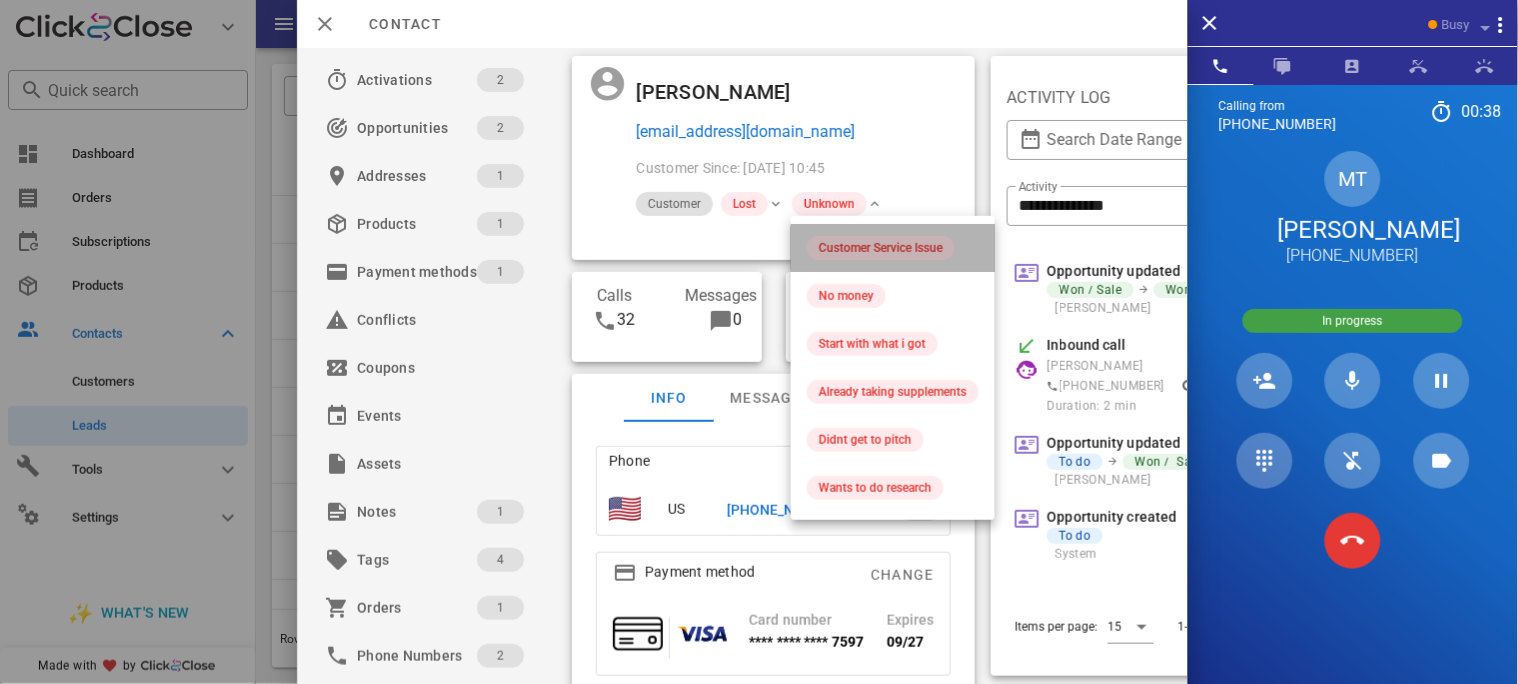 click on "Customer Service Issue" at bounding box center (881, 248) 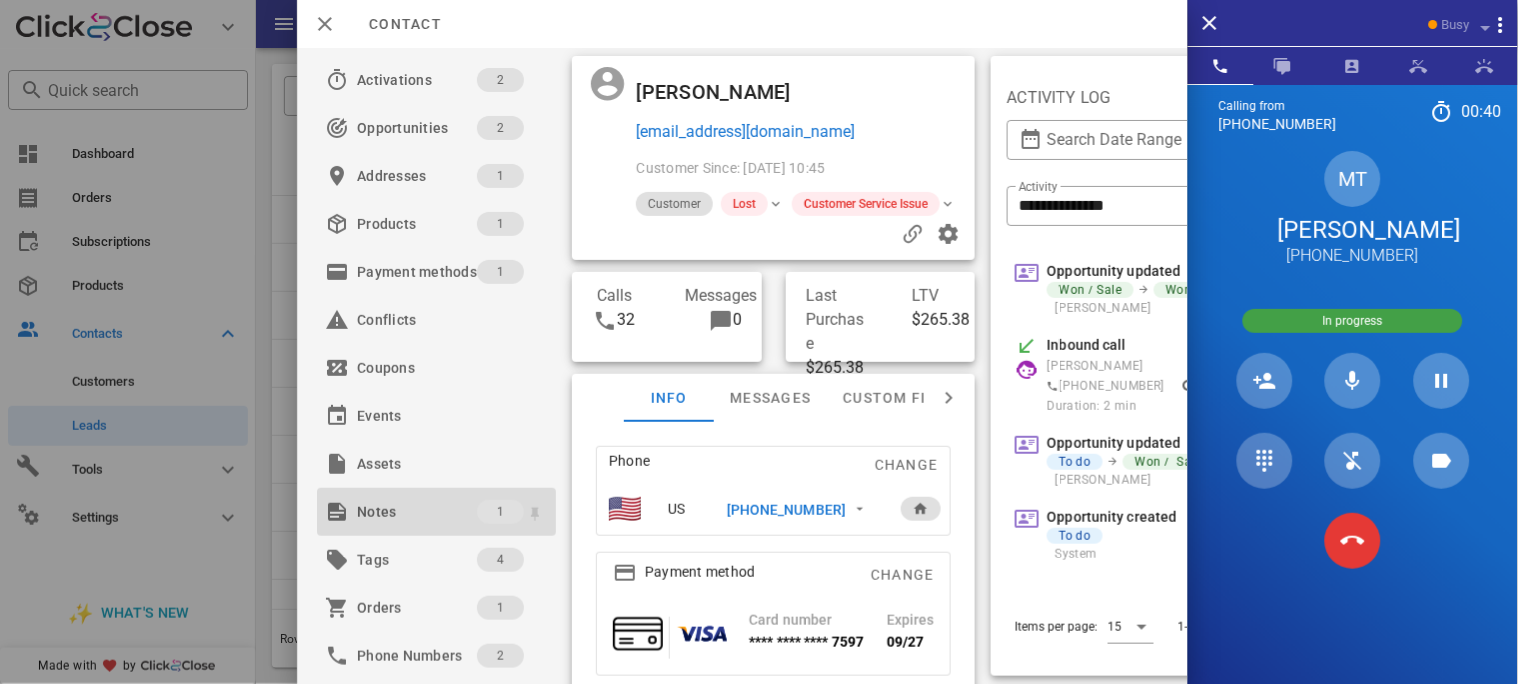 click on "Notes" at bounding box center (417, 512) 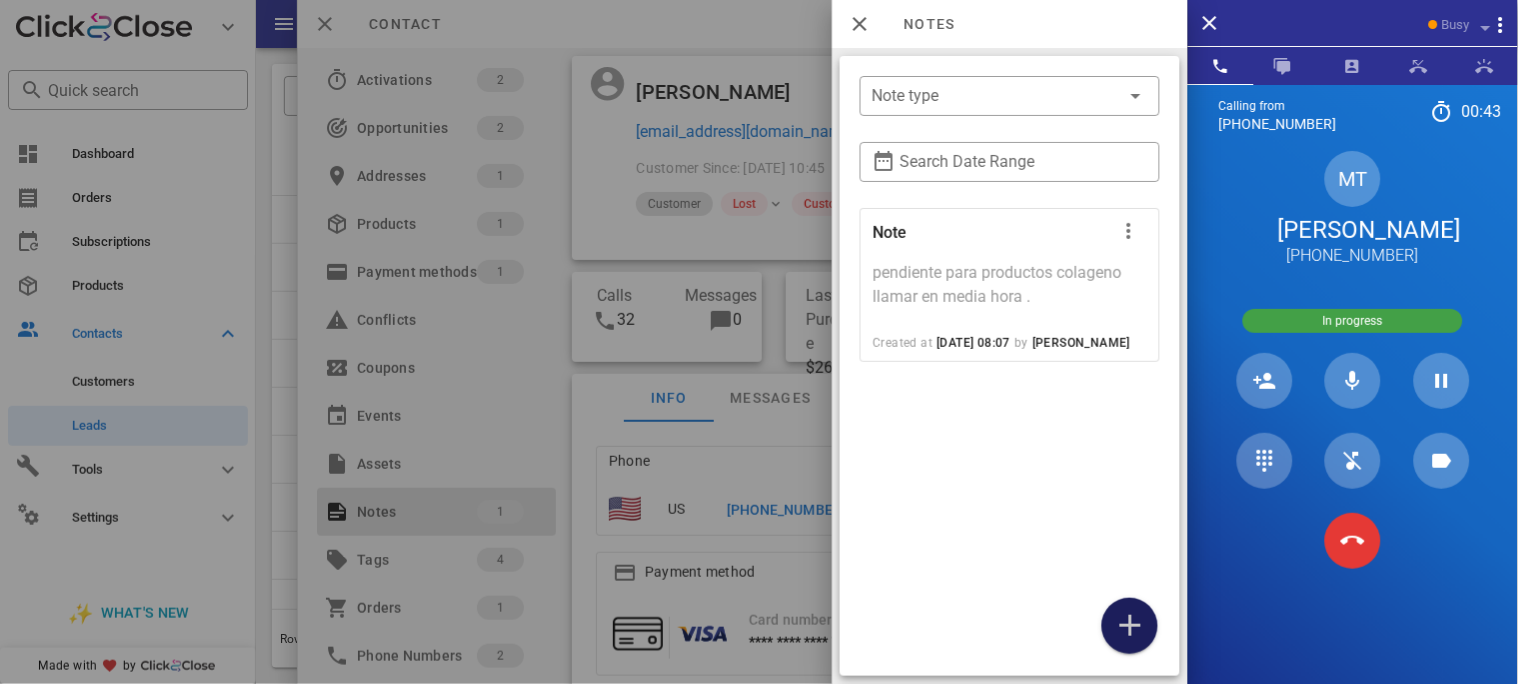 click at bounding box center (1130, 626) 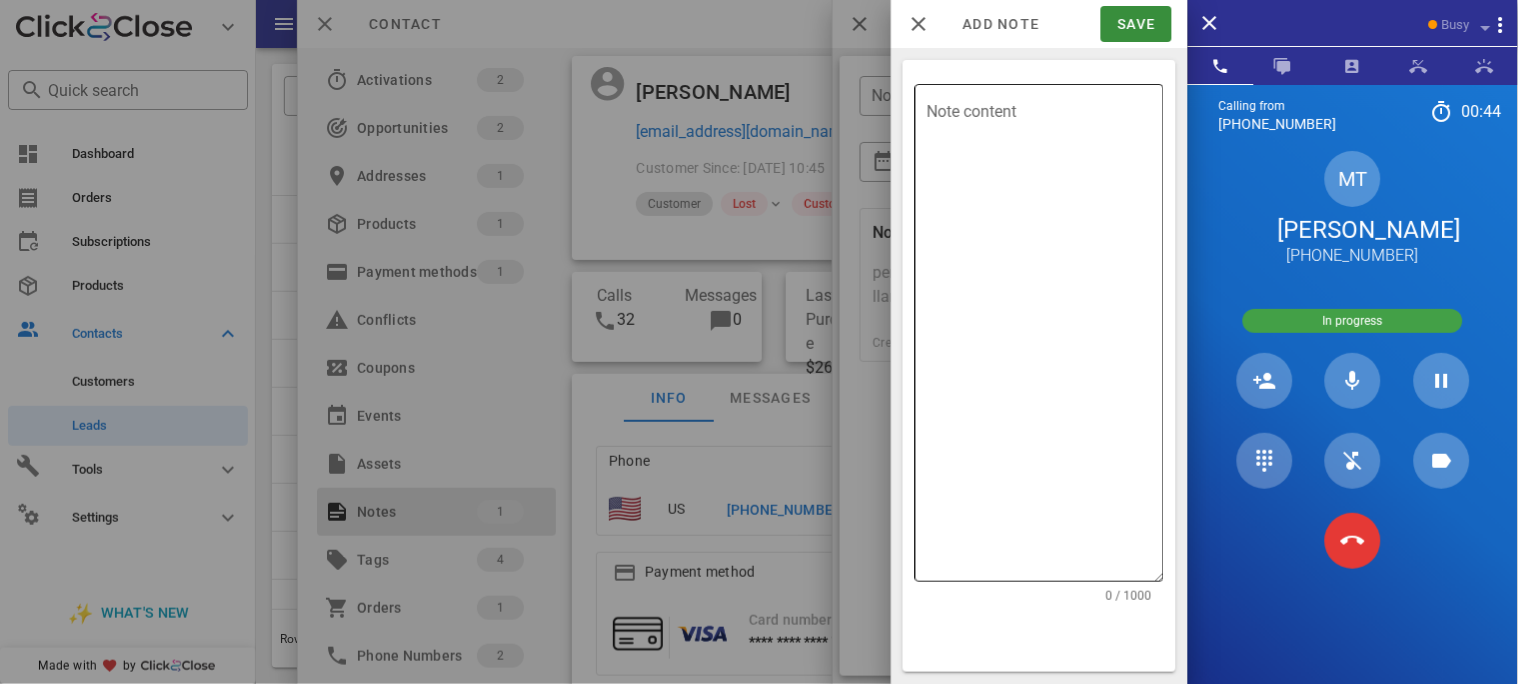 click on "Note content" at bounding box center (1045, 338) 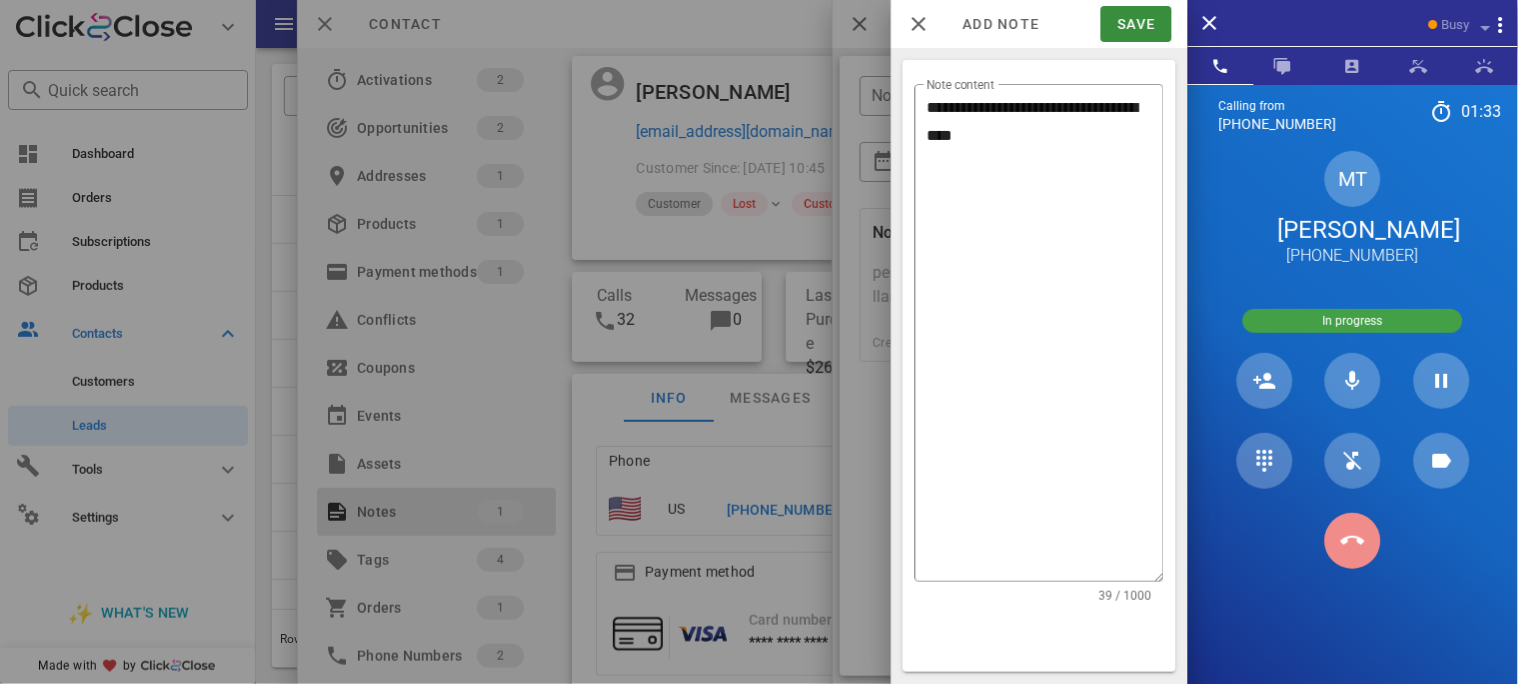 click at bounding box center (1353, 541) 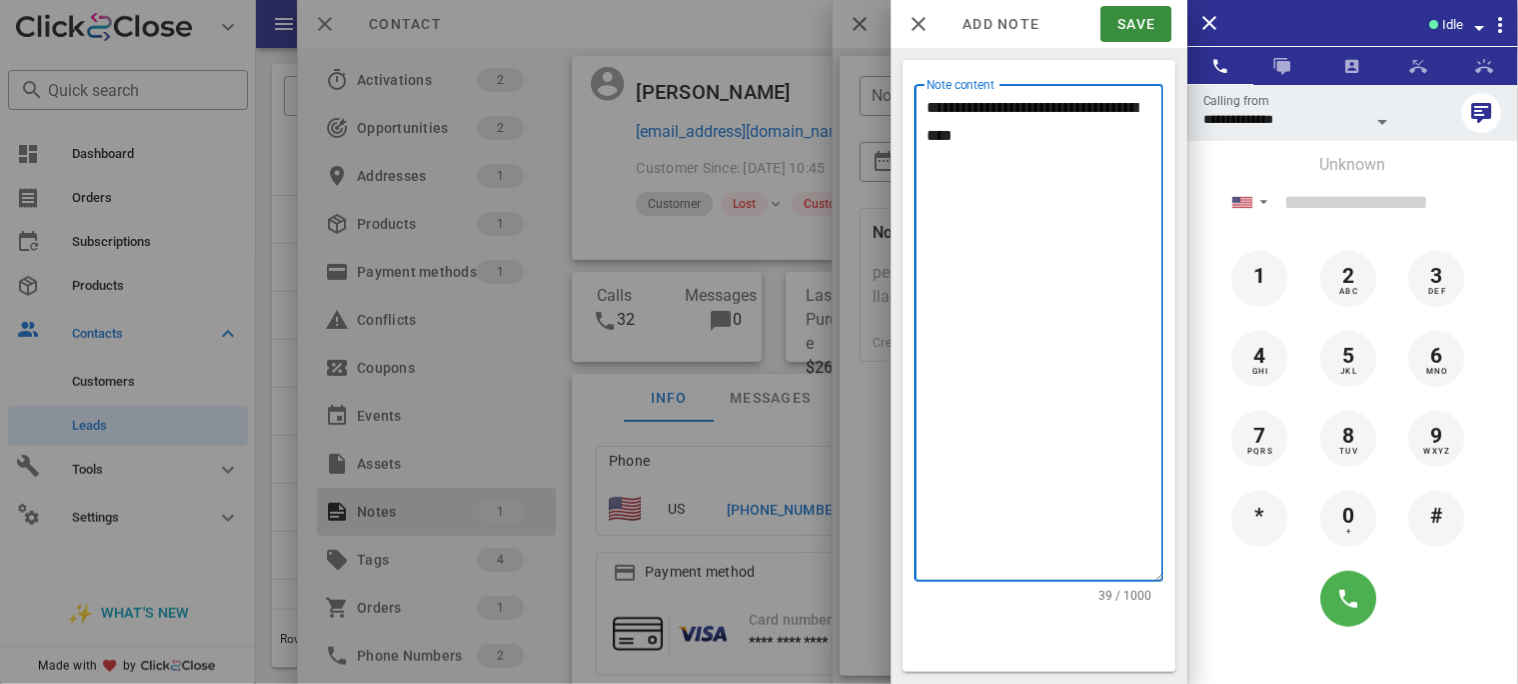drag, startPoint x: 1003, startPoint y: 139, endPoint x: 1020, endPoint y: 136, distance: 17.262676 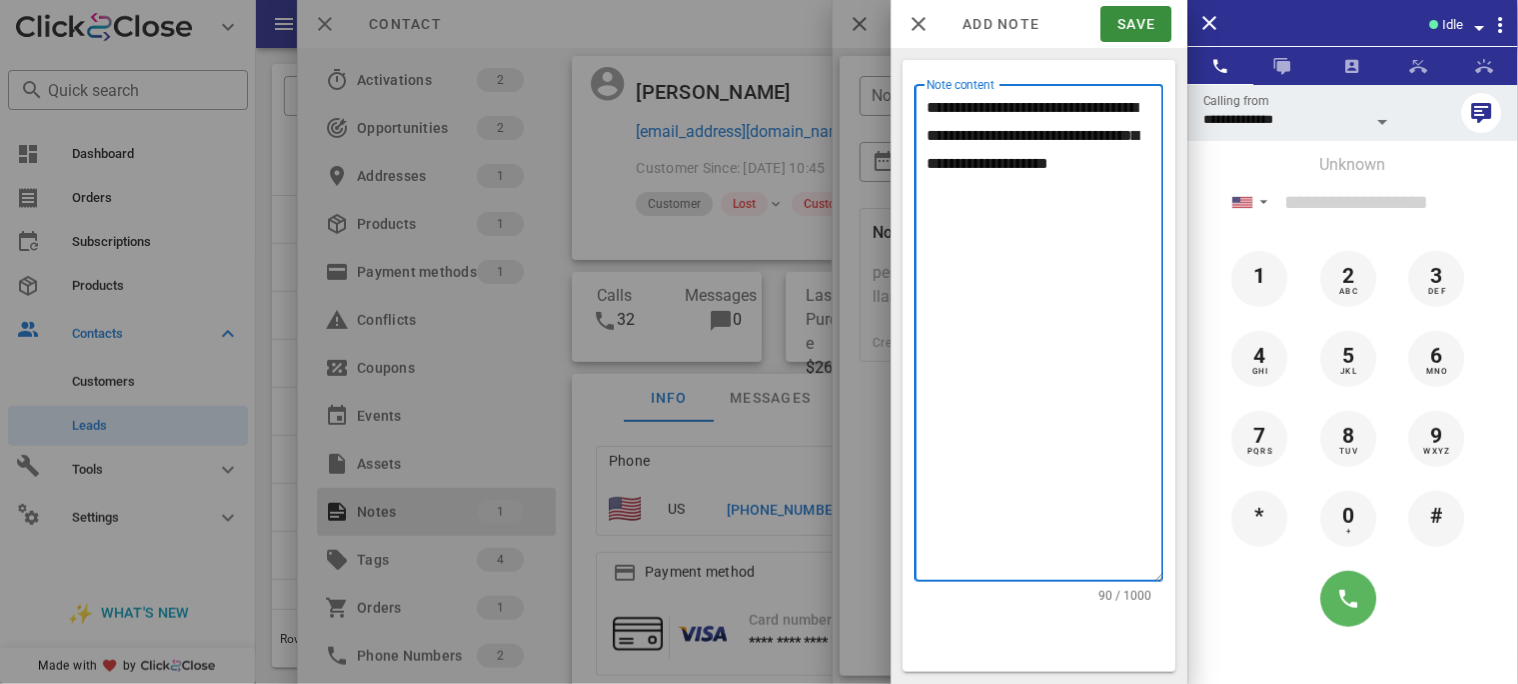 type on "**********" 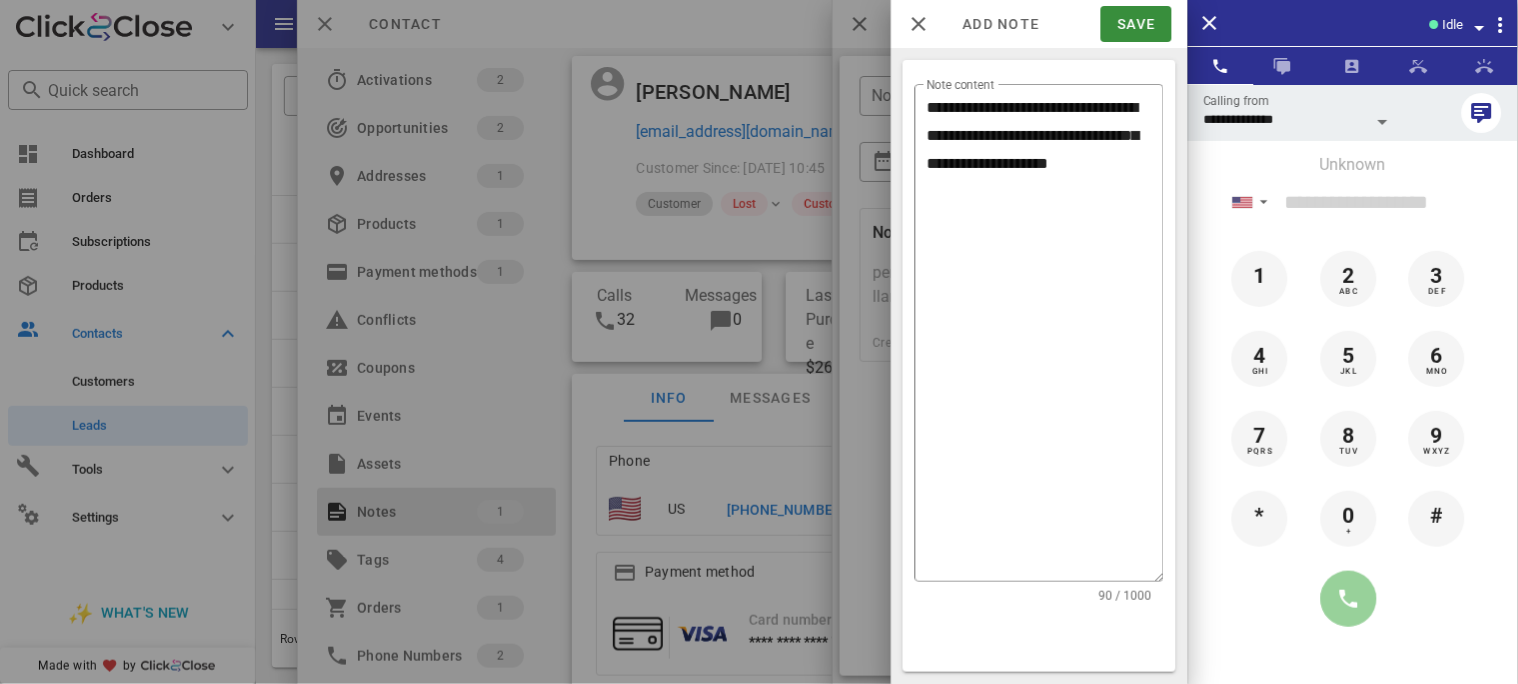 click at bounding box center [1349, 599] 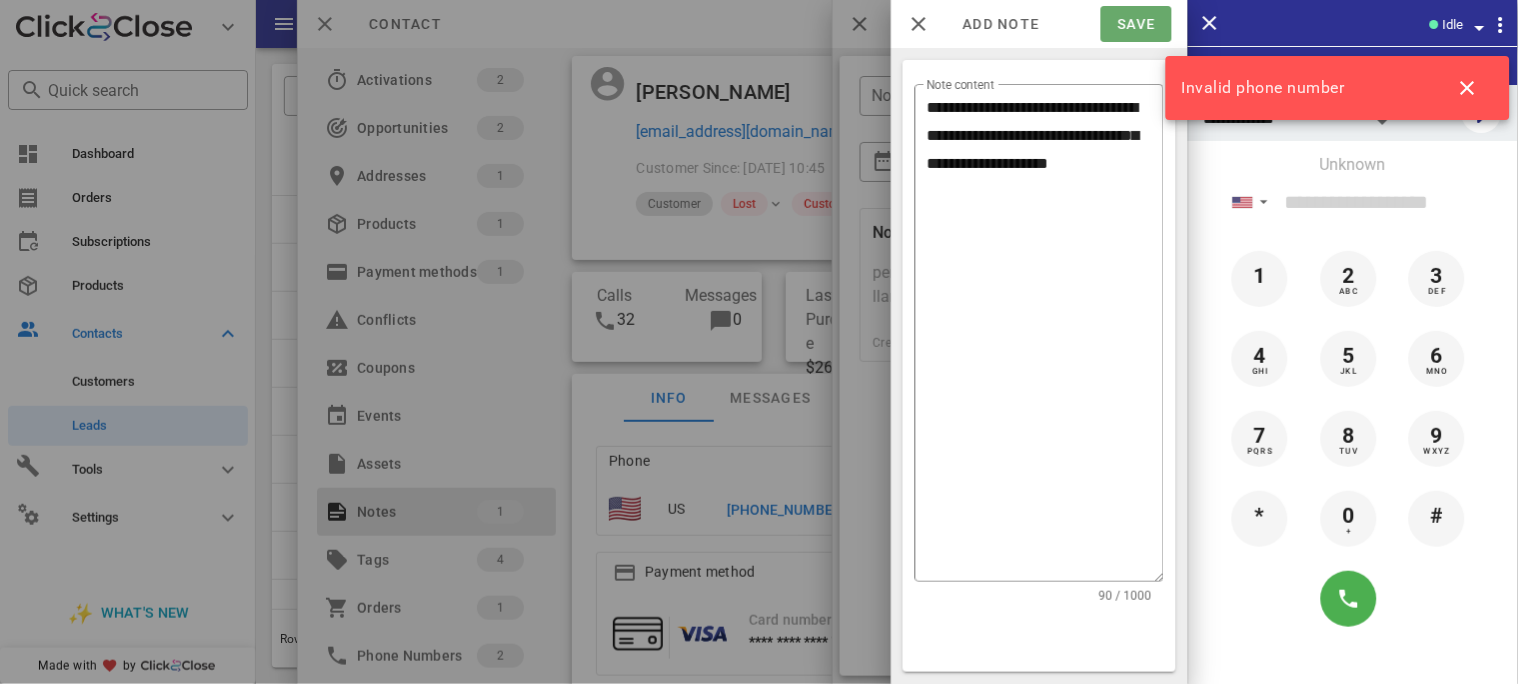 click on "Save" at bounding box center (1136, 24) 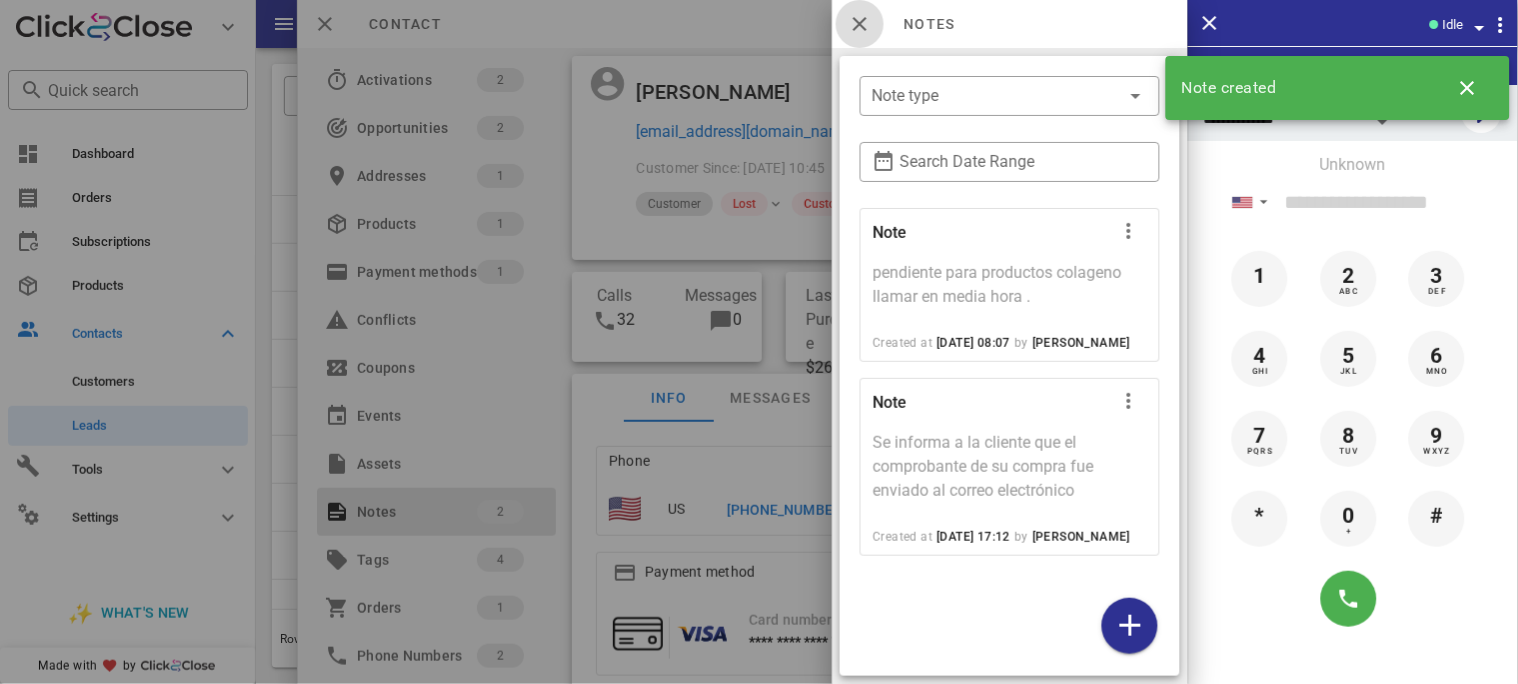 click at bounding box center (860, 24) 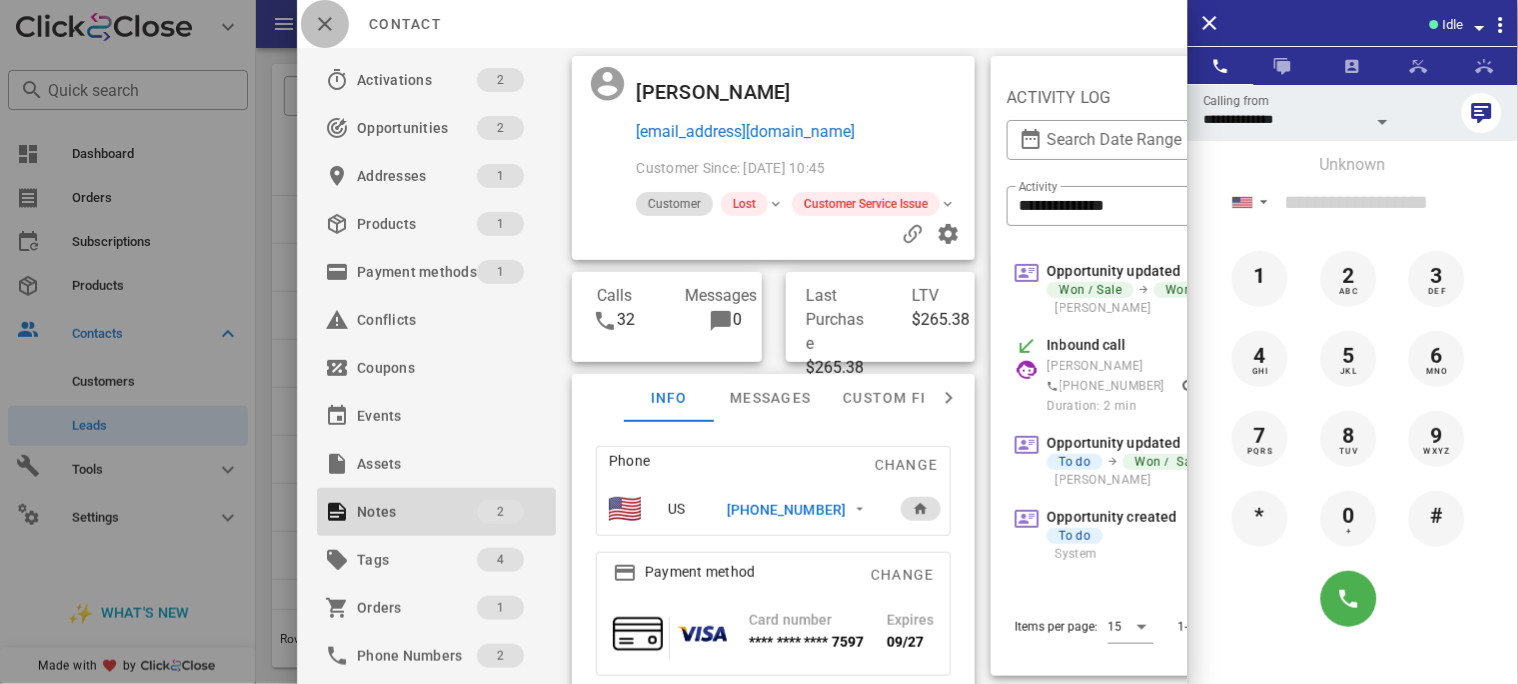 click at bounding box center [325, 24] 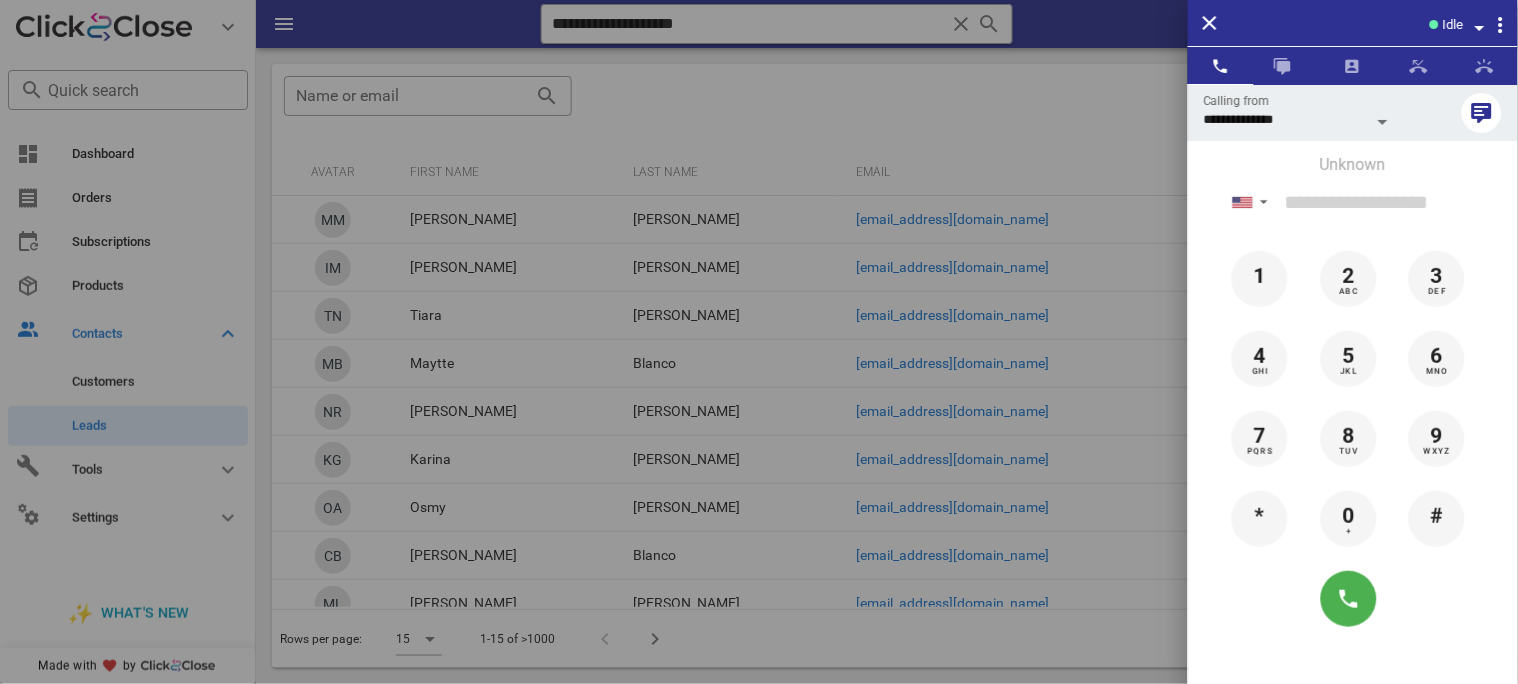 click at bounding box center [759, 342] 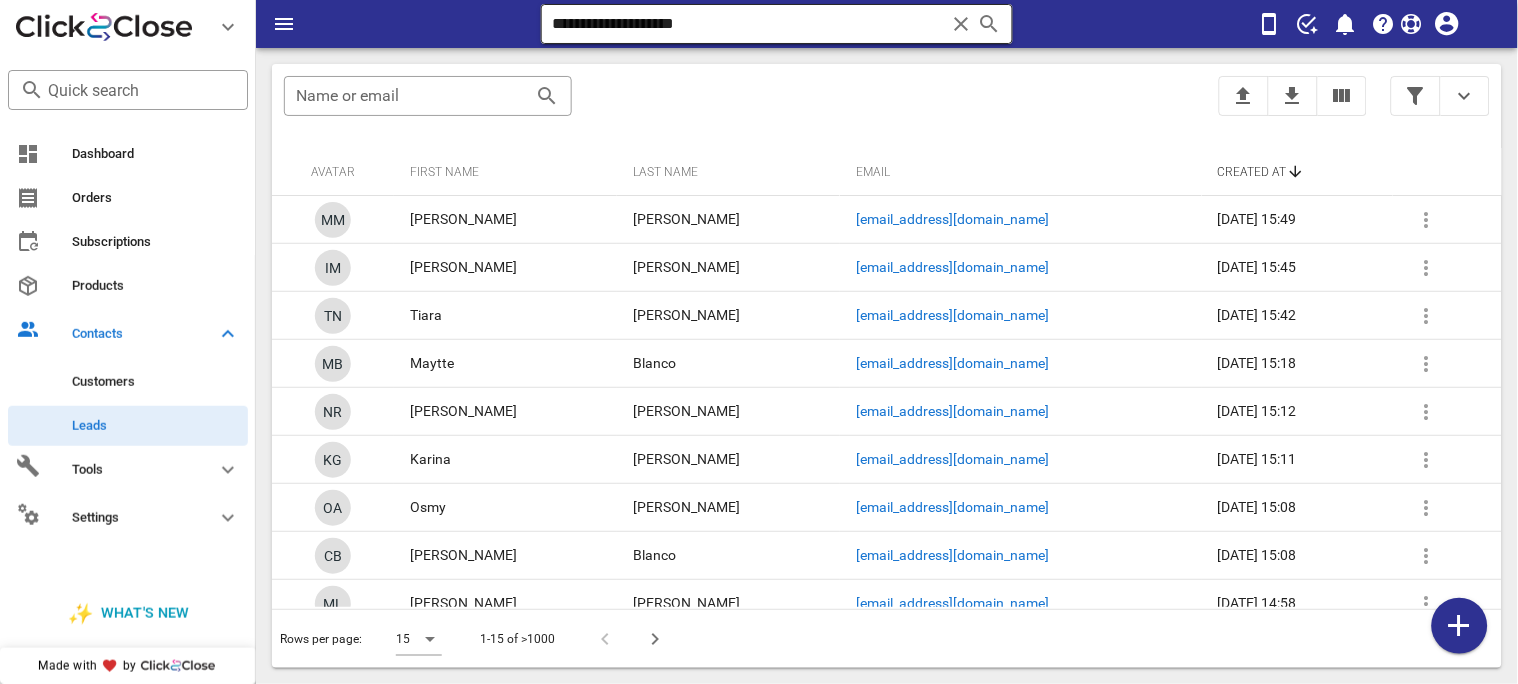 click at bounding box center [961, 24] 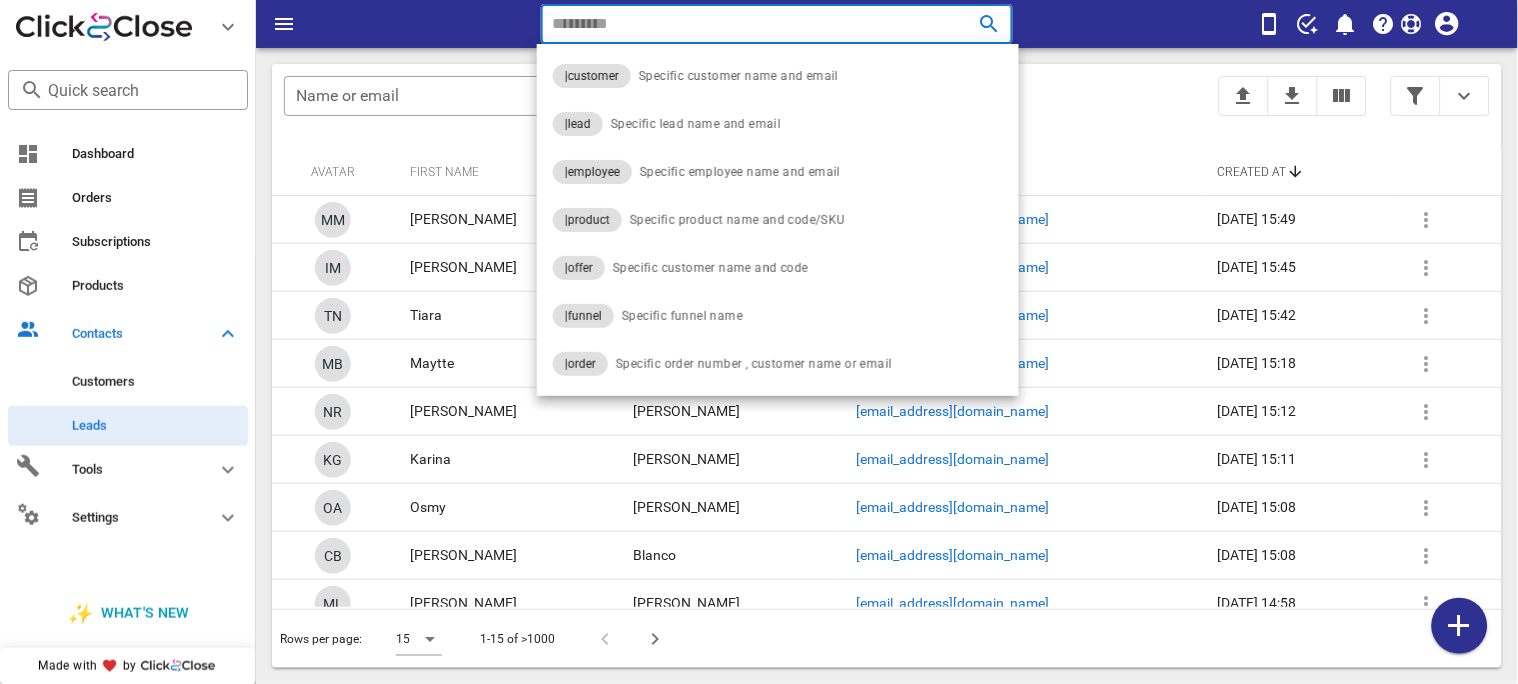 paste on "**********" 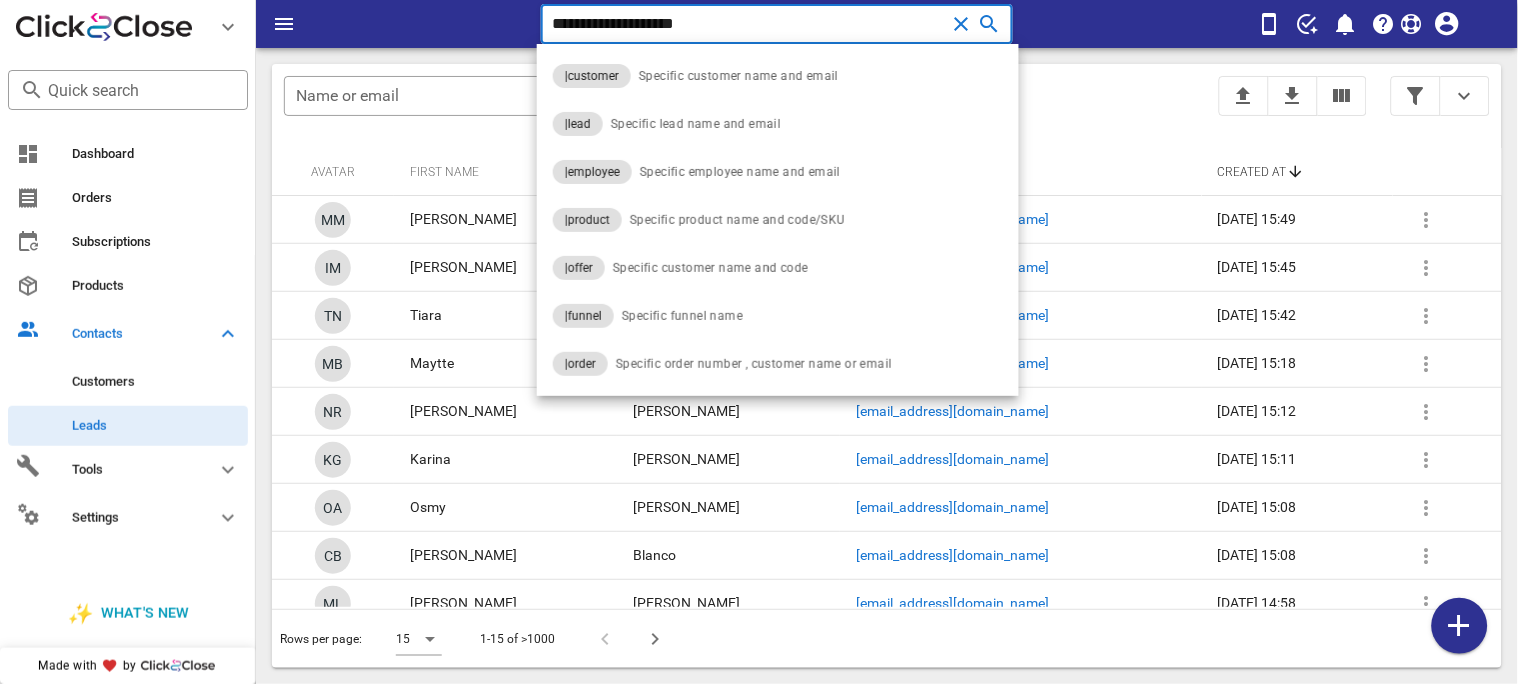 type on "**********" 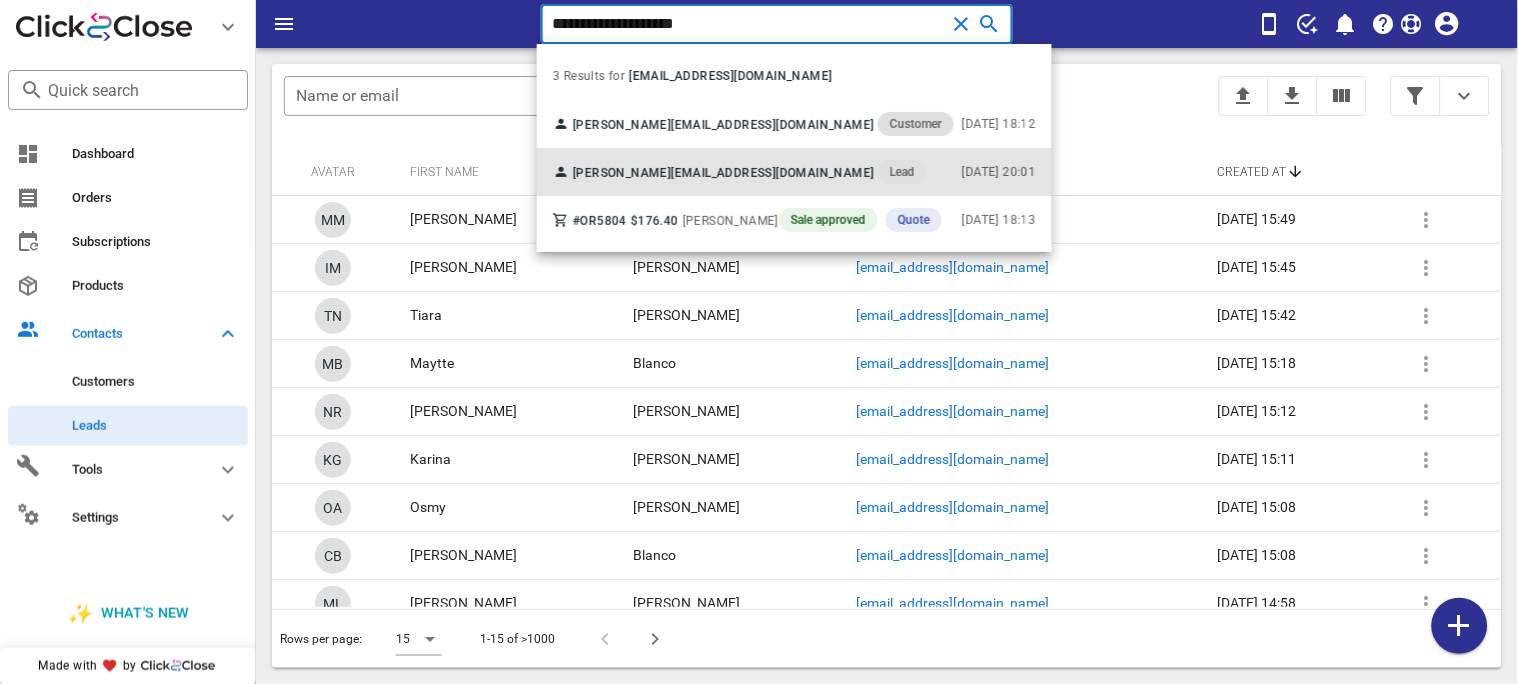 click on "[EMAIL_ADDRESS][DOMAIN_NAME]" at bounding box center (772, 173) 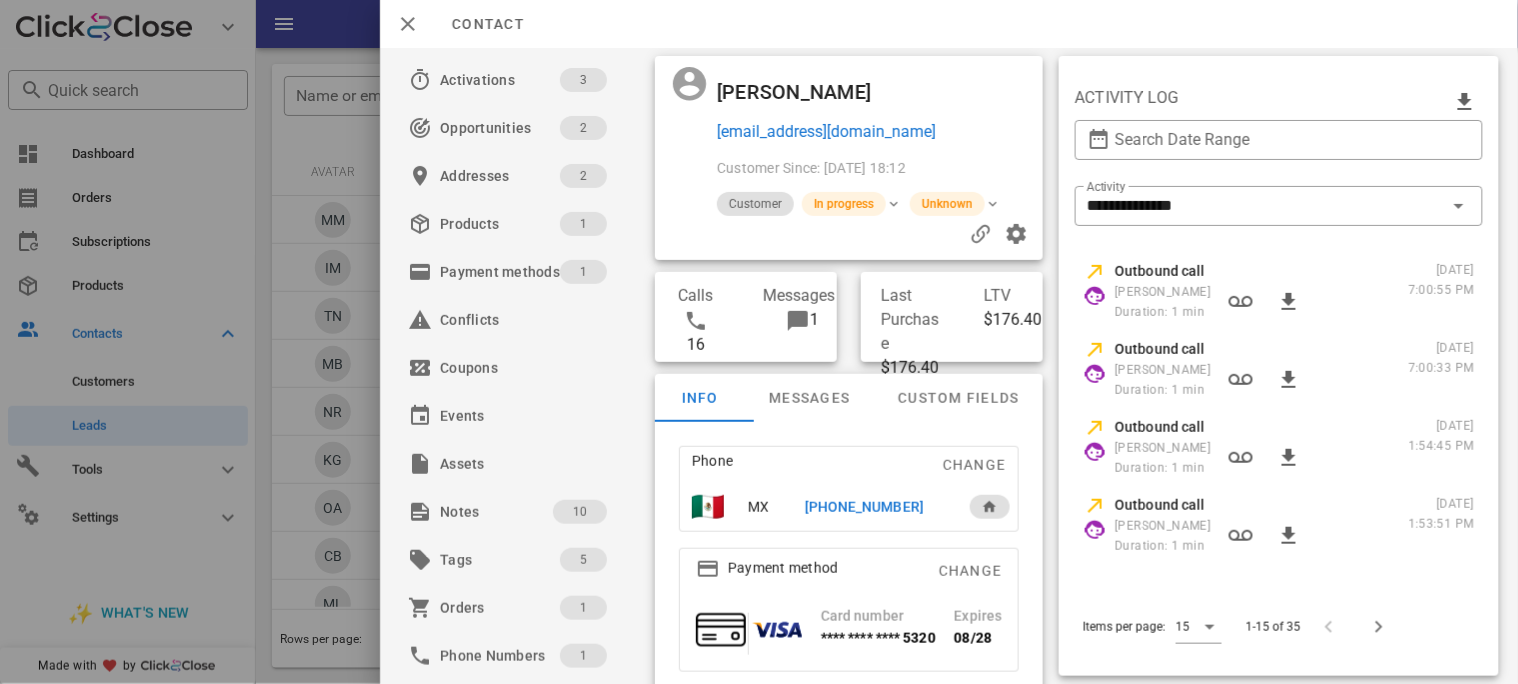 click on "[PHONE_NUMBER]" at bounding box center (863, 507) 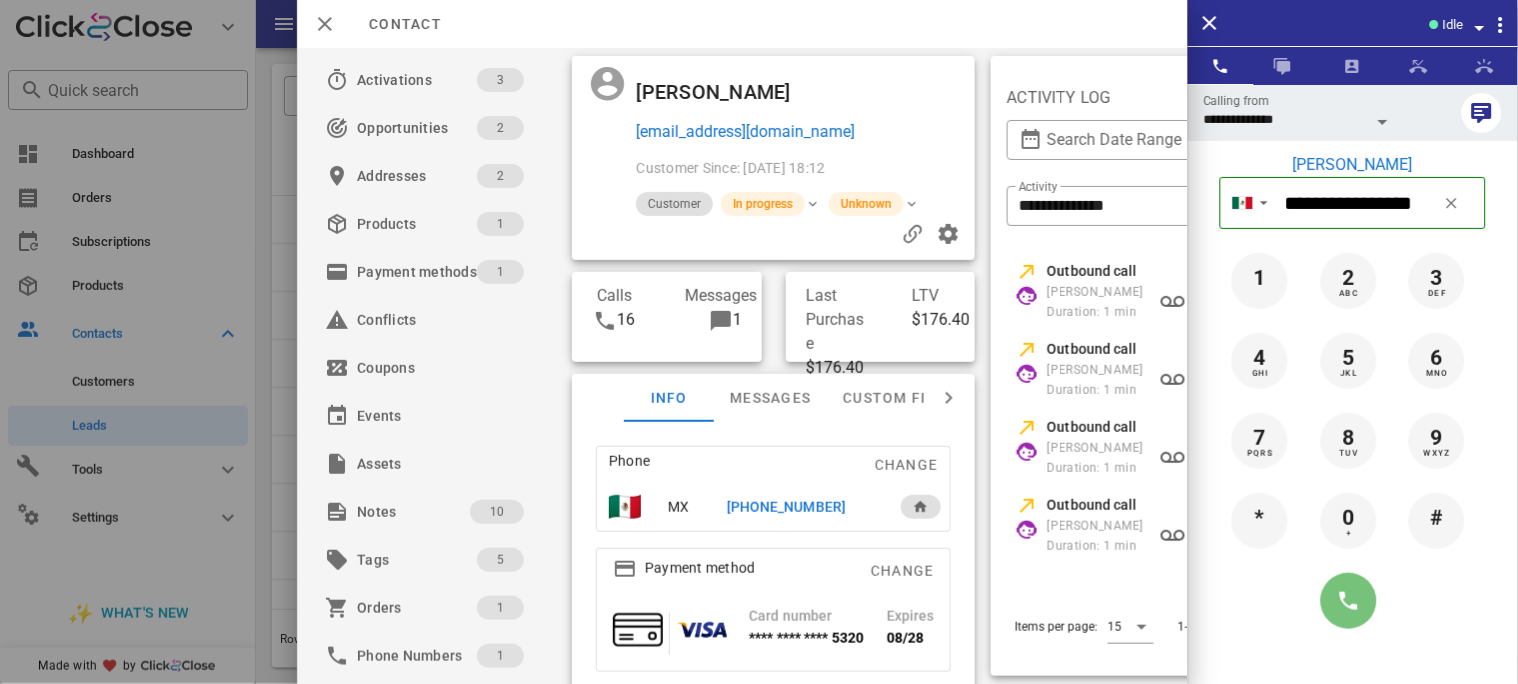 click at bounding box center (1349, 601) 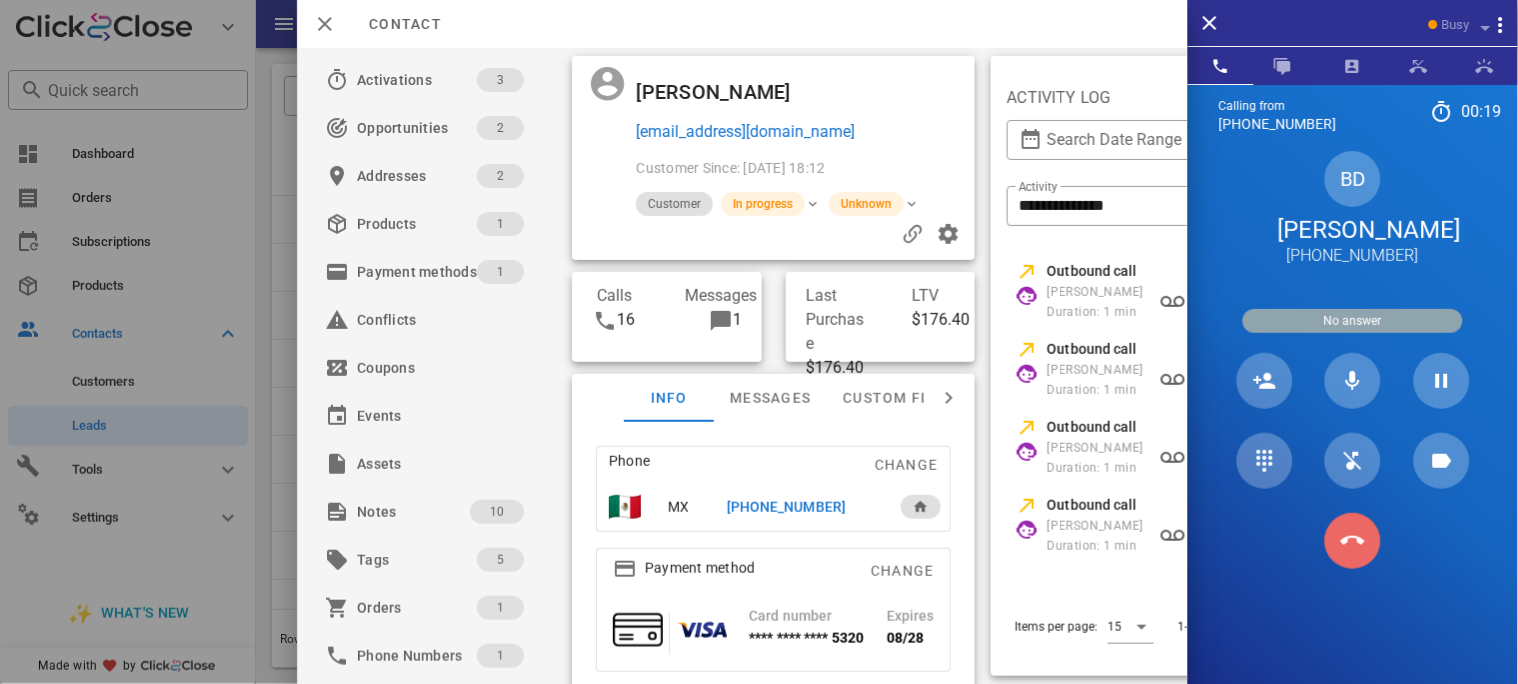 click at bounding box center [1353, 541] 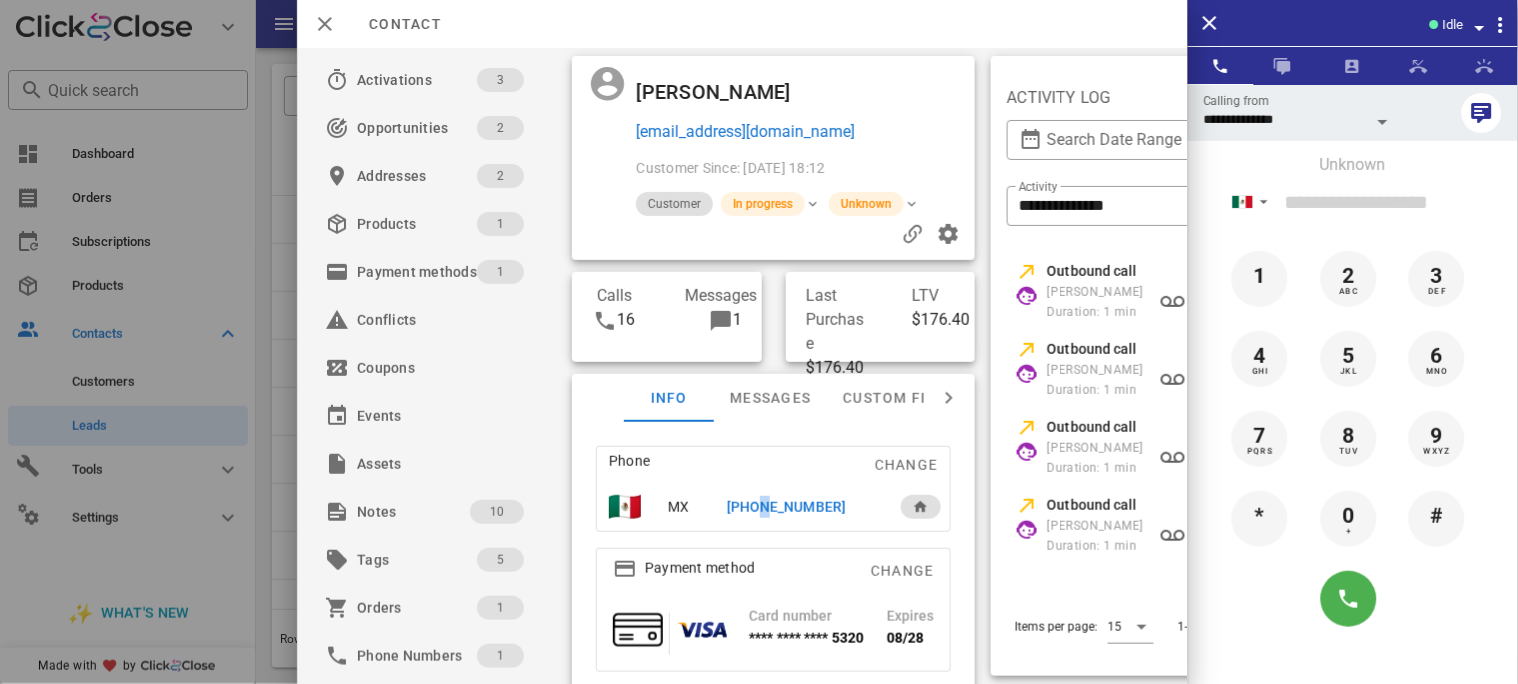 click on "[PHONE_NUMBER]" at bounding box center [786, 507] 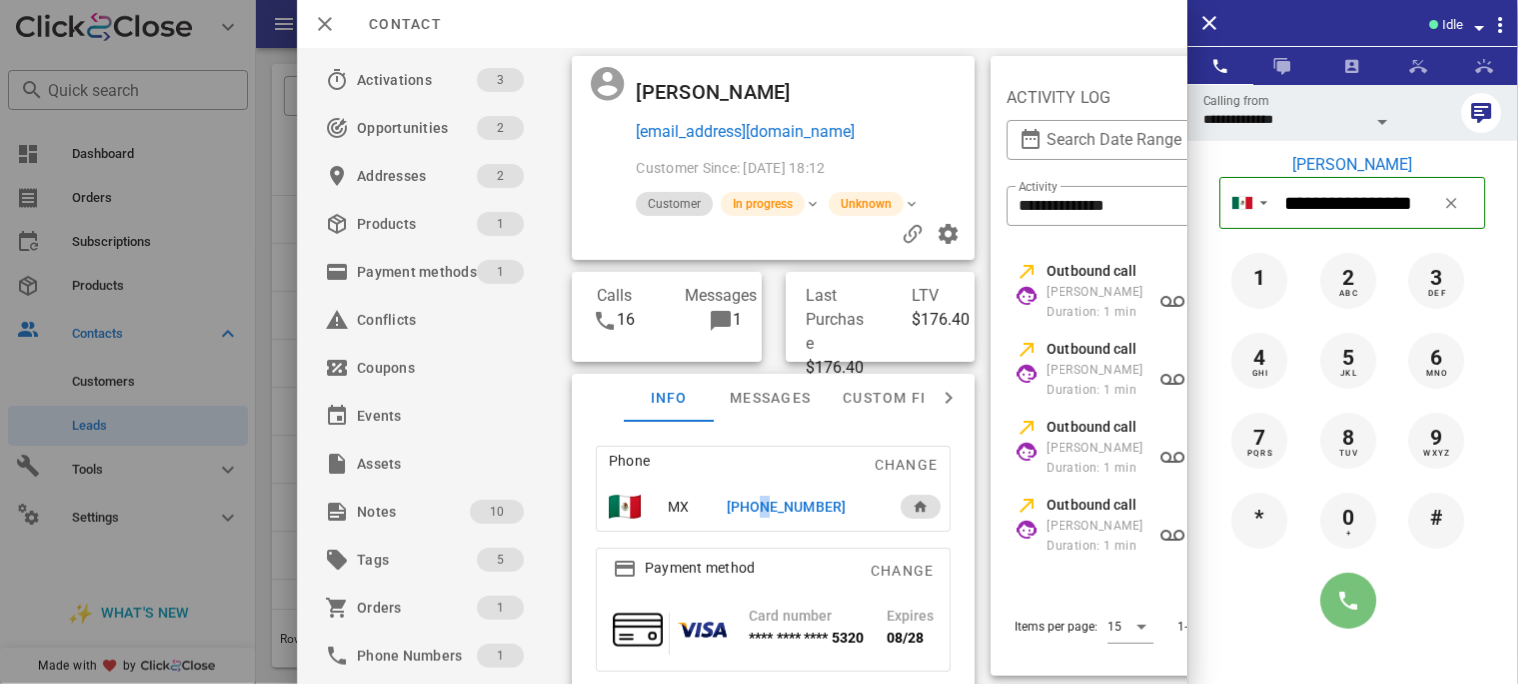 click at bounding box center (1349, 601) 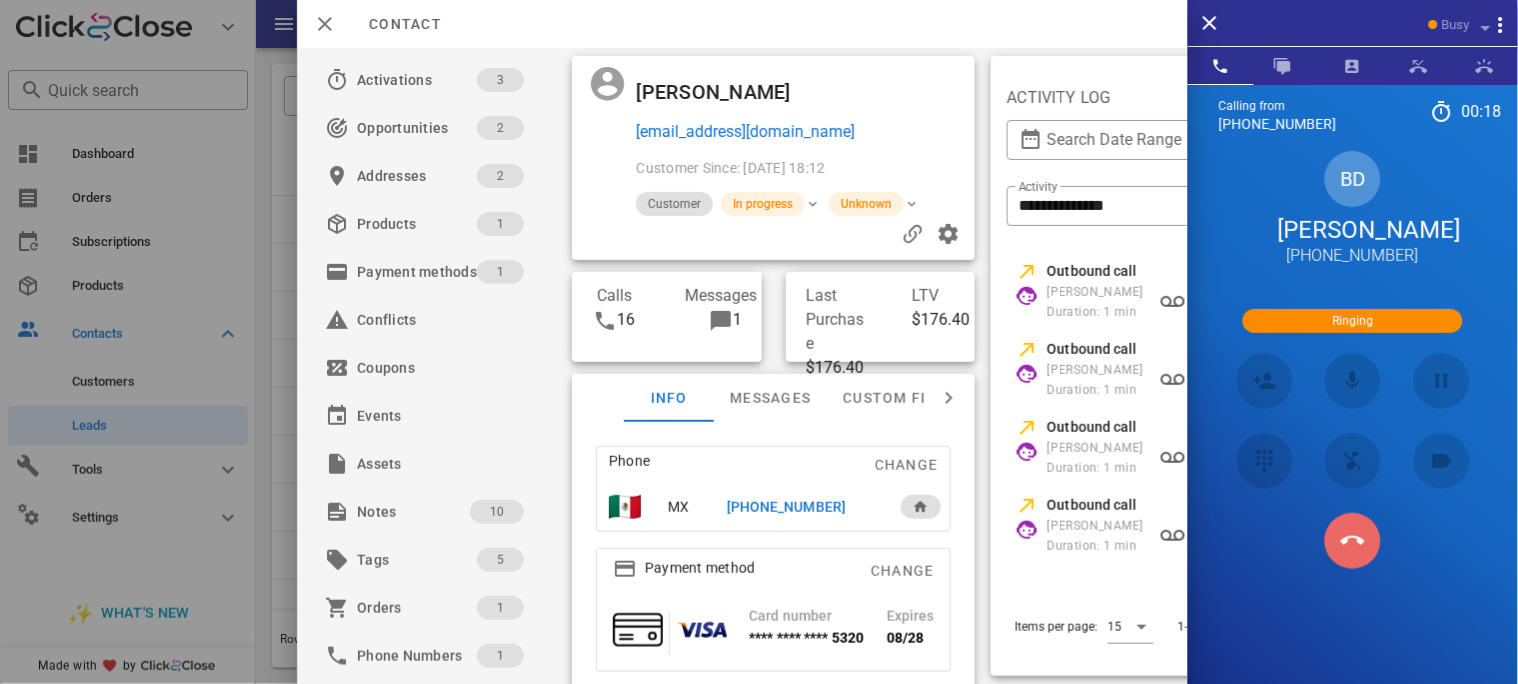 click at bounding box center [1353, 541] 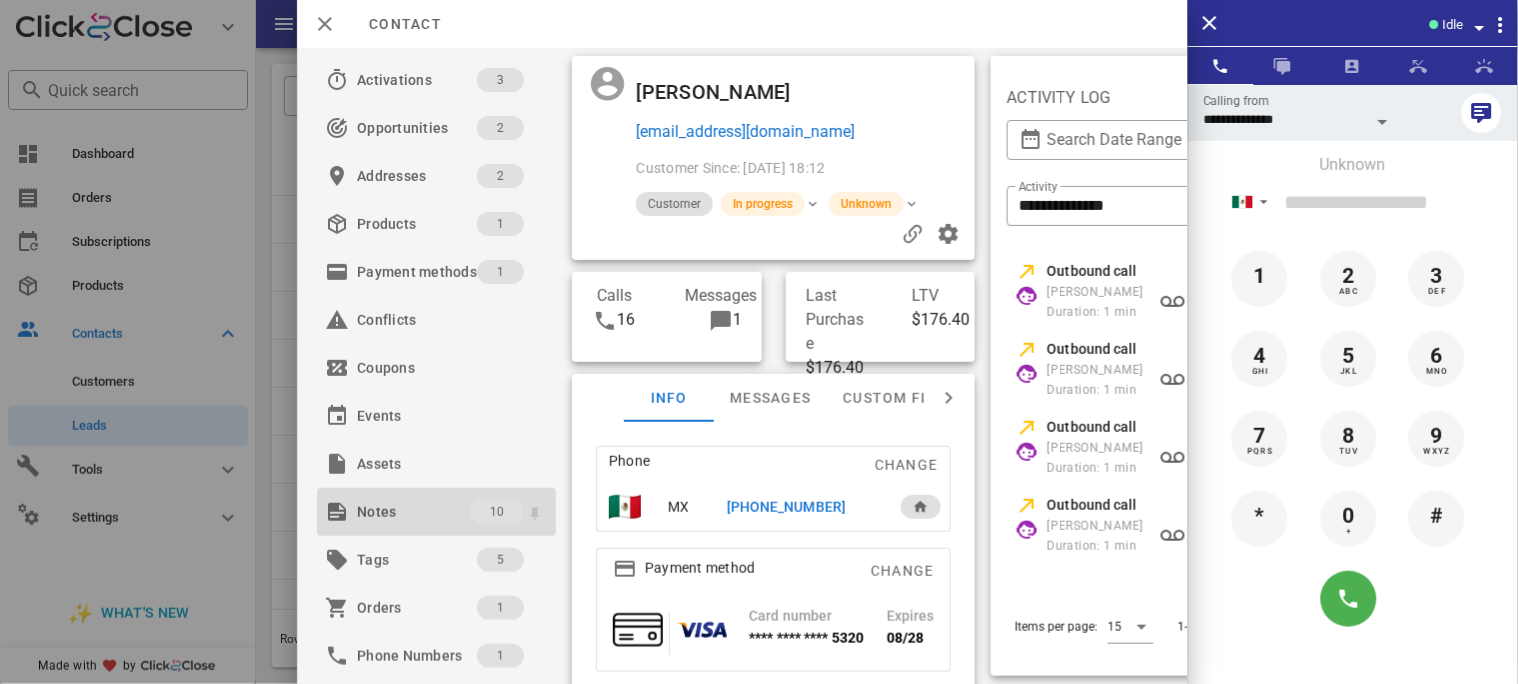click on "Notes" at bounding box center (413, 512) 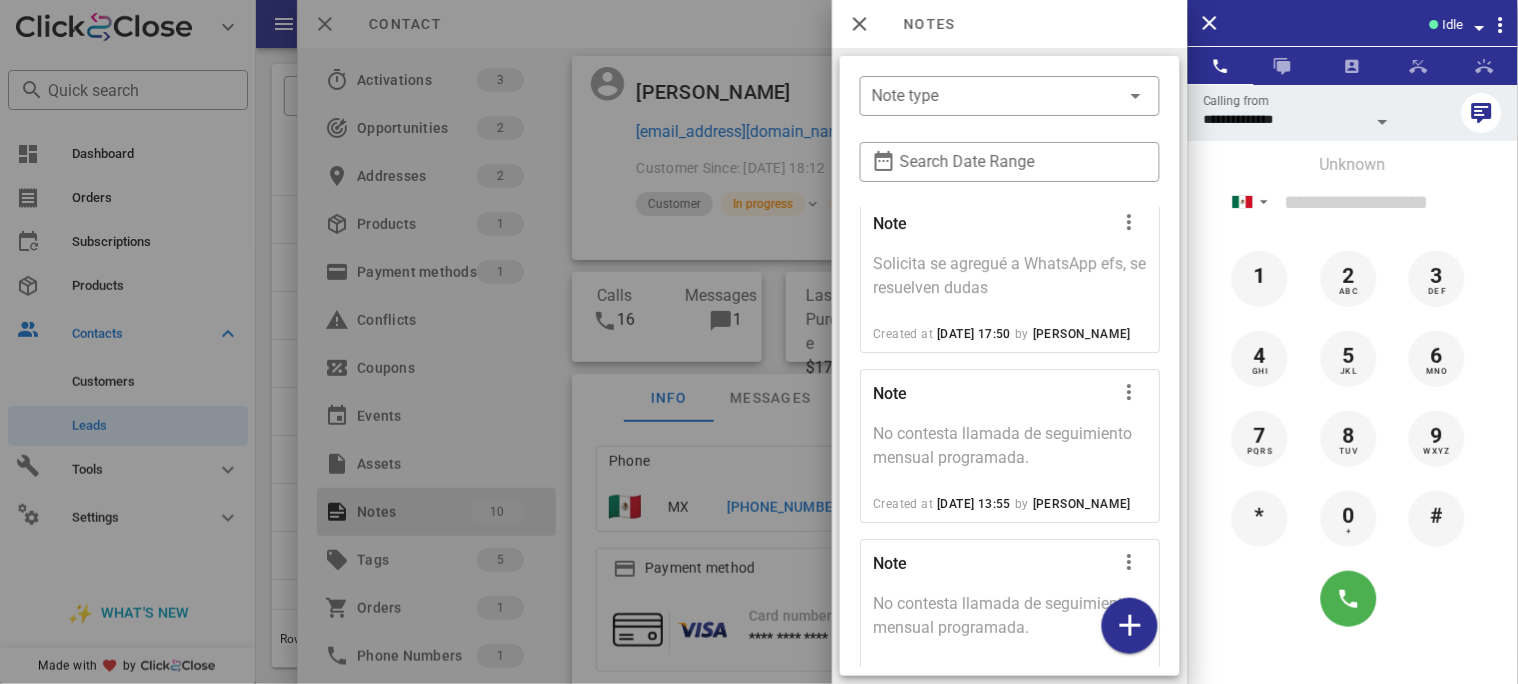 scroll, scrollTop: 1498, scrollLeft: 0, axis: vertical 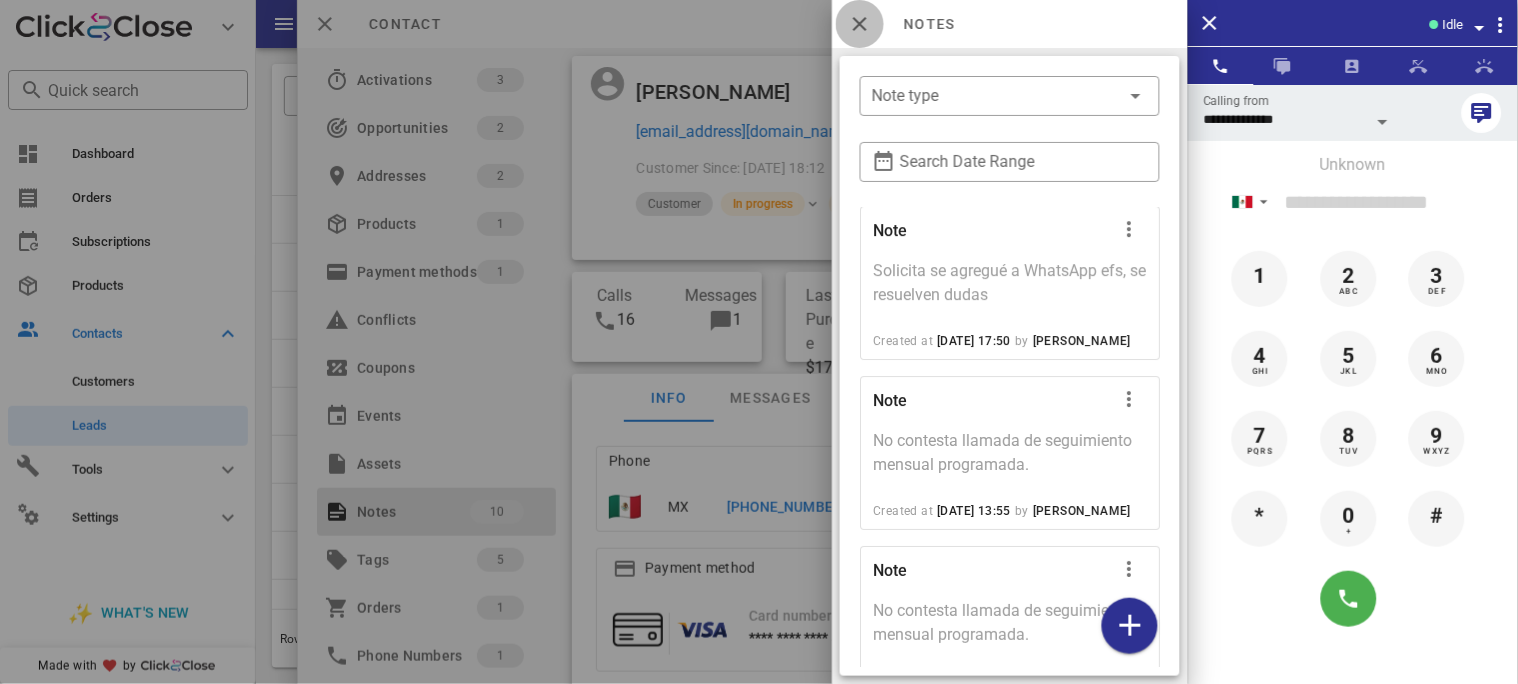 click at bounding box center [860, 24] 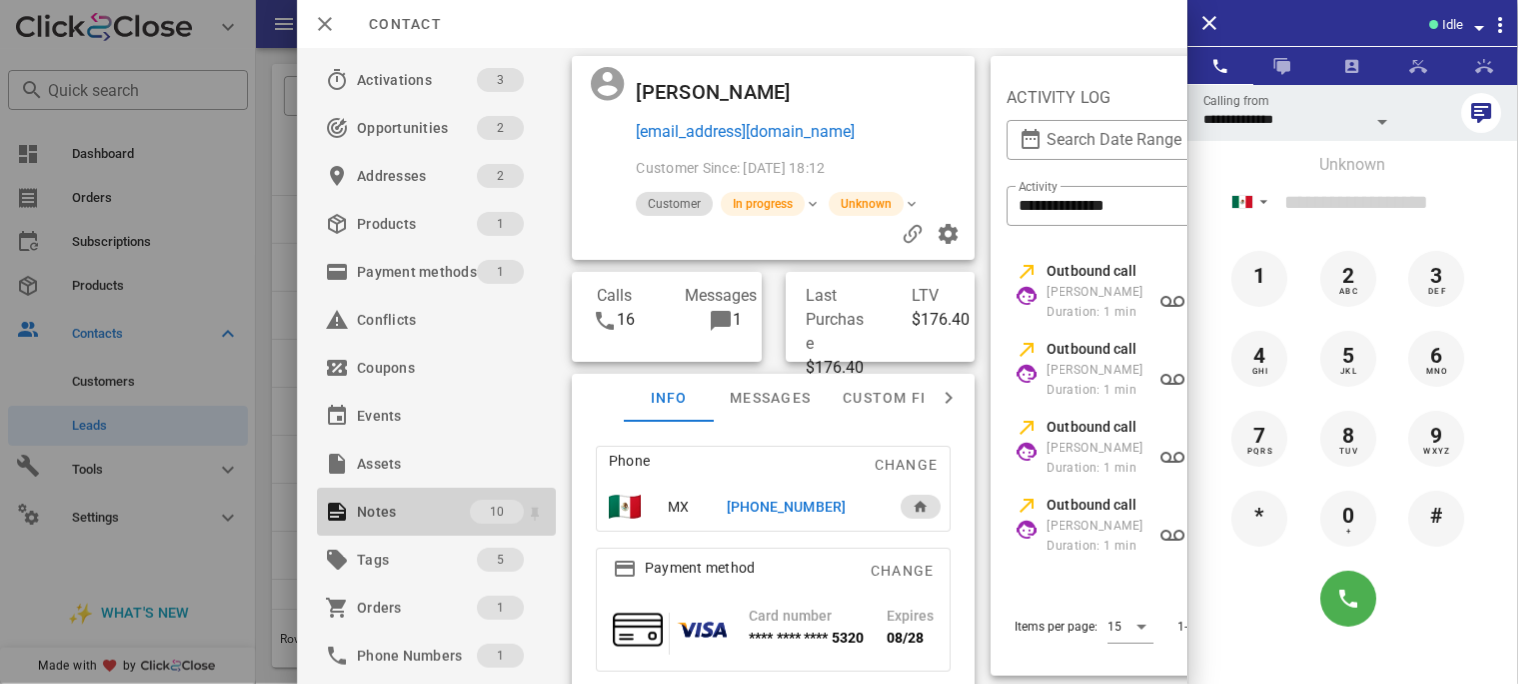 click on "Notes" at bounding box center [413, 512] 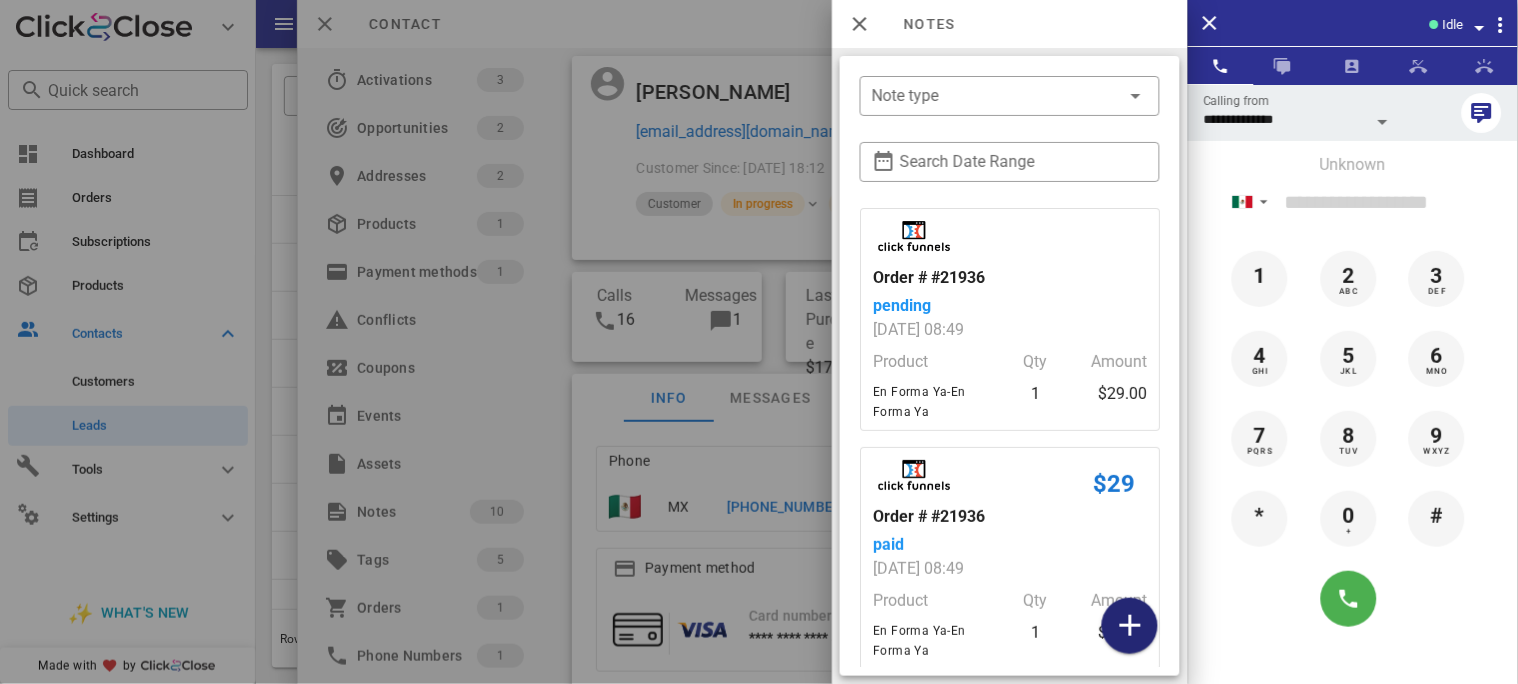 click at bounding box center (1130, 626) 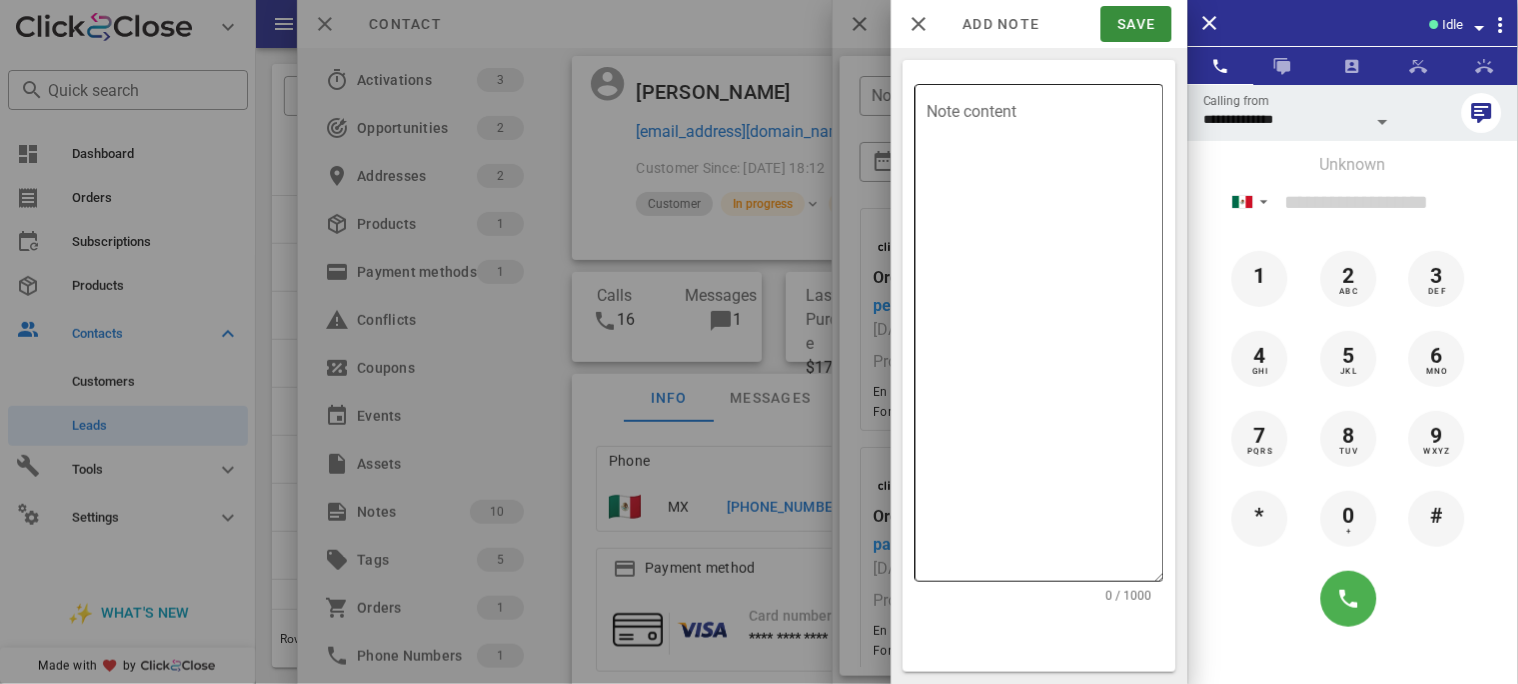 click on "Note content" at bounding box center (1045, 338) 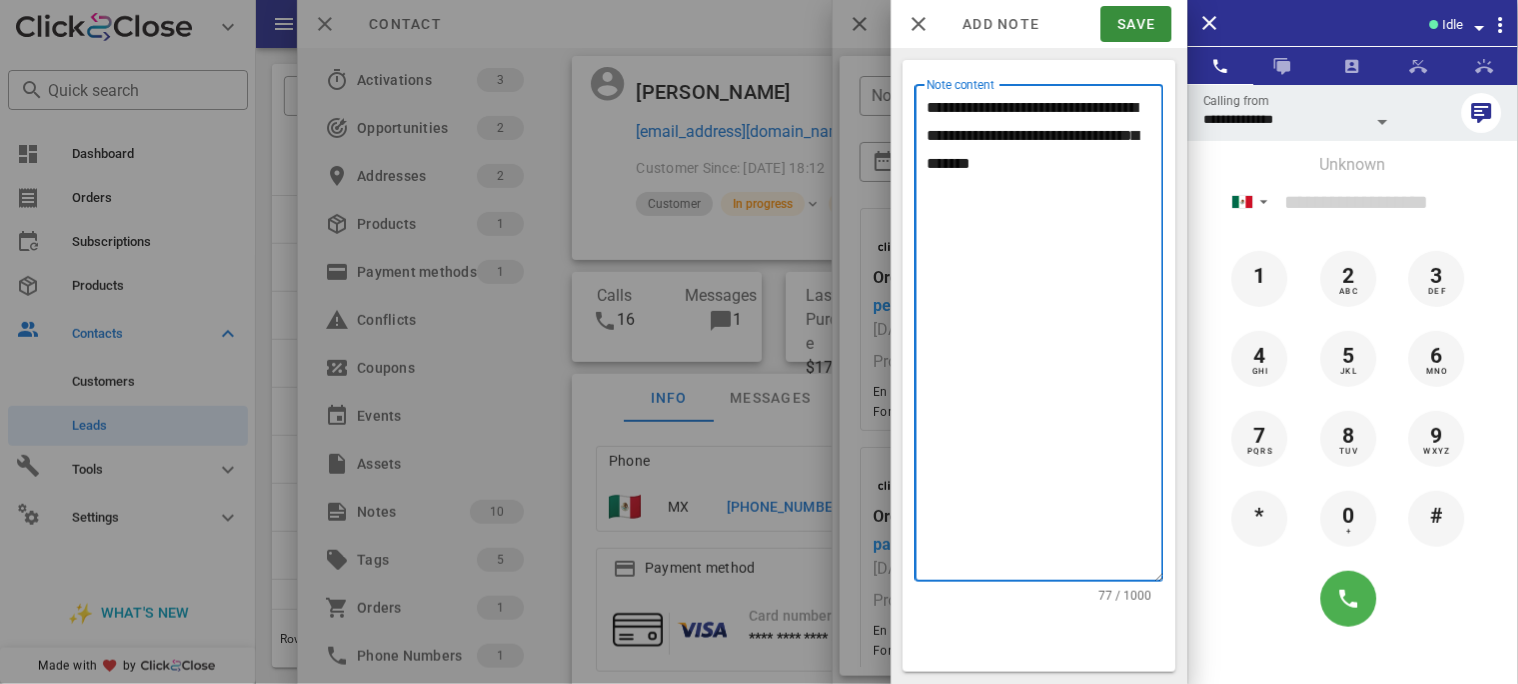 click on "**********" at bounding box center [1045, 338] 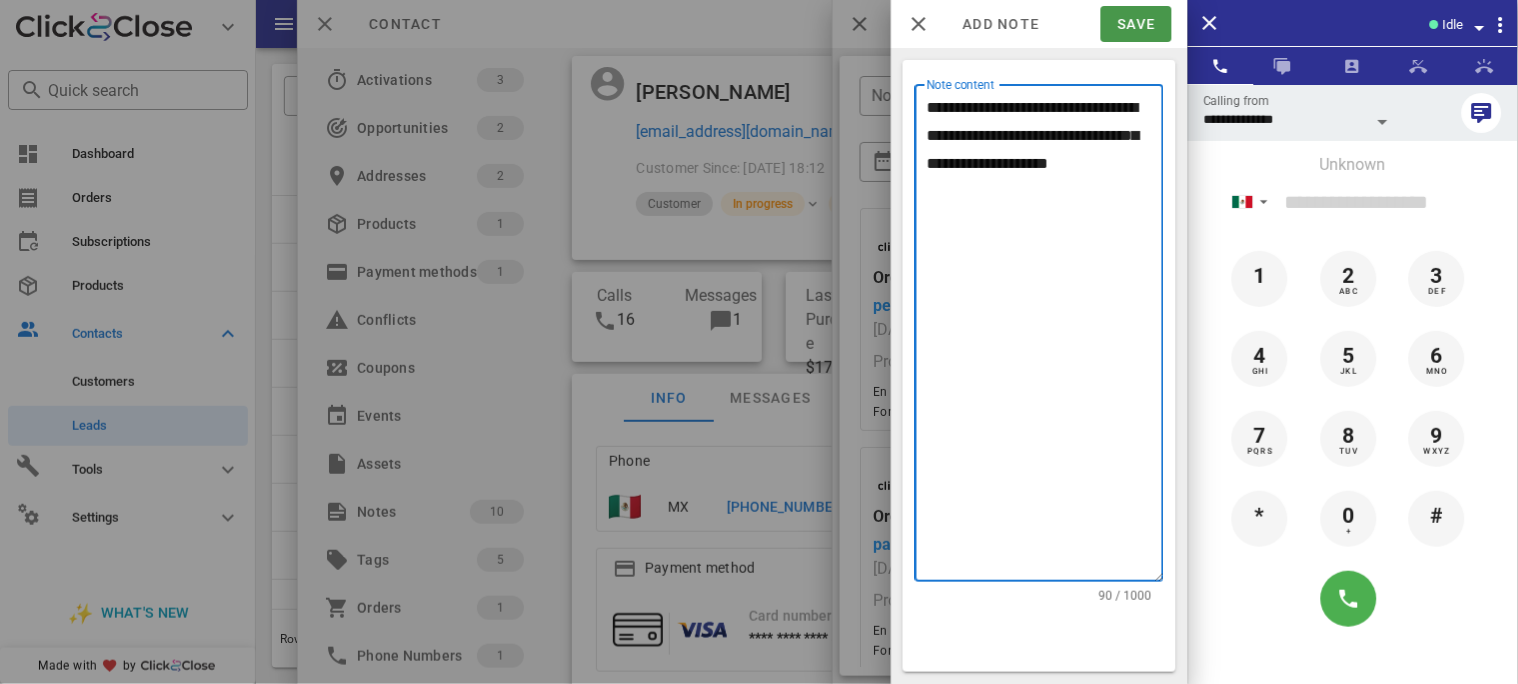 type on "**********" 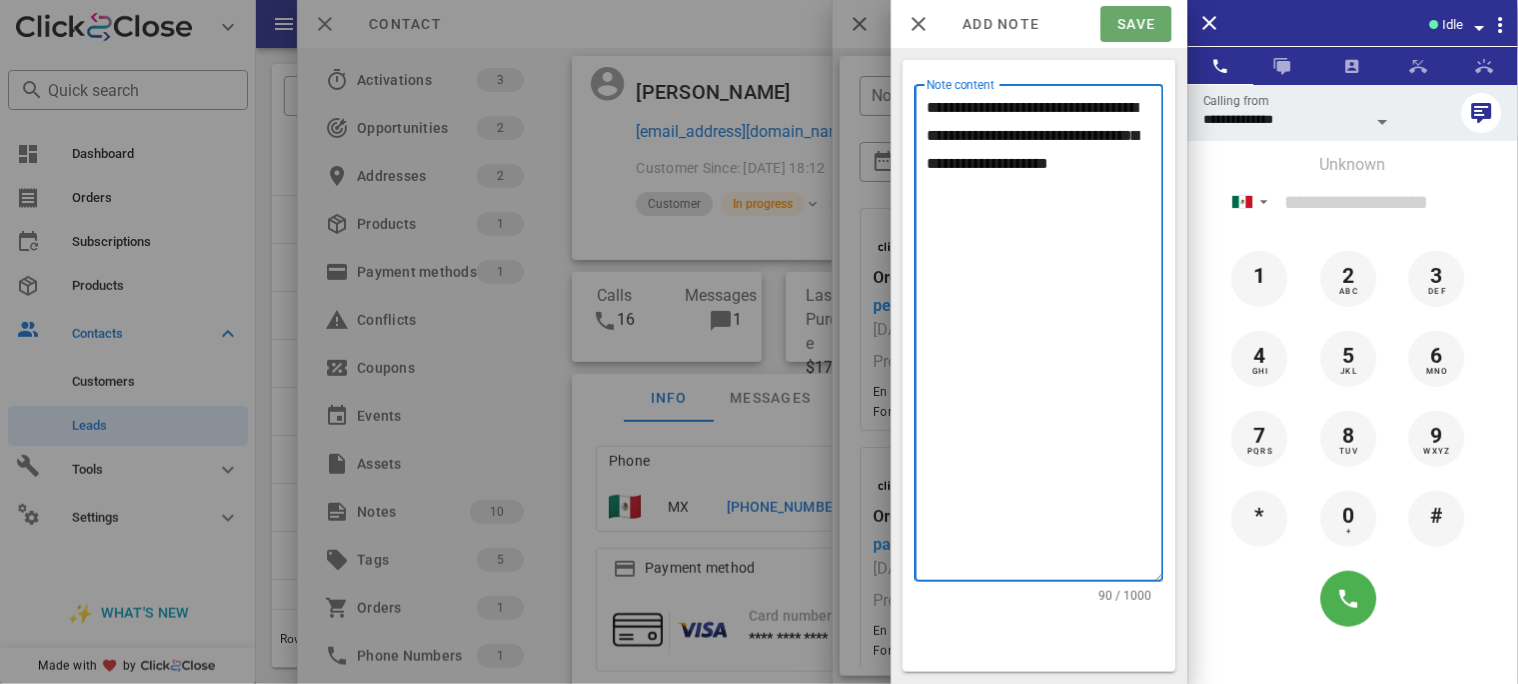 click on "Save" at bounding box center (1136, 24) 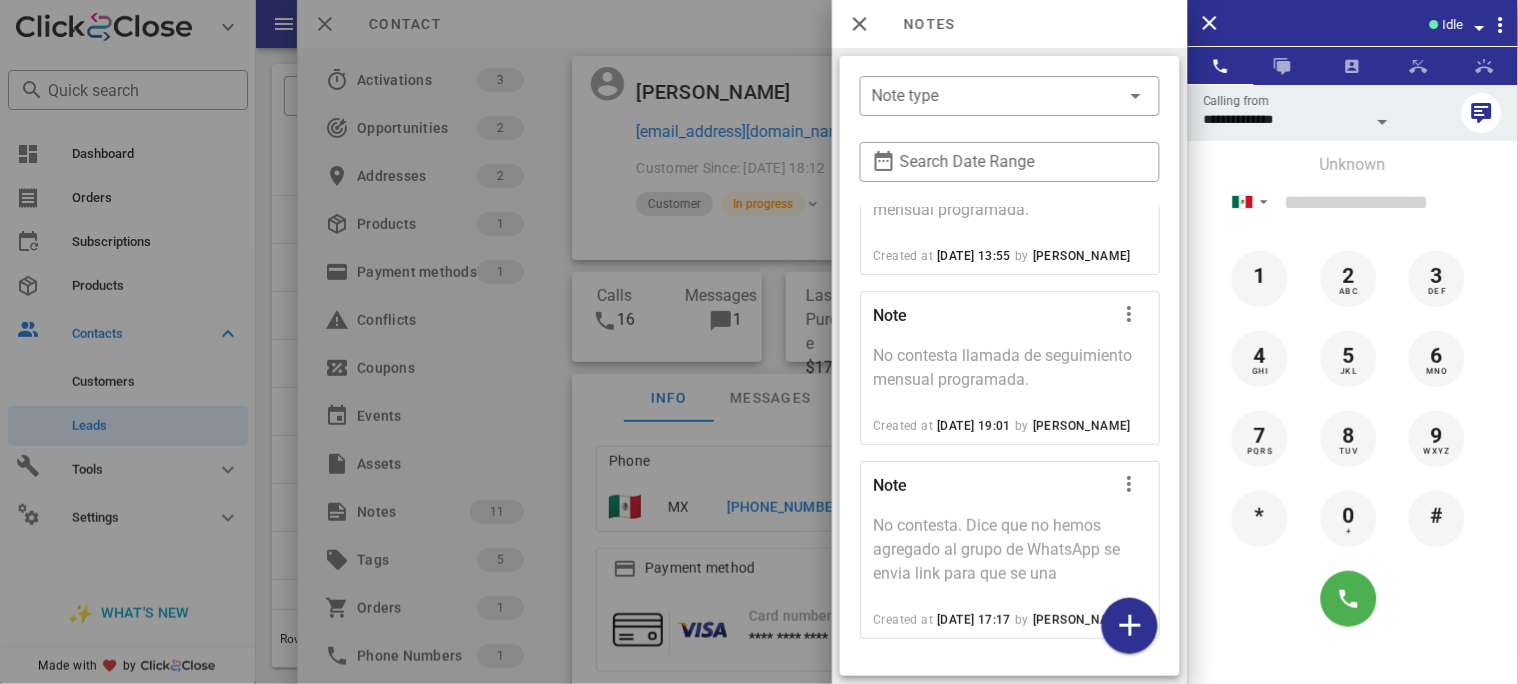 scroll, scrollTop: 1979, scrollLeft: 0, axis: vertical 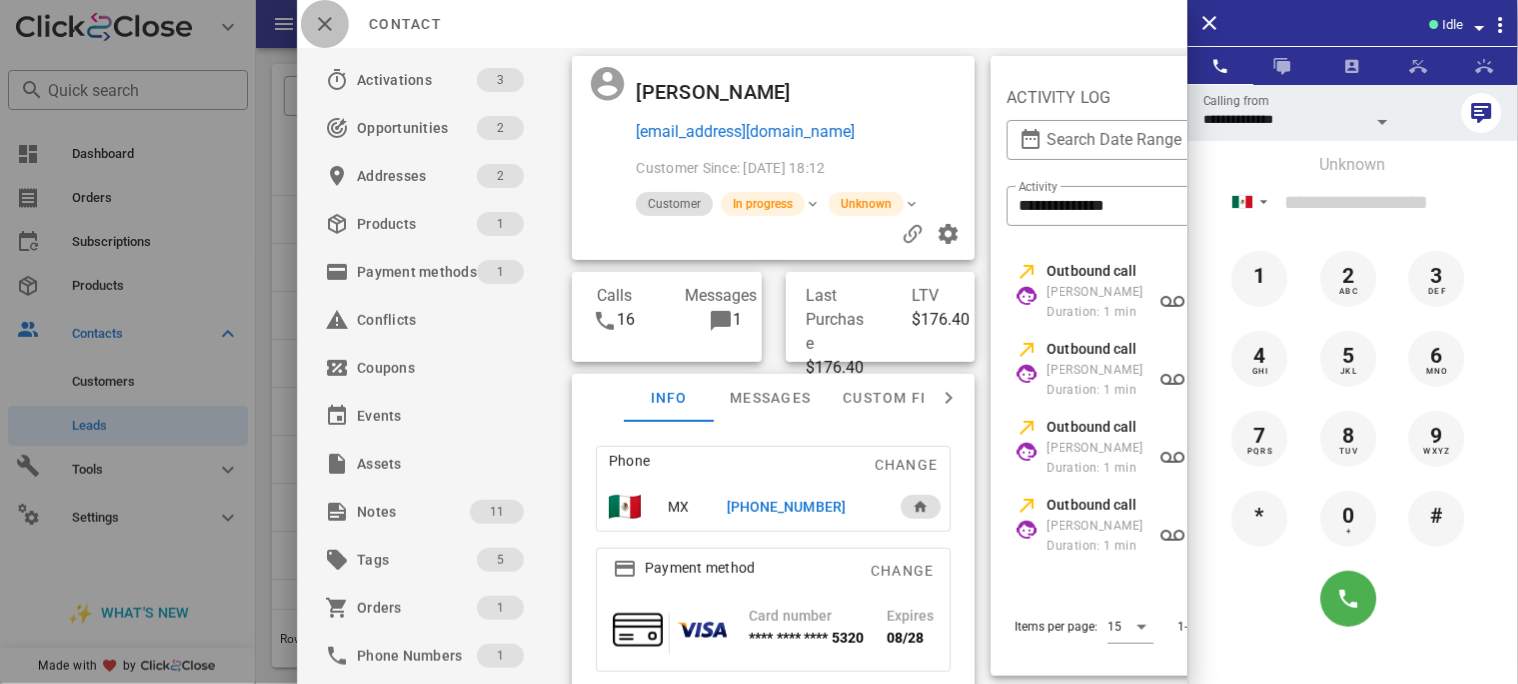drag, startPoint x: 322, startPoint y: 22, endPoint x: 267, endPoint y: 7, distance: 57.00877 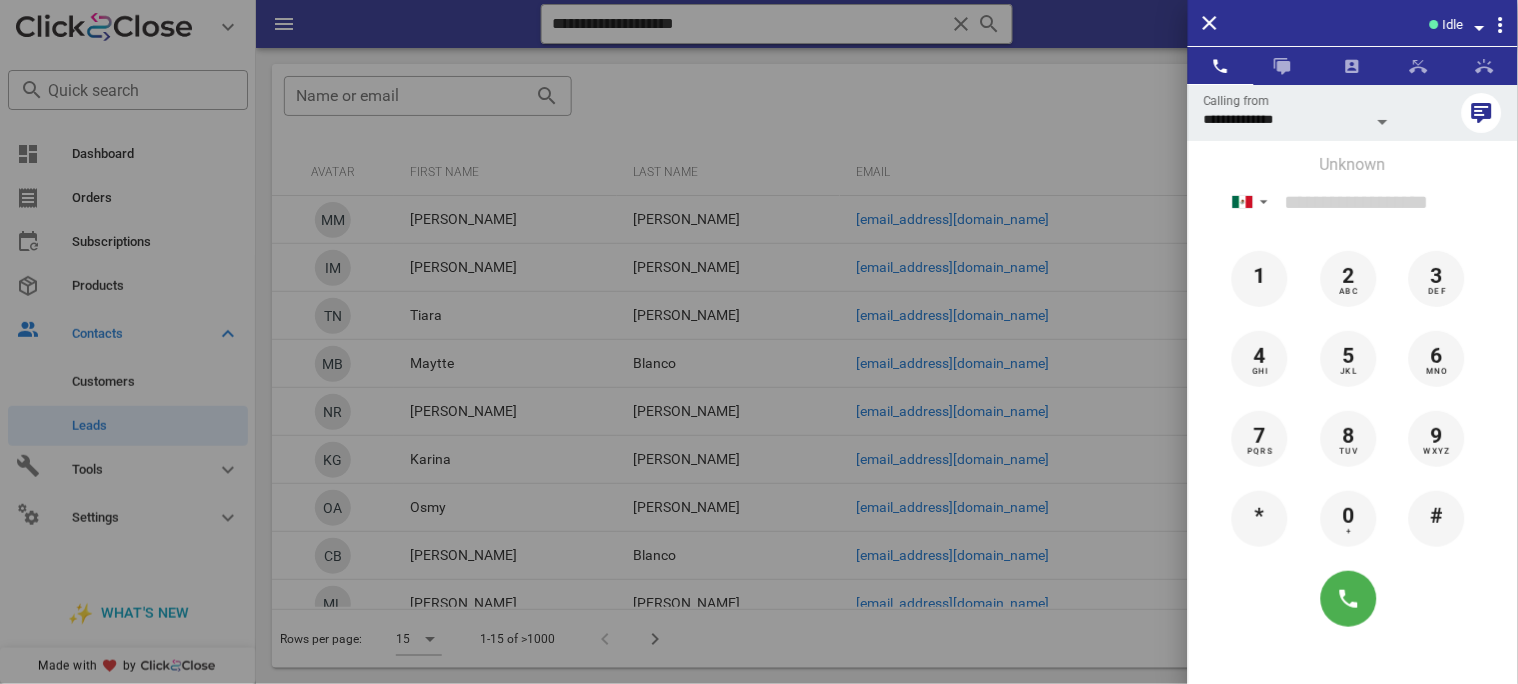 click at bounding box center (759, 342) 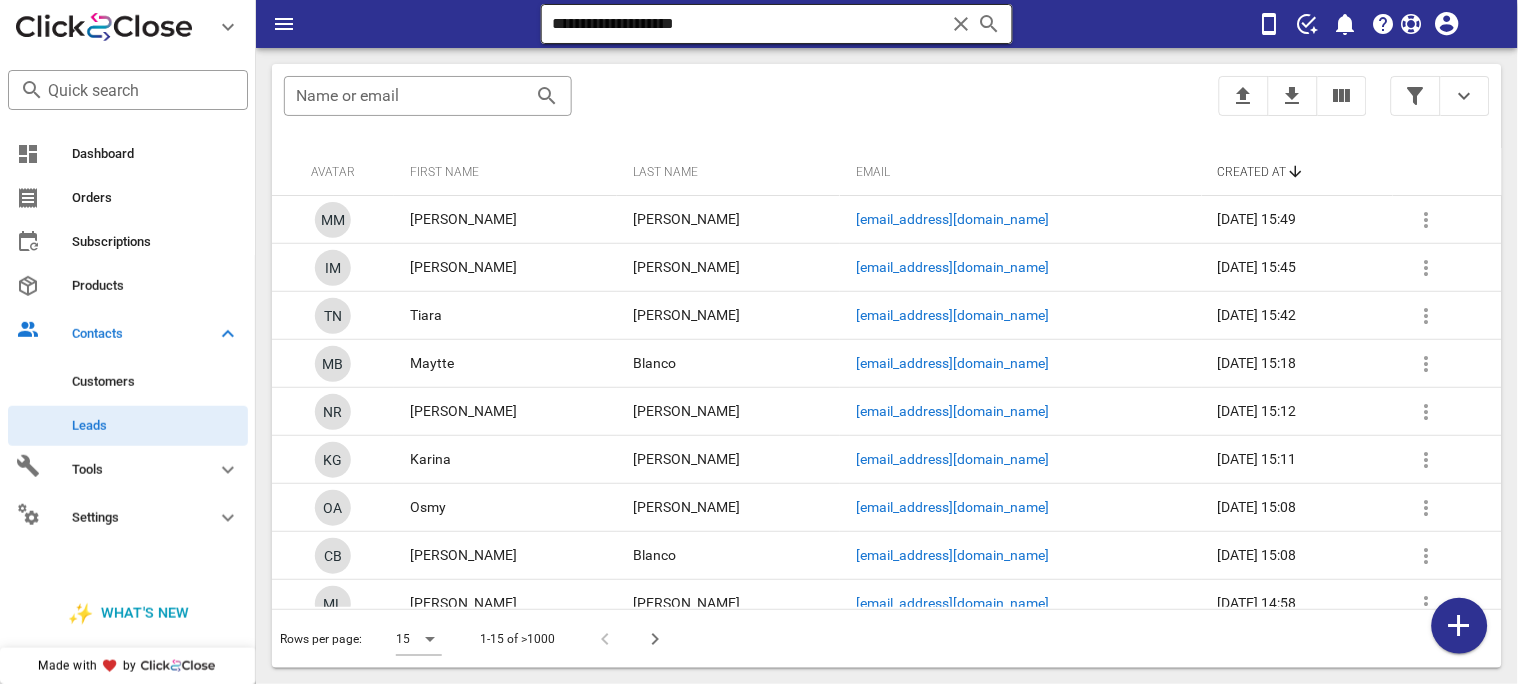 click at bounding box center (961, 24) 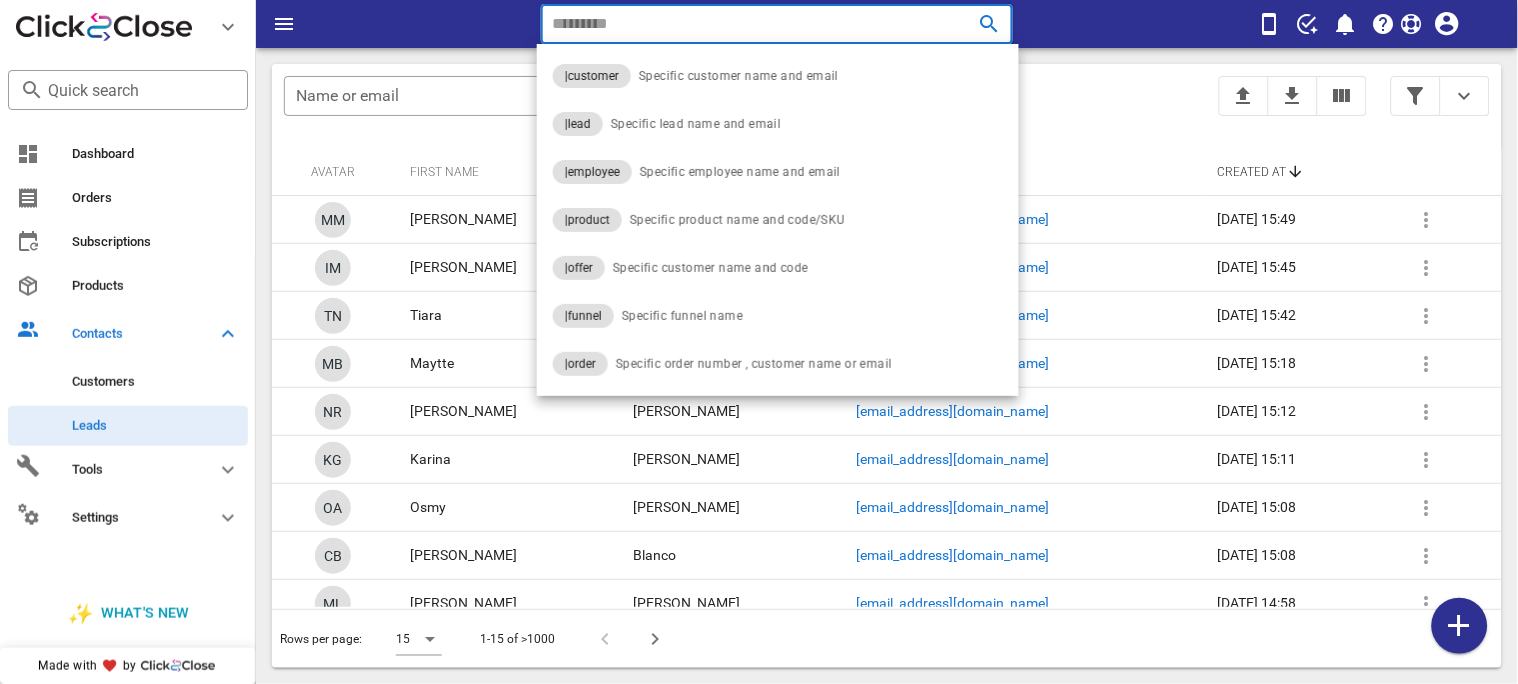 paste on "**********" 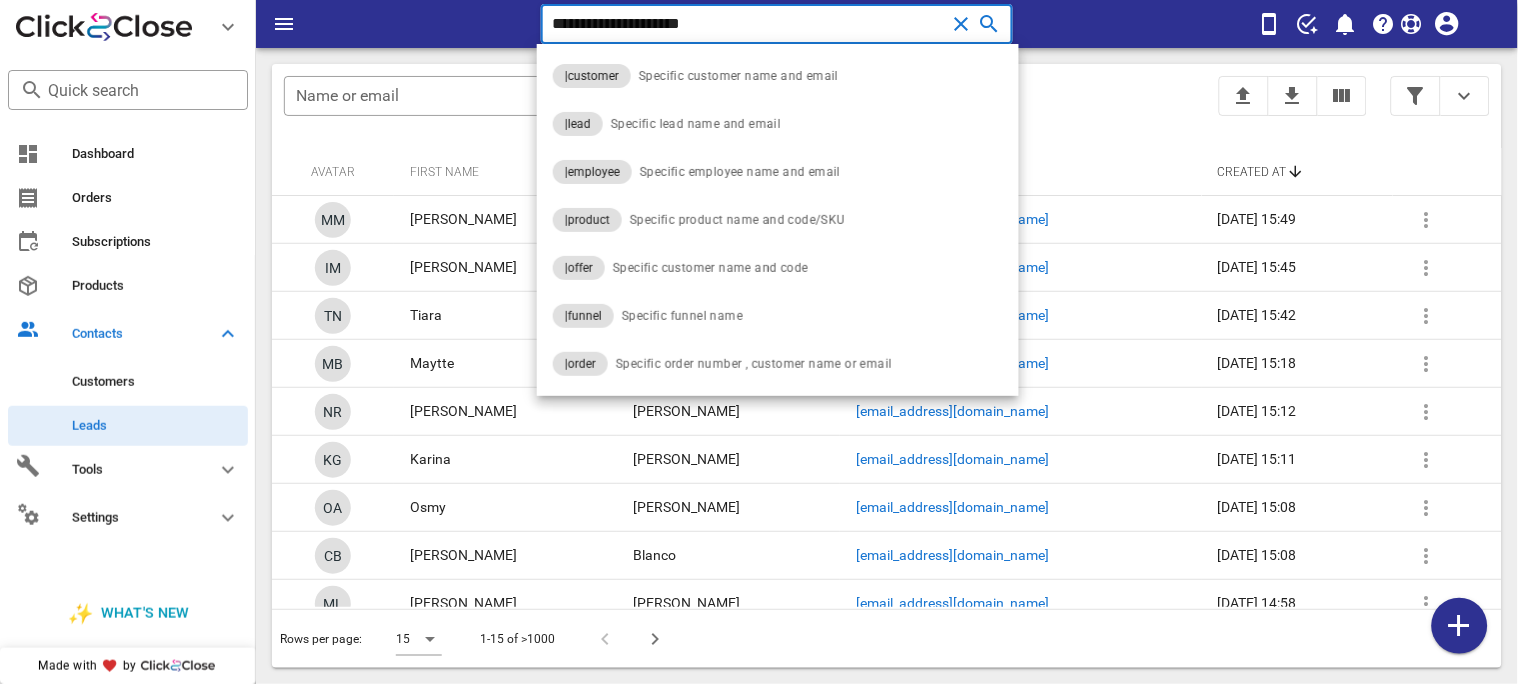 type on "**********" 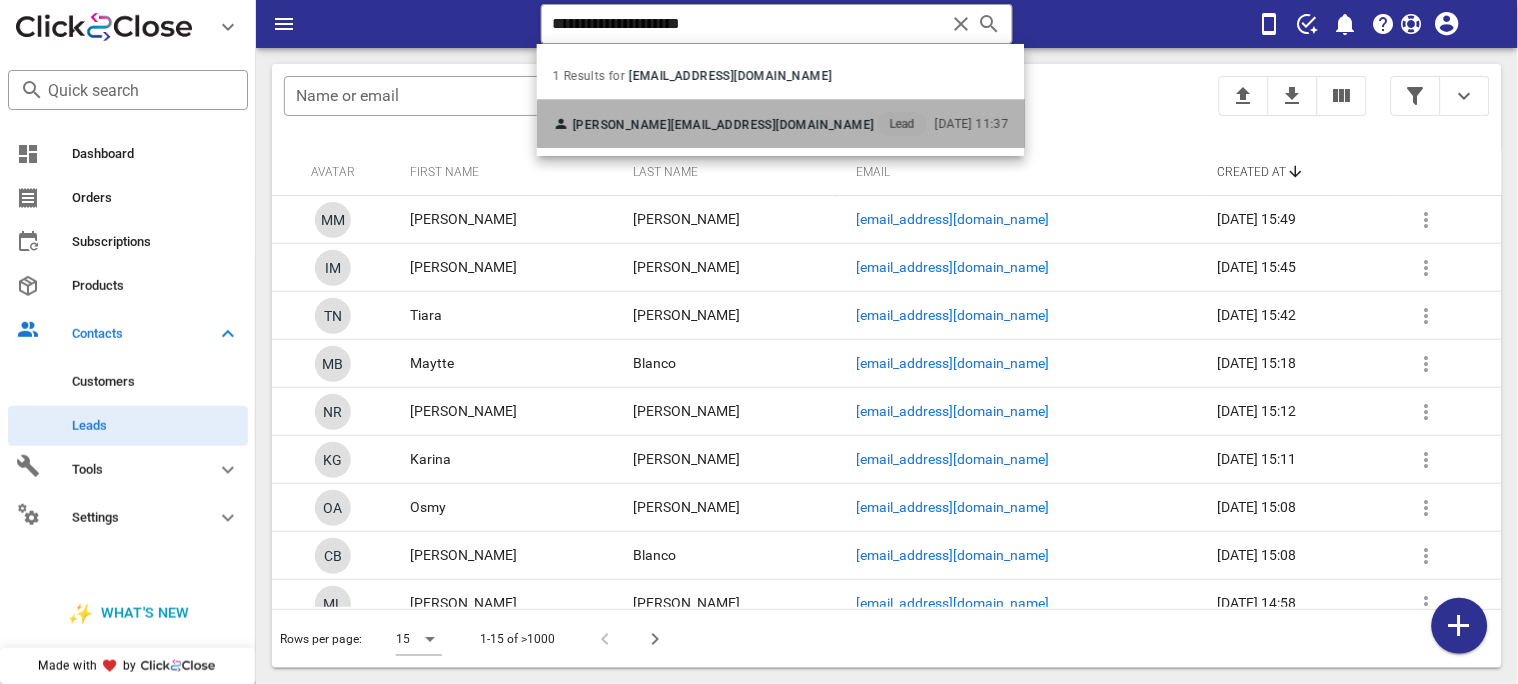click on "[PERSON_NAME]   [EMAIL_ADDRESS][DOMAIN_NAME]   Lead" at bounding box center [740, 124] 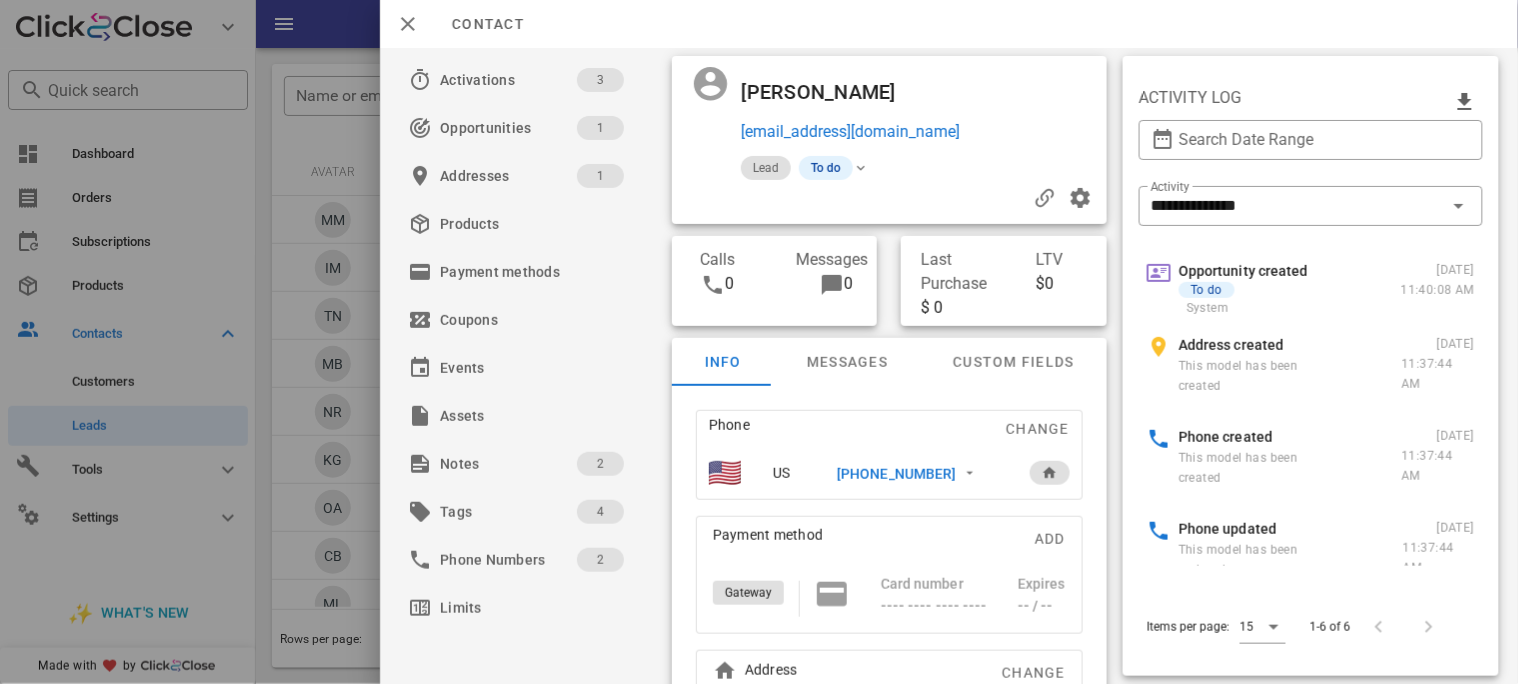 click on "[PHONE_NUMBER]" at bounding box center [895, 474] 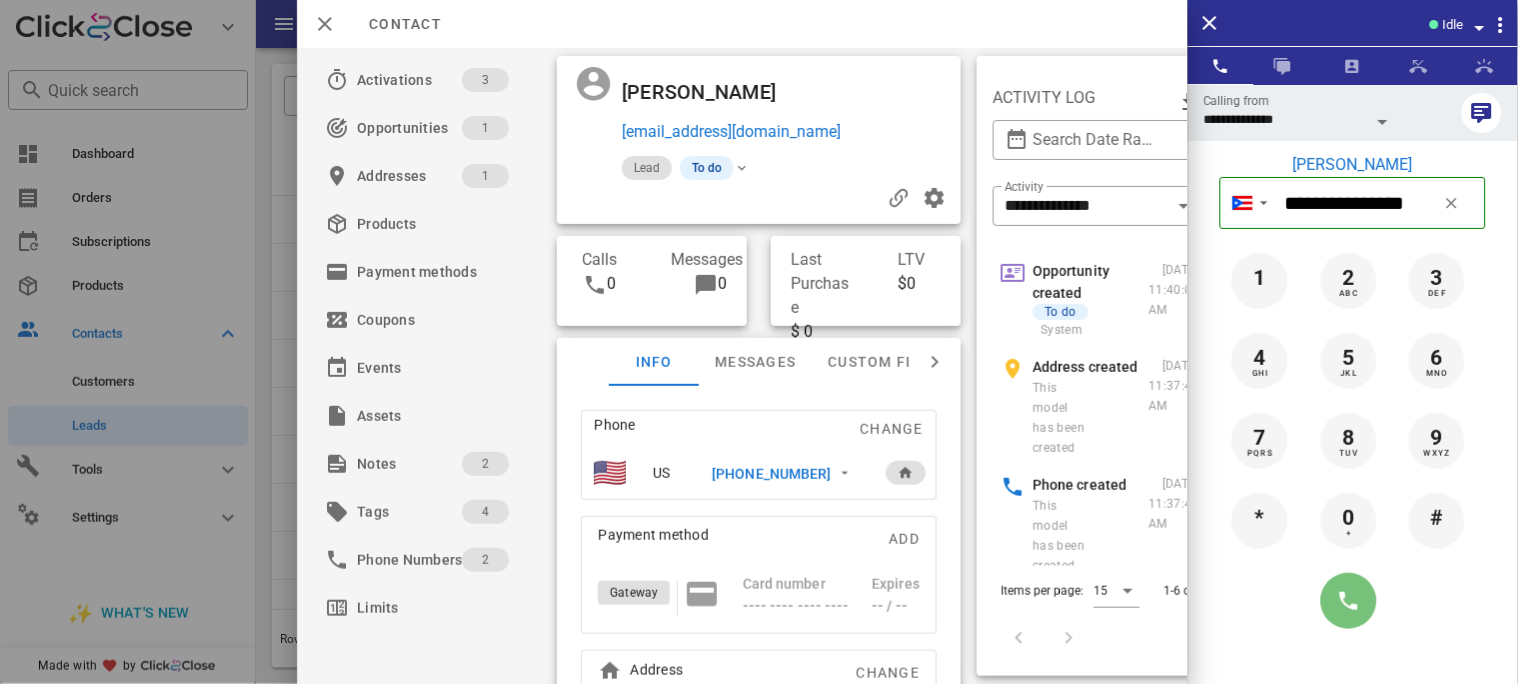 click at bounding box center [1349, 601] 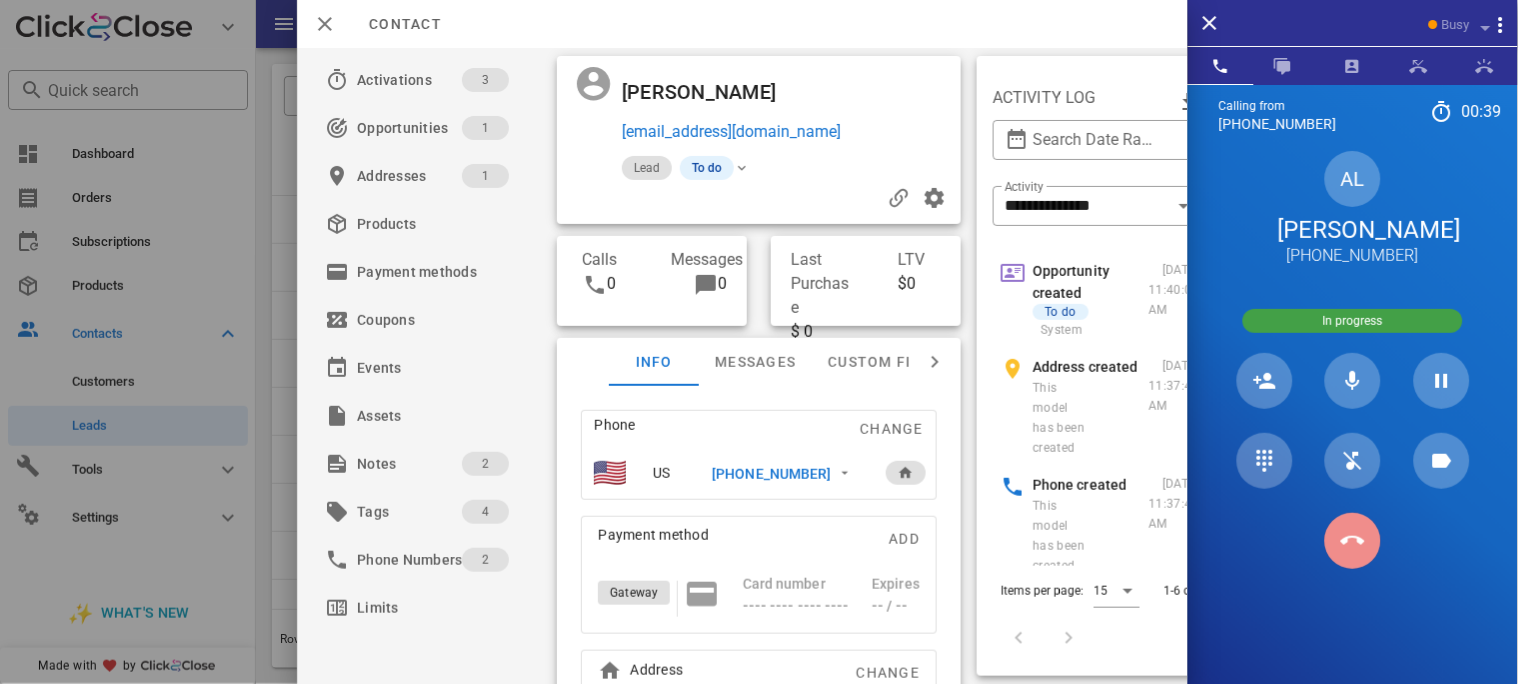 click at bounding box center (1353, 541) 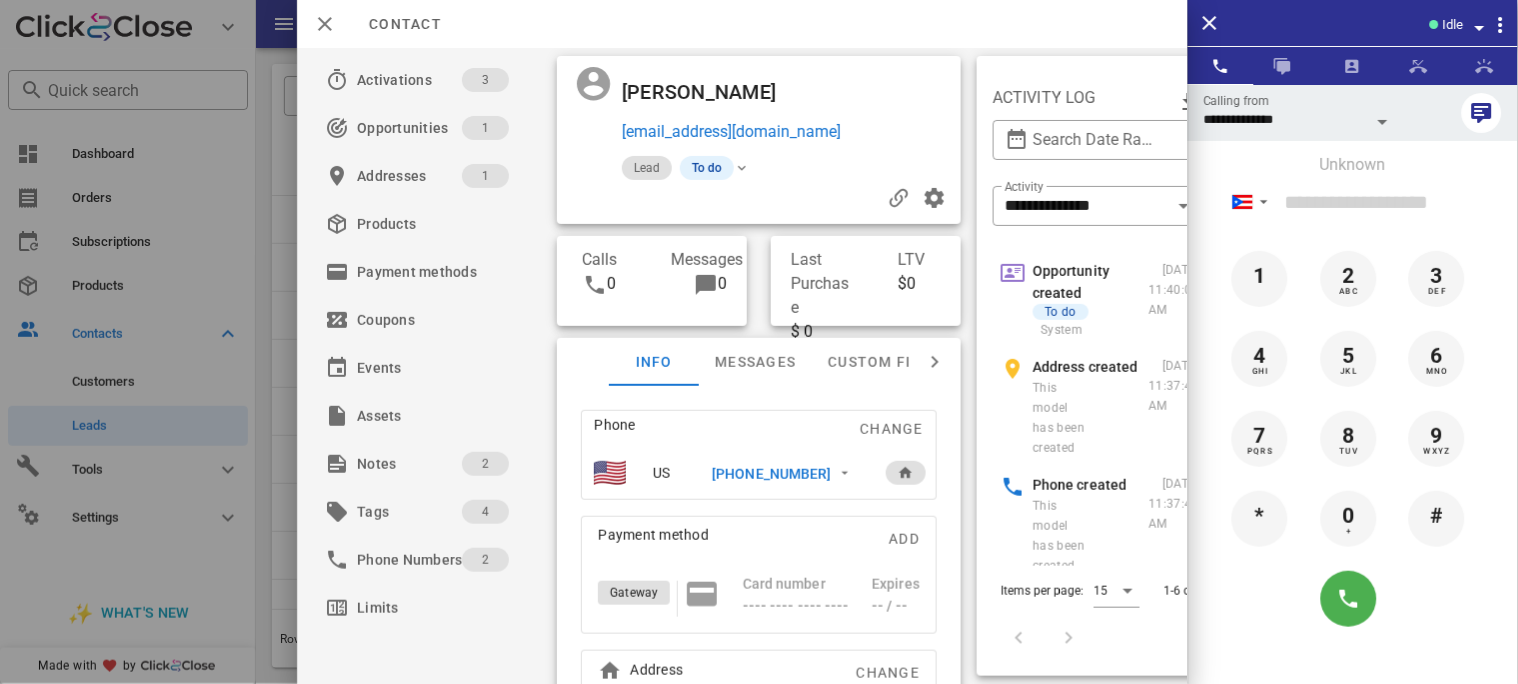 click on "[PHONE_NUMBER]" at bounding box center (771, 474) 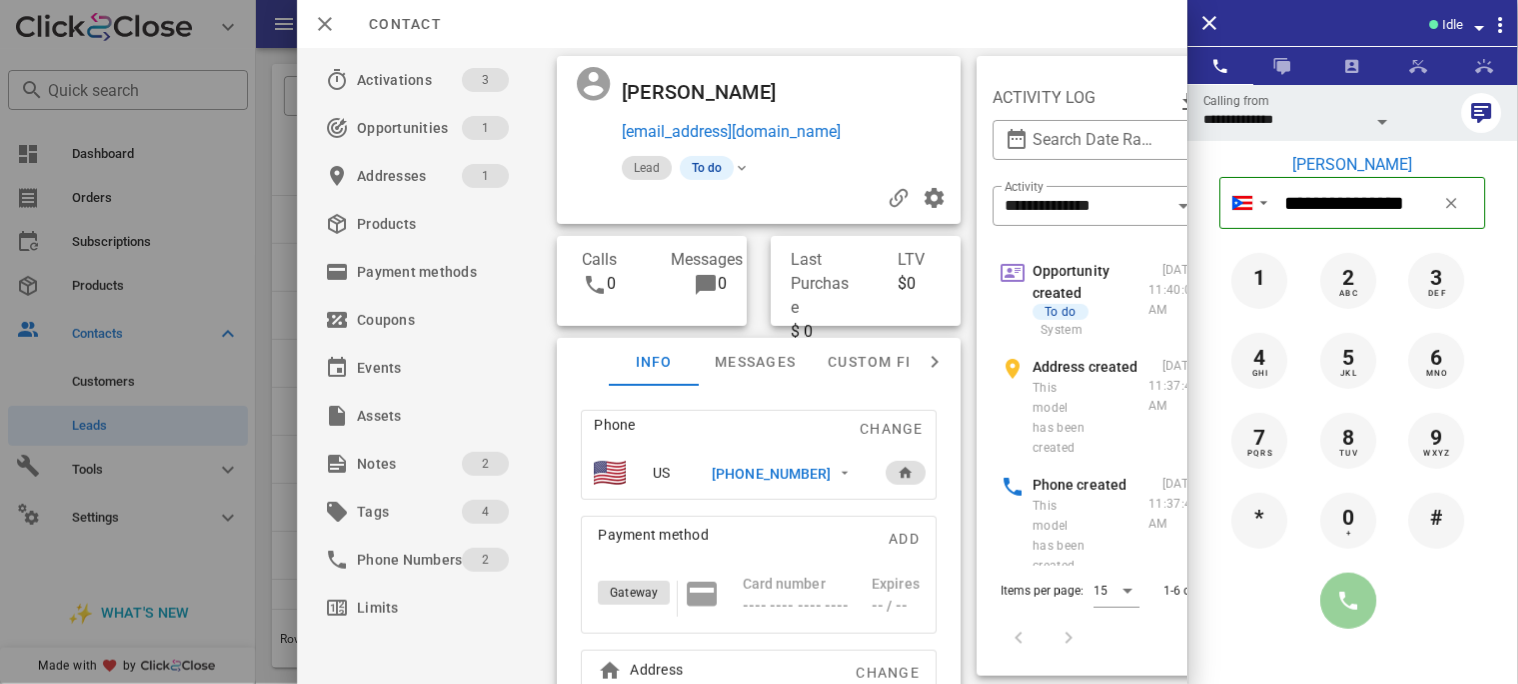 click at bounding box center [1349, 601] 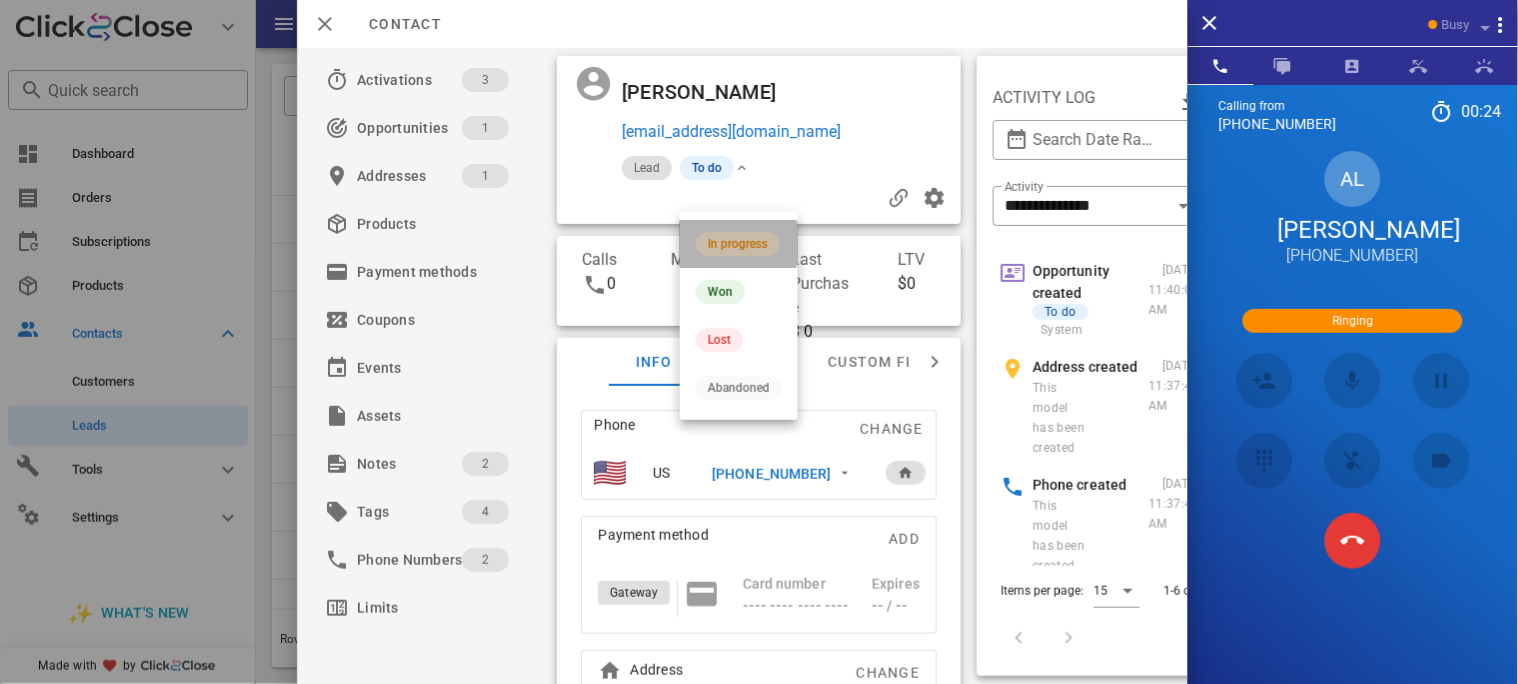 click on "In progress" at bounding box center (738, 244) 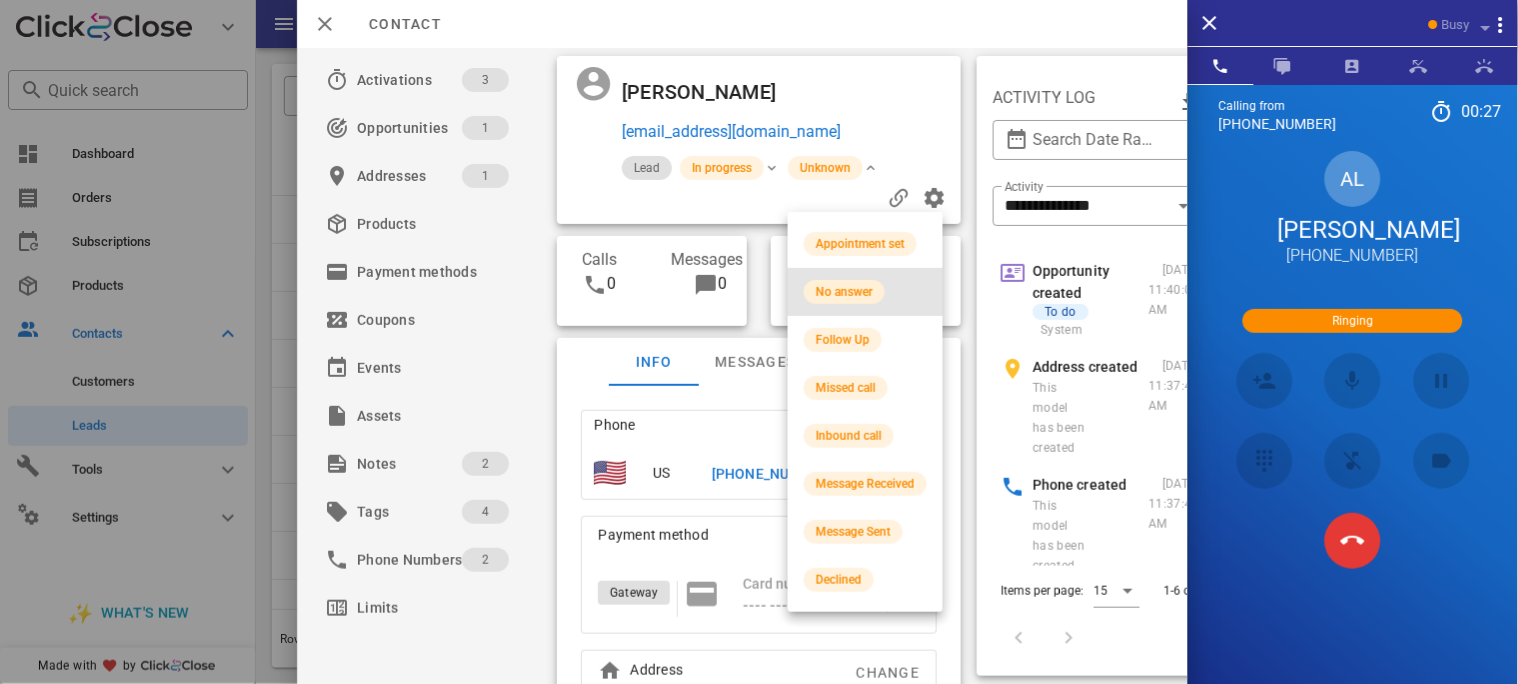 click on "No answer" at bounding box center [844, 292] 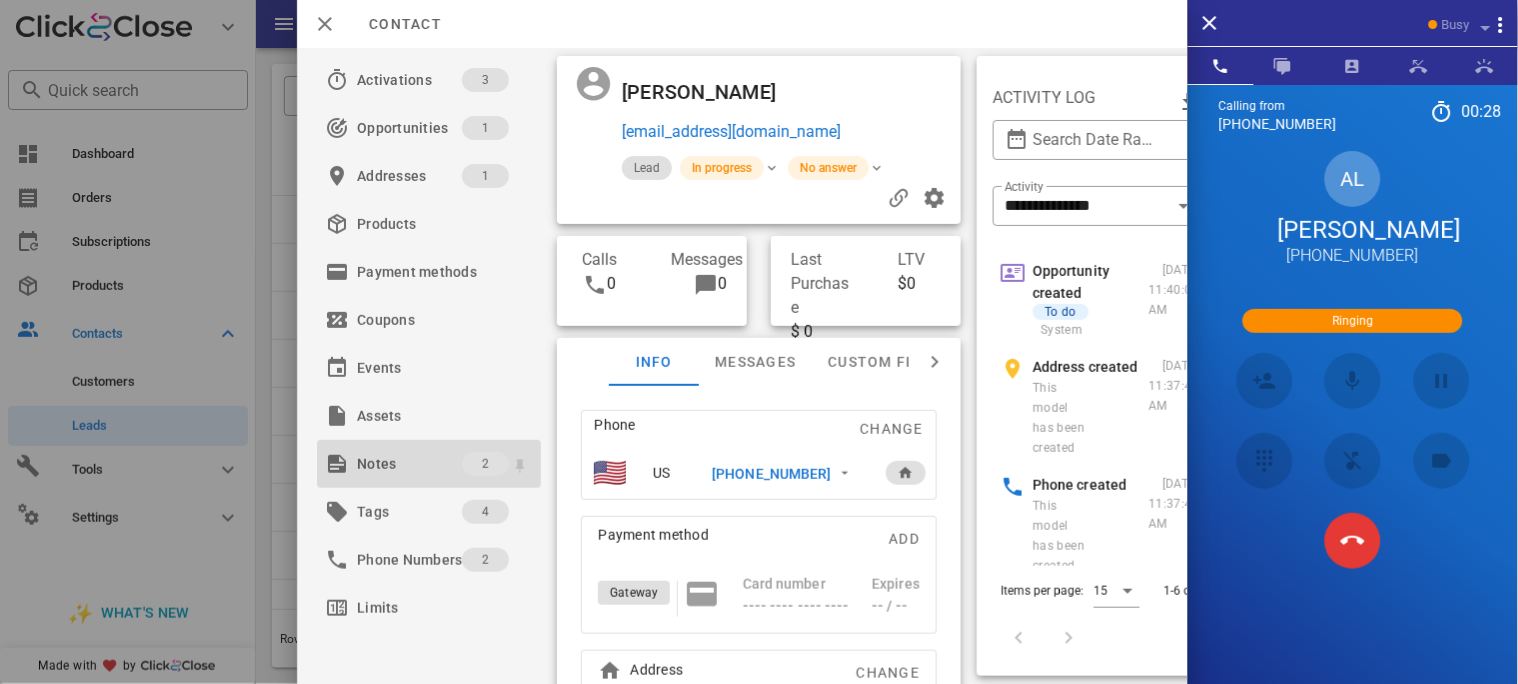 click on "Notes" at bounding box center (409, 464) 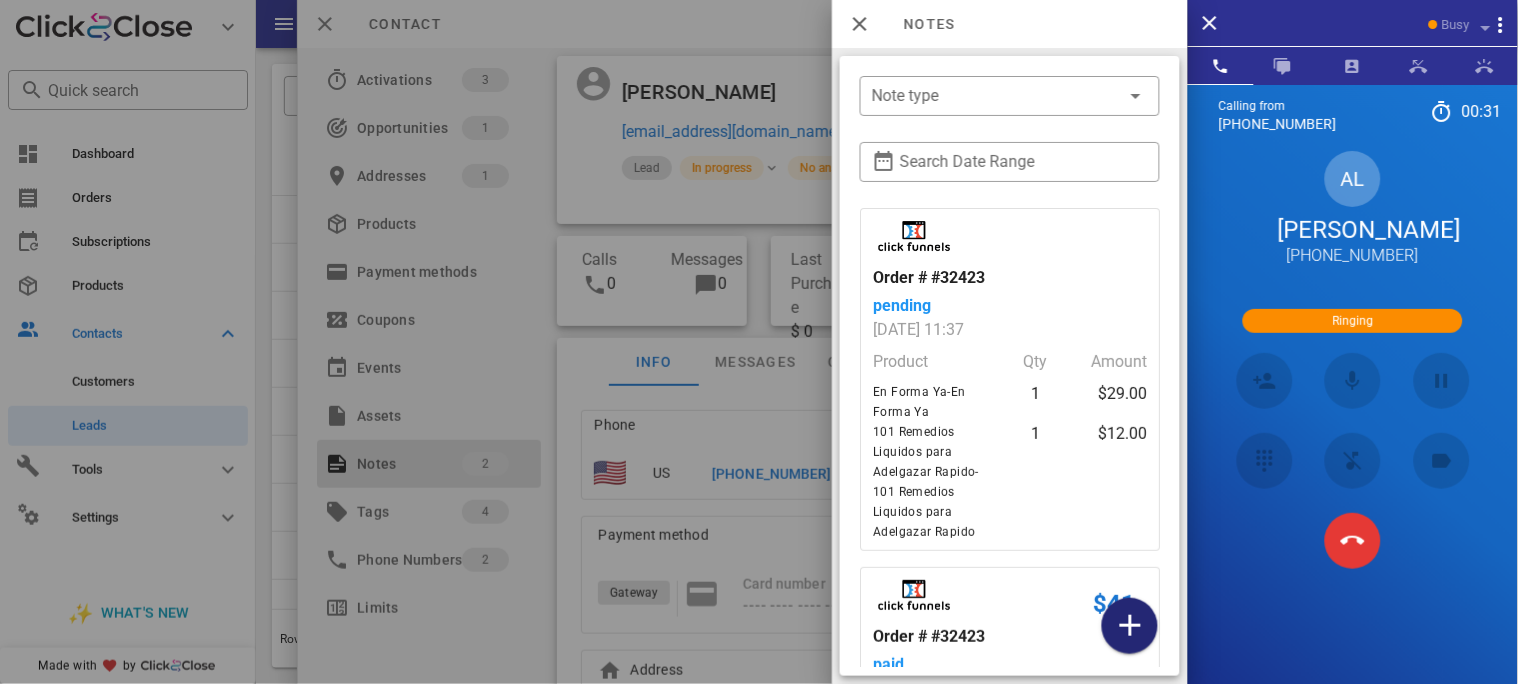 drag, startPoint x: 1122, startPoint y: 626, endPoint x: 1086, endPoint y: 561, distance: 74.30343 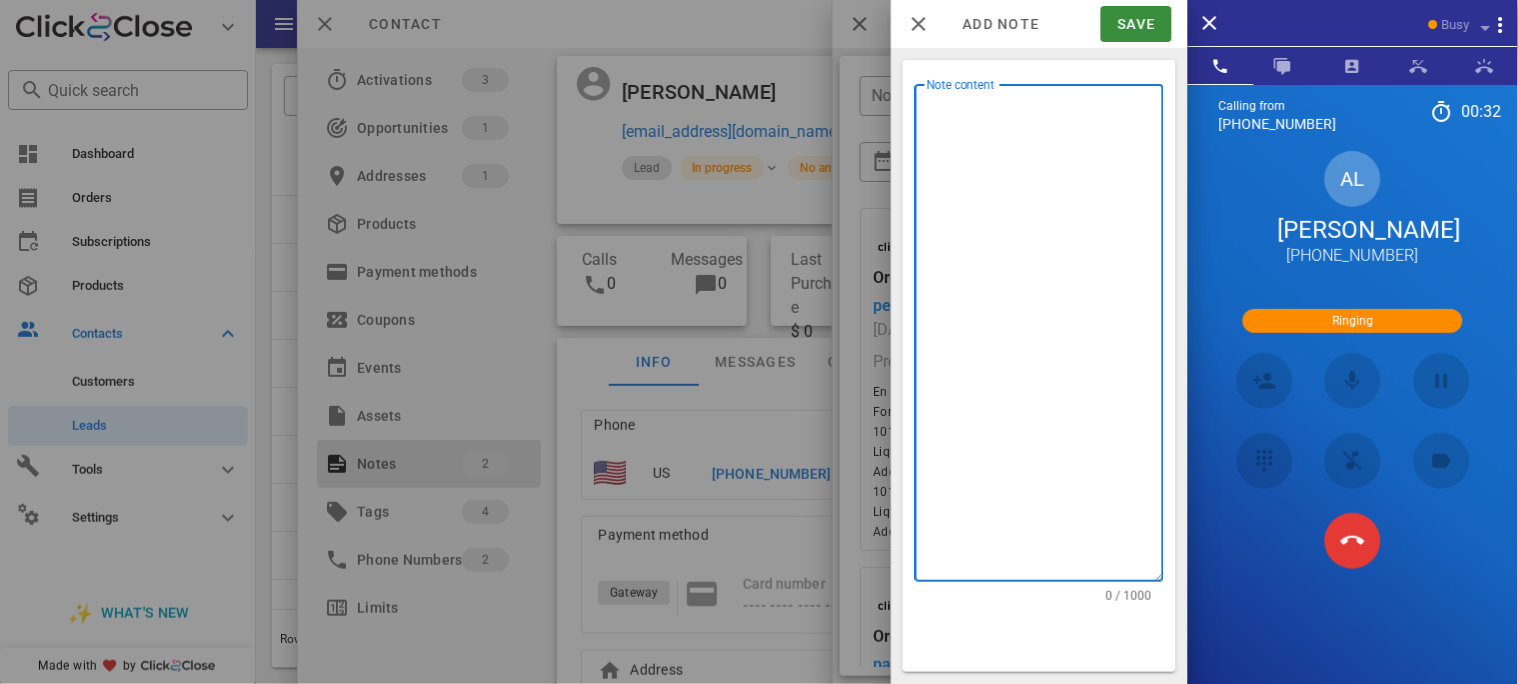 click on "Note content" at bounding box center [1045, 338] 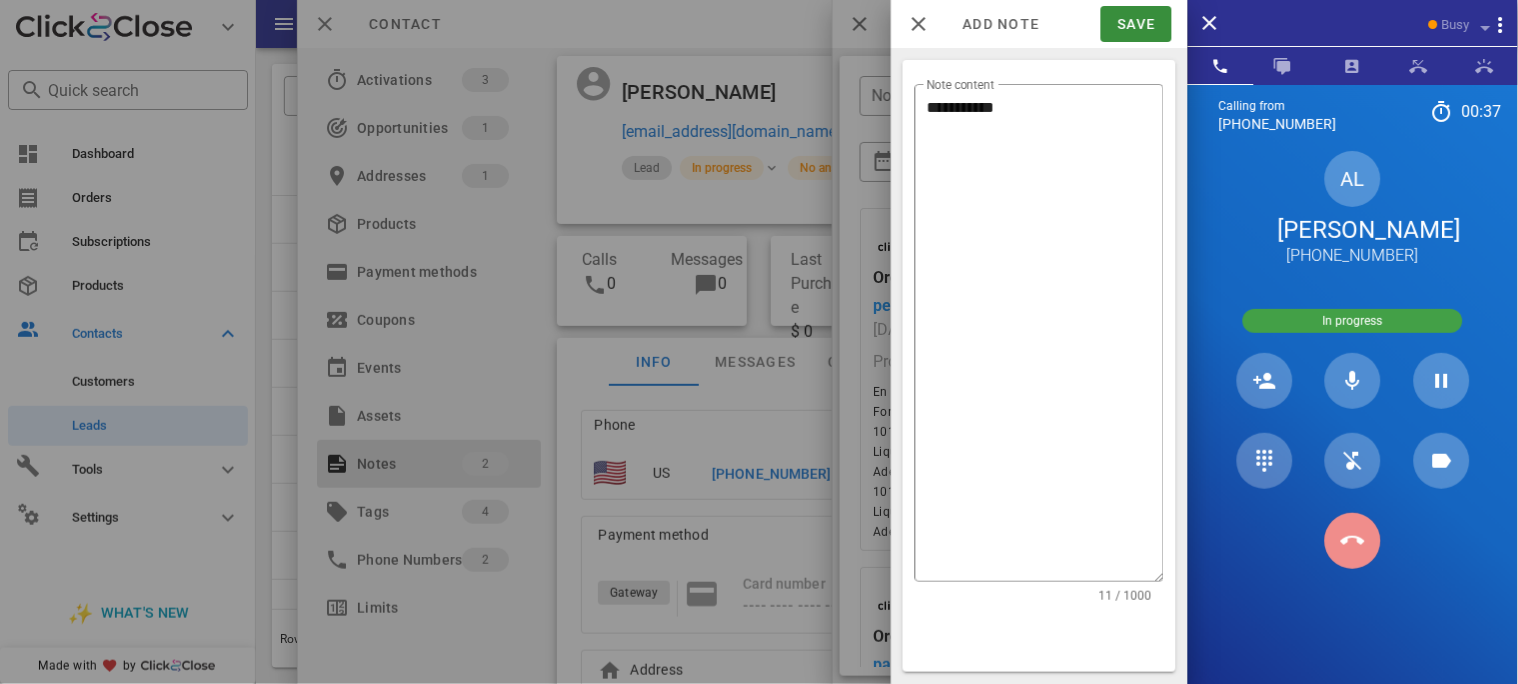click at bounding box center (1353, 541) 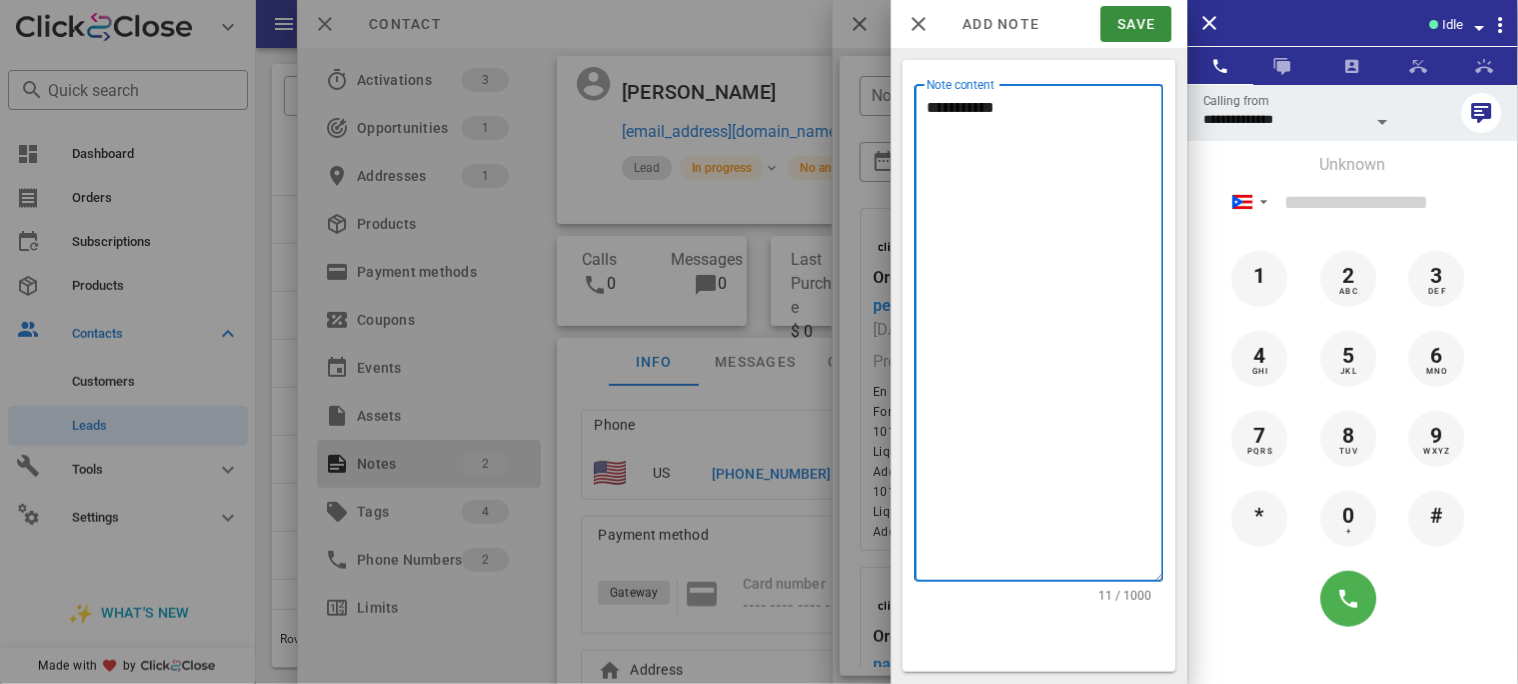 click on "**********" at bounding box center [1045, 338] 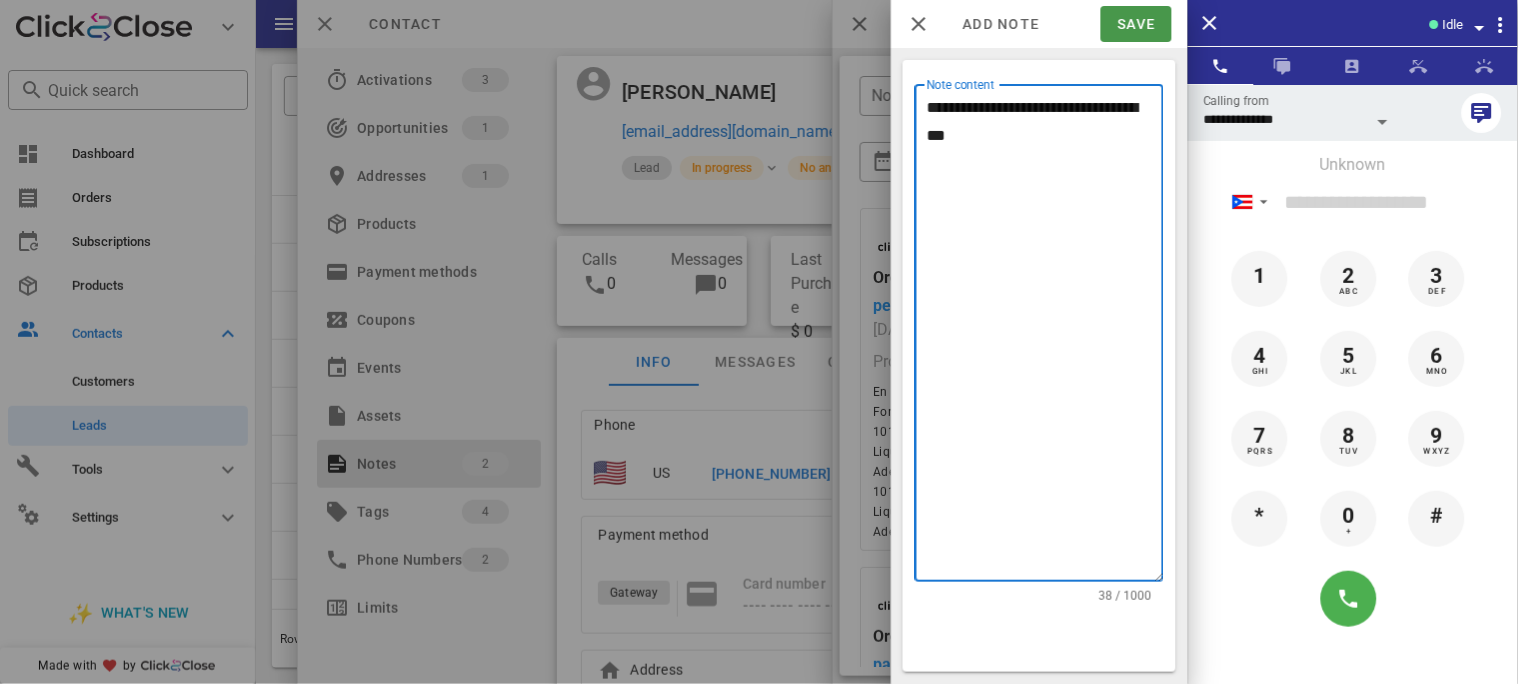 type on "**********" 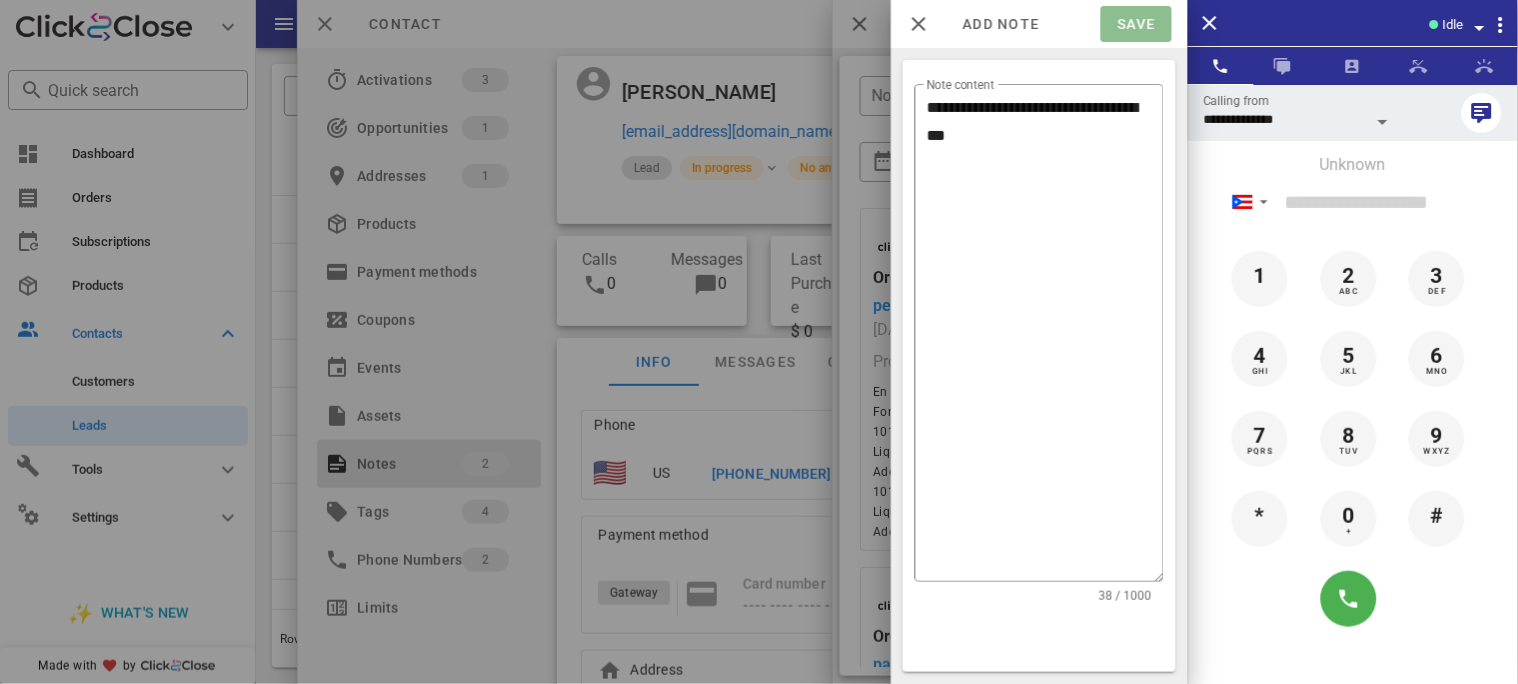click on "Save" at bounding box center (1136, 24) 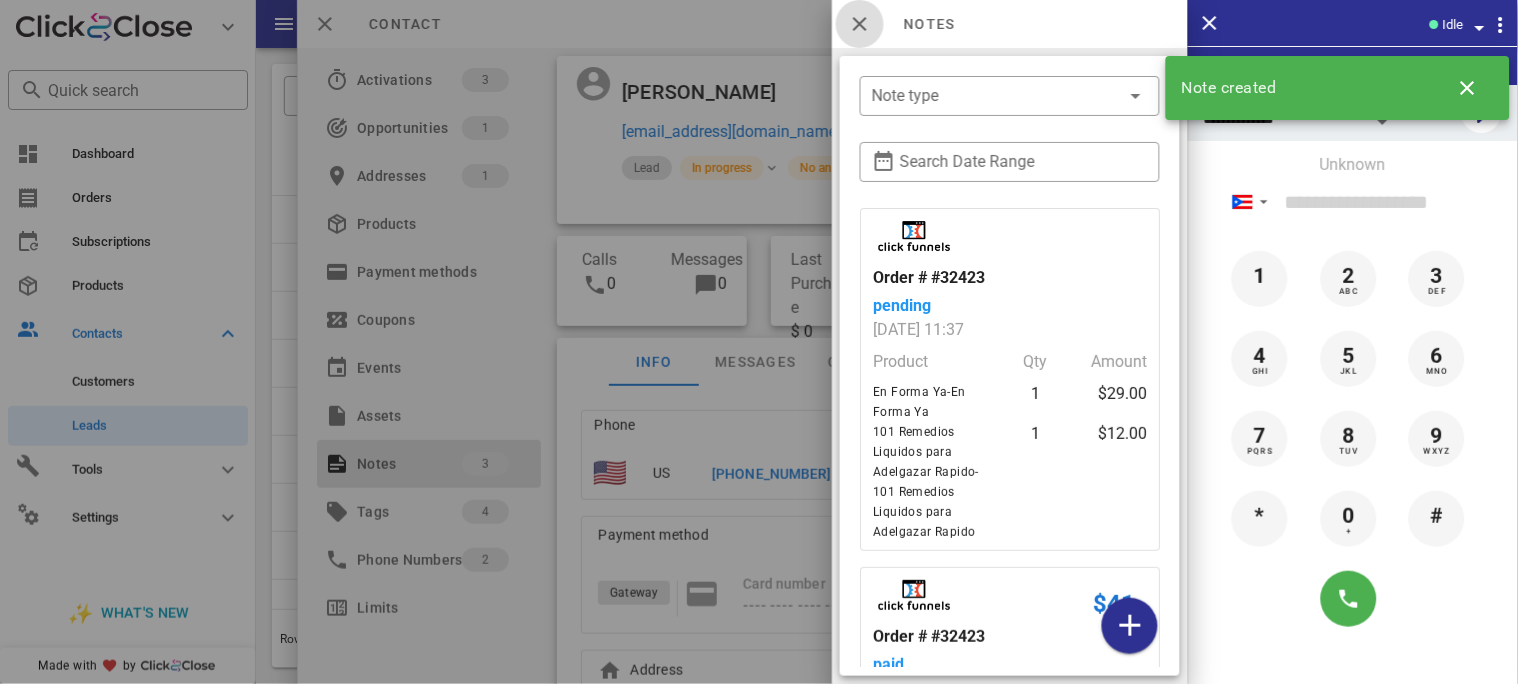 click at bounding box center (860, 24) 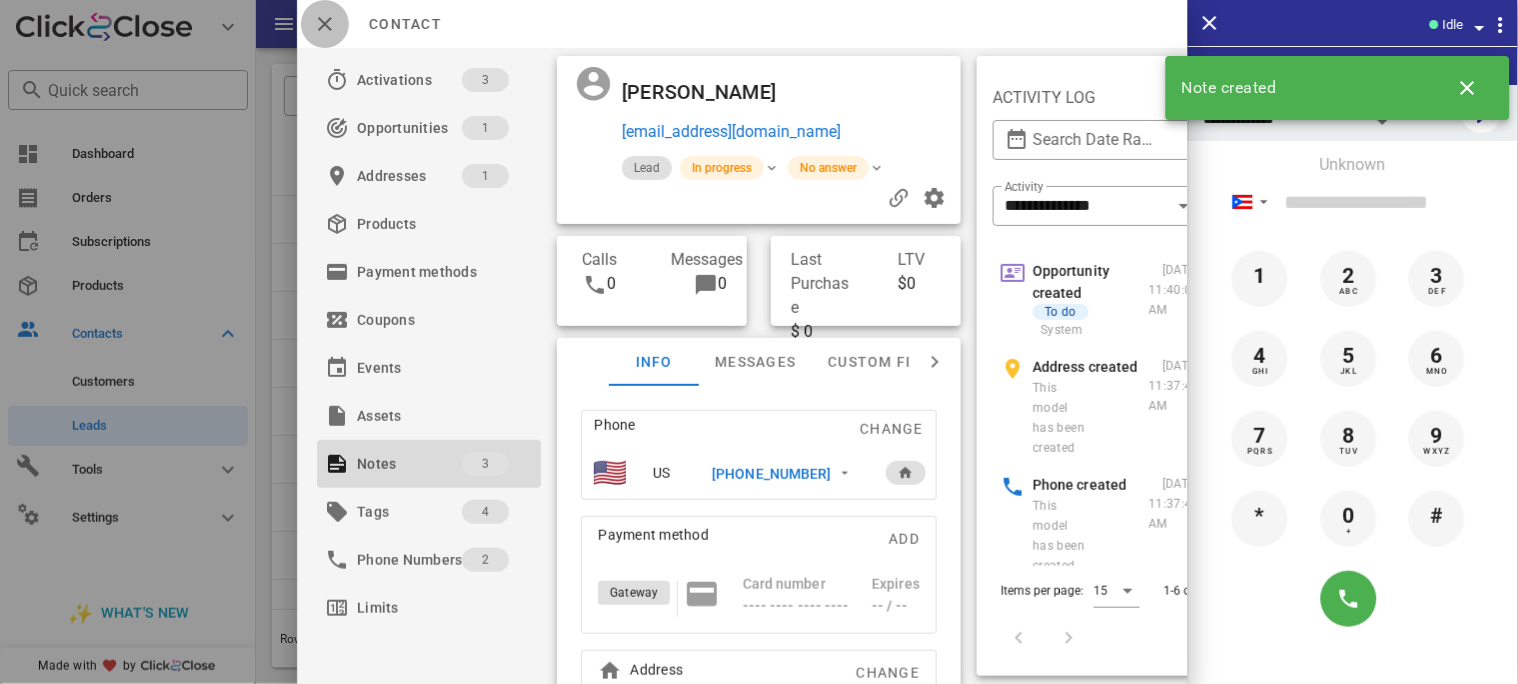 click at bounding box center (325, 24) 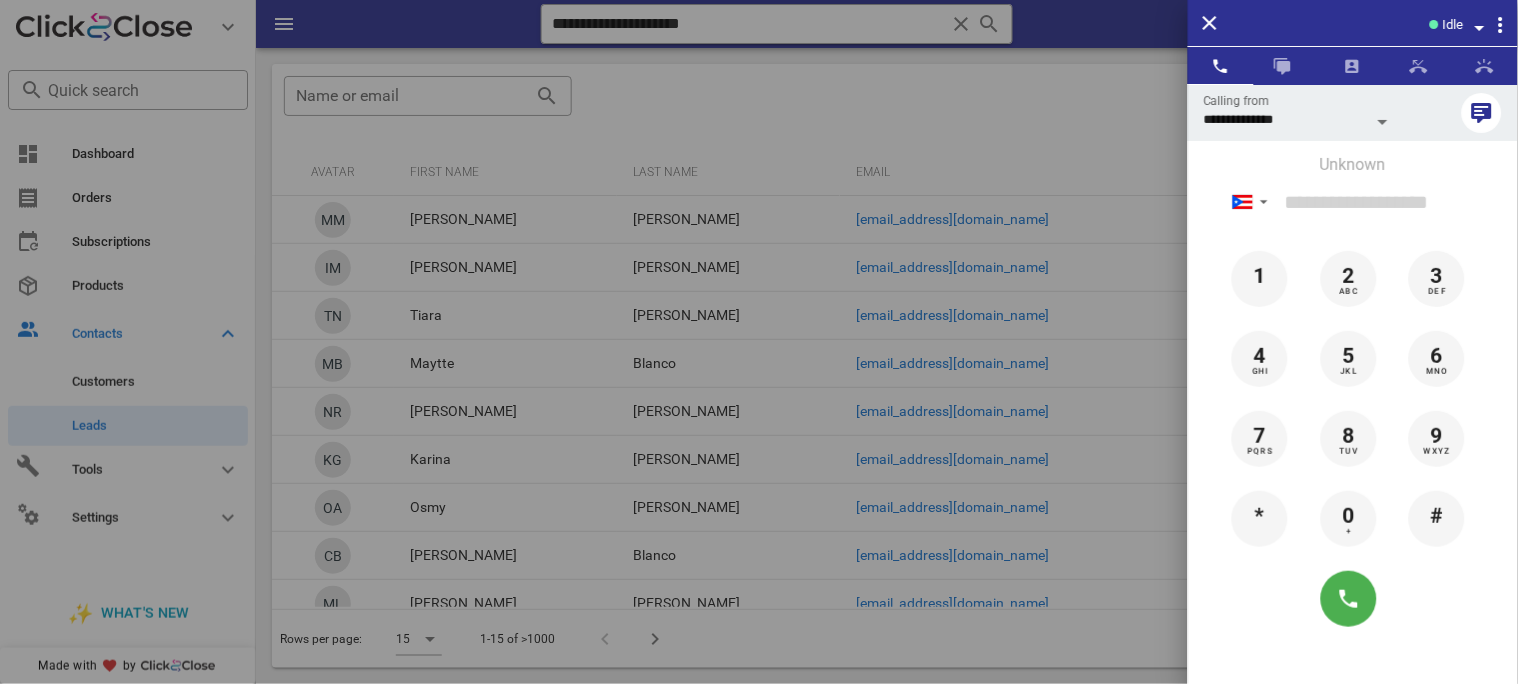 click at bounding box center [759, 342] 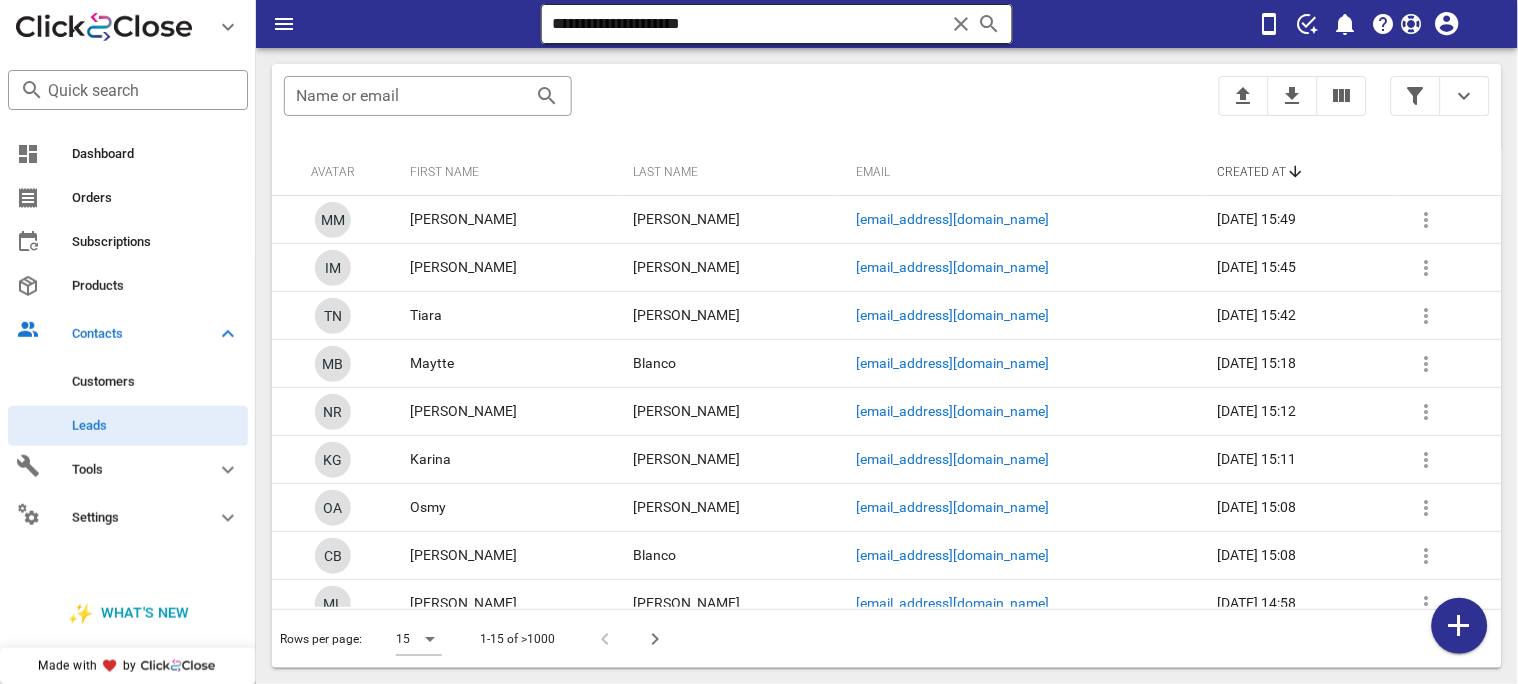 click on "**********" at bounding box center (749, 24) 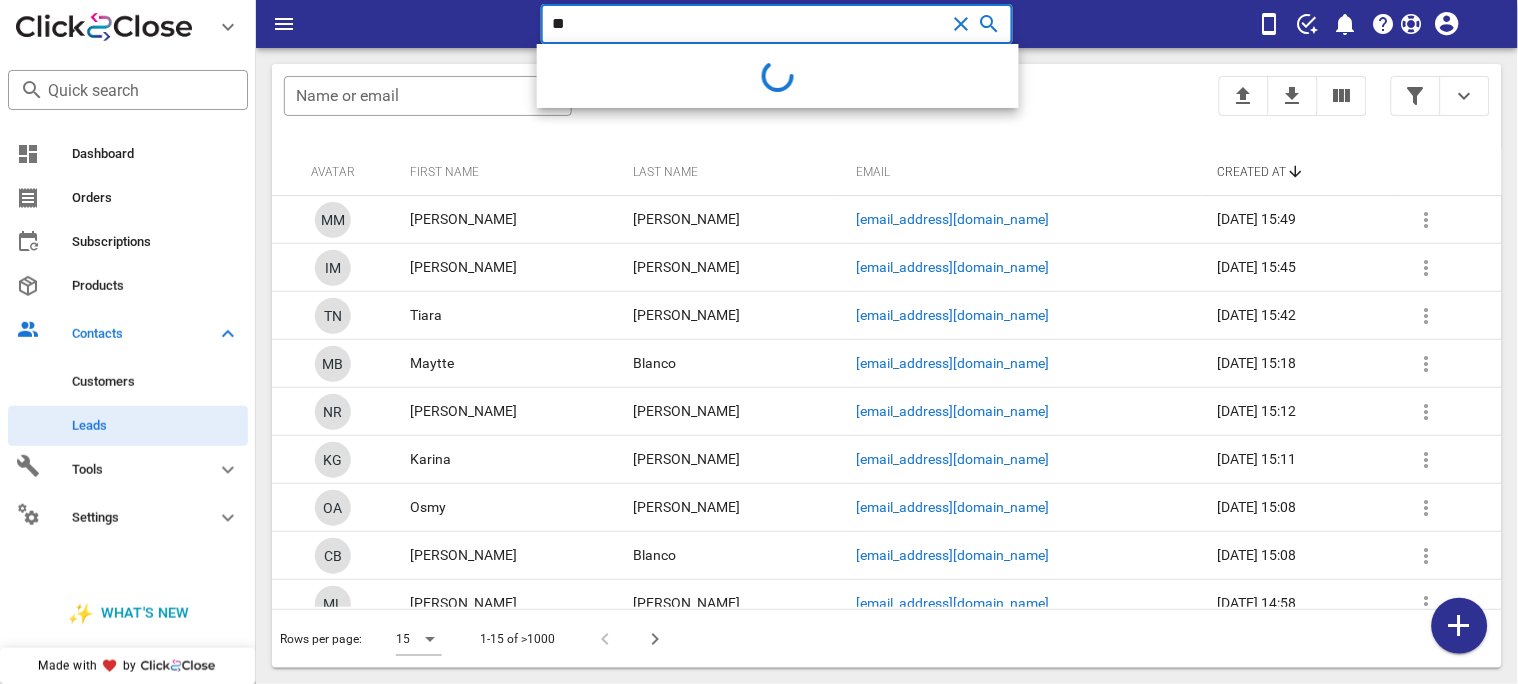 type on "*" 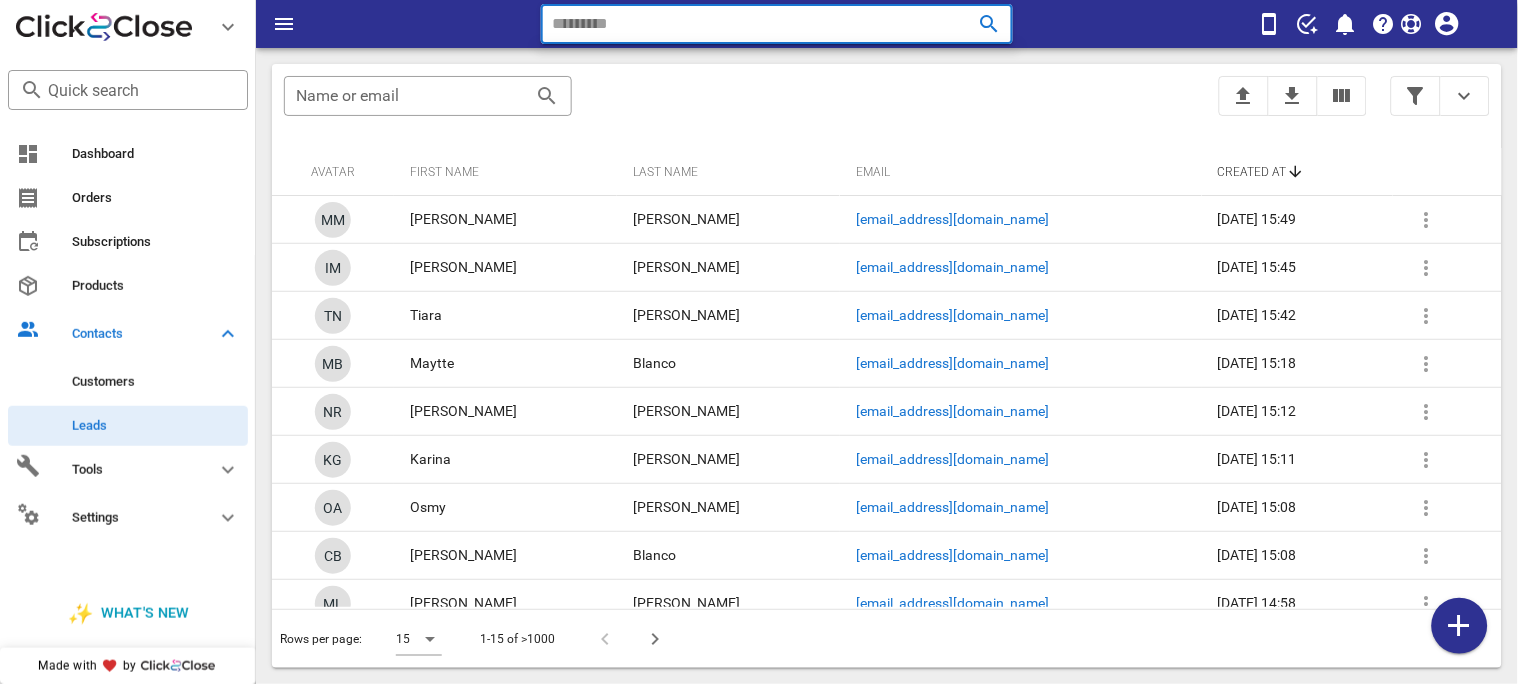 paste on "**********" 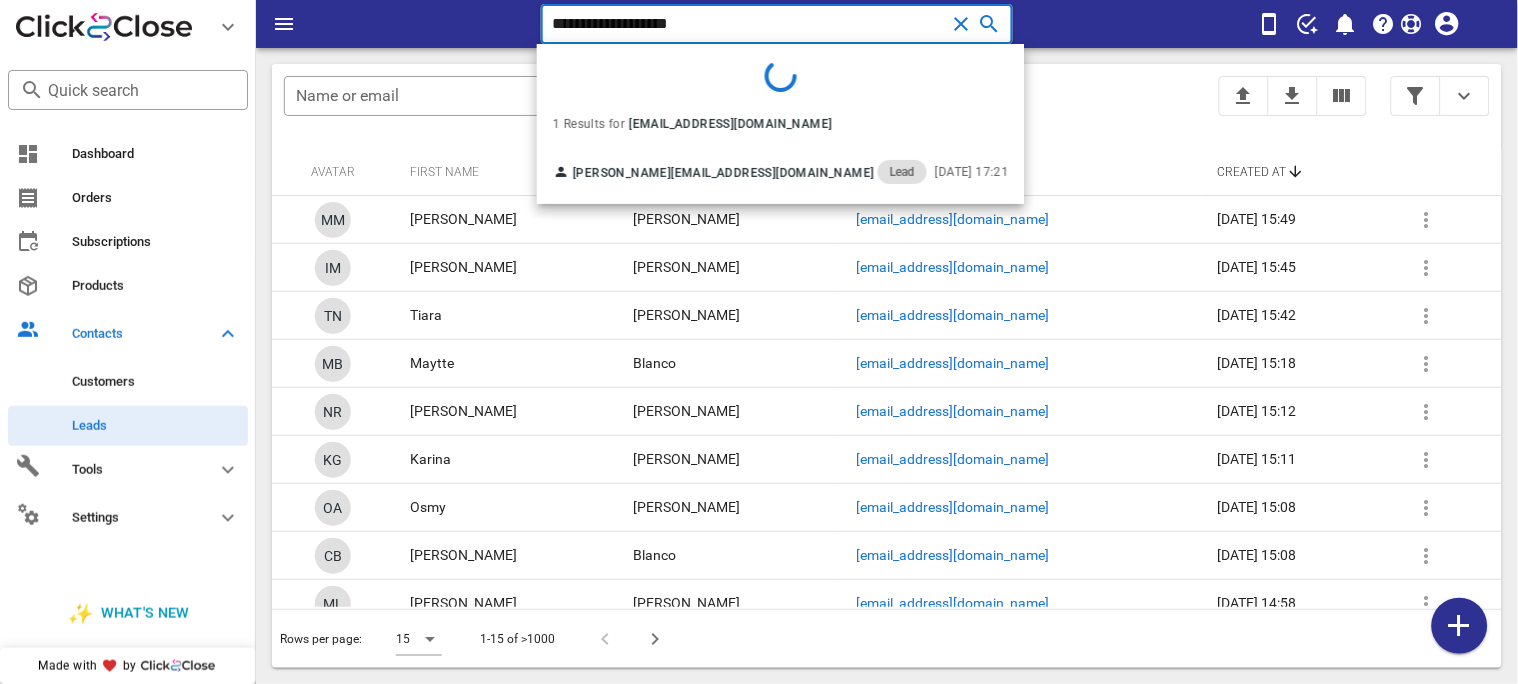 type on "**********" 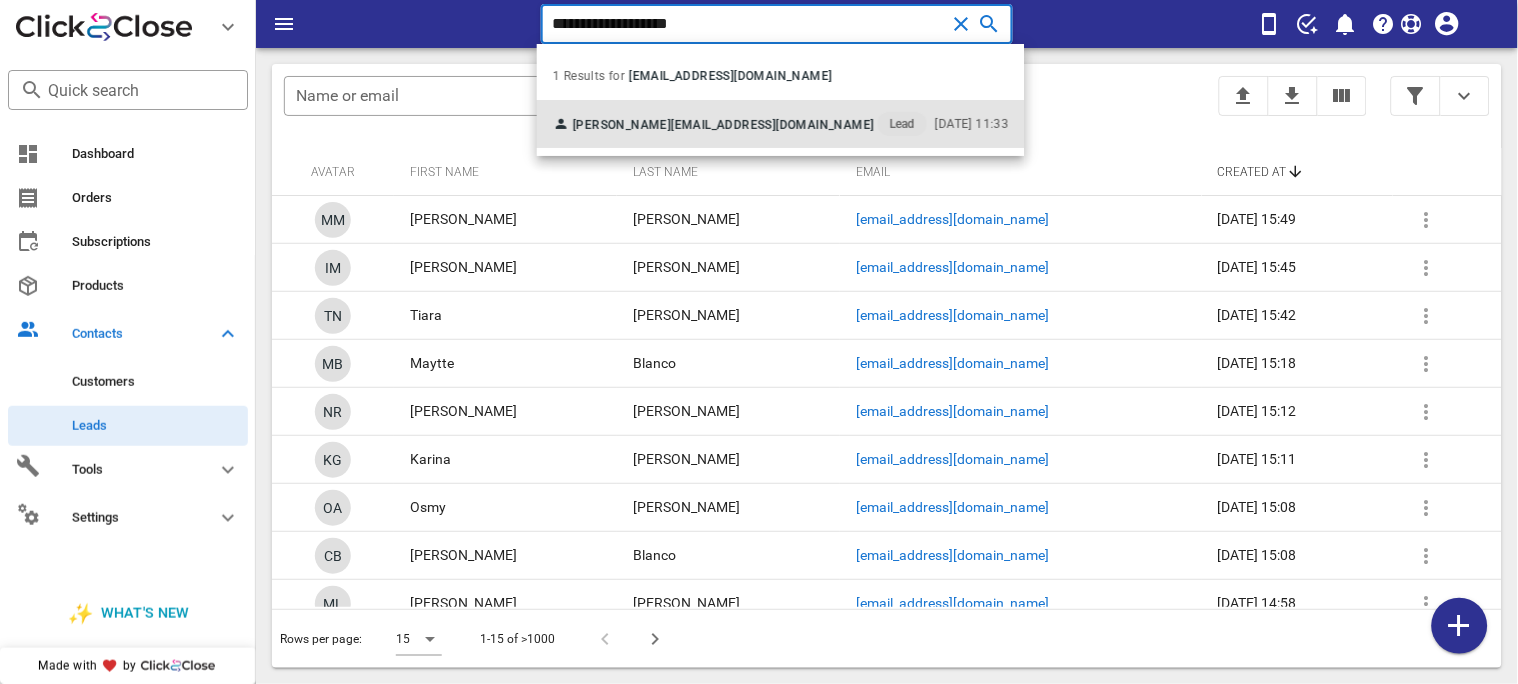 click on "[PERSON_NAME]" at bounding box center (622, 125) 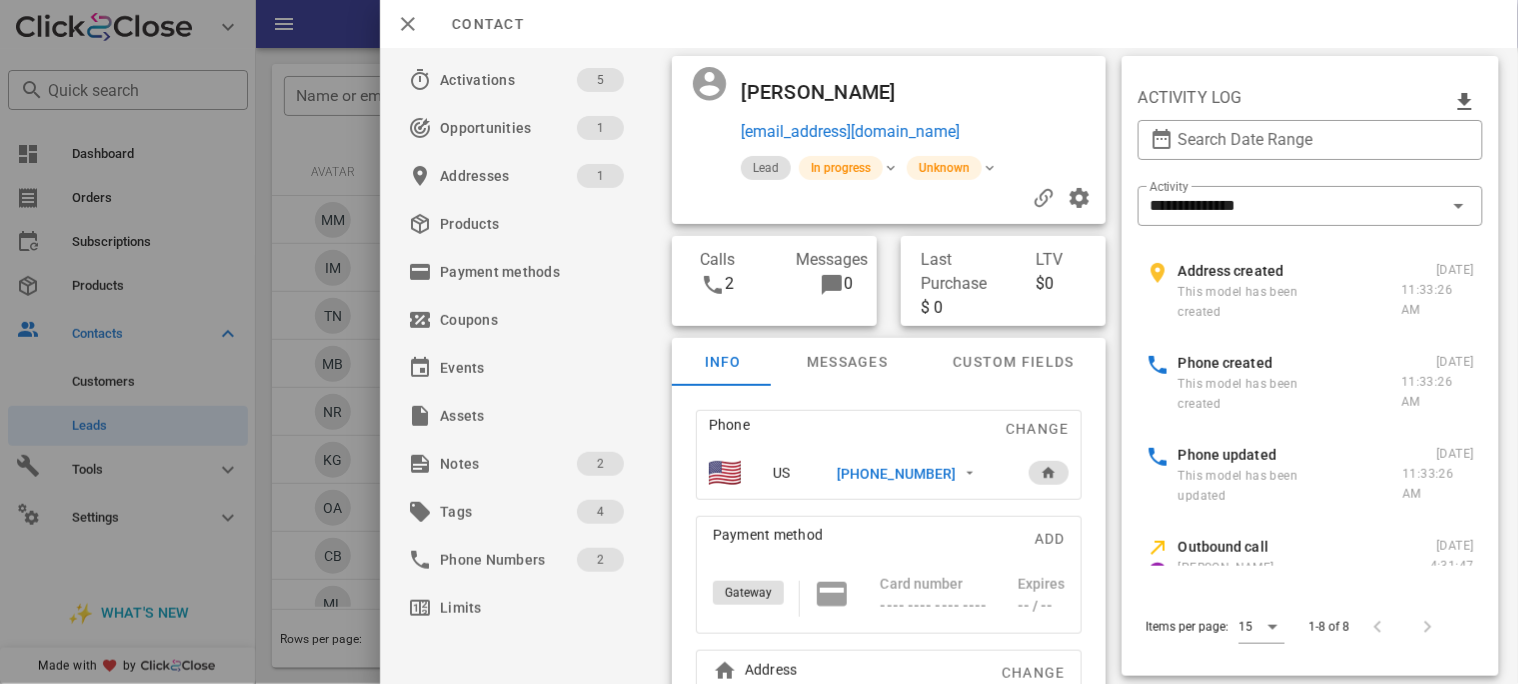 click on "[PHONE_NUMBER]" at bounding box center (895, 474) 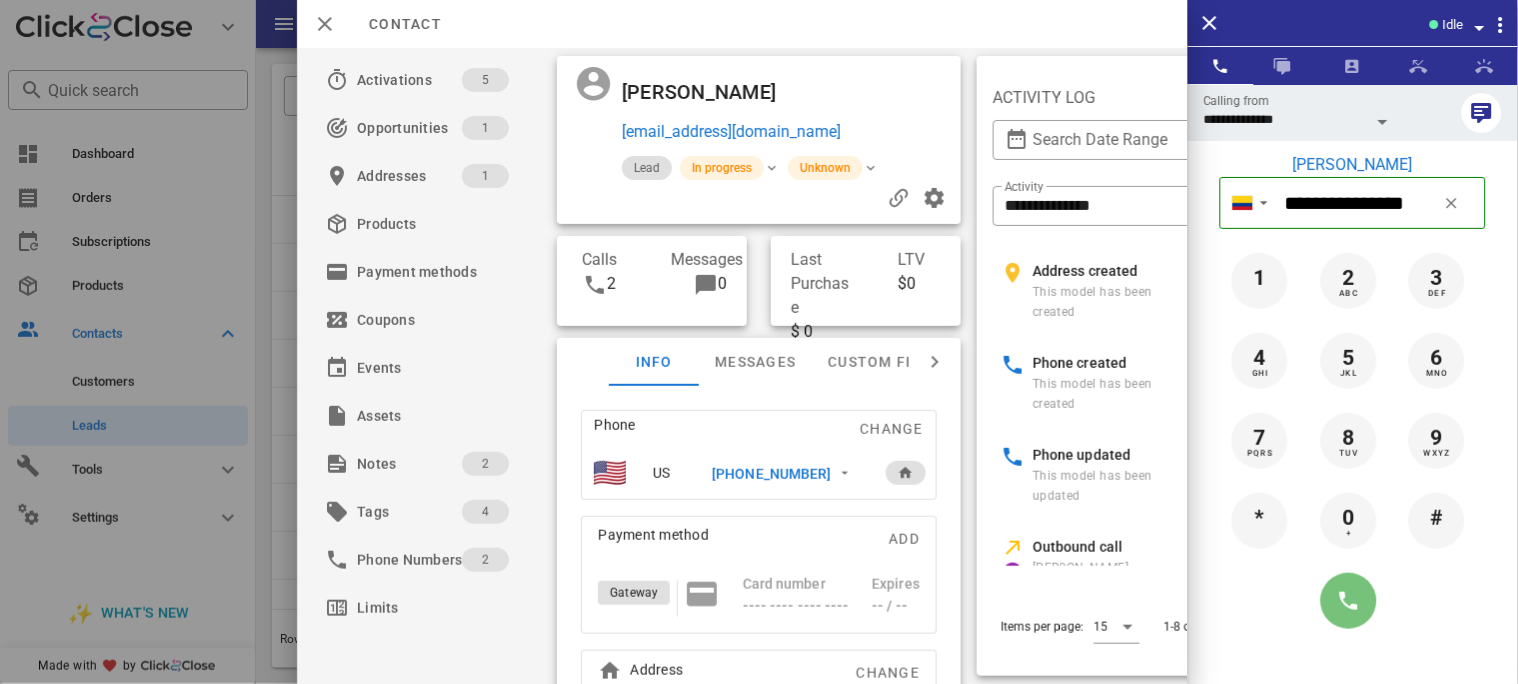 click at bounding box center [1349, 601] 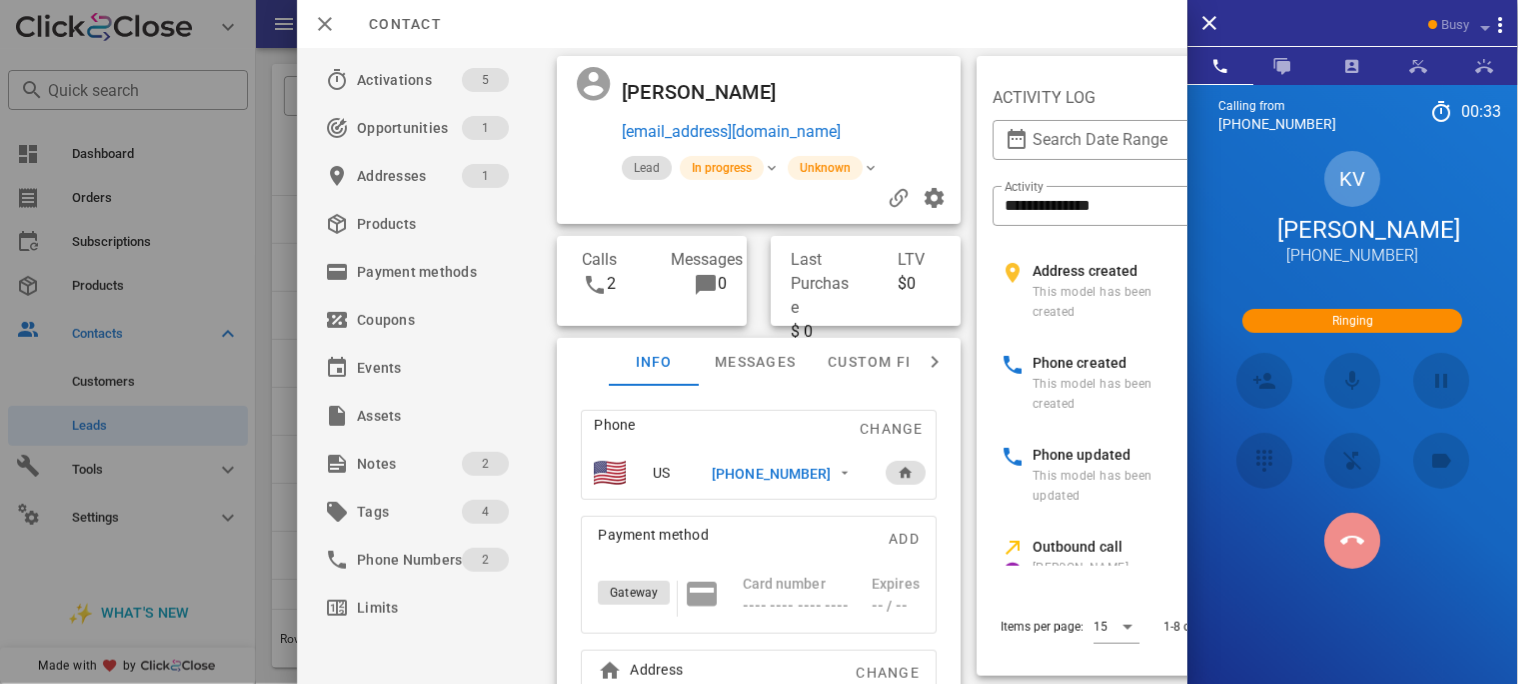 click at bounding box center [1353, 541] 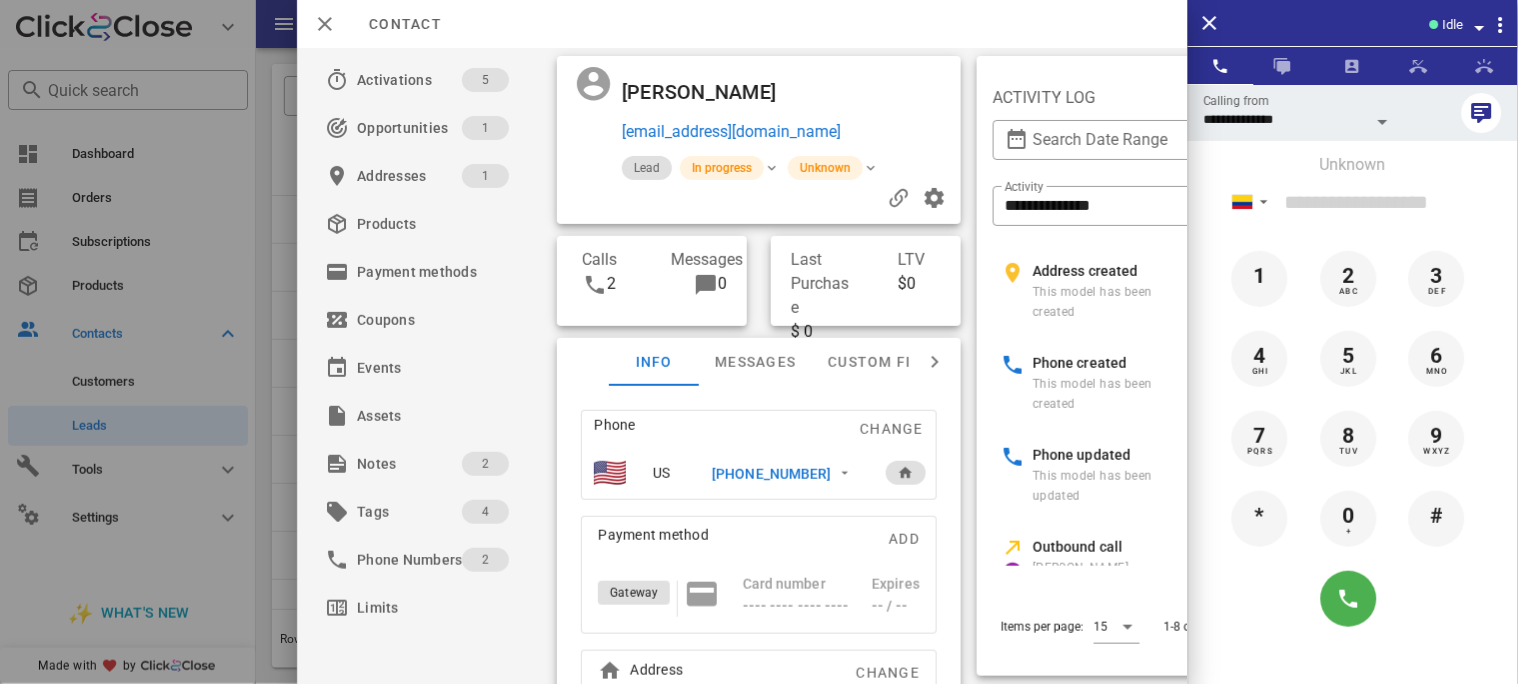 click on "[PHONE_NUMBER]" at bounding box center [771, 474] 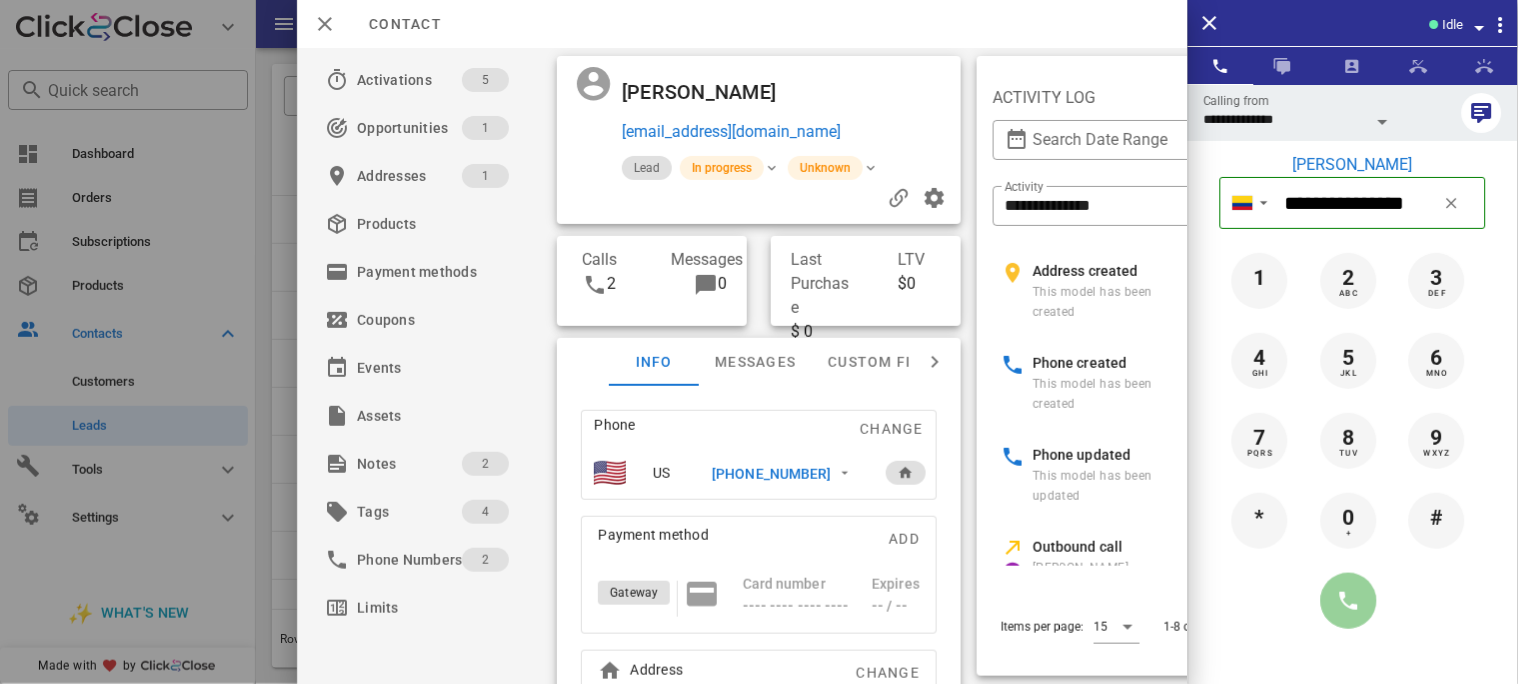 click at bounding box center [1349, 601] 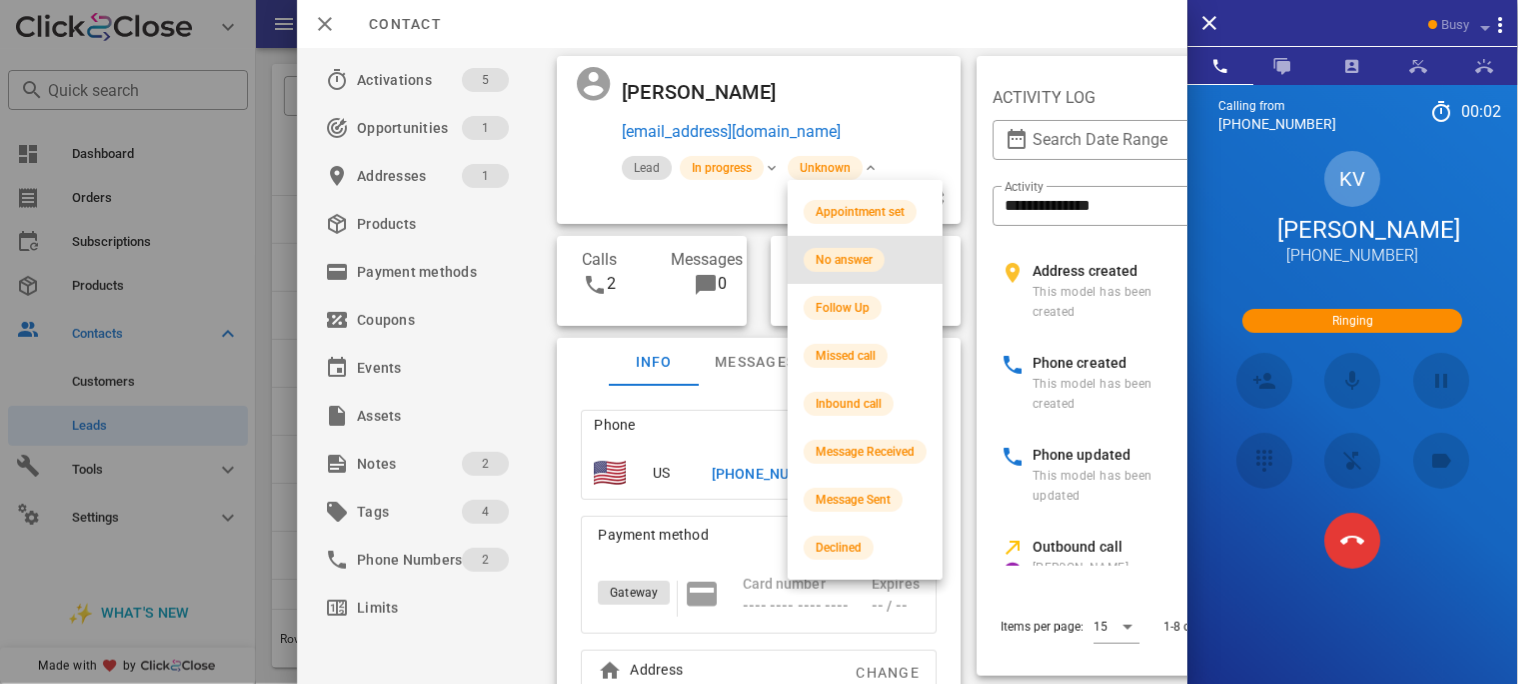 click on "No answer" at bounding box center [844, 260] 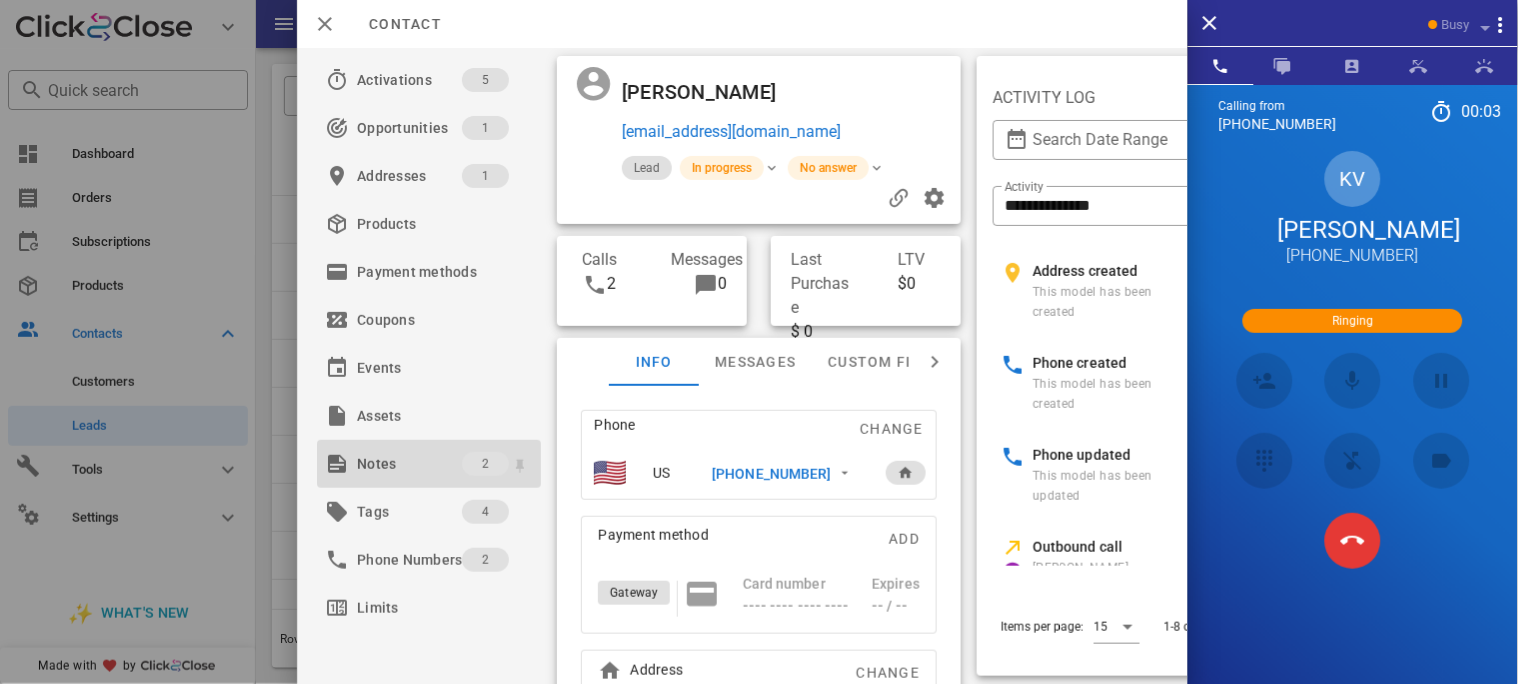click on "Notes" at bounding box center [409, 464] 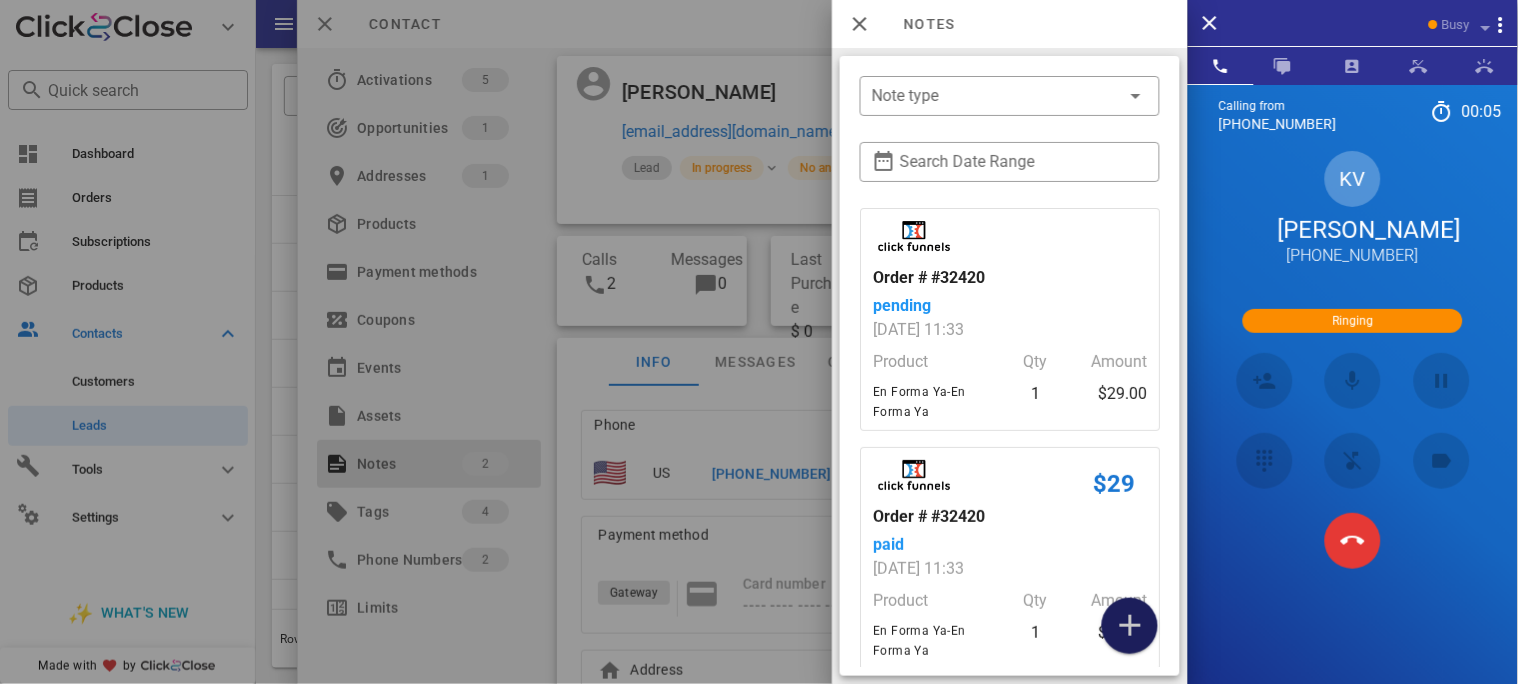 click at bounding box center (1130, 626) 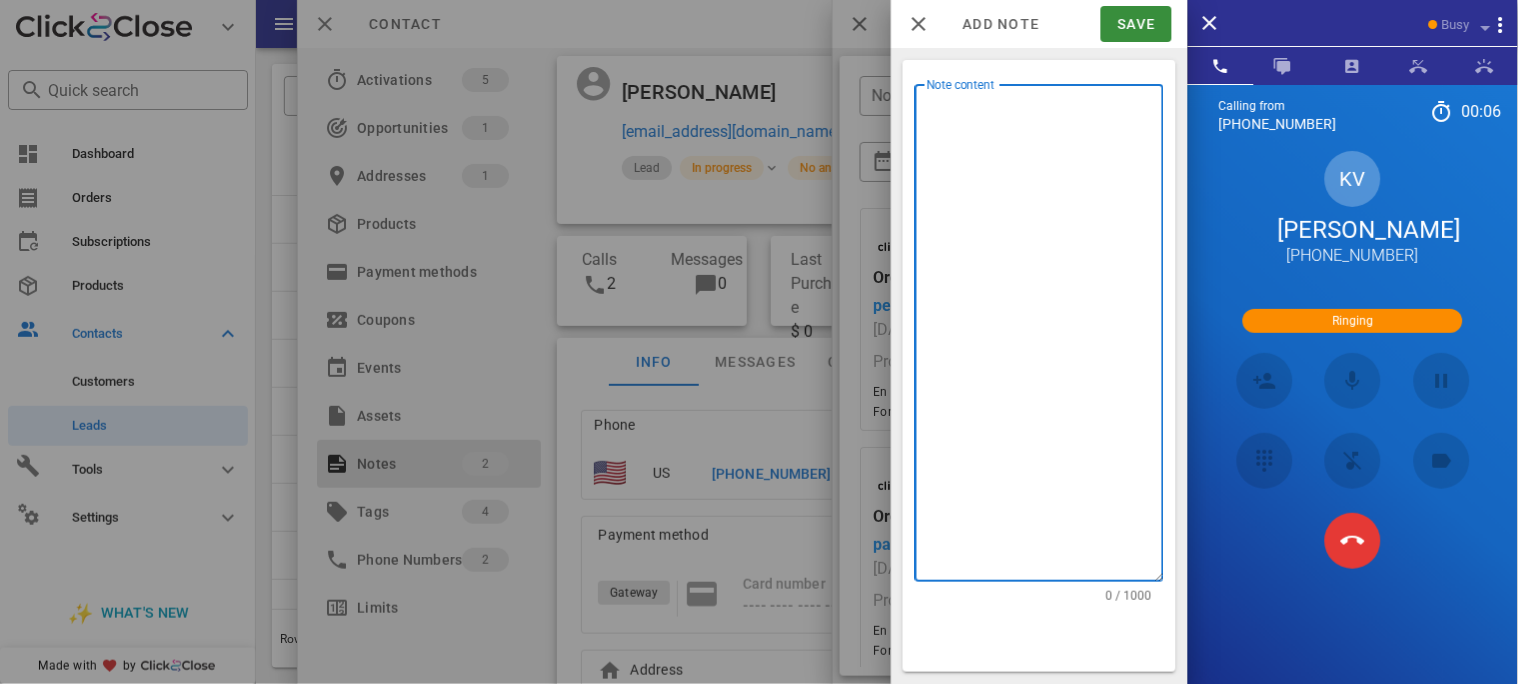 click on "Note content" at bounding box center (1045, 338) 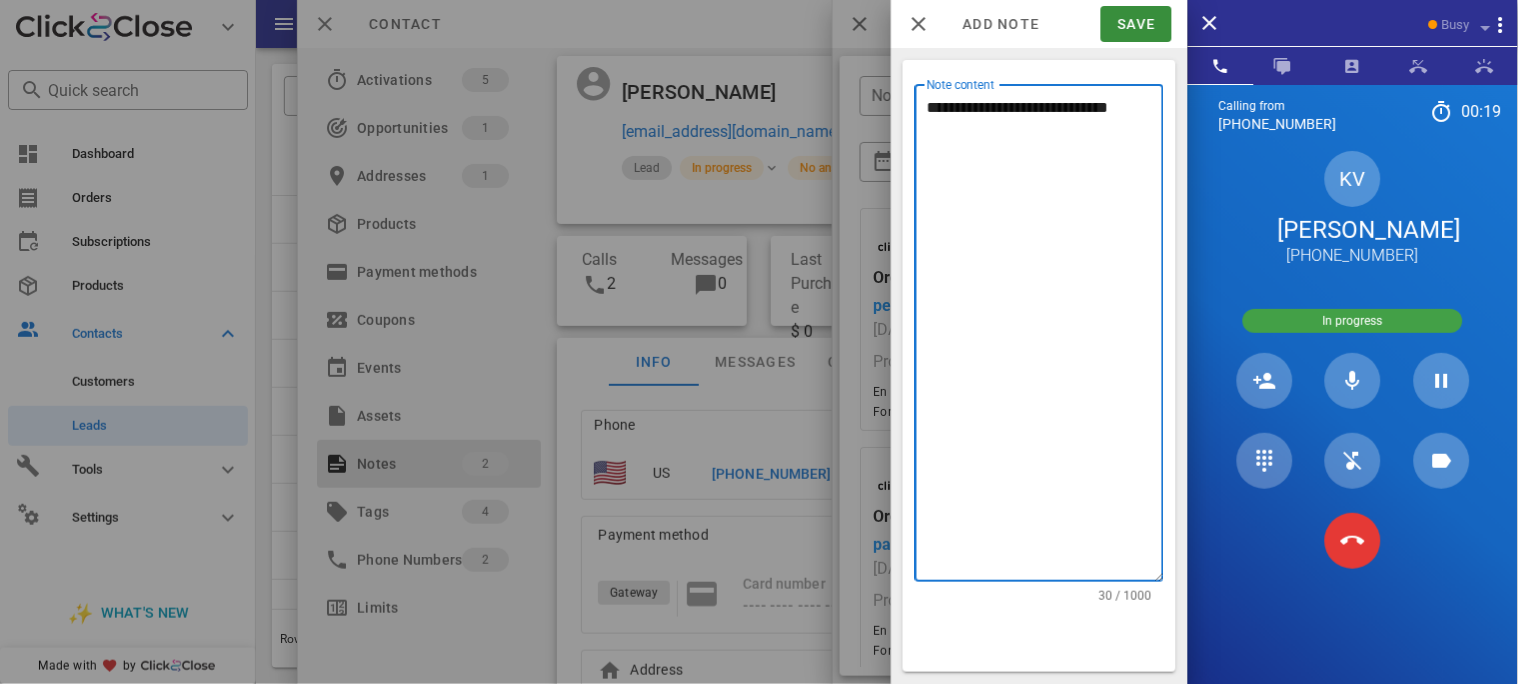 click on "**********" at bounding box center (1045, 338) 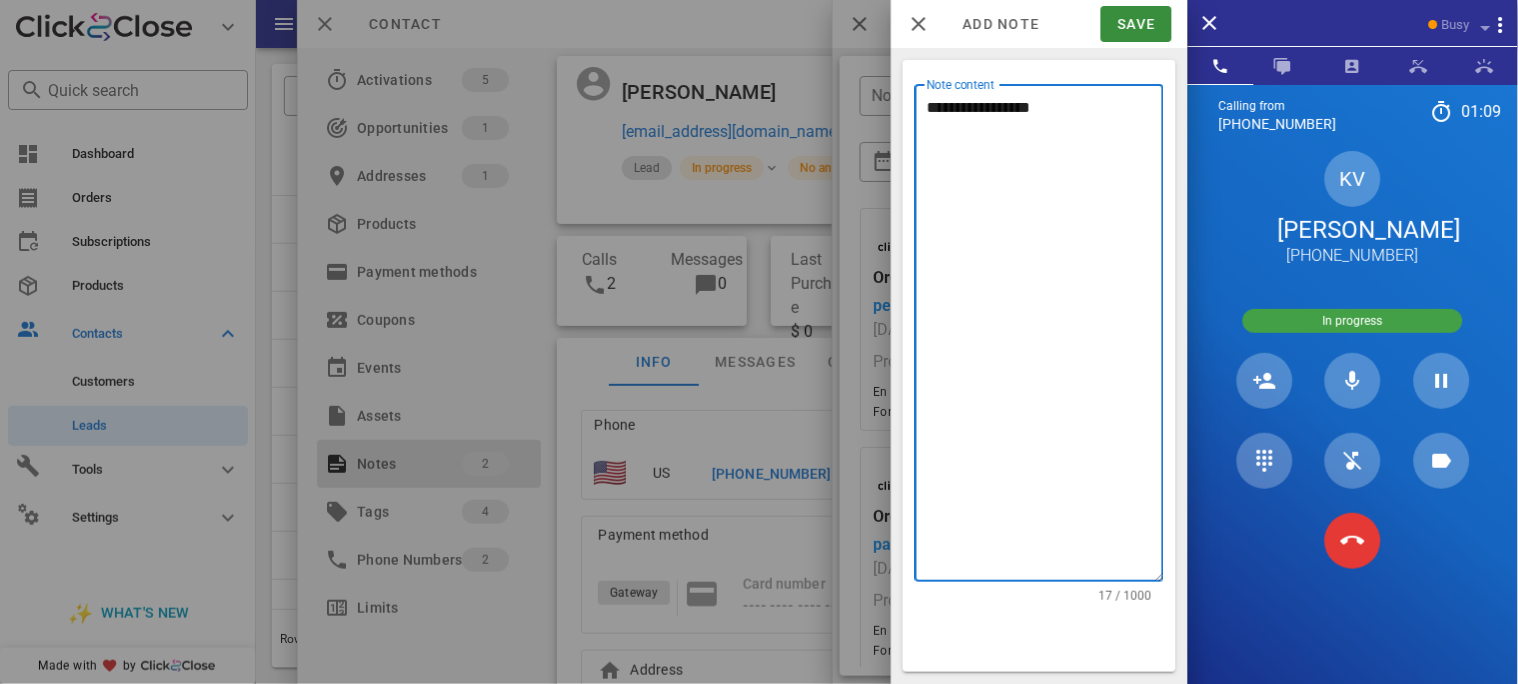 click on "**********" at bounding box center (1045, 338) 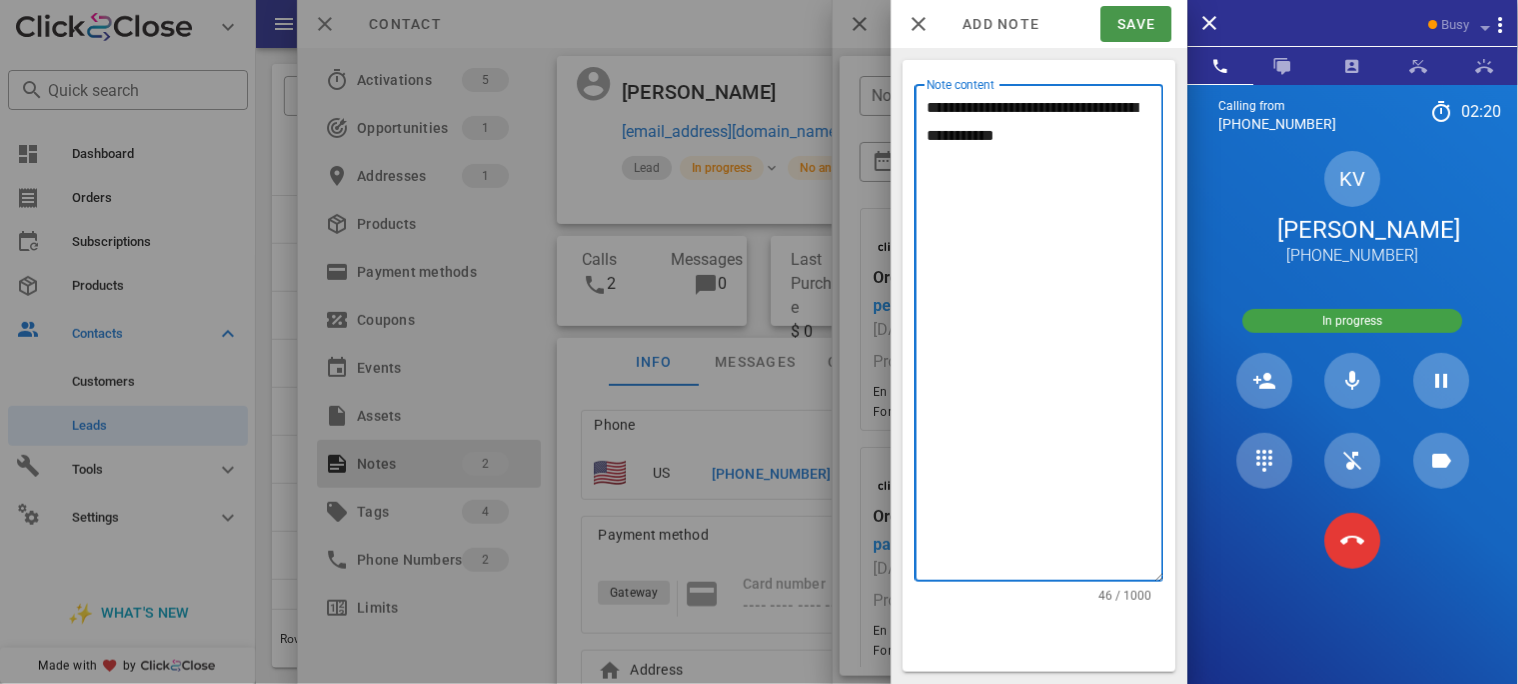type on "**********" 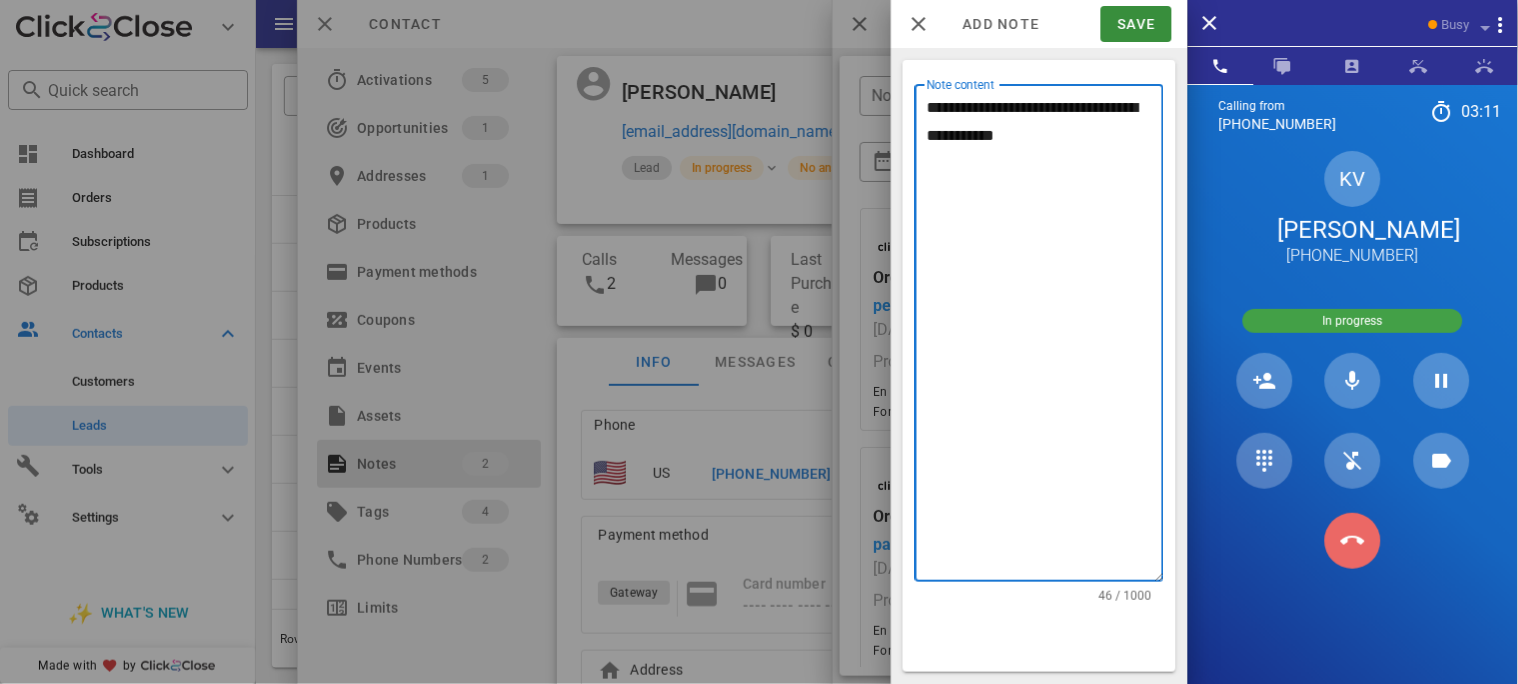click at bounding box center (1353, 541) 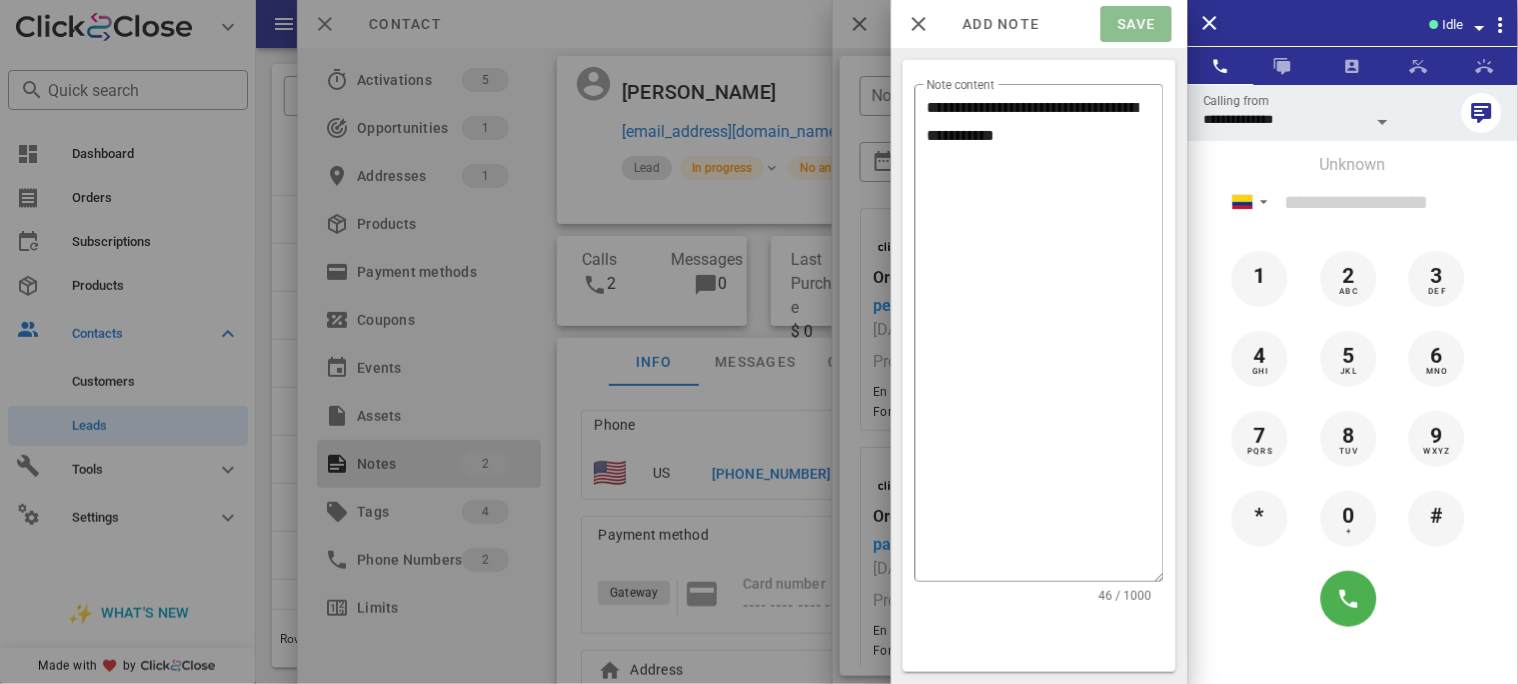 click on "Save" at bounding box center [1136, 24] 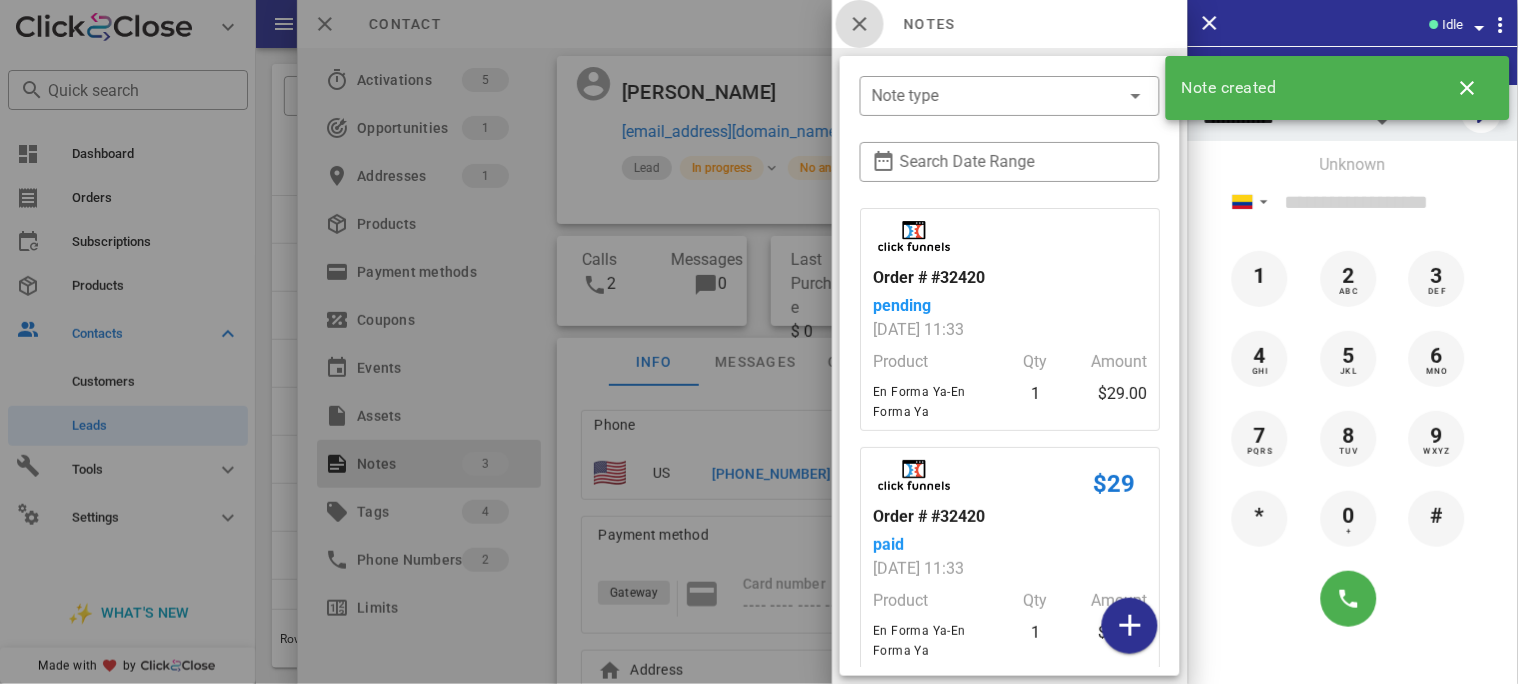 click at bounding box center (860, 24) 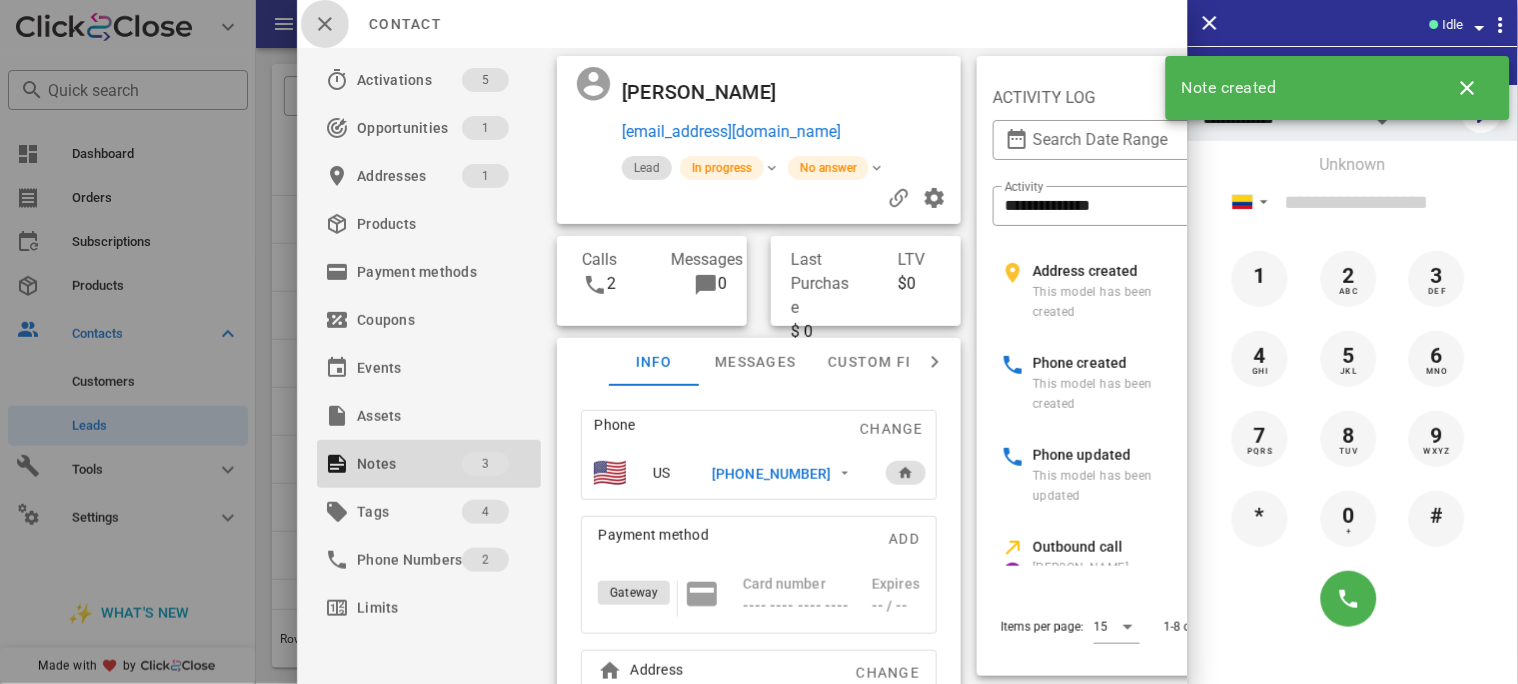 click at bounding box center [325, 24] 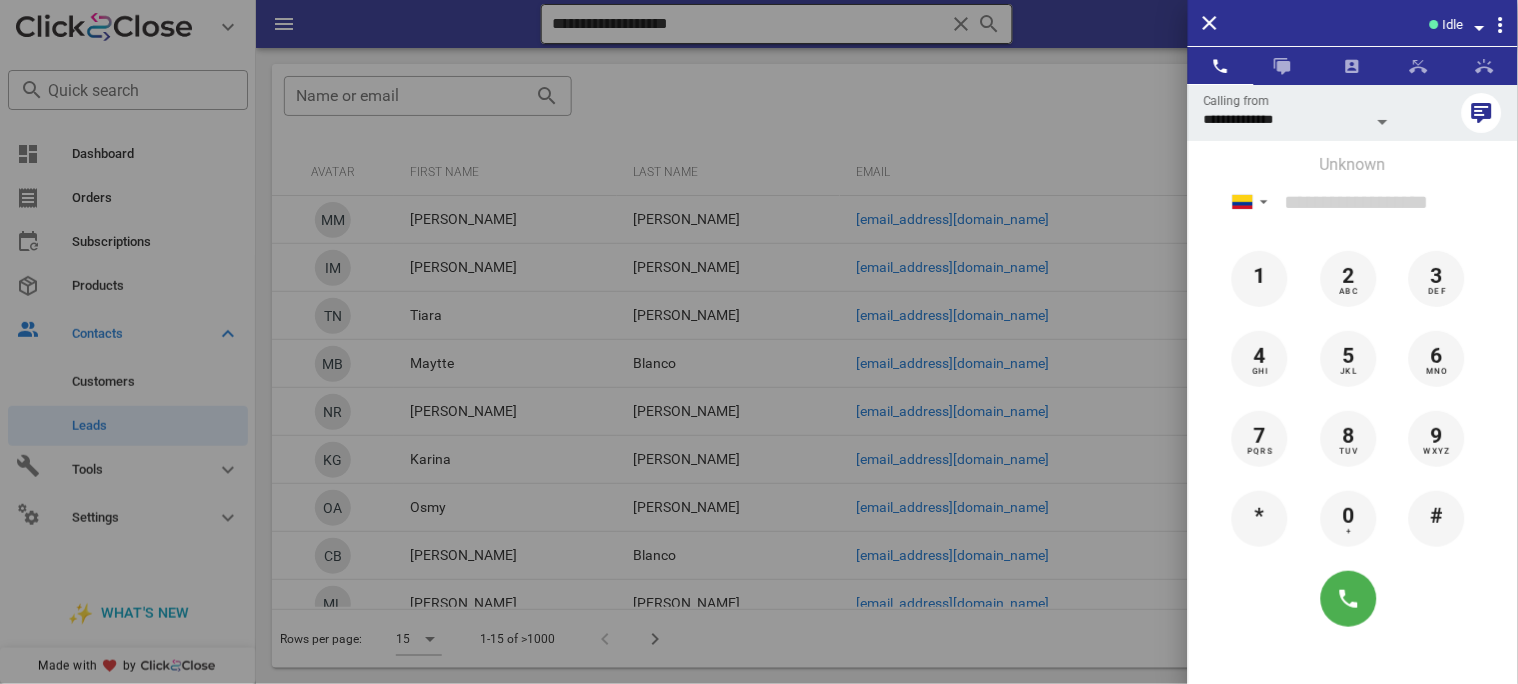 click at bounding box center [759, 342] 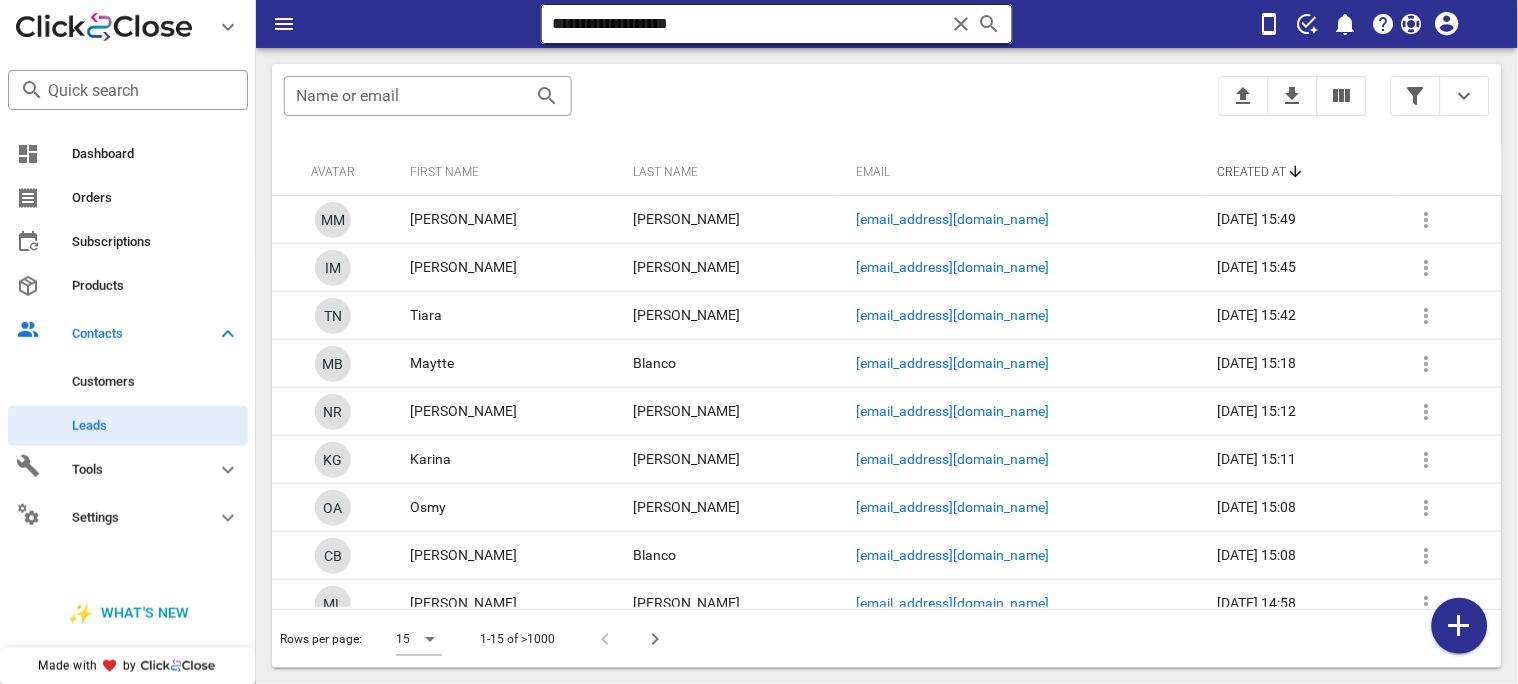 click at bounding box center [961, 24] 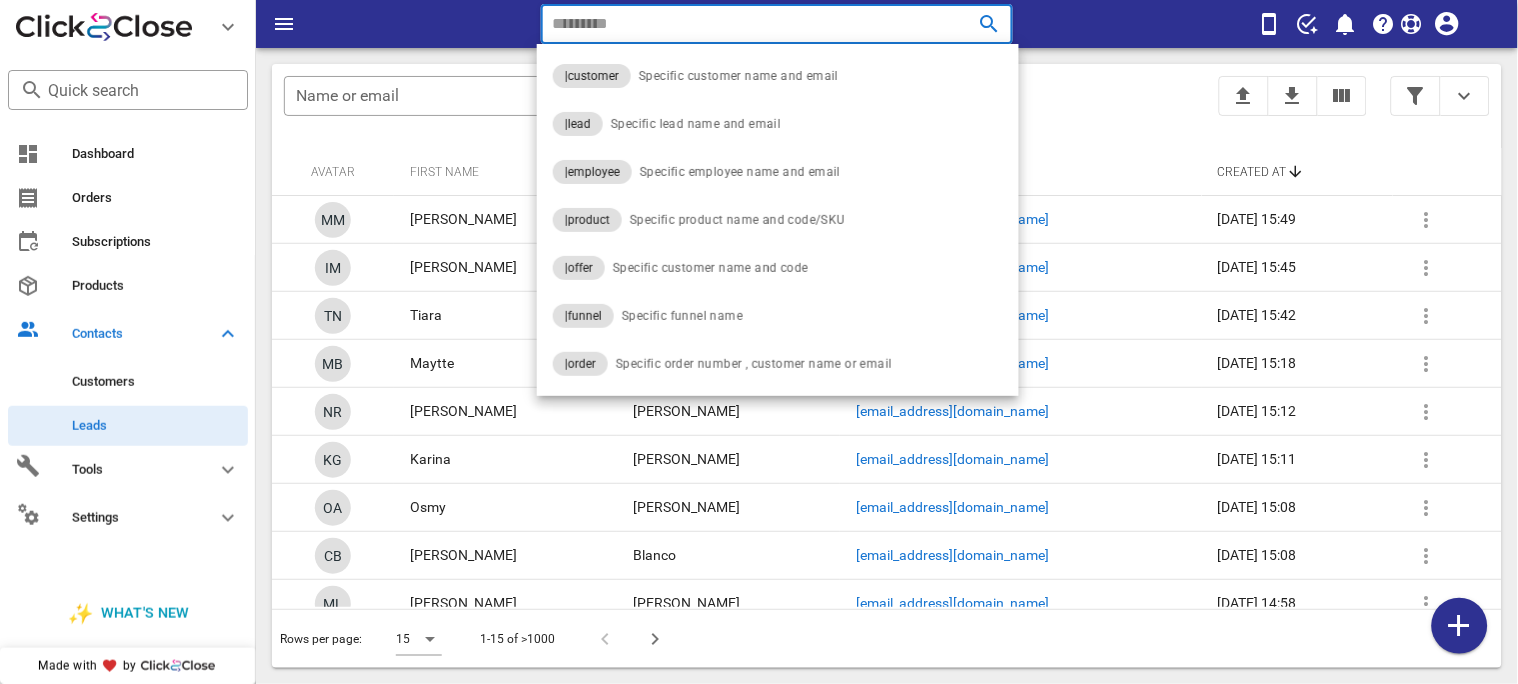 paste on "**********" 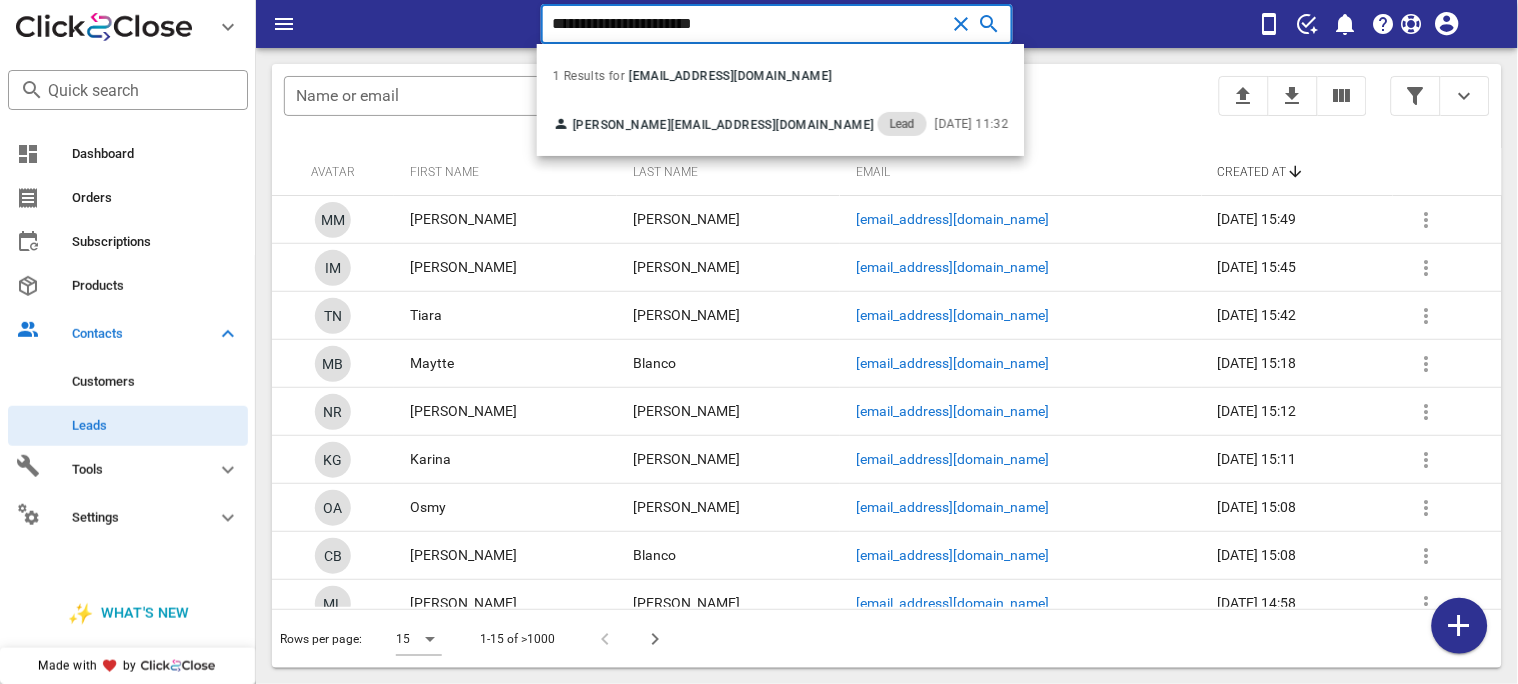type on "**********" 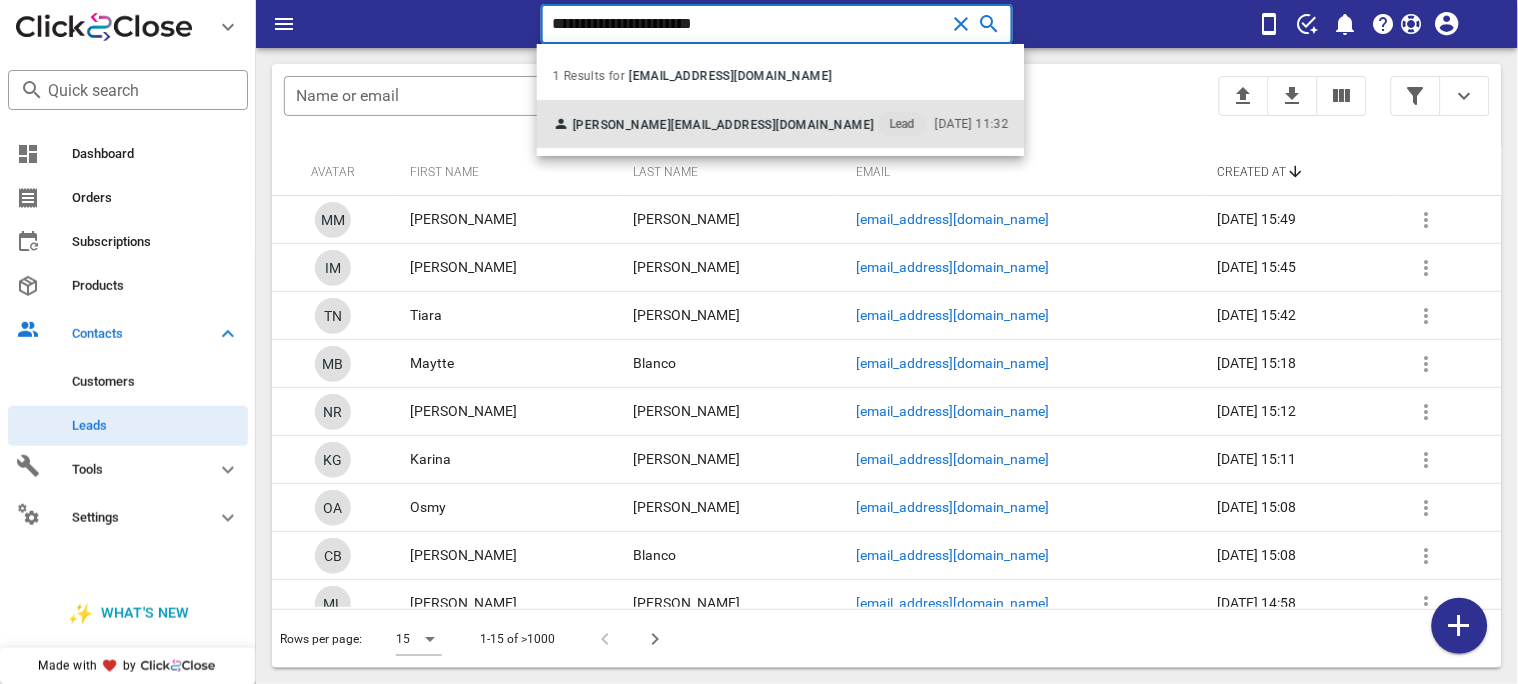 click on "[EMAIL_ADDRESS][DOMAIN_NAME]" at bounding box center [772, 125] 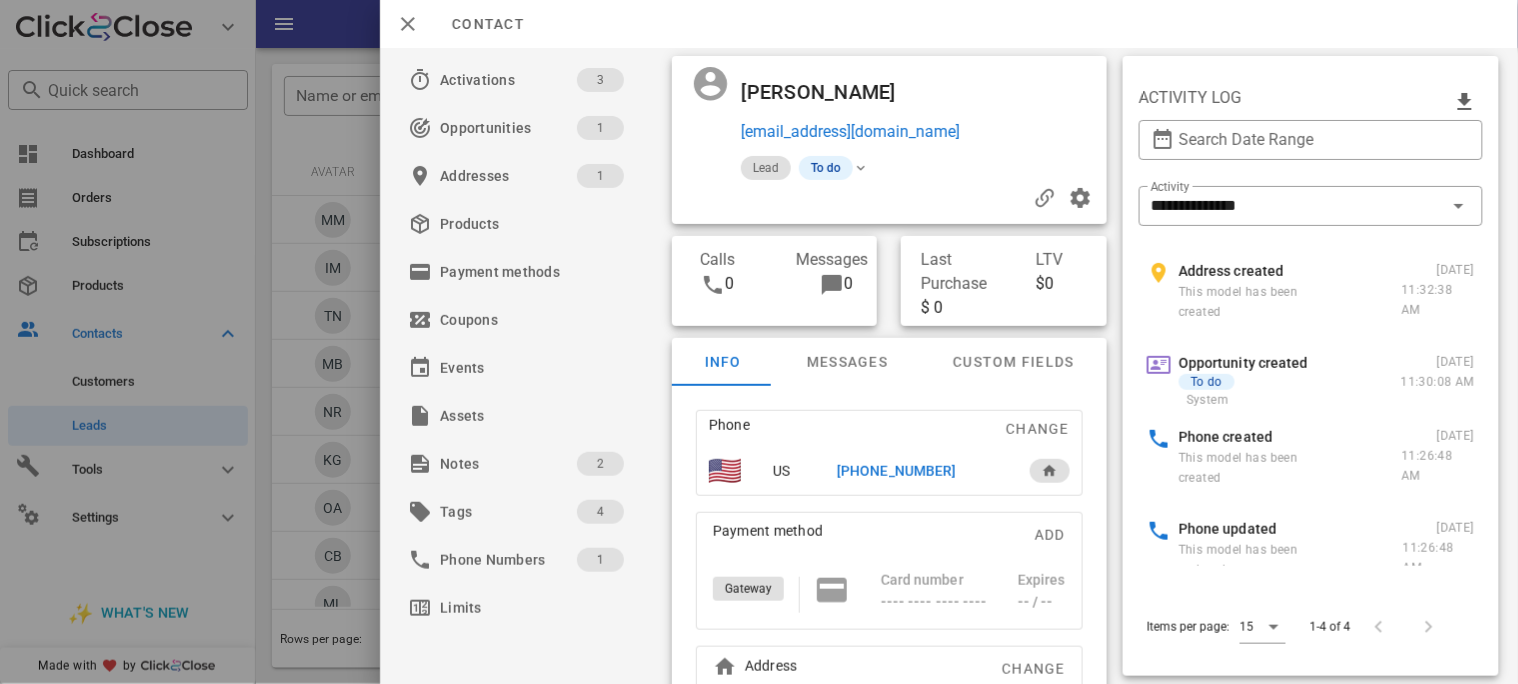 click on "[PHONE_NUMBER]" at bounding box center [895, 471] 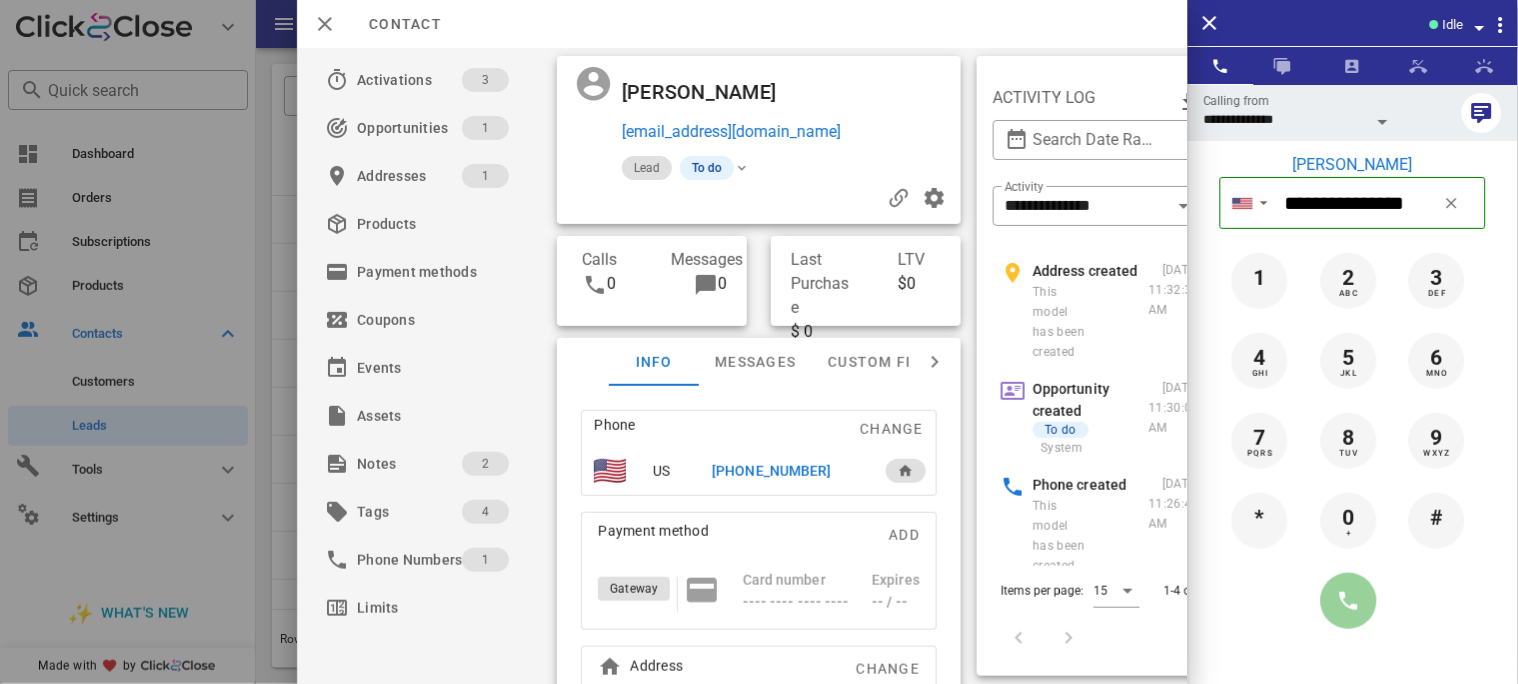 click at bounding box center (1349, 601) 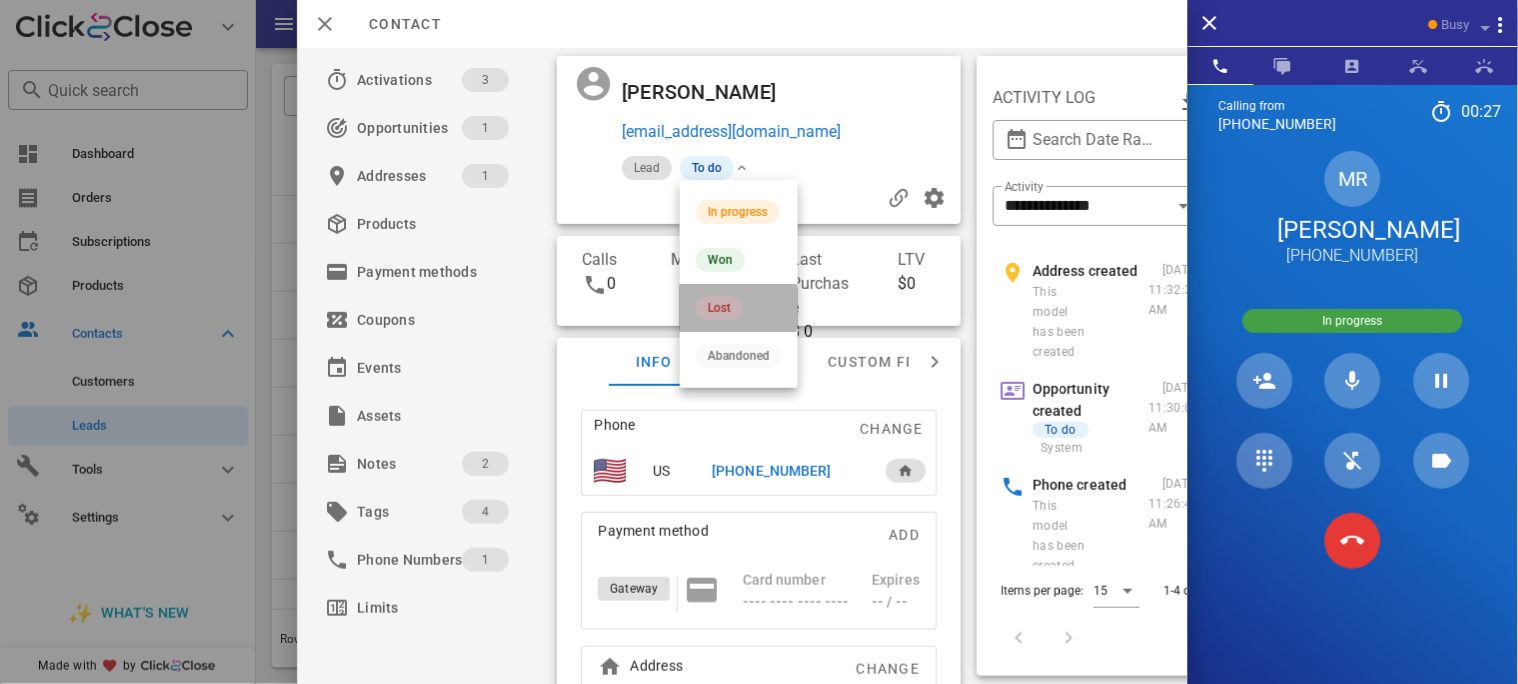click on "Lost" at bounding box center [719, 308] 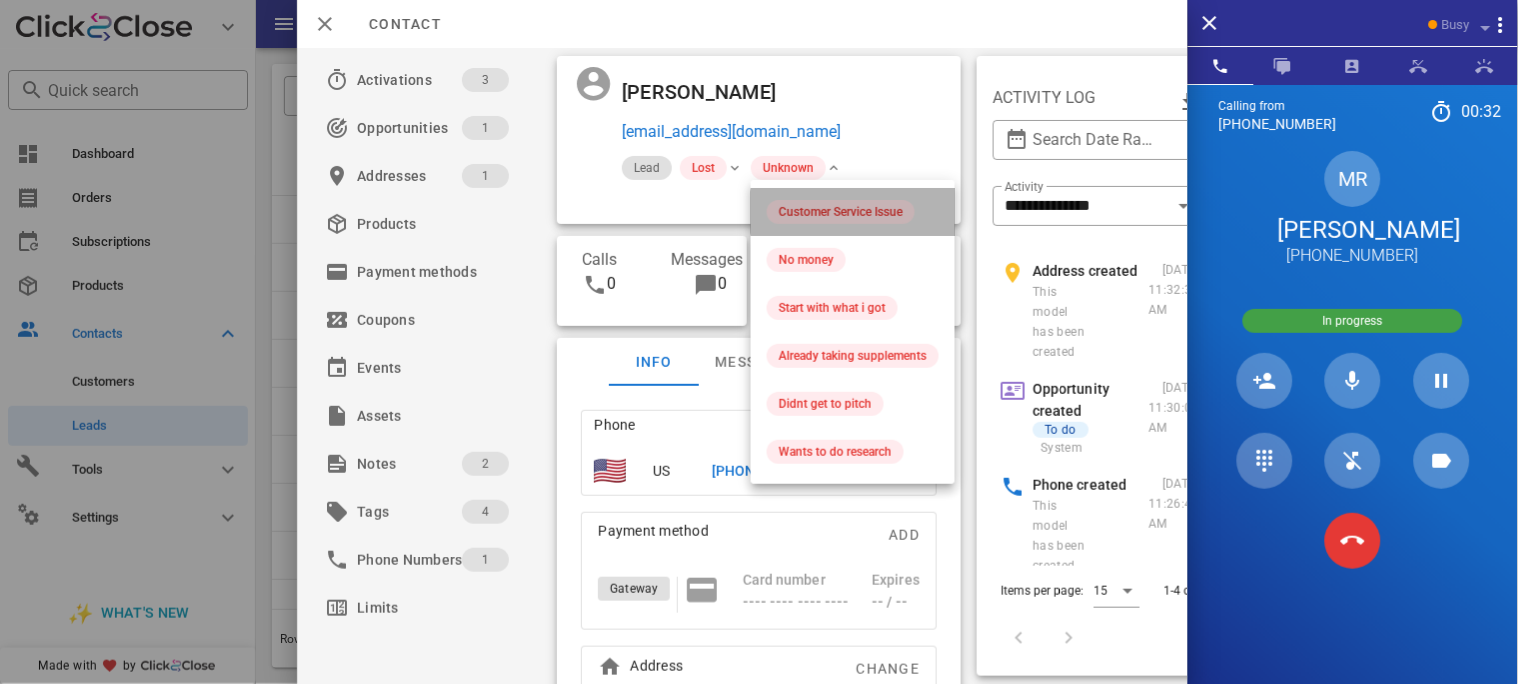 click on "Customer Service Issue" at bounding box center [841, 212] 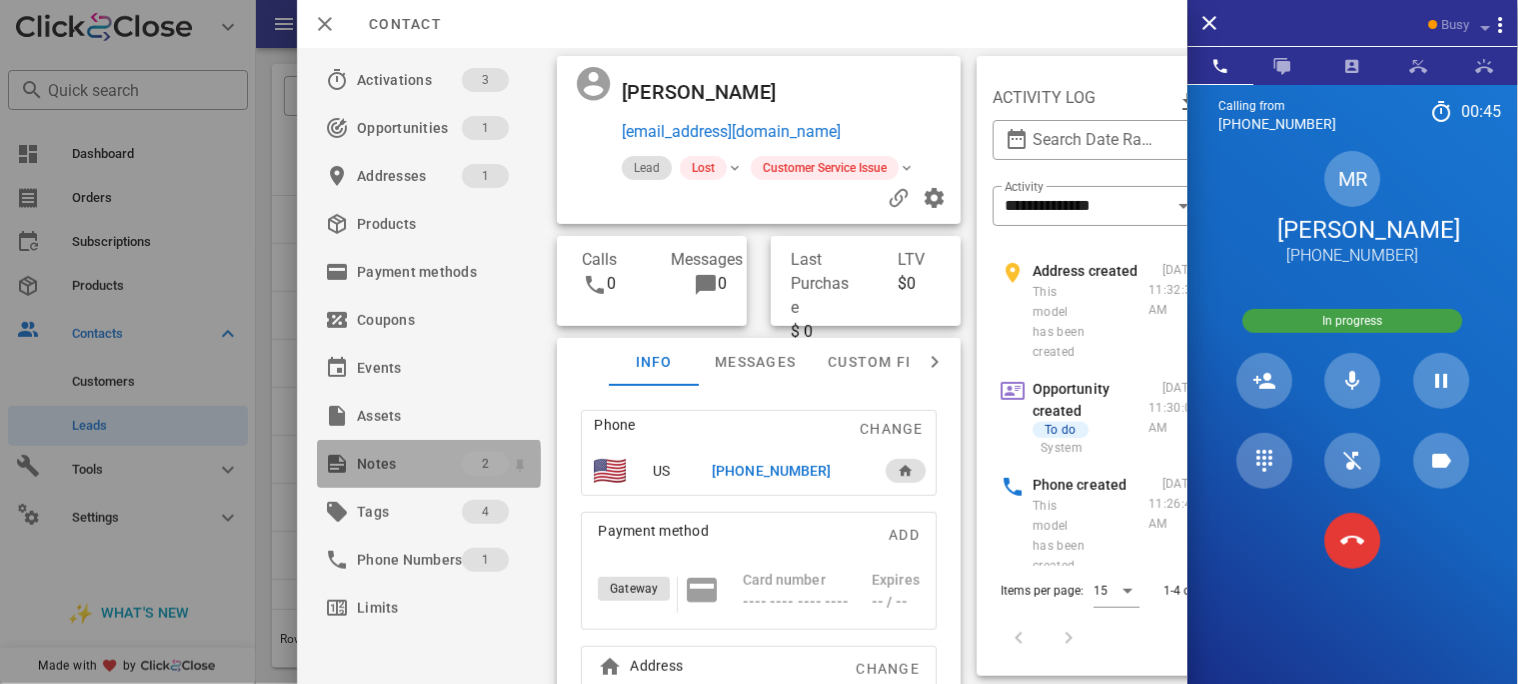 click on "Notes" at bounding box center [409, 464] 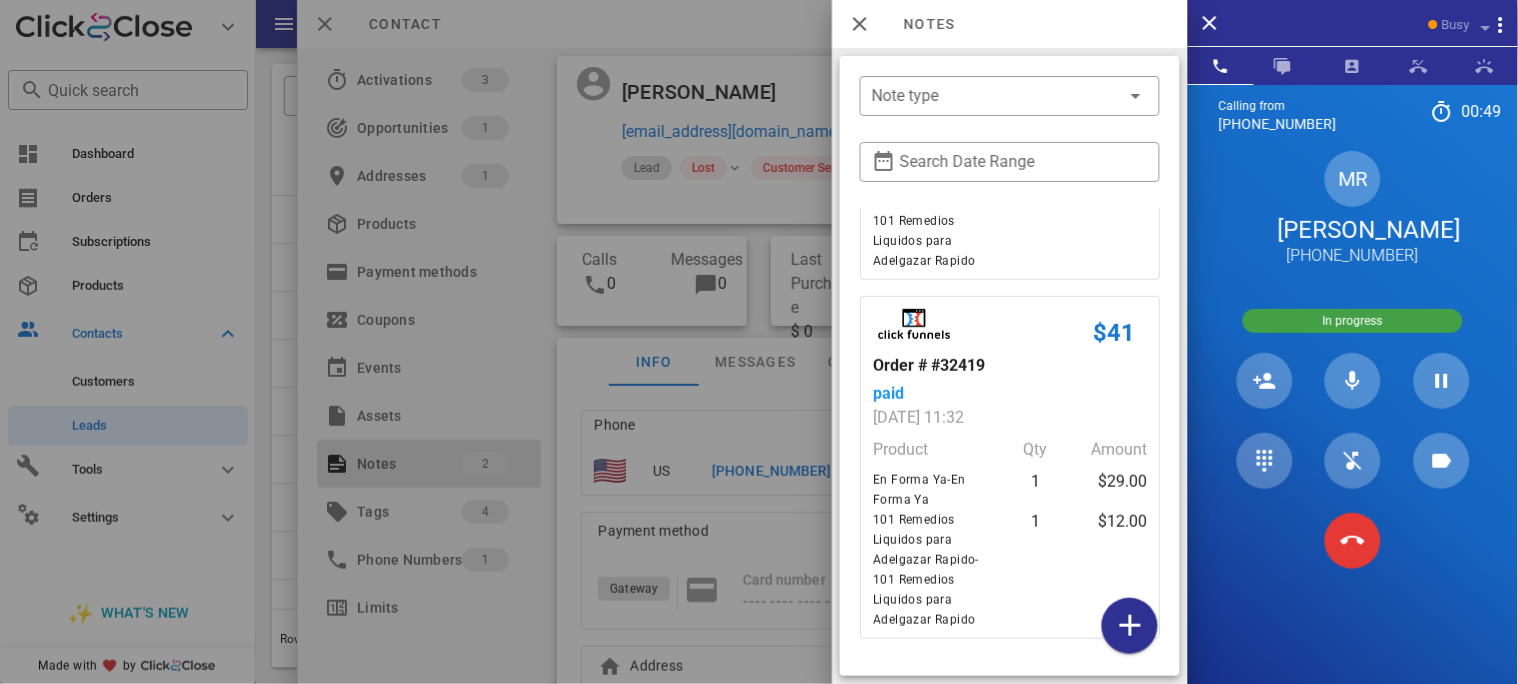scroll, scrollTop: 315, scrollLeft: 0, axis: vertical 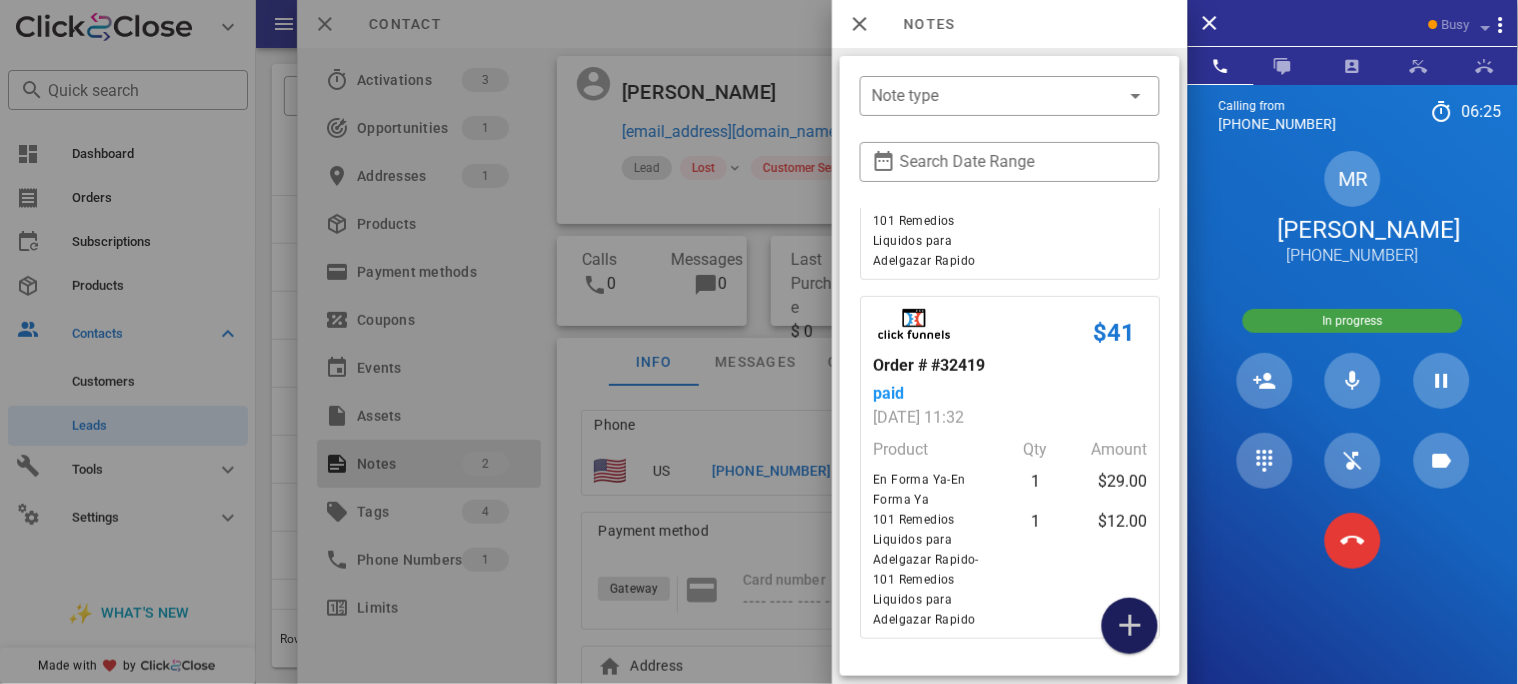 click at bounding box center (1130, 626) 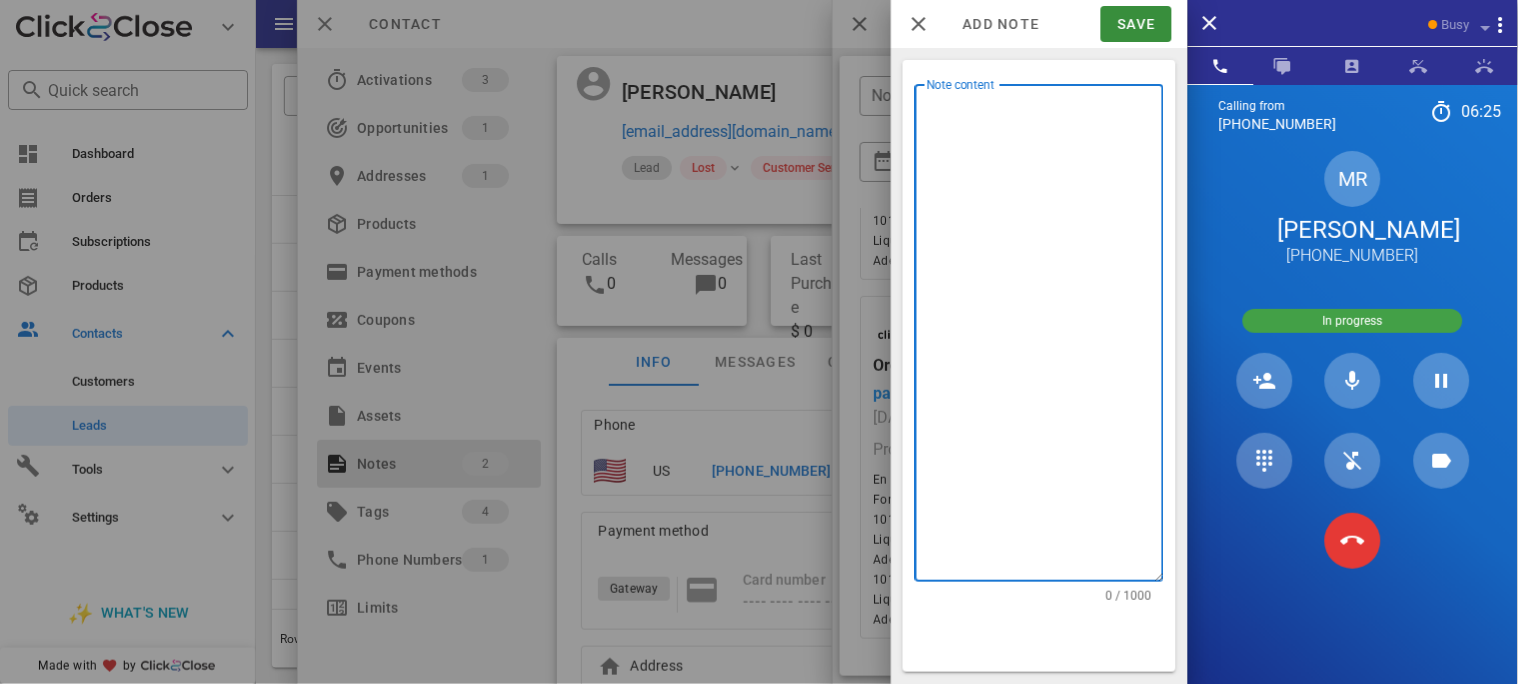 click on "Note content" at bounding box center (1045, 338) 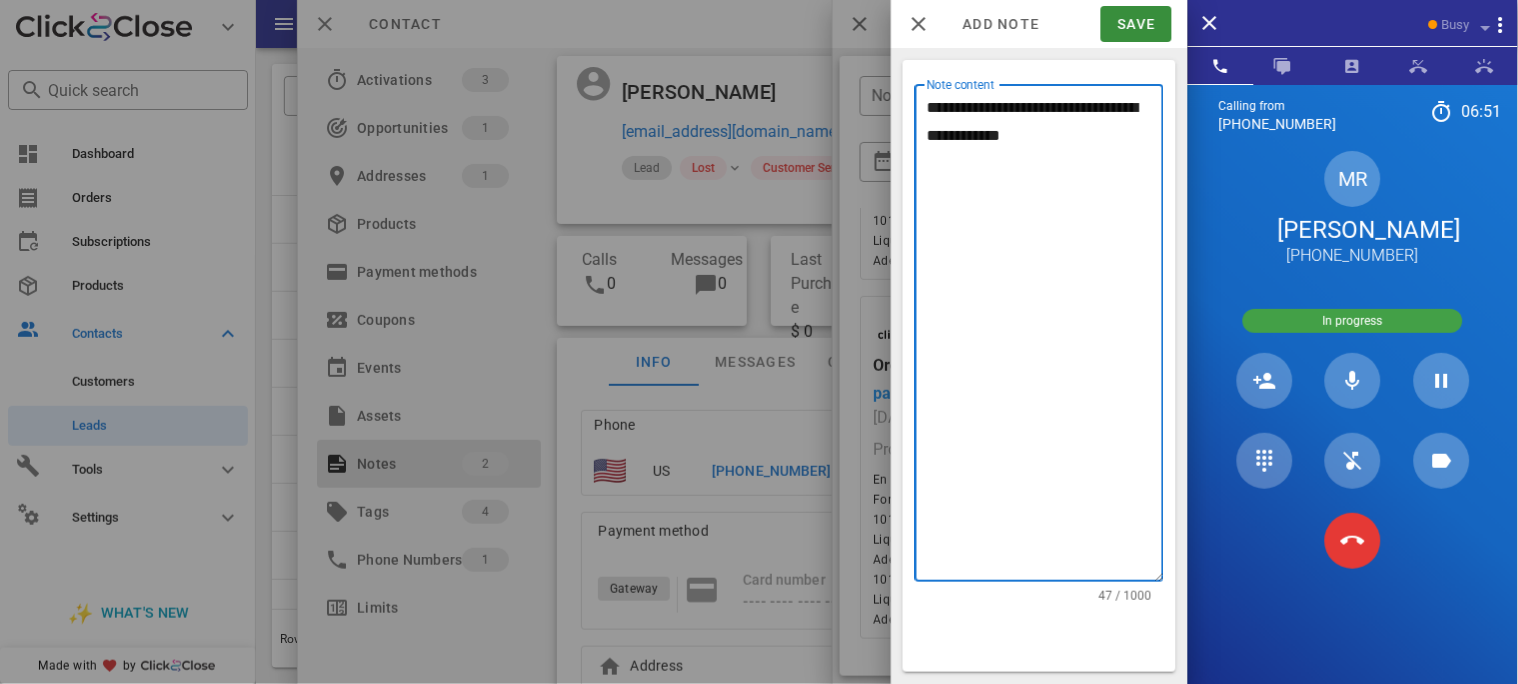 click on "**********" at bounding box center (1045, 338) 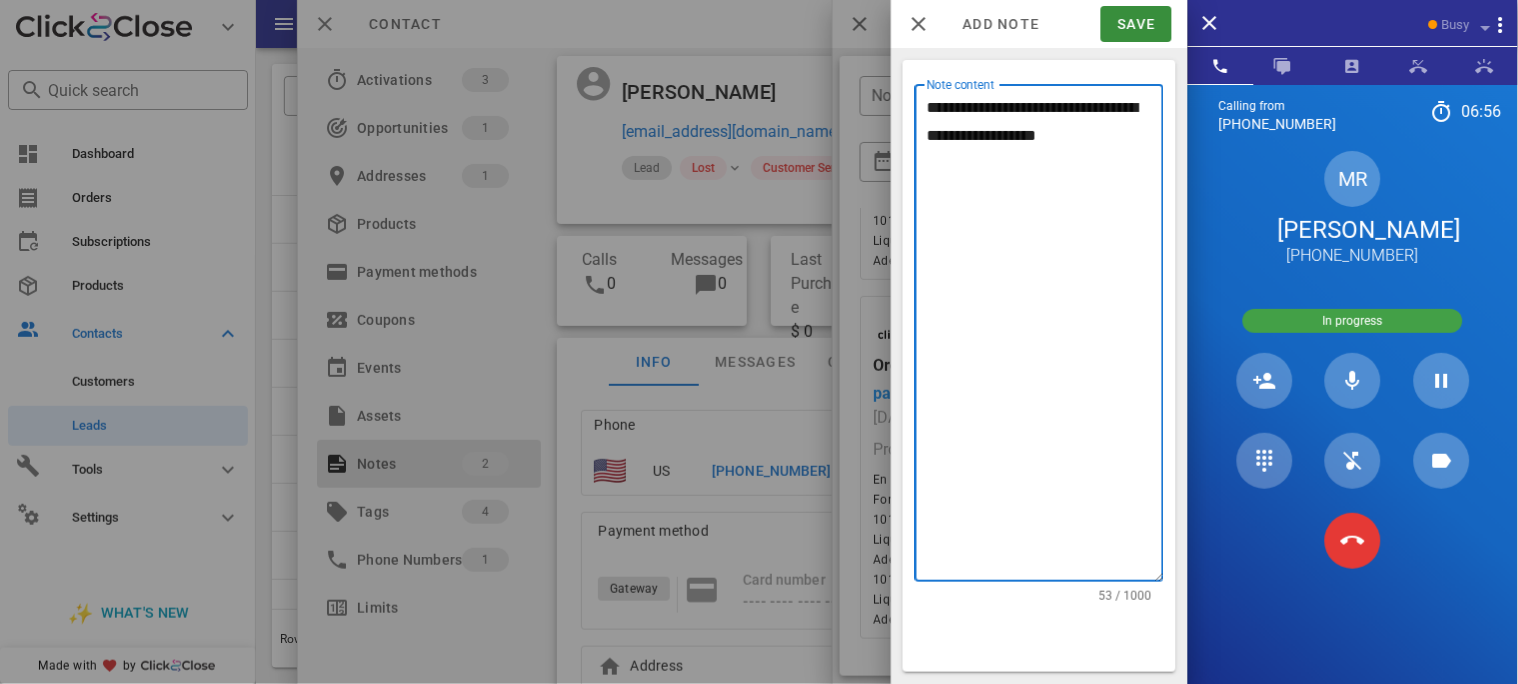 click on "**********" at bounding box center [1045, 338] 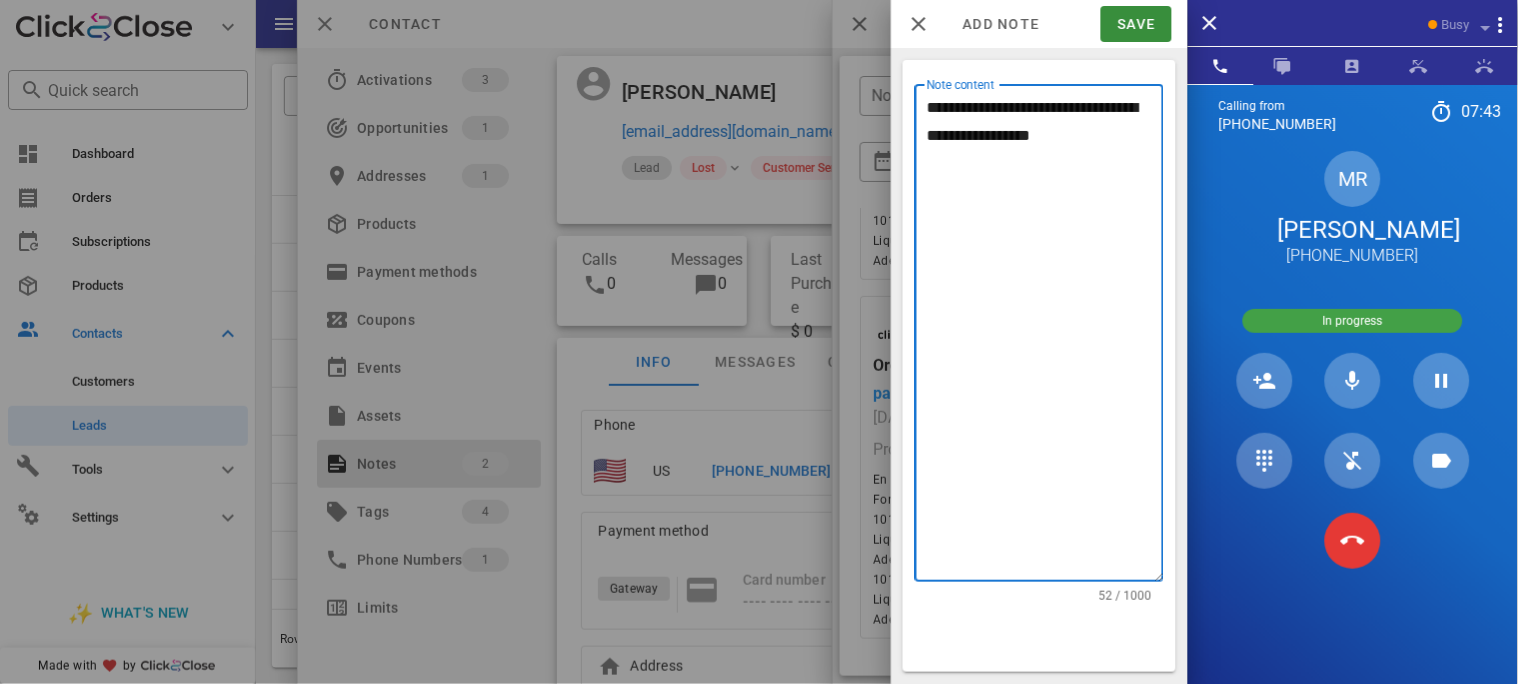 click on "**********" at bounding box center (1045, 338) 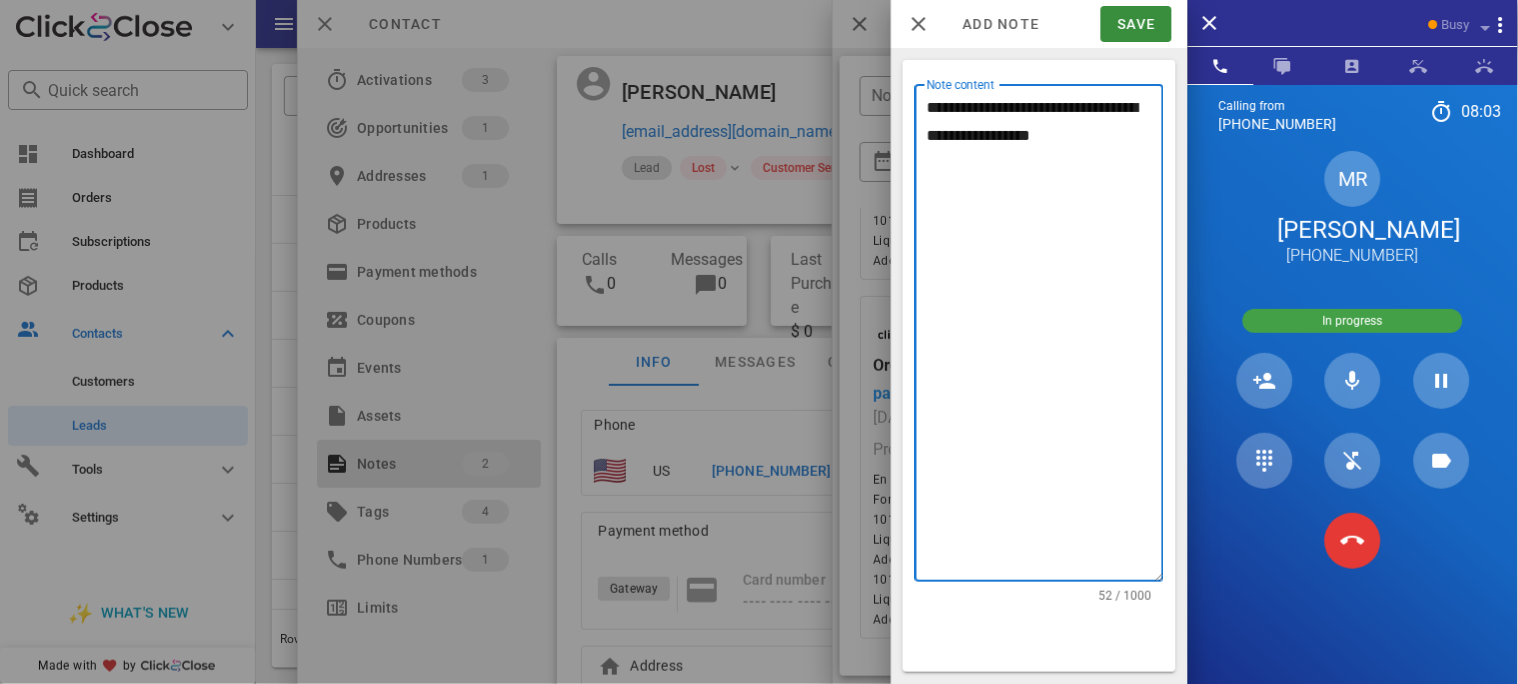 type on "**********" 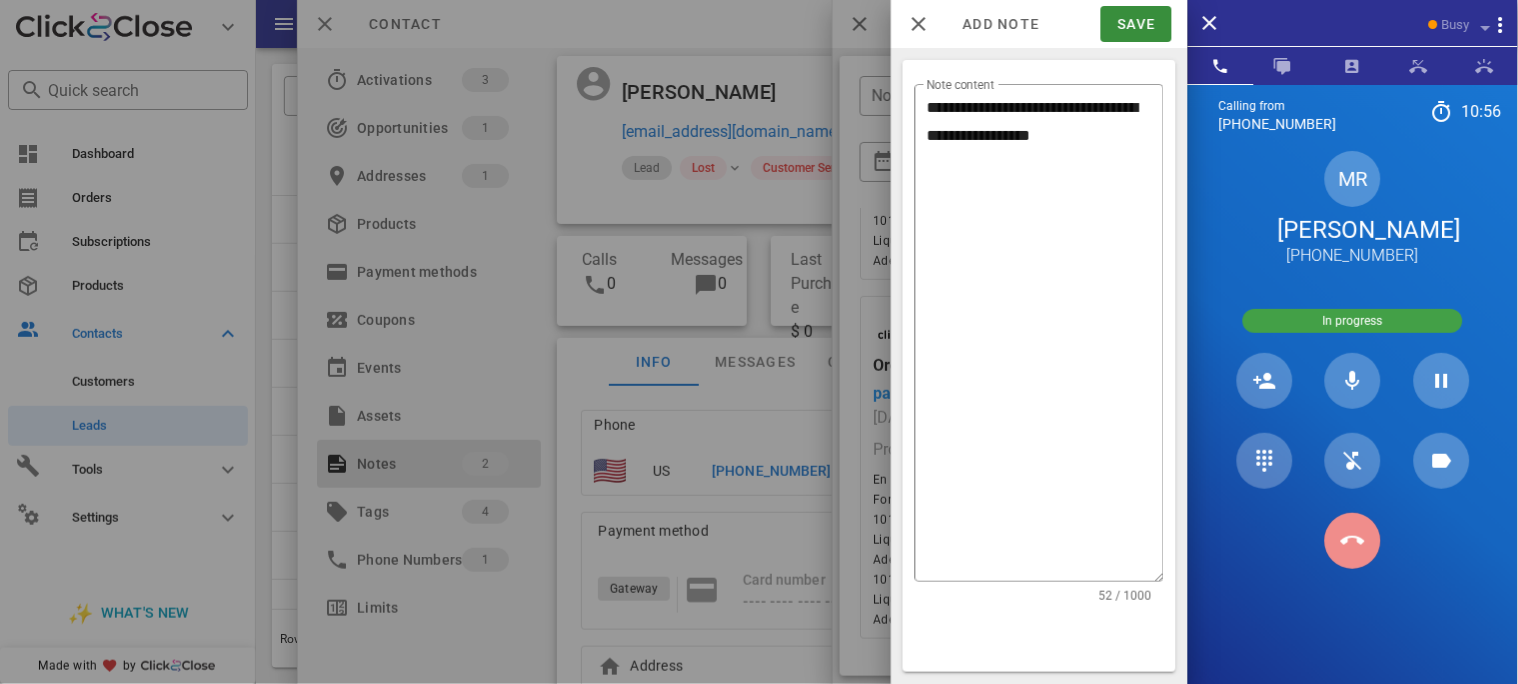 click at bounding box center [1353, 541] 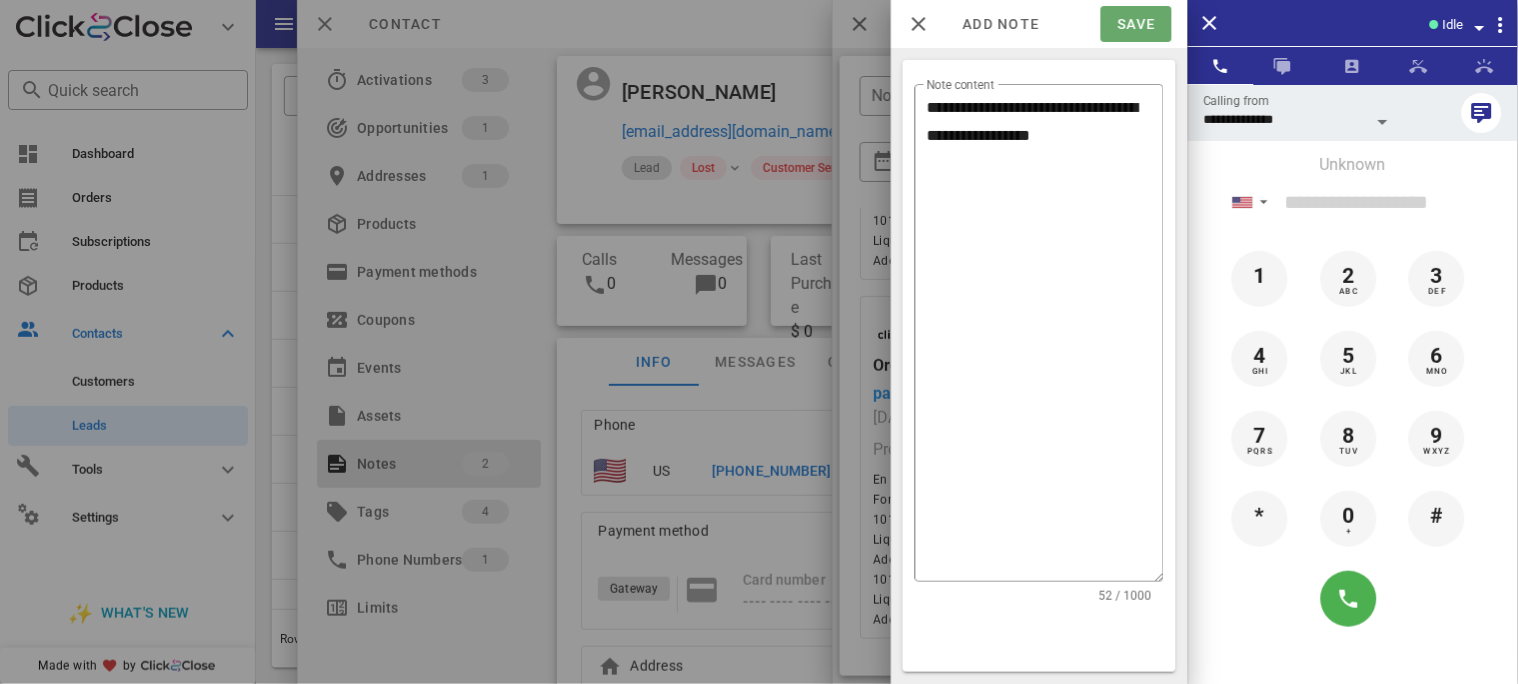 click on "Save" at bounding box center (1136, 24) 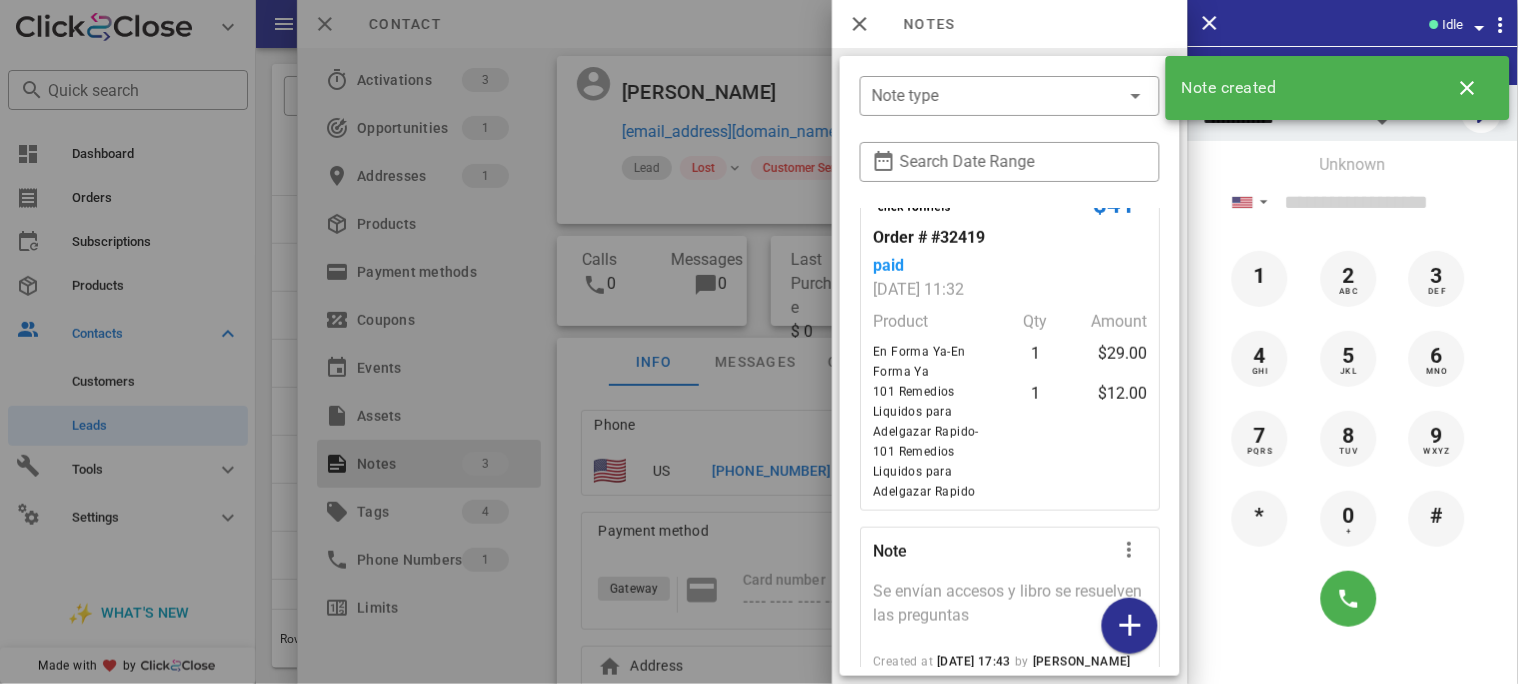 scroll, scrollTop: 505, scrollLeft: 0, axis: vertical 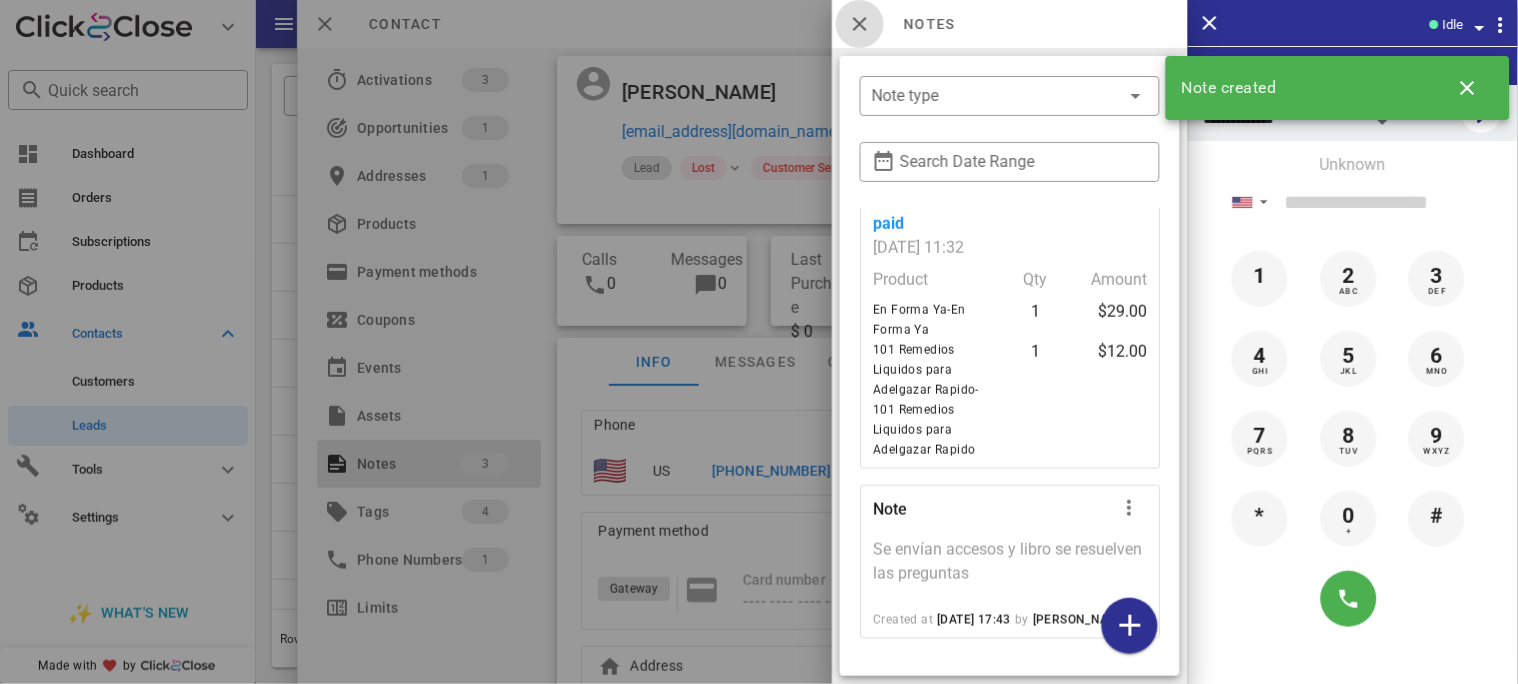 click at bounding box center [860, 24] 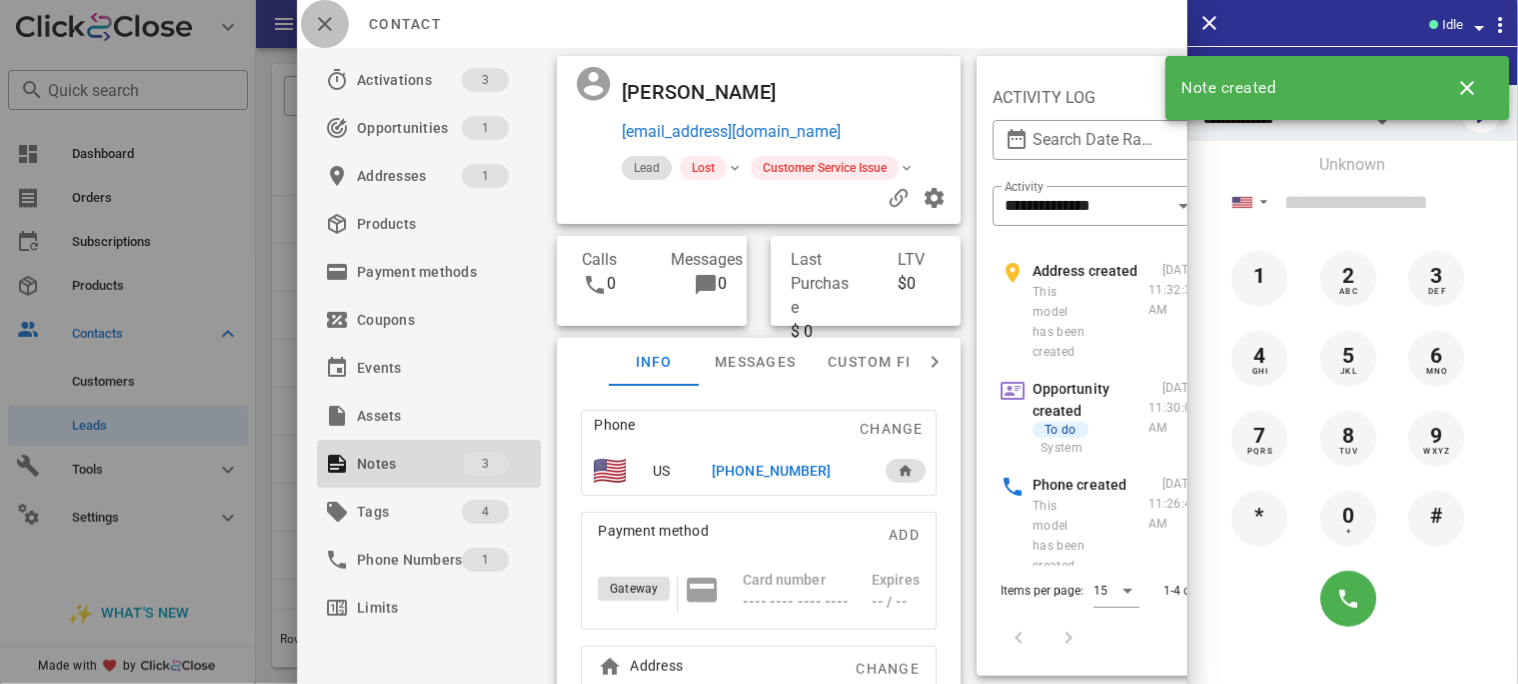click at bounding box center [325, 24] 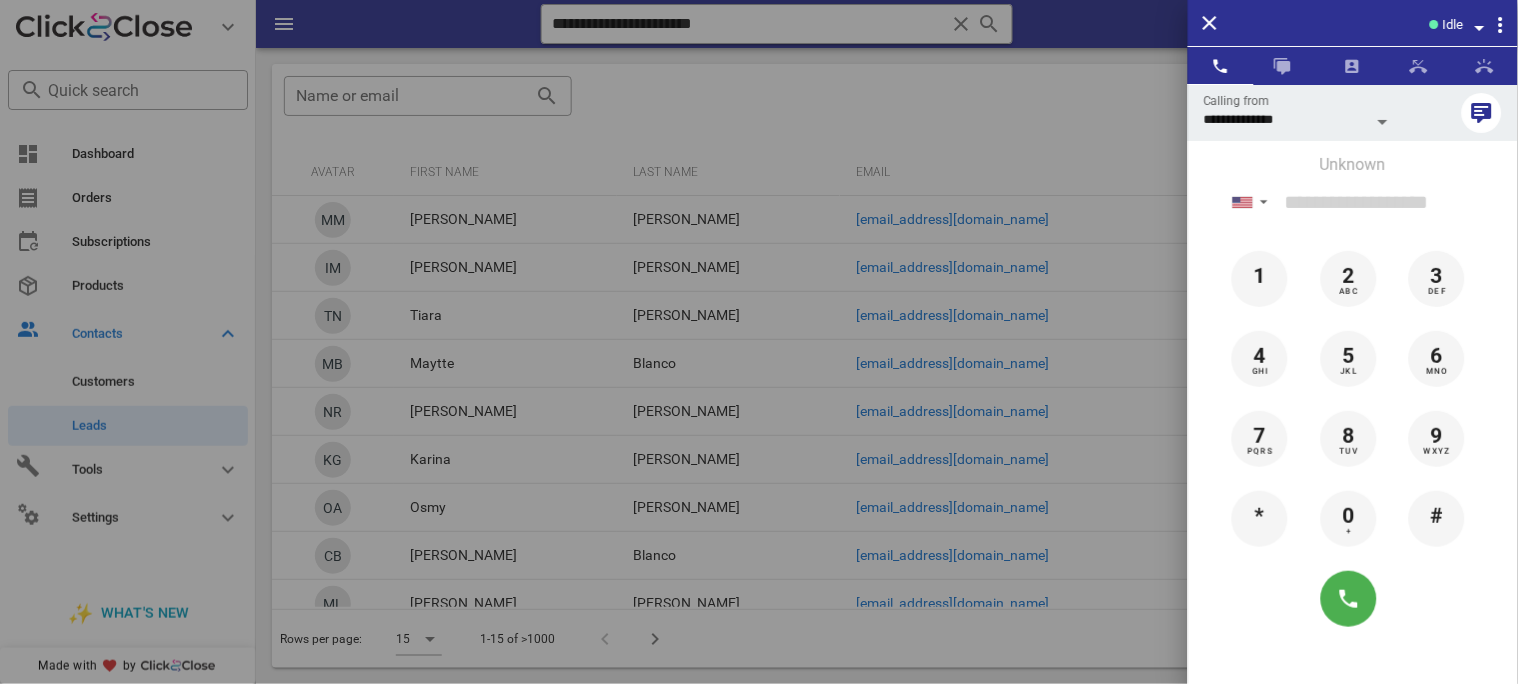 click at bounding box center (759, 342) 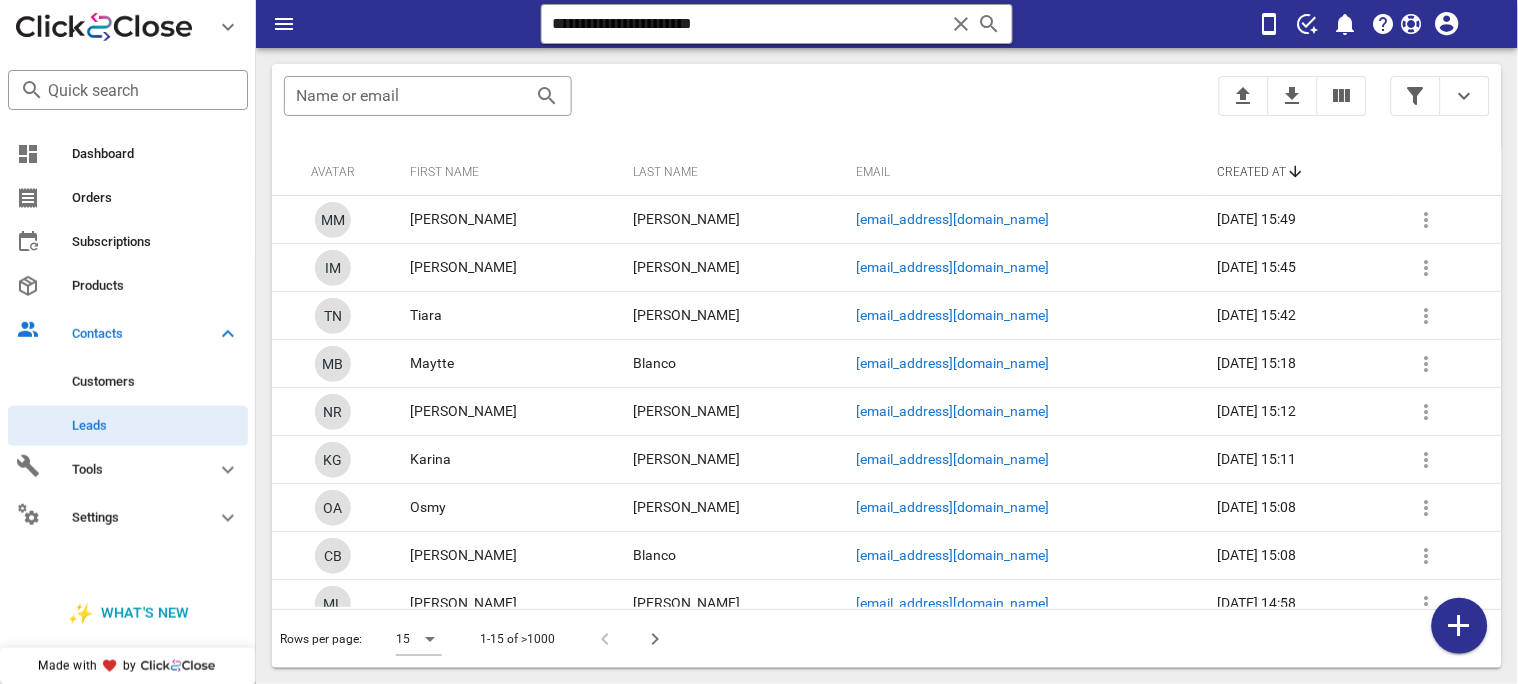 click at bounding box center (961, 24) 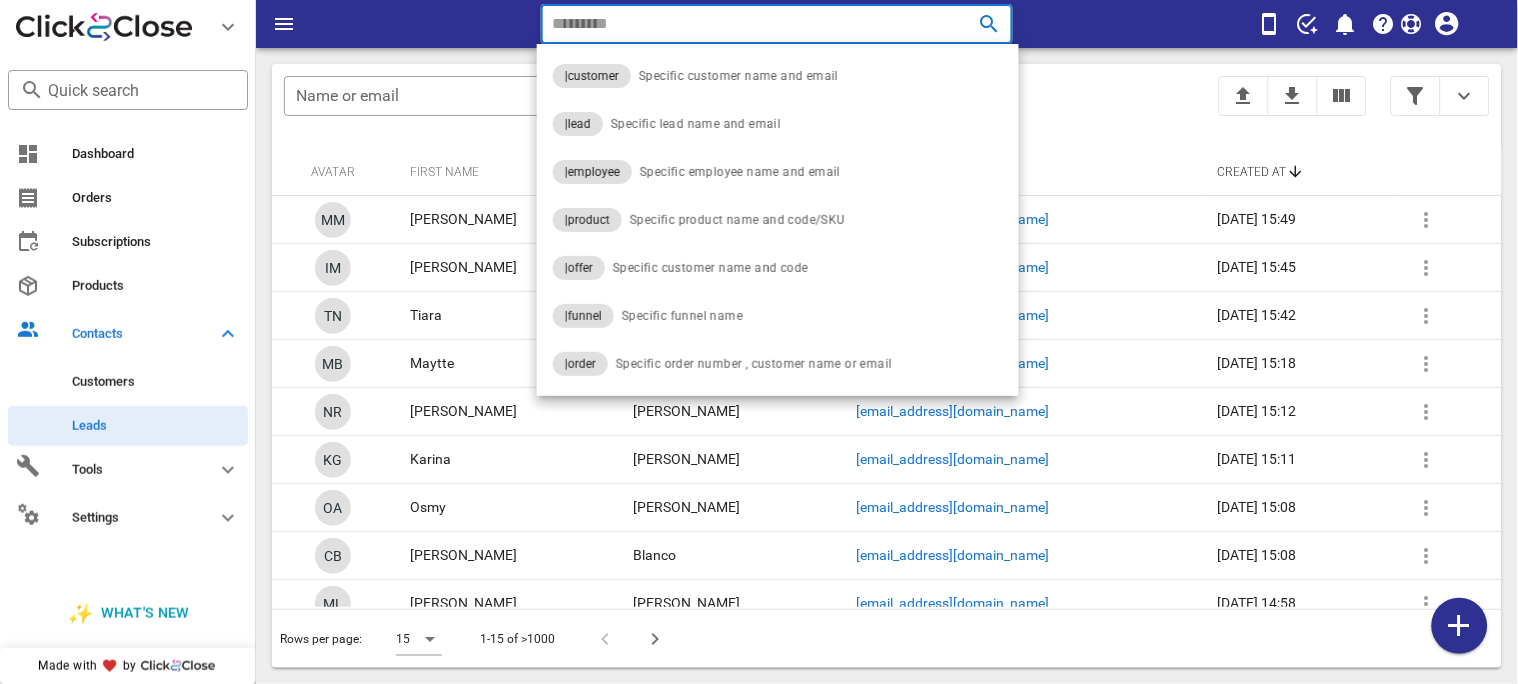 paste on "**********" 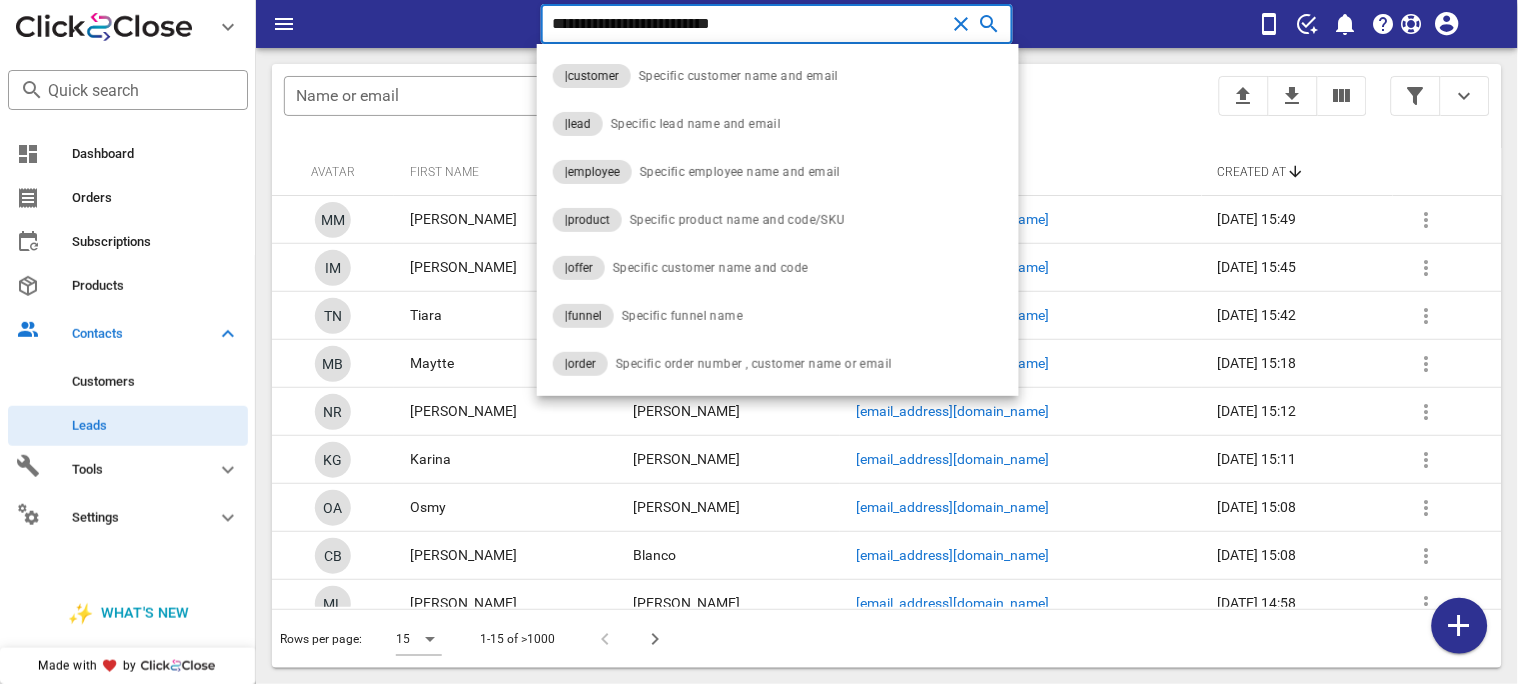 type on "**********" 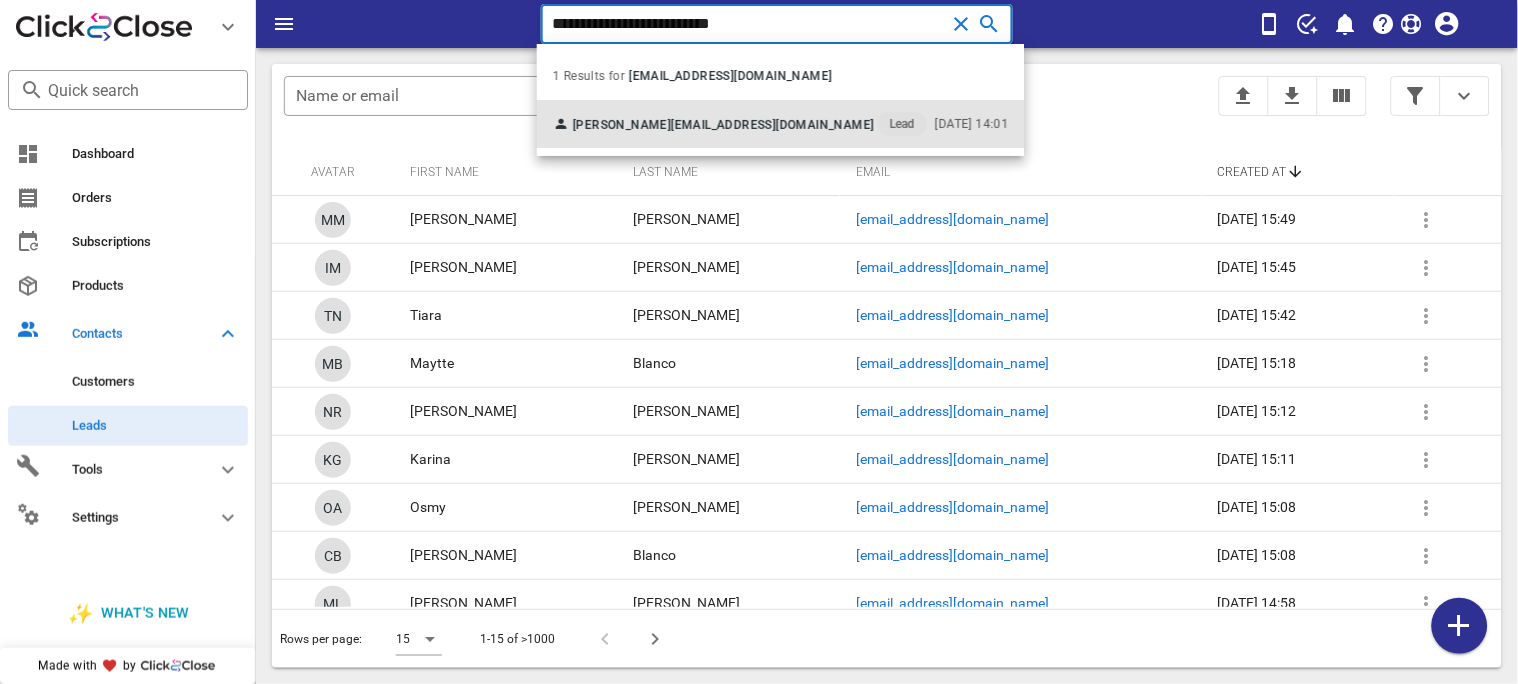 click on "[PERSON_NAME]" at bounding box center [622, 125] 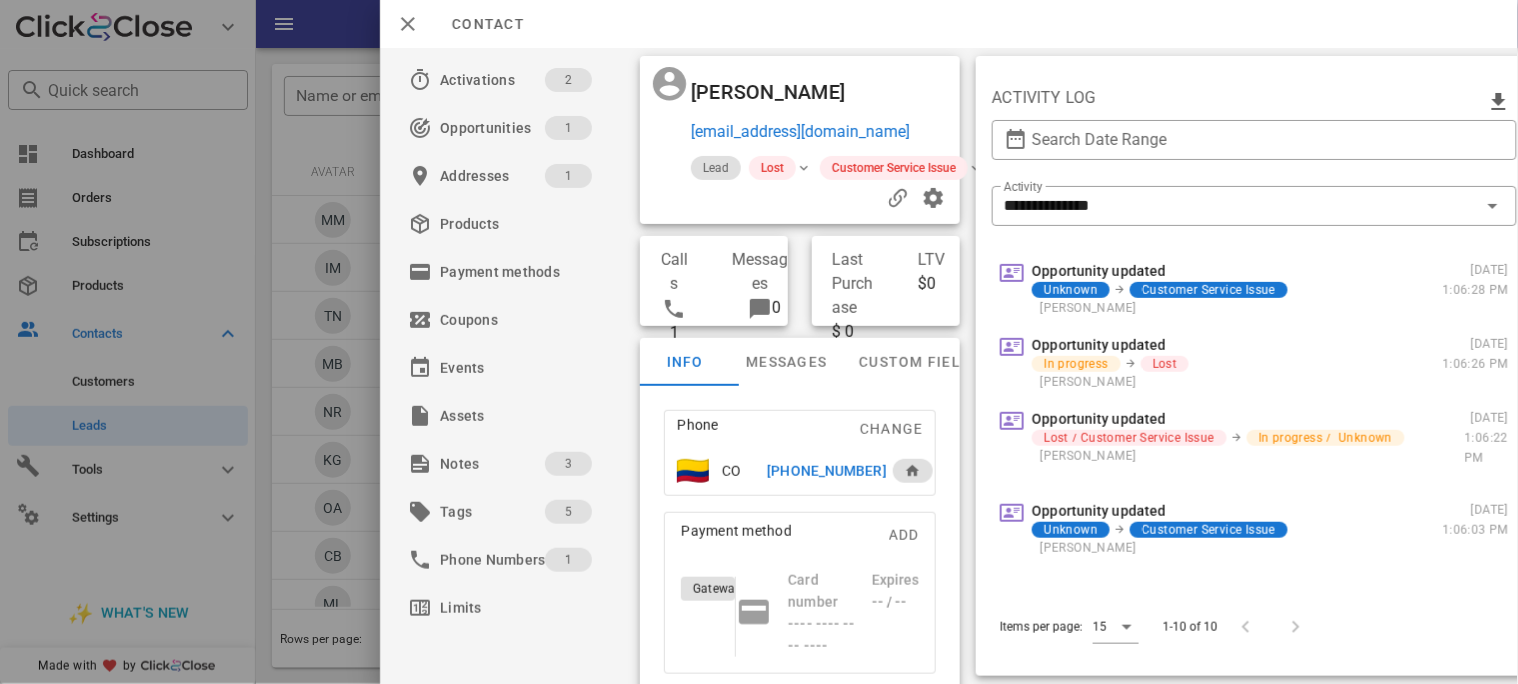 click on "[PHONE_NUMBER]" at bounding box center [826, 471] 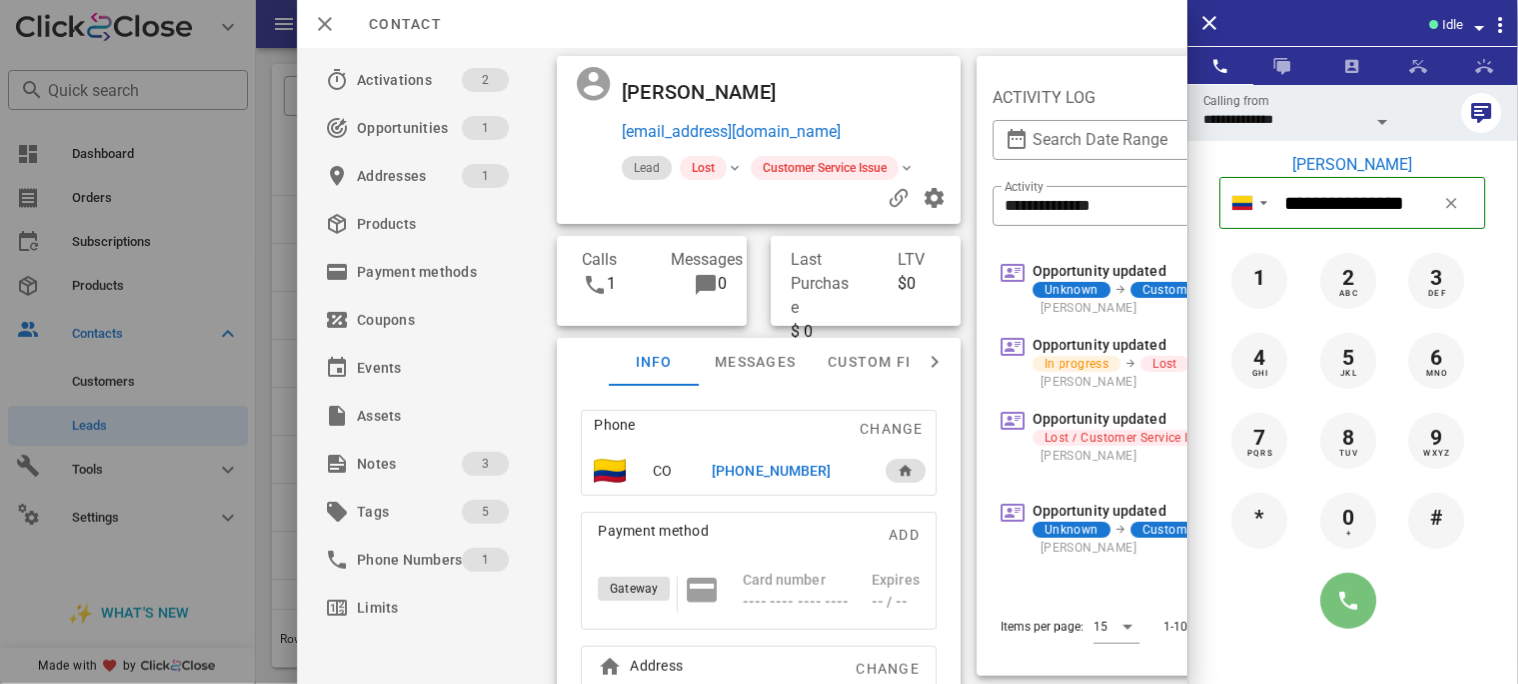 click at bounding box center [1349, 601] 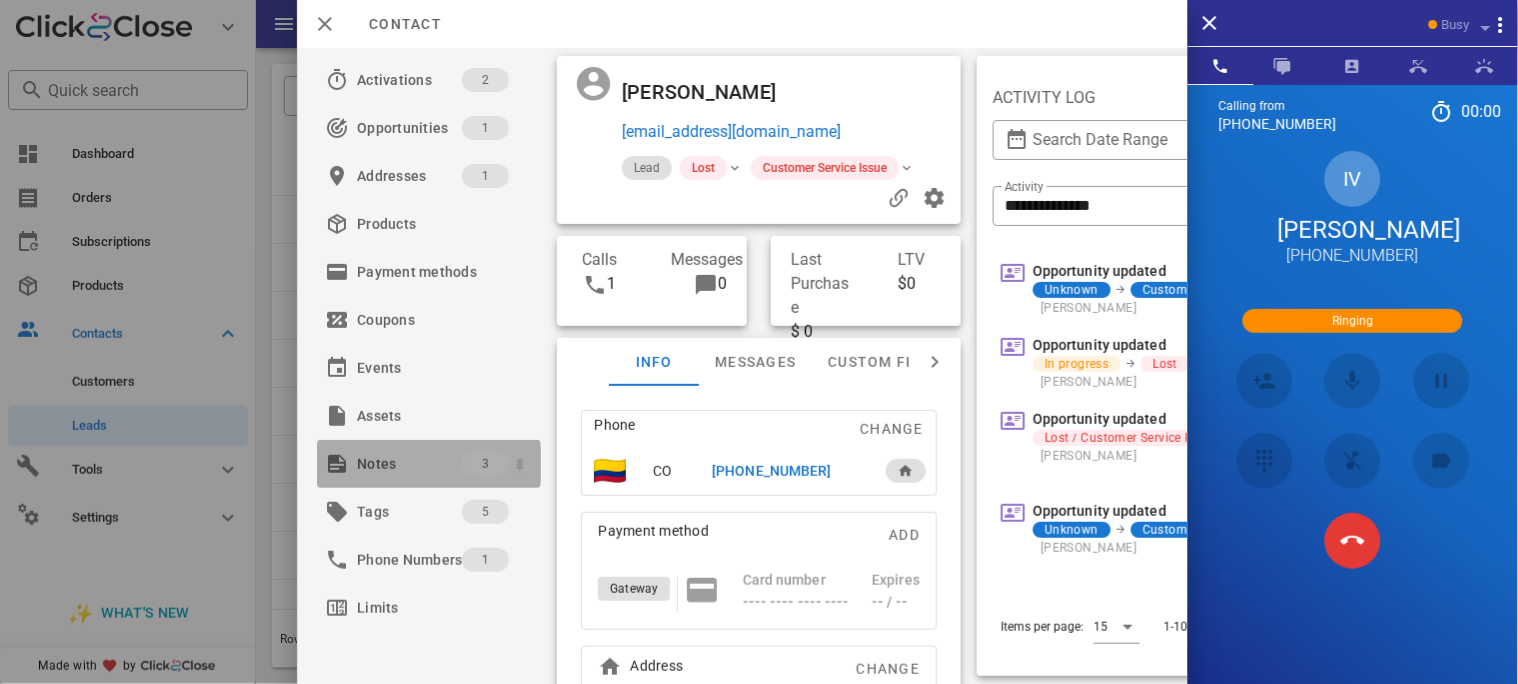 click on "Notes" at bounding box center [409, 464] 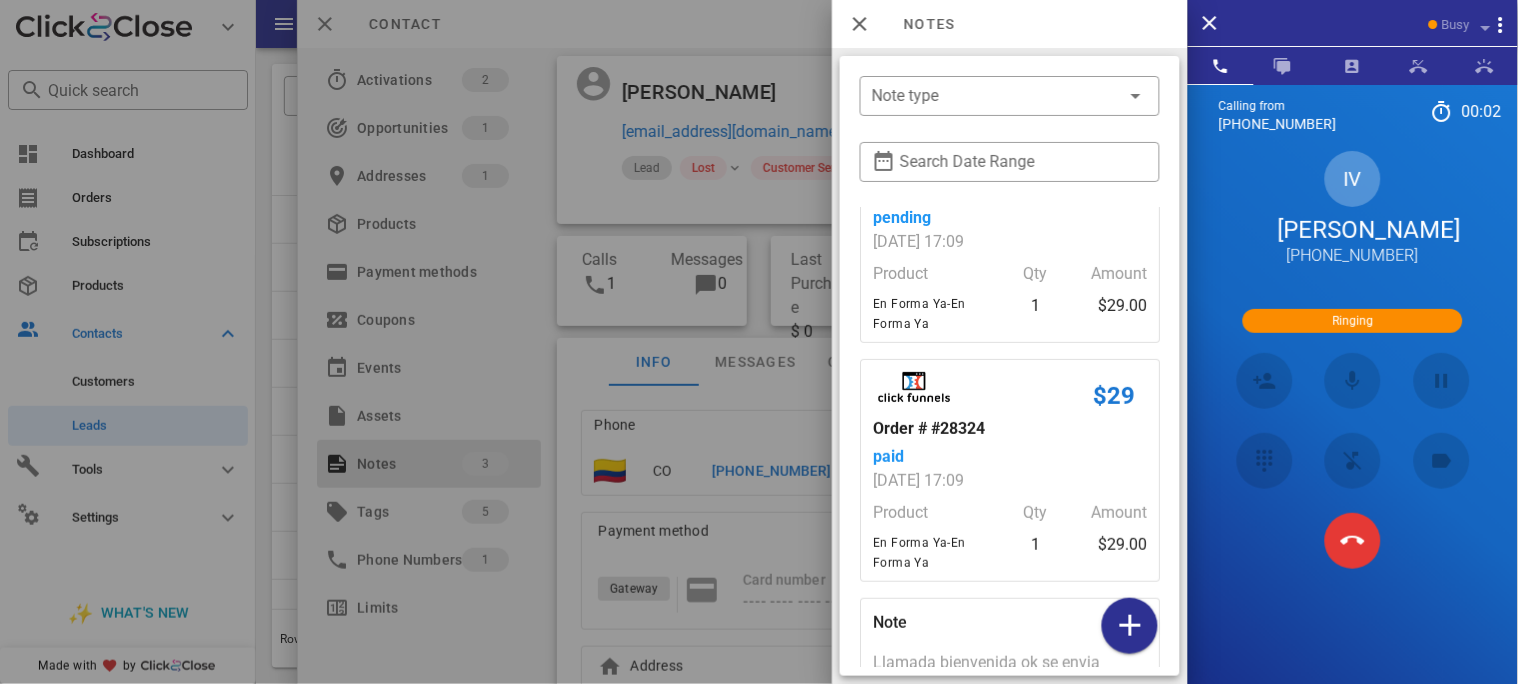 scroll, scrollTop: 265, scrollLeft: 0, axis: vertical 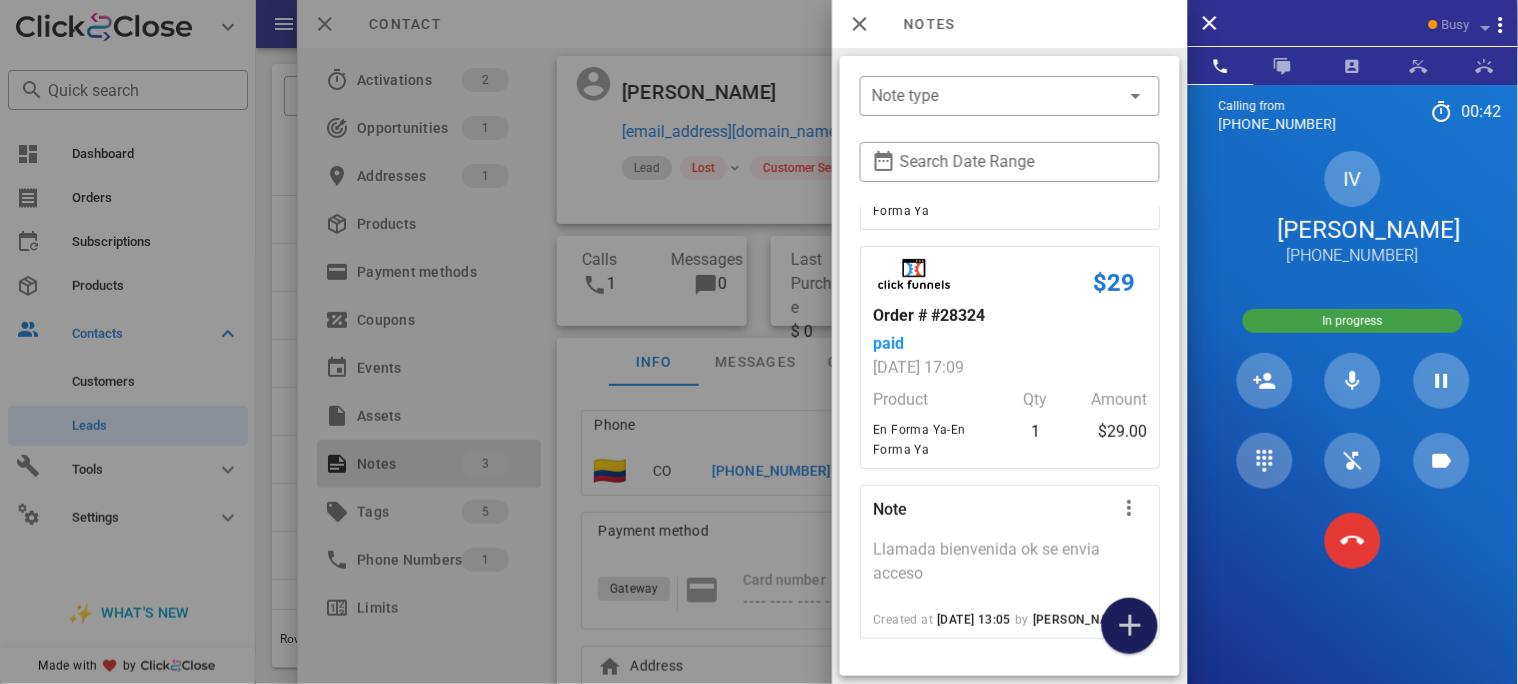 click at bounding box center (1130, 626) 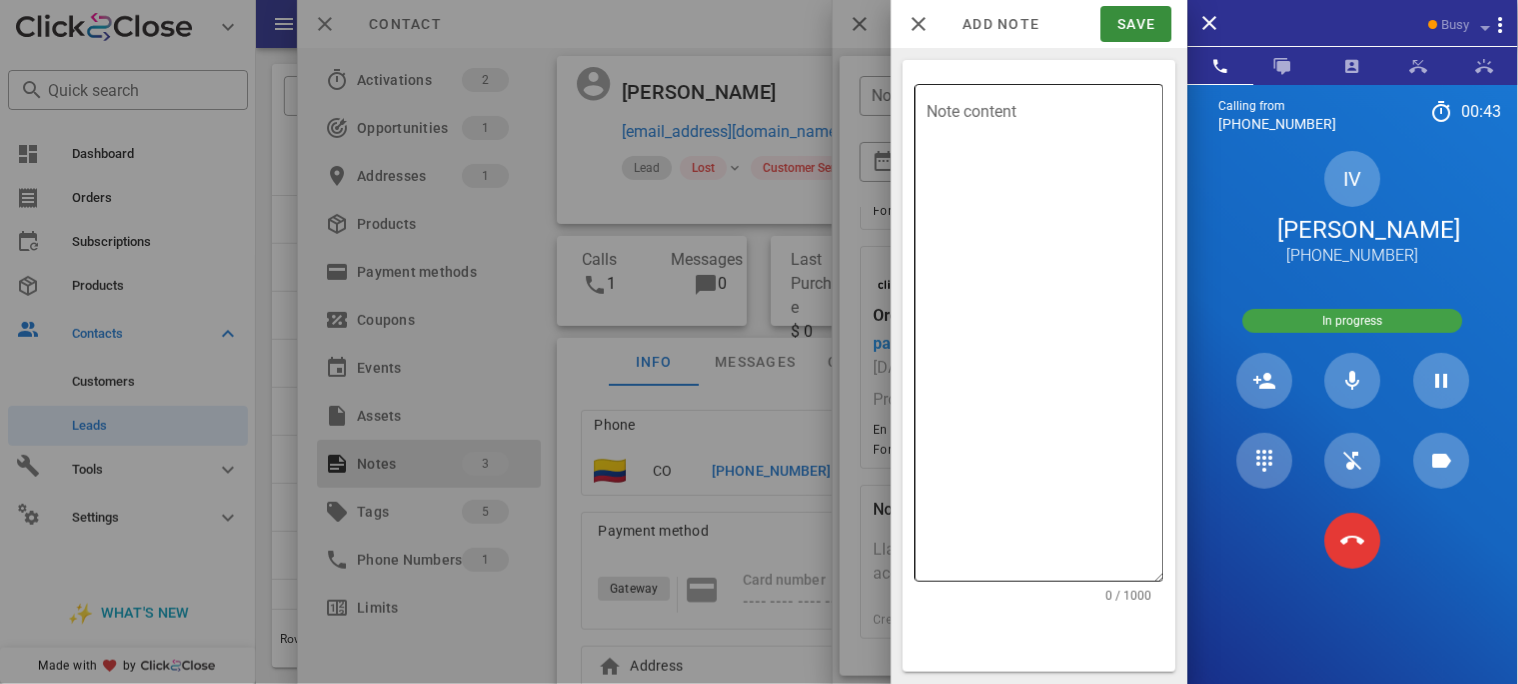 click on "Note content" at bounding box center (1045, 338) 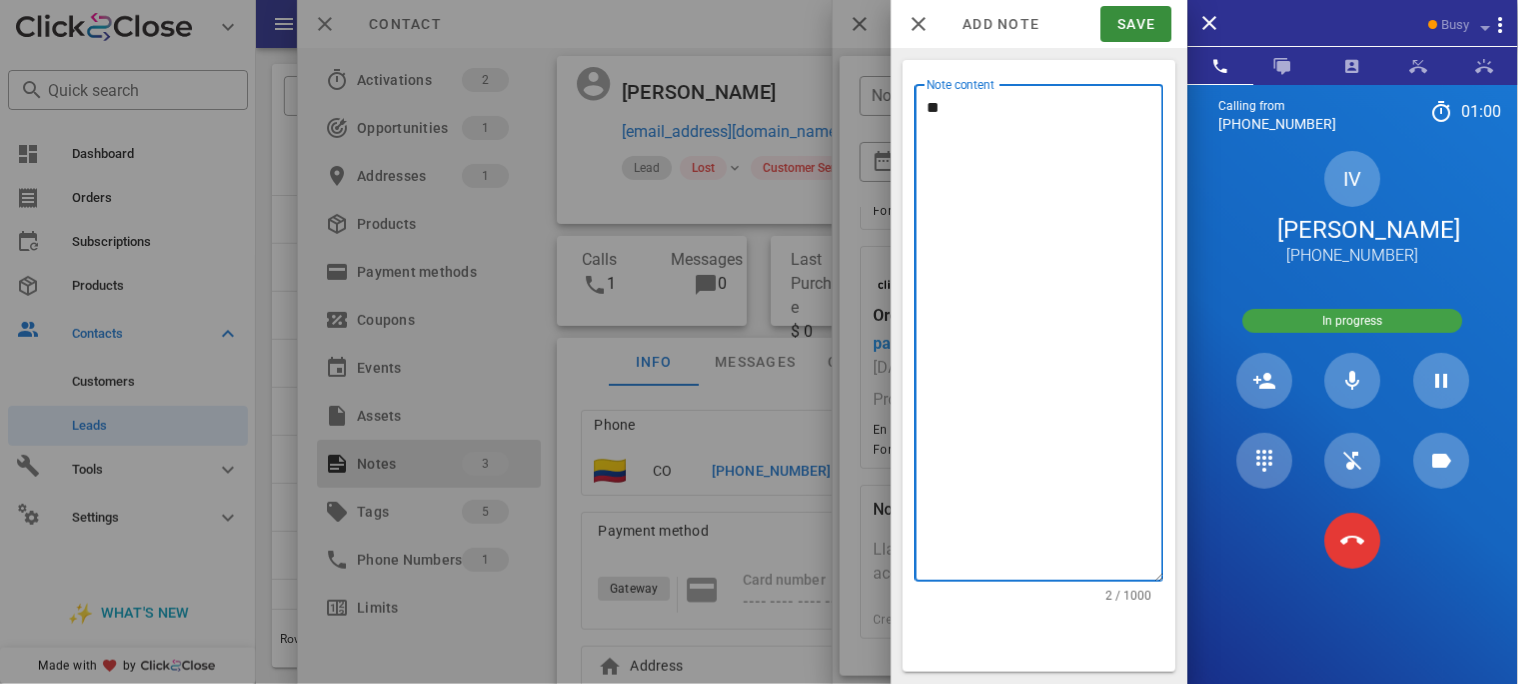 type on "*" 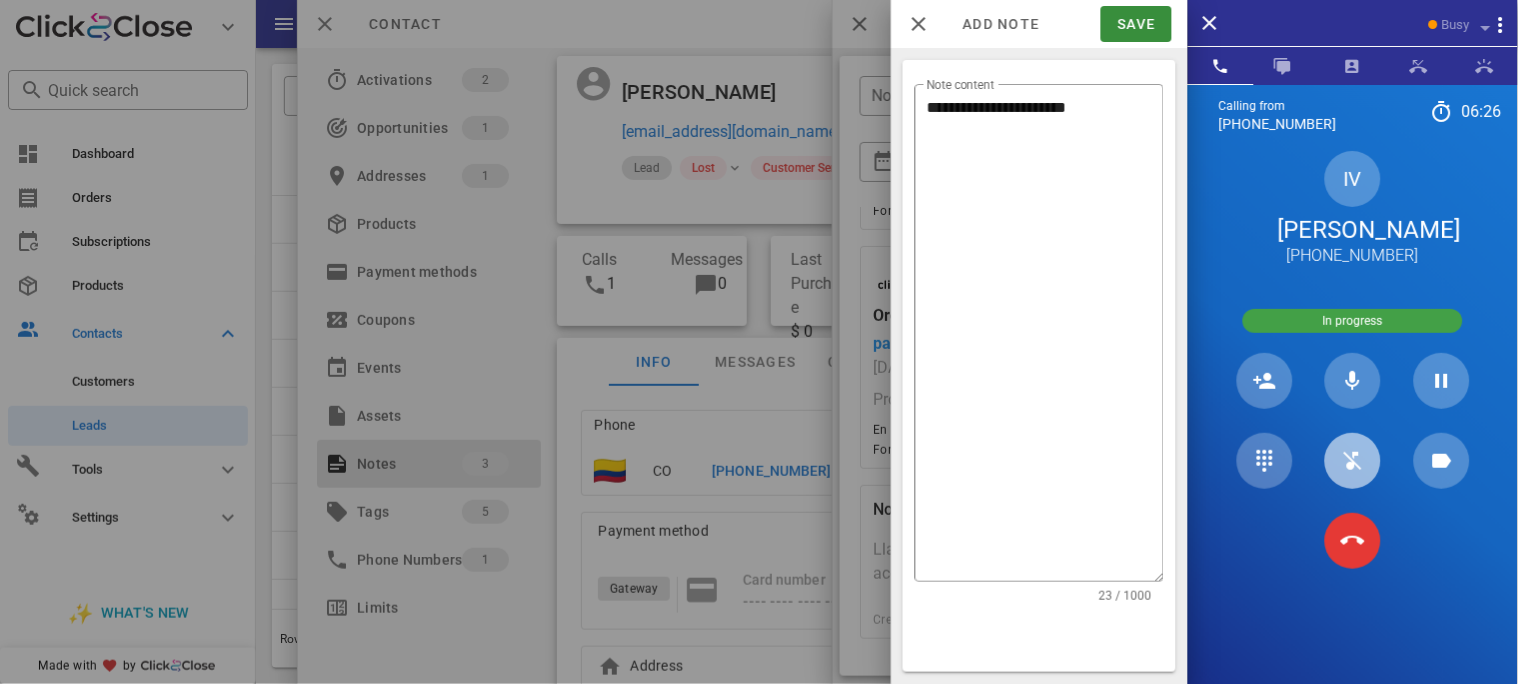 click at bounding box center [1353, 461] 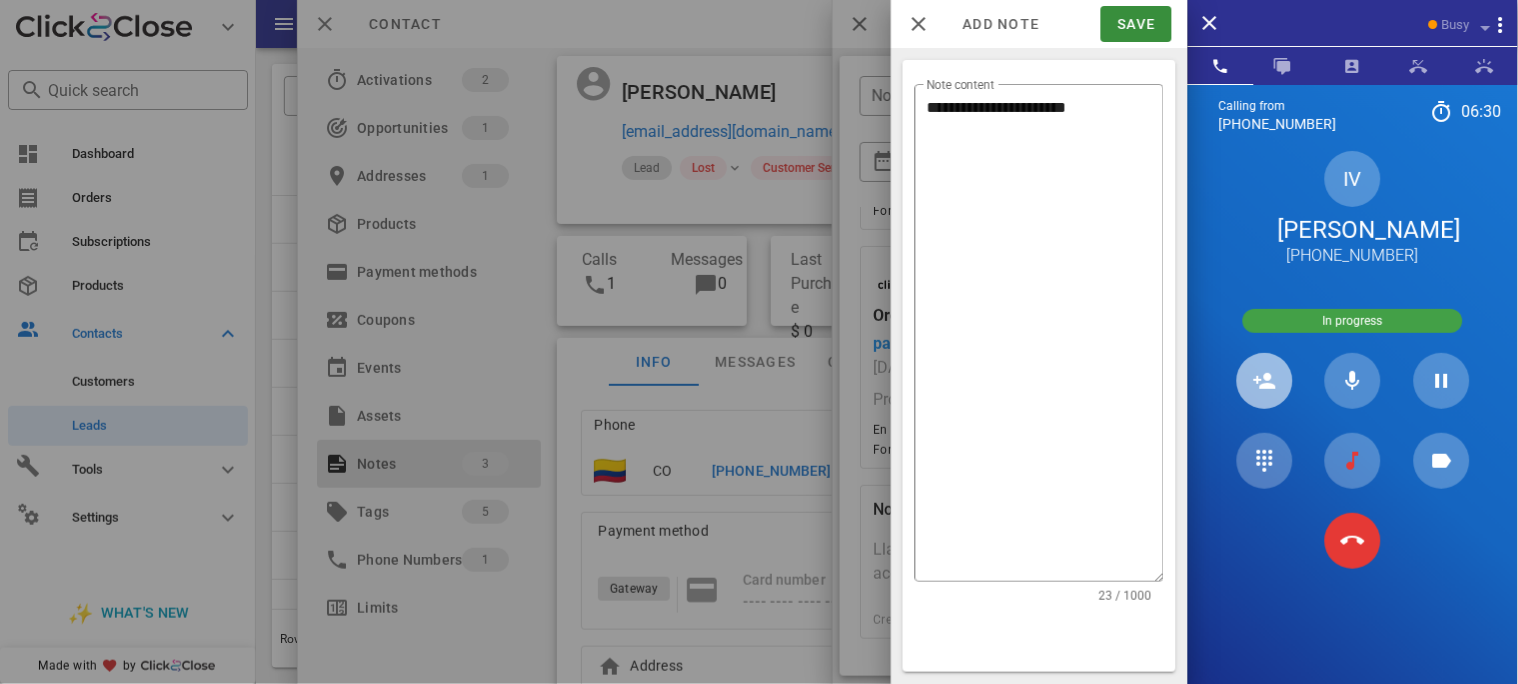 click at bounding box center [1265, 381] 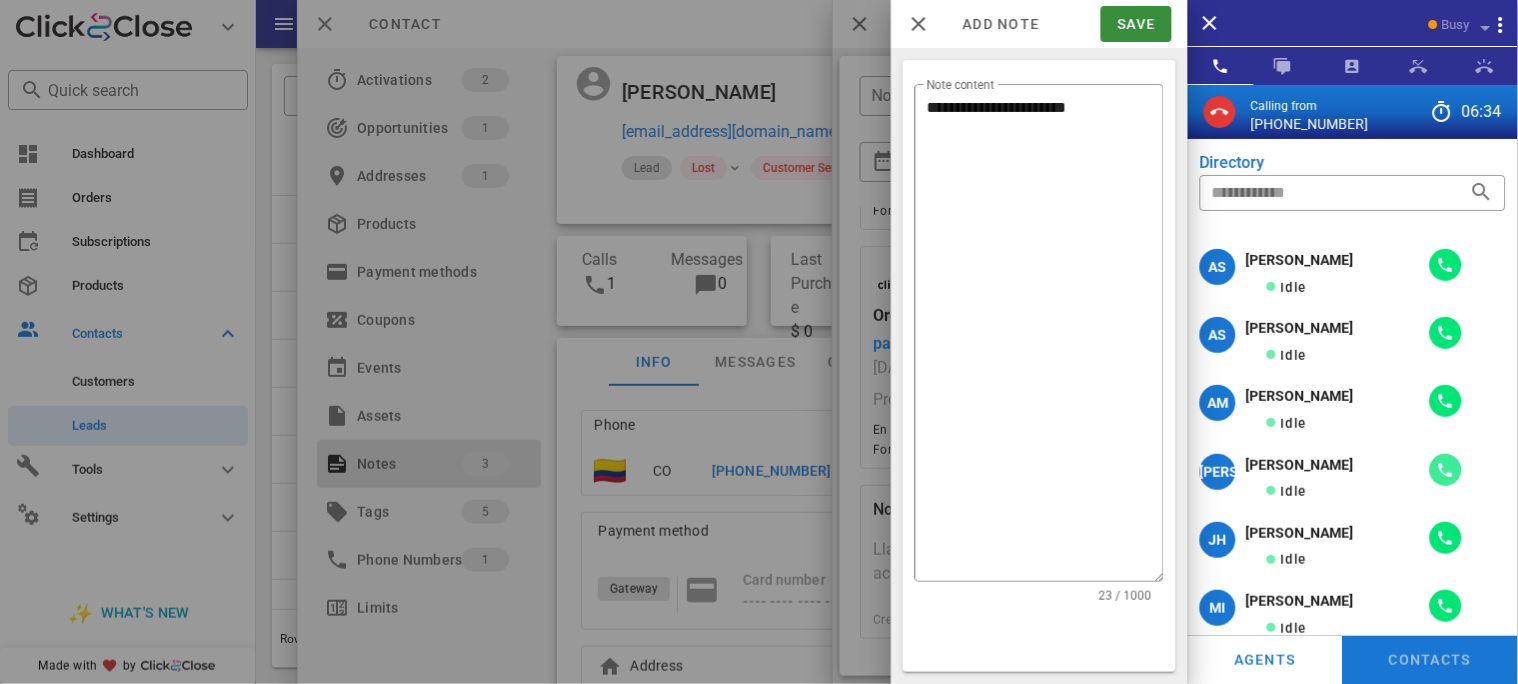 click at bounding box center [1446, 470] 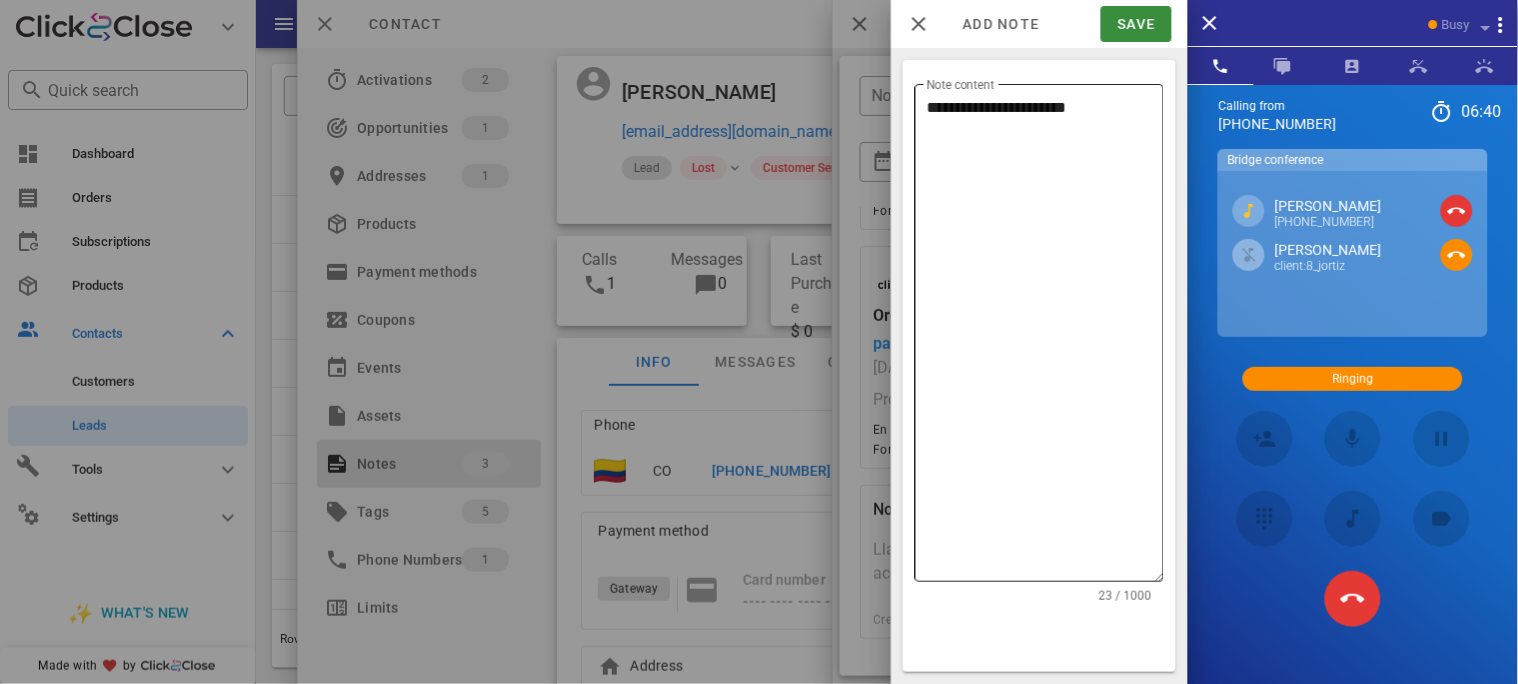 click on "**********" at bounding box center [1045, 338] 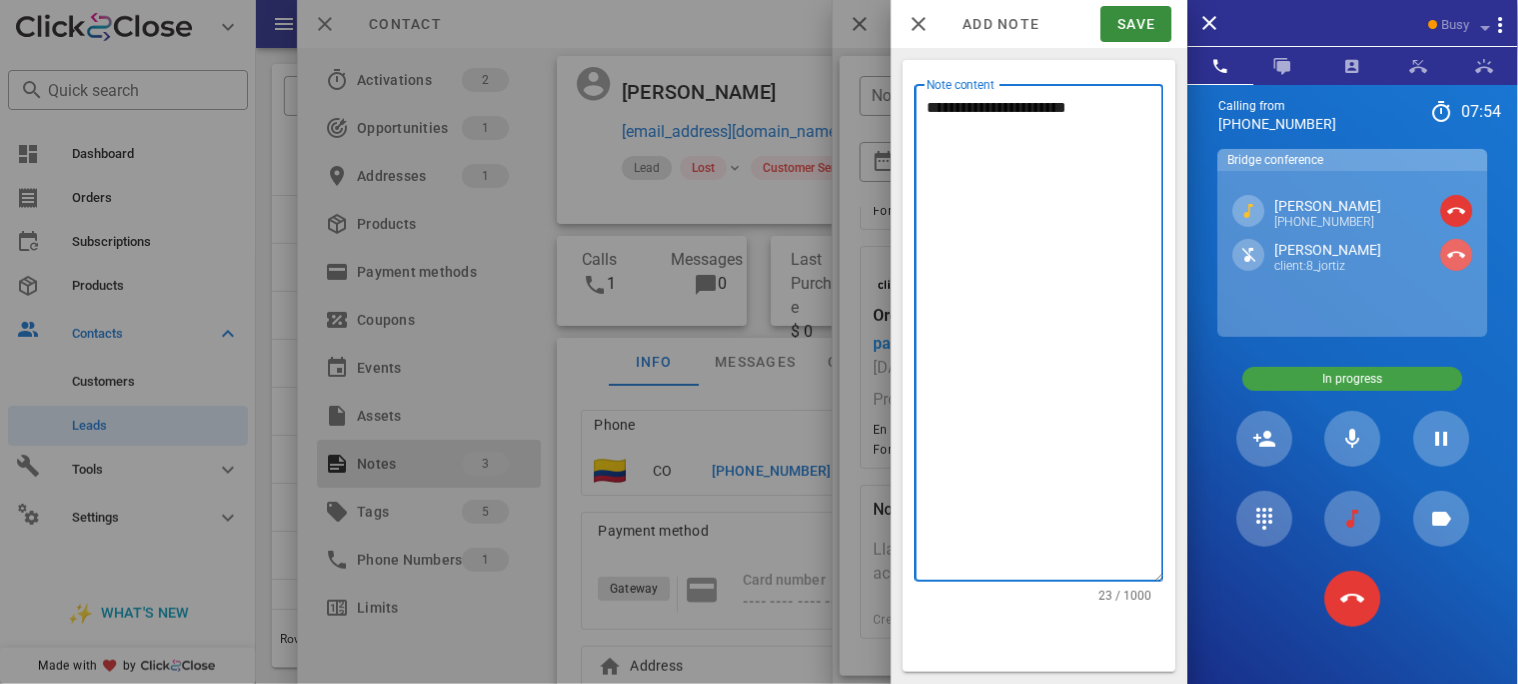 click at bounding box center (1457, 255) 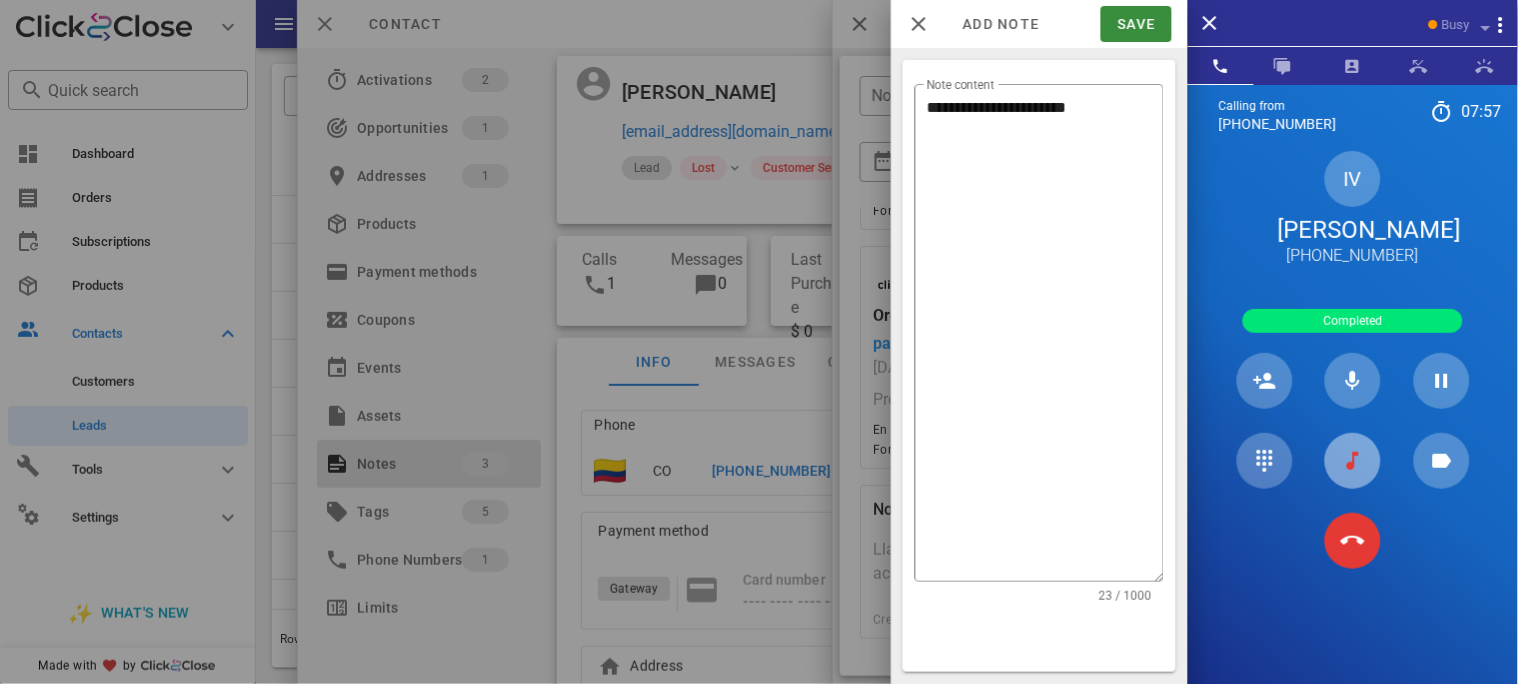 click at bounding box center (1353, 461) 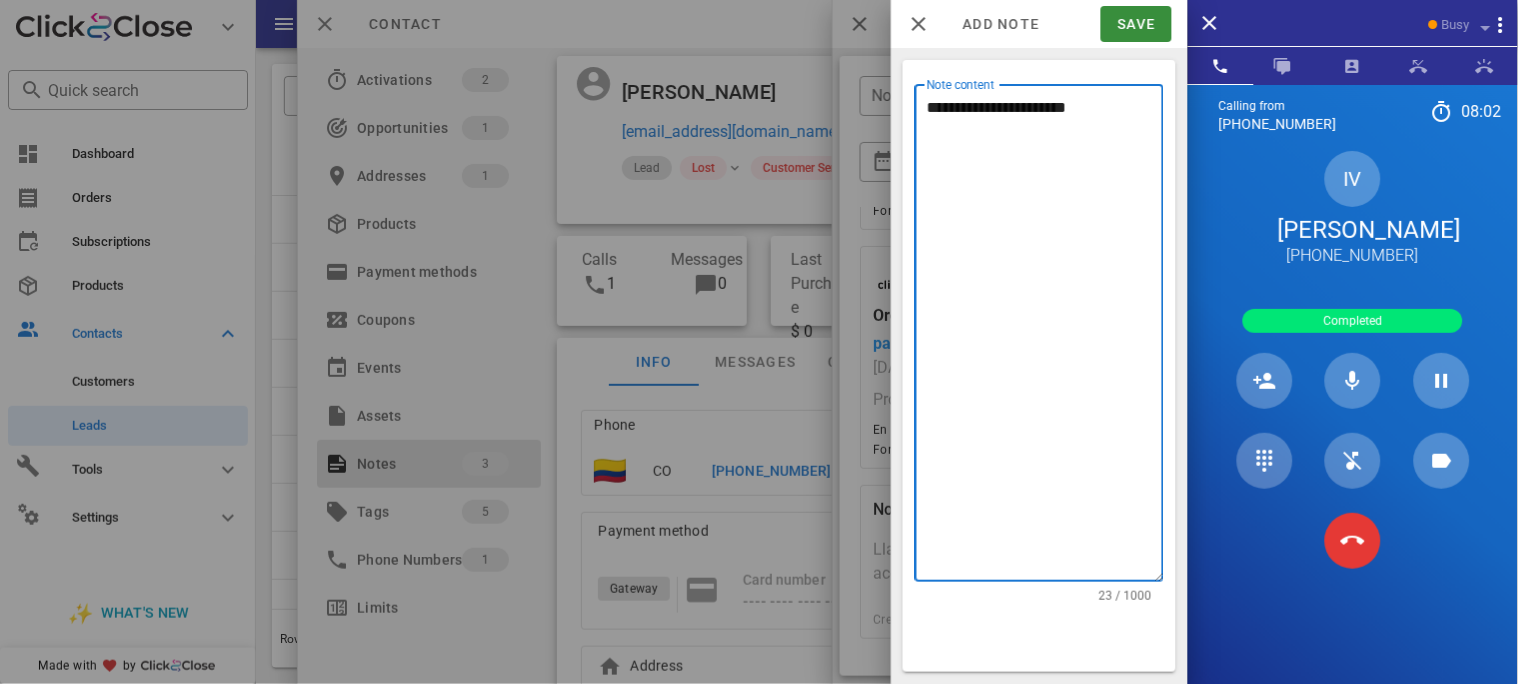 click on "**********" at bounding box center (1045, 338) 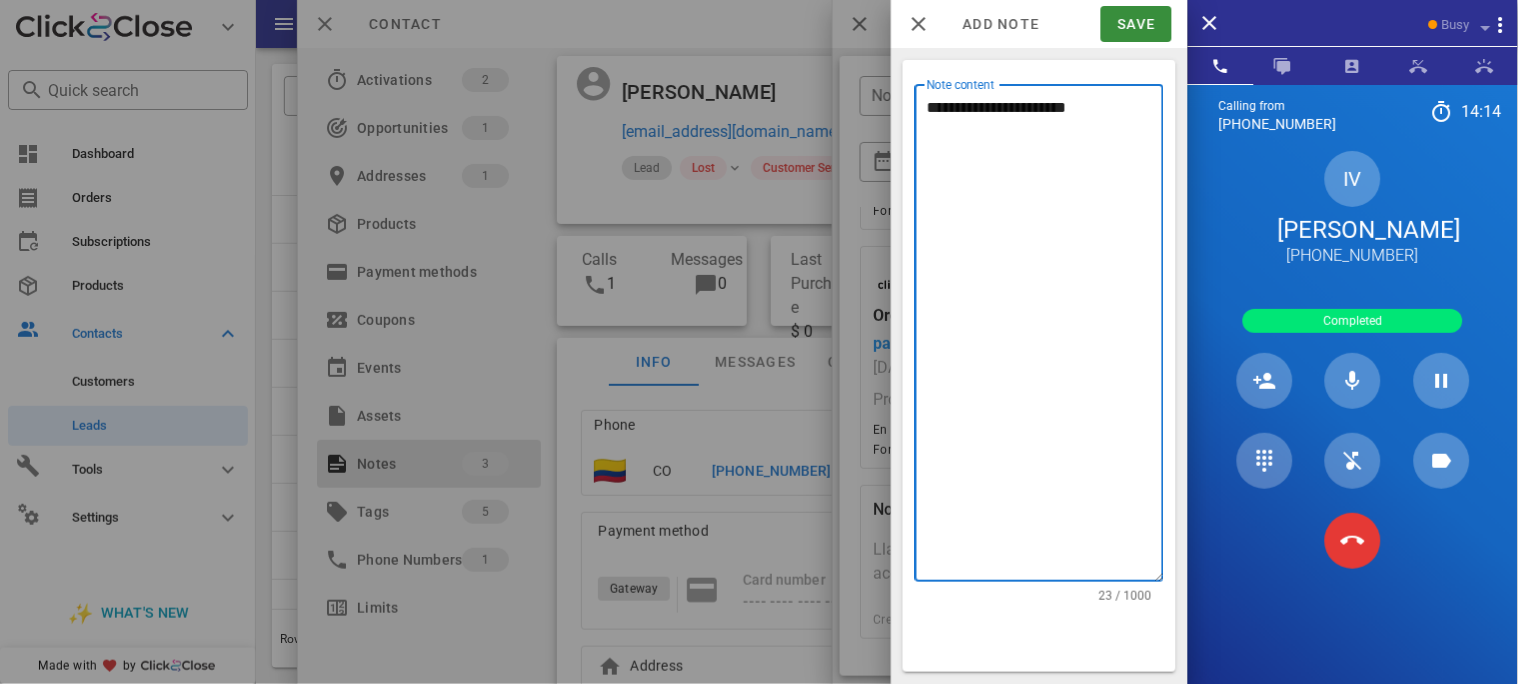 click on "**********" at bounding box center [1045, 338] 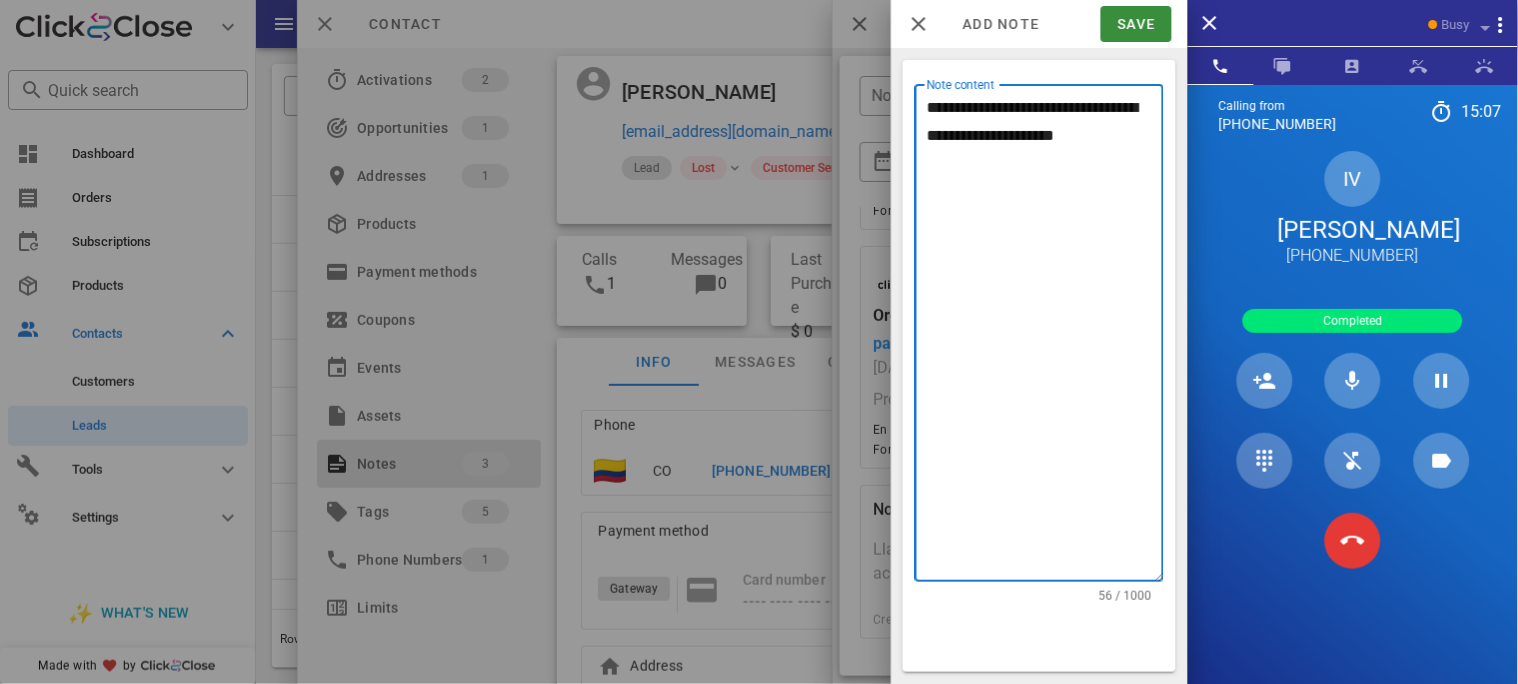 click on "**********" at bounding box center (1045, 338) 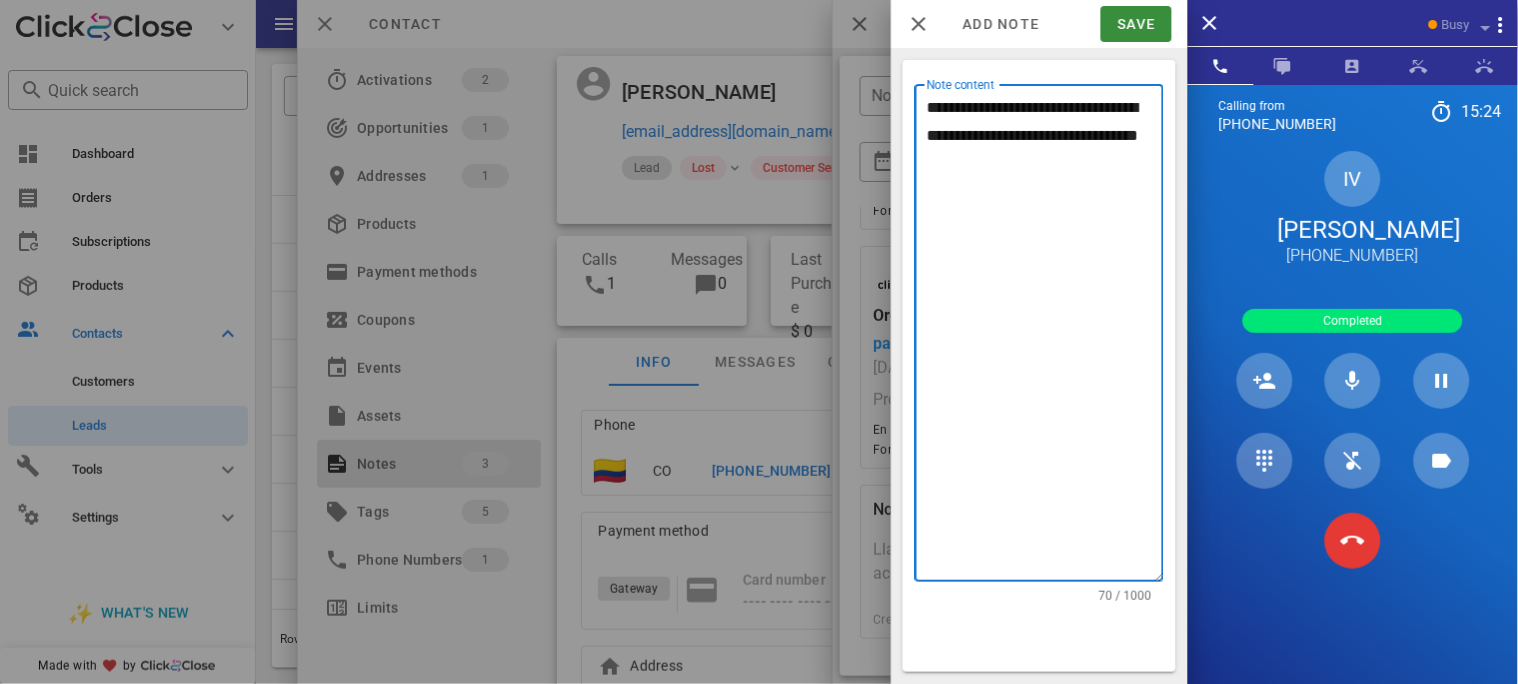 type on "**********" 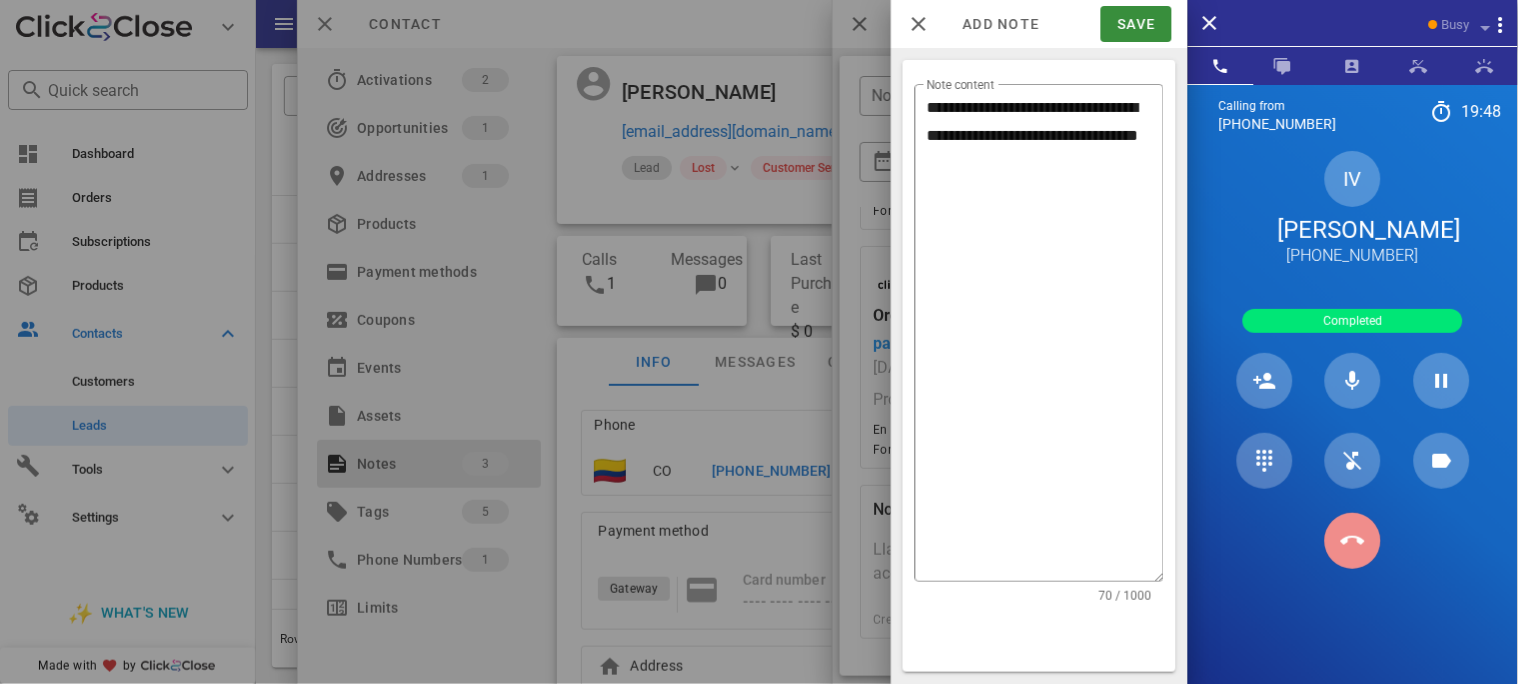 click at bounding box center (1353, 541) 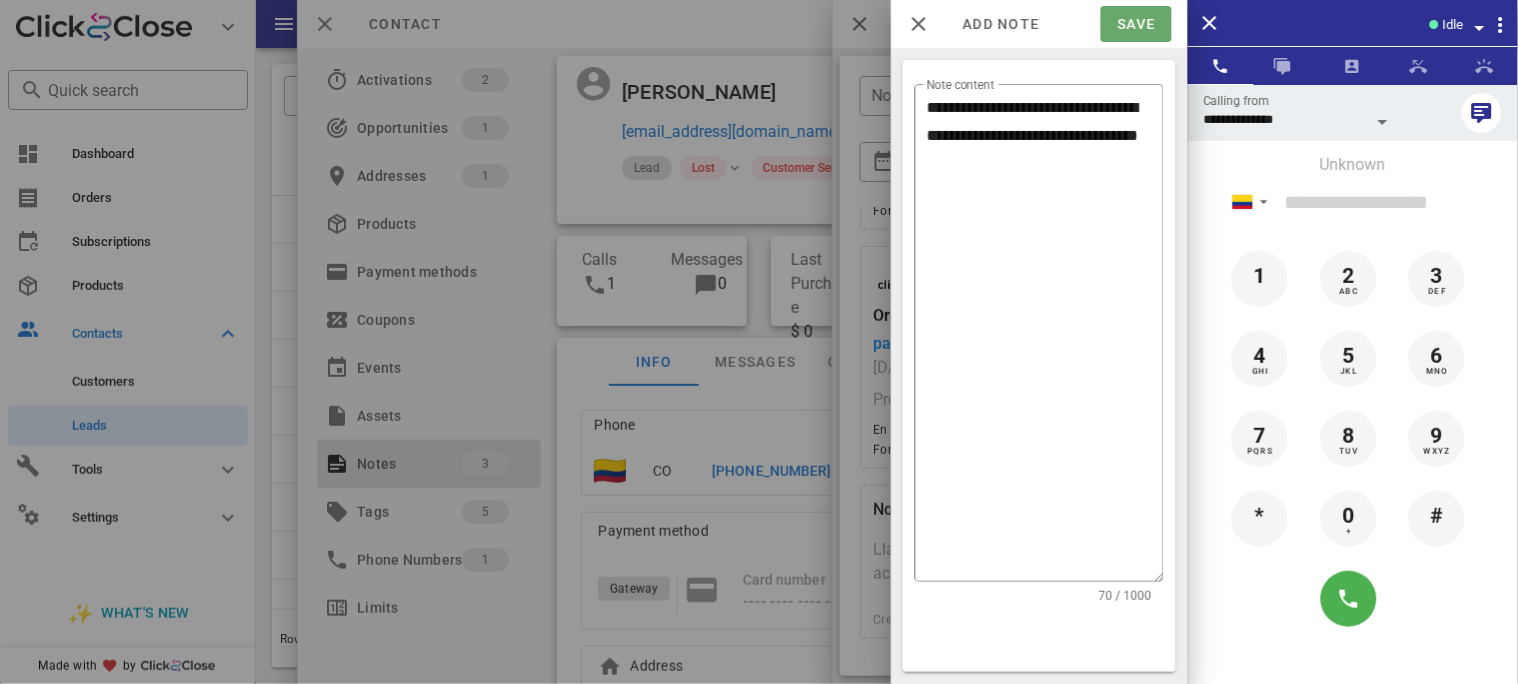click on "Save" at bounding box center [1136, 24] 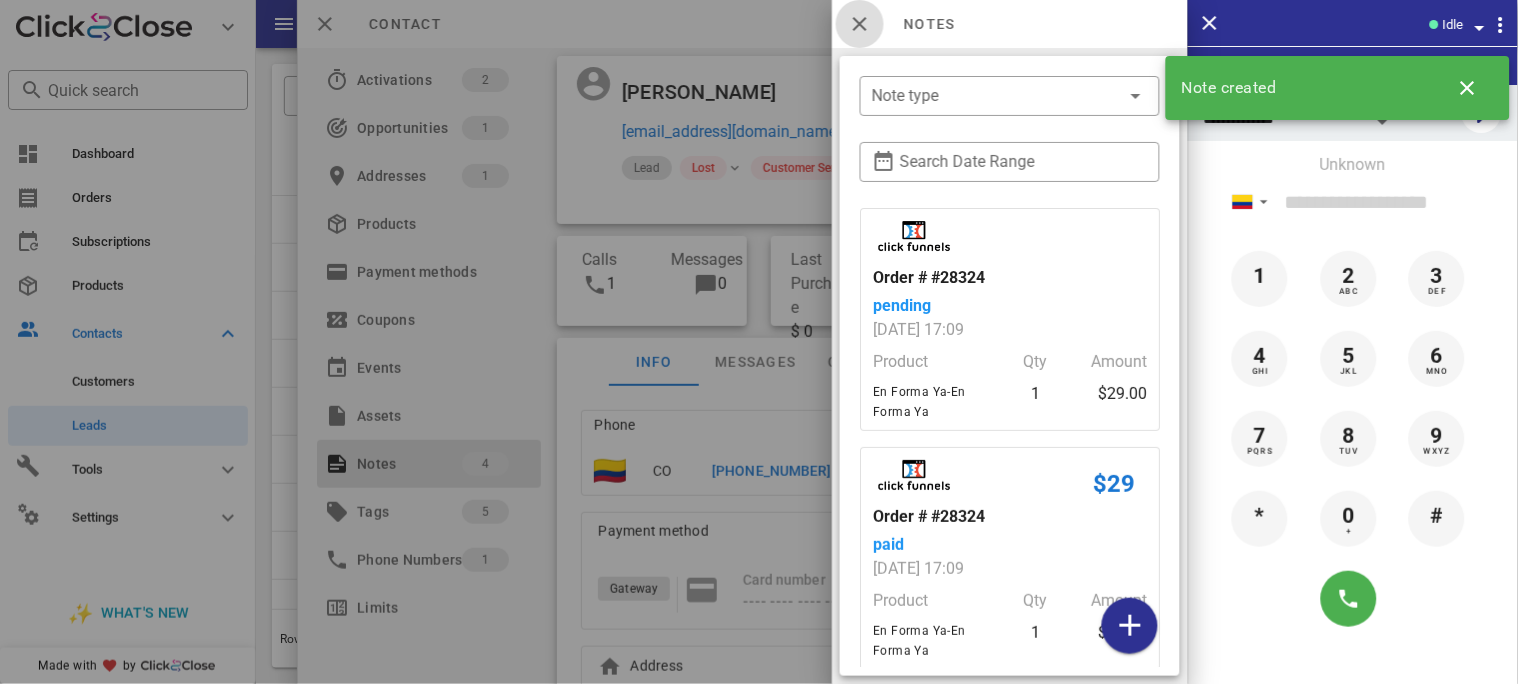 click at bounding box center (860, 24) 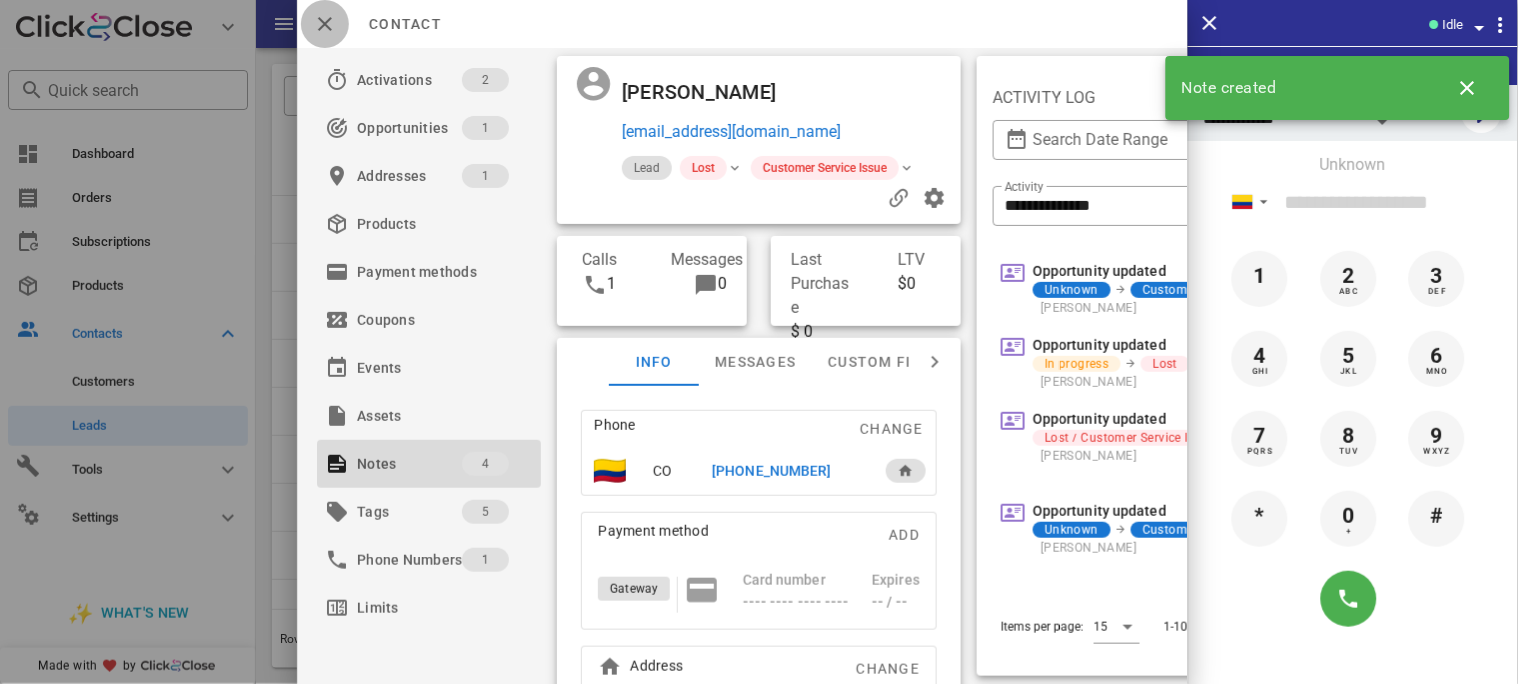 click at bounding box center (325, 24) 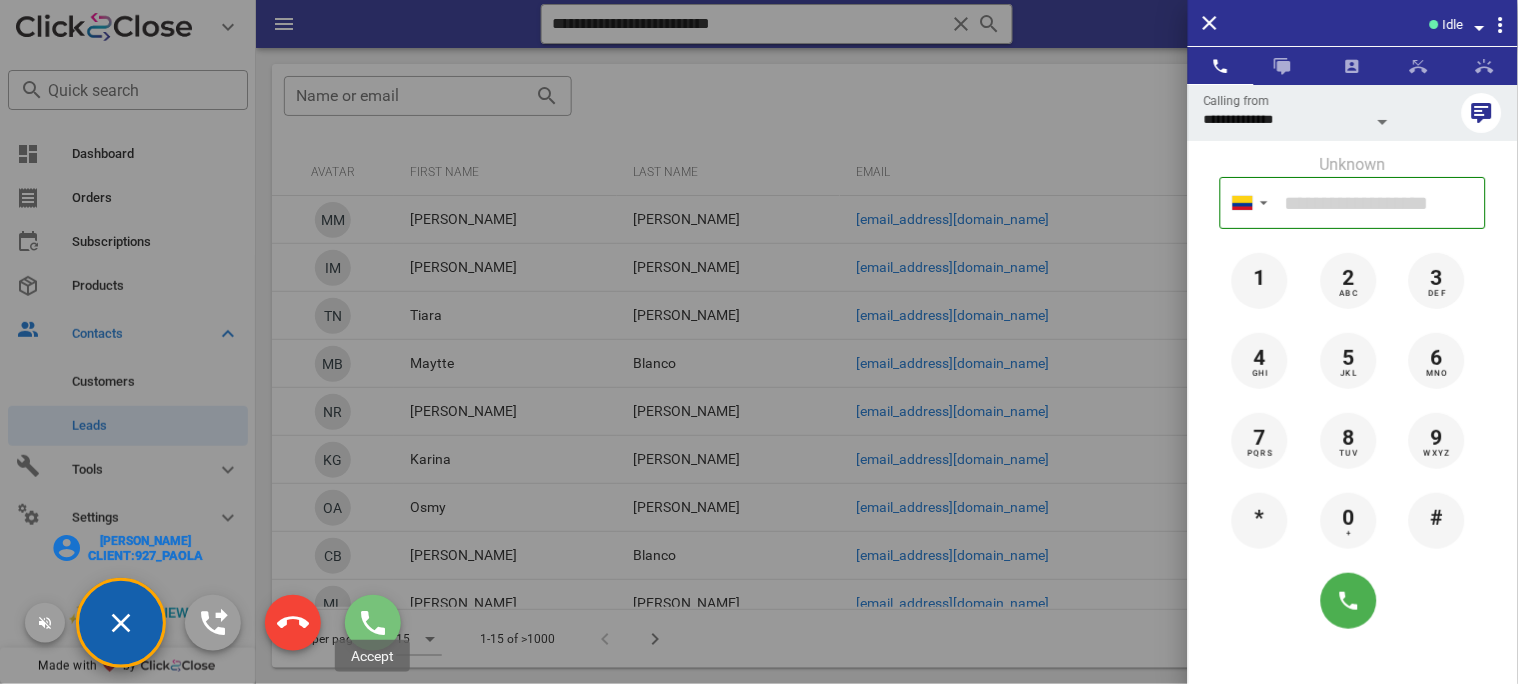 click at bounding box center [373, 623] 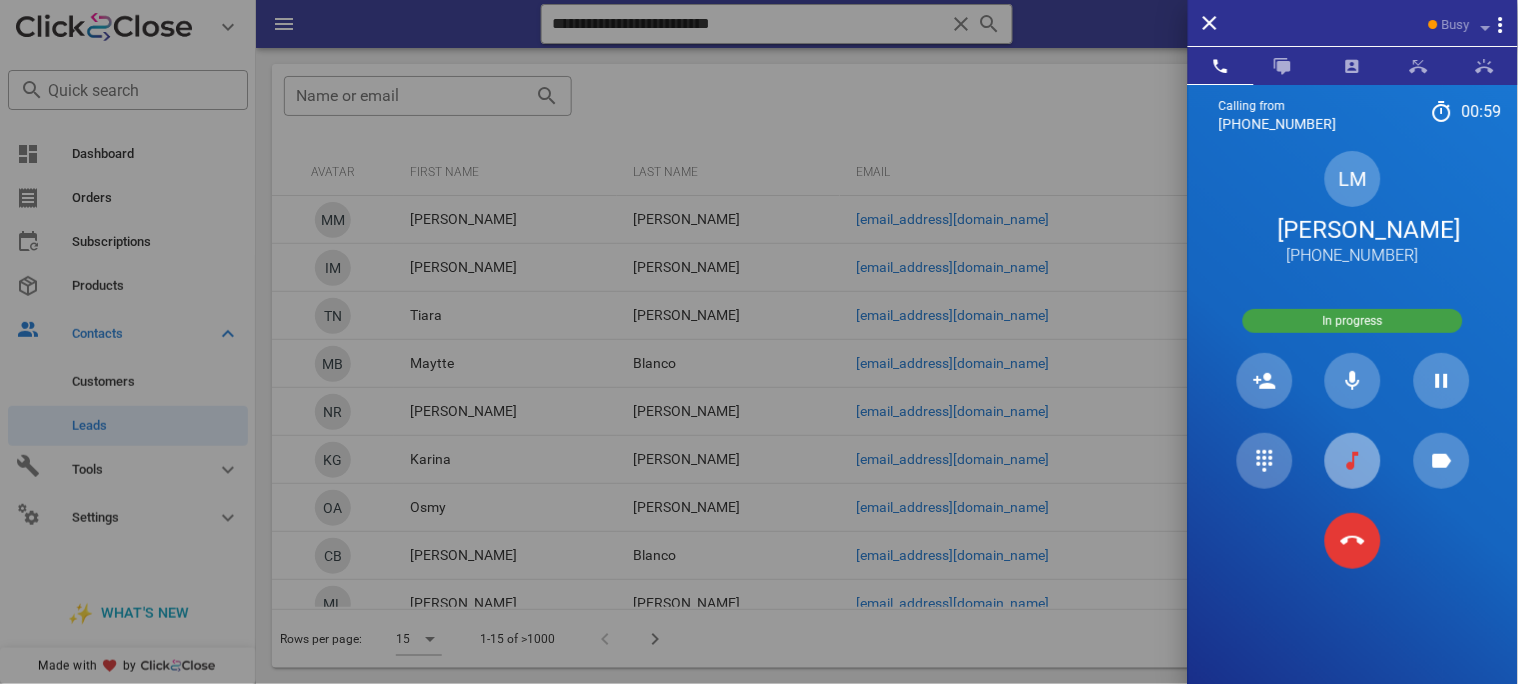click at bounding box center (1353, 461) 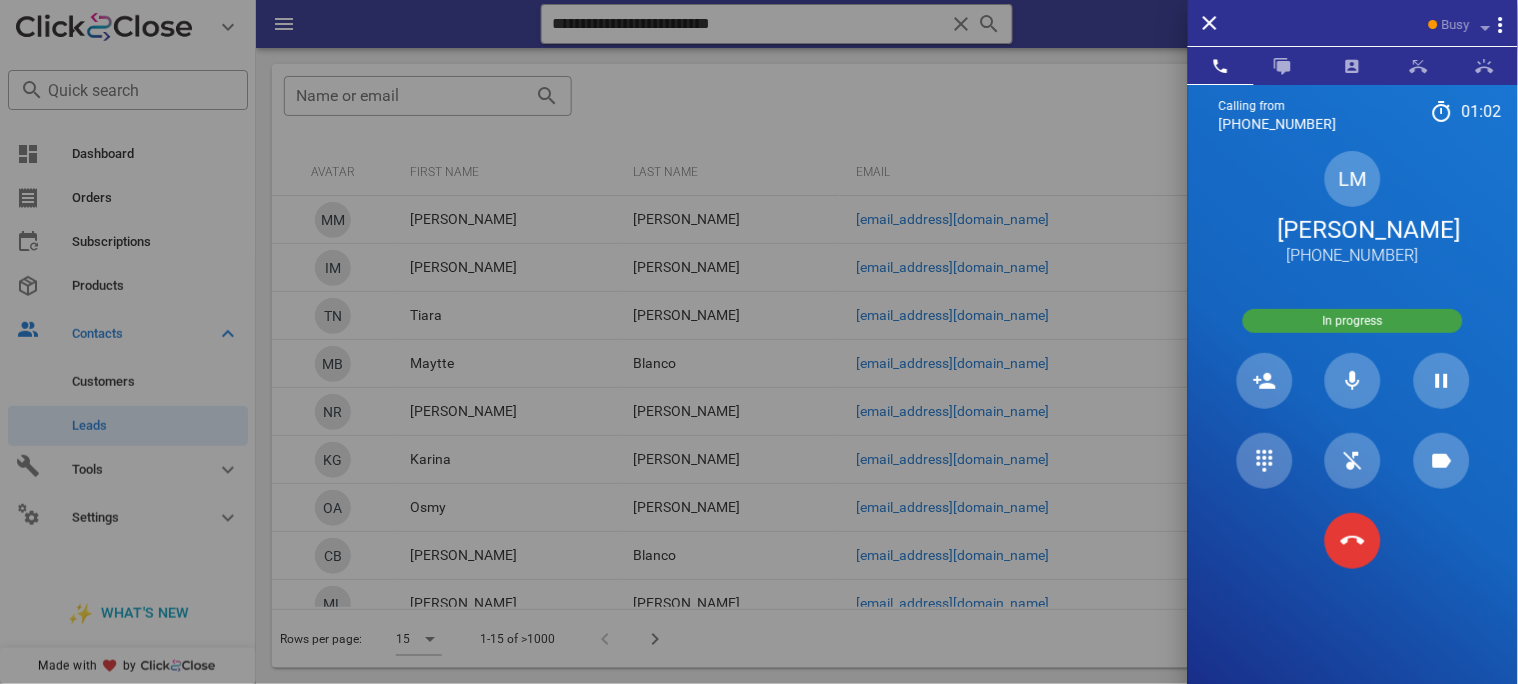 click on "[PERSON_NAME]" at bounding box center [1353, 230] 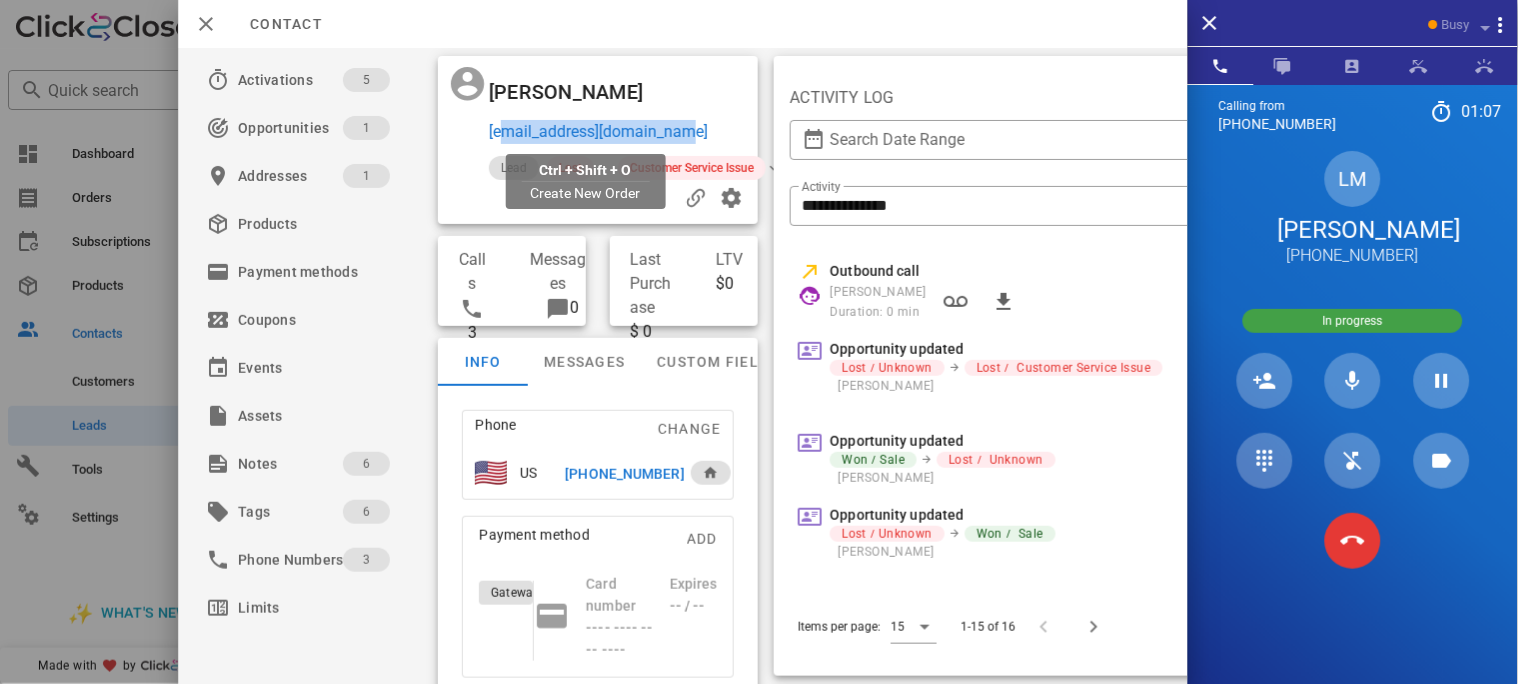 drag, startPoint x: 698, startPoint y: 126, endPoint x: 490, endPoint y: 125, distance: 208.00241 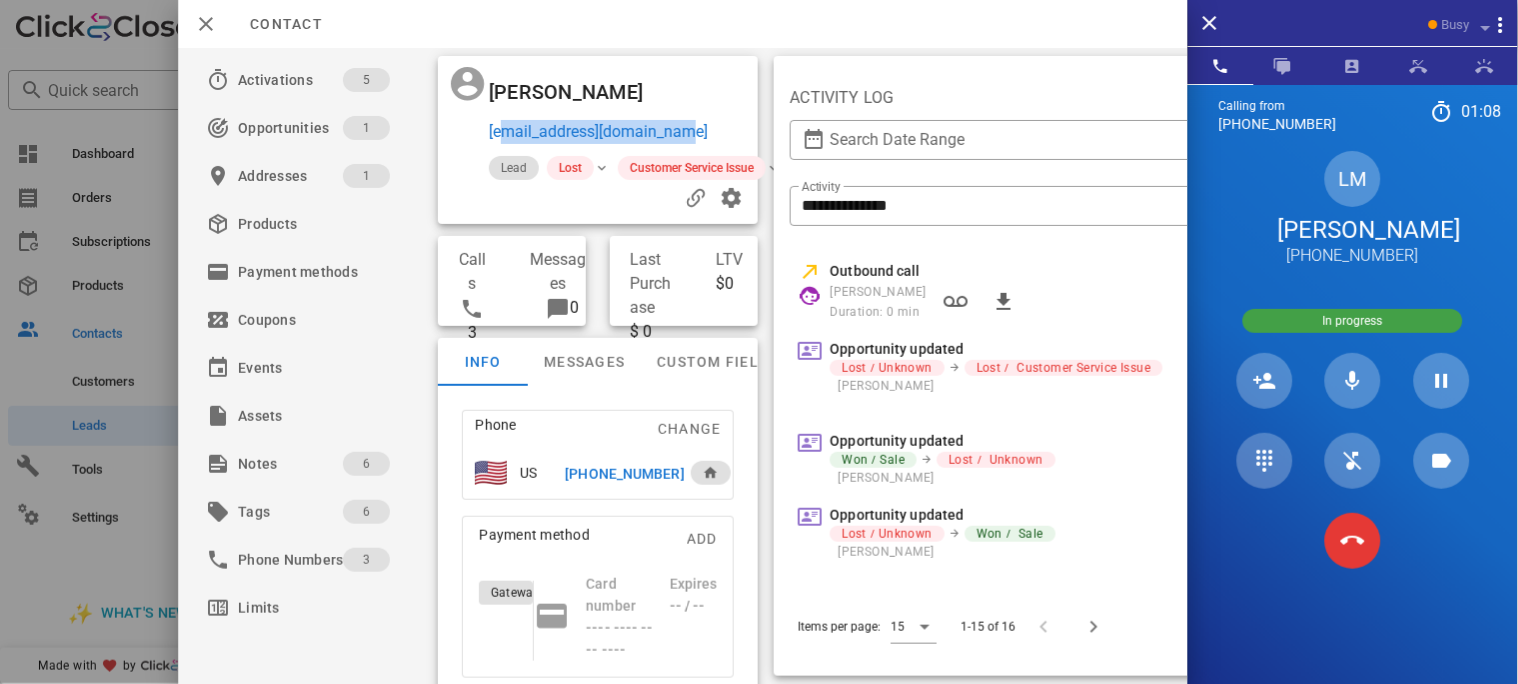 copy on "[EMAIL_ADDRESS][DOMAIN_NAME]" 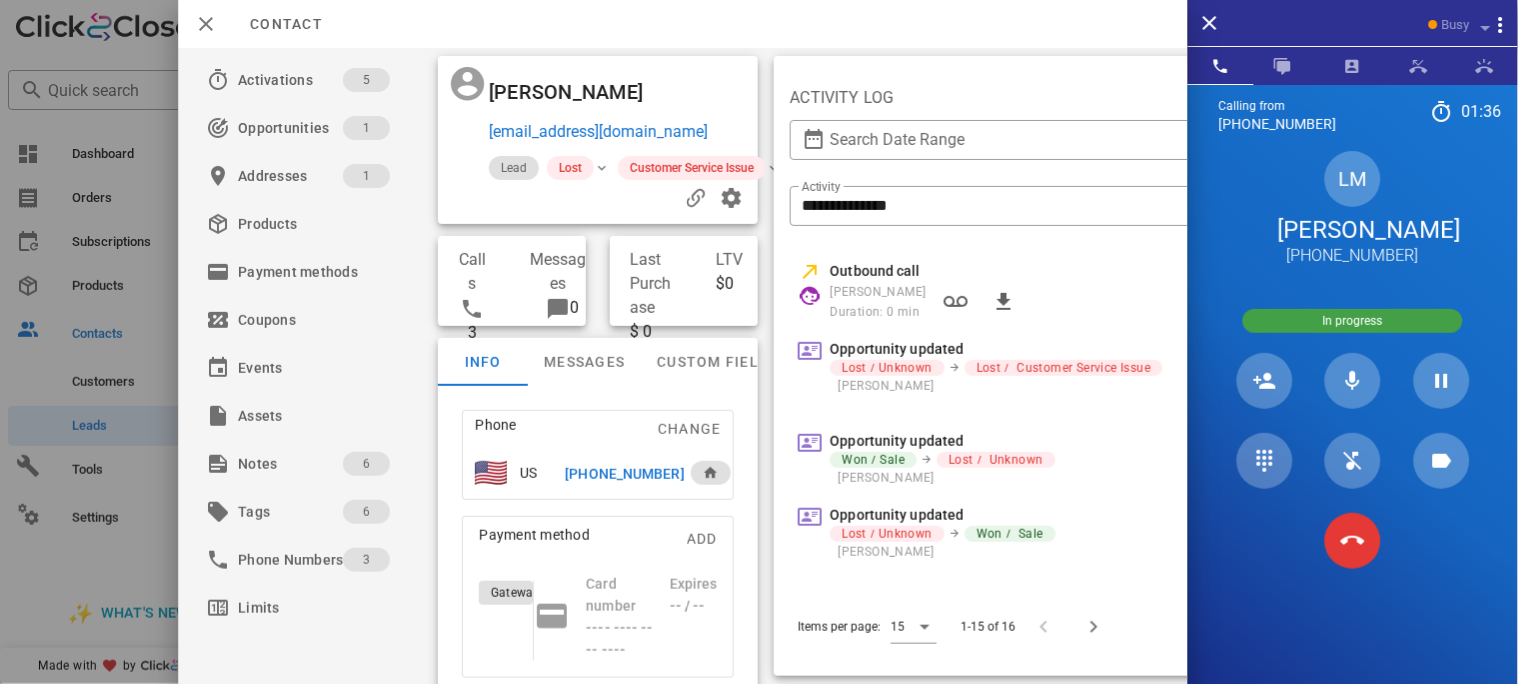 click at bounding box center [708, 92] 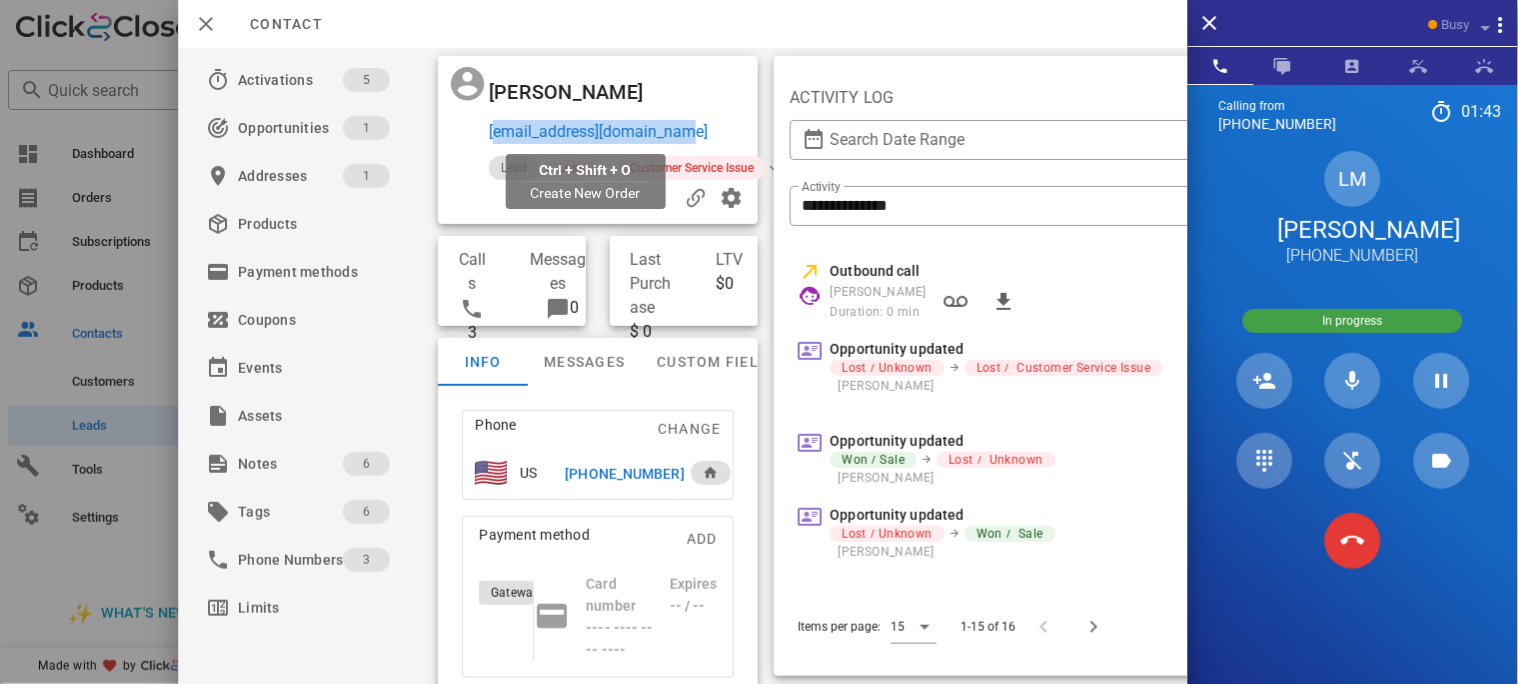 drag, startPoint x: 701, startPoint y: 131, endPoint x: 487, endPoint y: 139, distance: 214.14948 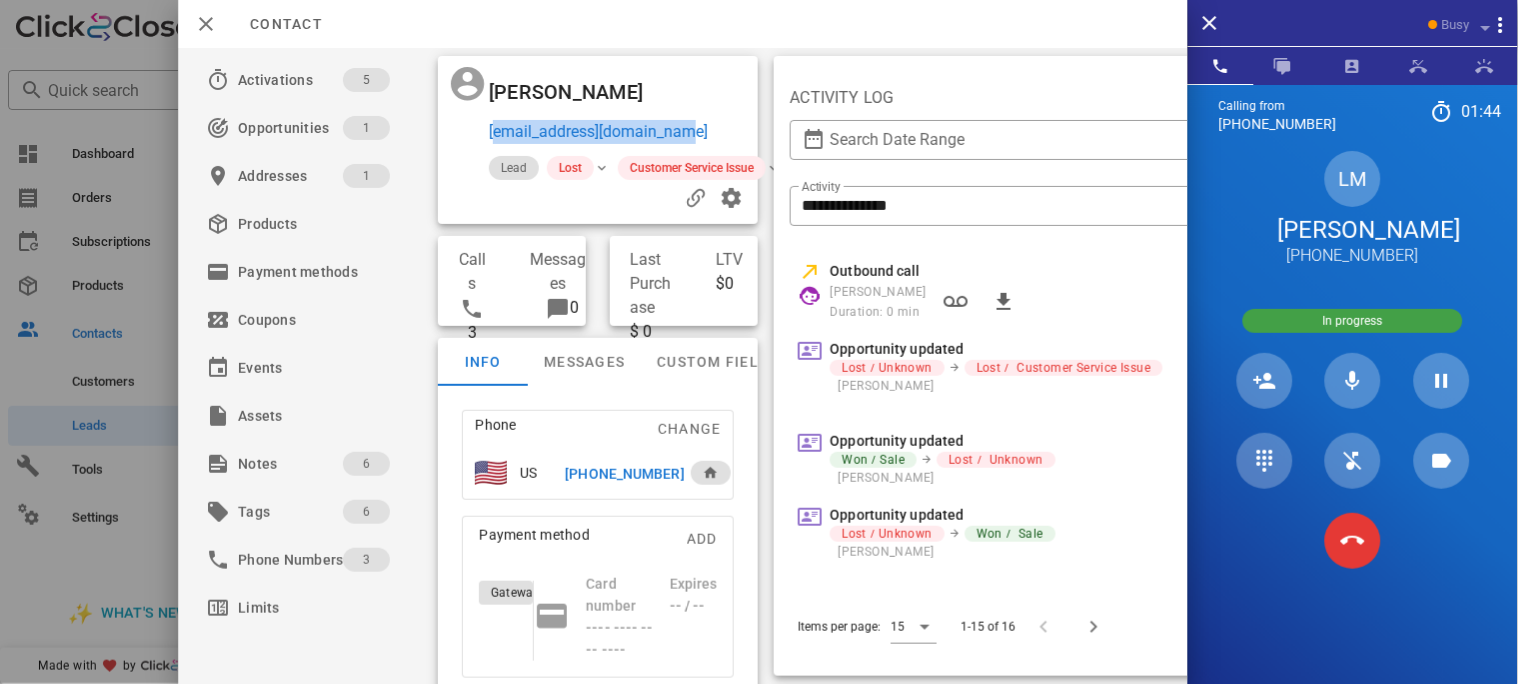 copy on "[EMAIL_ADDRESS][DOMAIN_NAME]" 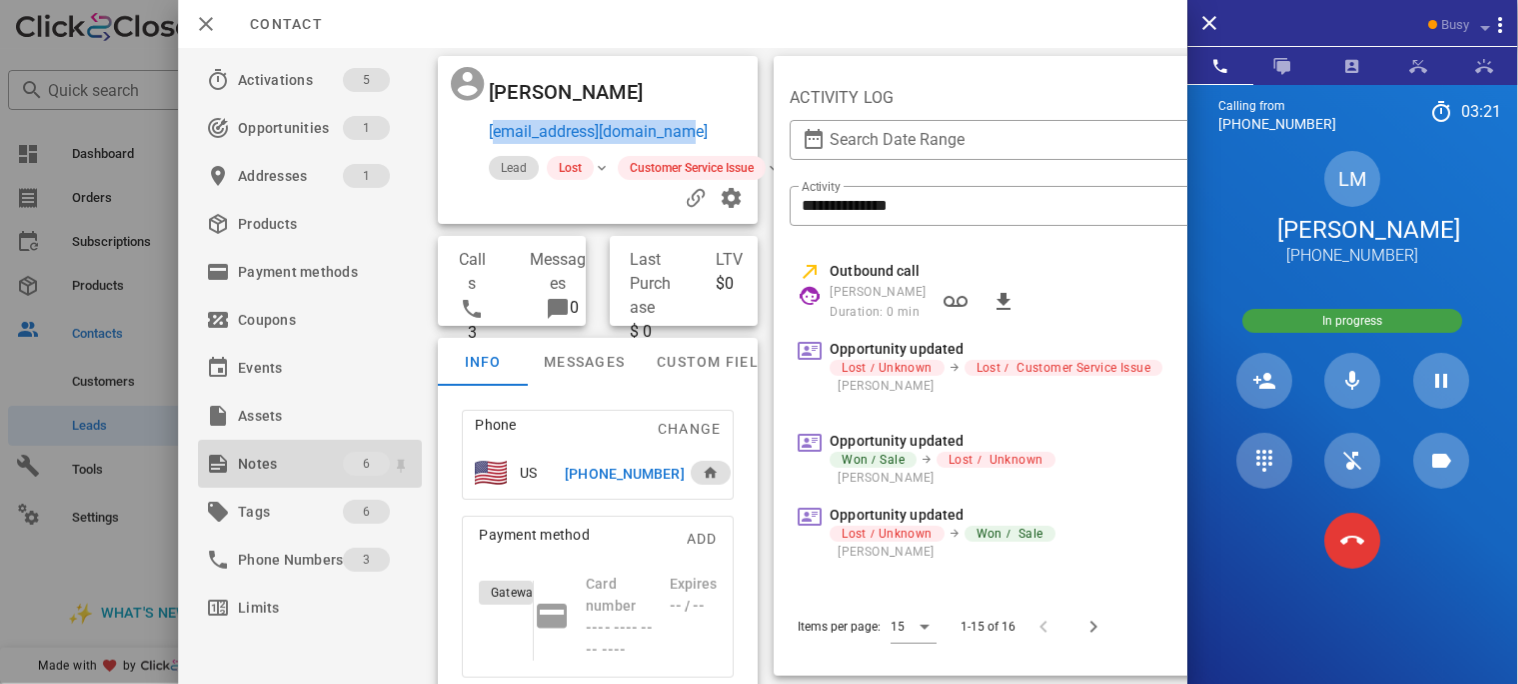 click on "Notes" at bounding box center (290, 464) 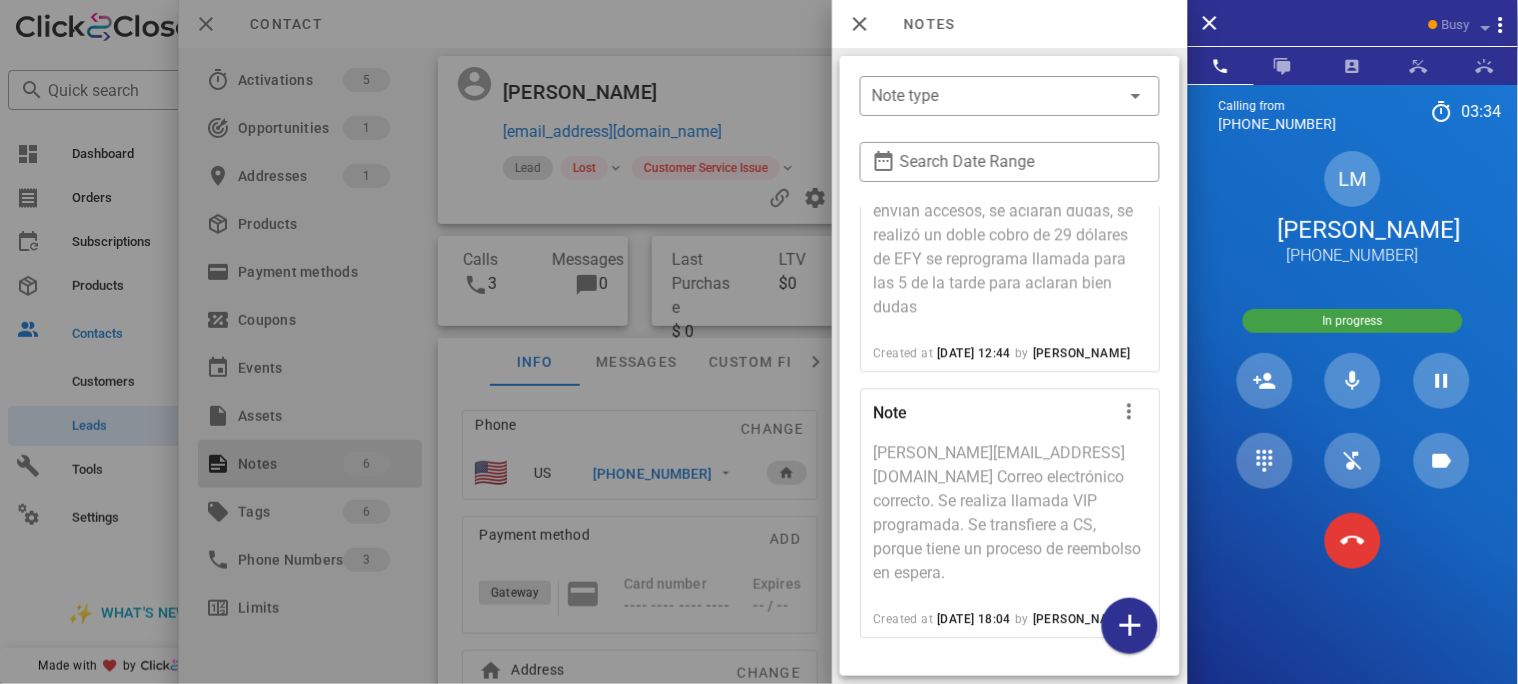 scroll, scrollTop: 1147, scrollLeft: 0, axis: vertical 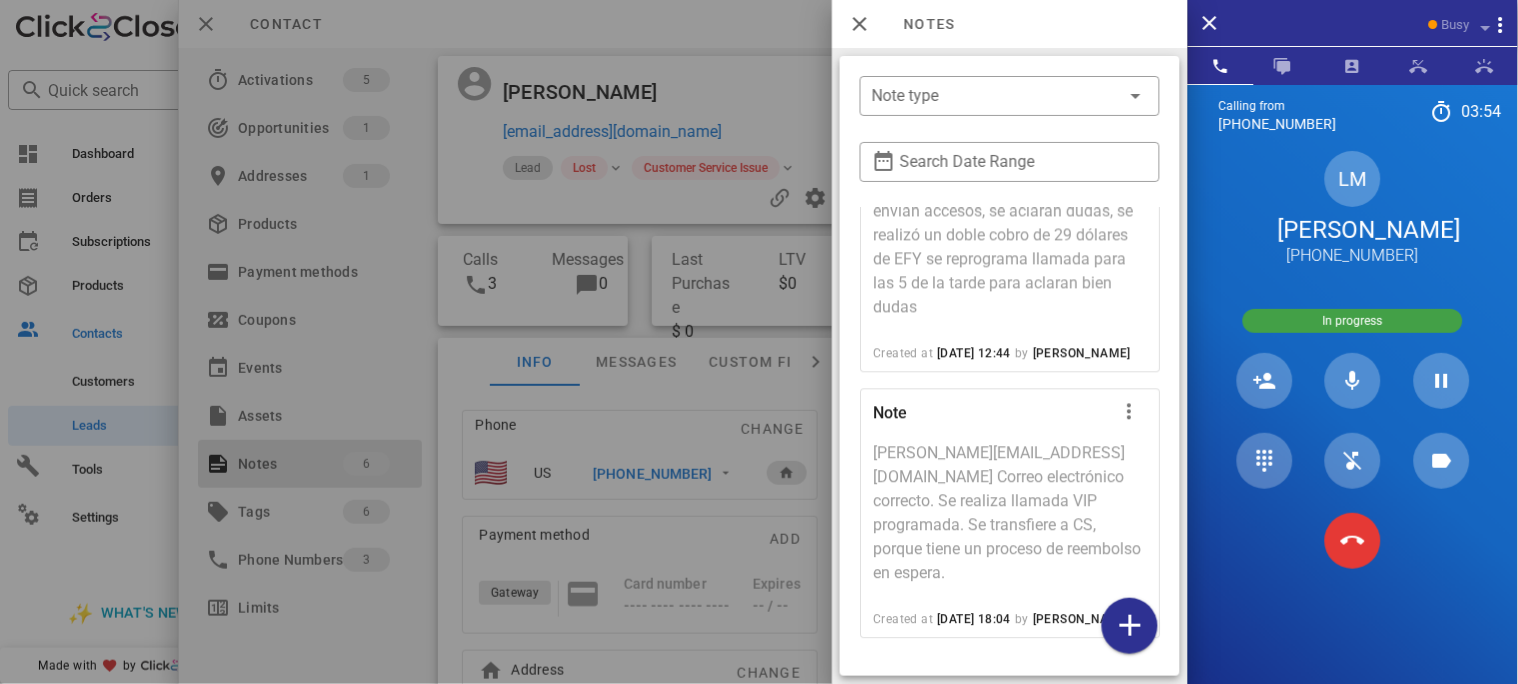 click at bounding box center [759, 342] 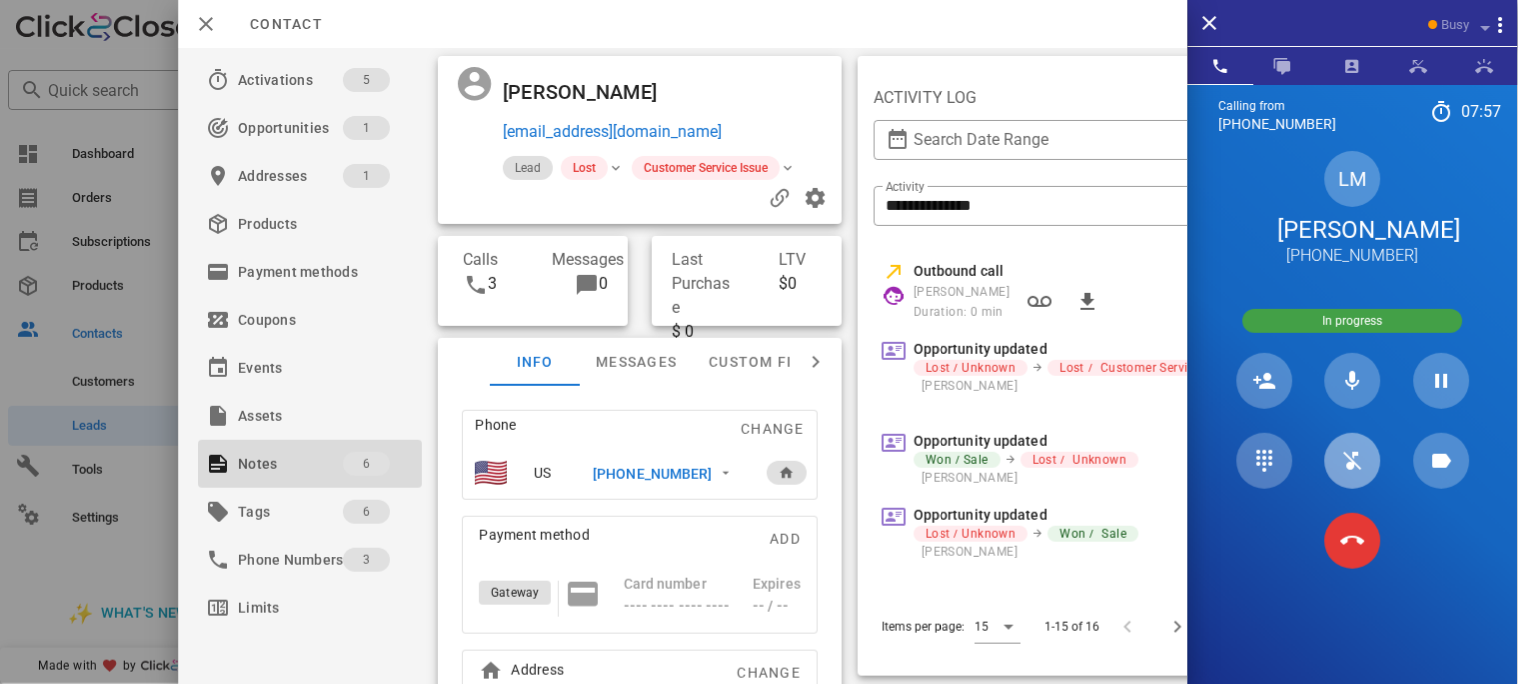 click at bounding box center (1353, 461) 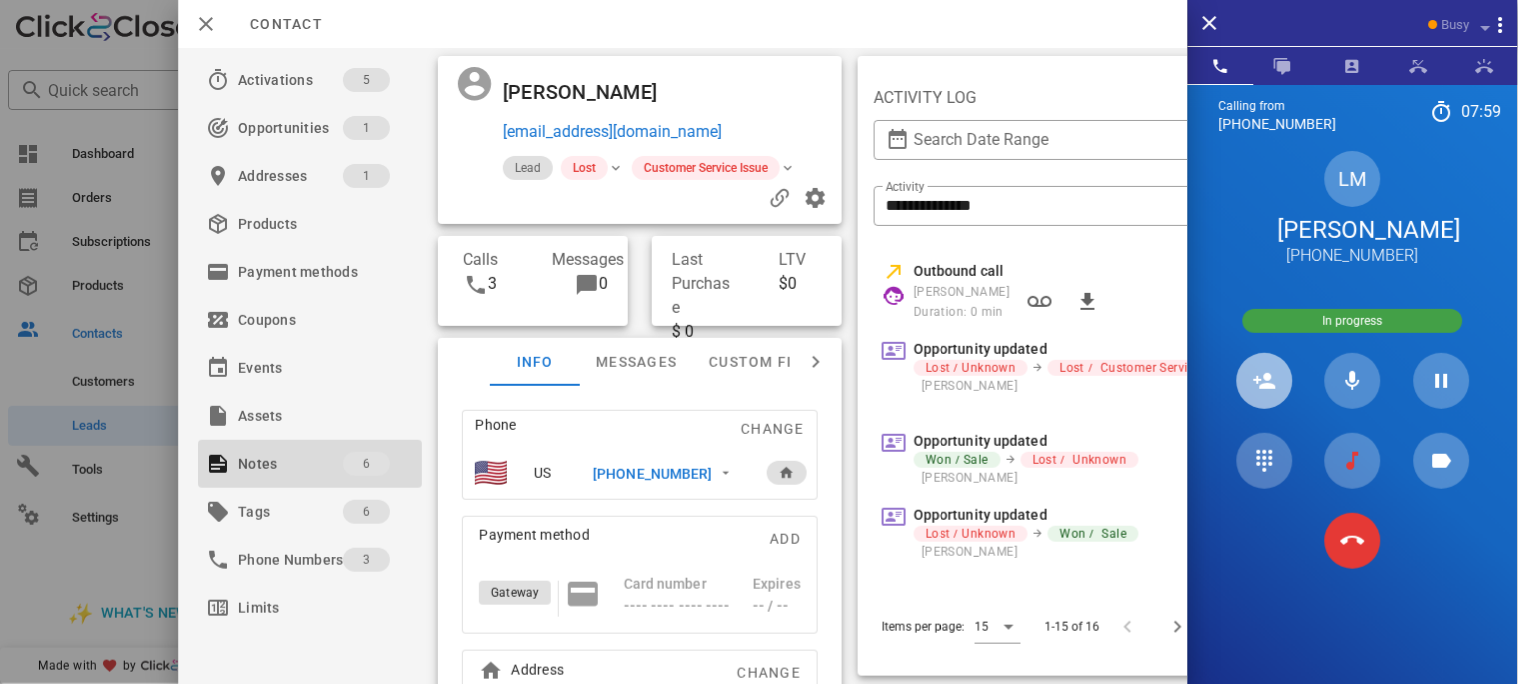 click at bounding box center (1265, 381) 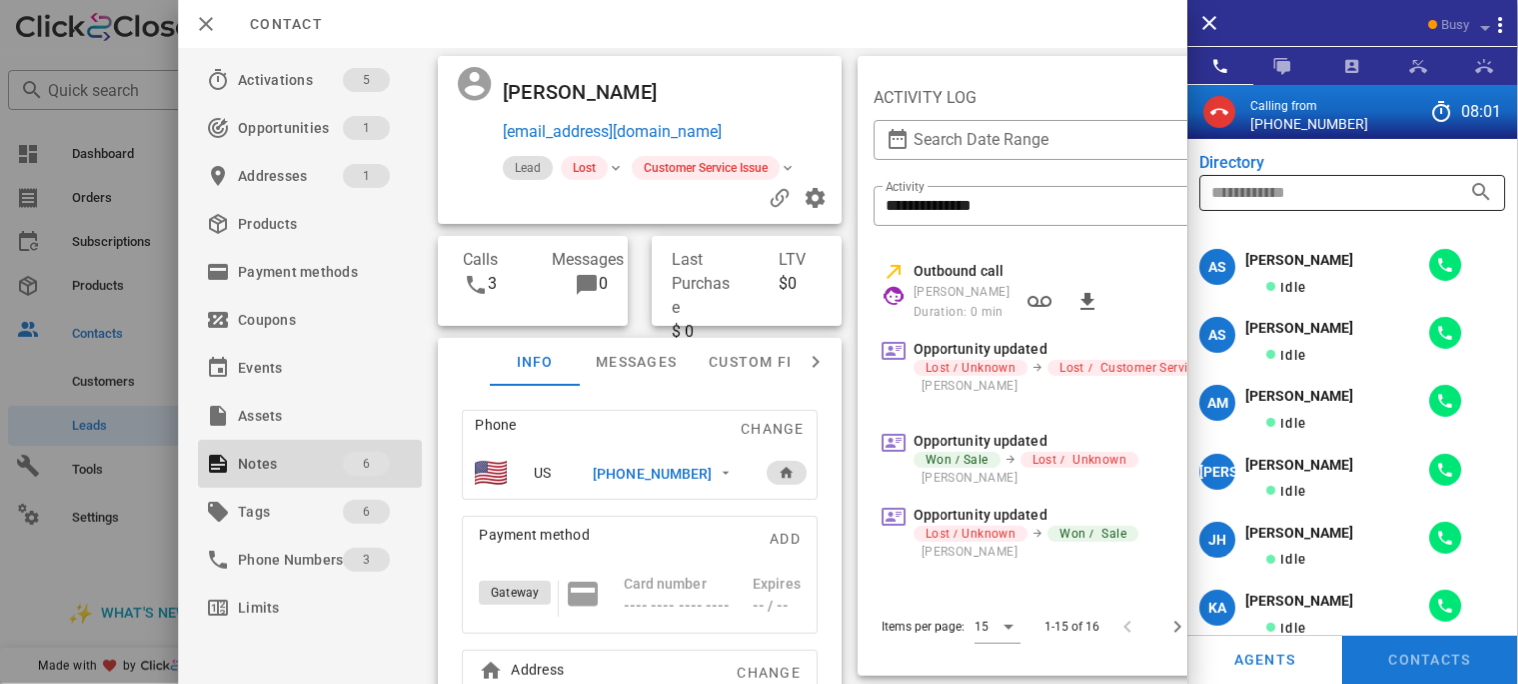 click at bounding box center [1325, 193] 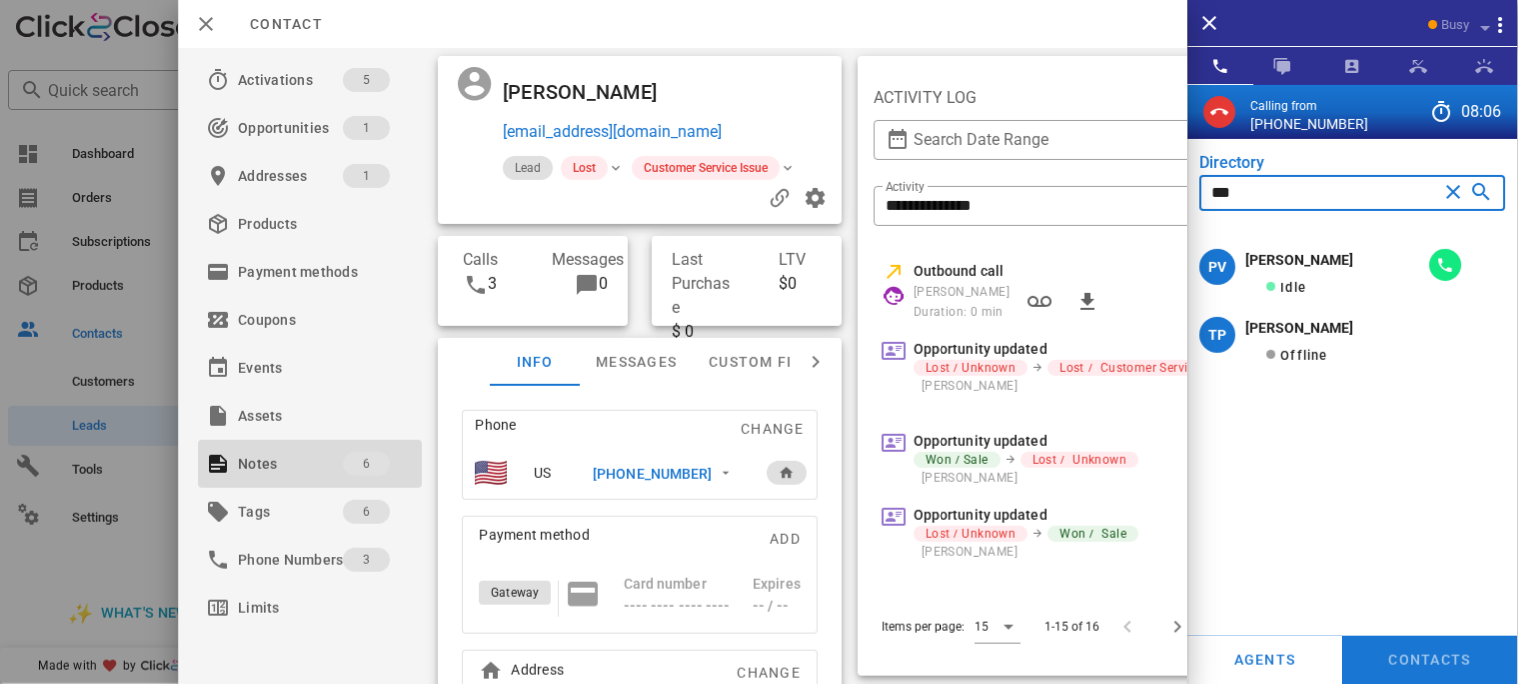 type on "***" 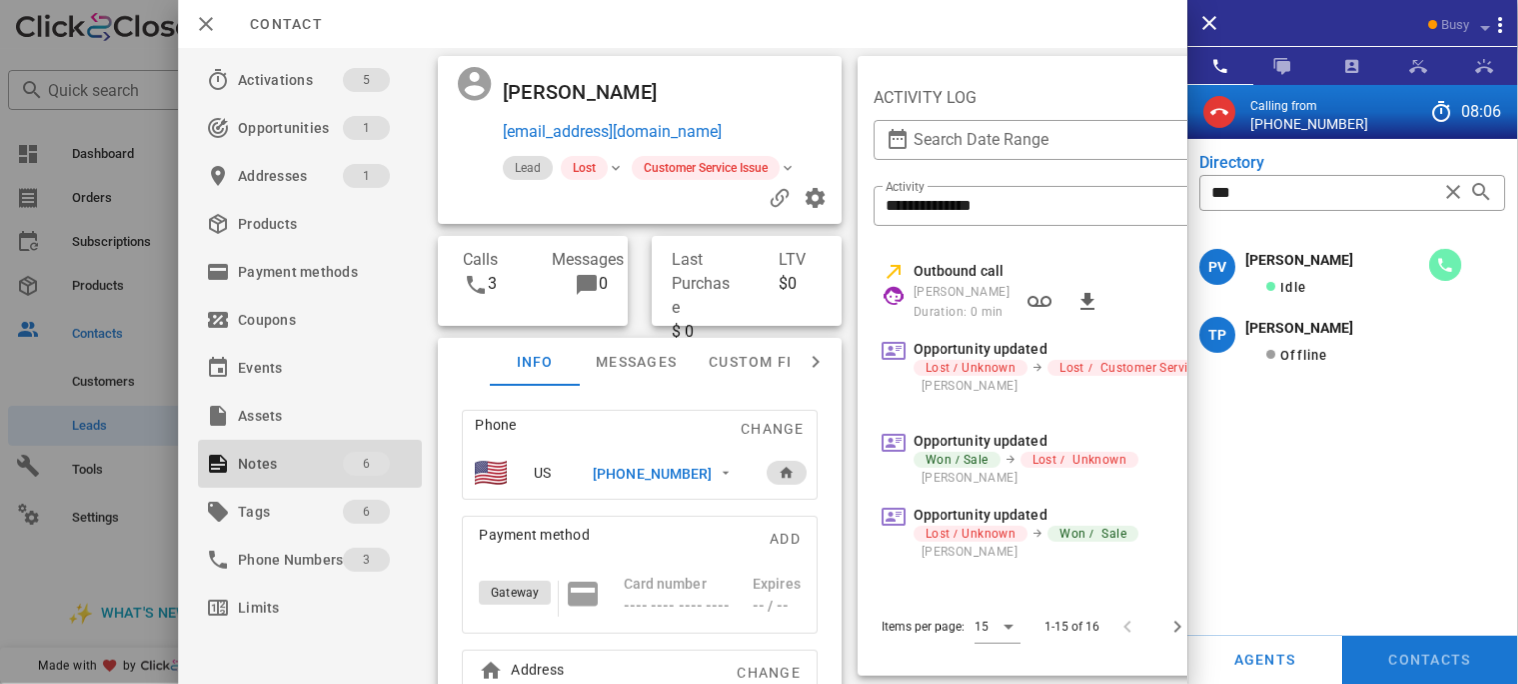 click at bounding box center (1446, 265) 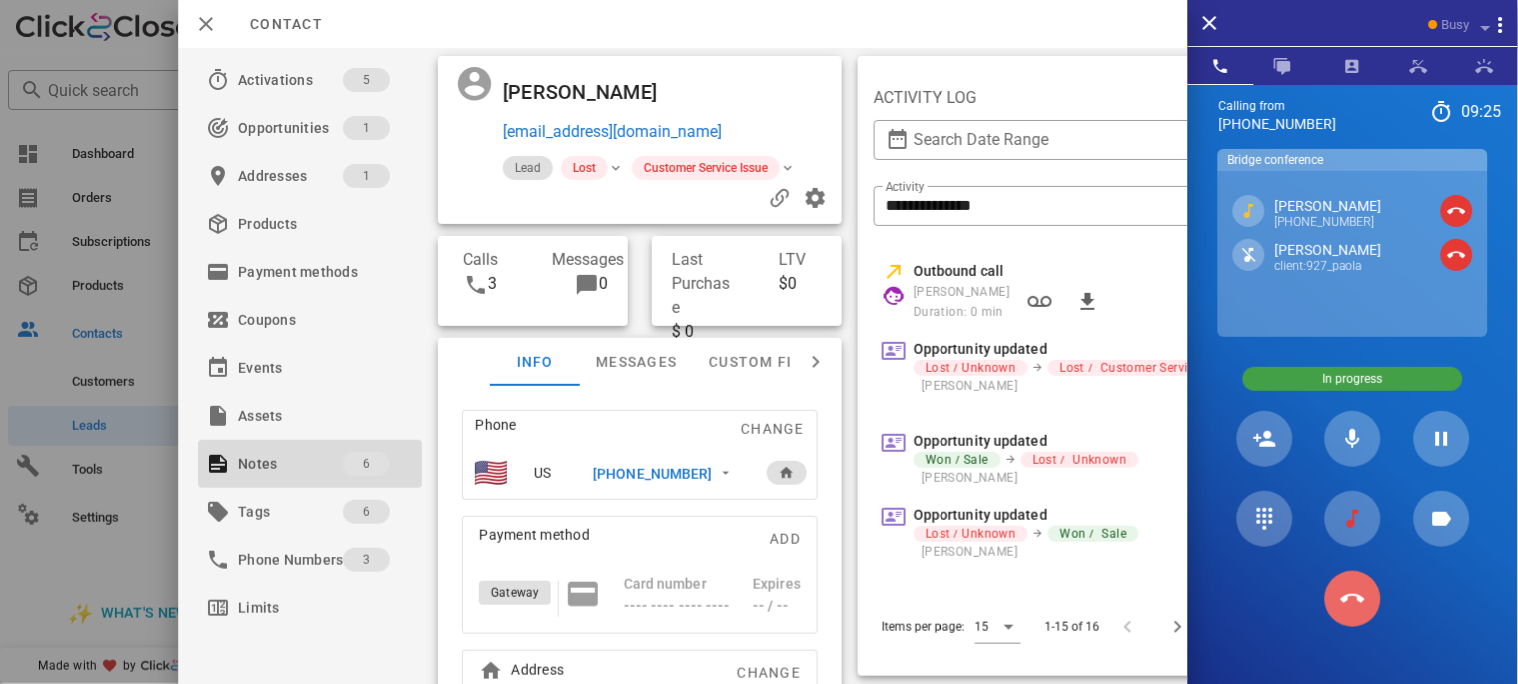 click at bounding box center [1353, 599] 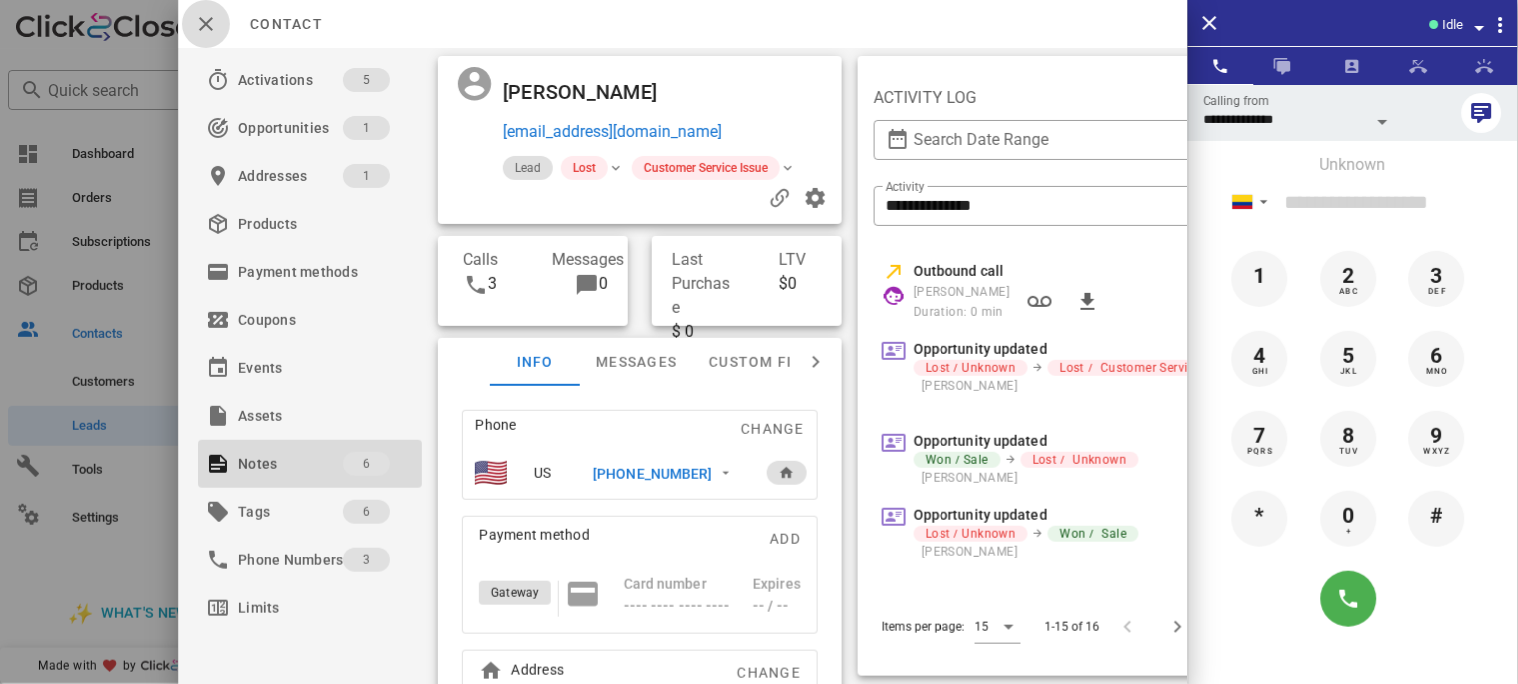 click at bounding box center (206, 24) 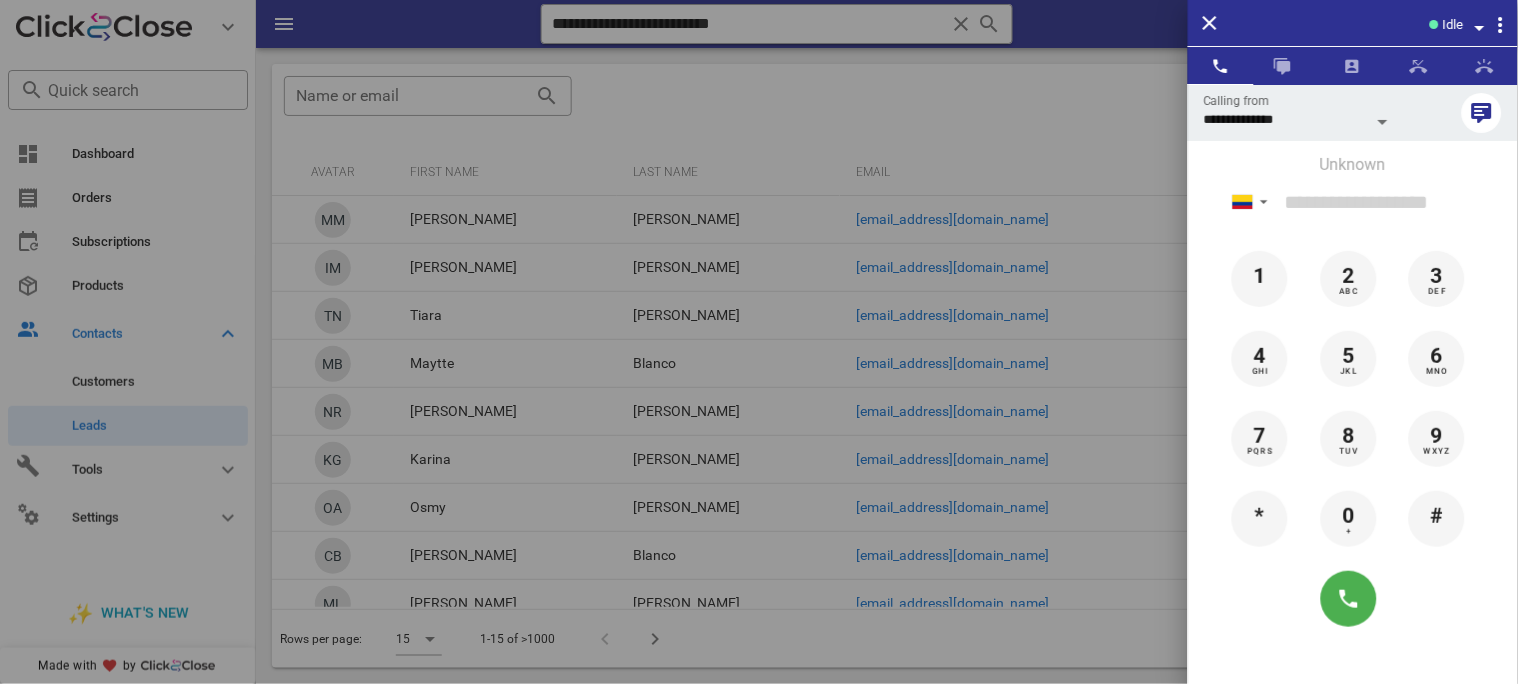 click at bounding box center [759, 342] 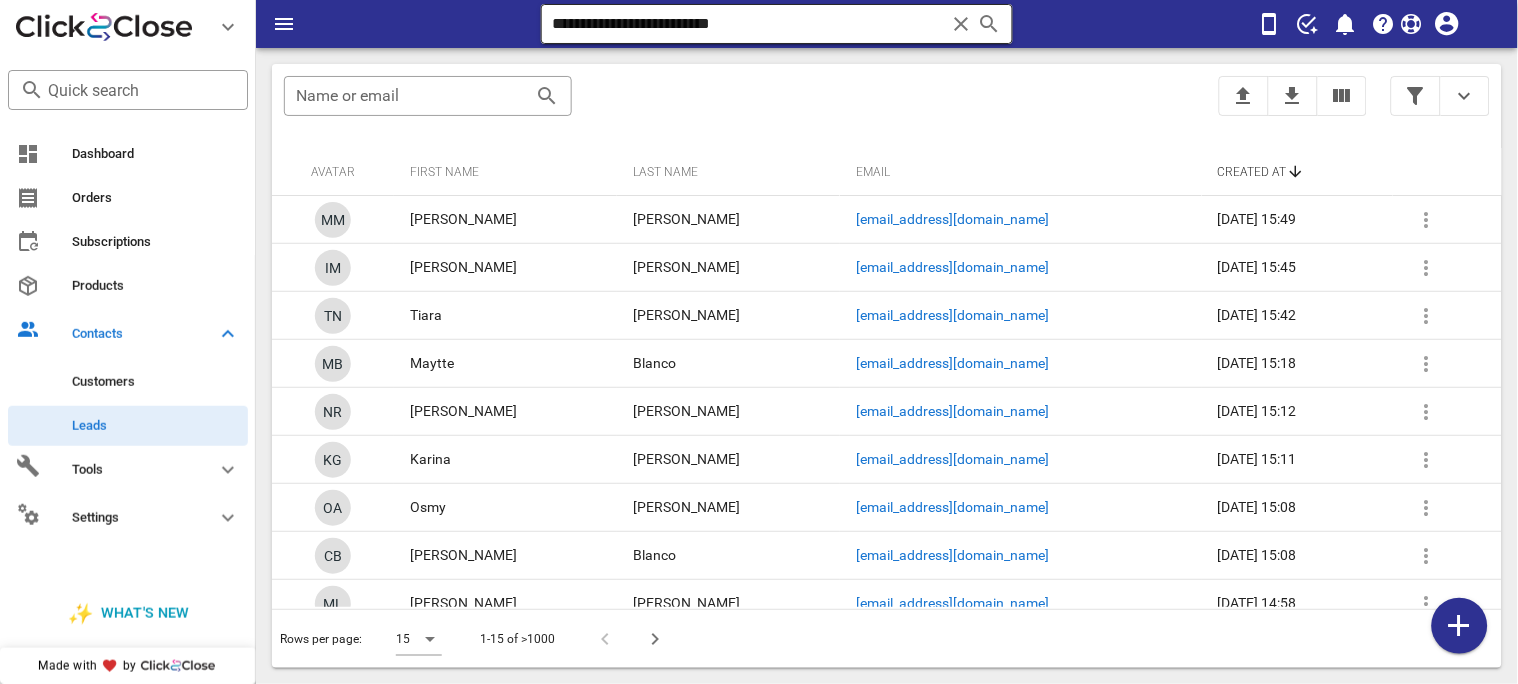 click at bounding box center [961, 24] 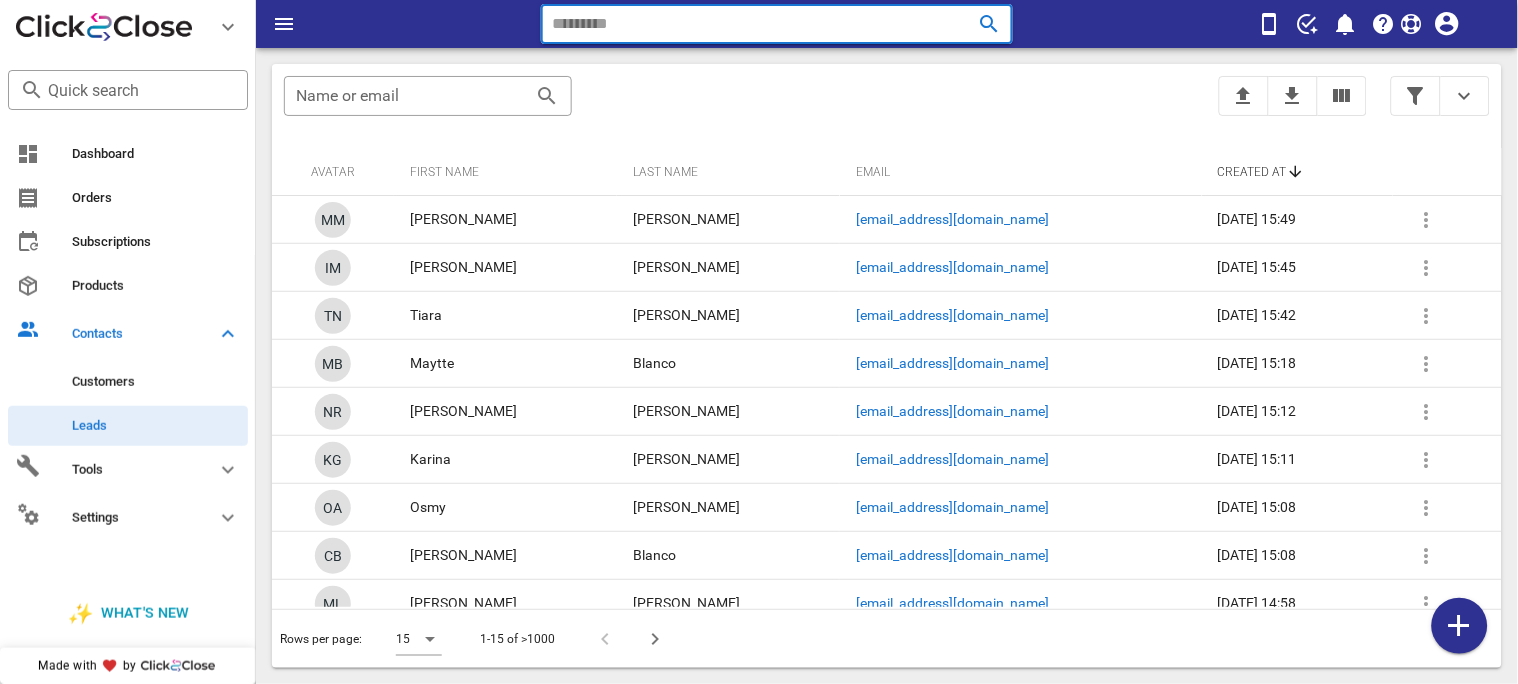 click at bounding box center (961, 24) 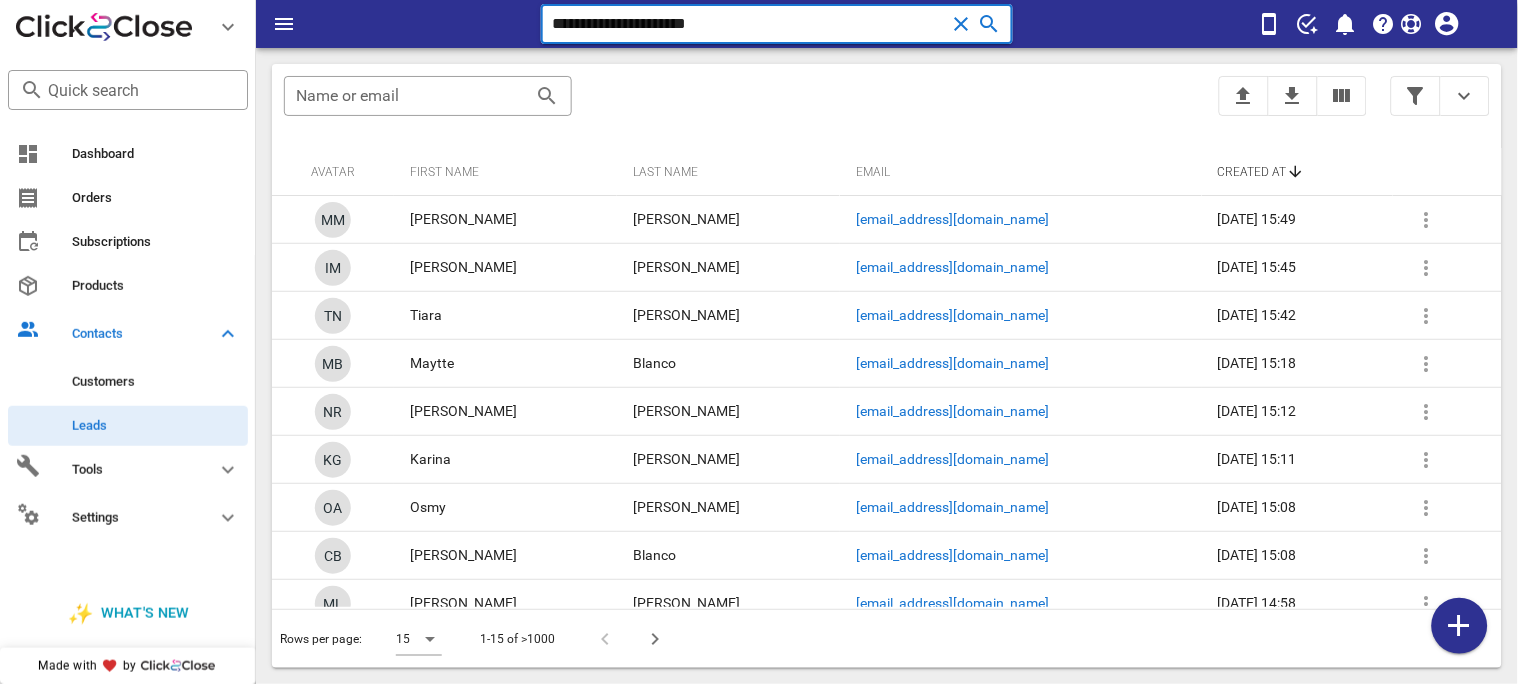 type on "**********" 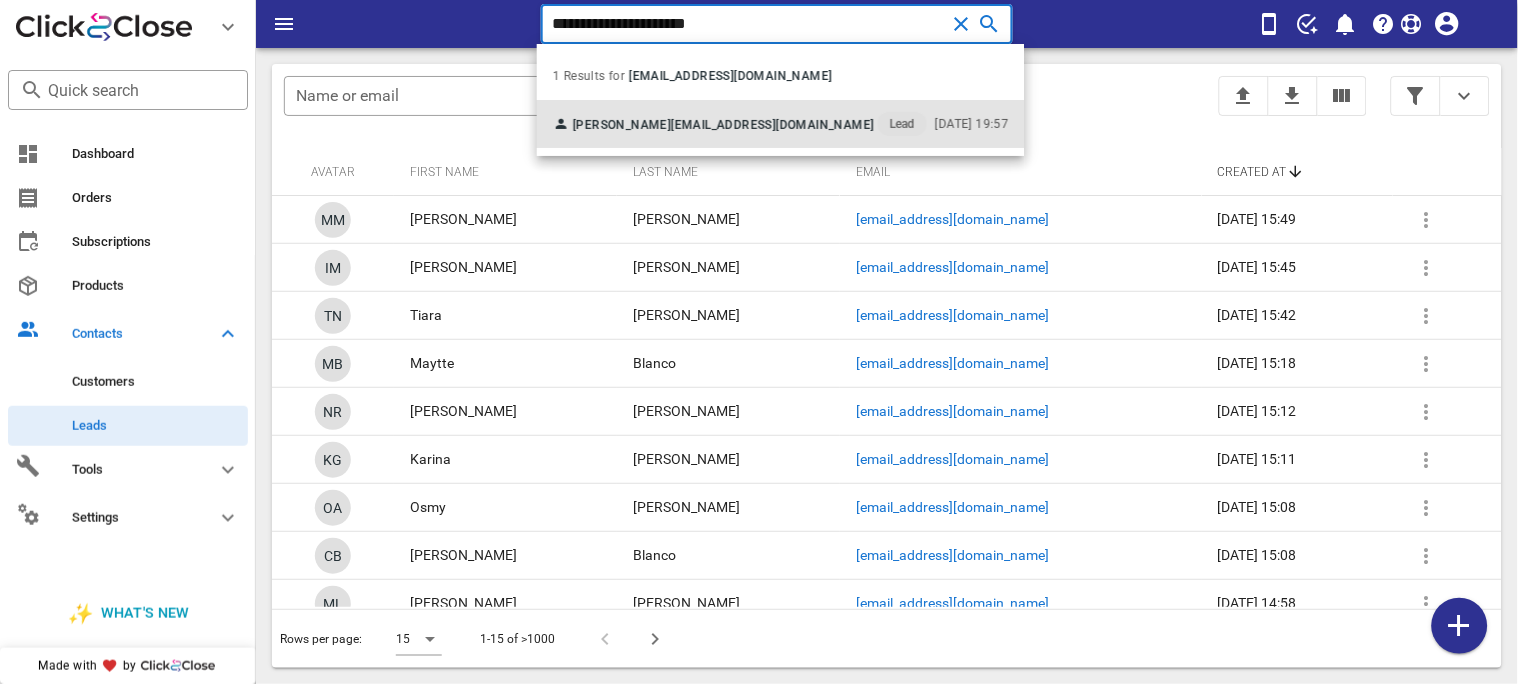 click on "[EMAIL_ADDRESS][DOMAIN_NAME]" at bounding box center [772, 125] 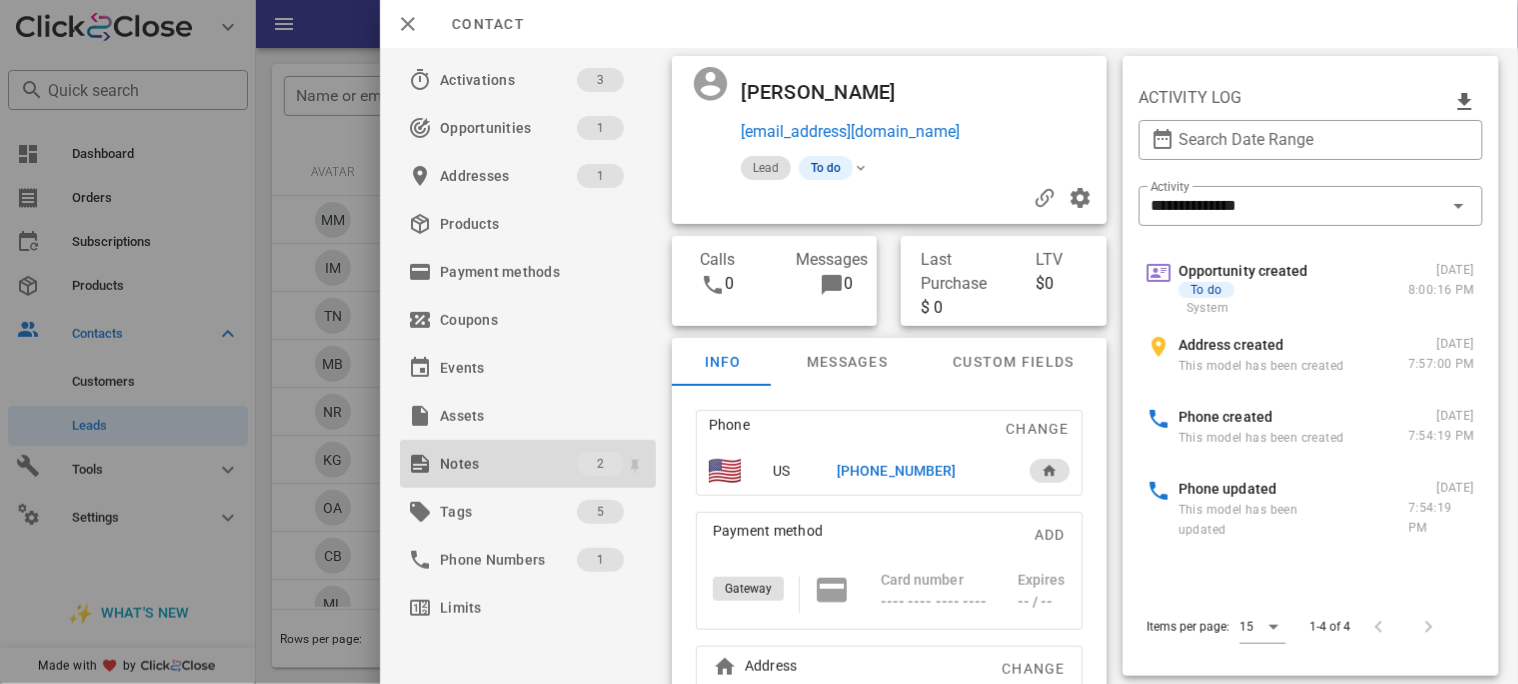 click on "Notes" at bounding box center [508, 464] 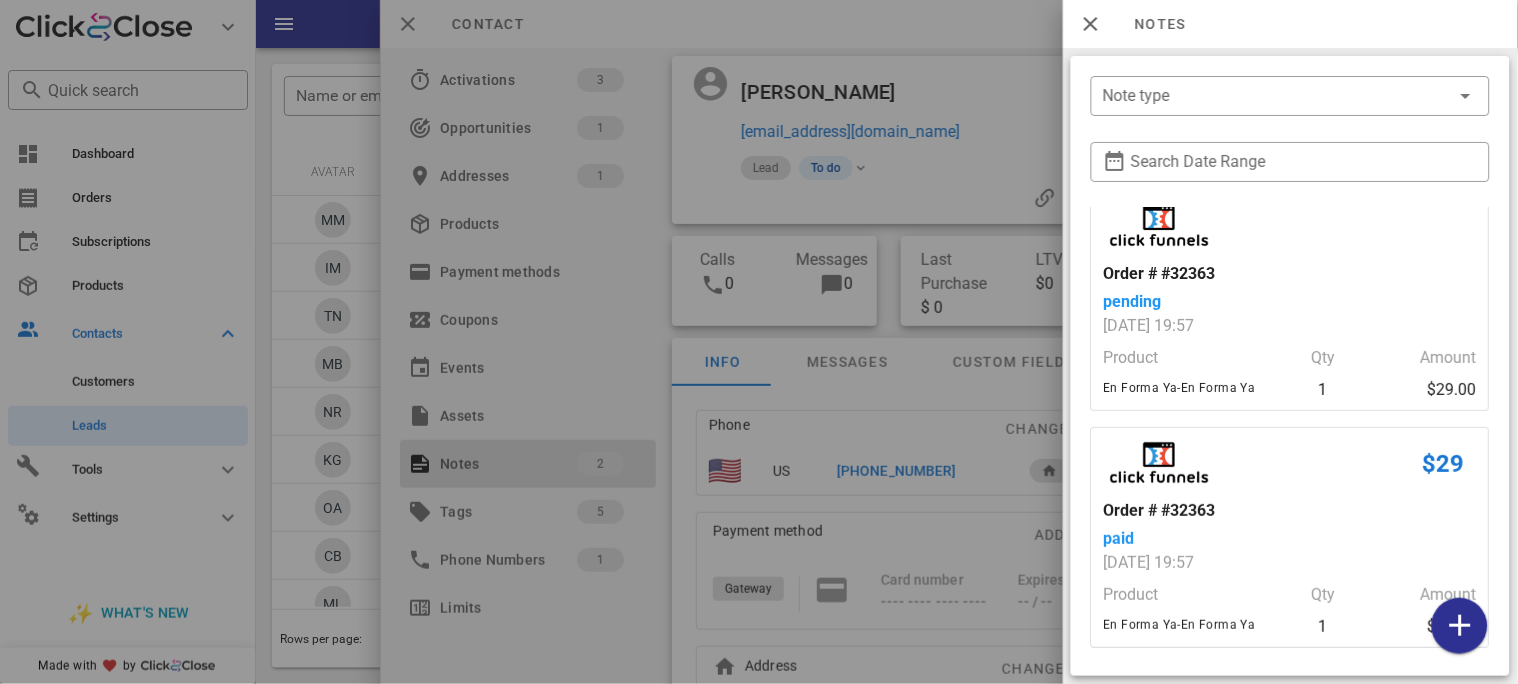 scroll, scrollTop: 21, scrollLeft: 0, axis: vertical 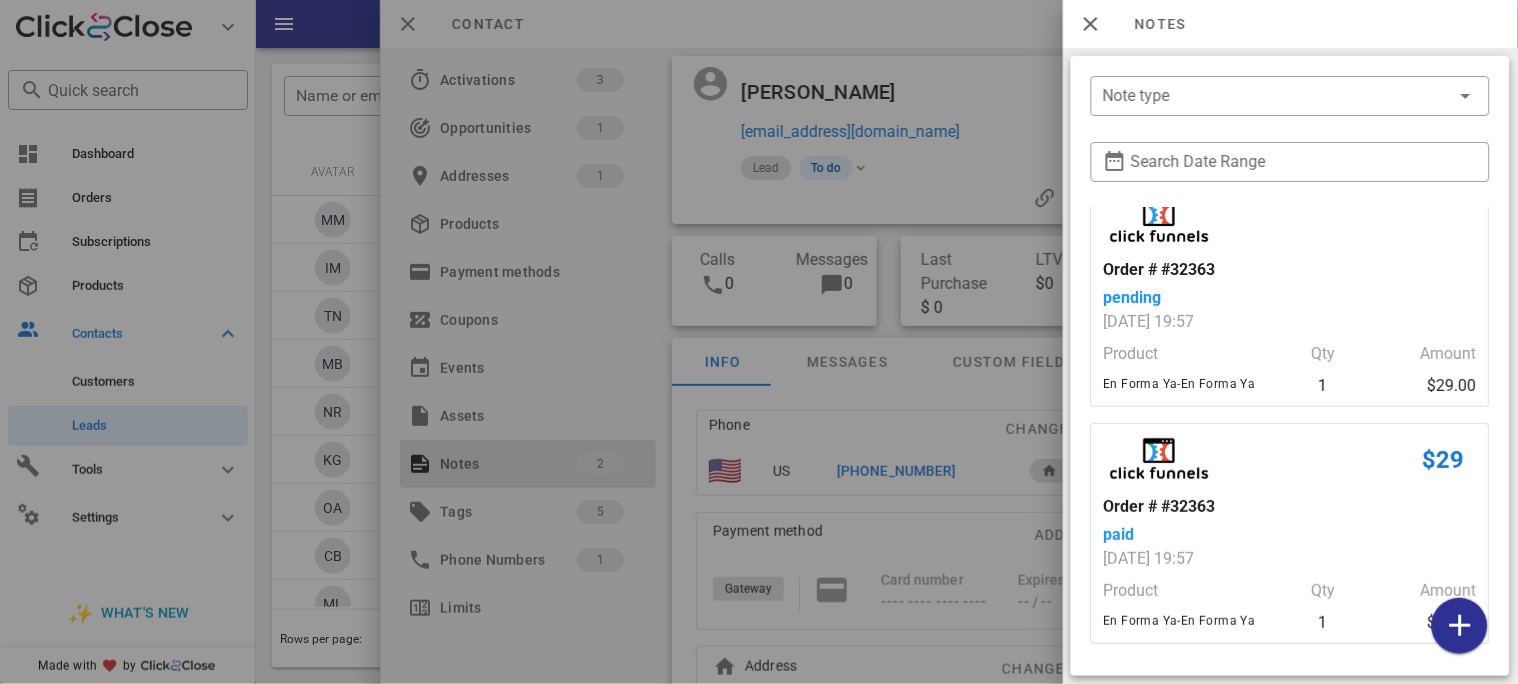 click at bounding box center [759, 342] 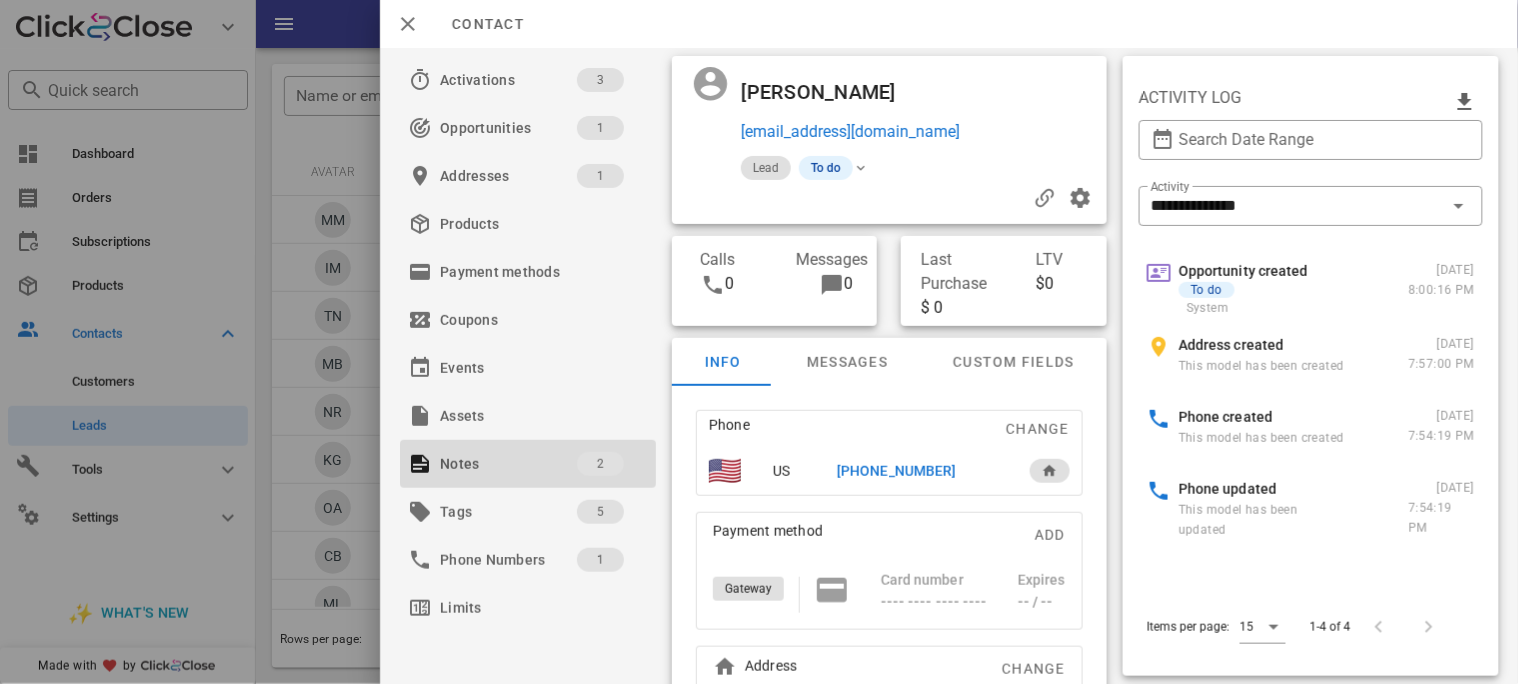 click on "[PHONE_NUMBER]" at bounding box center (895, 471) 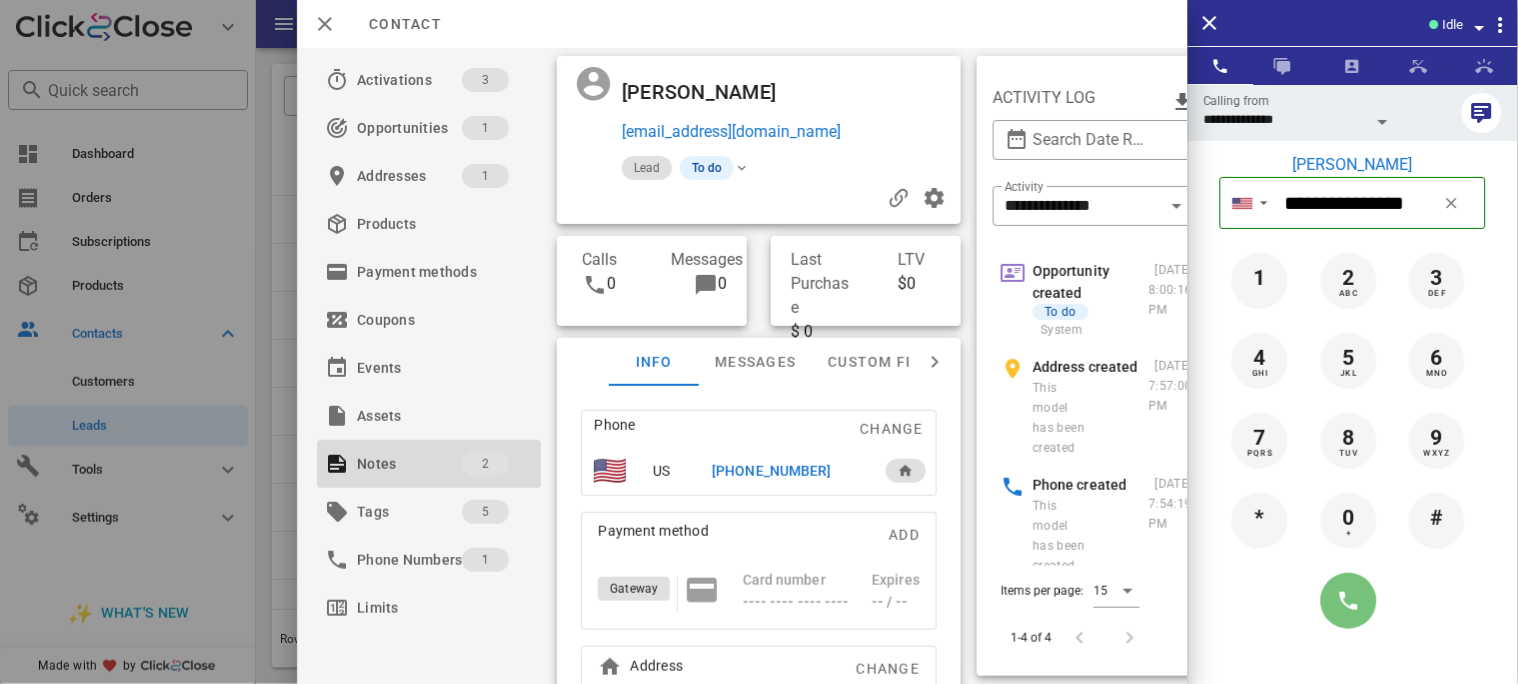 click at bounding box center (1349, 601) 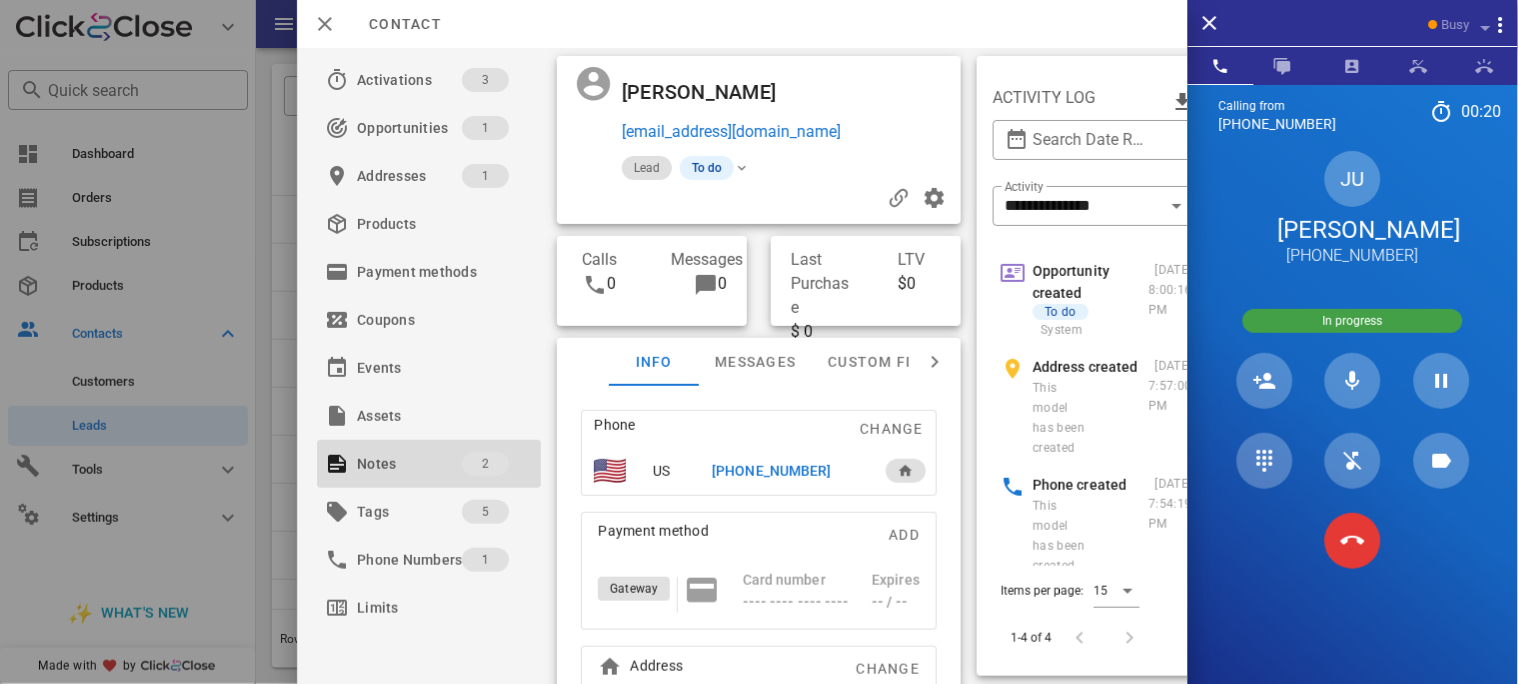 click on "[PHONE_NUMBER]" at bounding box center (771, 471) 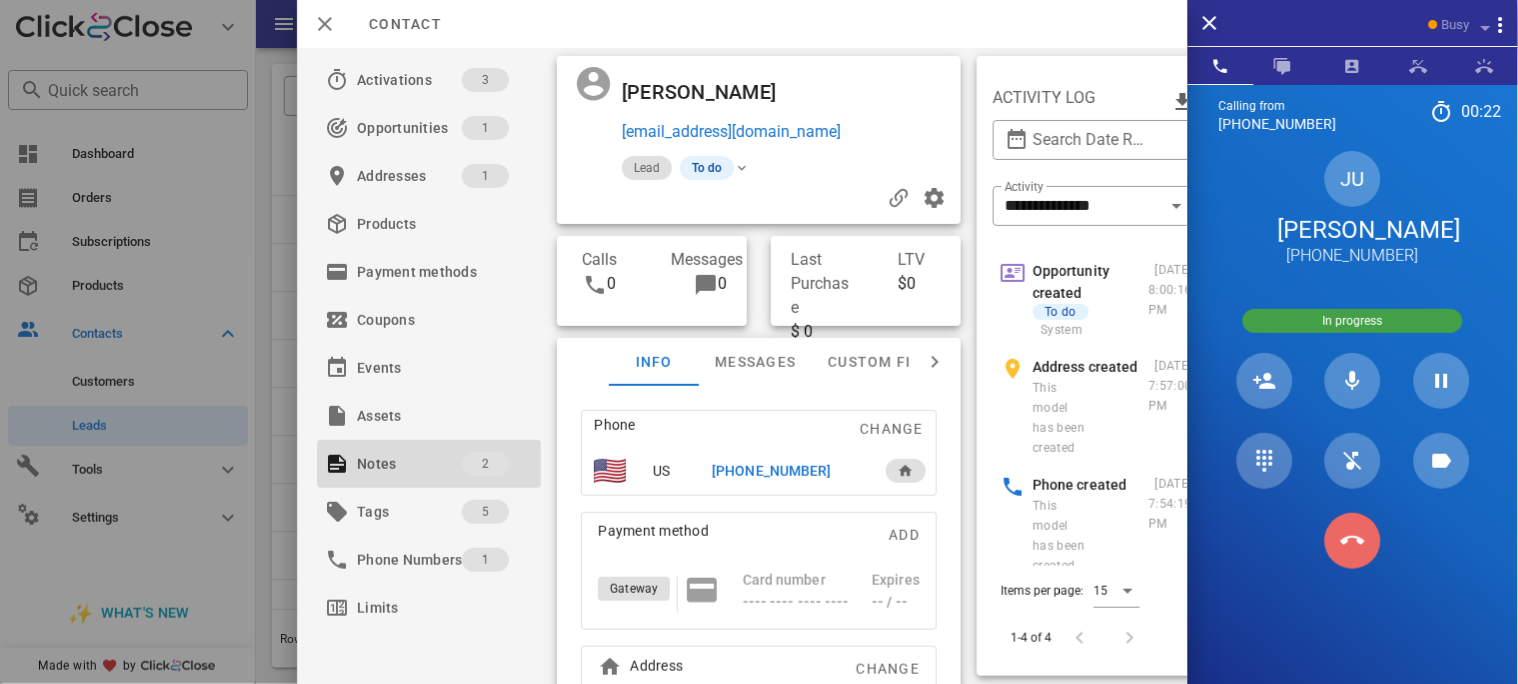 click at bounding box center [1353, 541] 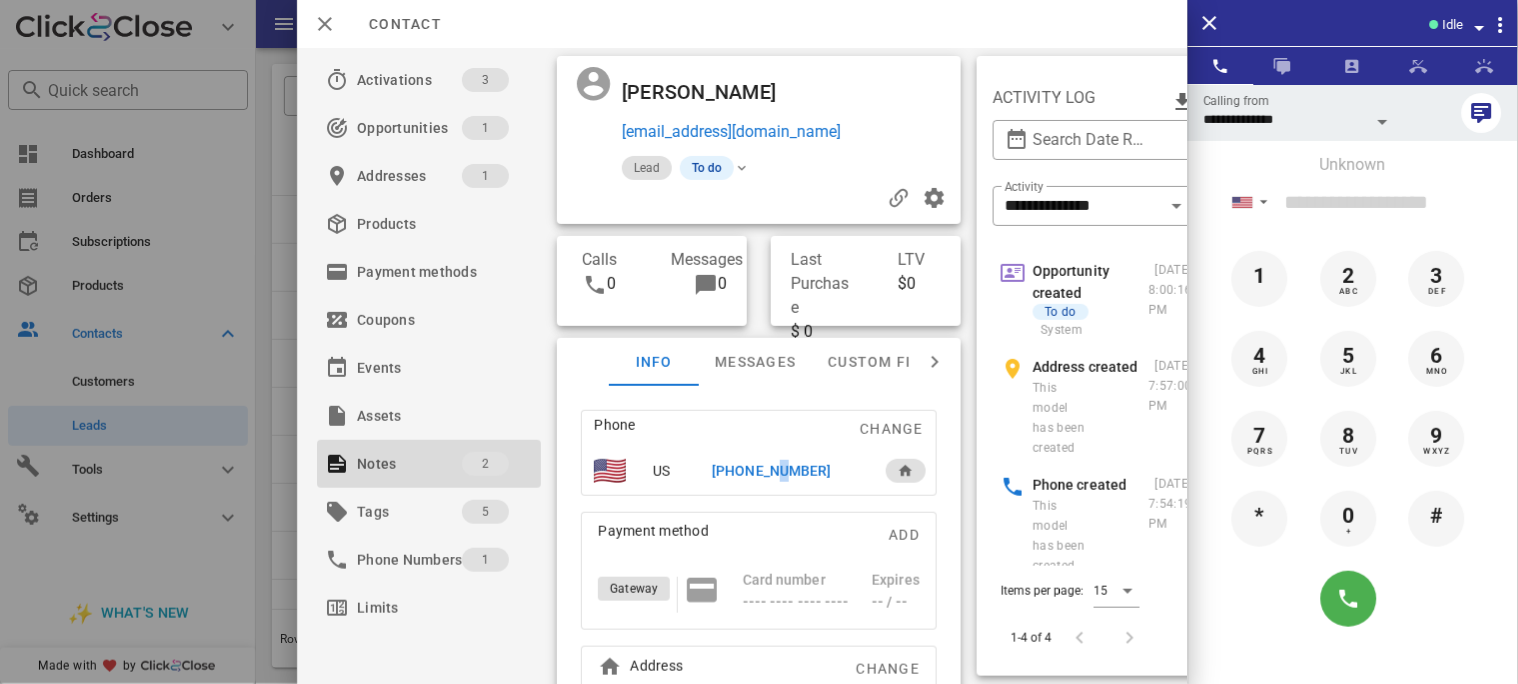 click on "[PHONE_NUMBER]" at bounding box center (771, 471) 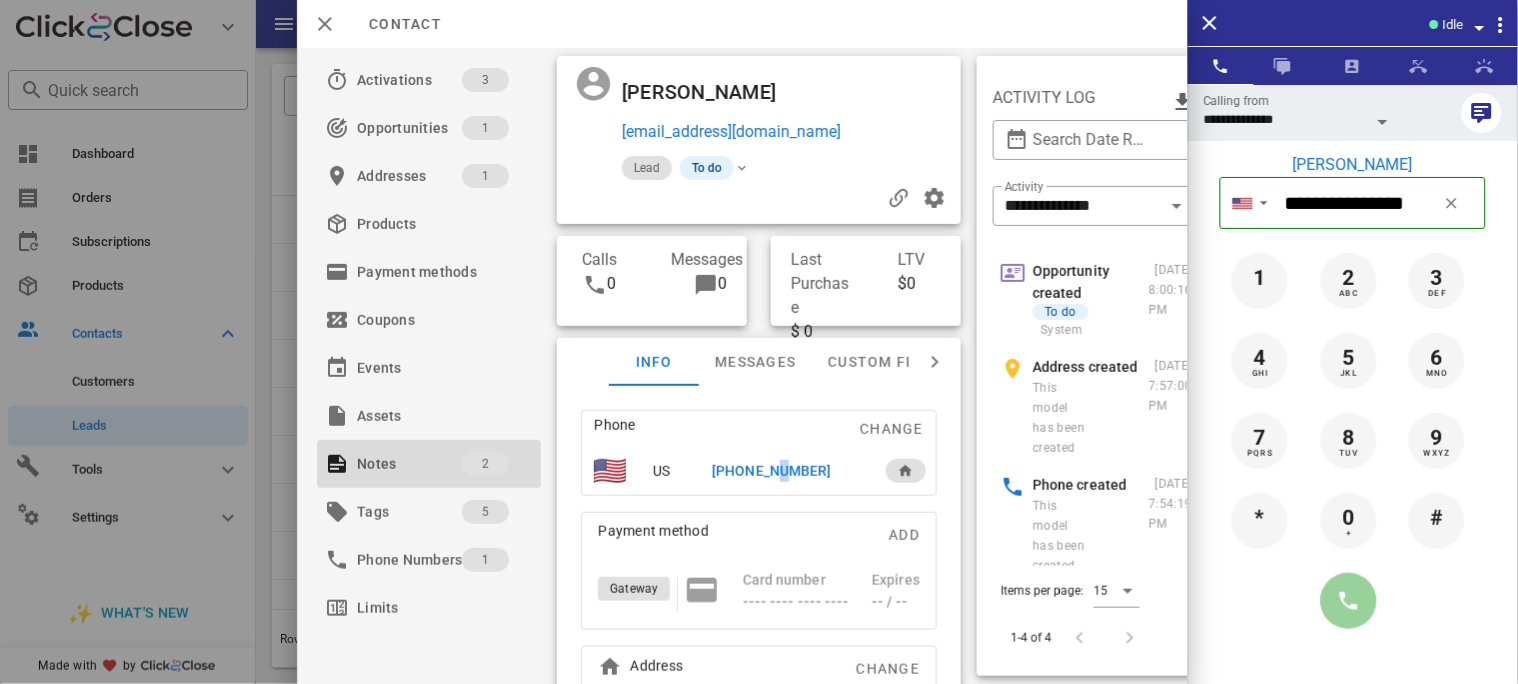 click at bounding box center [1349, 601] 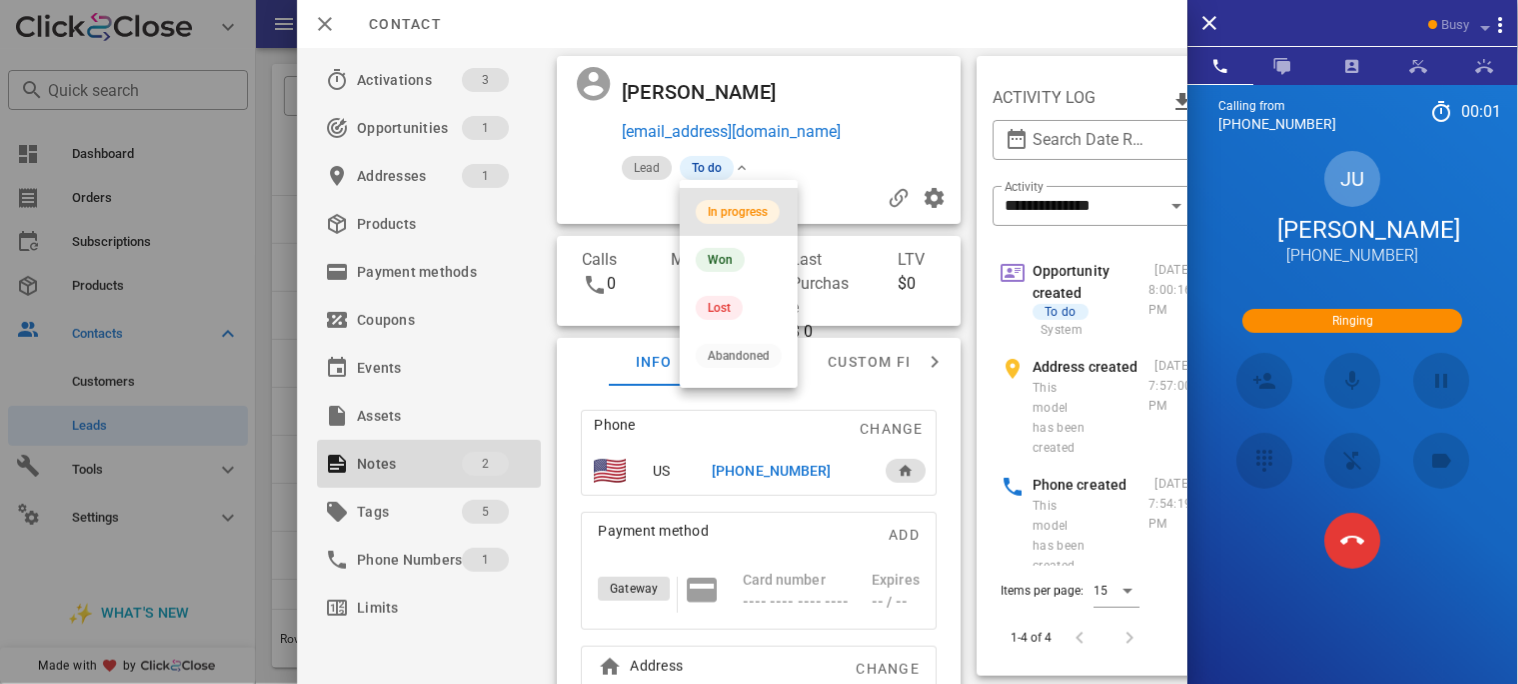 click on "In progress" at bounding box center (738, 212) 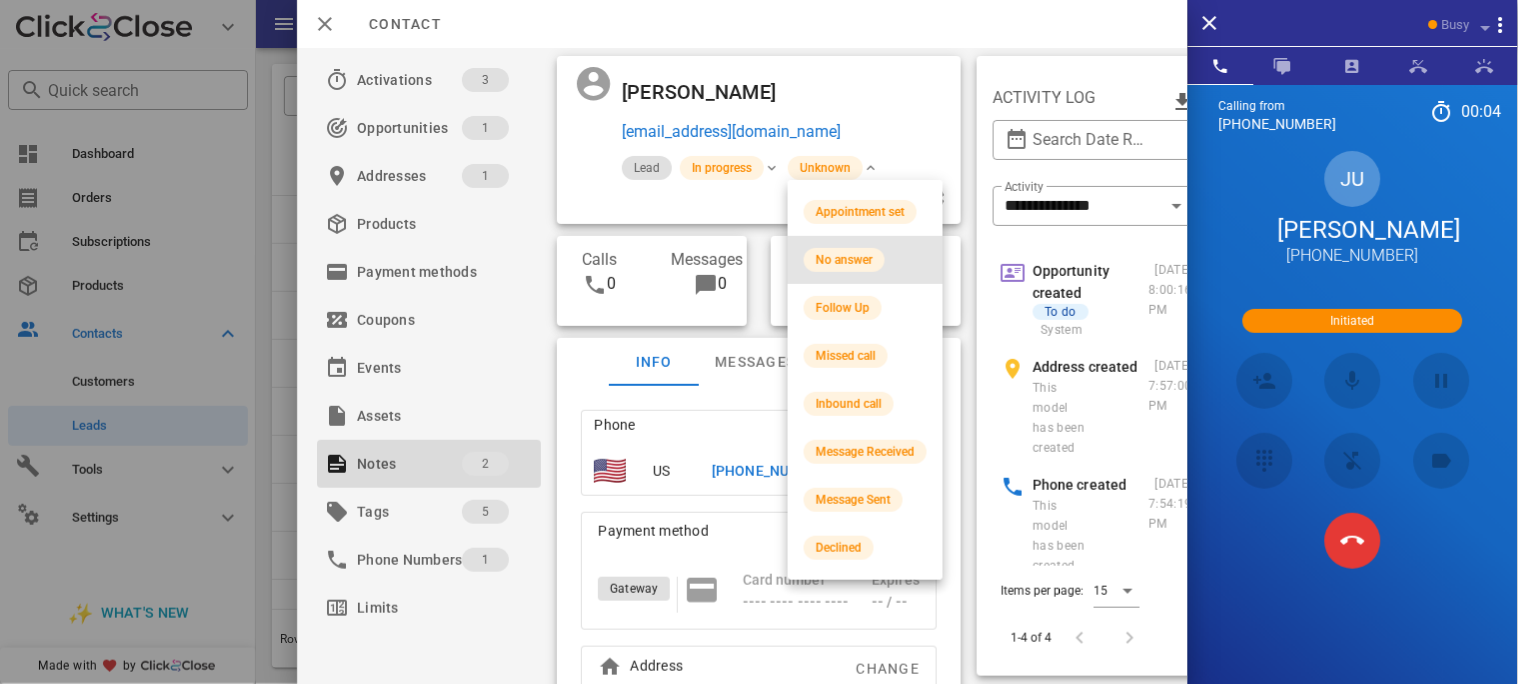 click on "No answer" at bounding box center [844, 260] 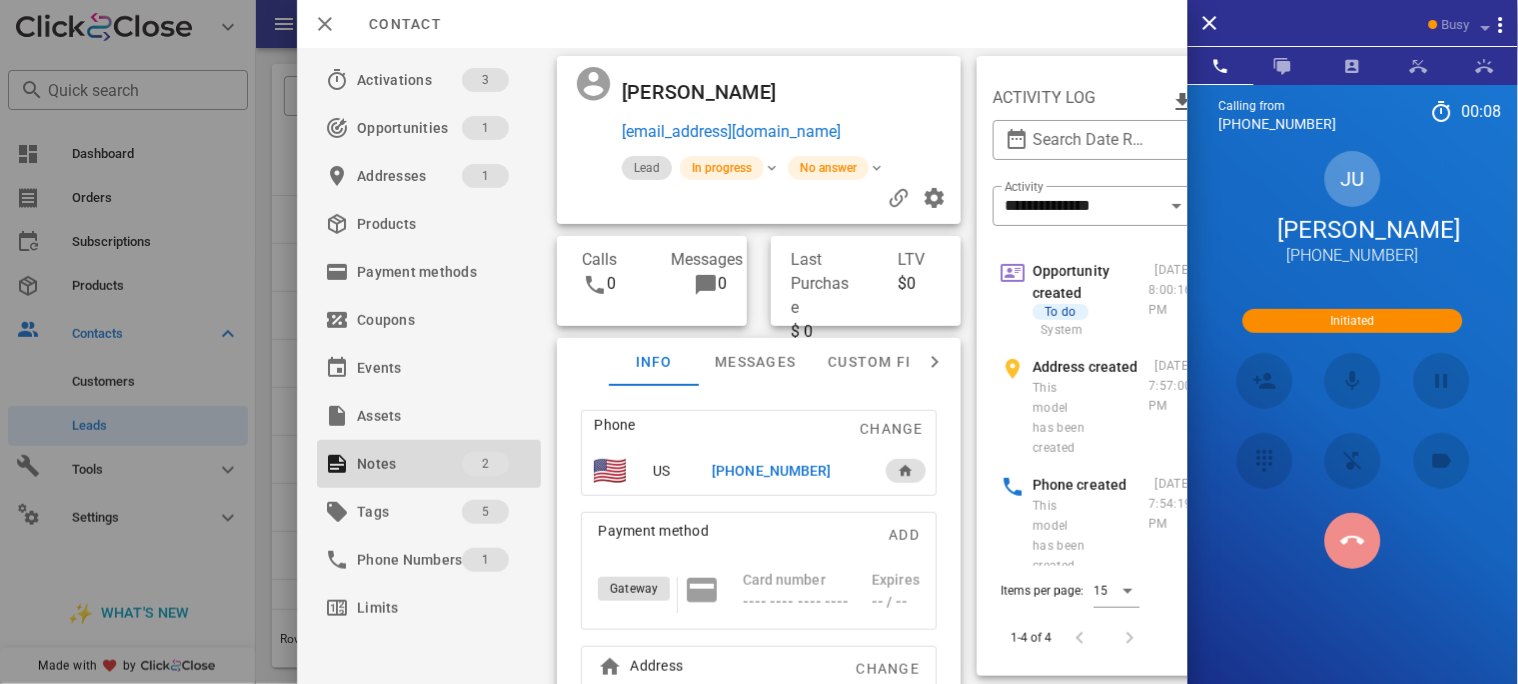 click at bounding box center (1353, 541) 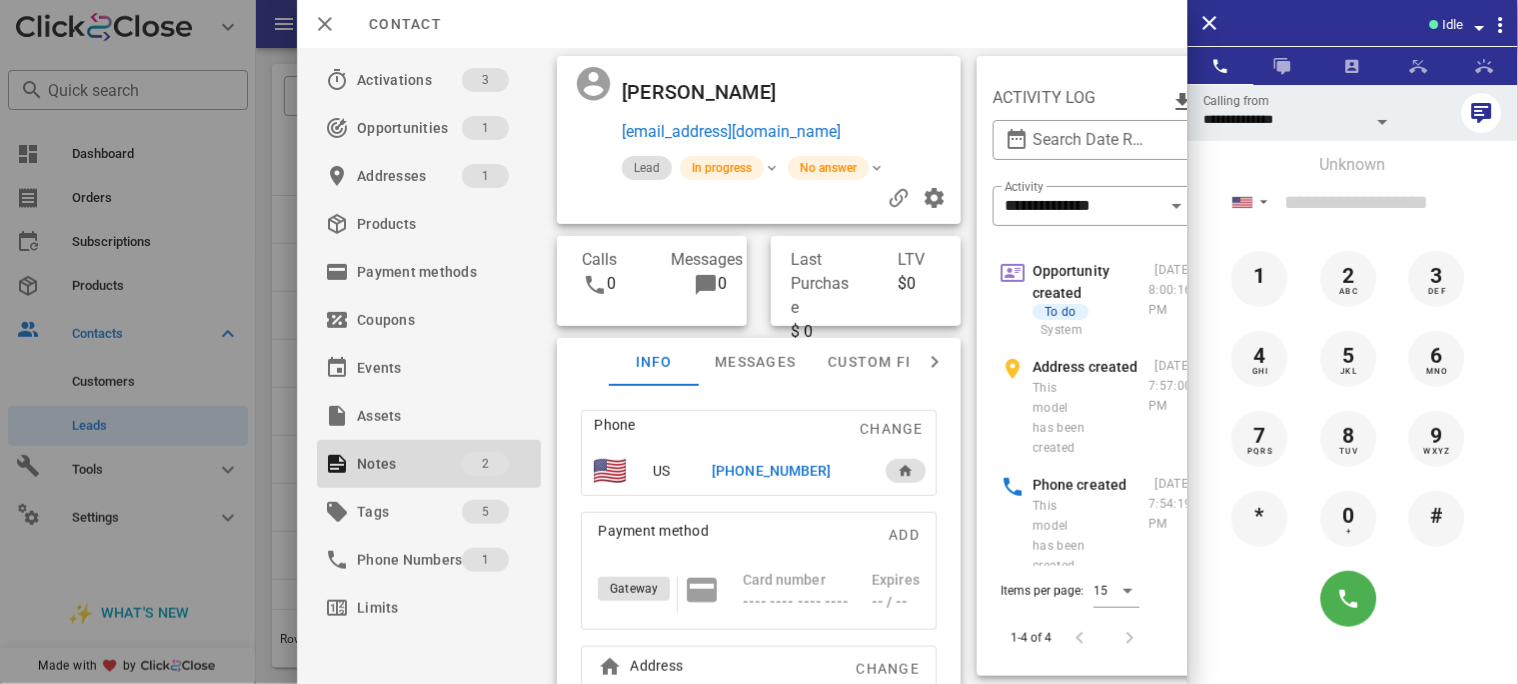 click on "[PHONE_NUMBER]" at bounding box center [771, 471] 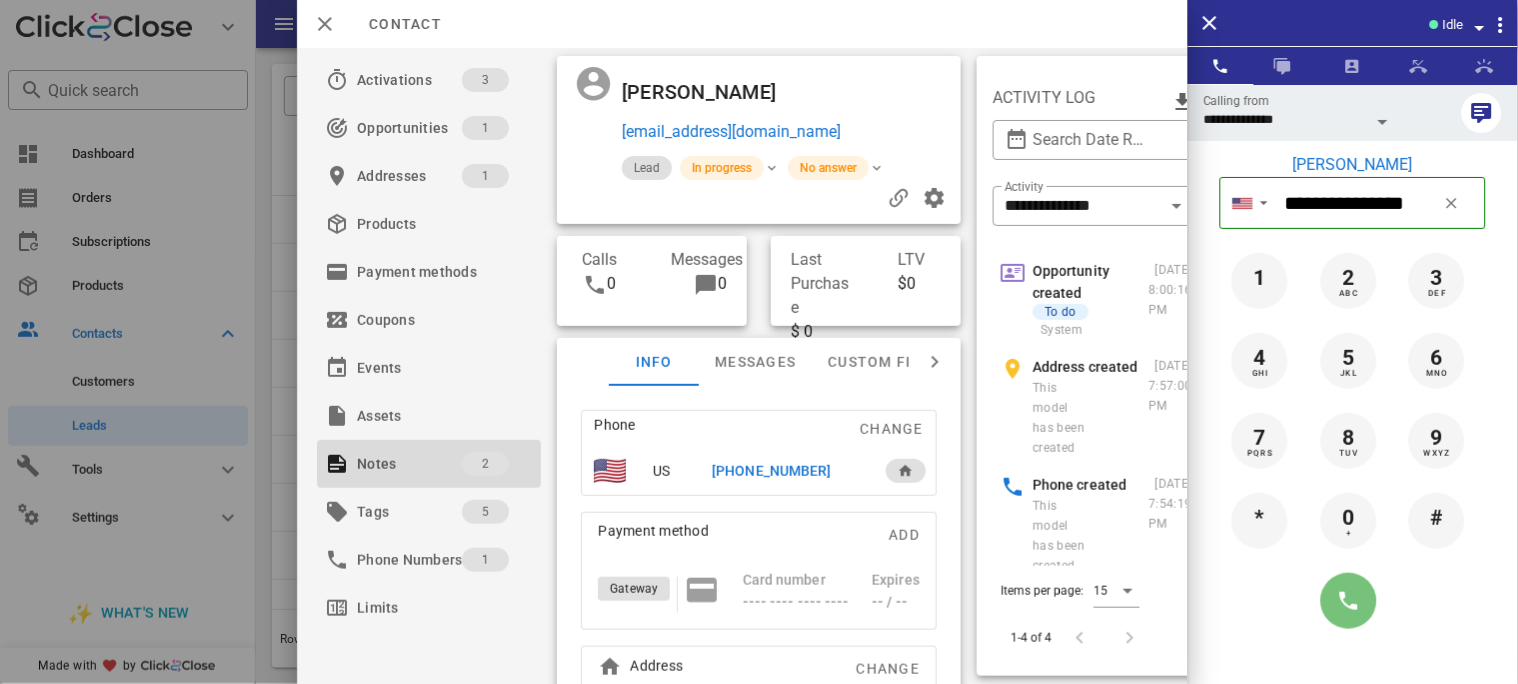 click at bounding box center [1349, 601] 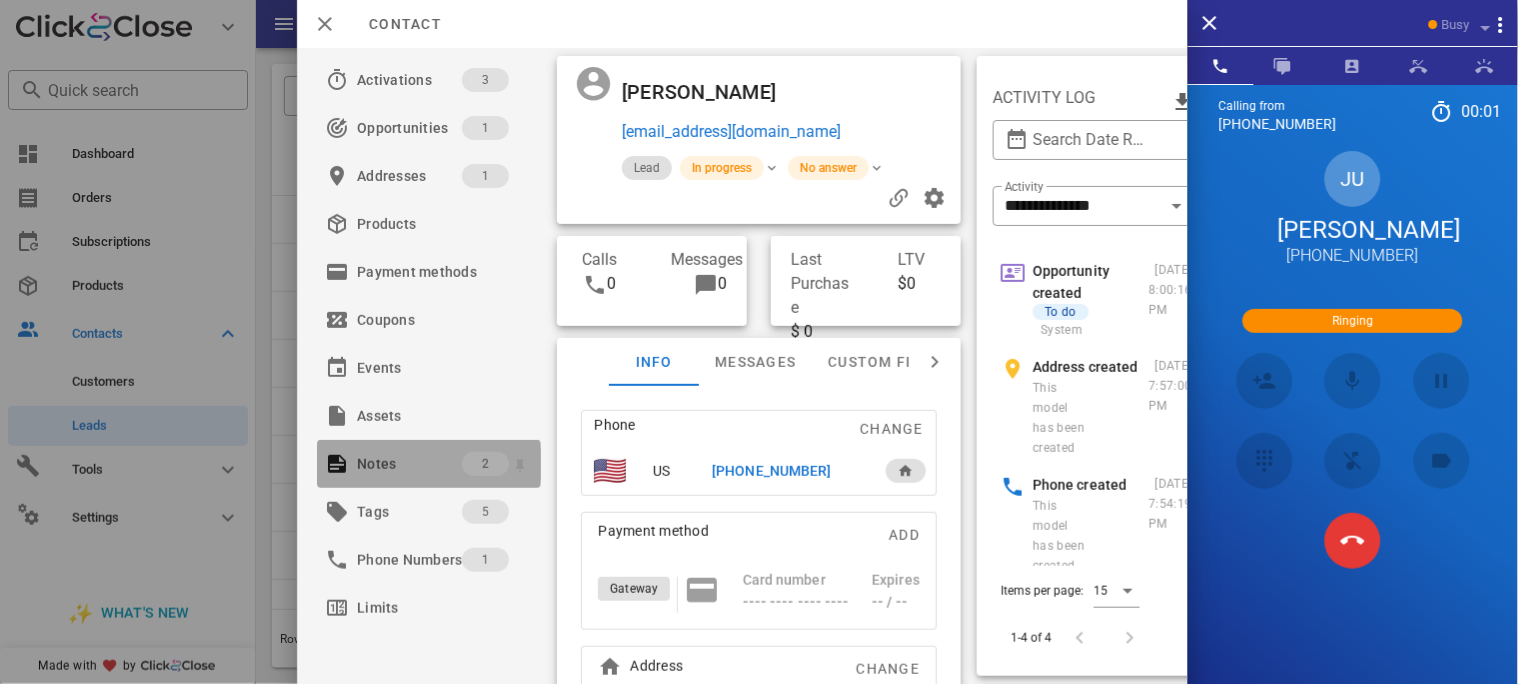 click on "Notes" at bounding box center [409, 464] 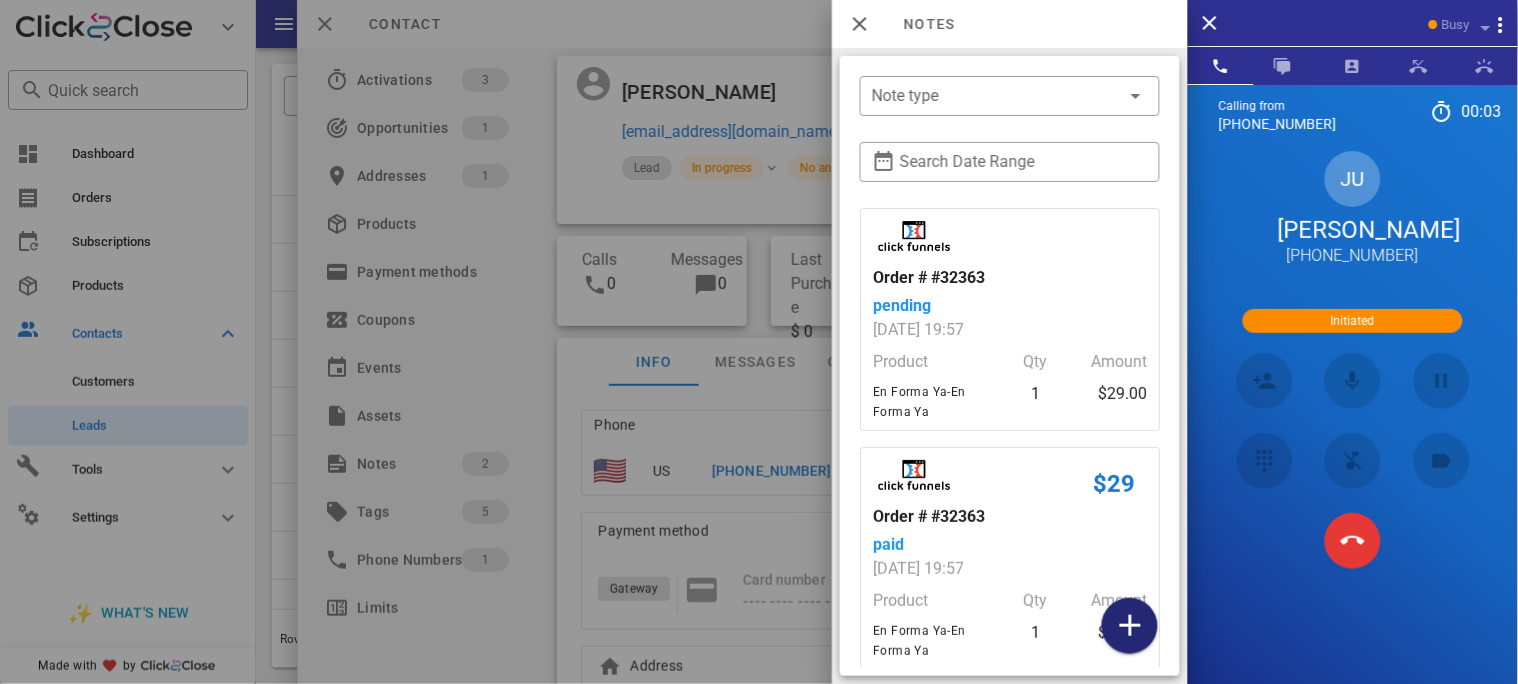 click at bounding box center [1130, 626] 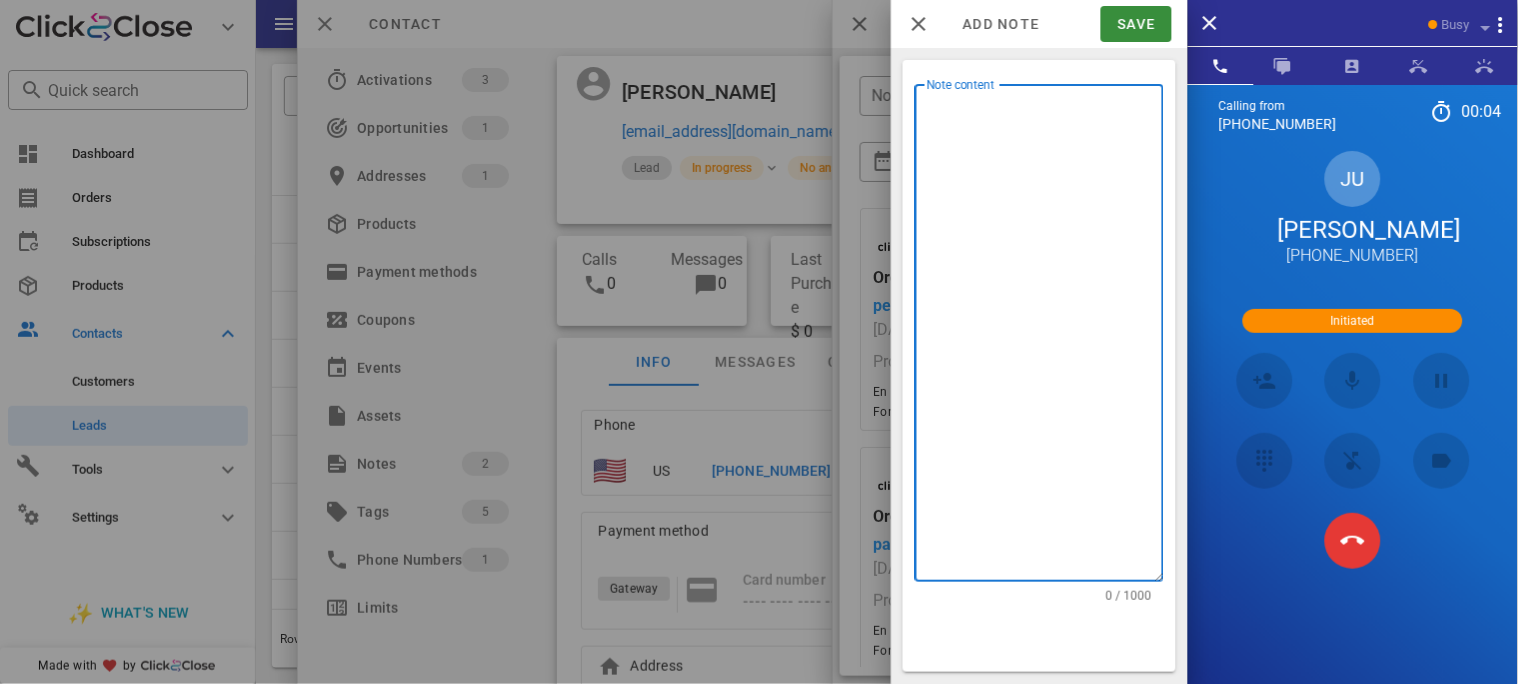 click on "Note content" at bounding box center (1045, 338) 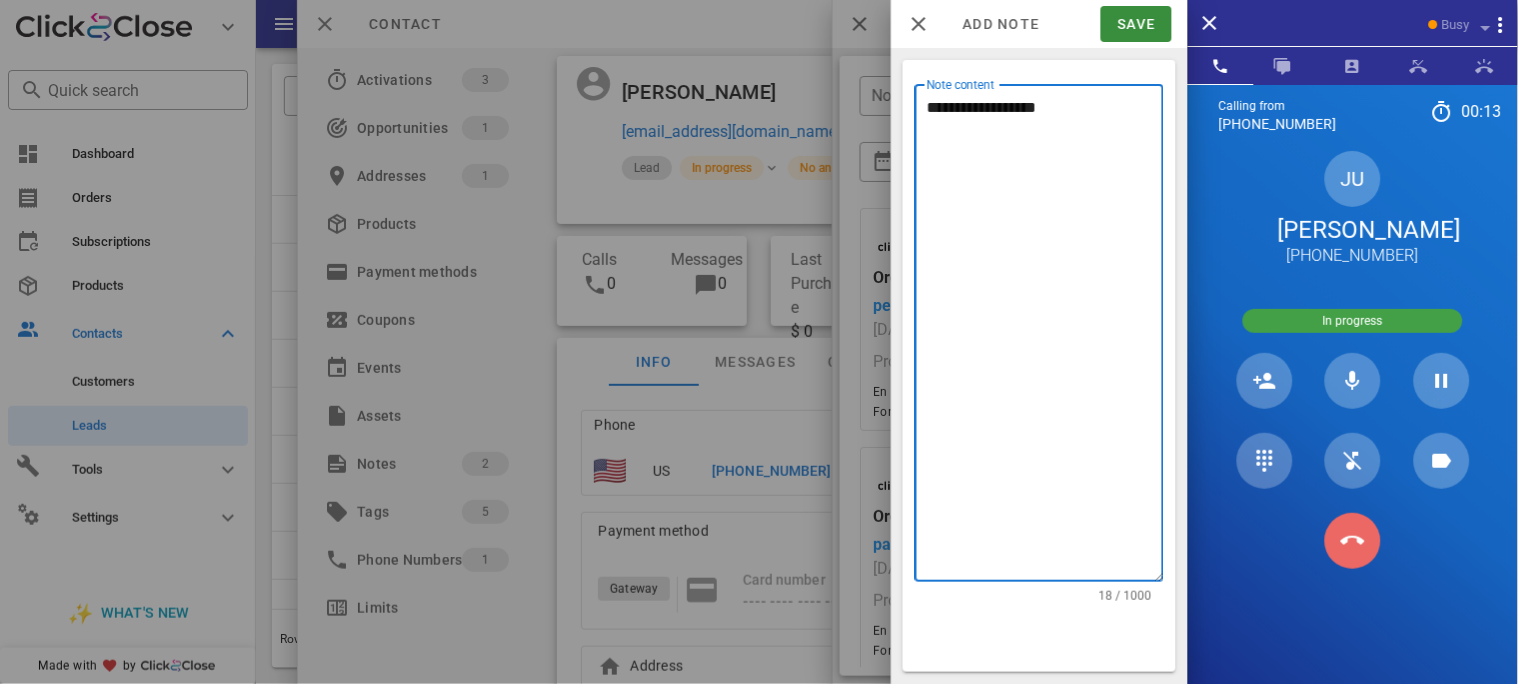 click at bounding box center (1353, 541) 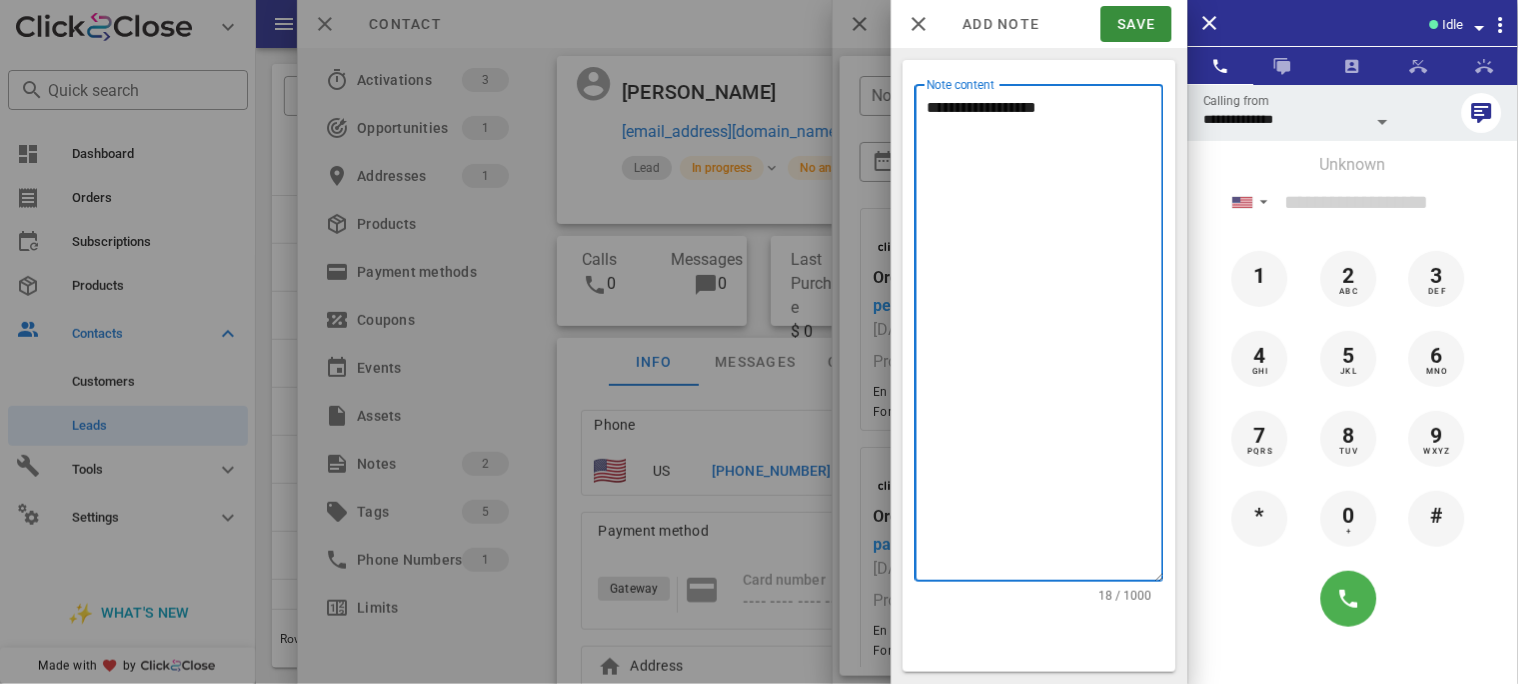 drag, startPoint x: 1083, startPoint y: 118, endPoint x: 1090, endPoint y: 126, distance: 10.630146 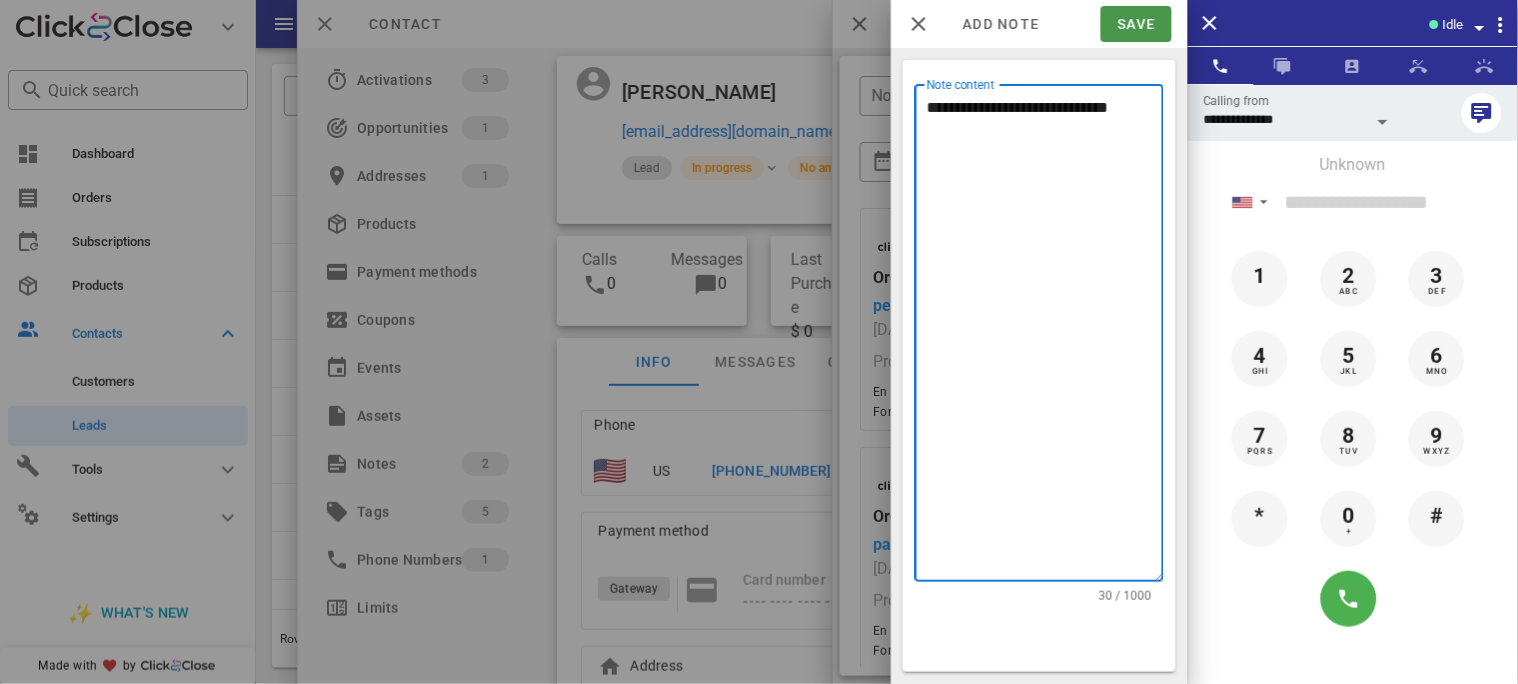 type on "**********" 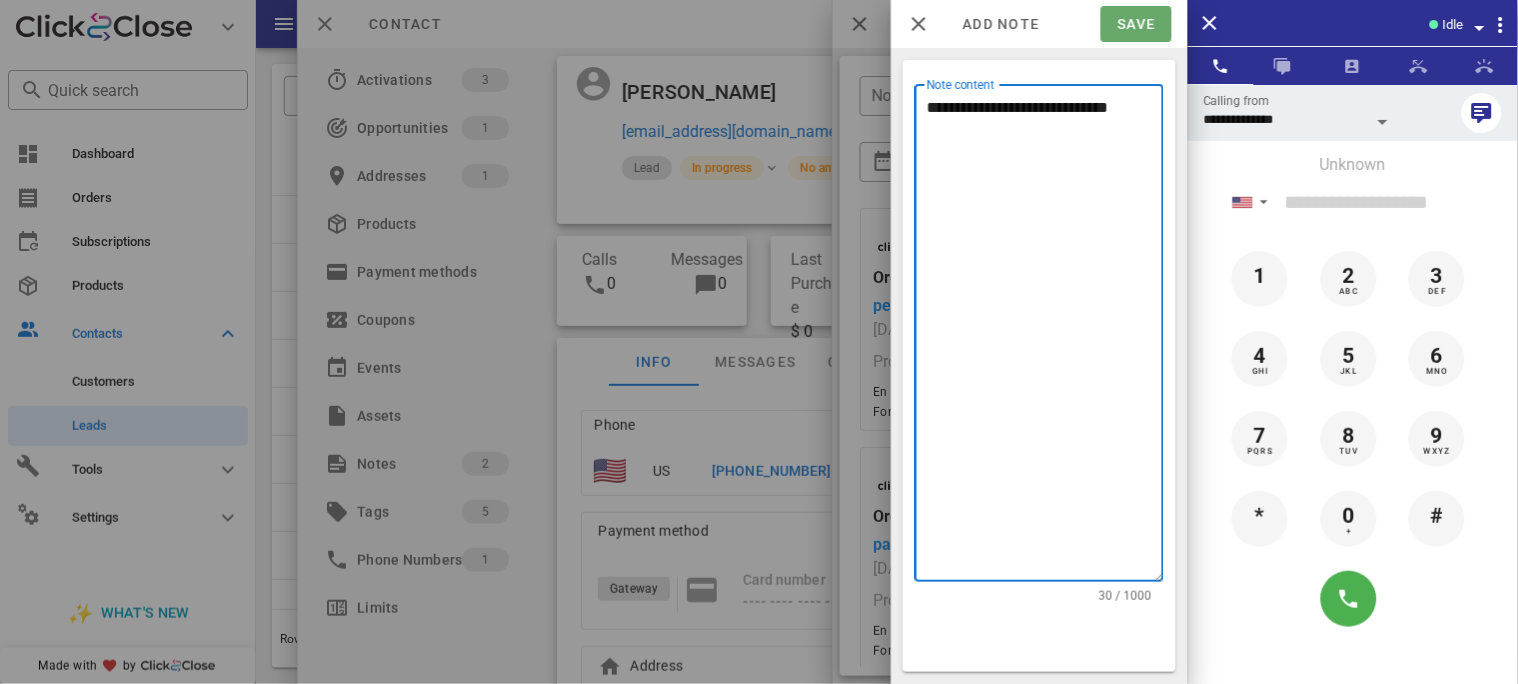 click on "Save" at bounding box center (1136, 24) 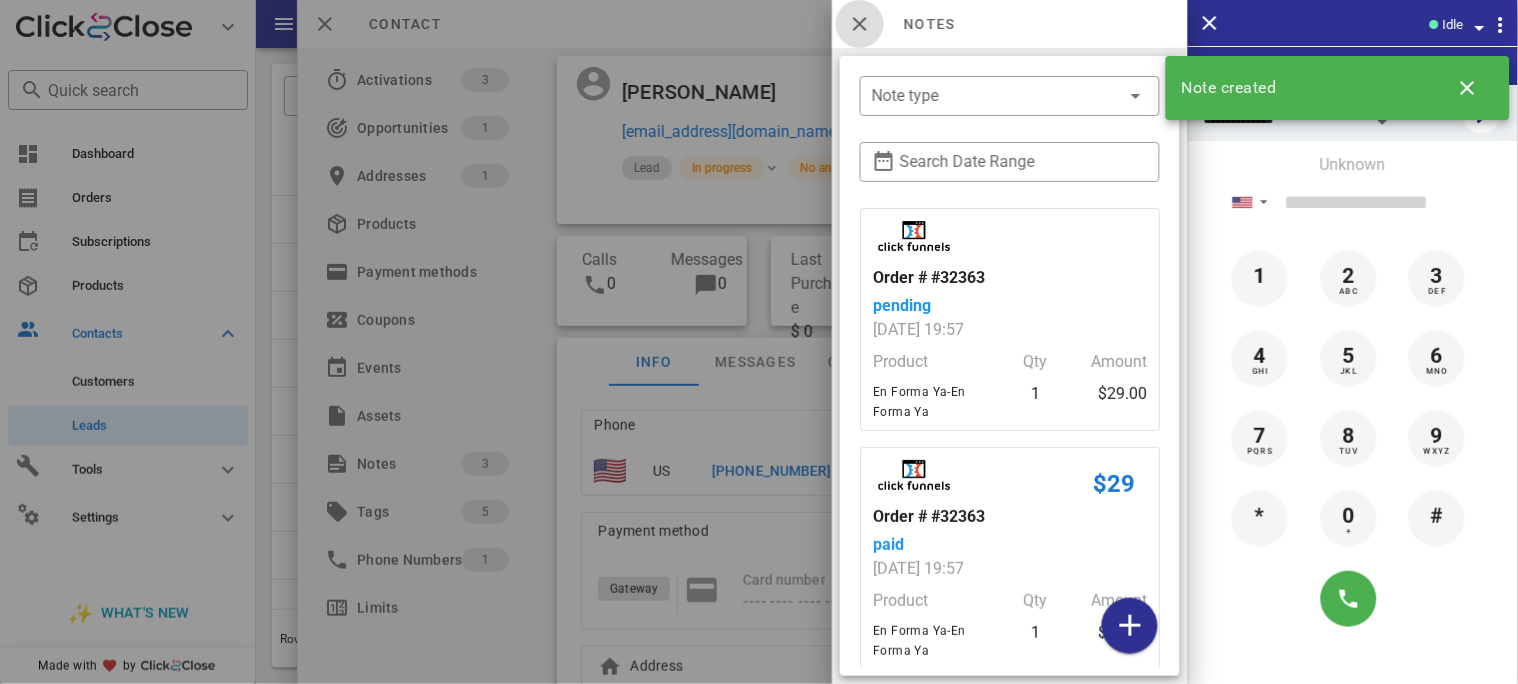 click at bounding box center (860, 24) 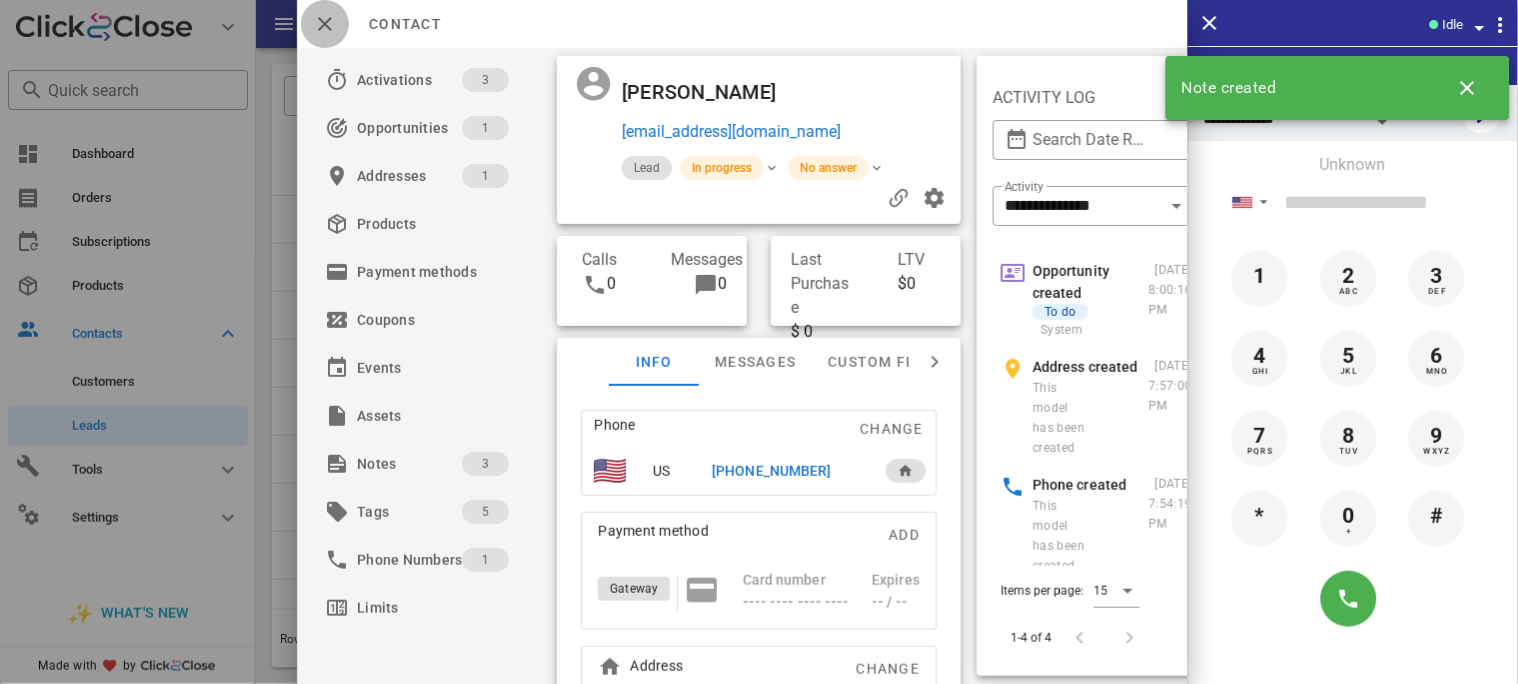 click at bounding box center [325, 24] 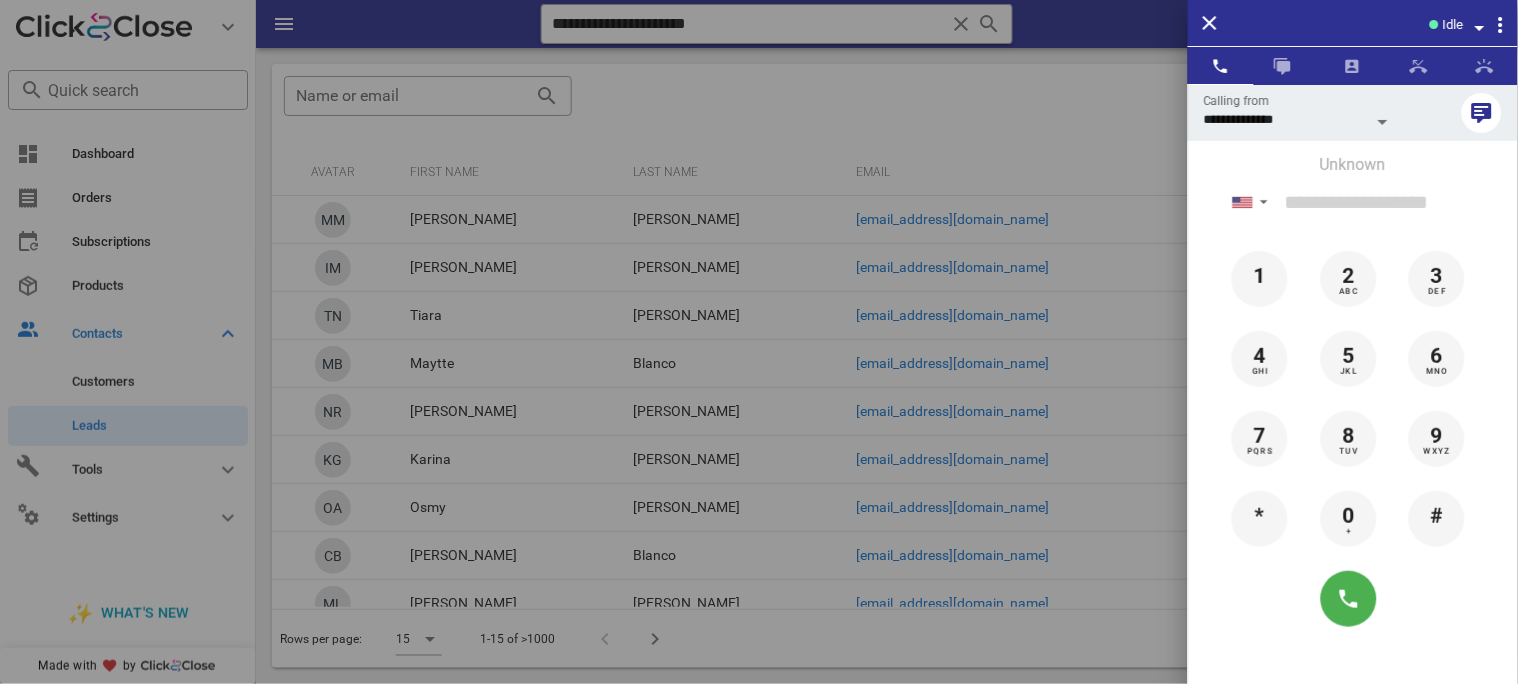 click at bounding box center (759, 342) 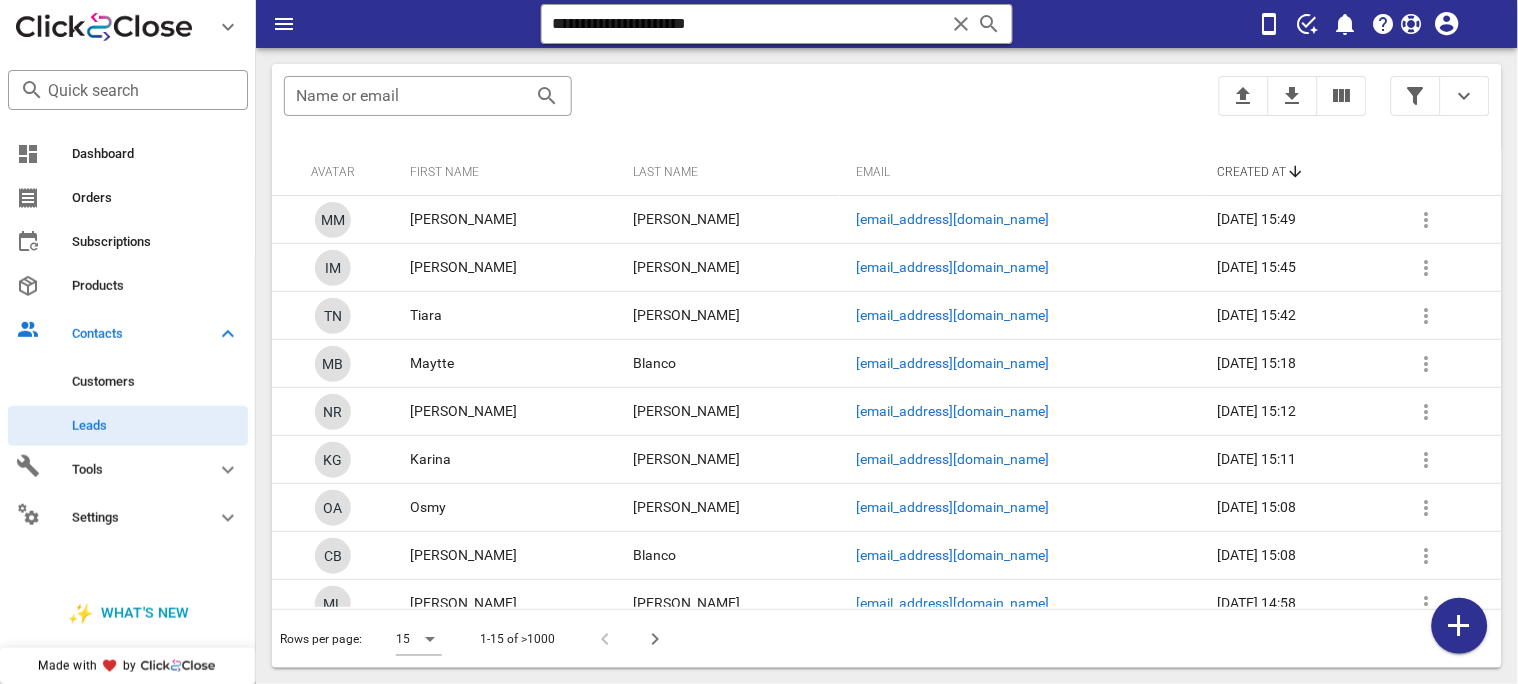 click at bounding box center [961, 24] 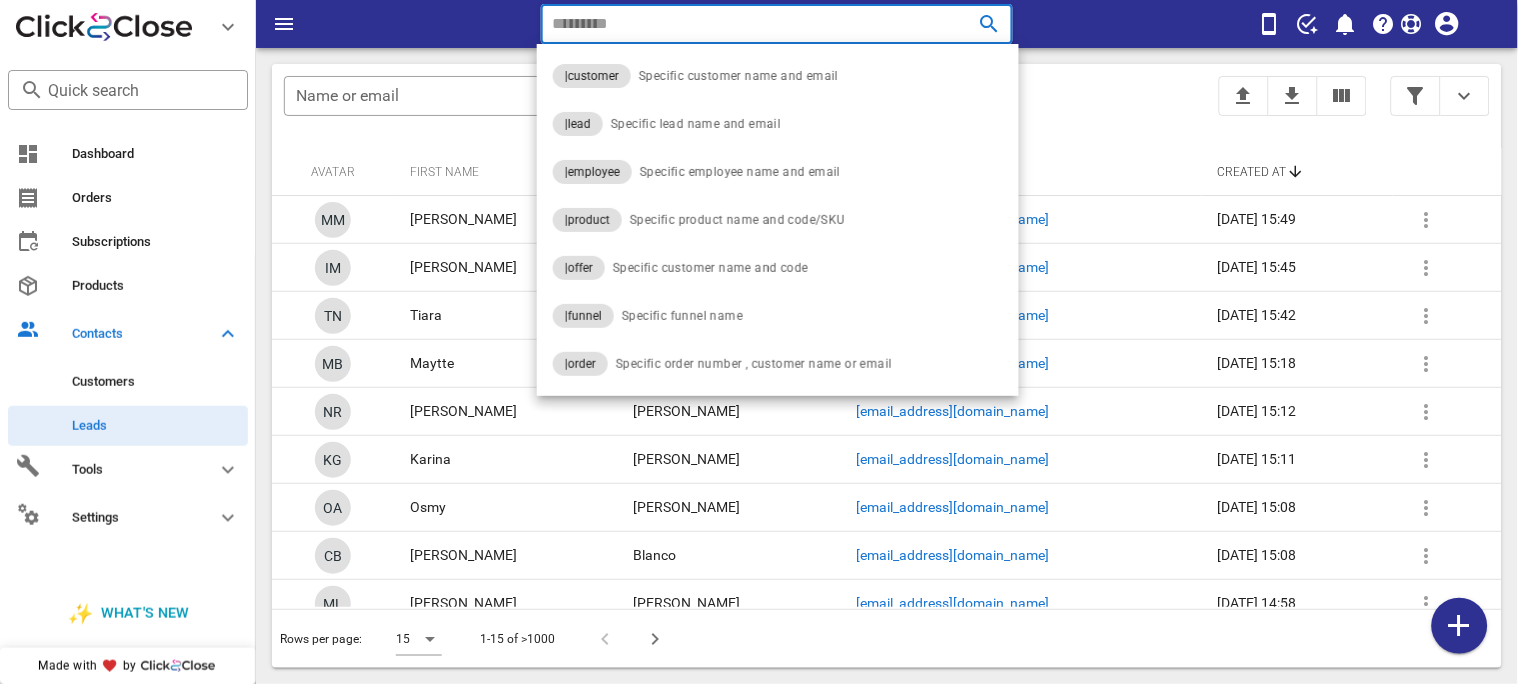 paste on "**********" 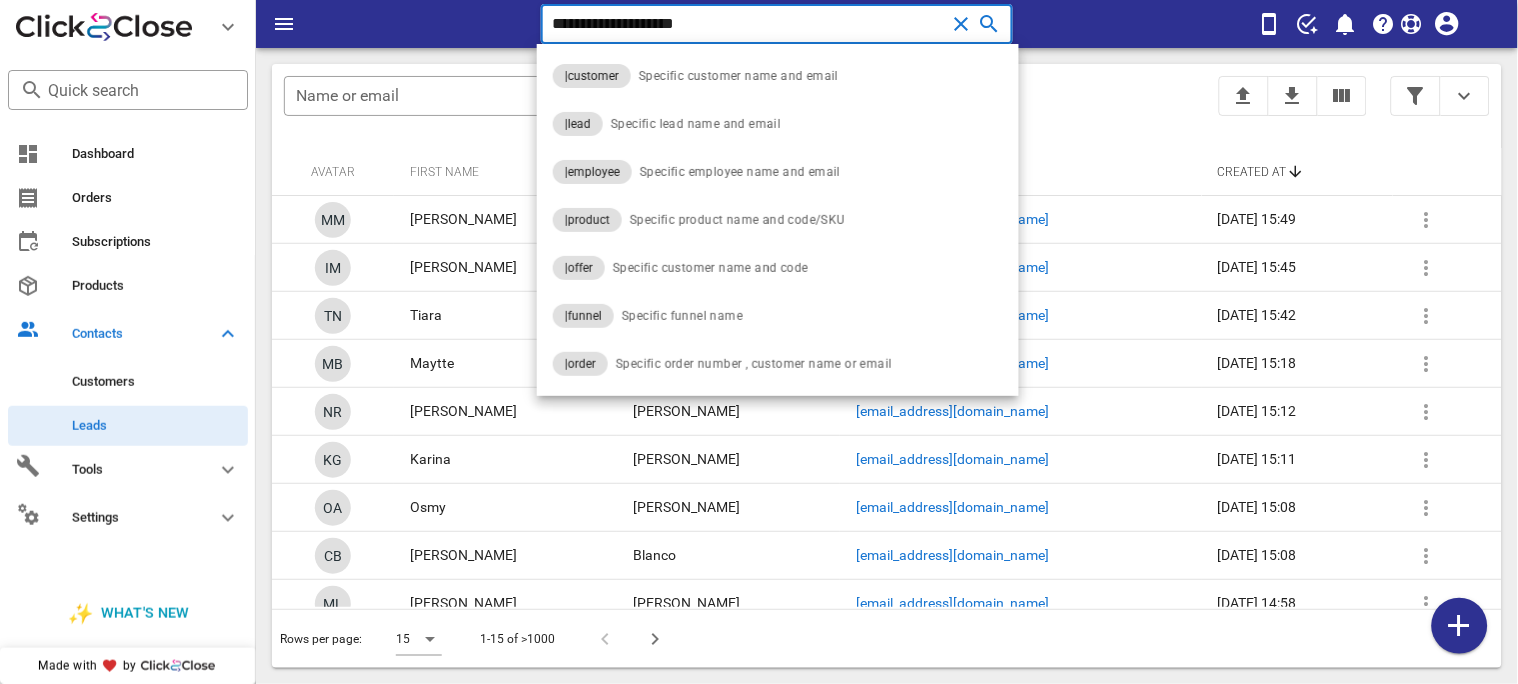 type on "**********" 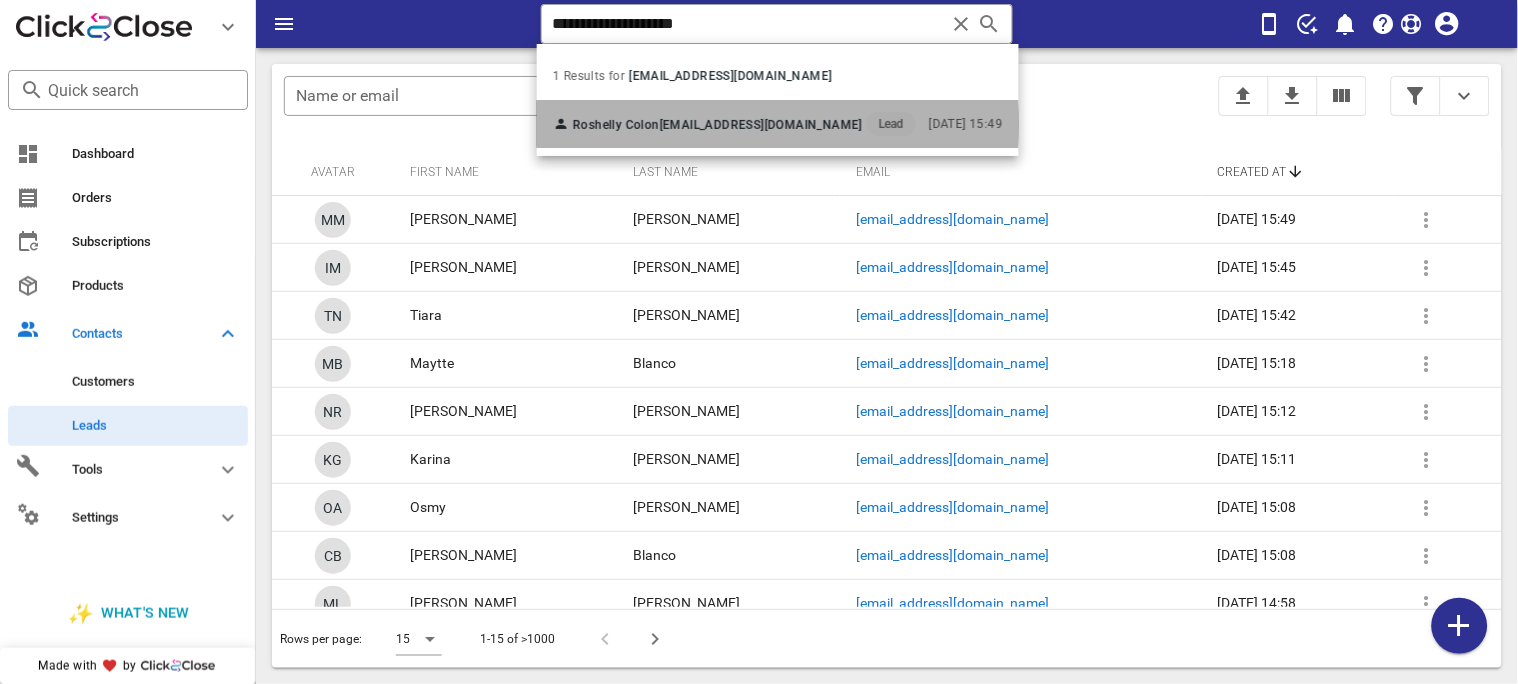 click on "[EMAIL_ADDRESS][DOMAIN_NAME]" at bounding box center [761, 125] 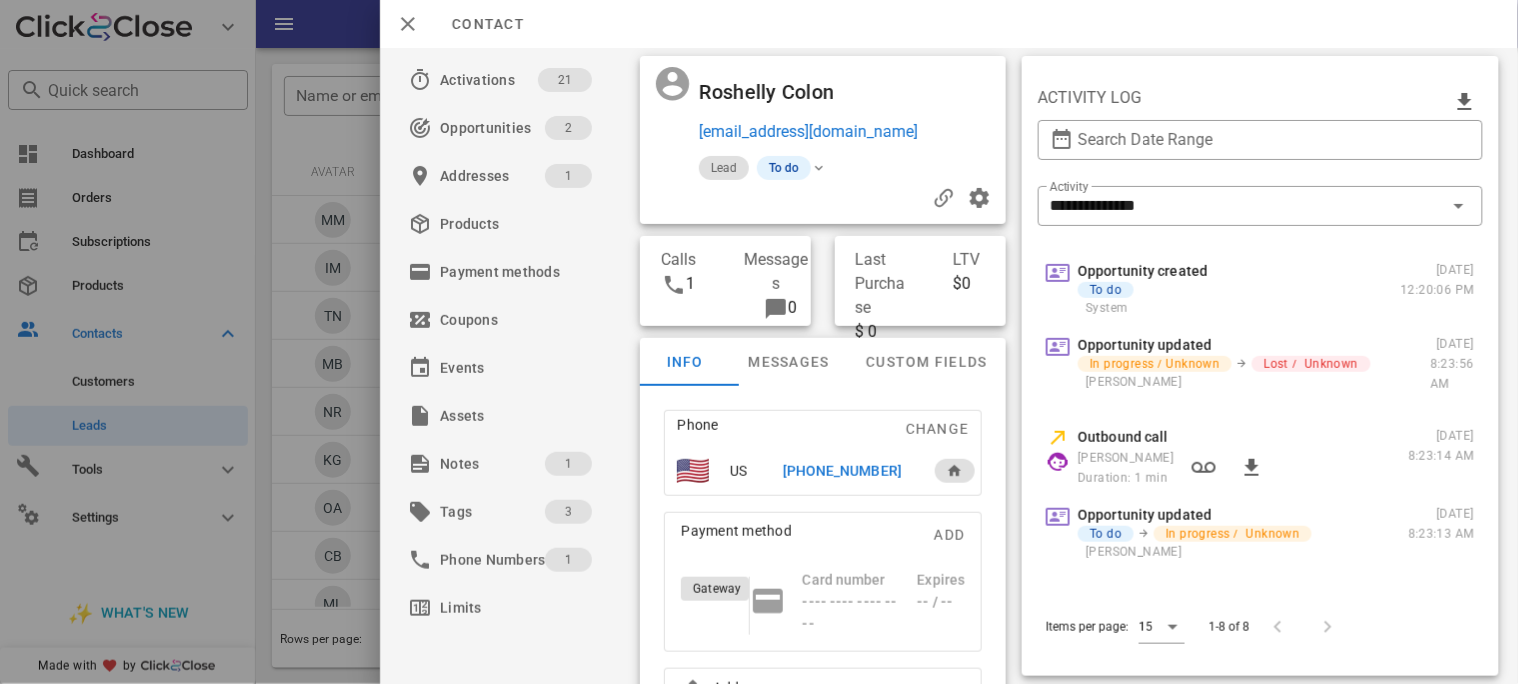 click on "[PHONE_NUMBER]" at bounding box center [841, 471] 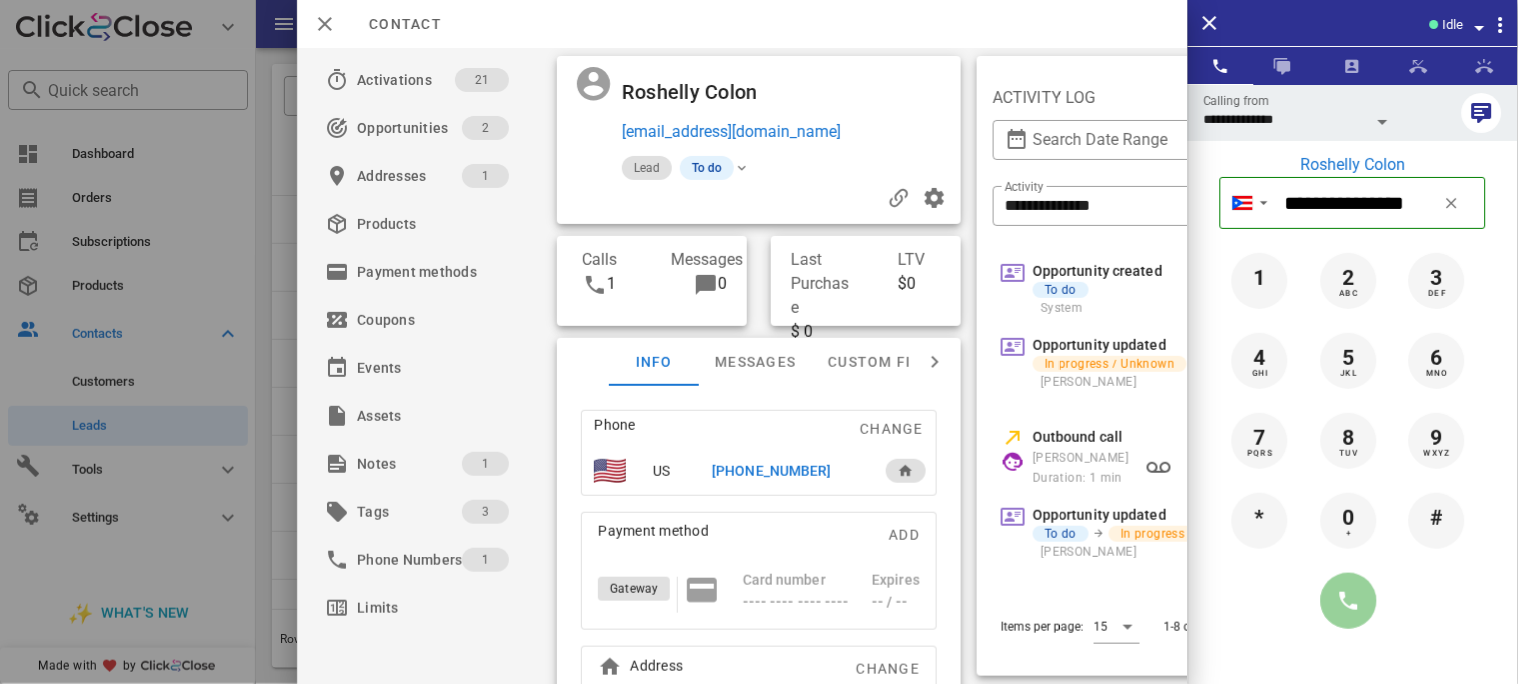 click at bounding box center [1349, 601] 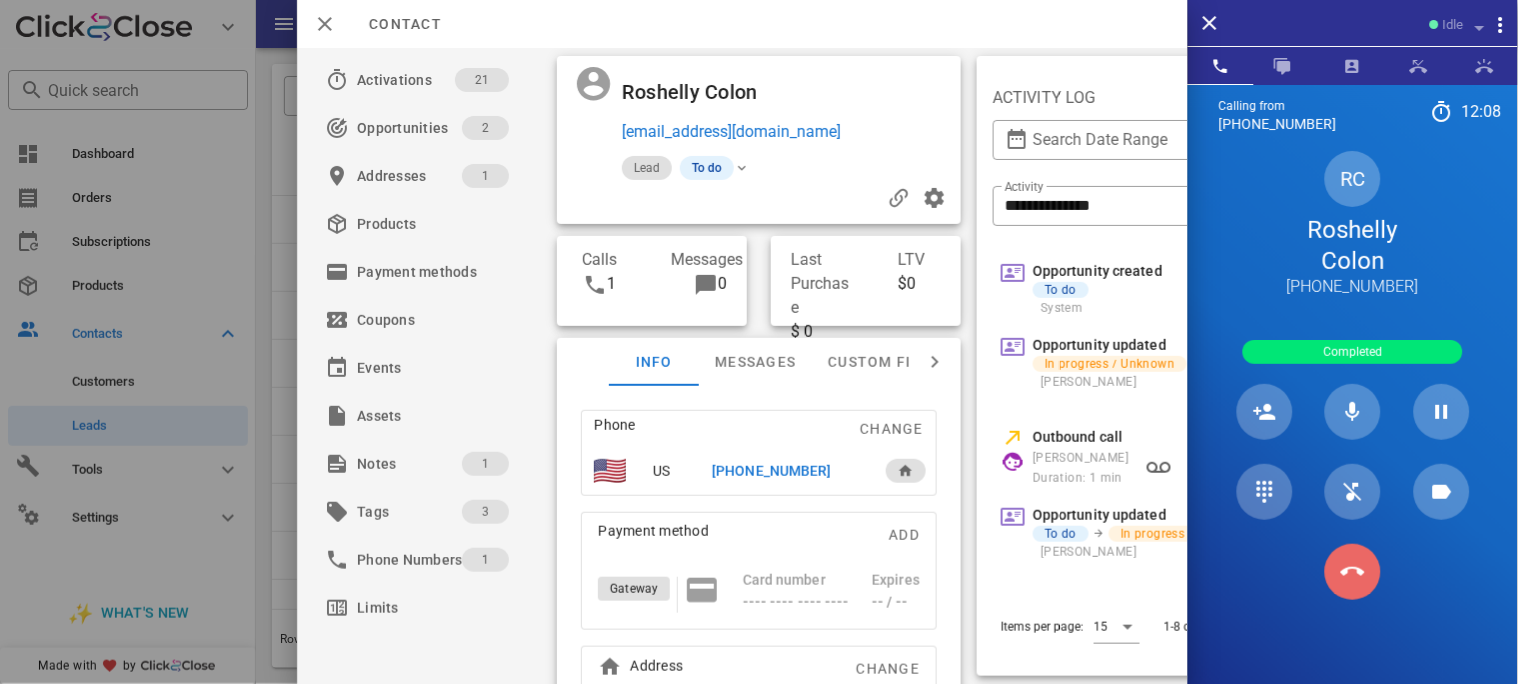 click at bounding box center [1353, 572] 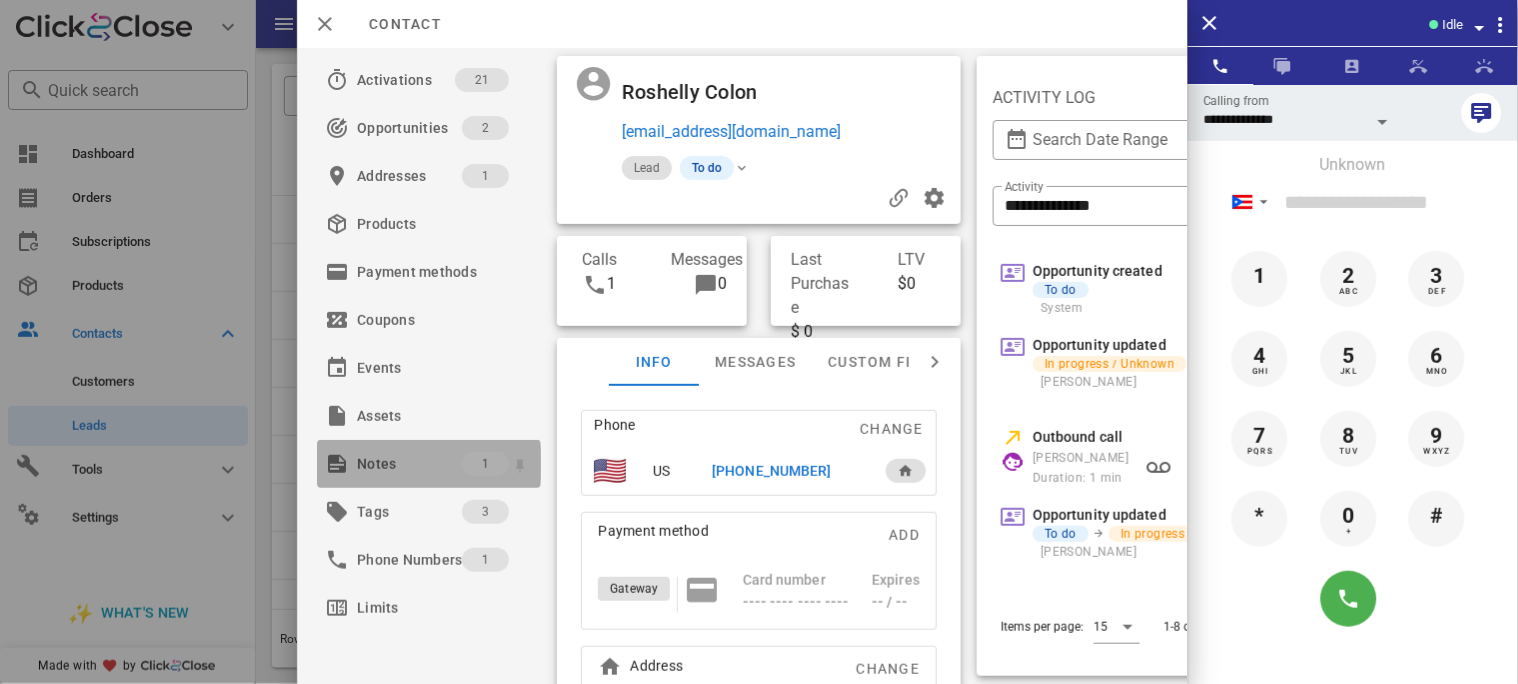 click on "Notes" at bounding box center [409, 464] 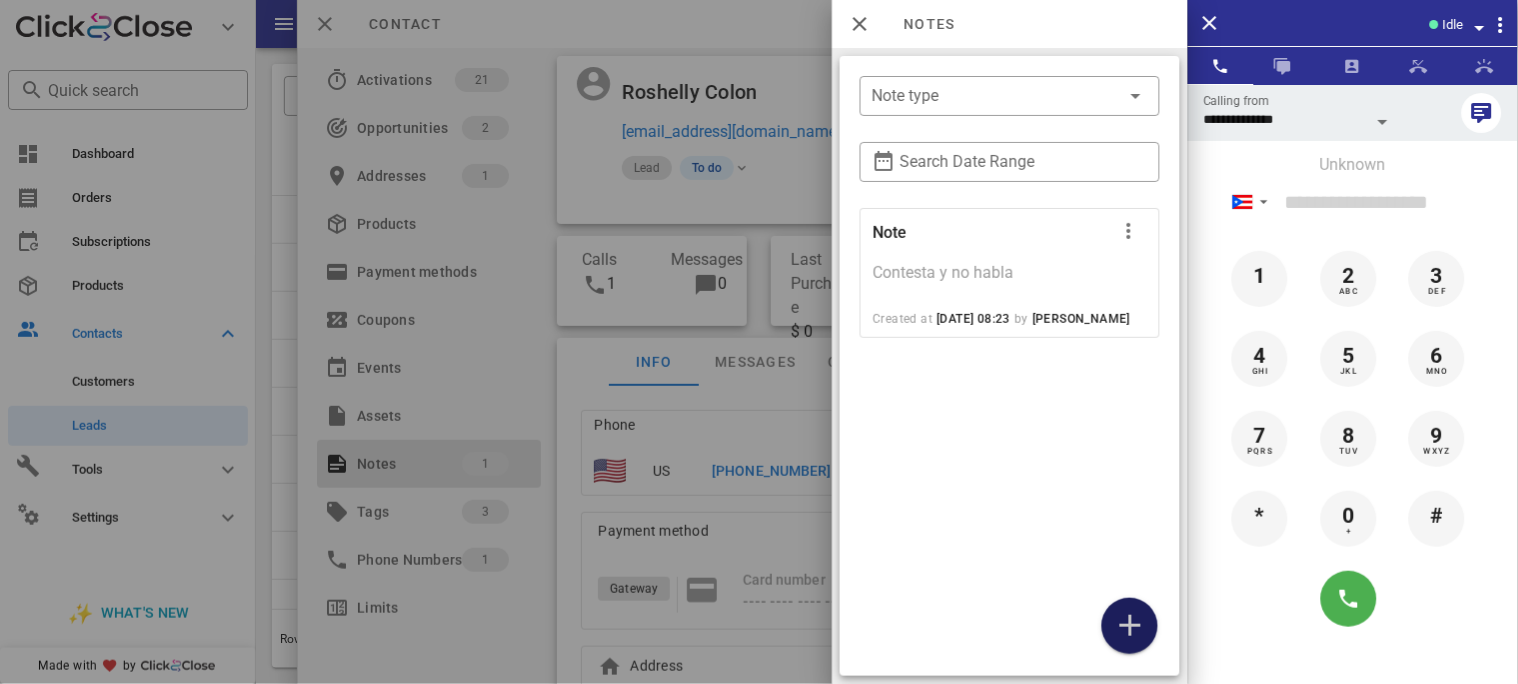 click at bounding box center (1130, 626) 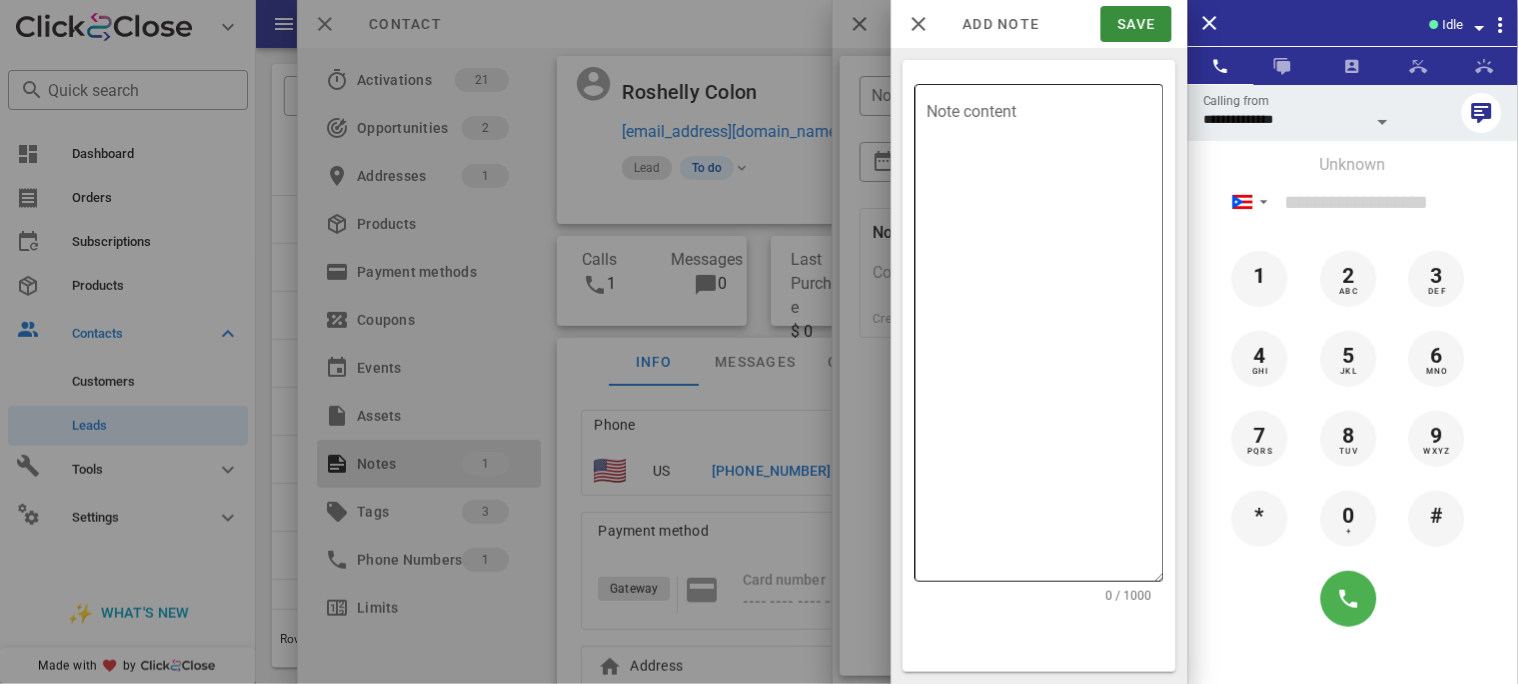 click on "Note content" at bounding box center (1045, 338) 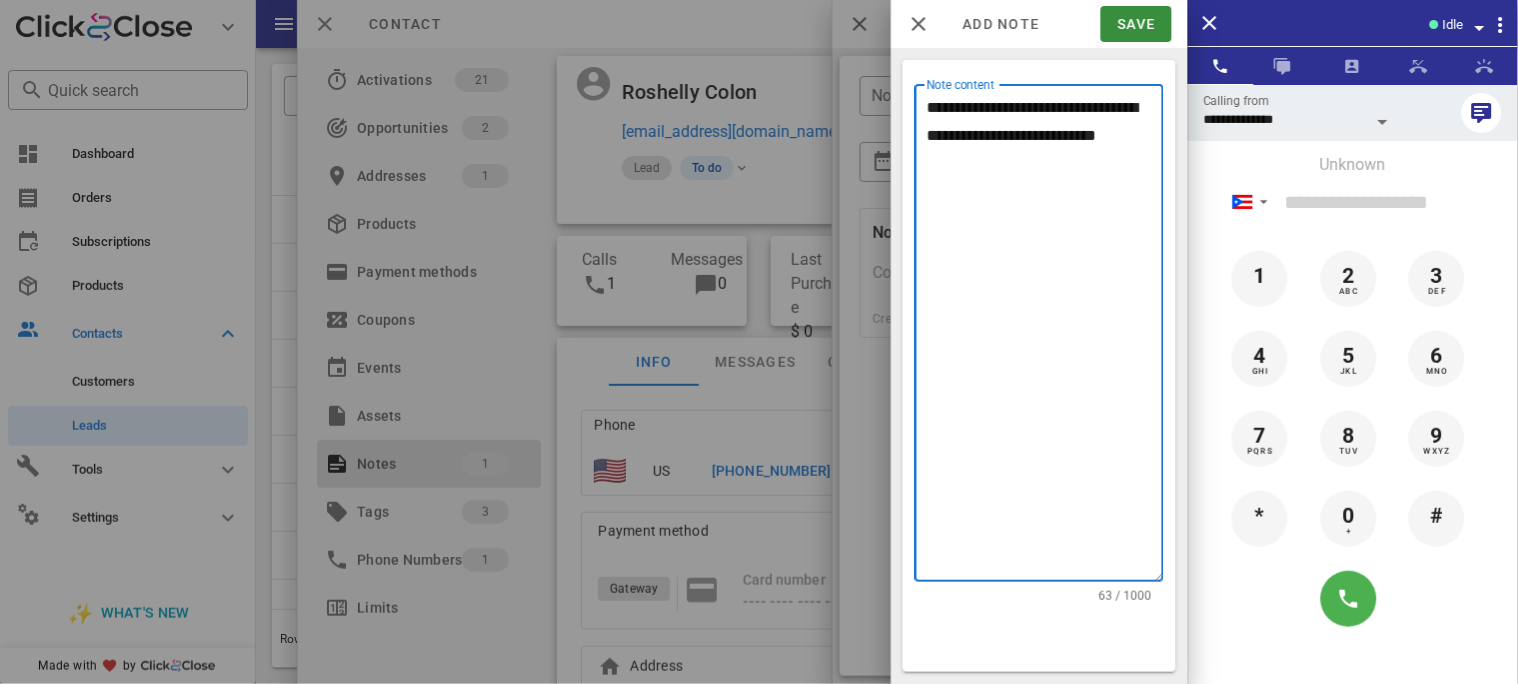 click on "**********" at bounding box center (1045, 338) 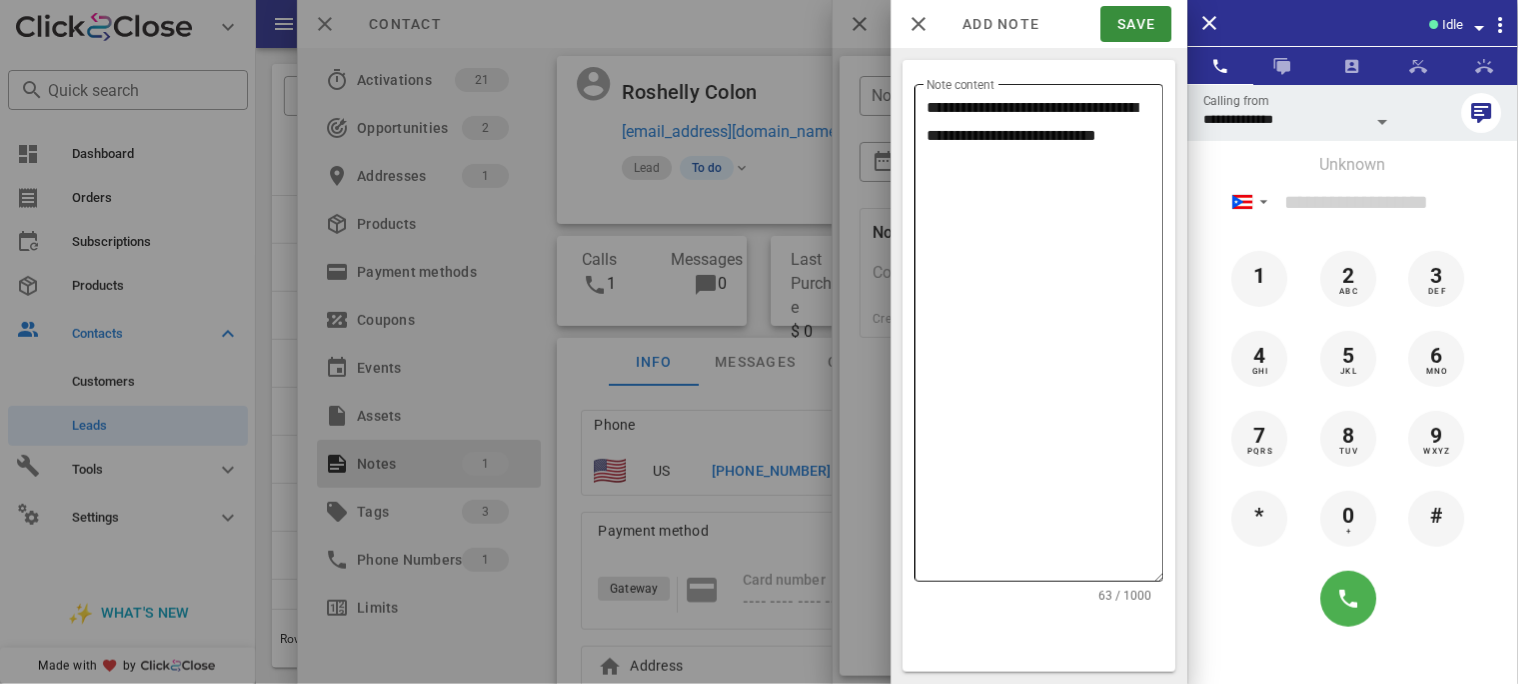 click on "**********" at bounding box center (1045, 338) 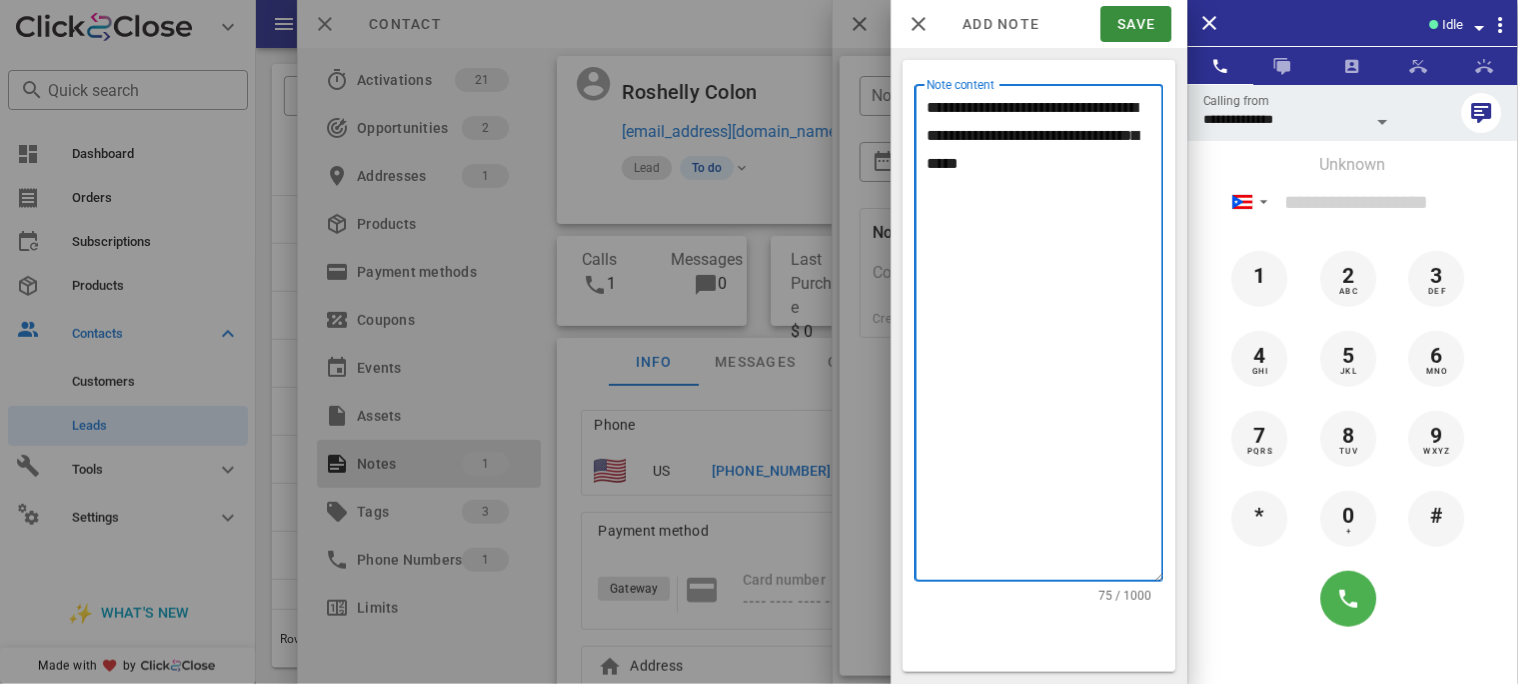 click on "**********" at bounding box center (1045, 338) 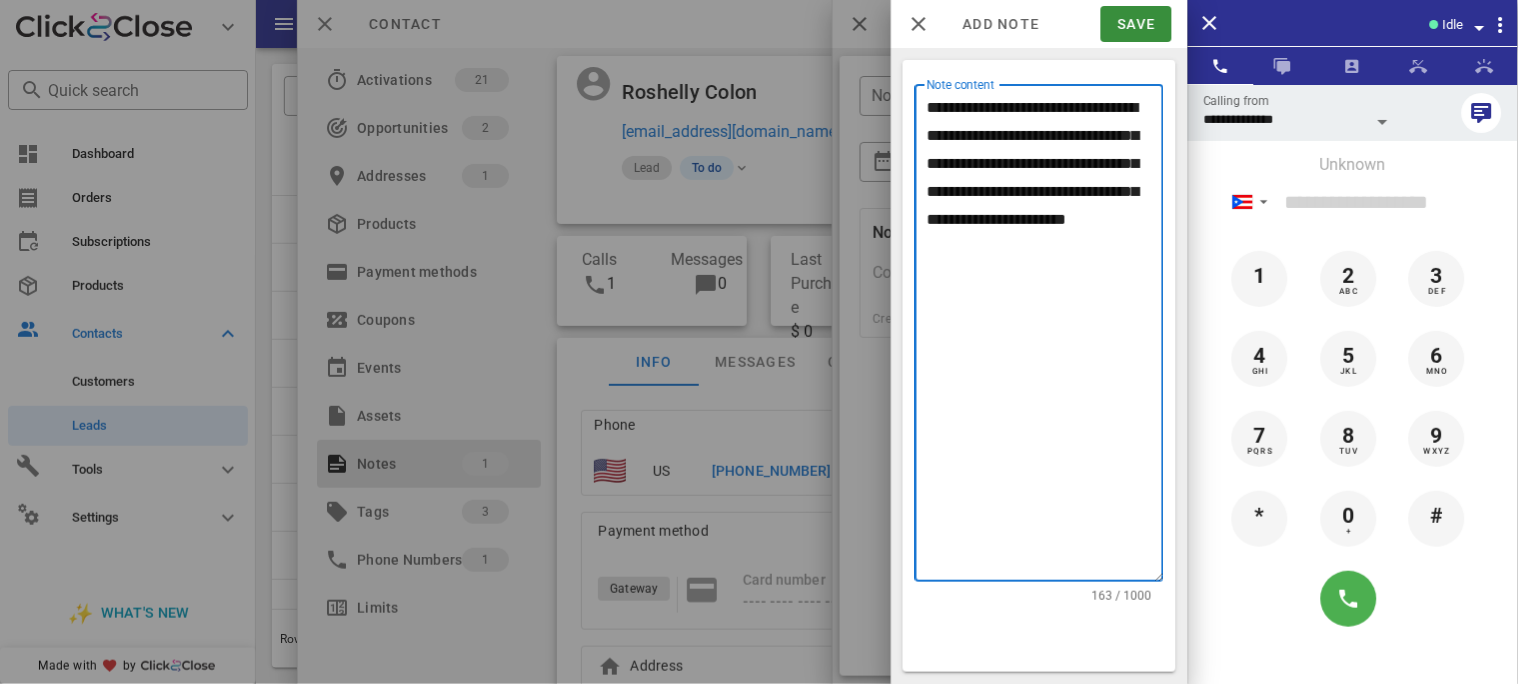 paste on "**********" 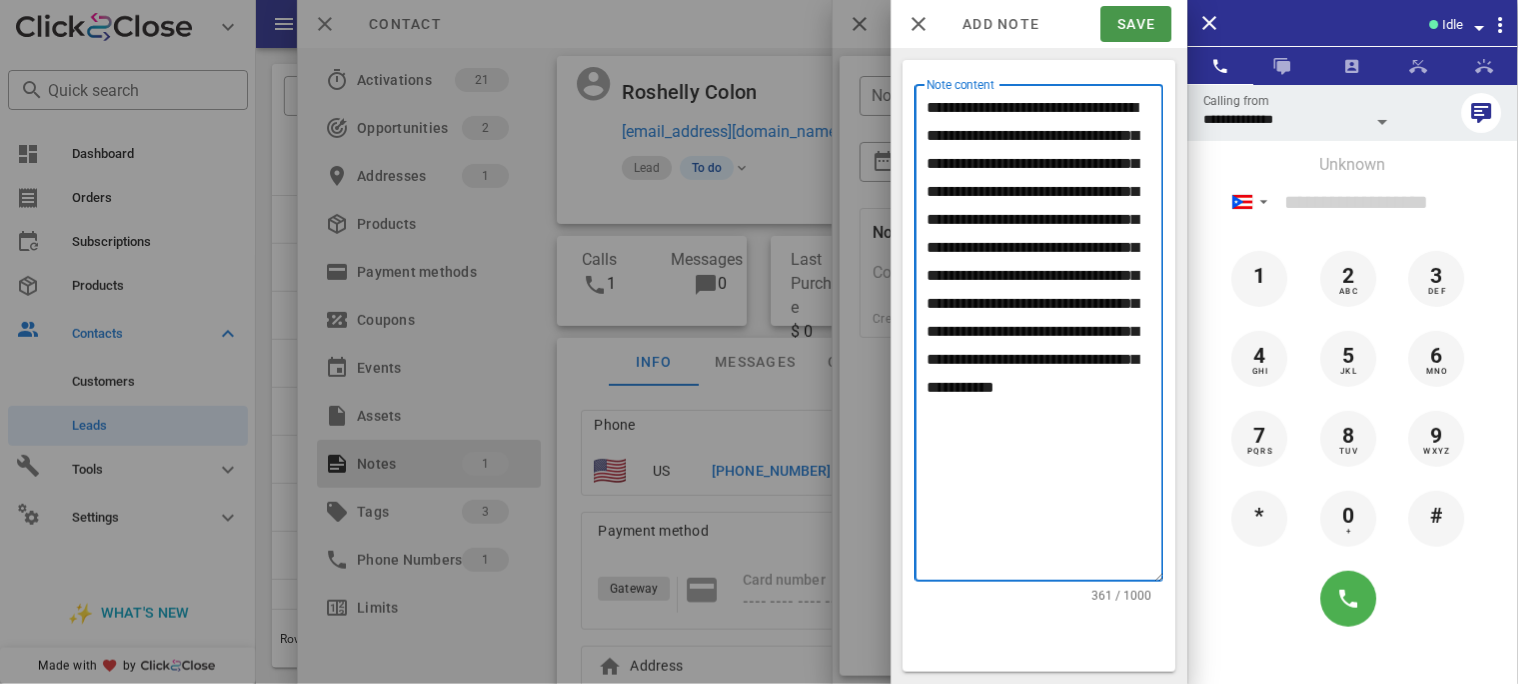 type on "**********" 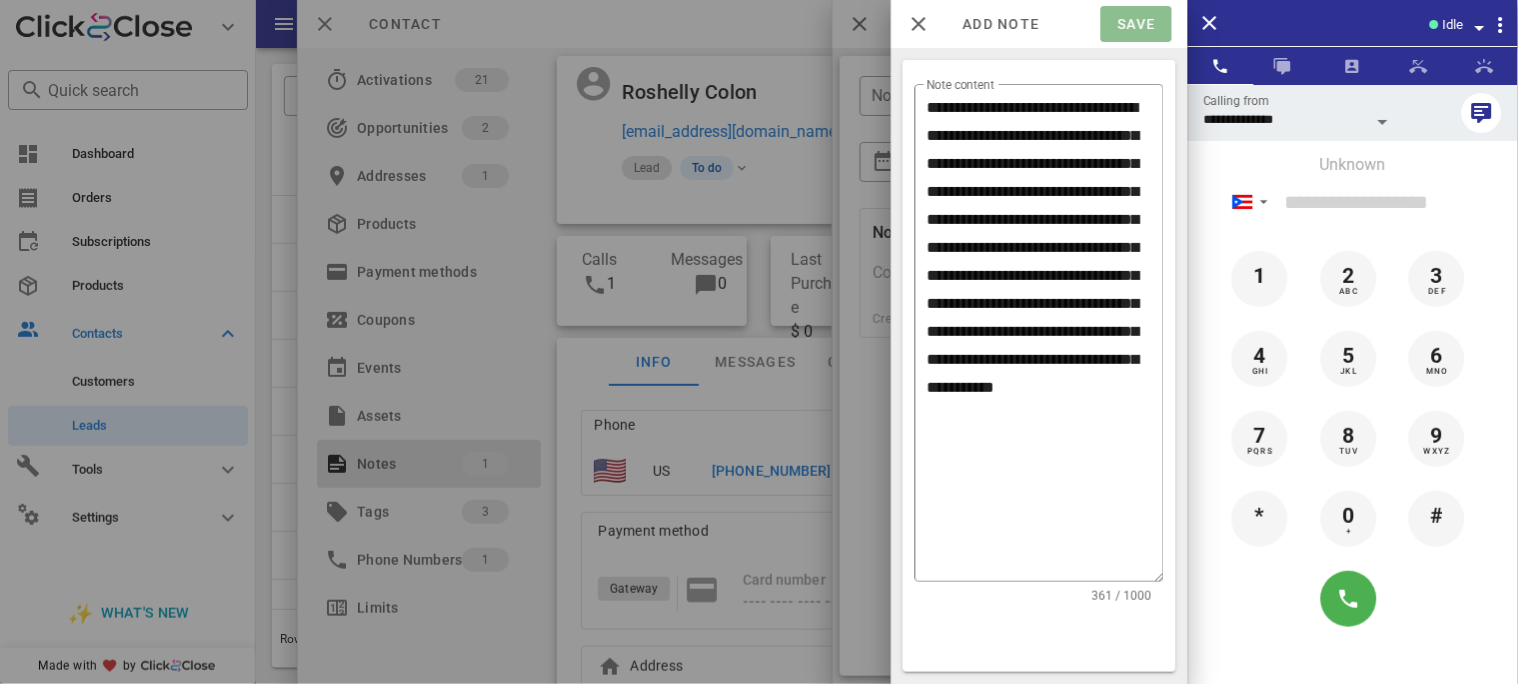 click on "Save" at bounding box center (1136, 24) 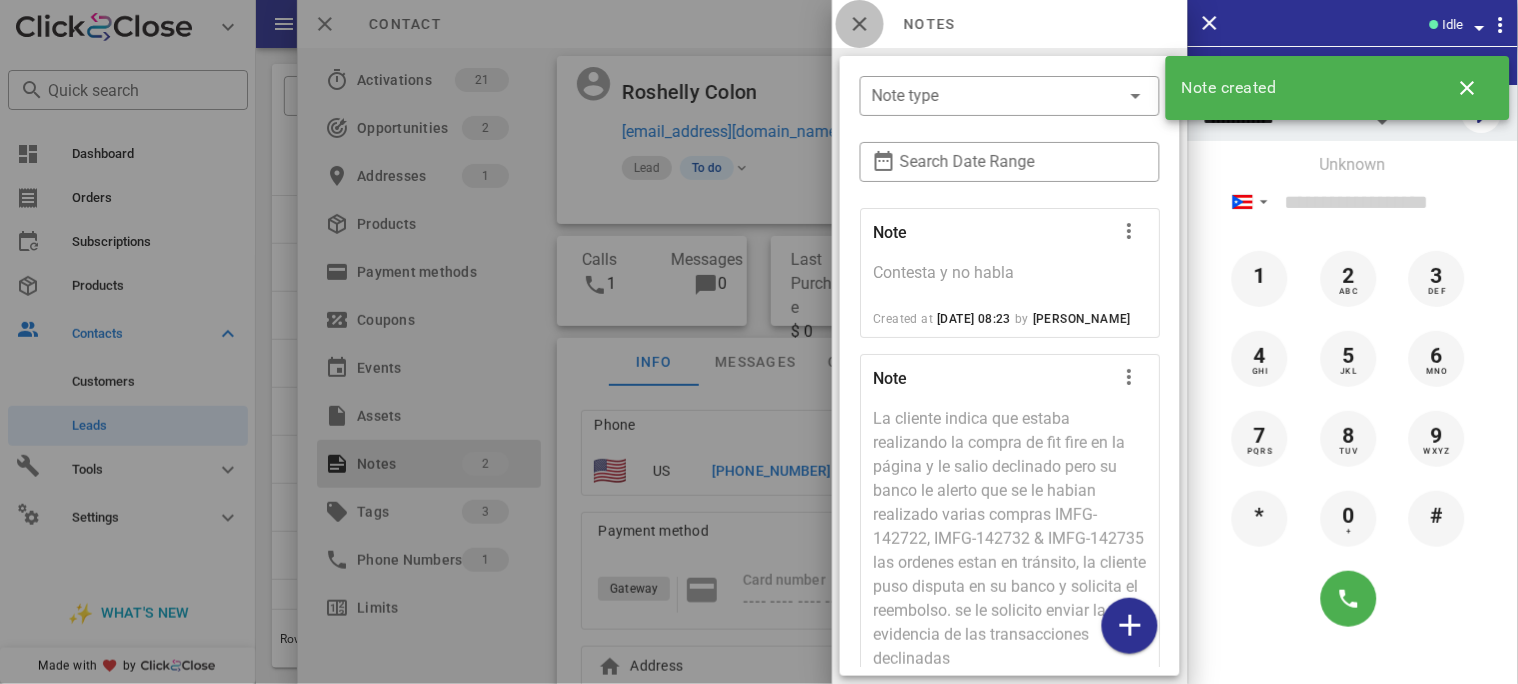 click at bounding box center [860, 24] 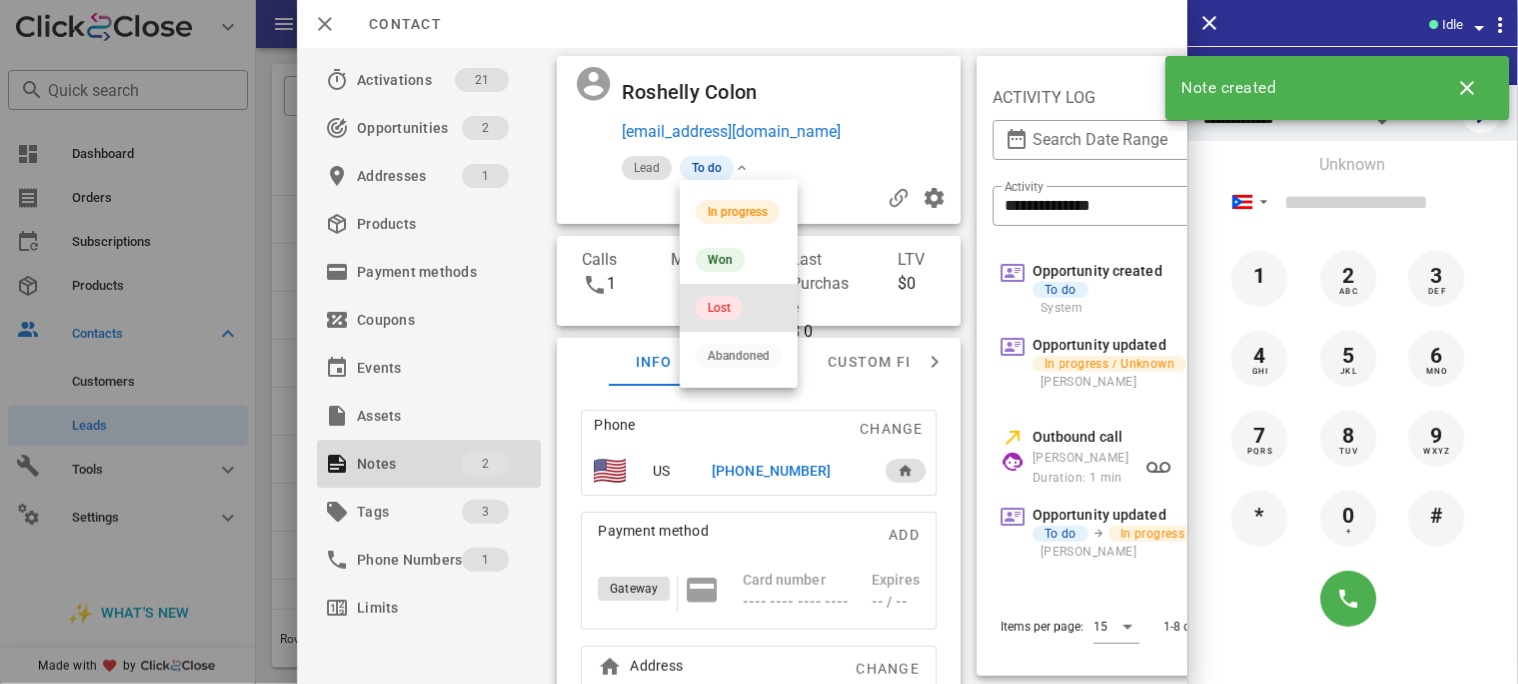 click on "Lost" at bounding box center (719, 308) 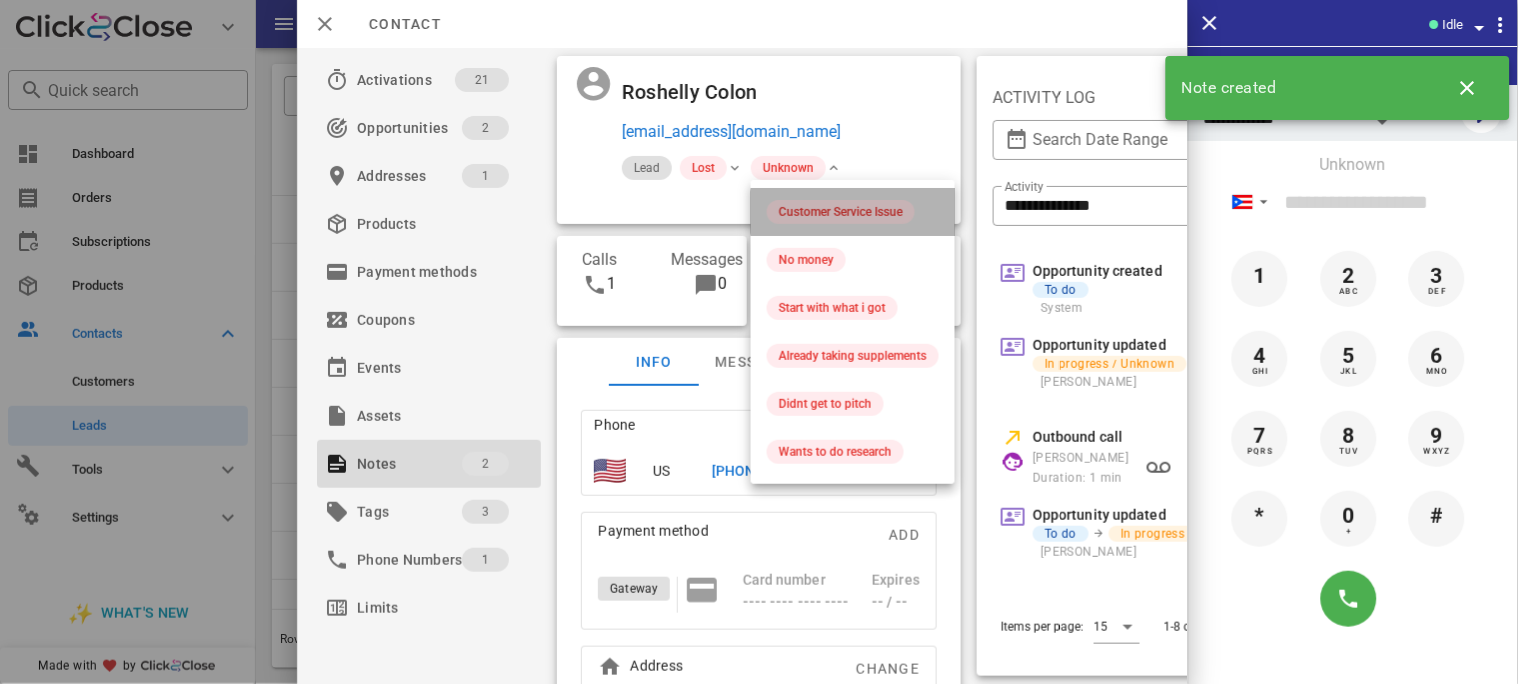 click on "Customer Service Issue" at bounding box center (841, 212) 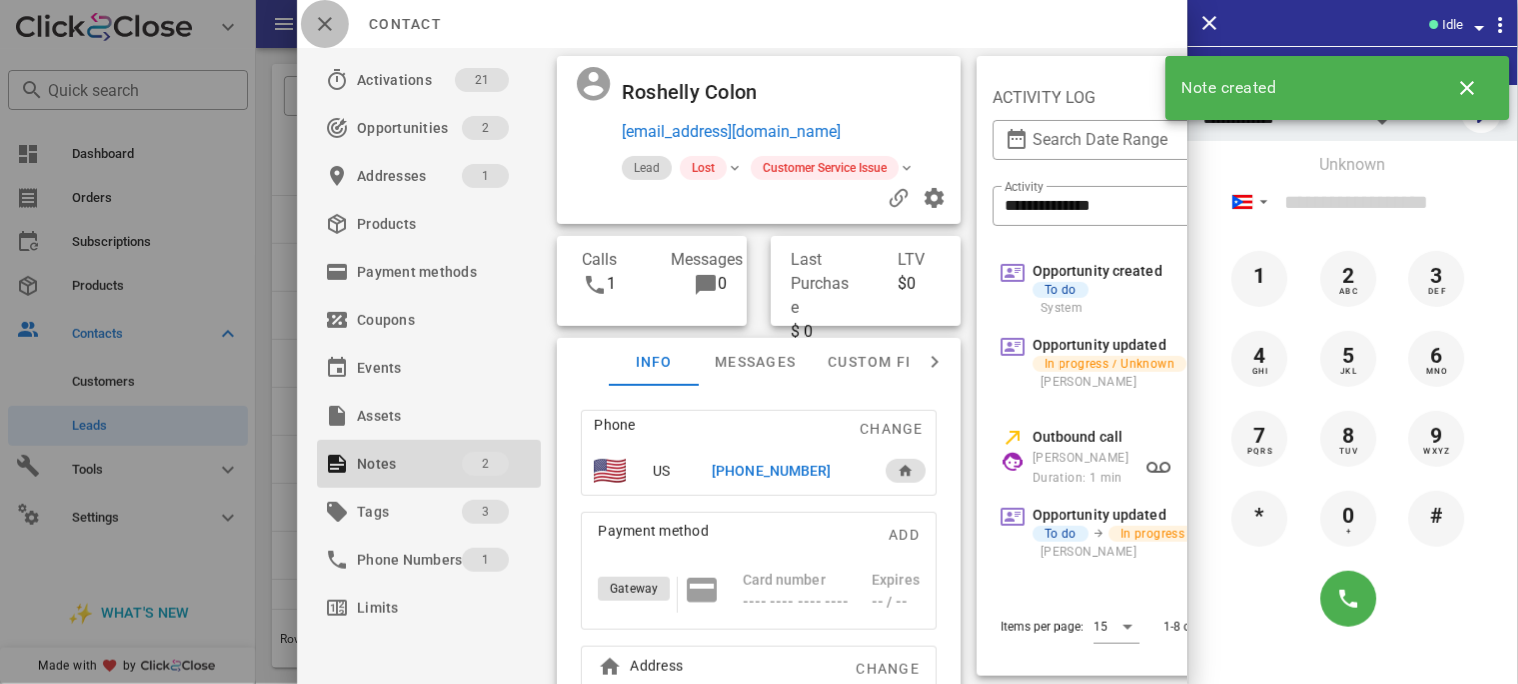 click at bounding box center (325, 24) 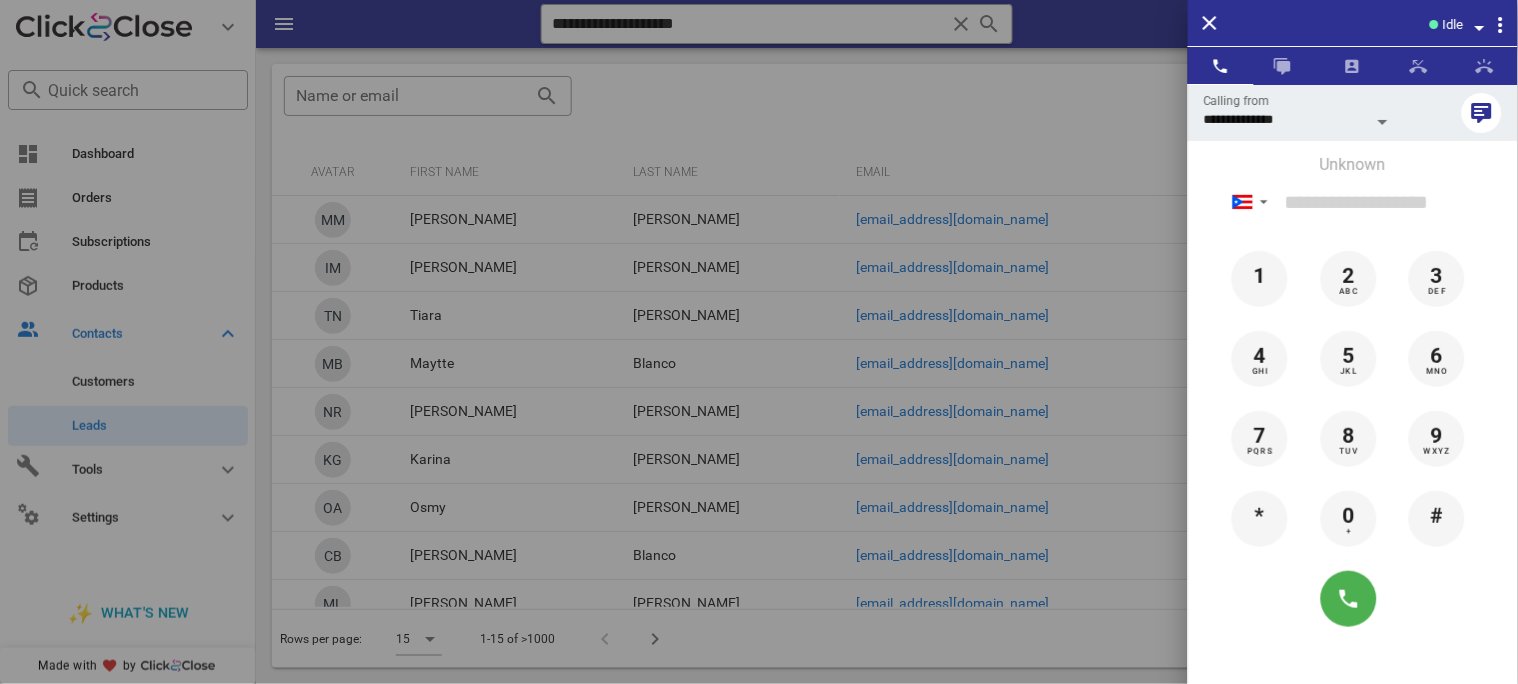 click at bounding box center (759, 342) 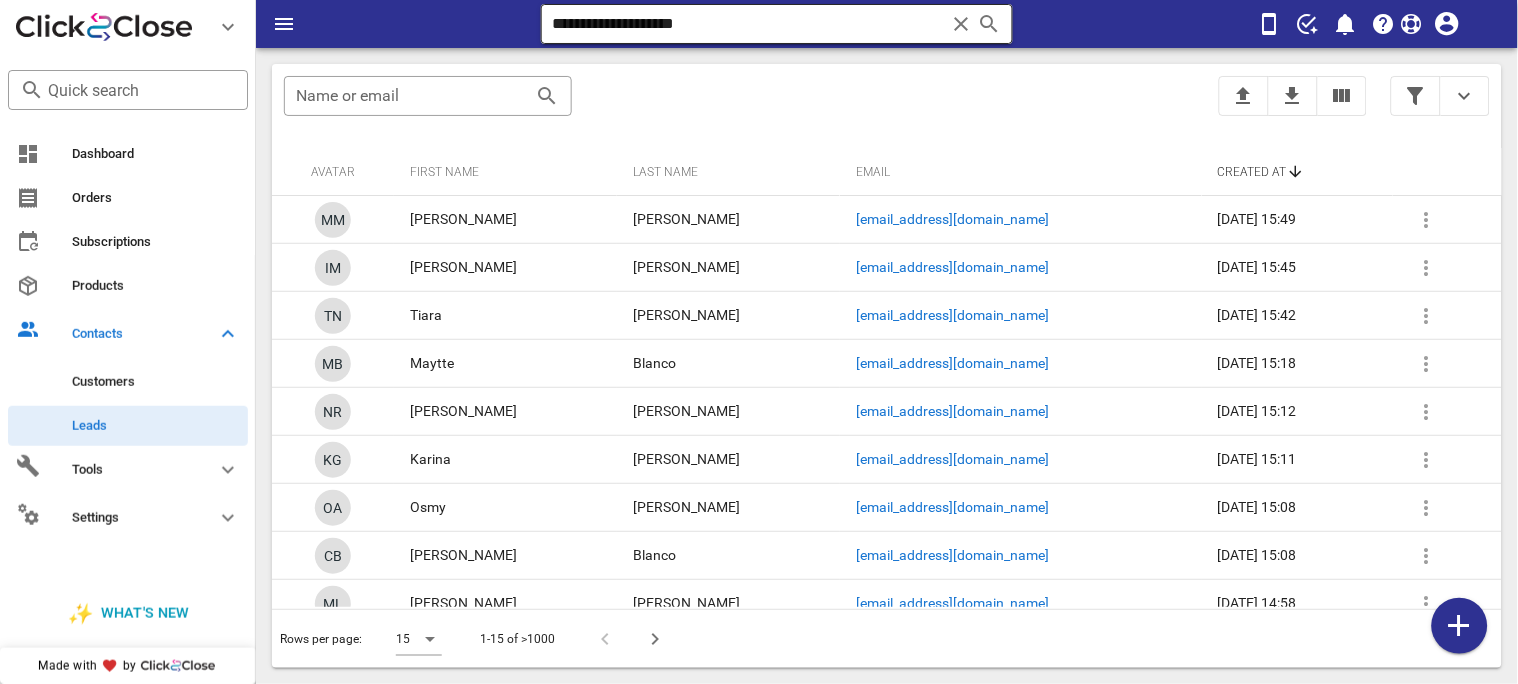 click on "**********" at bounding box center [749, 24] 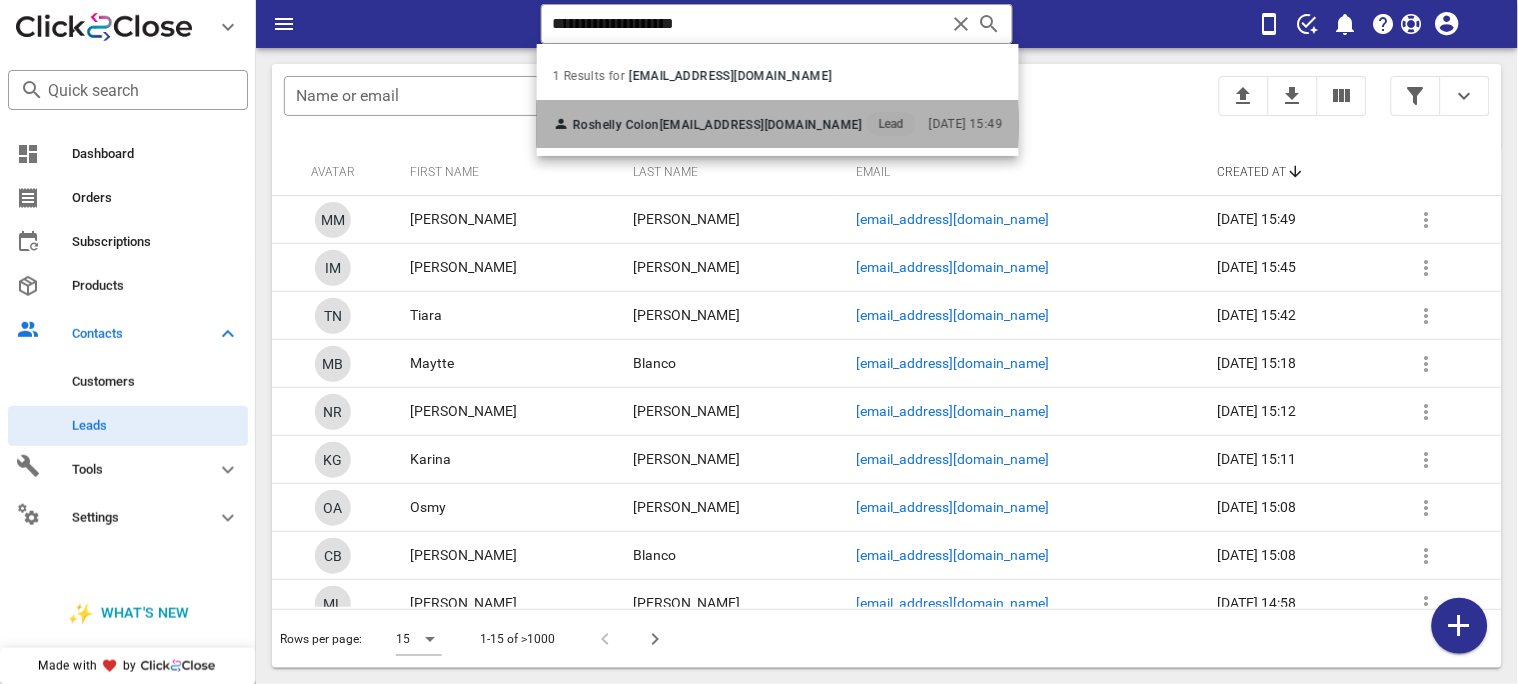 click on "[EMAIL_ADDRESS][DOMAIN_NAME]" at bounding box center (761, 125) 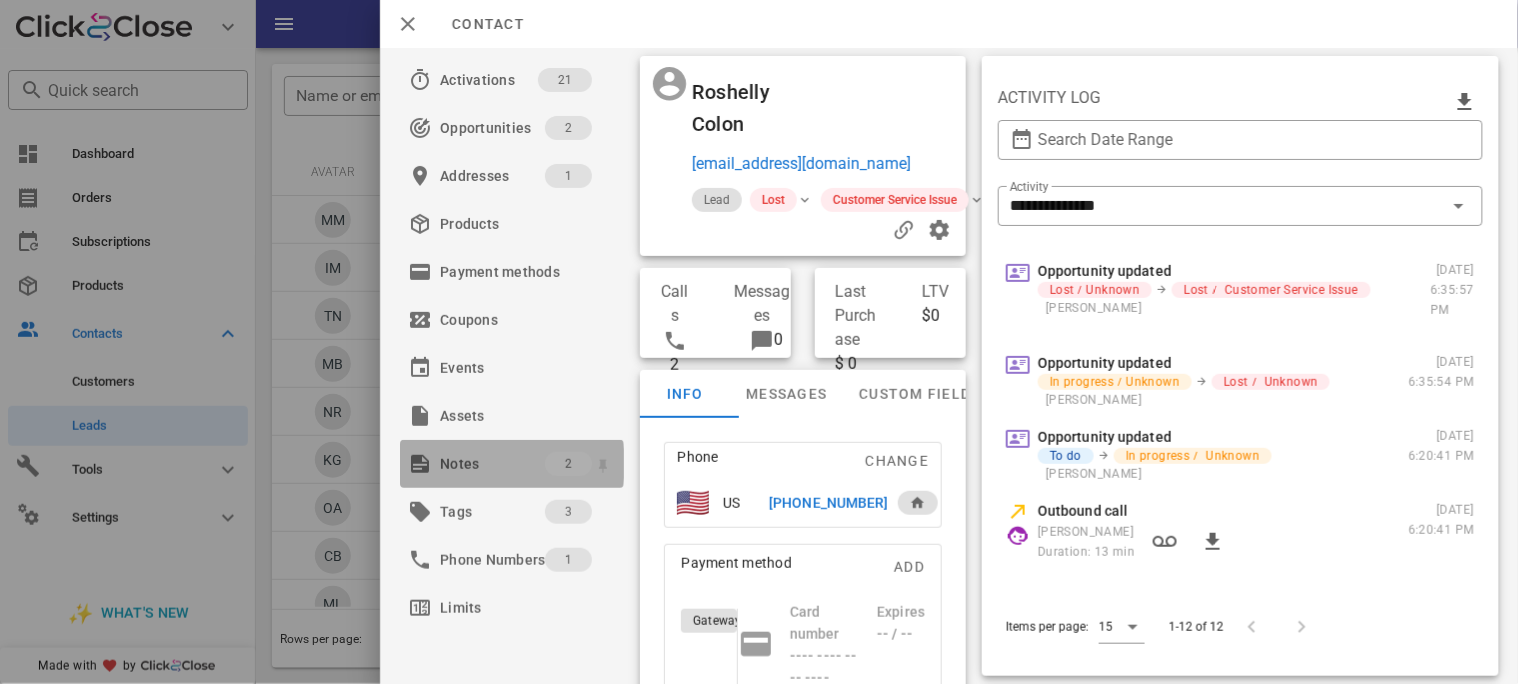 click on "Notes" at bounding box center [492, 464] 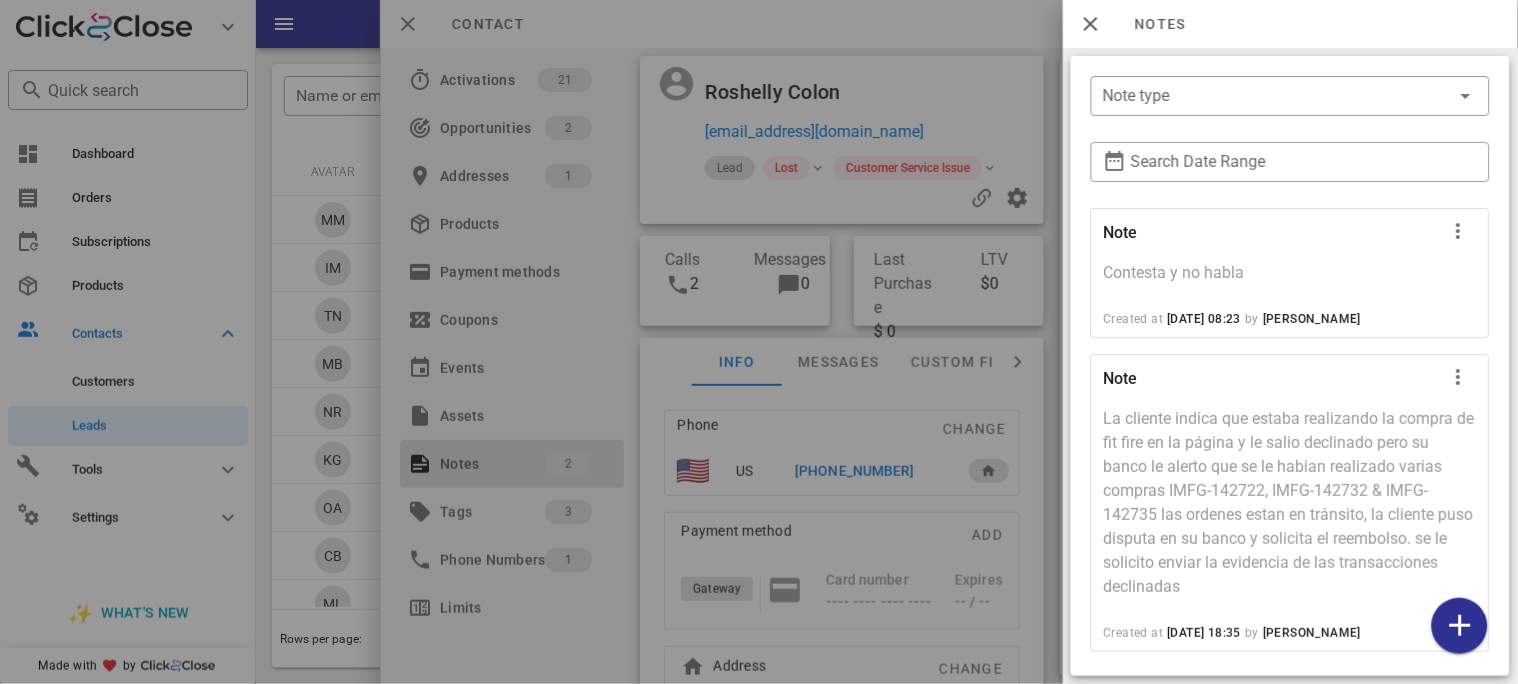 click at bounding box center (759, 342) 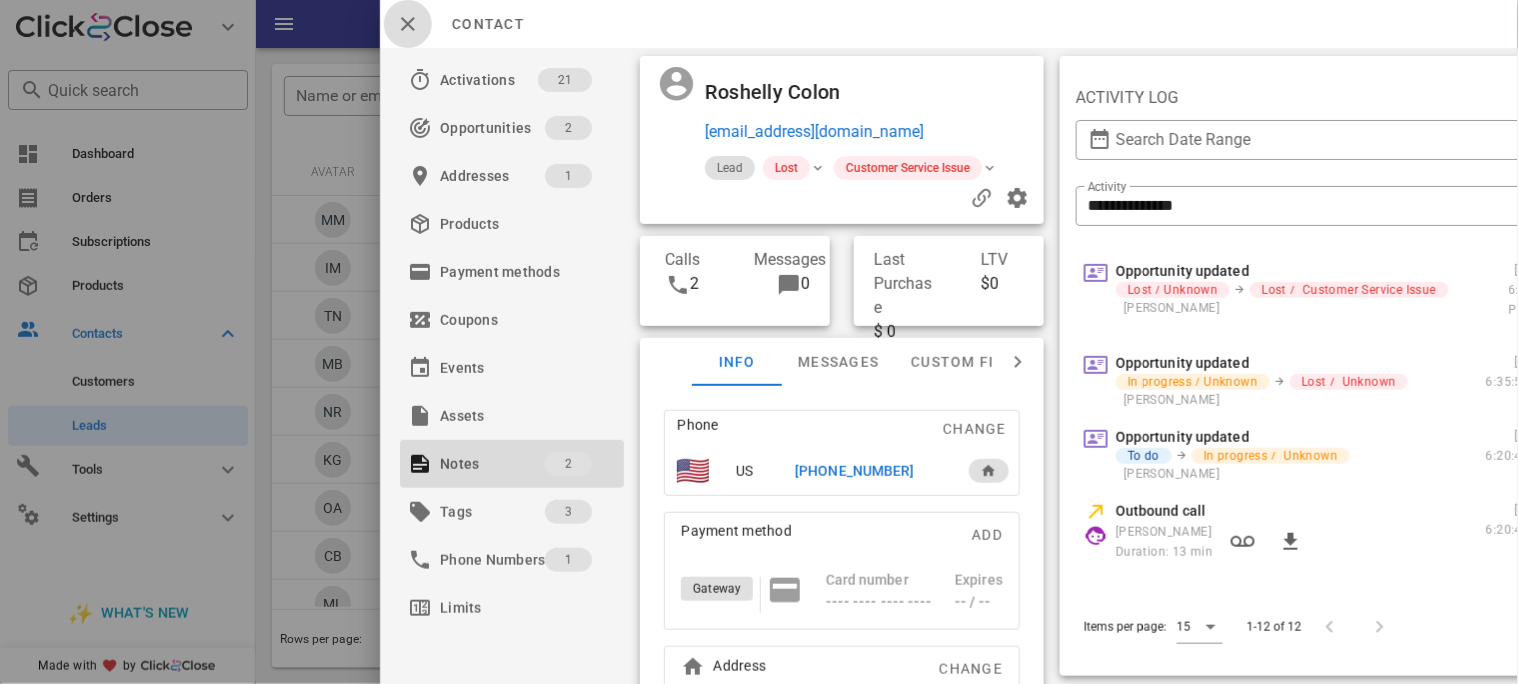 click at bounding box center (408, 24) 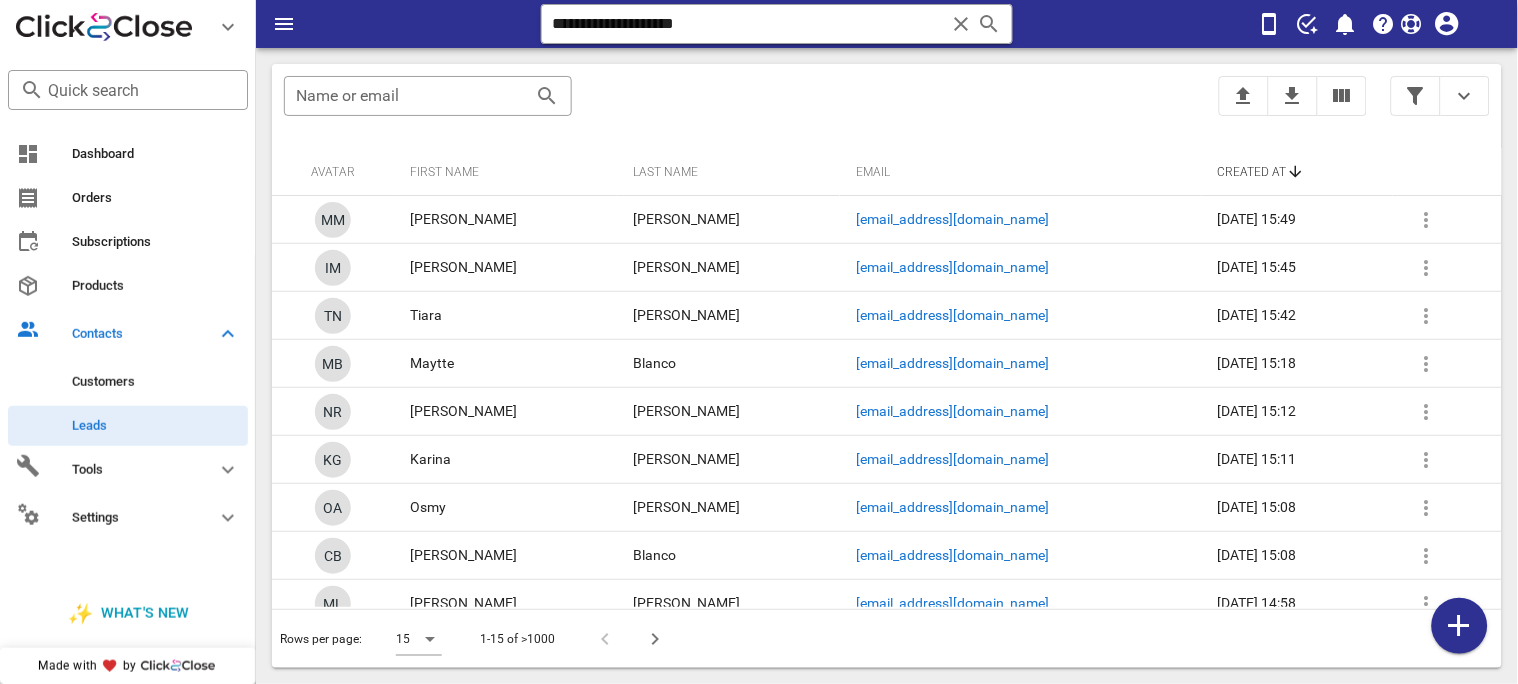 click on "**********" at bounding box center (887, 24) 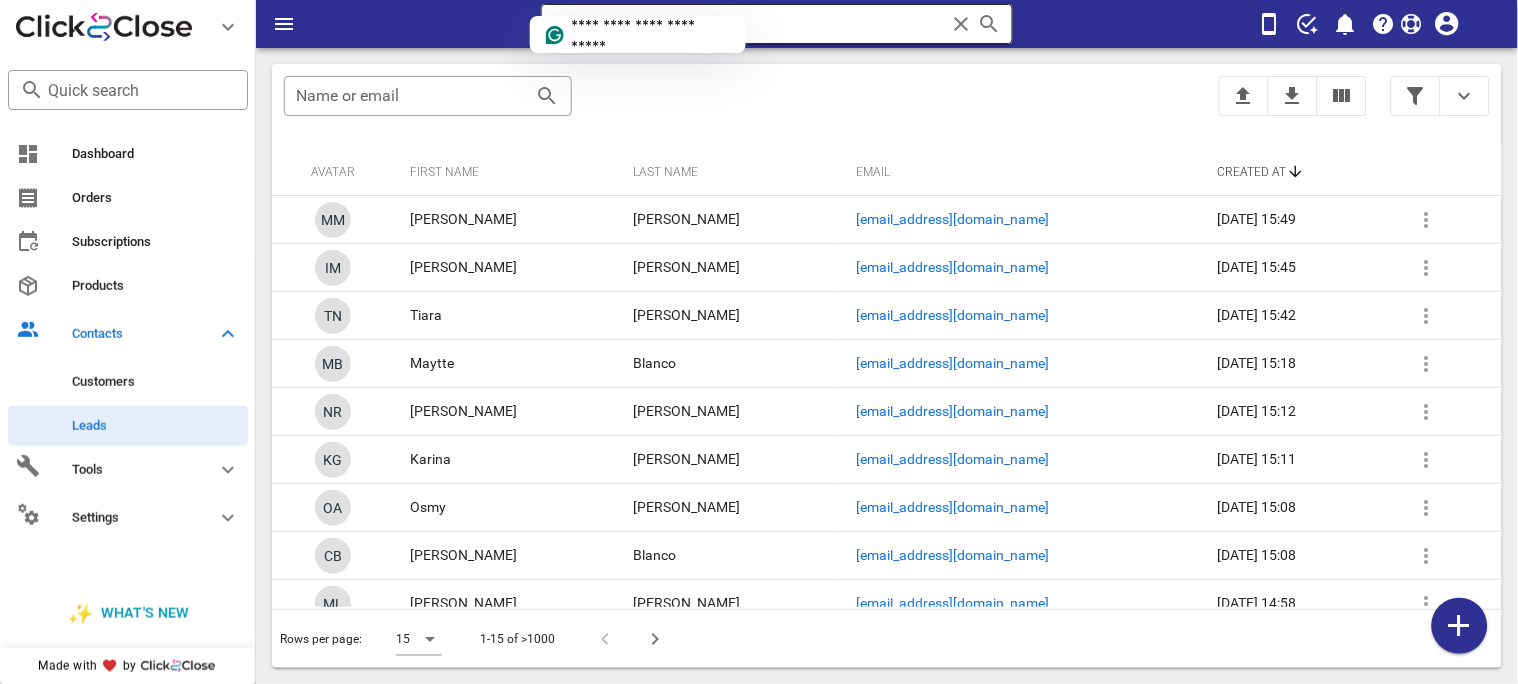 click at bounding box center (961, 24) 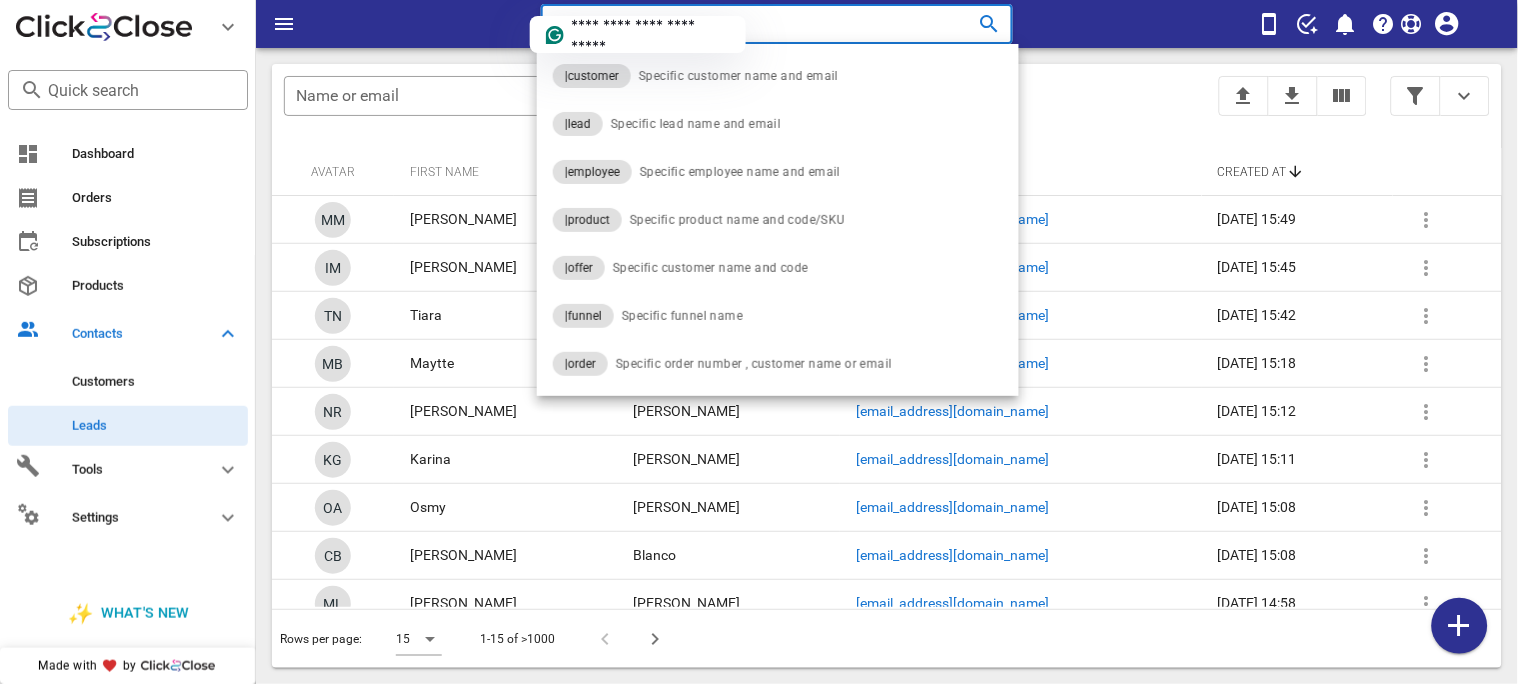 click at bounding box center [961, 24] 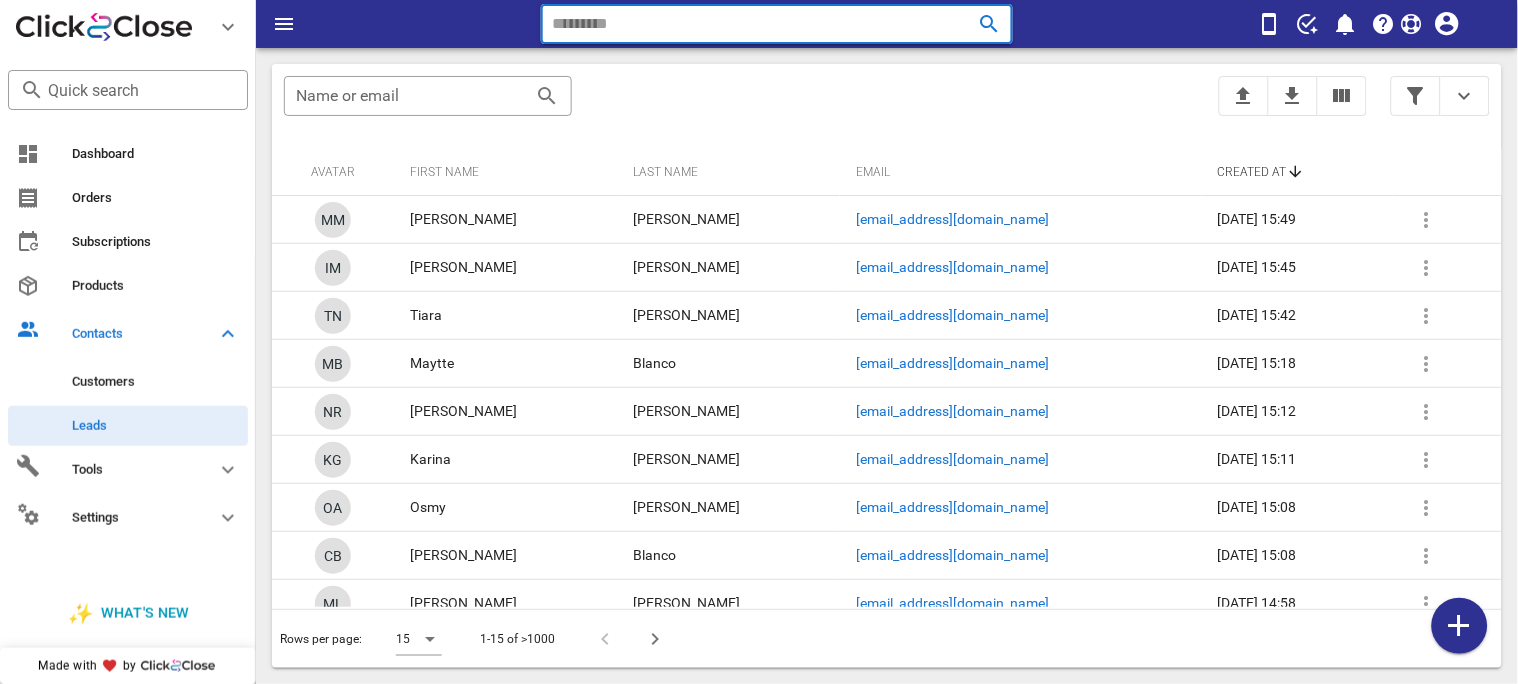 paste on "**********" 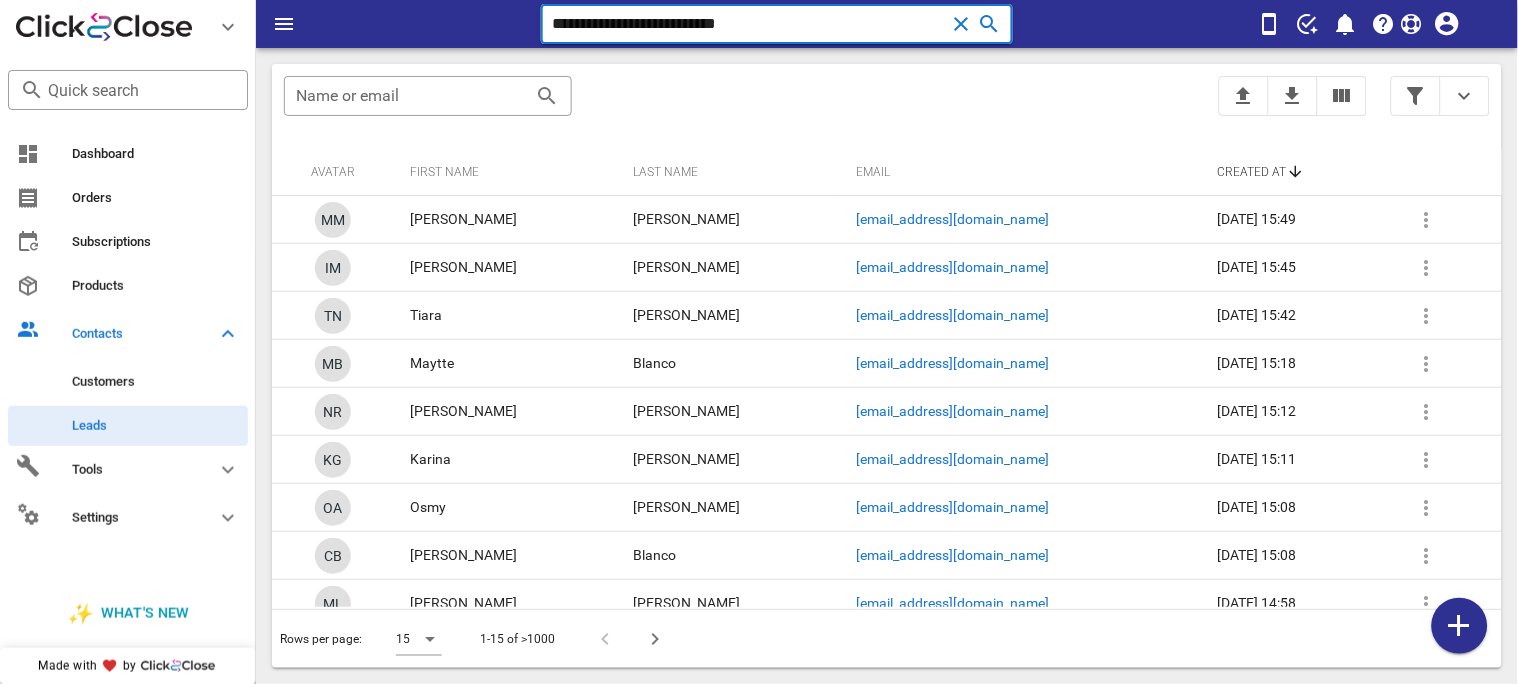 type on "**********" 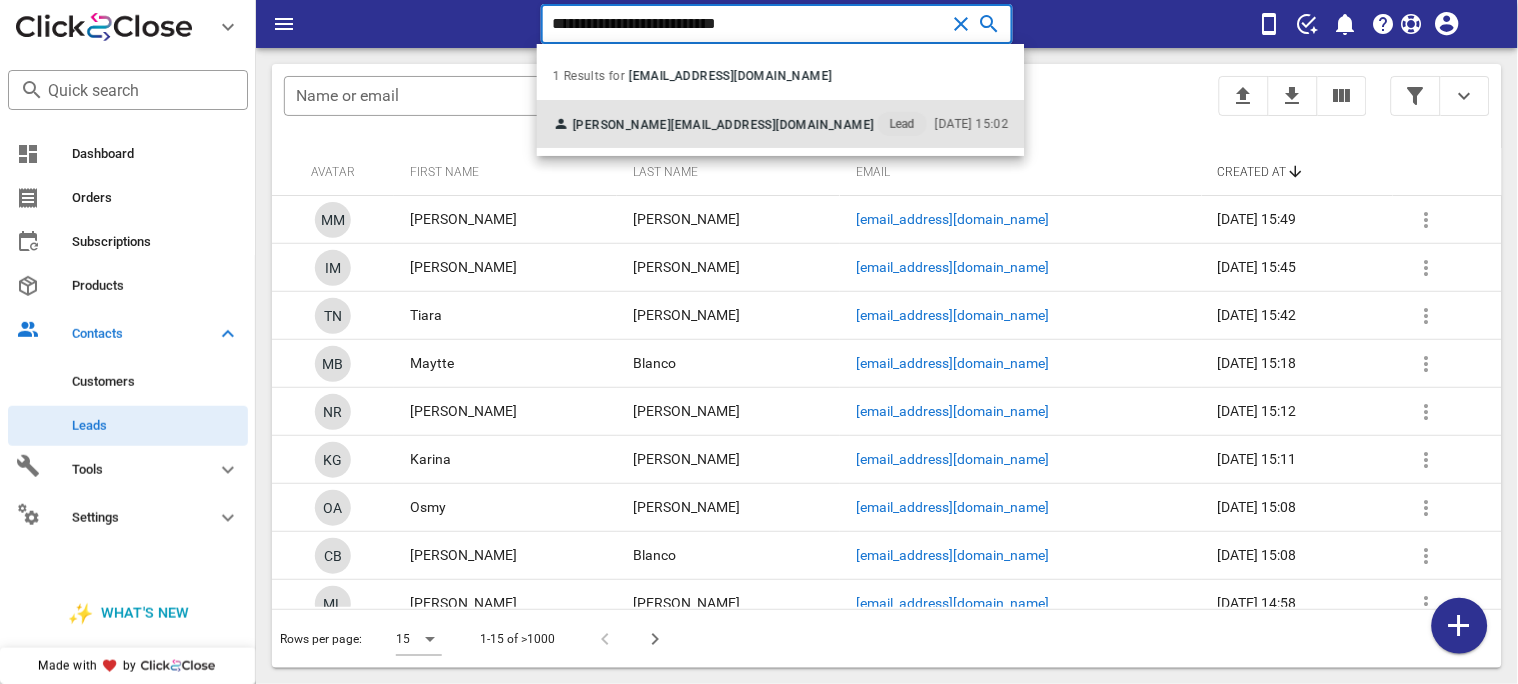 click on "[PERSON_NAME]   [EMAIL_ADDRESS][DOMAIN_NAME]   Lead" at bounding box center [740, 124] 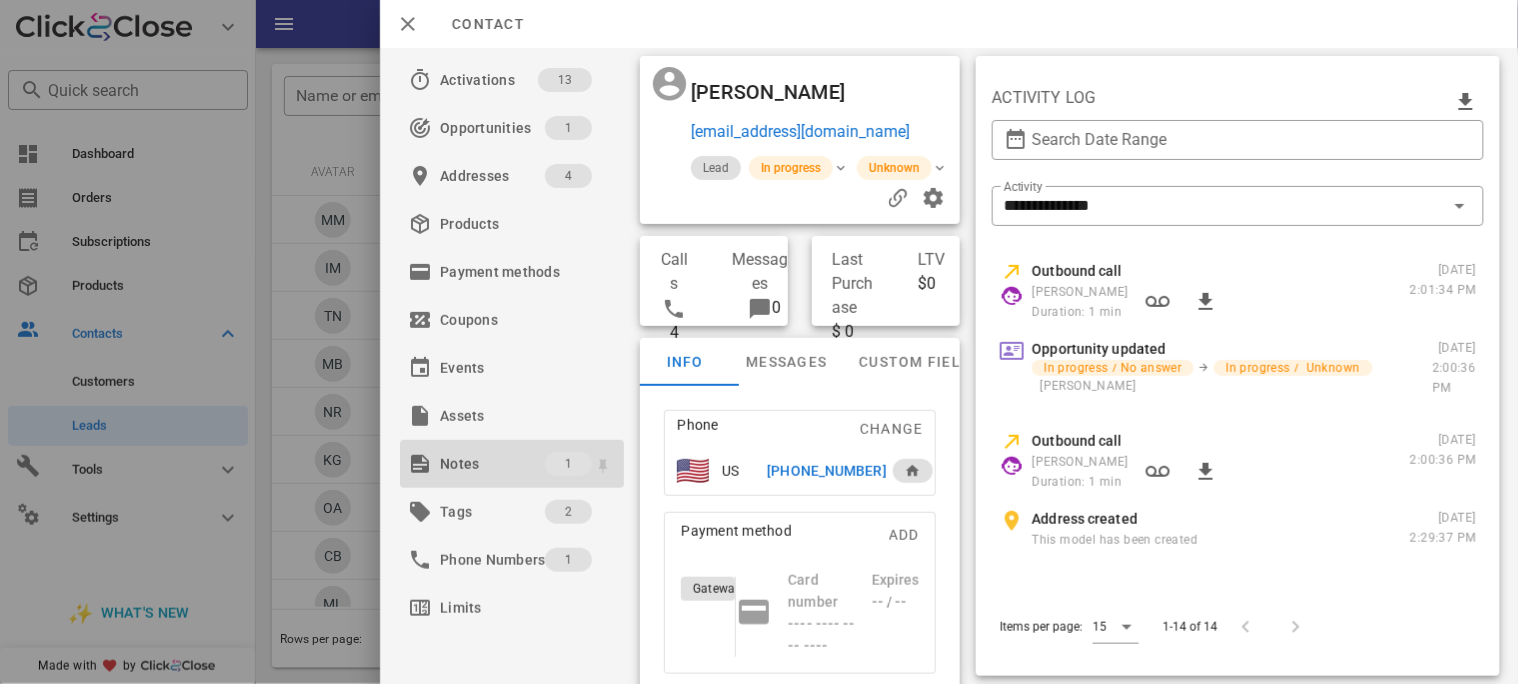 click on "Notes" at bounding box center [492, 464] 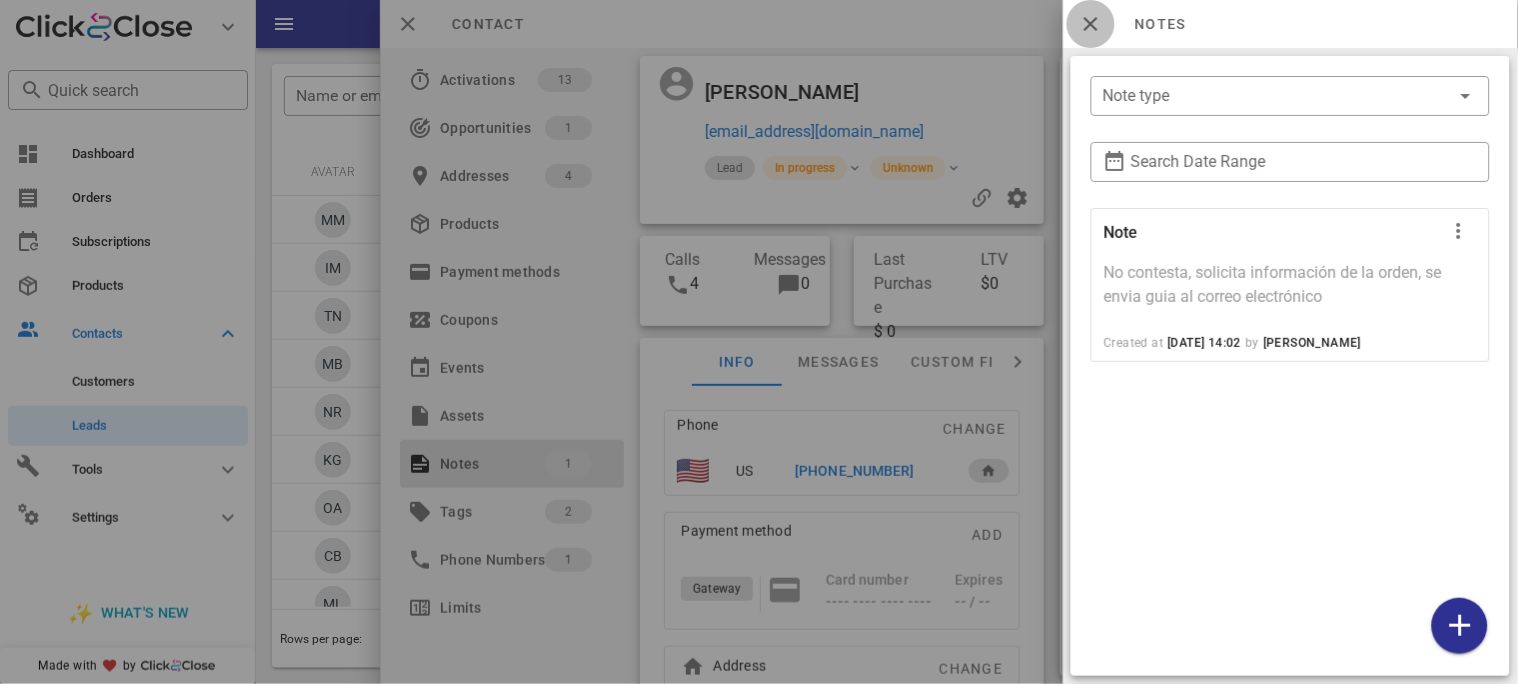 click at bounding box center (1091, 24) 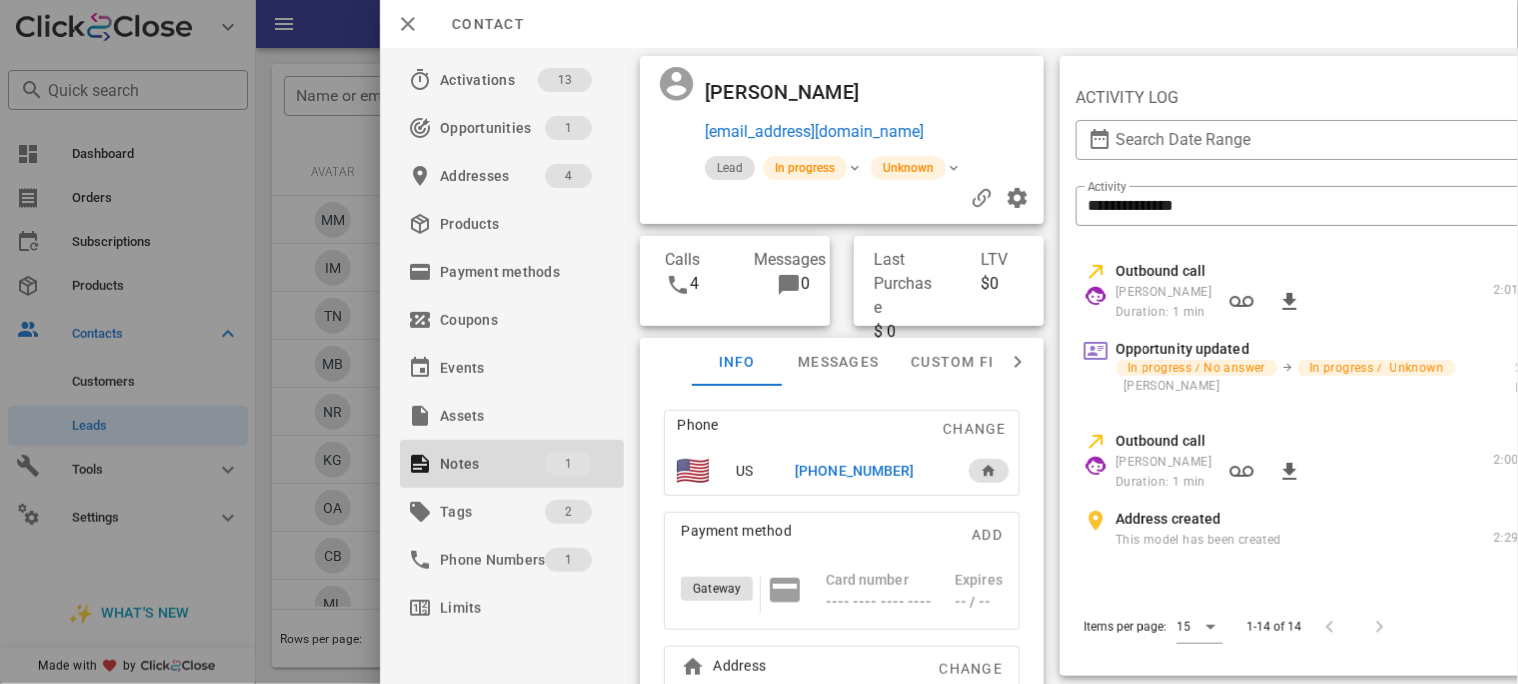 click on "Contact" at bounding box center [949, 24] 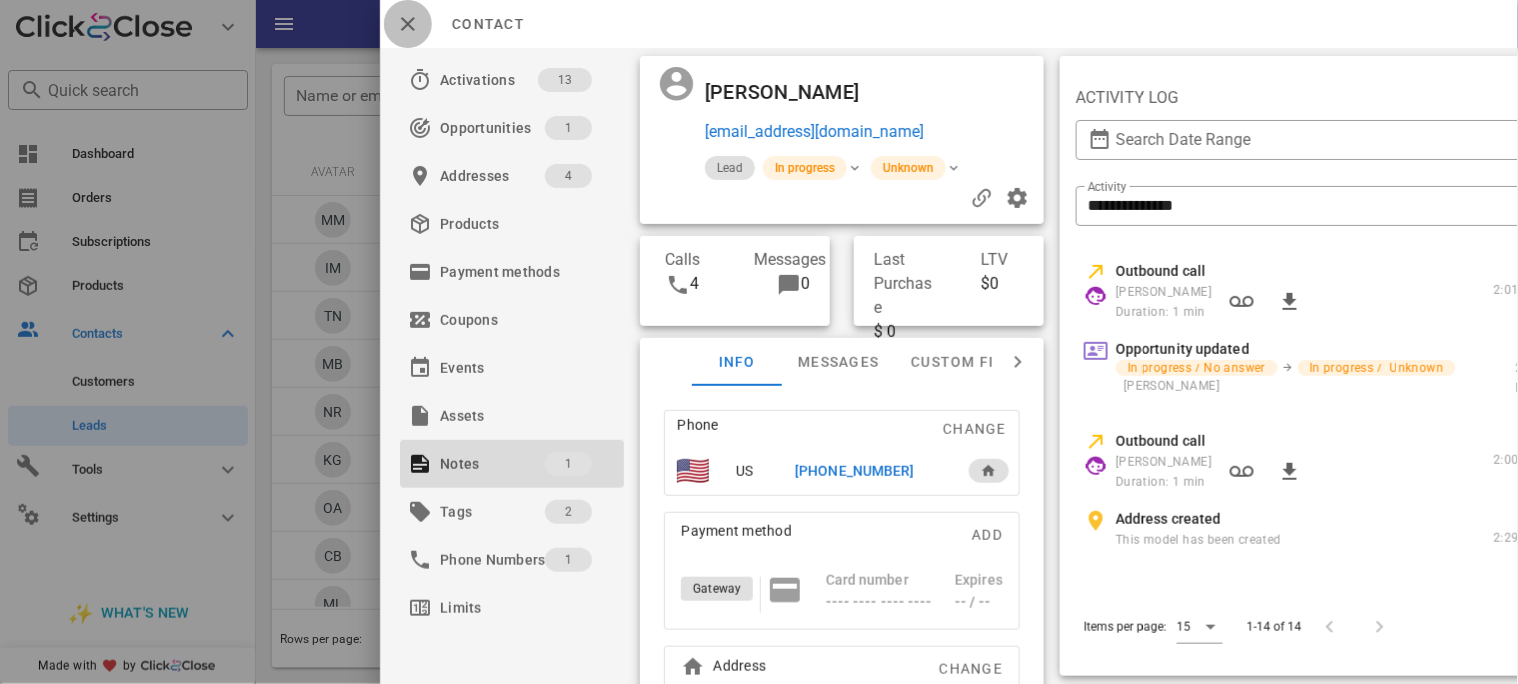click at bounding box center [408, 24] 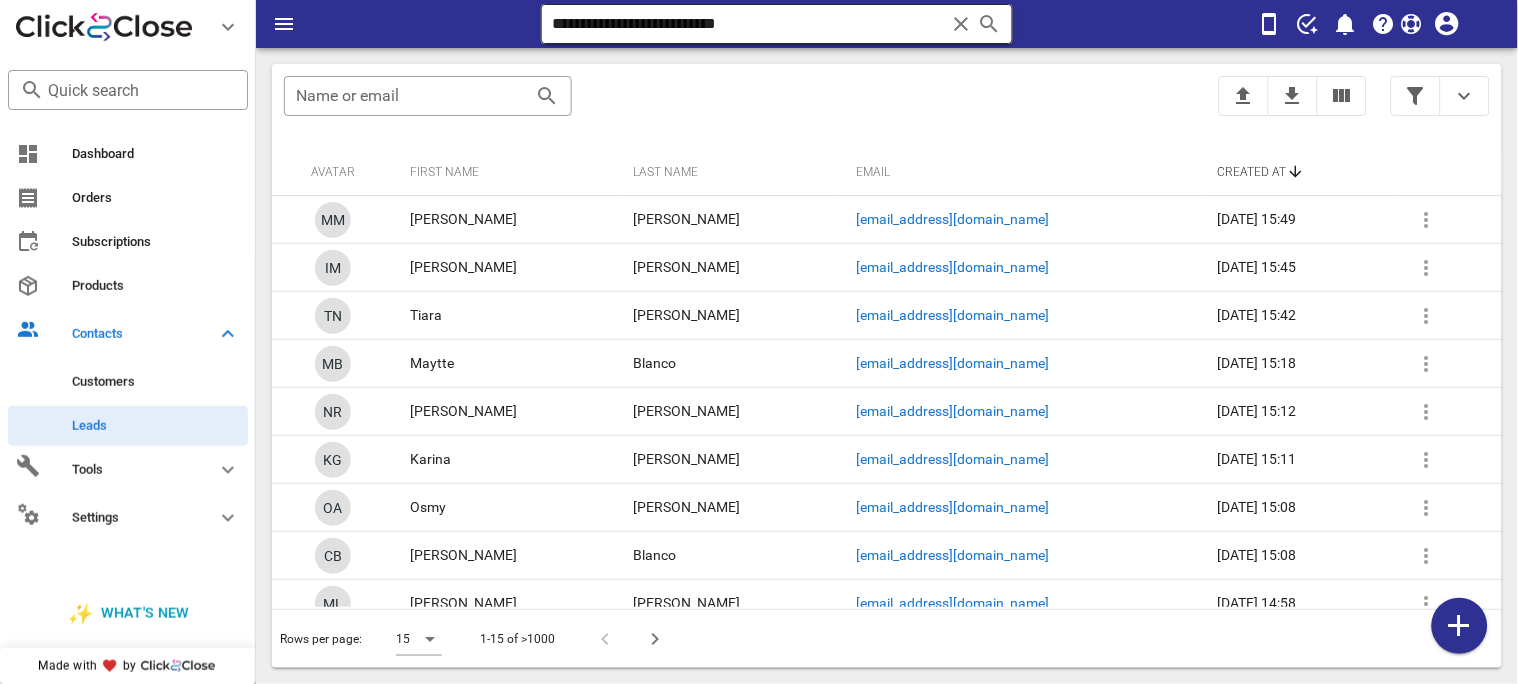 click at bounding box center [961, 24] 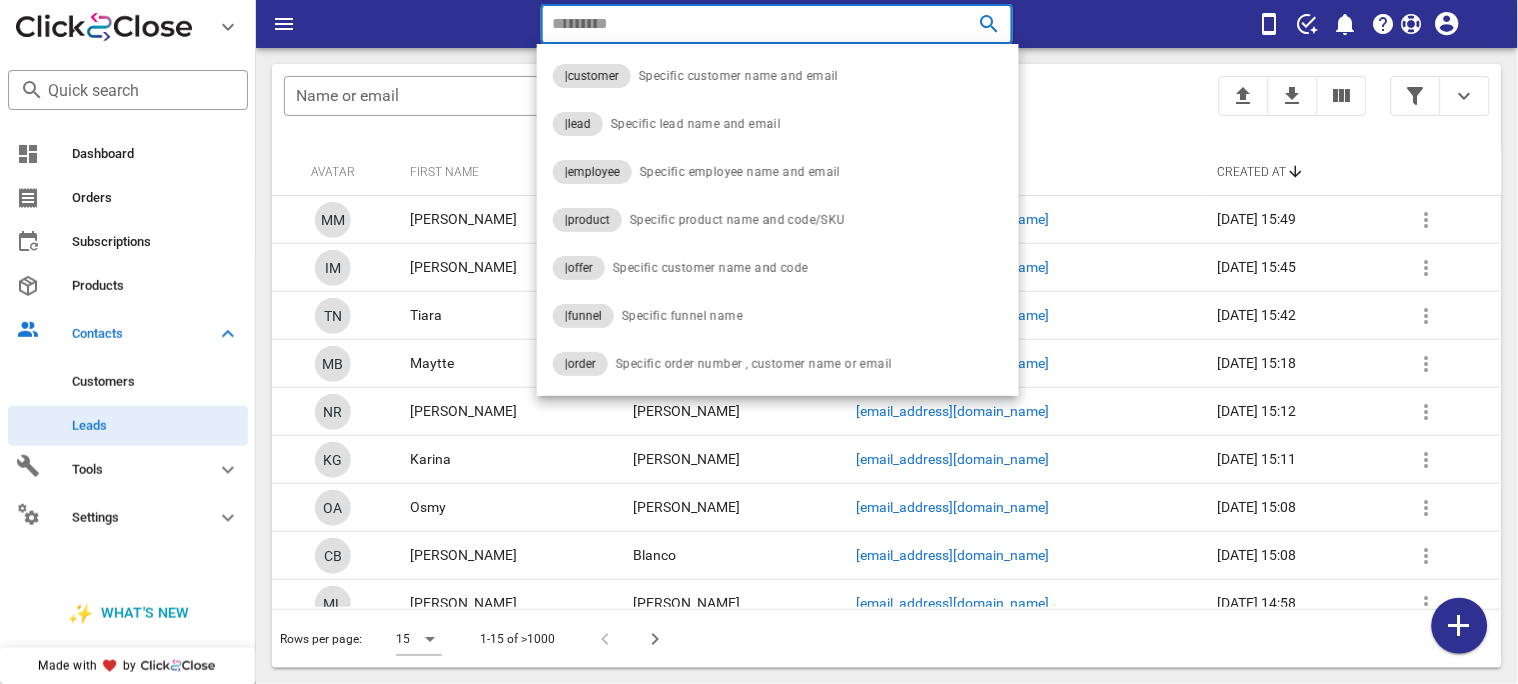 click at bounding box center (961, 24) 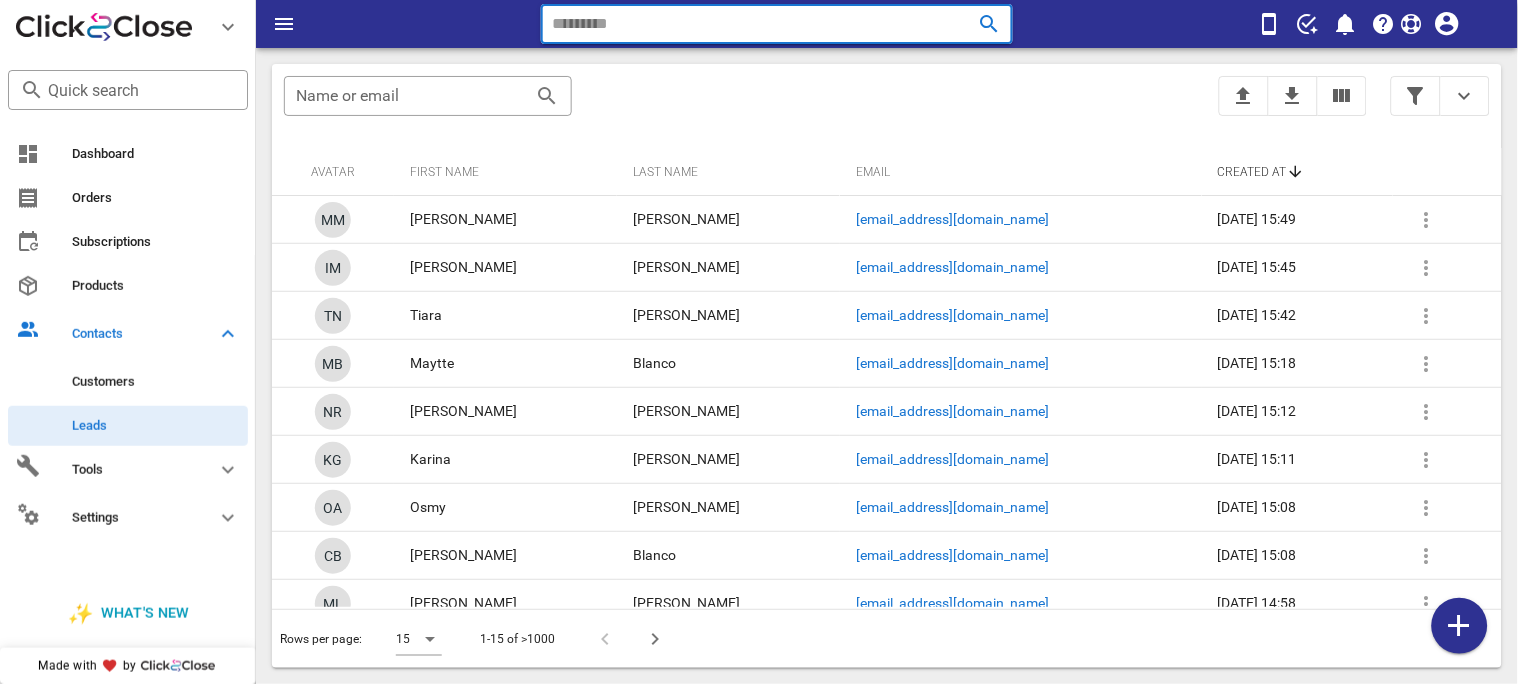 paste on "**********" 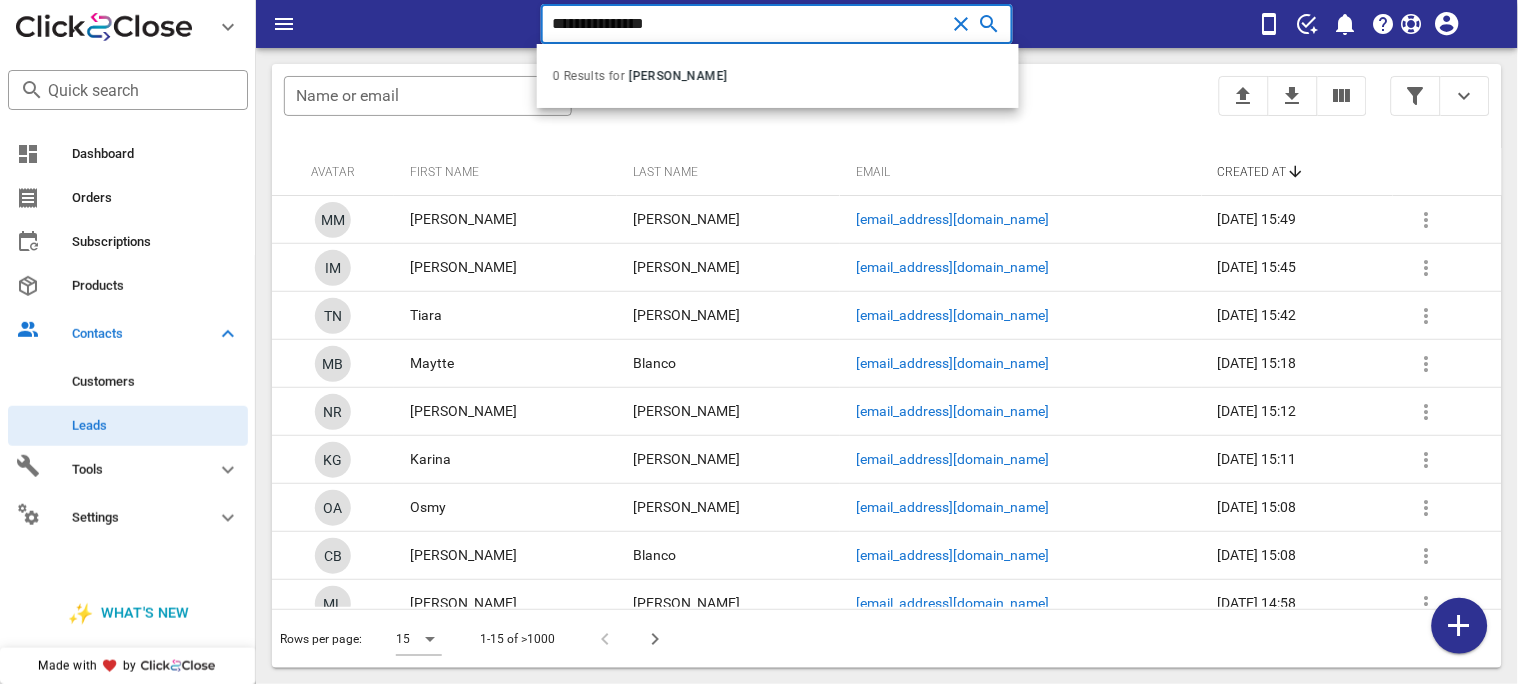 type on "**********" 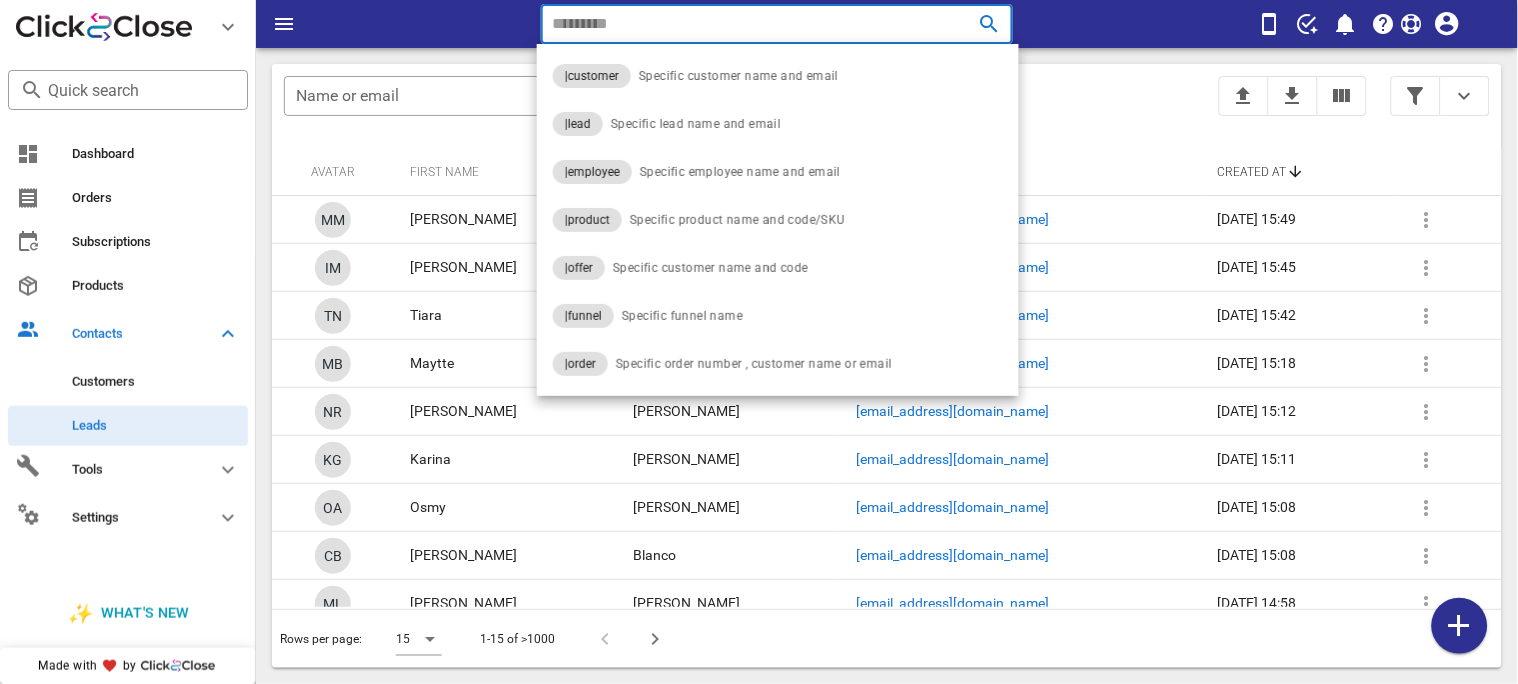 click at bounding box center (961, 24) 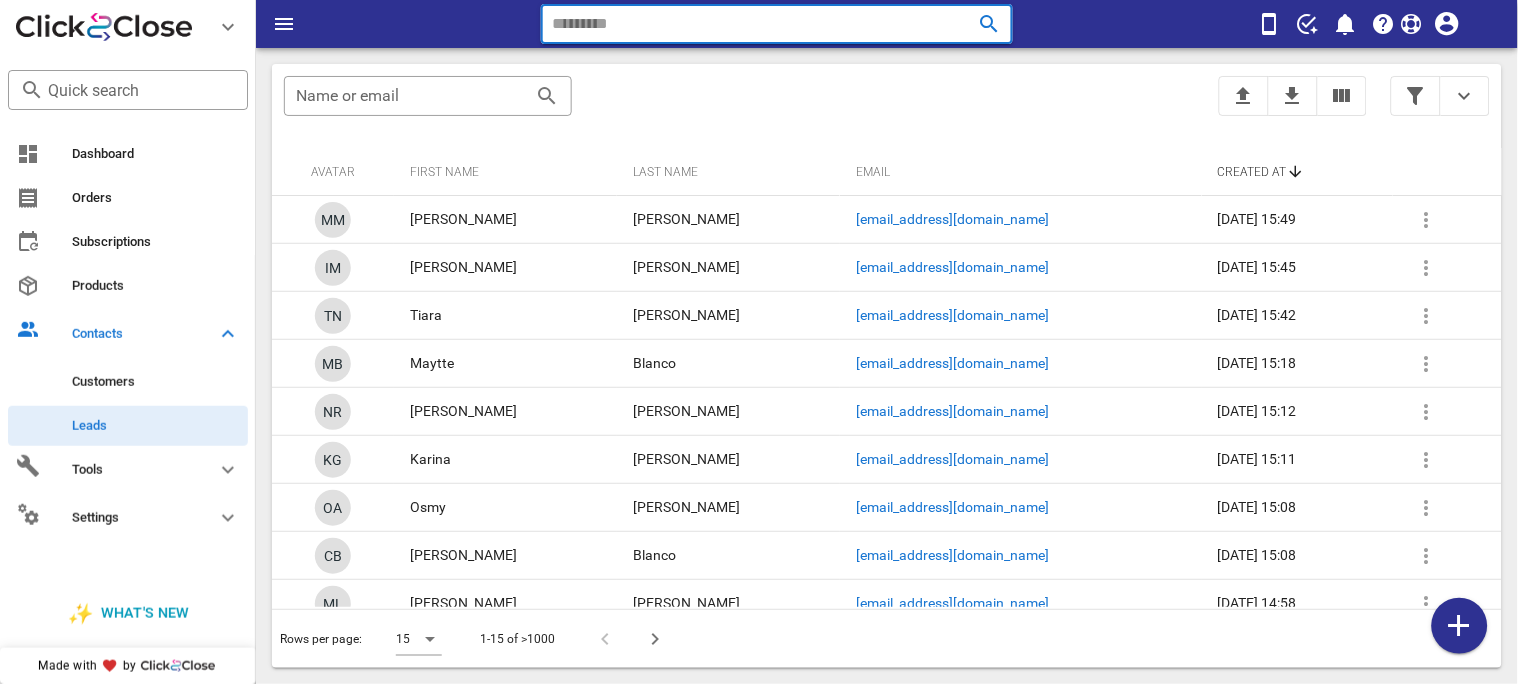 paste on "**********" 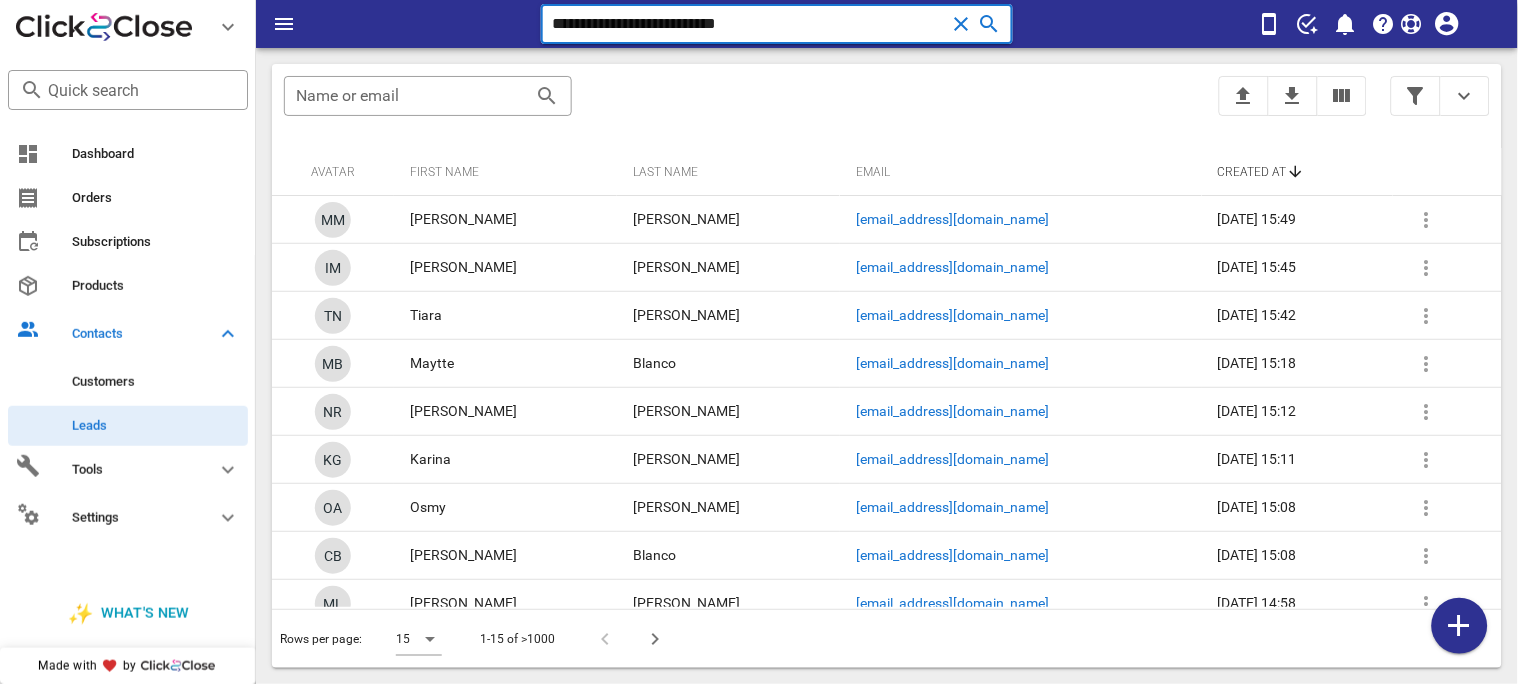 type on "**********" 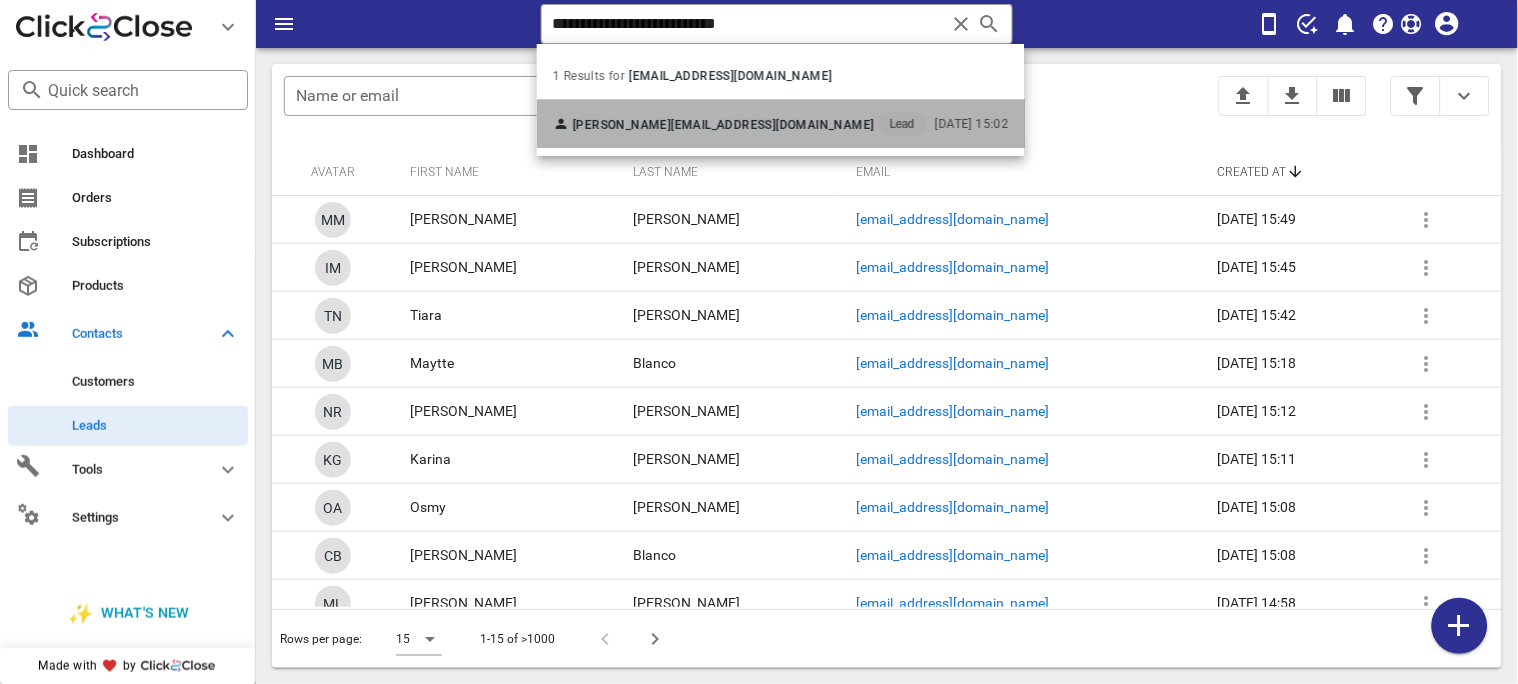 click on "[PERSON_NAME]   [EMAIL_ADDRESS][DOMAIN_NAME]   Lead" at bounding box center (740, 124) 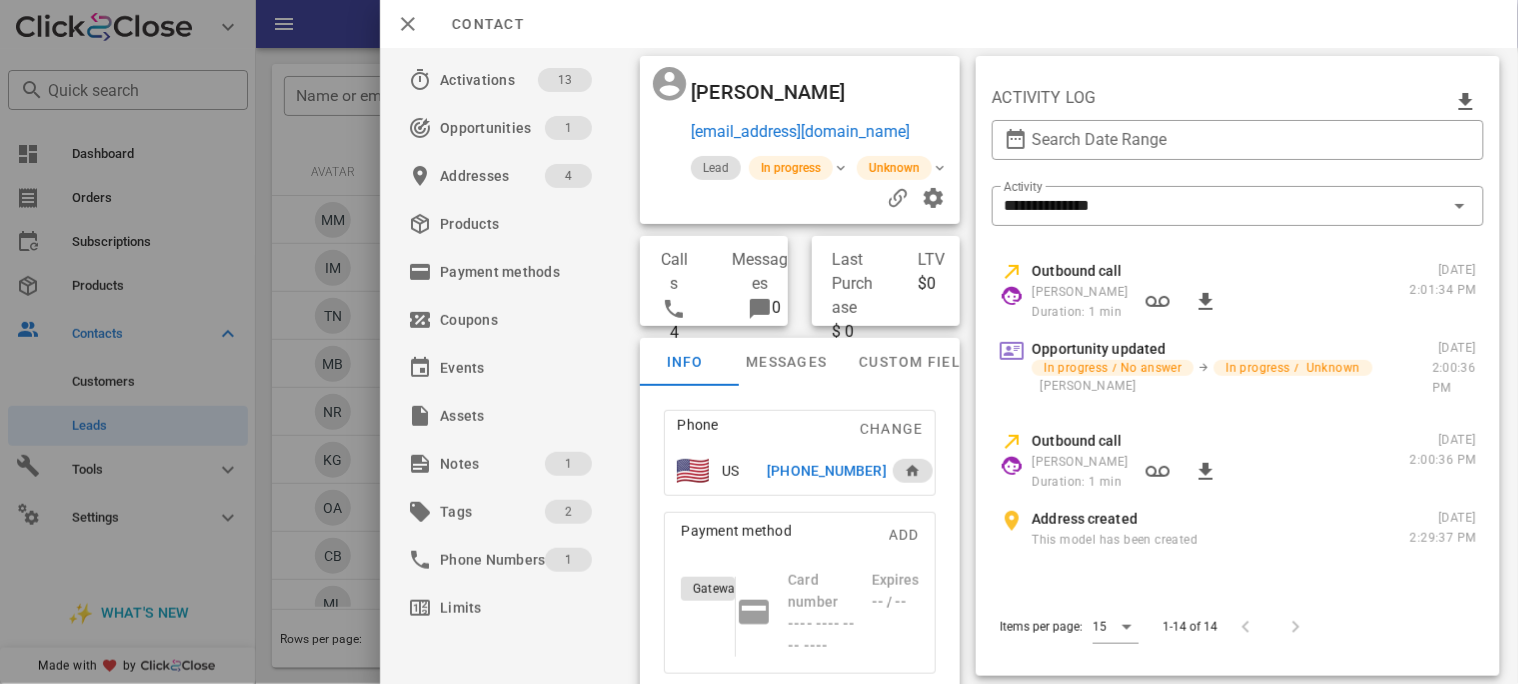click on "[PHONE_NUMBER]" at bounding box center [826, 471] 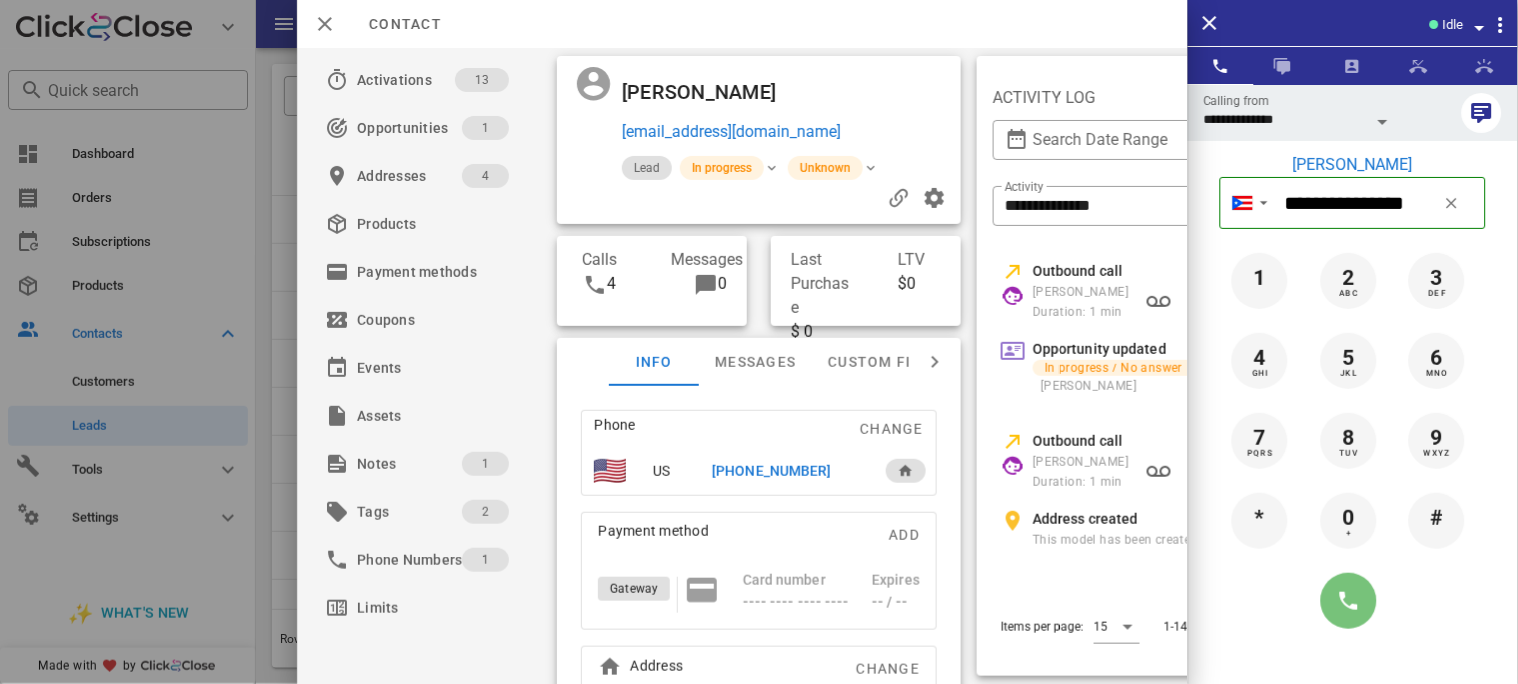 click at bounding box center (1349, 601) 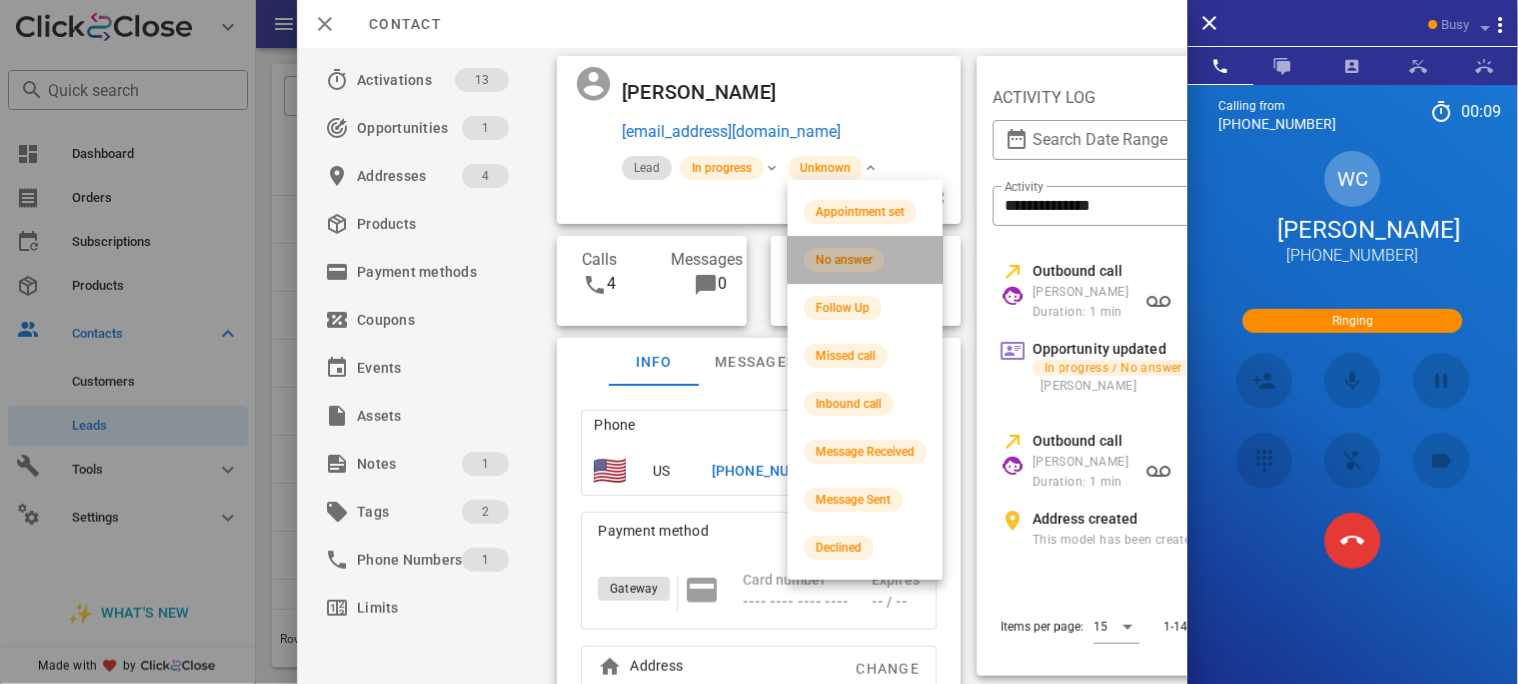 click on "No answer" at bounding box center (844, 260) 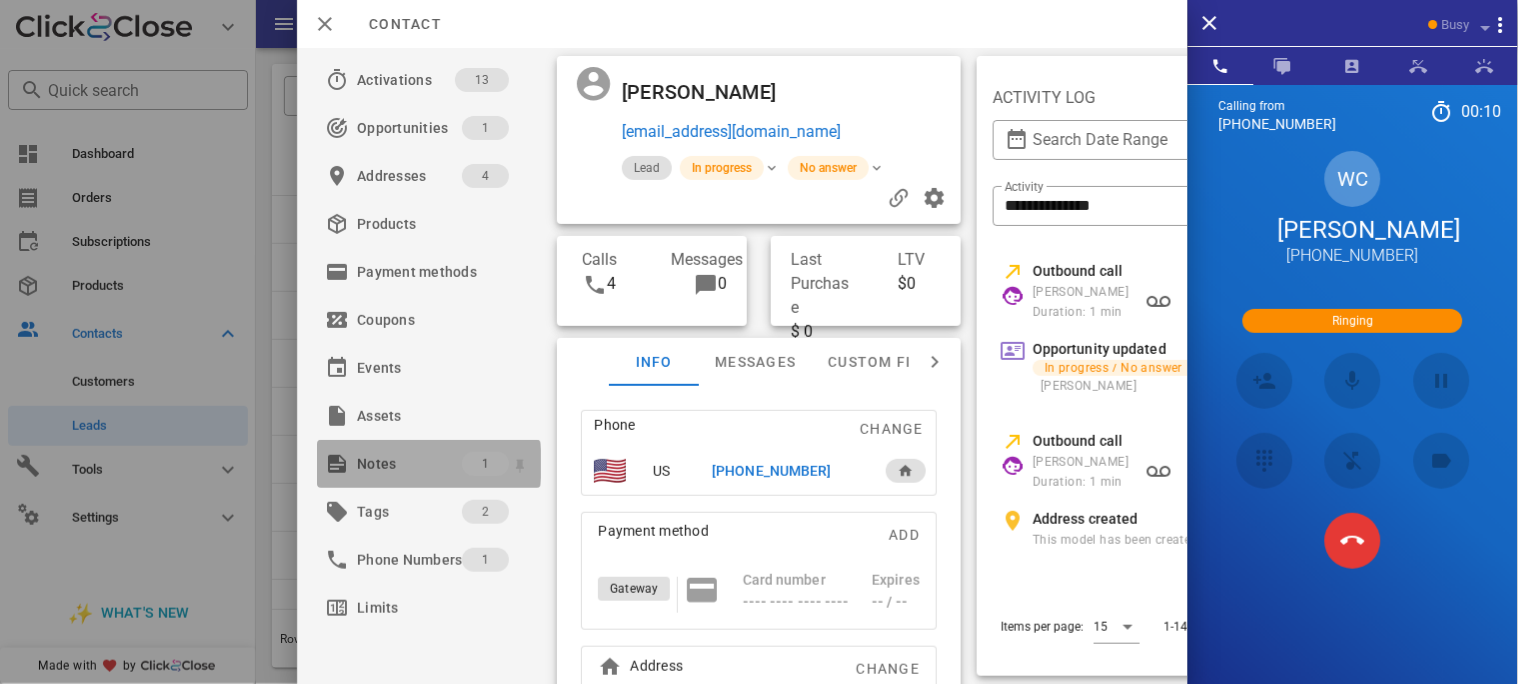 click on "Notes" at bounding box center [409, 464] 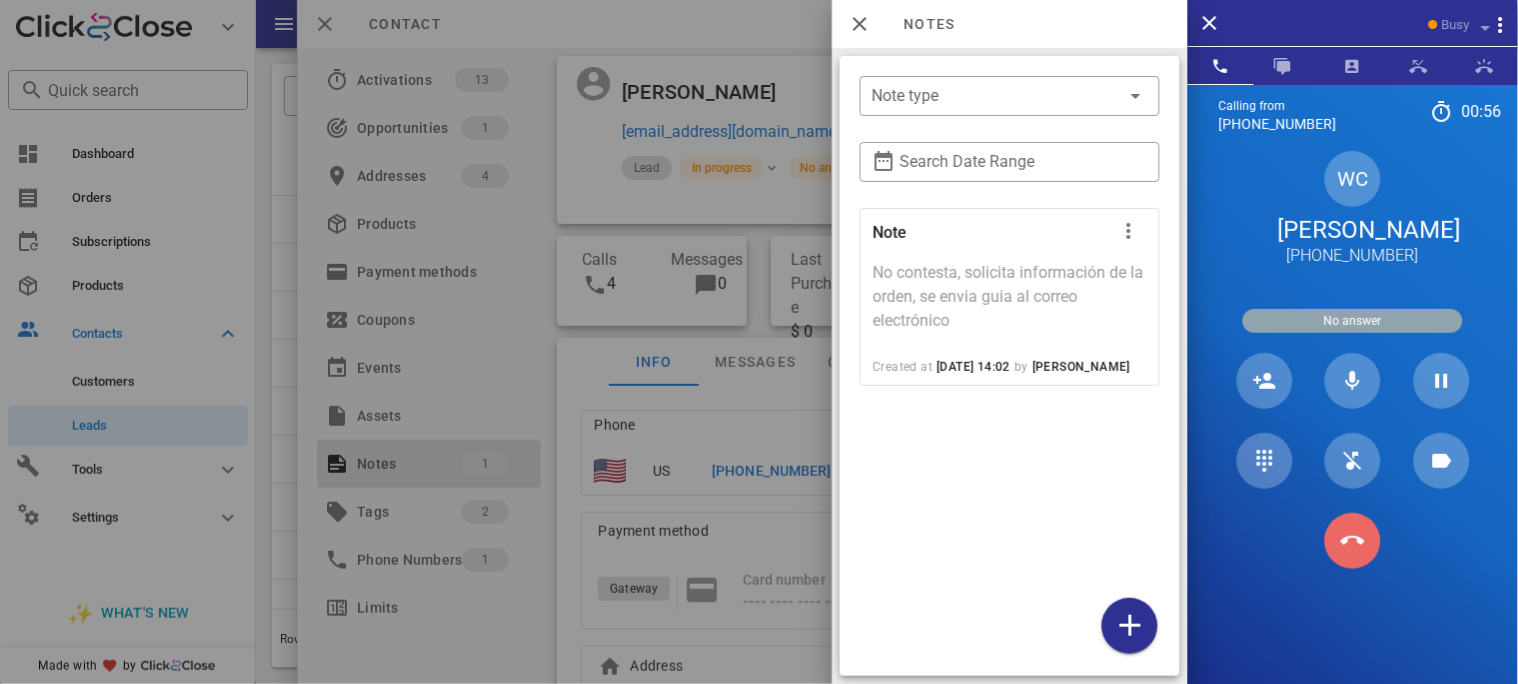 click at bounding box center [1353, 541] 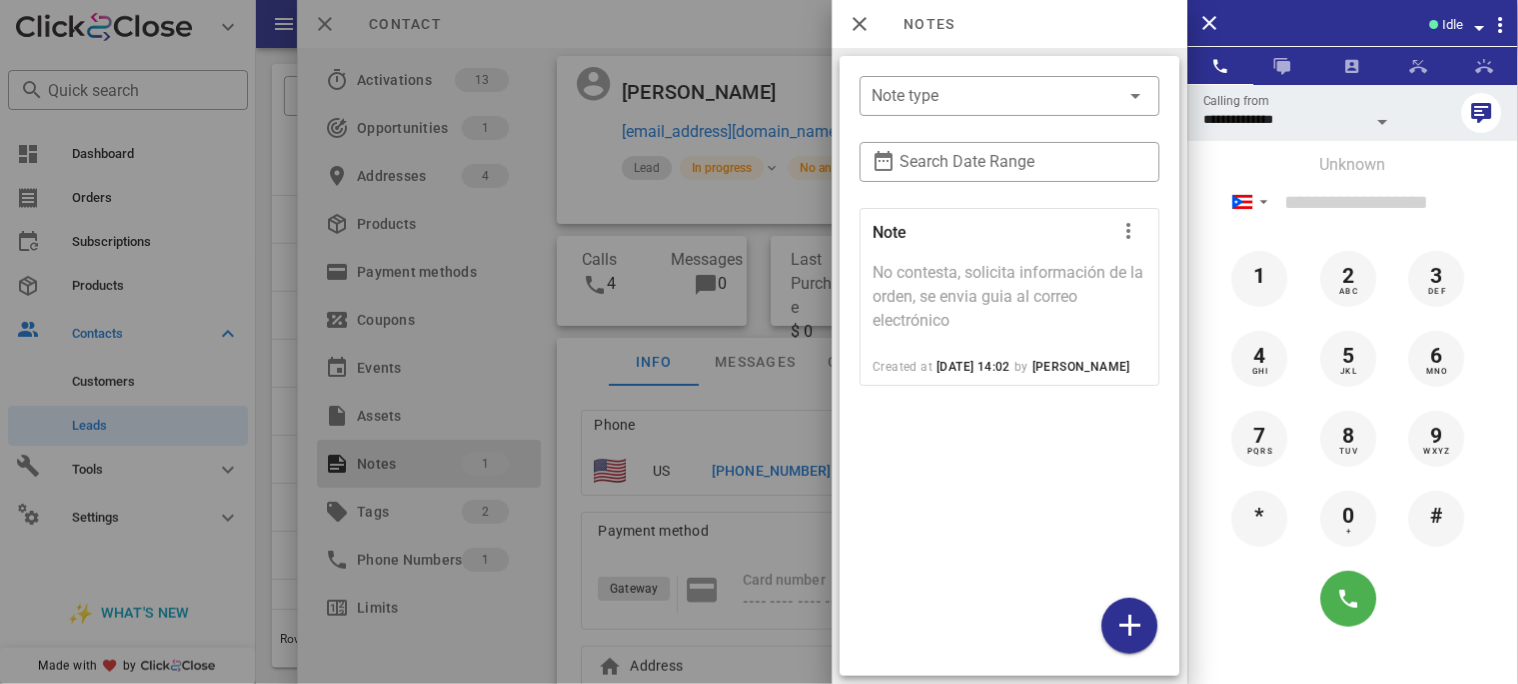 click at bounding box center (759, 342) 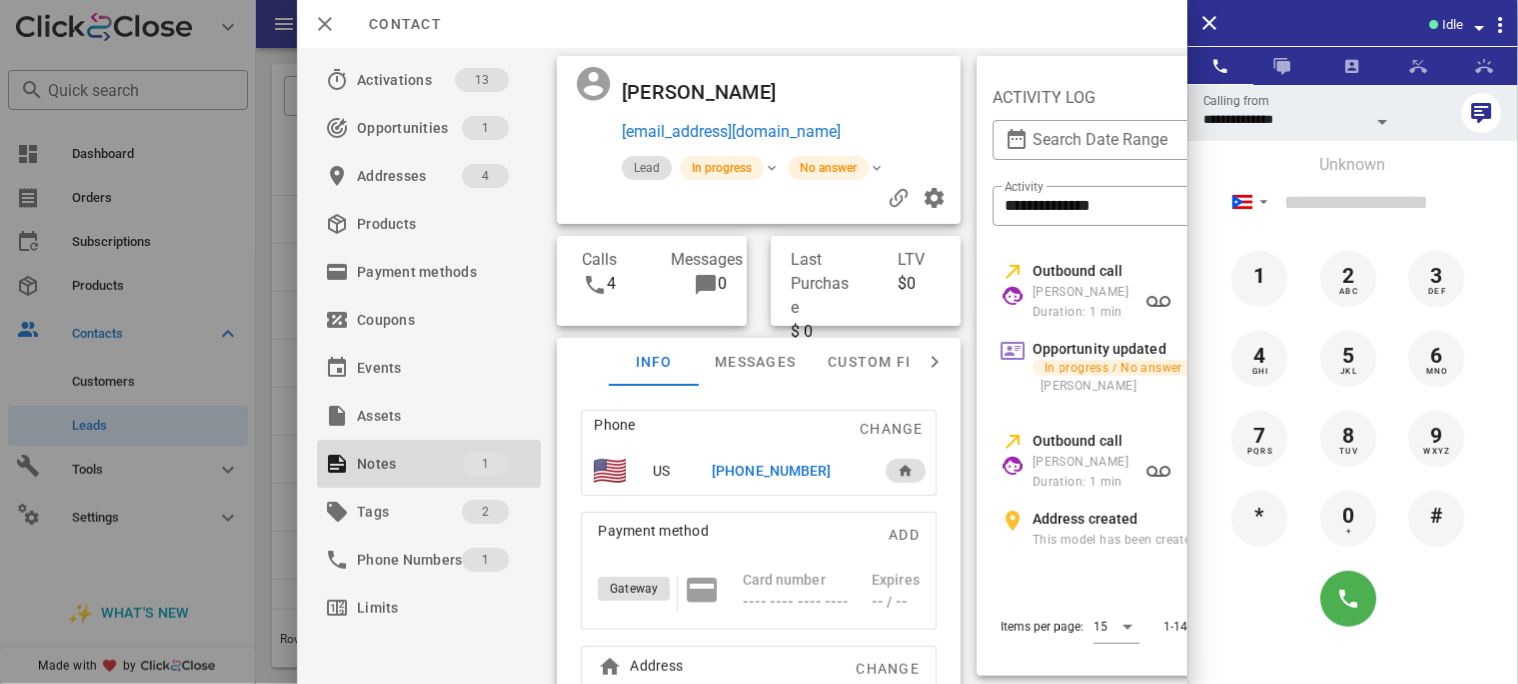 click on "[PHONE_NUMBER]" at bounding box center [771, 471] 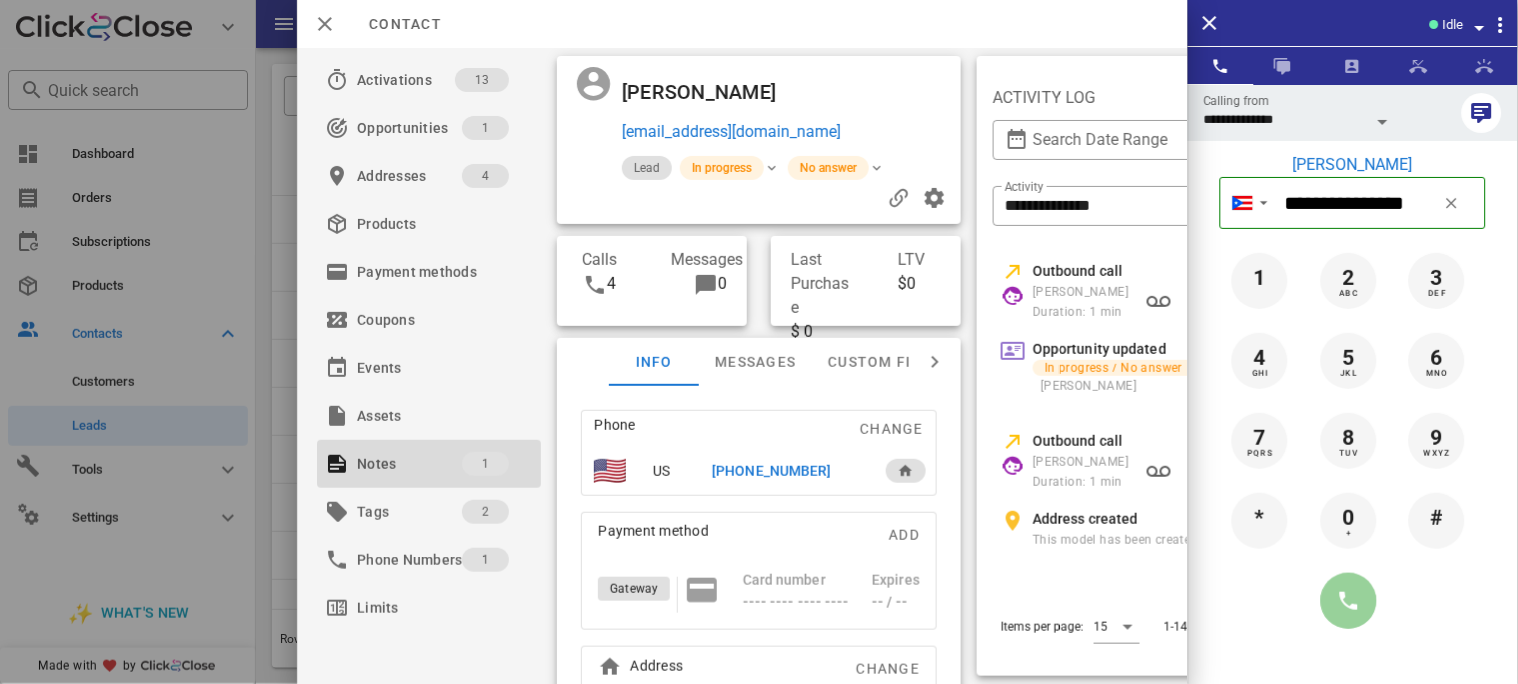 click at bounding box center (1349, 601) 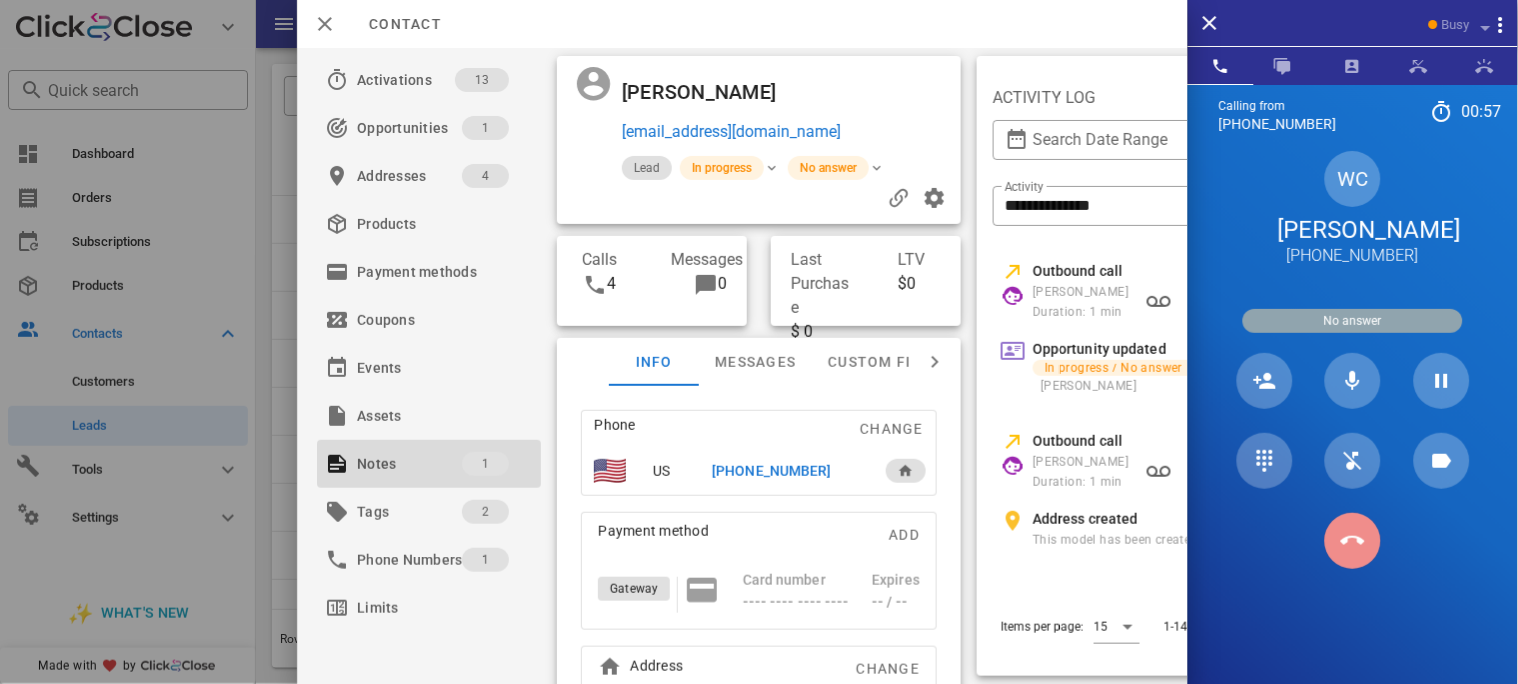 click at bounding box center [1353, 541] 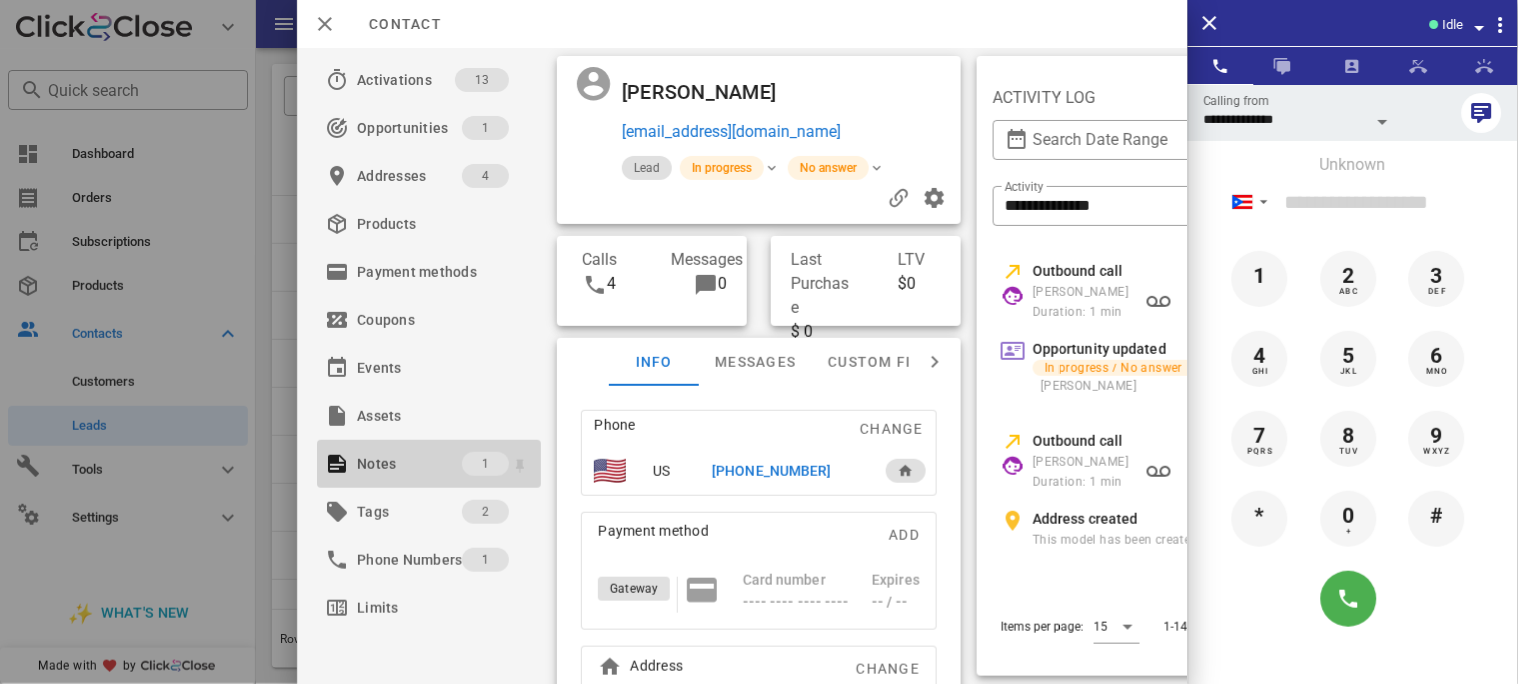 click on "Notes" at bounding box center [409, 464] 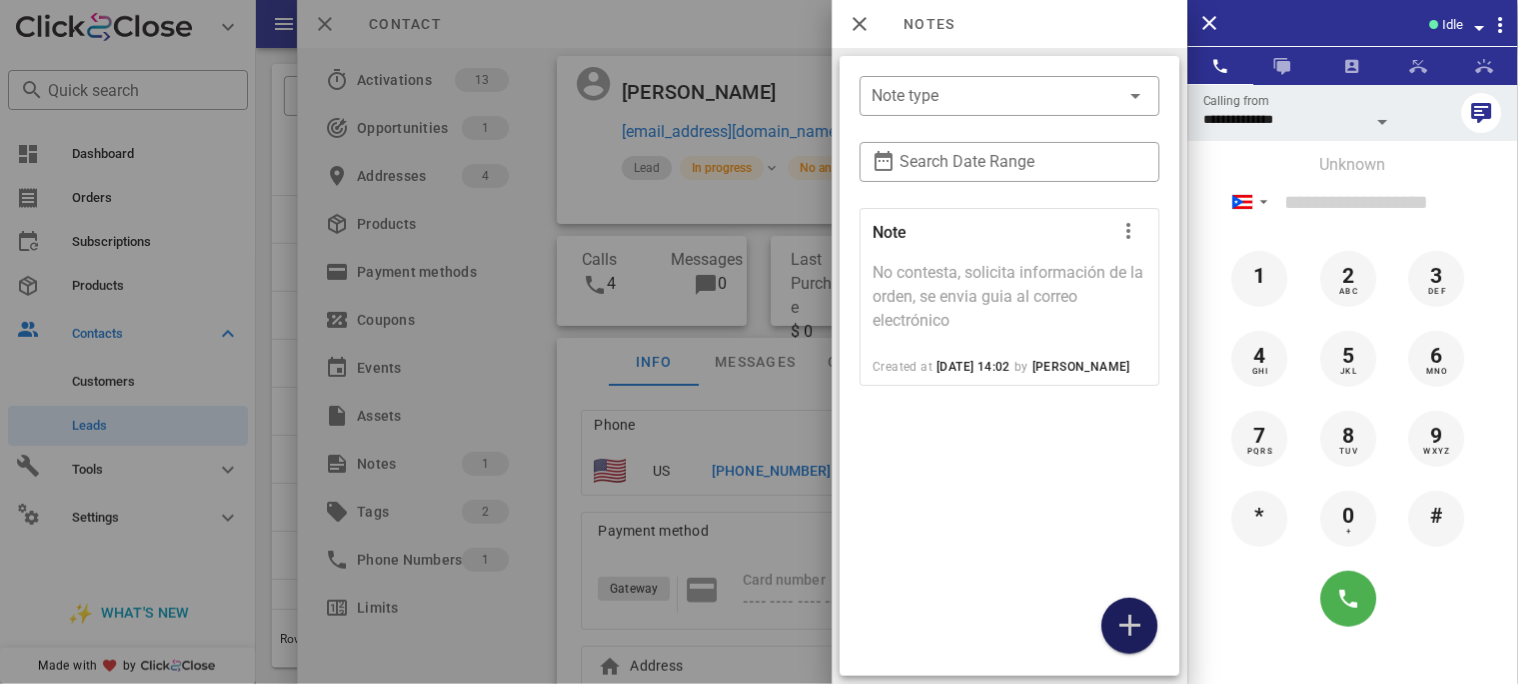 click at bounding box center [1130, 626] 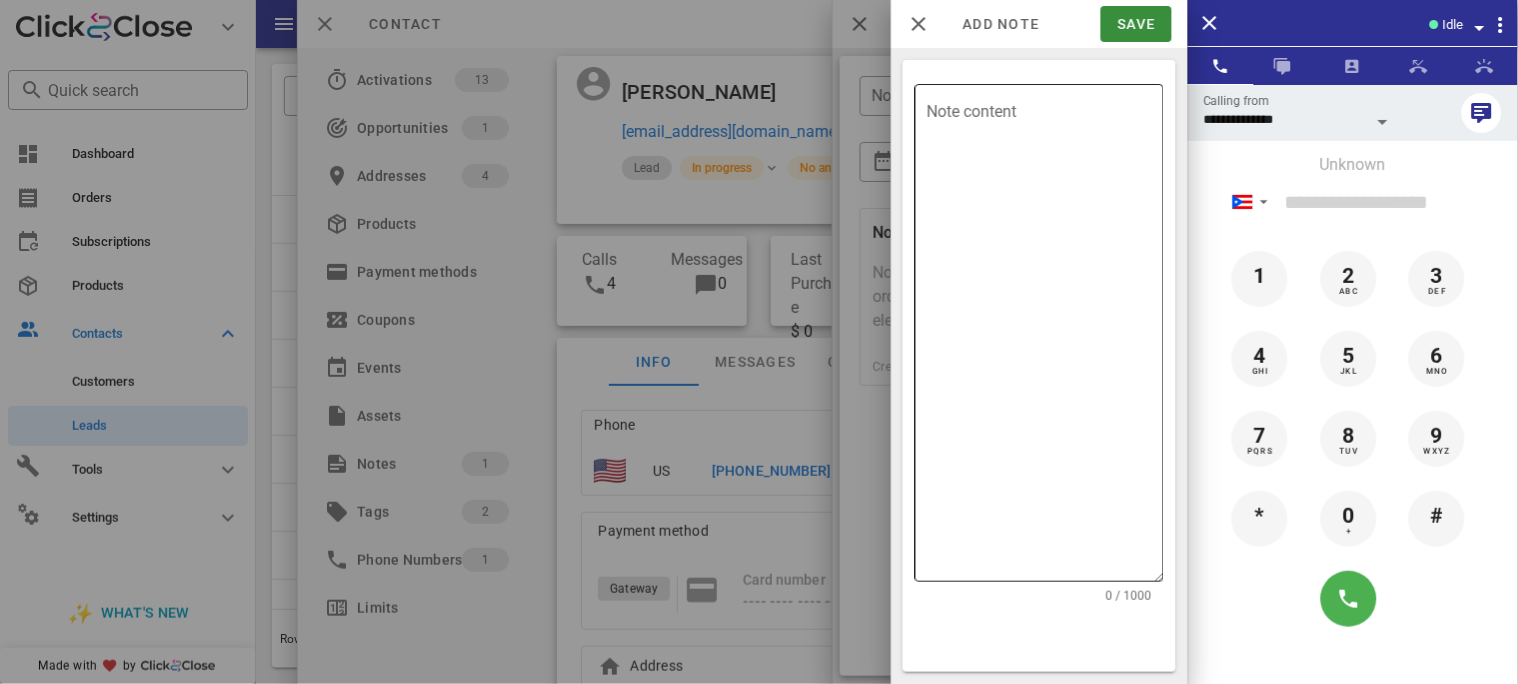 click on "Note content" at bounding box center [1045, 338] 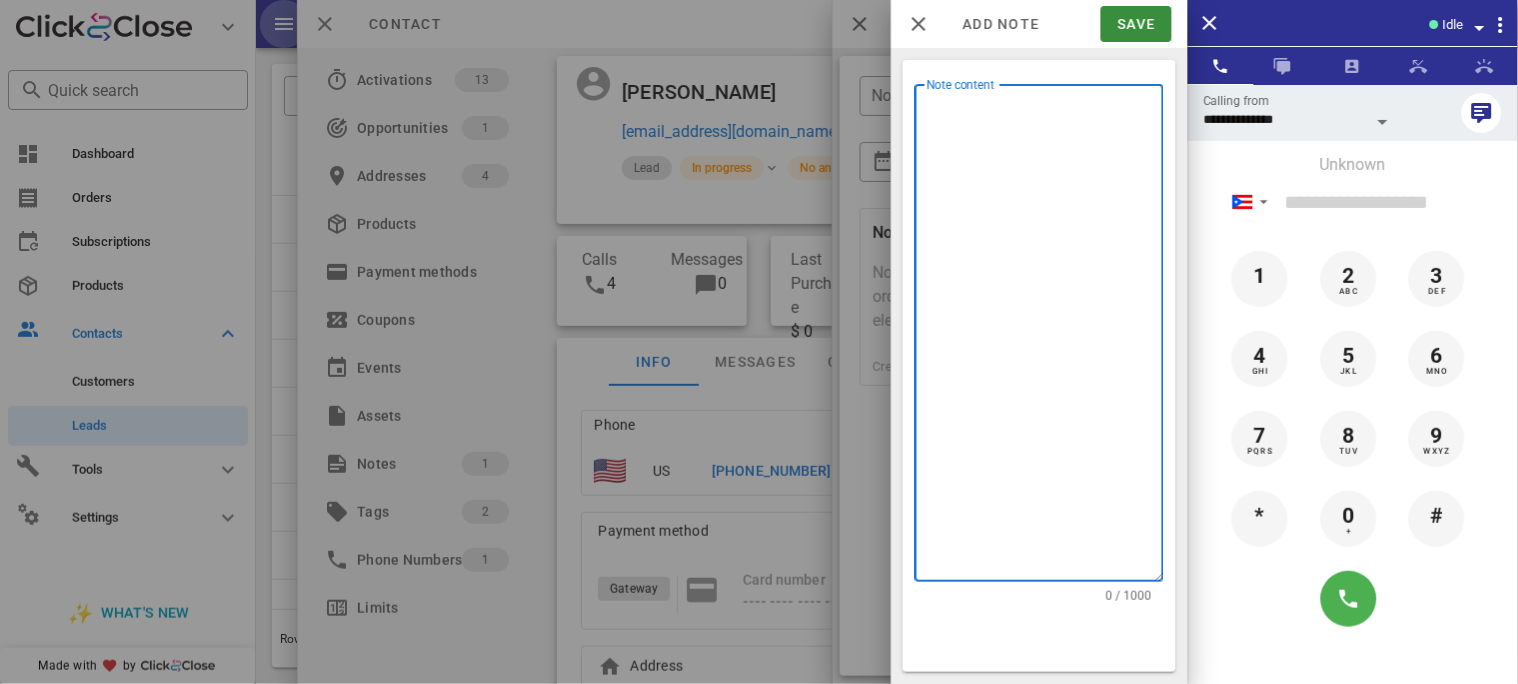 type 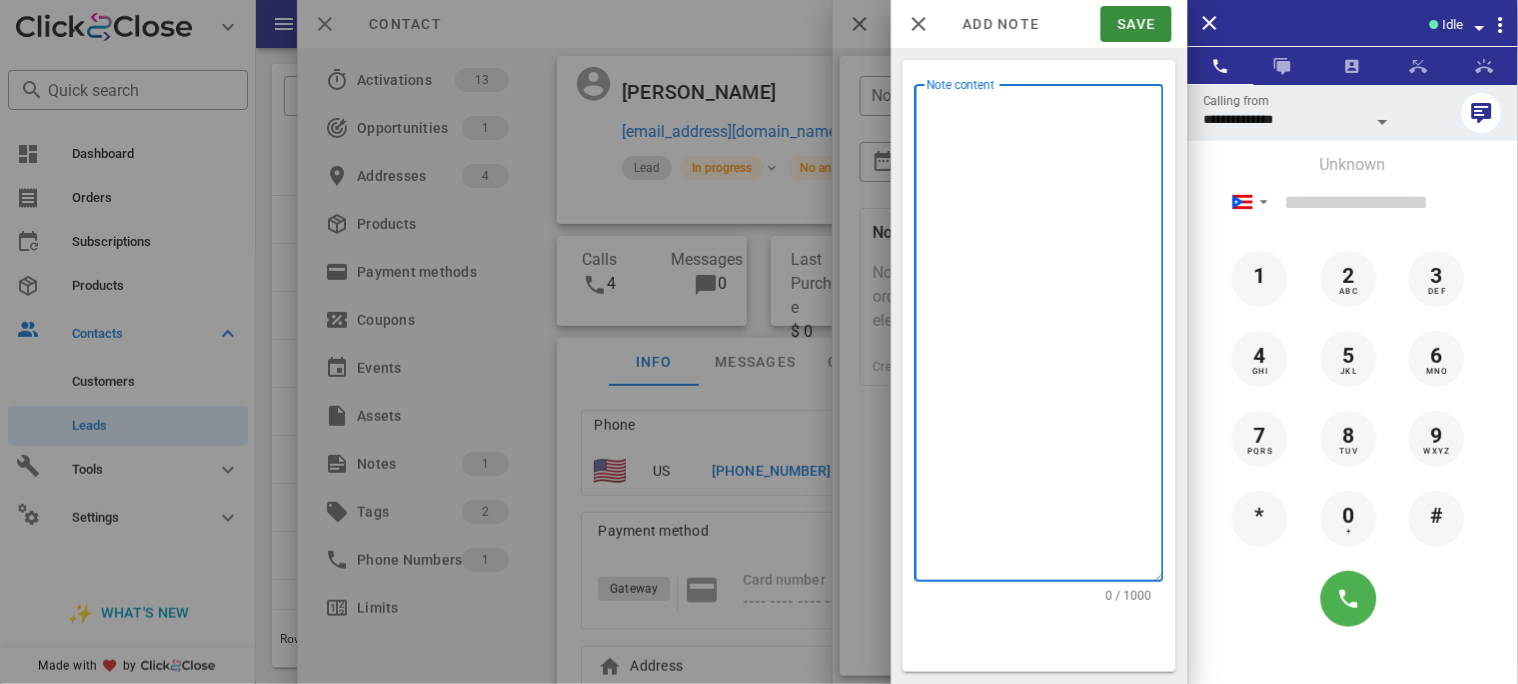 click on "Note content" at bounding box center (1045, 338) 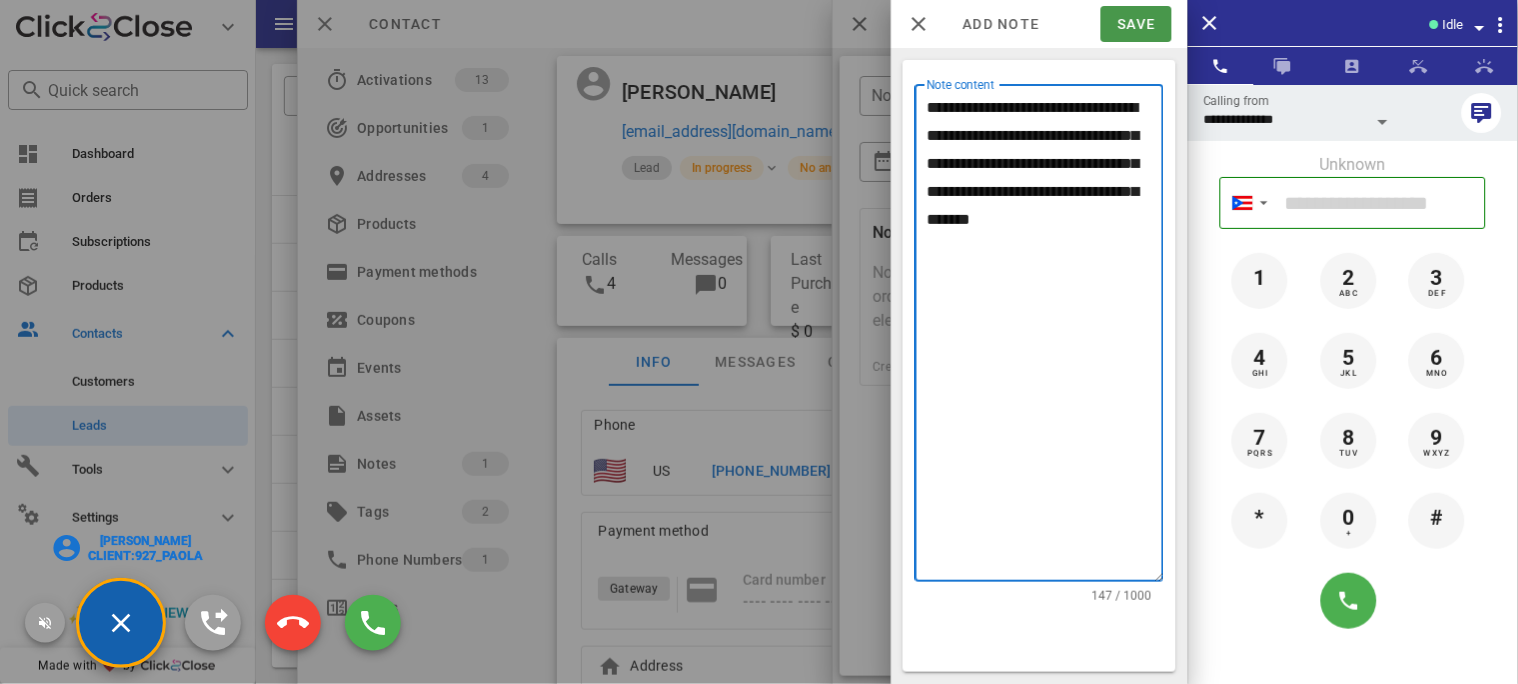 type on "**********" 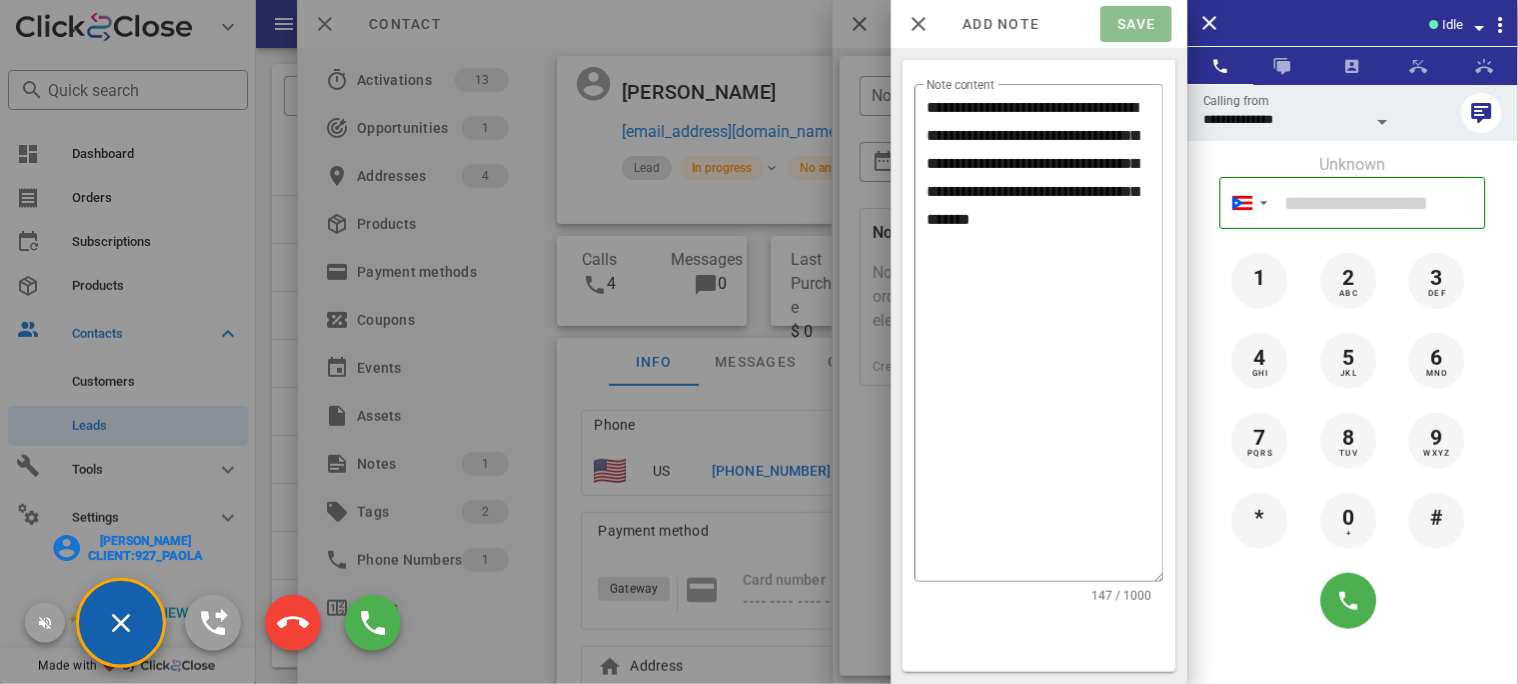 click on "Save" at bounding box center (1136, 24) 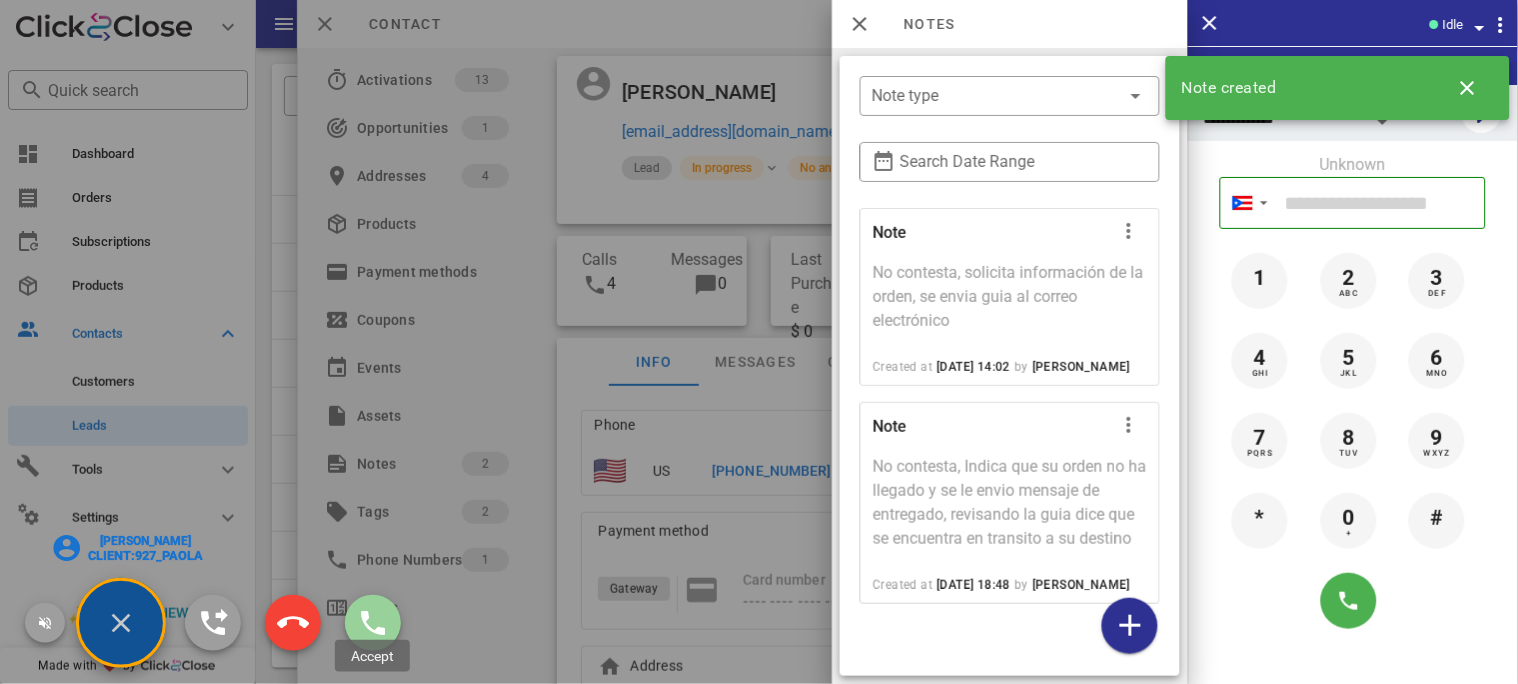 click at bounding box center (373, 623) 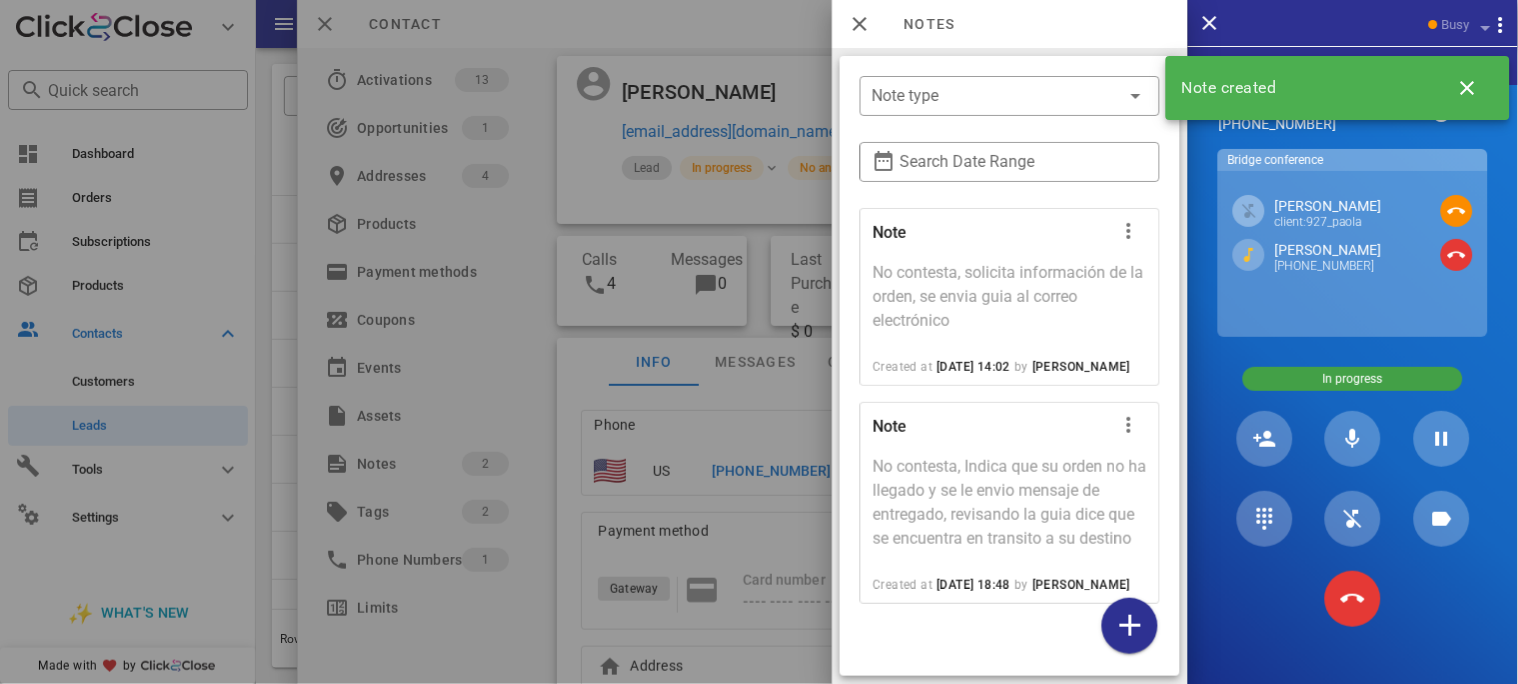 click at bounding box center [759, 342] 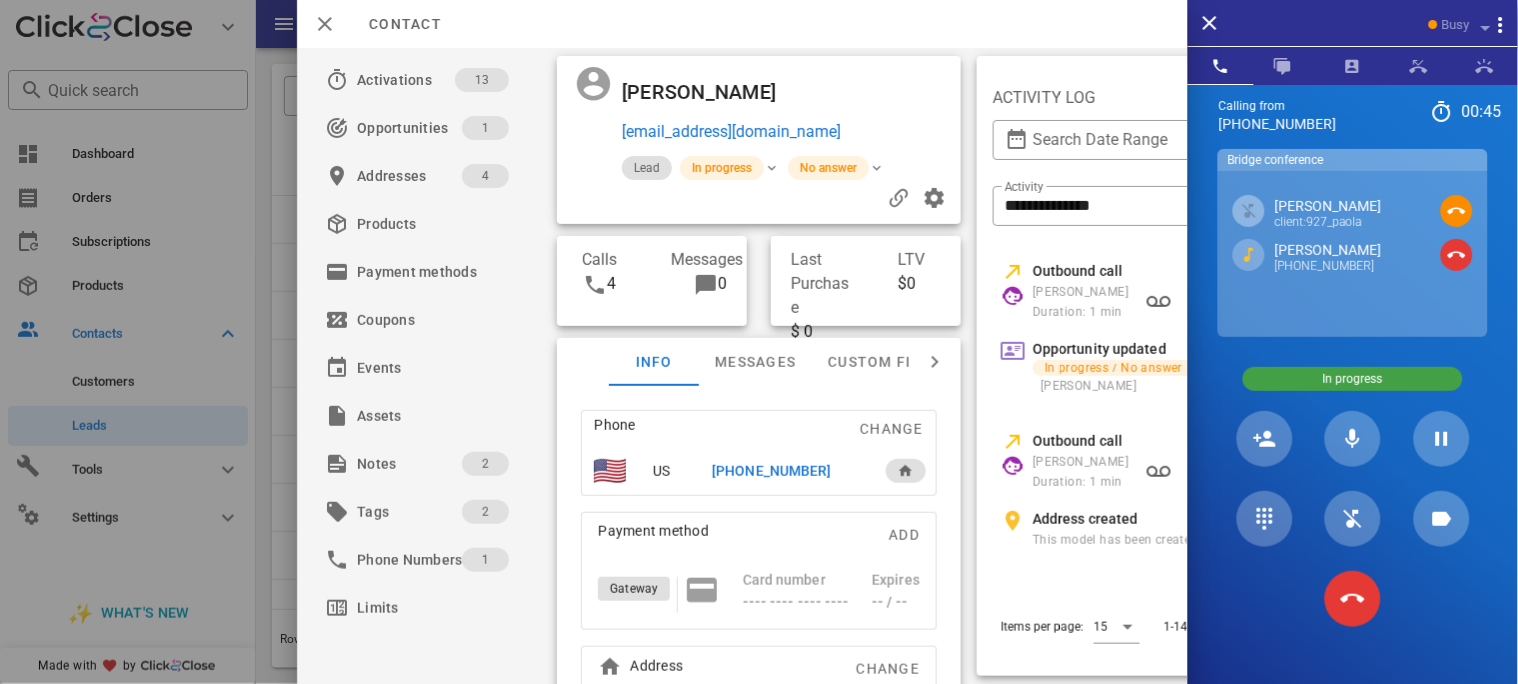 click on "[PERSON_NAME]" at bounding box center [1328, 250] 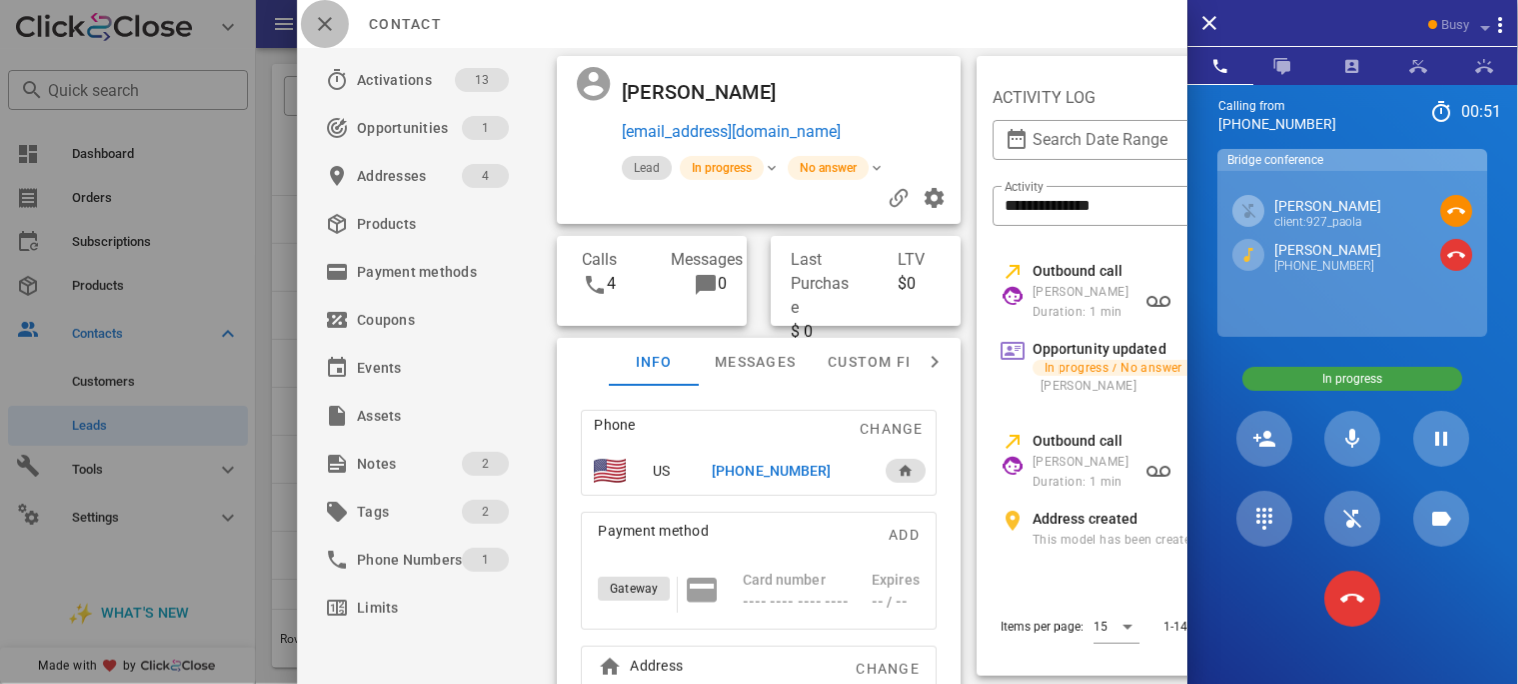 click at bounding box center [325, 24] 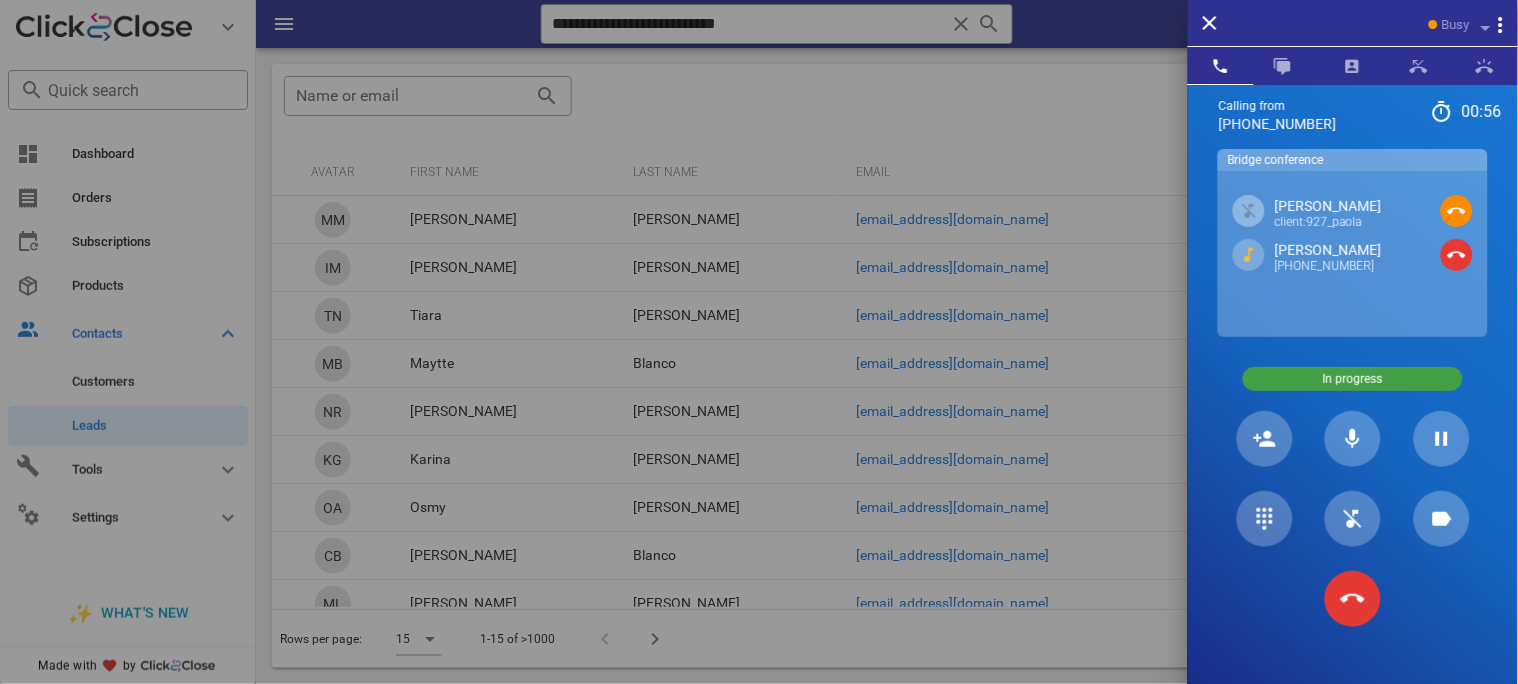 click on "[PERSON_NAME]" at bounding box center (1328, 250) 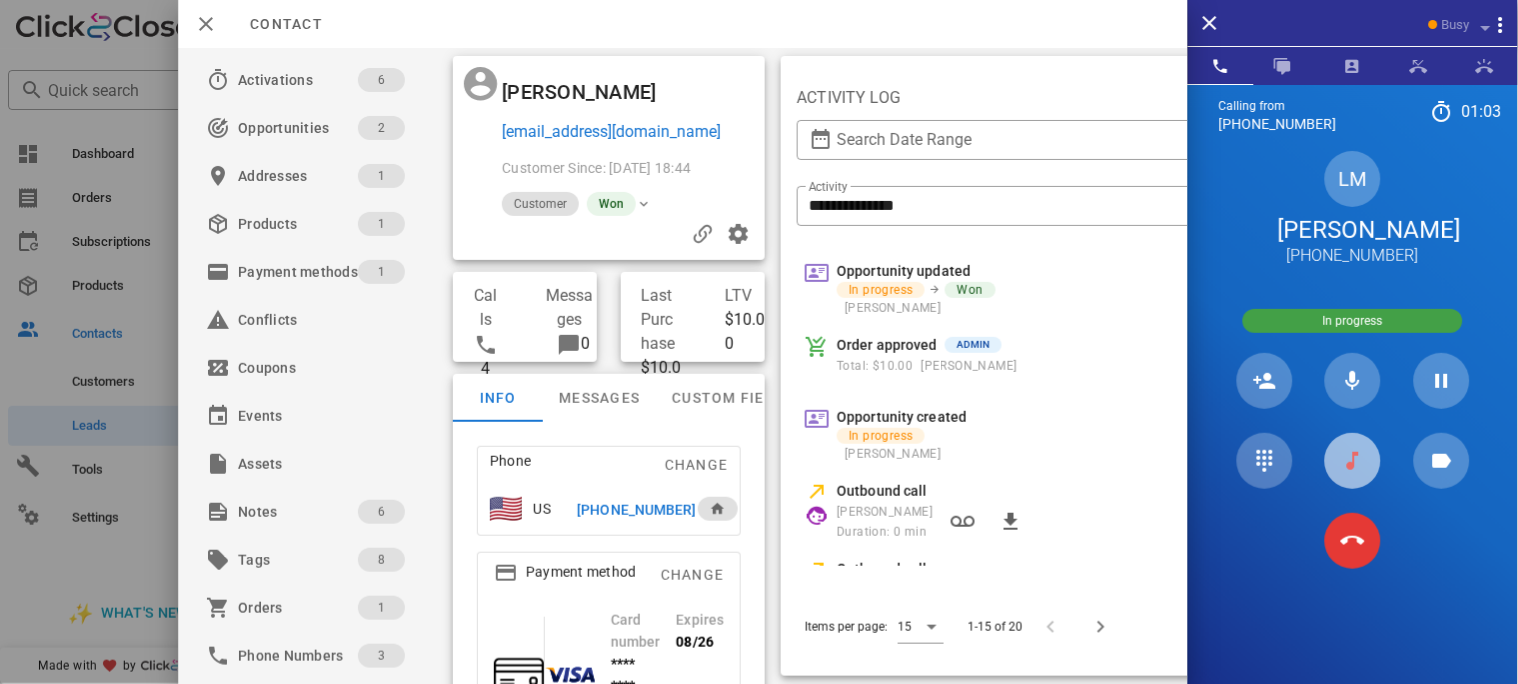 click at bounding box center [1353, 461] 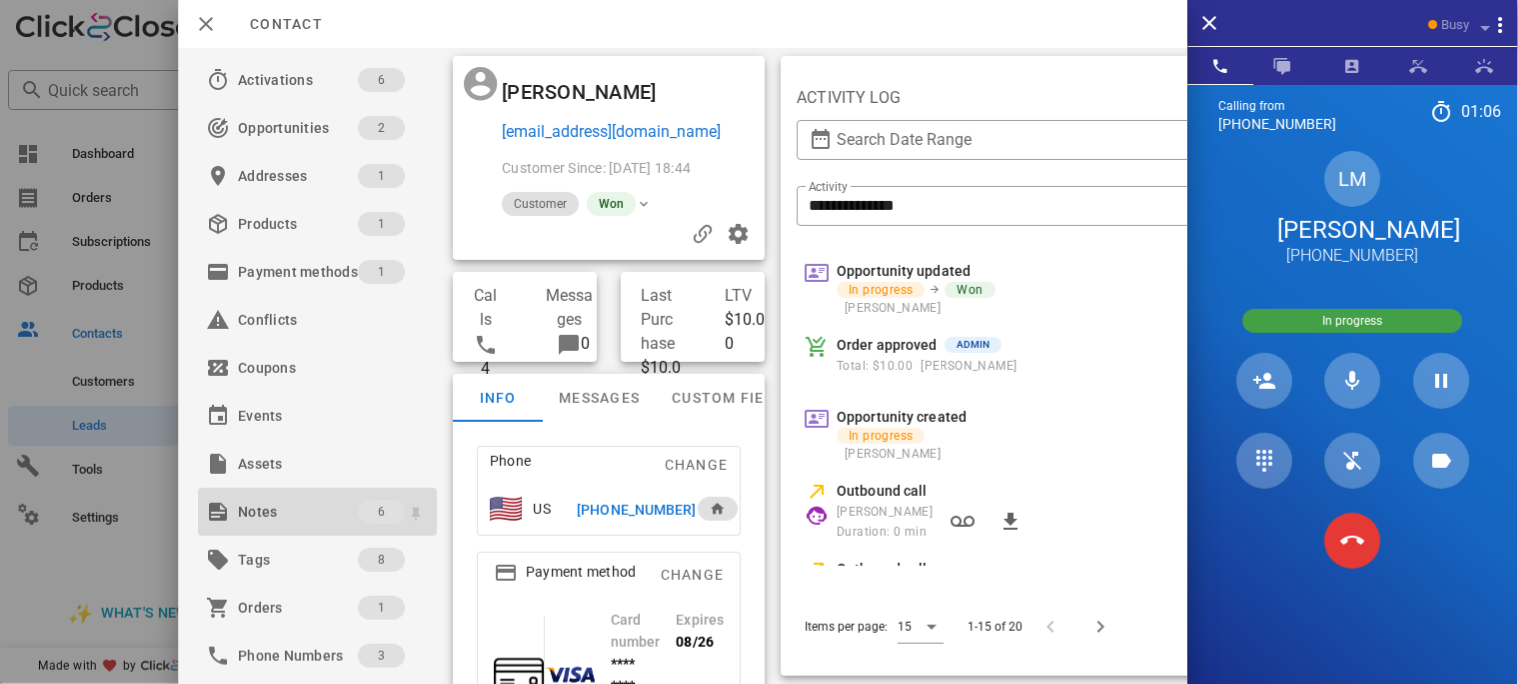 click on "Notes" at bounding box center [298, 512] 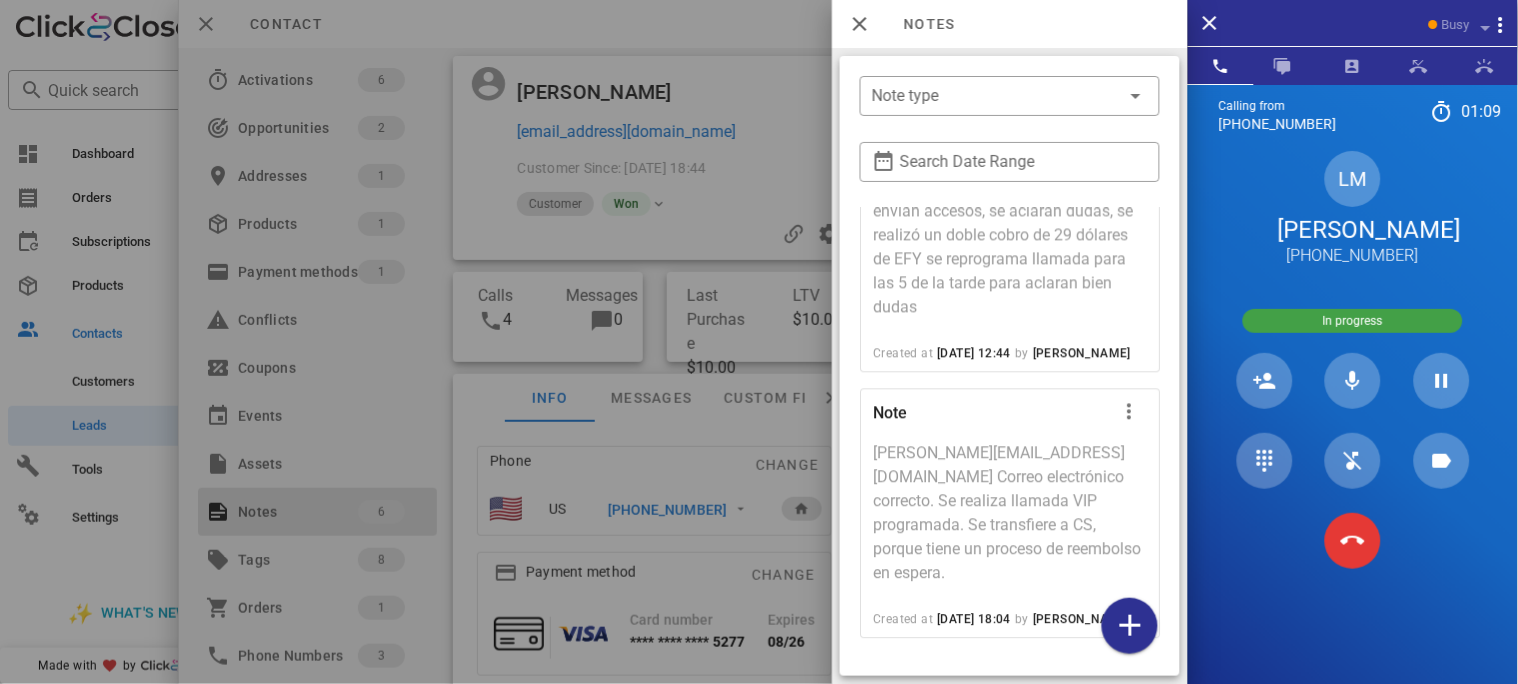 scroll, scrollTop: 1147, scrollLeft: 0, axis: vertical 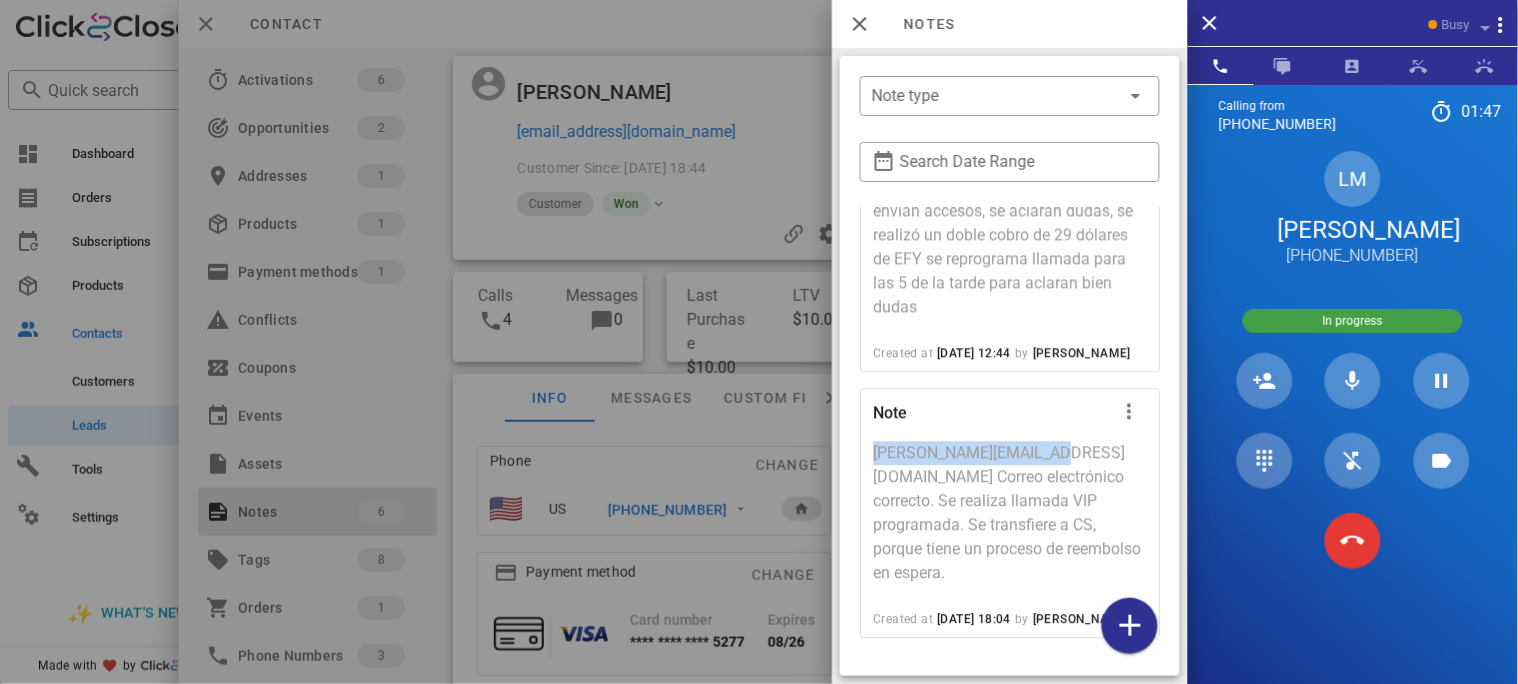 drag, startPoint x: 1062, startPoint y: 453, endPoint x: 873, endPoint y: 461, distance: 189.16924 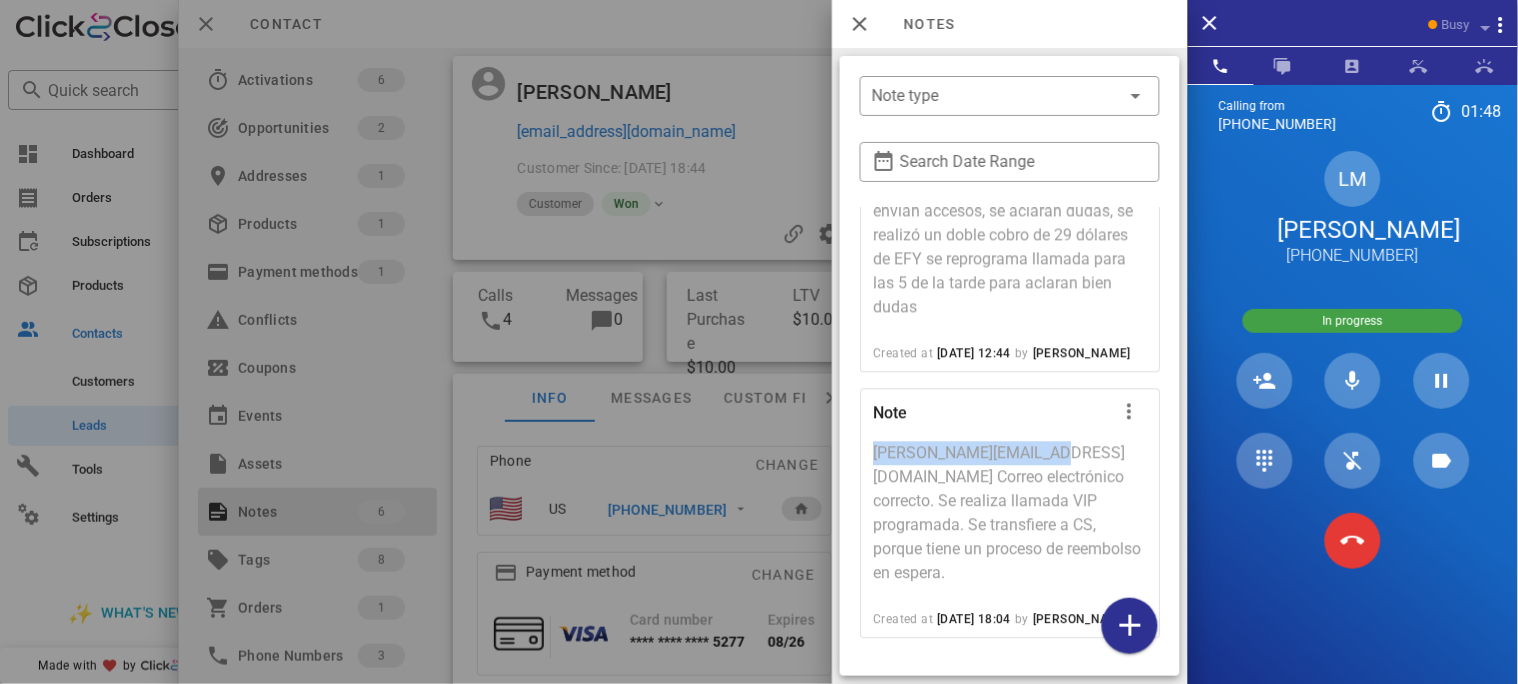 copy on "[PERSON_NAME][EMAIL_ADDRESS][DOMAIN_NAME]" 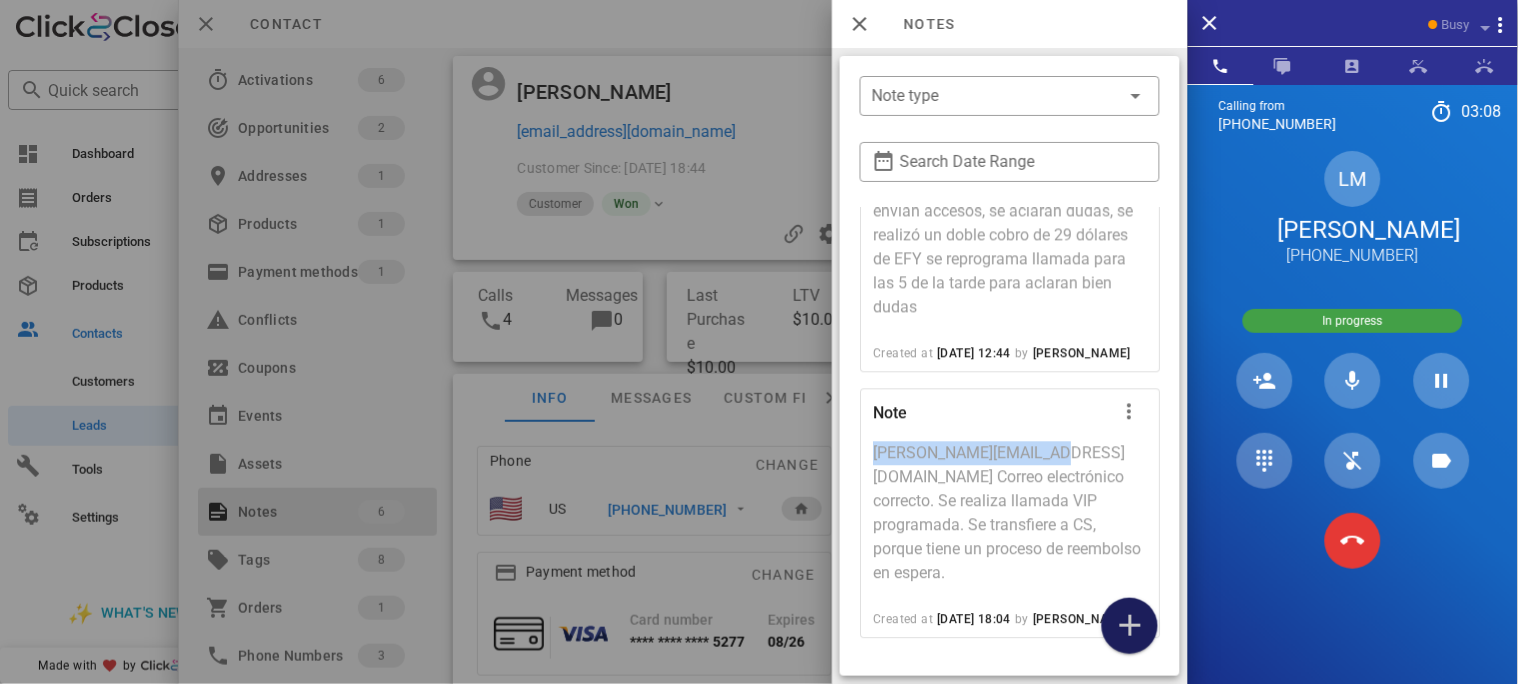 click at bounding box center [1130, 626] 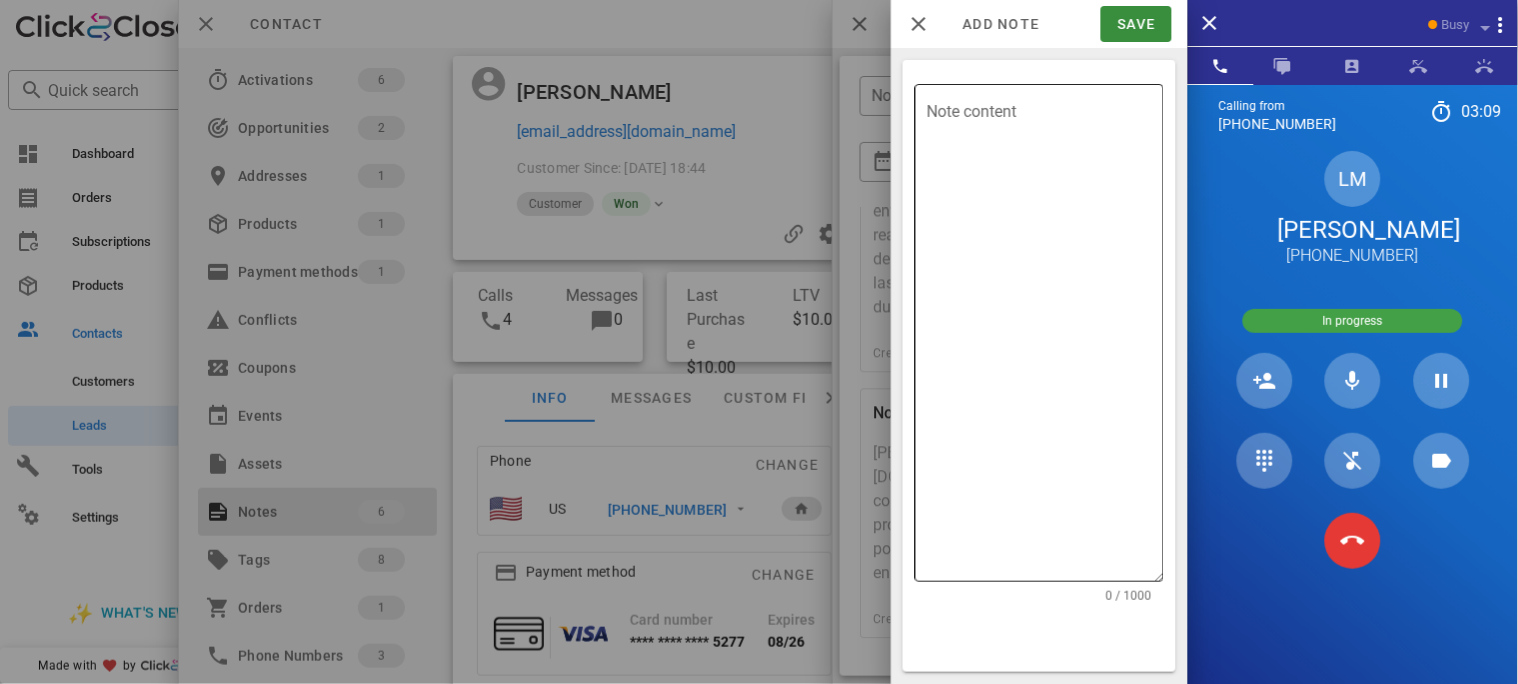 click on "Note content" at bounding box center (1045, 338) 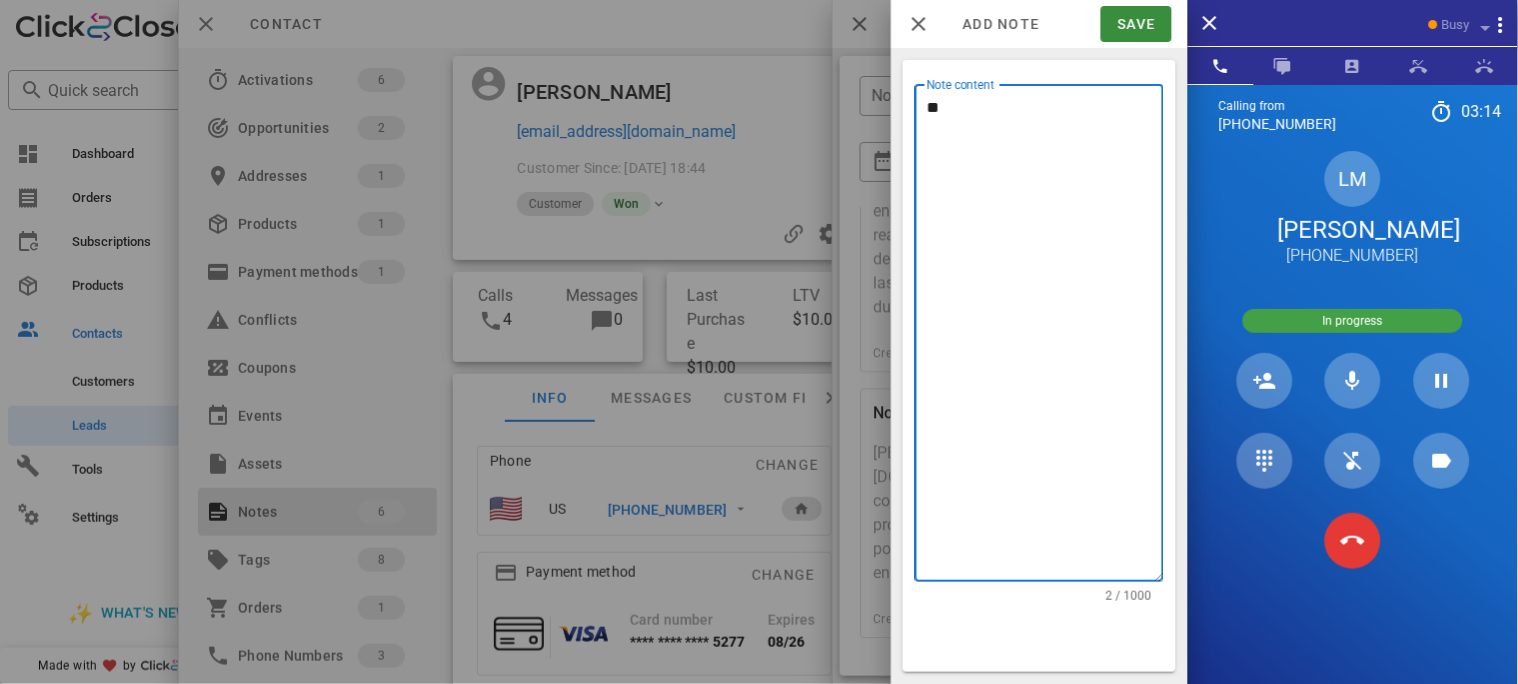 type on "*" 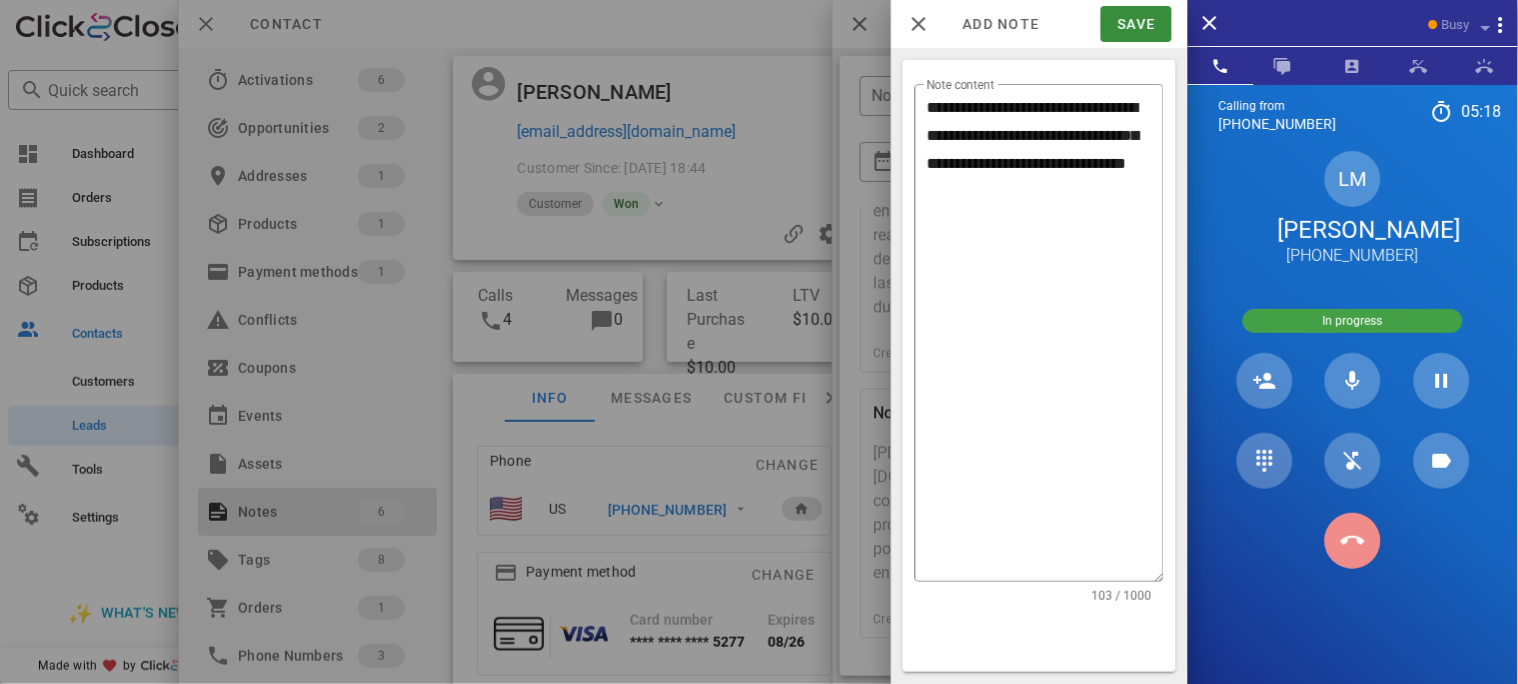 click at bounding box center (1353, 541) 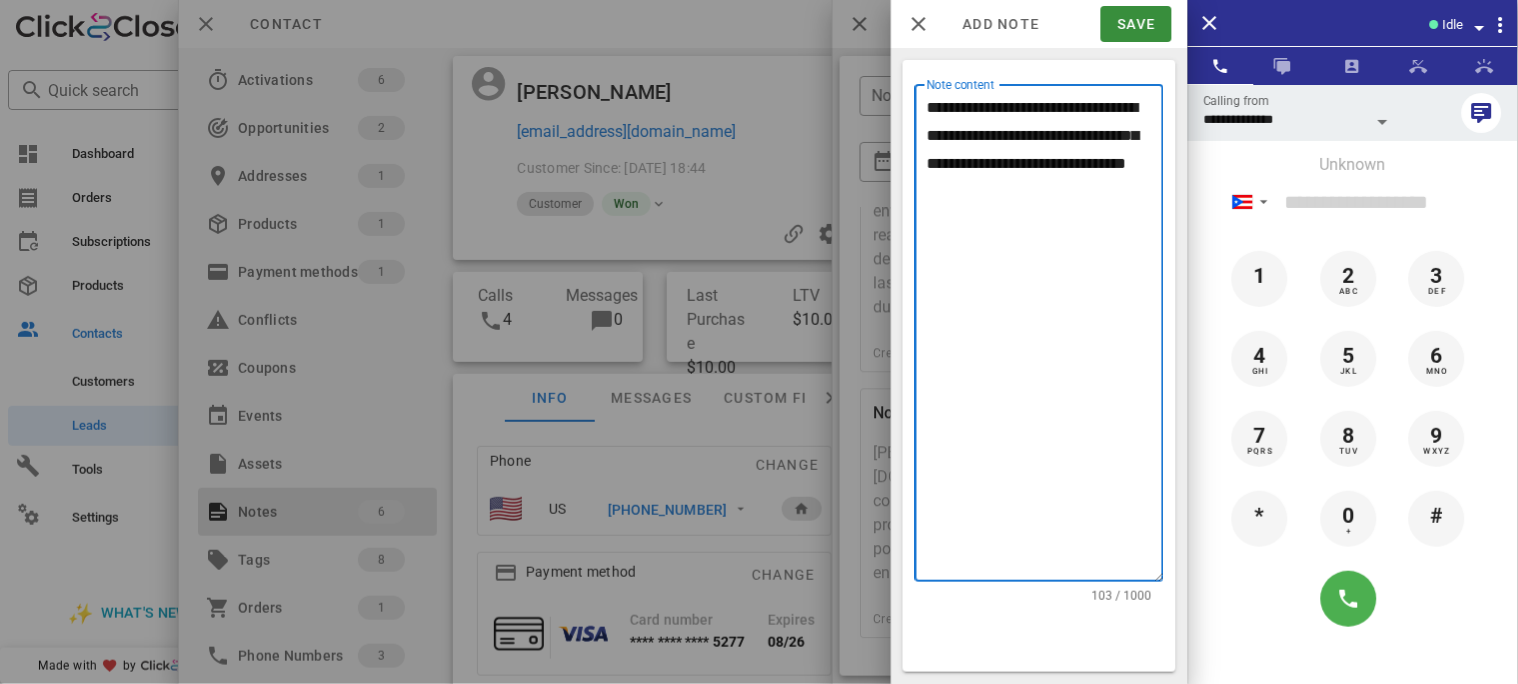 click on "**********" at bounding box center (1045, 338) 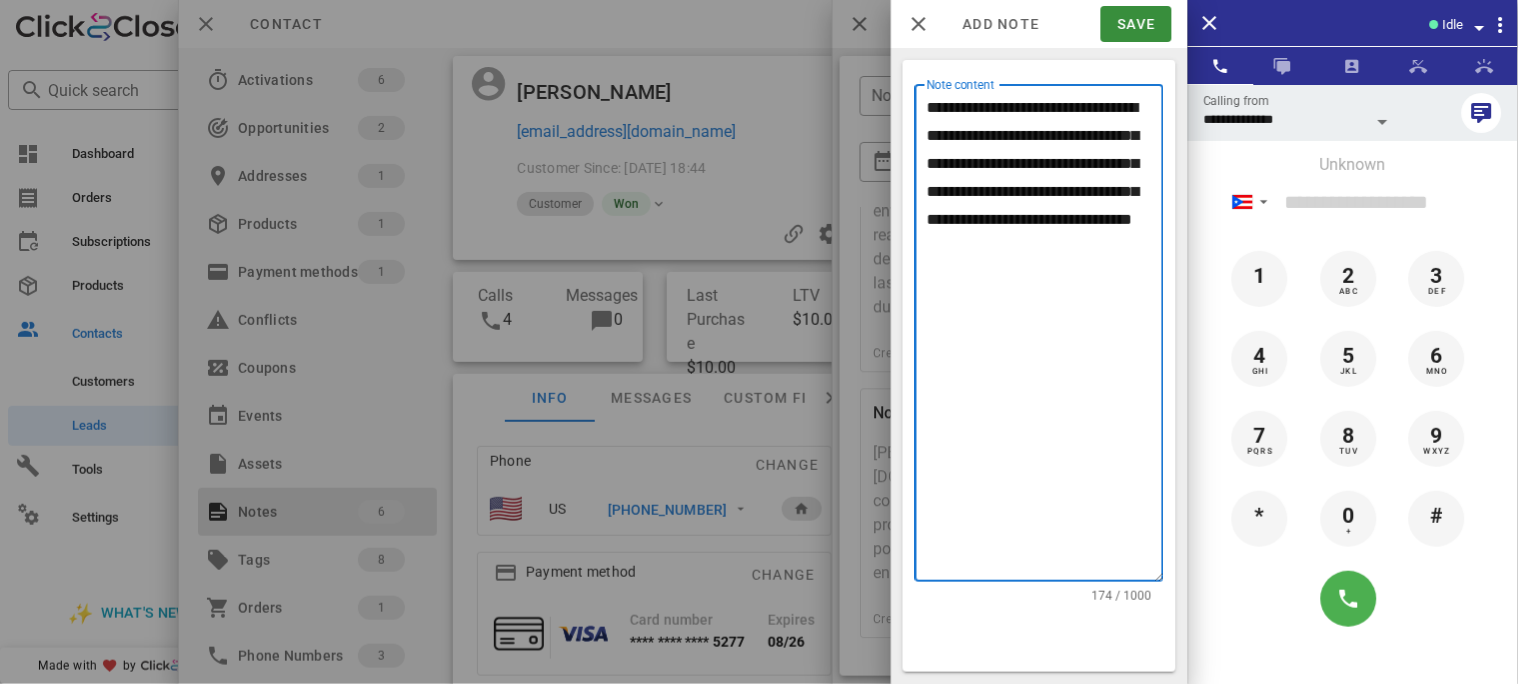 paste on "**********" 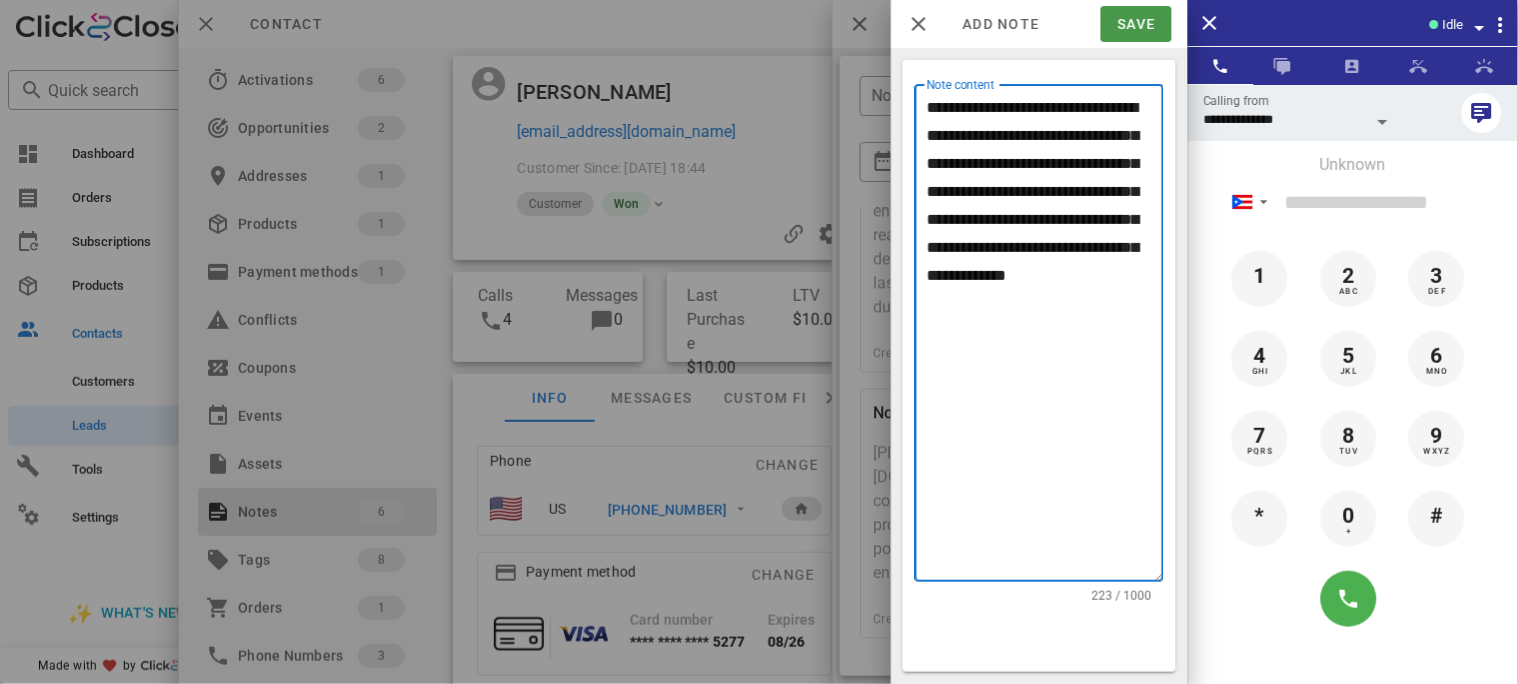 type on "**********" 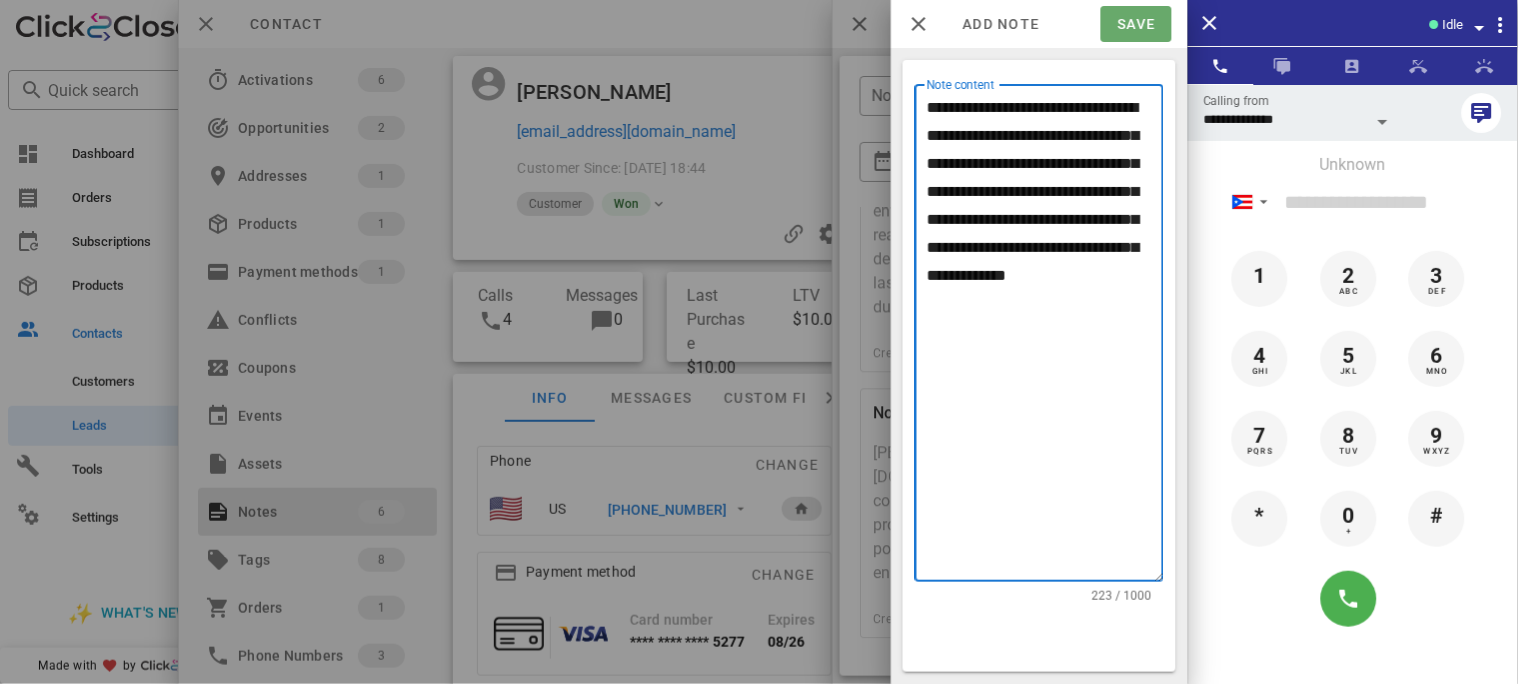 click on "Save" at bounding box center (1136, 24) 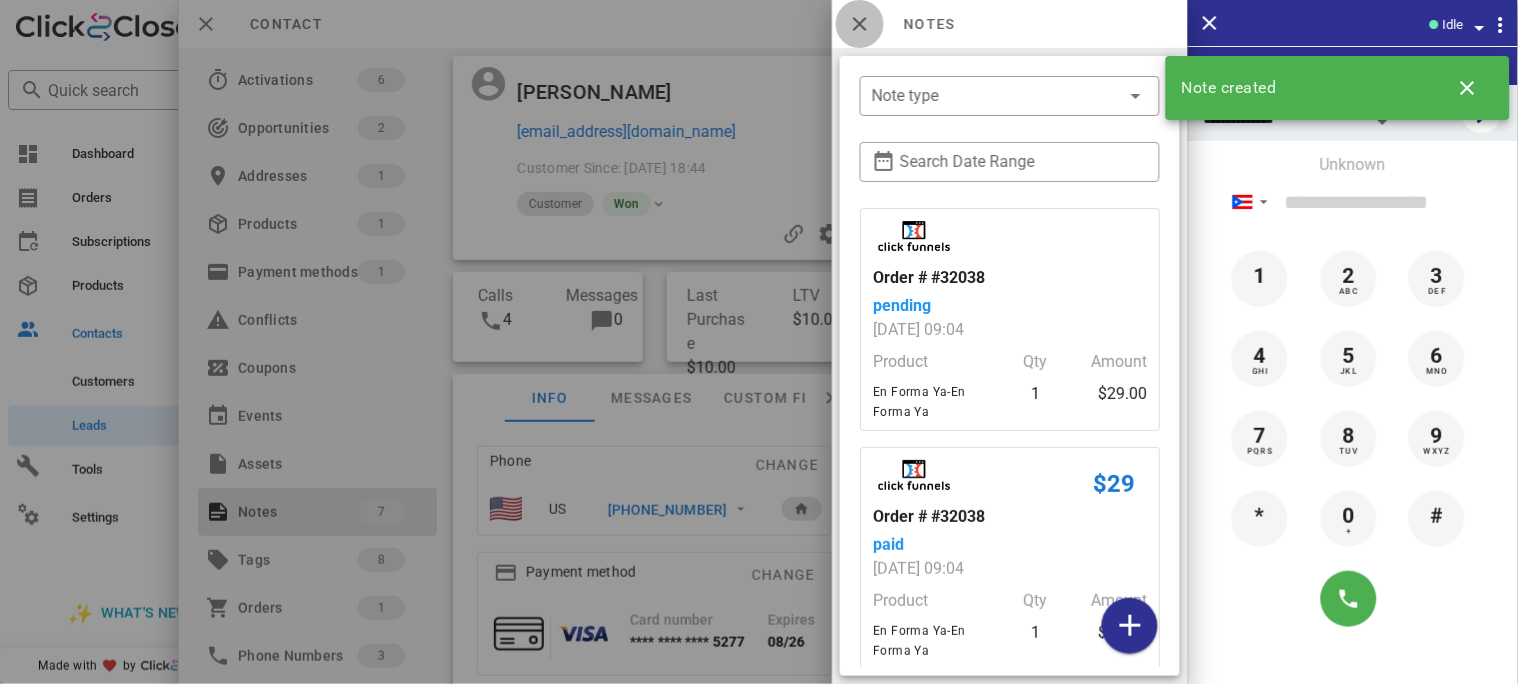 click at bounding box center [860, 24] 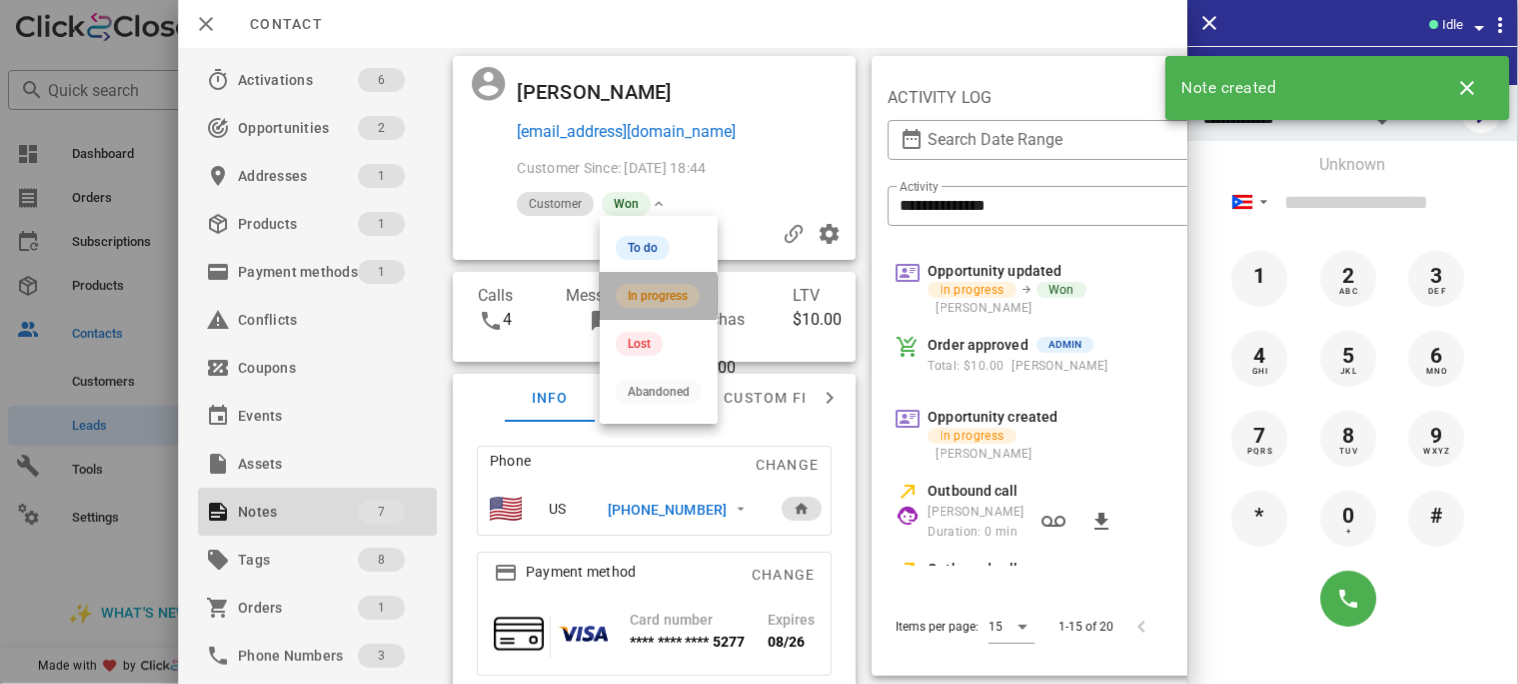 click on "In progress" at bounding box center [658, 296] 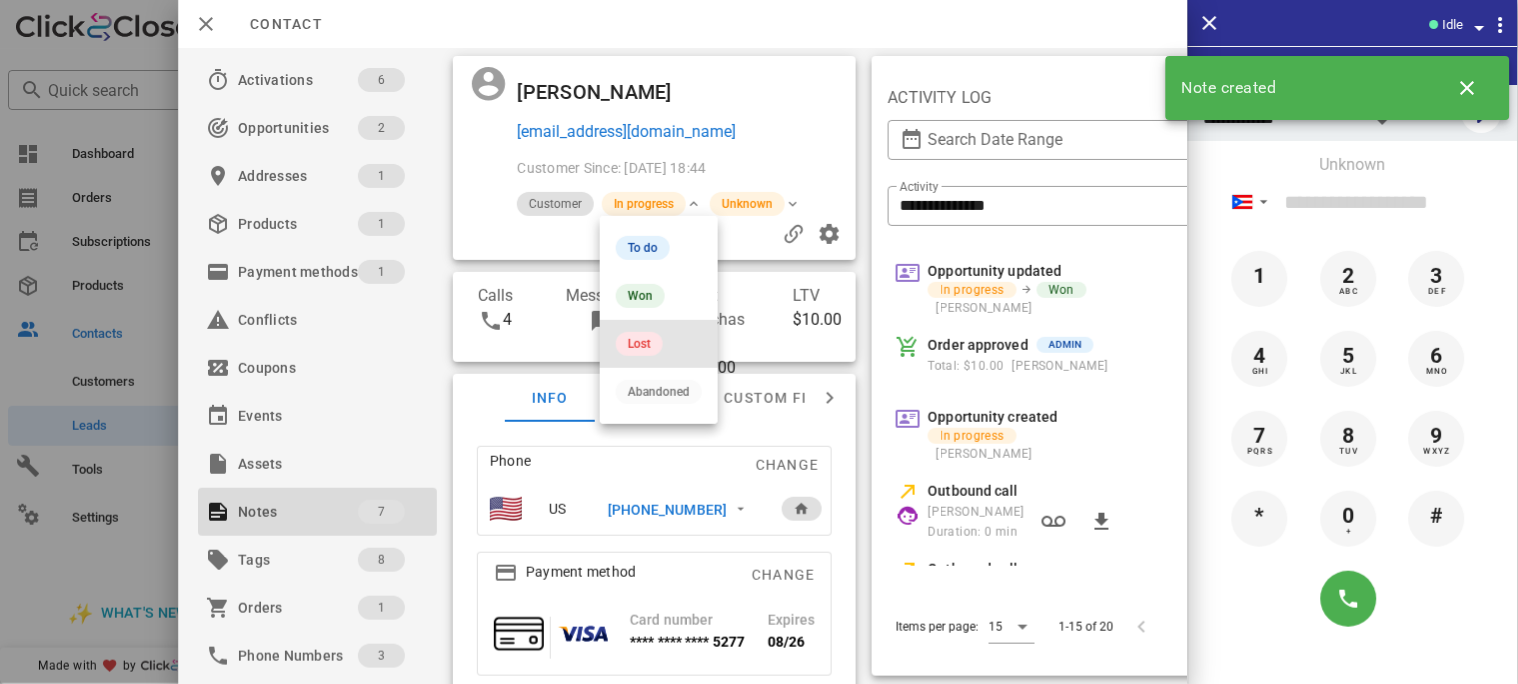 click on "Lost" at bounding box center (639, 344) 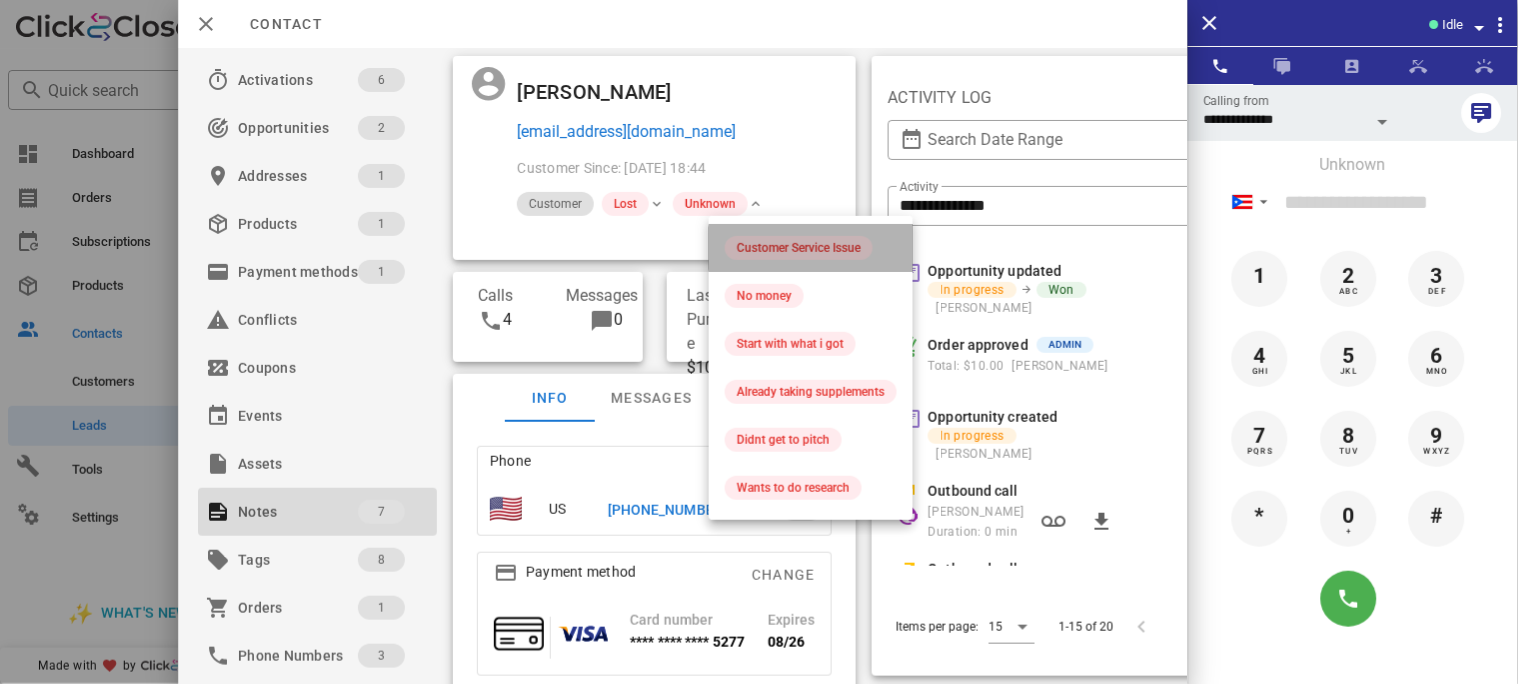 click on "Customer Service Issue" at bounding box center (799, 248) 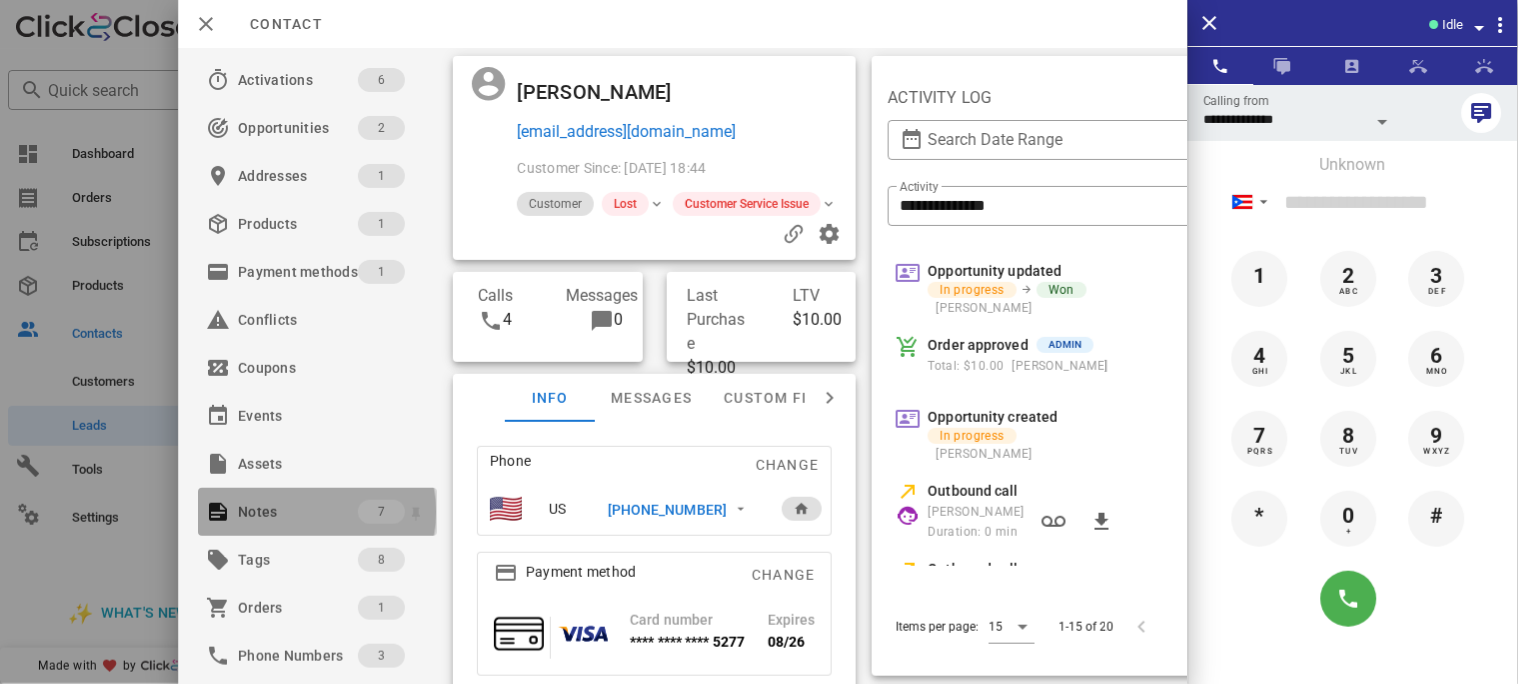 click on "Notes" at bounding box center (298, 512) 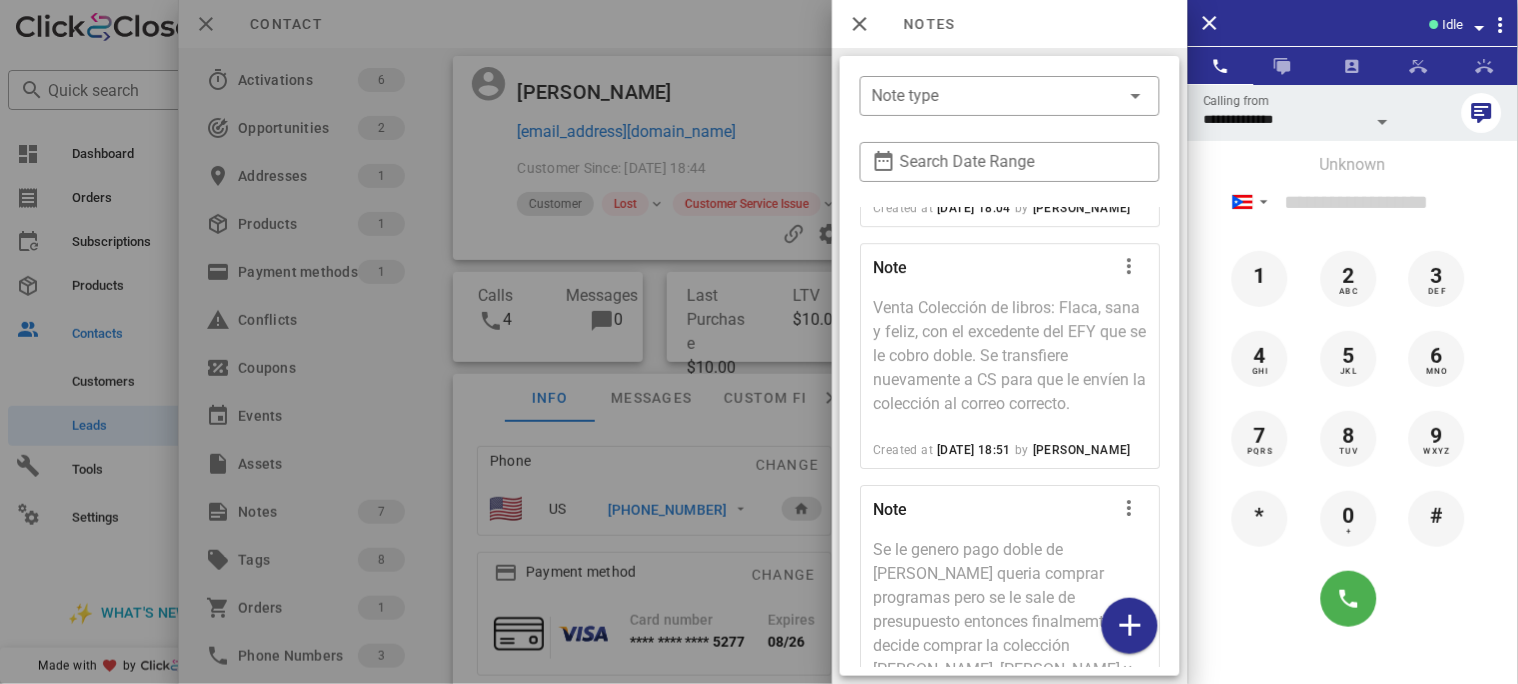 scroll, scrollTop: 1599, scrollLeft: 0, axis: vertical 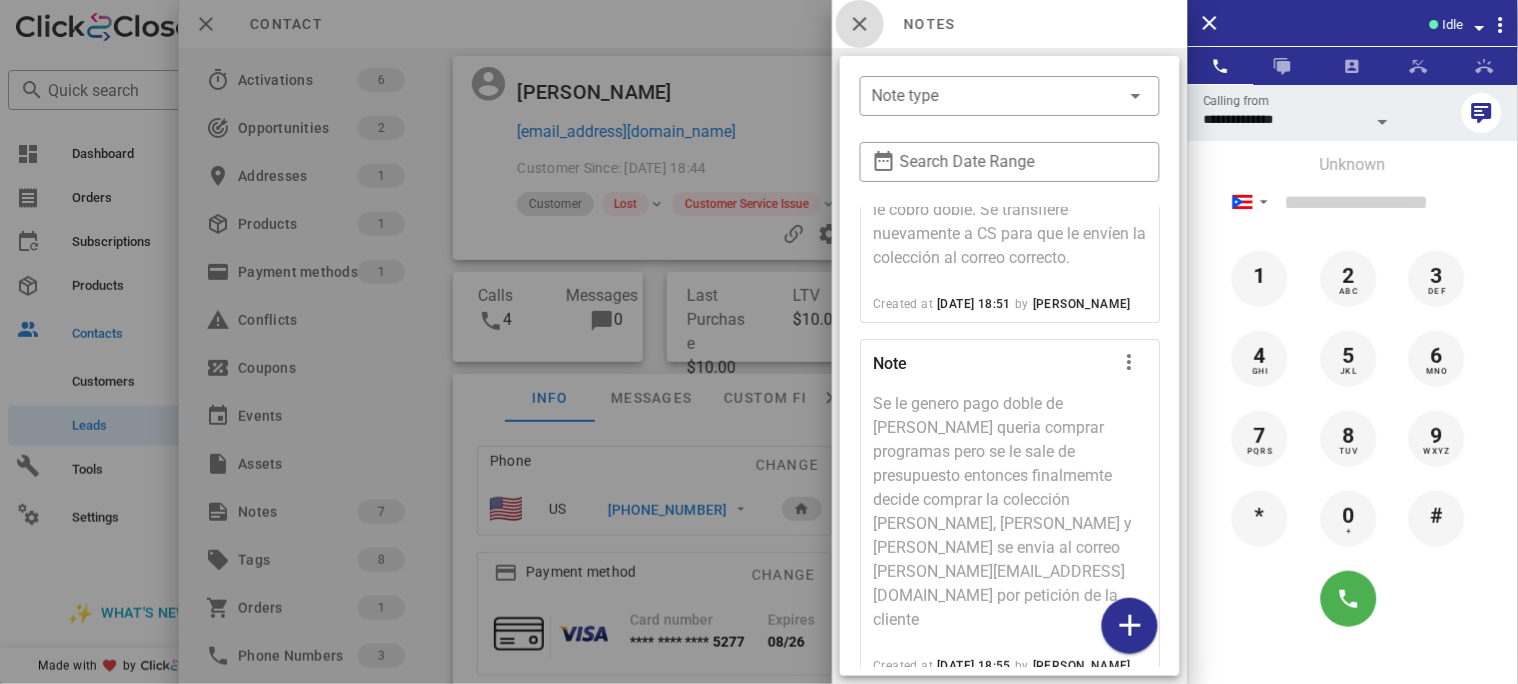 click at bounding box center (860, 24) 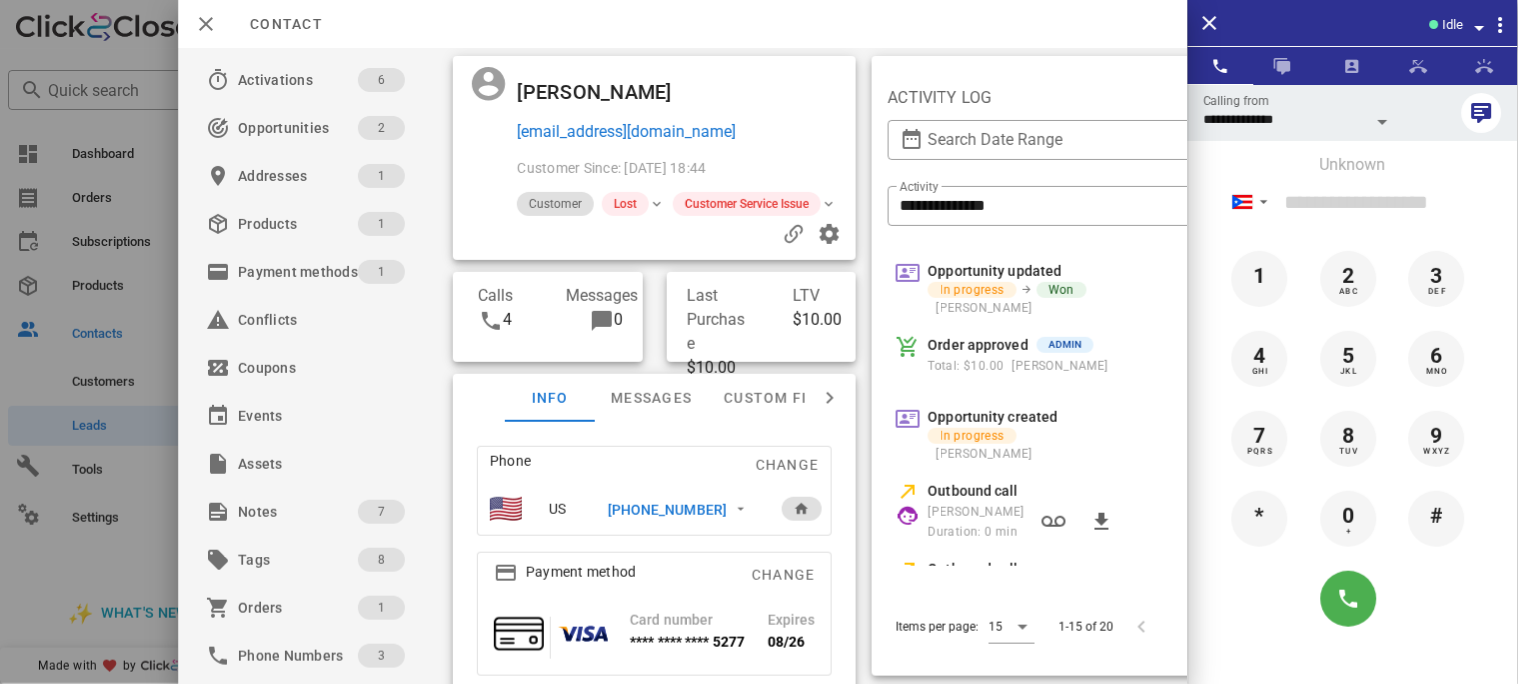 click on "[EMAIL_ADDRESS][DOMAIN_NAME]" at bounding box center [683, 132] 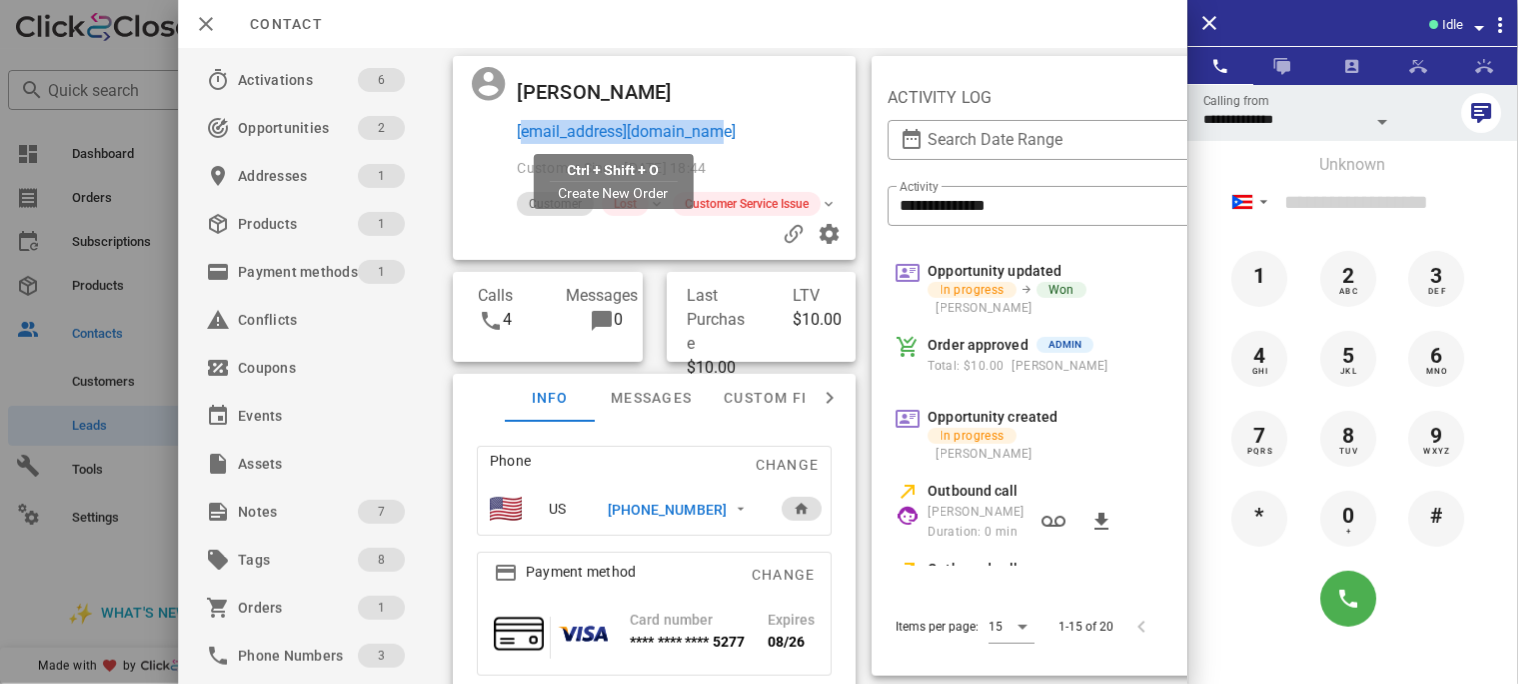 drag, startPoint x: 729, startPoint y: 126, endPoint x: 517, endPoint y: 120, distance: 212.08488 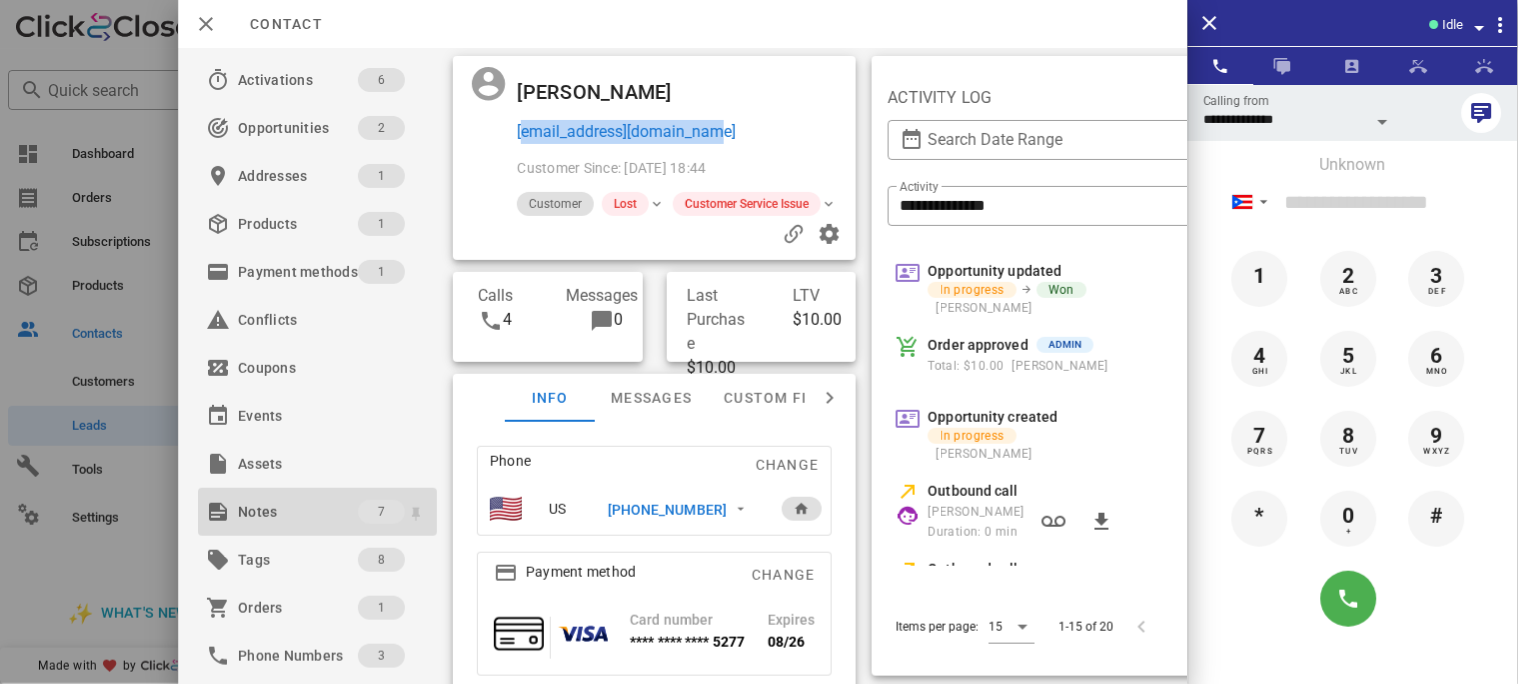click on "Notes" at bounding box center (298, 512) 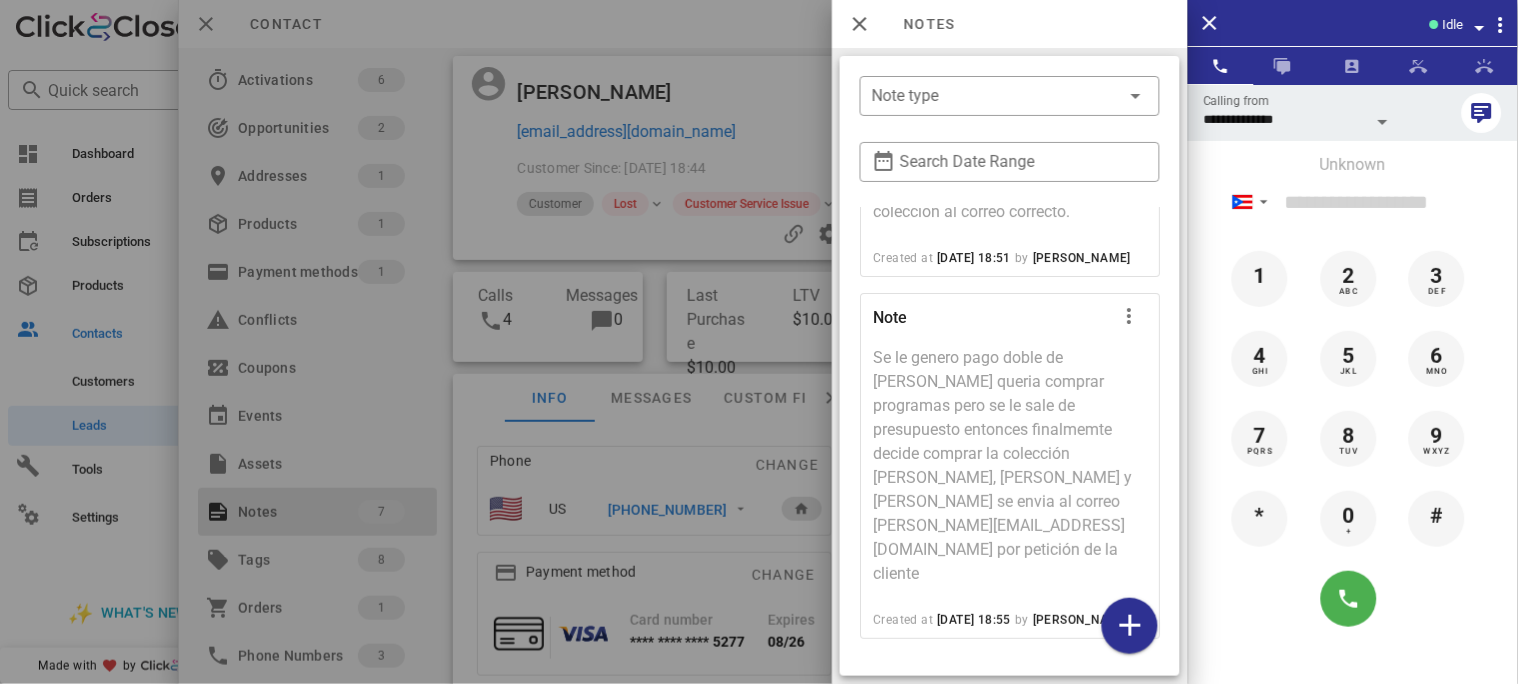 scroll, scrollTop: 1767, scrollLeft: 0, axis: vertical 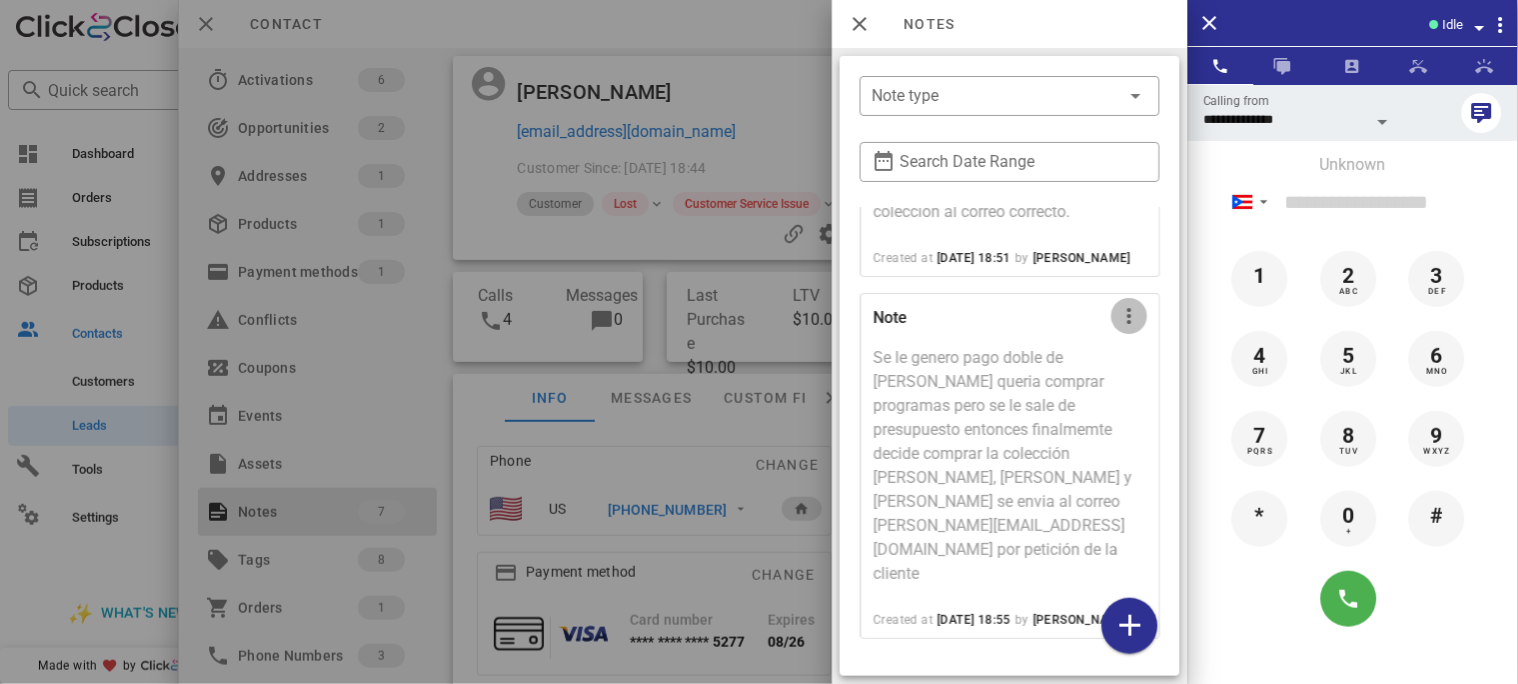click at bounding box center [1129, 316] 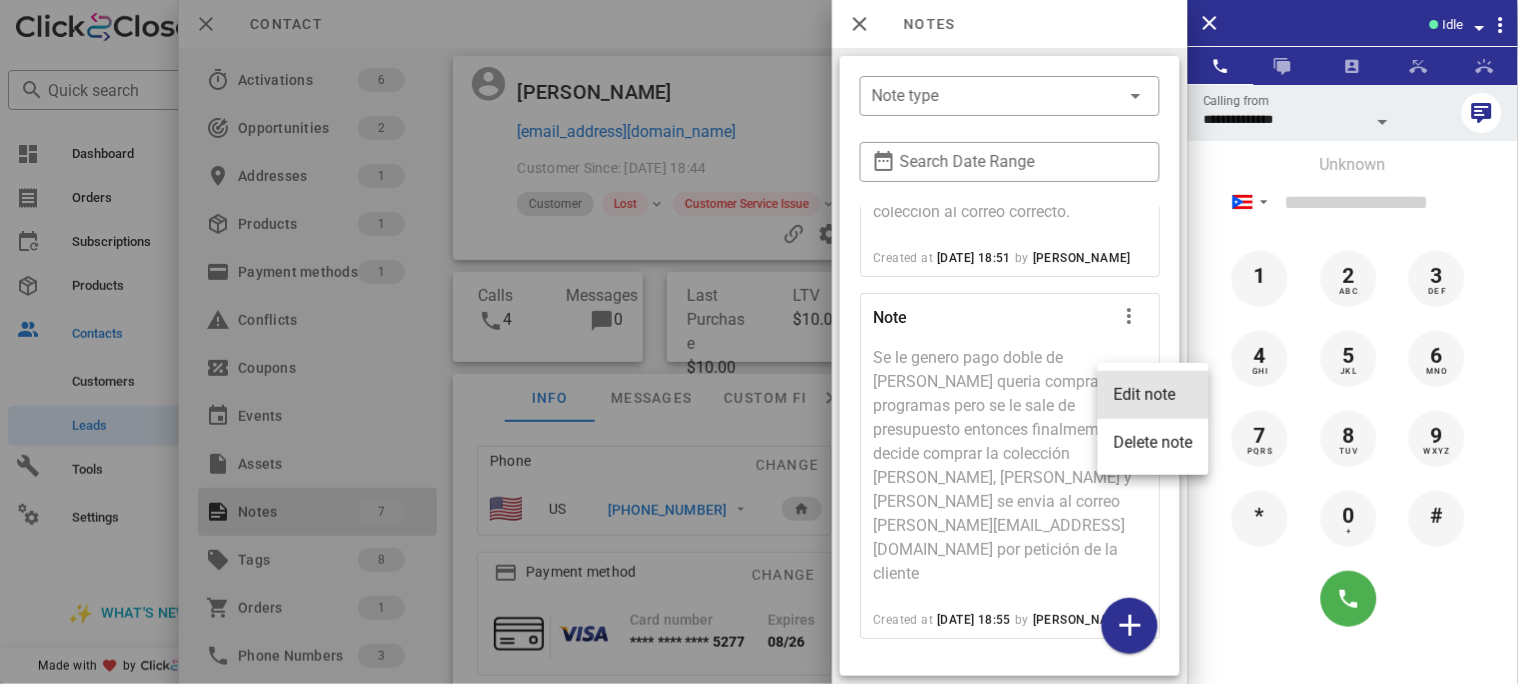 click on "Edit note" at bounding box center [1153, 394] 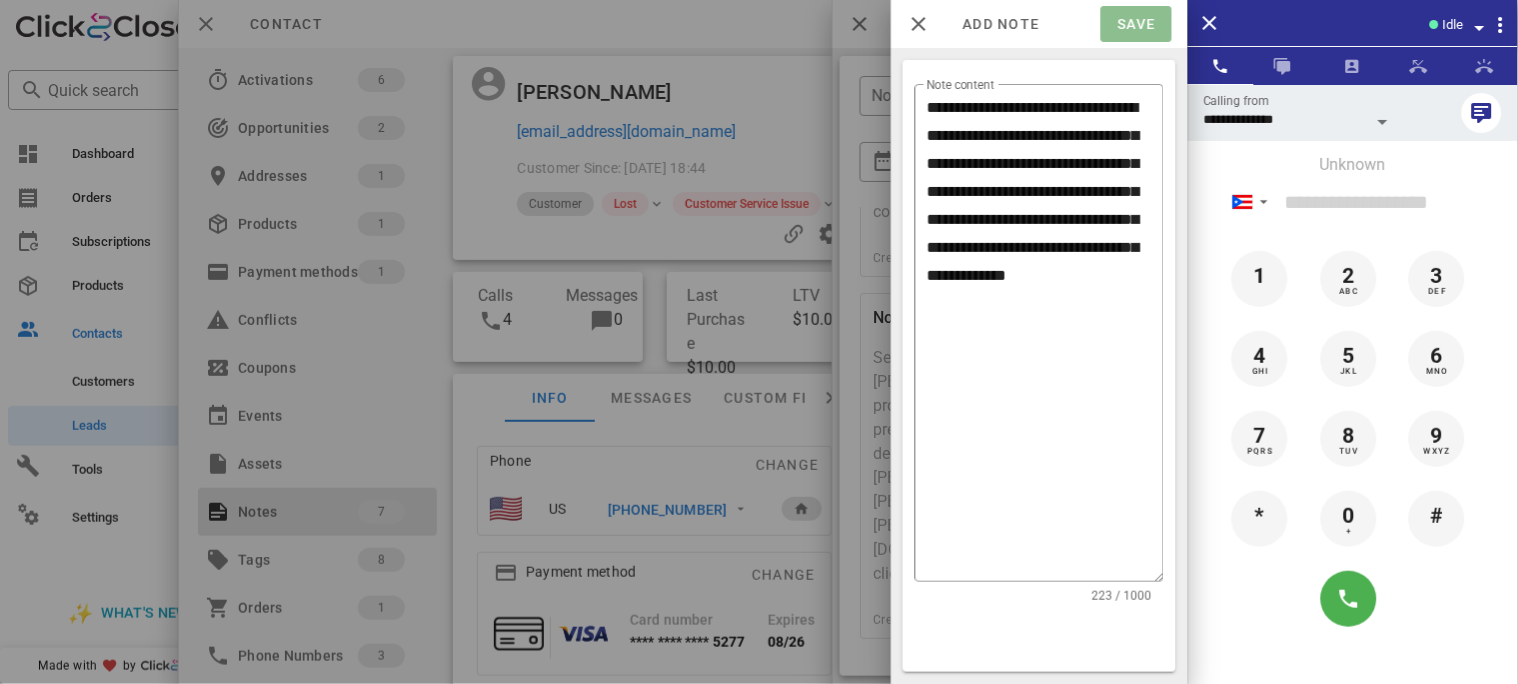click on "Save" at bounding box center (1136, 24) 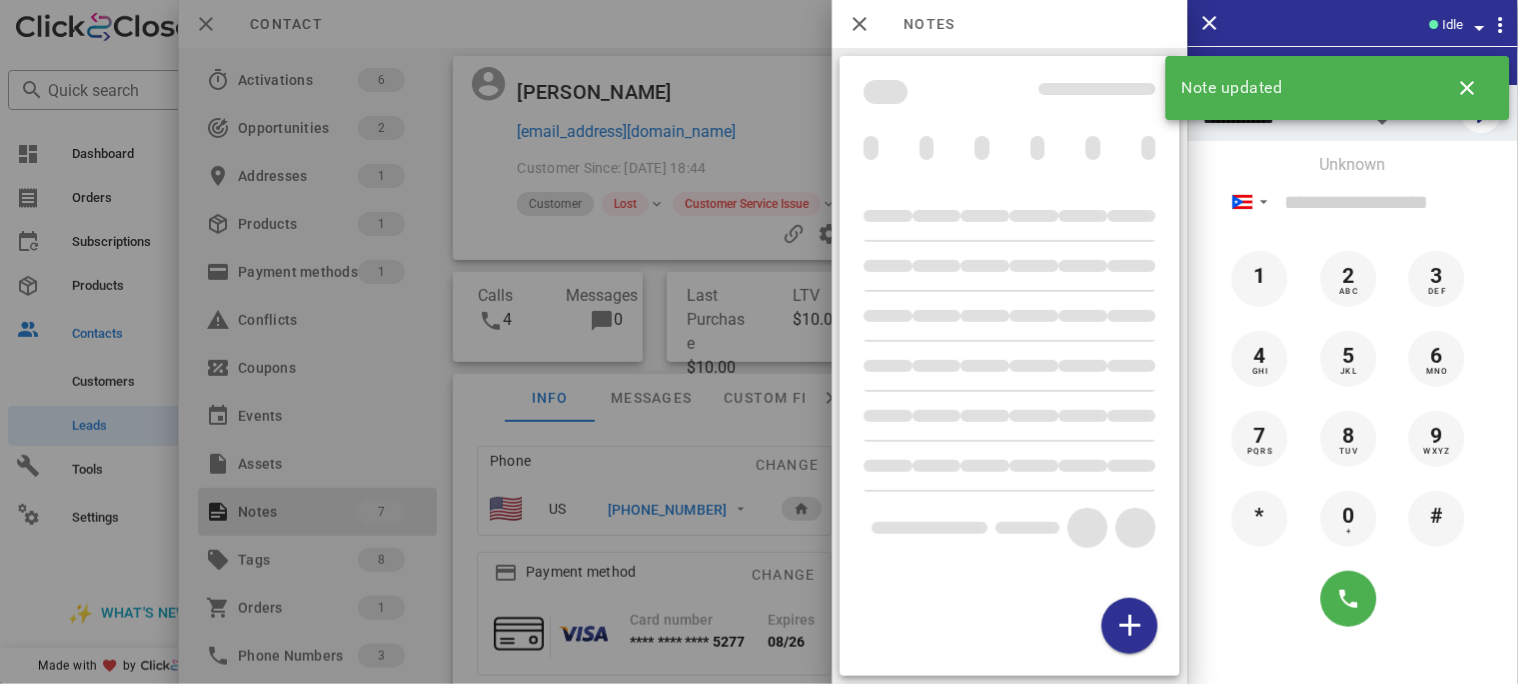 click on "Notes" at bounding box center (919, 24) 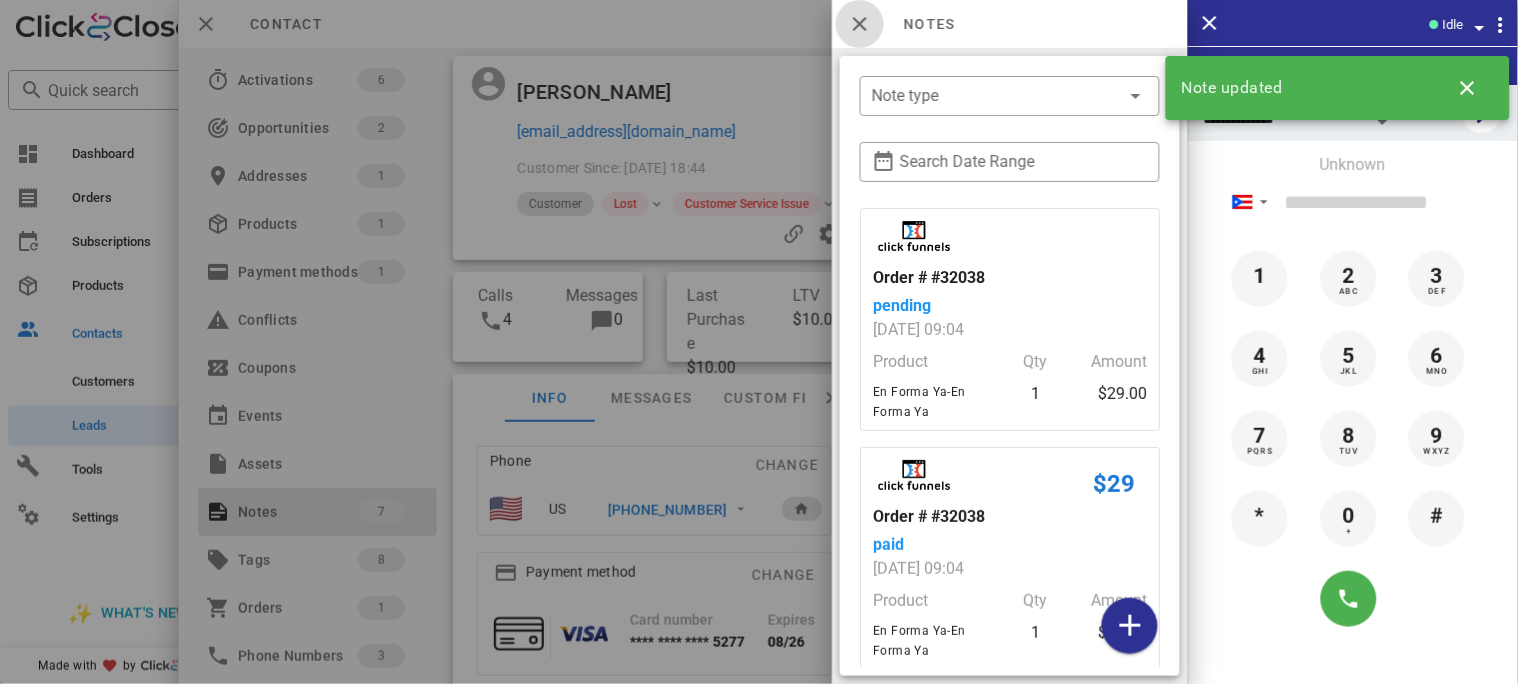 click at bounding box center (860, 24) 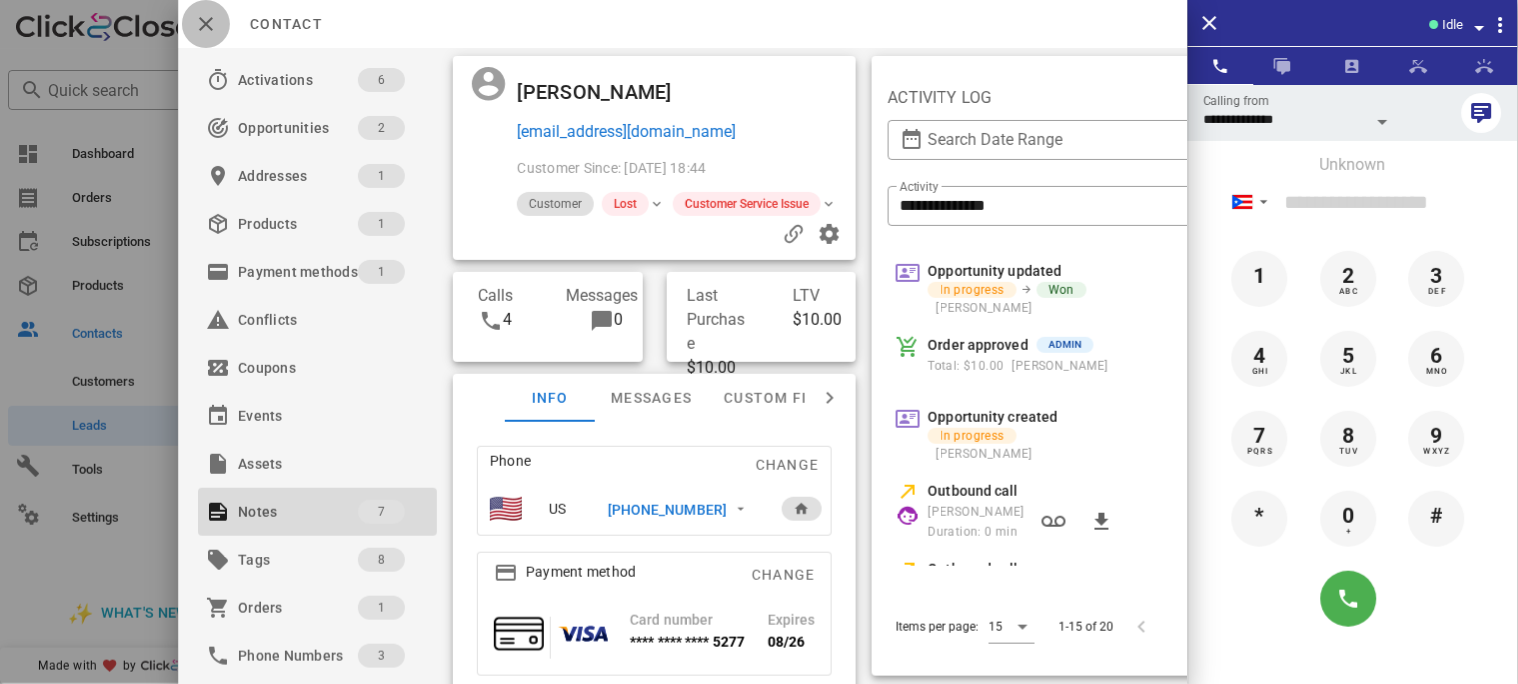 click at bounding box center [206, 24] 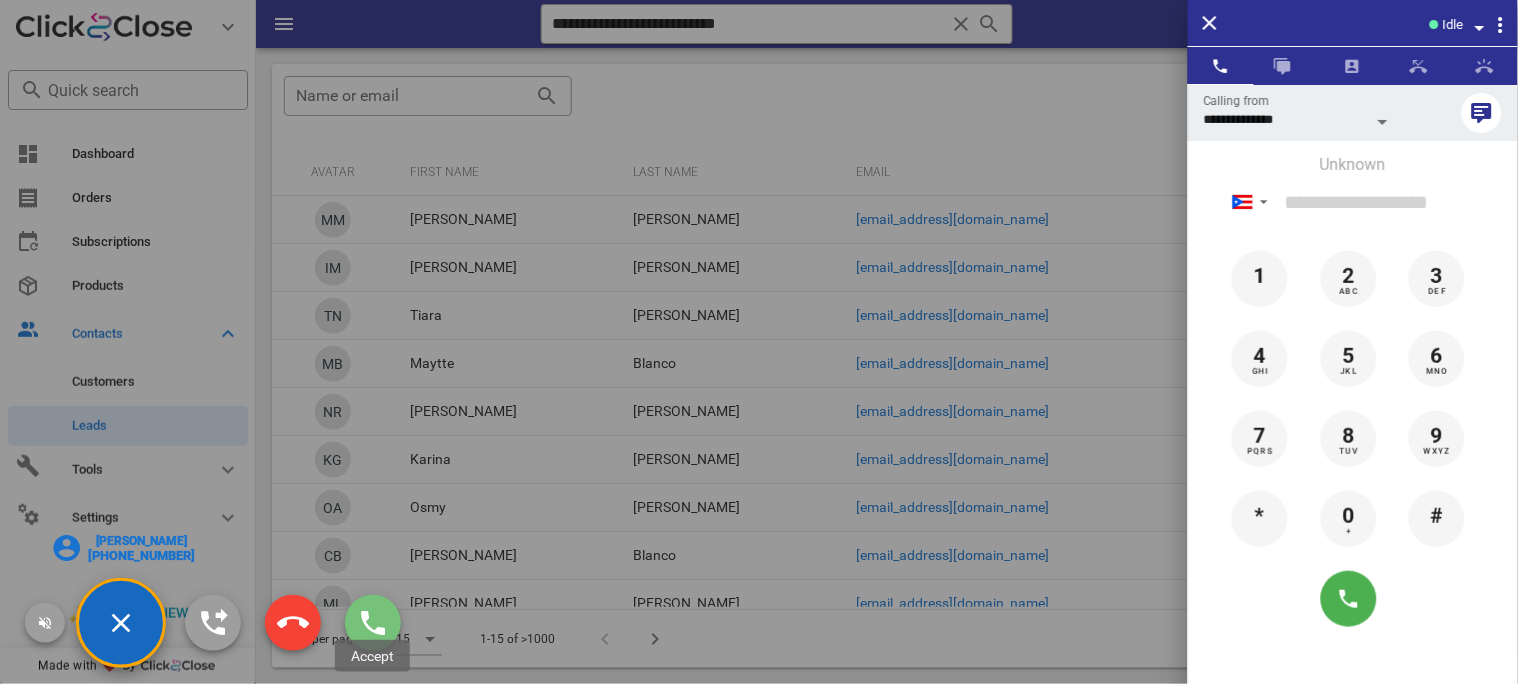 click at bounding box center (373, 623) 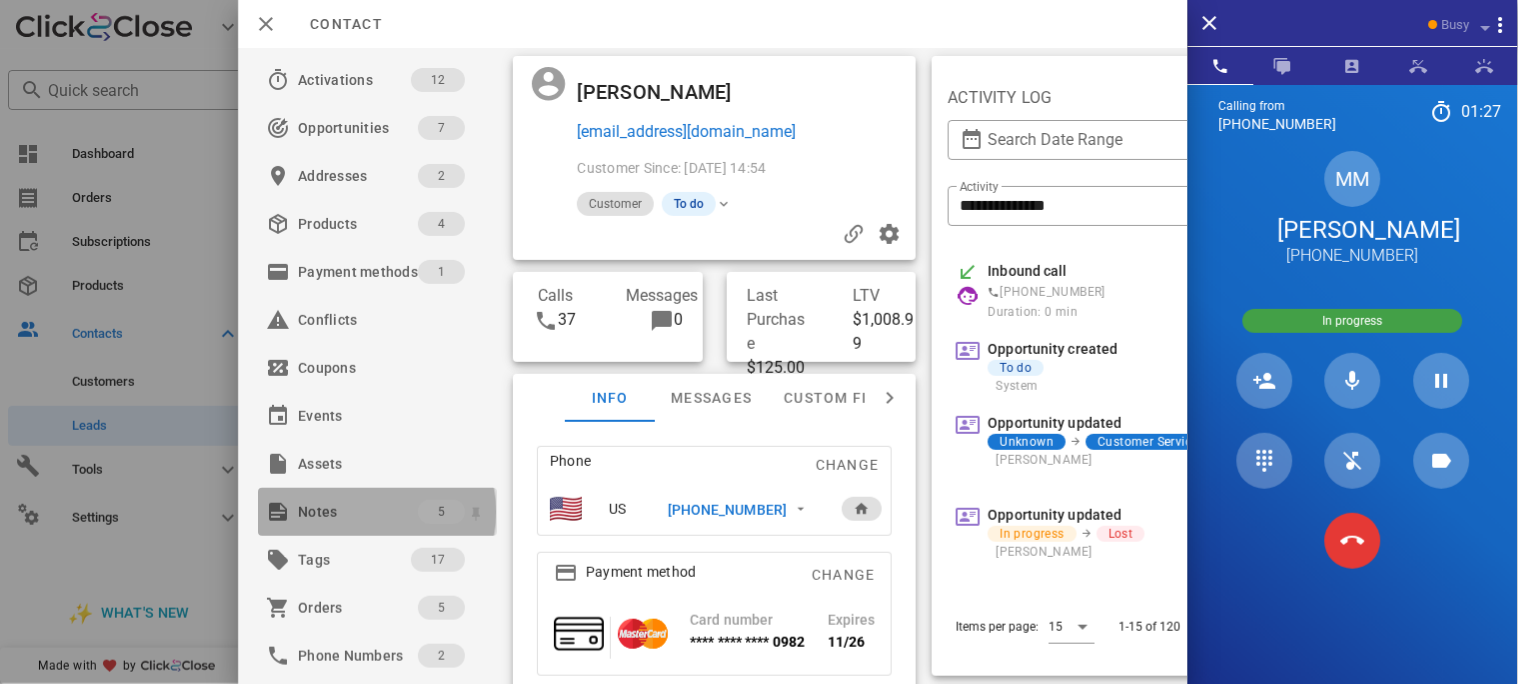 click on "Notes" at bounding box center (358, 512) 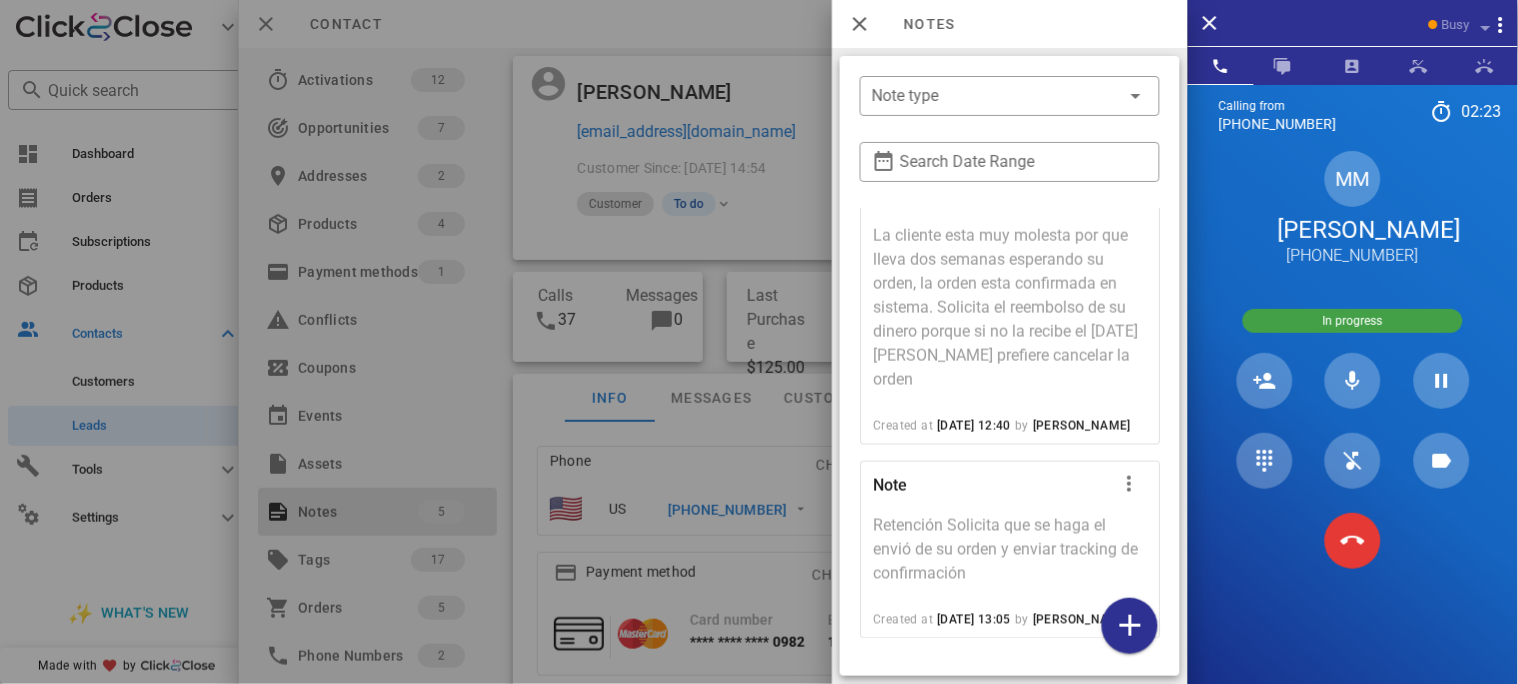 scroll, scrollTop: 671, scrollLeft: 0, axis: vertical 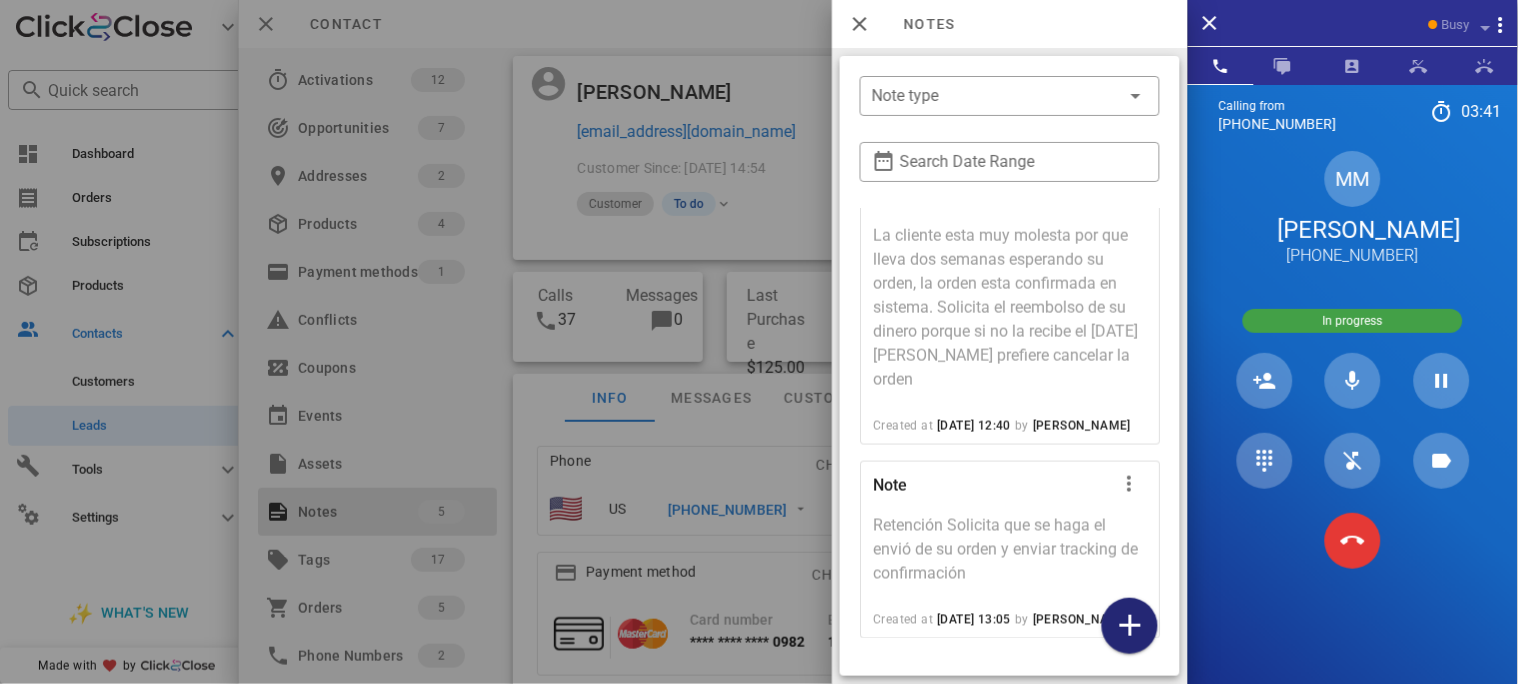 click at bounding box center (1130, 626) 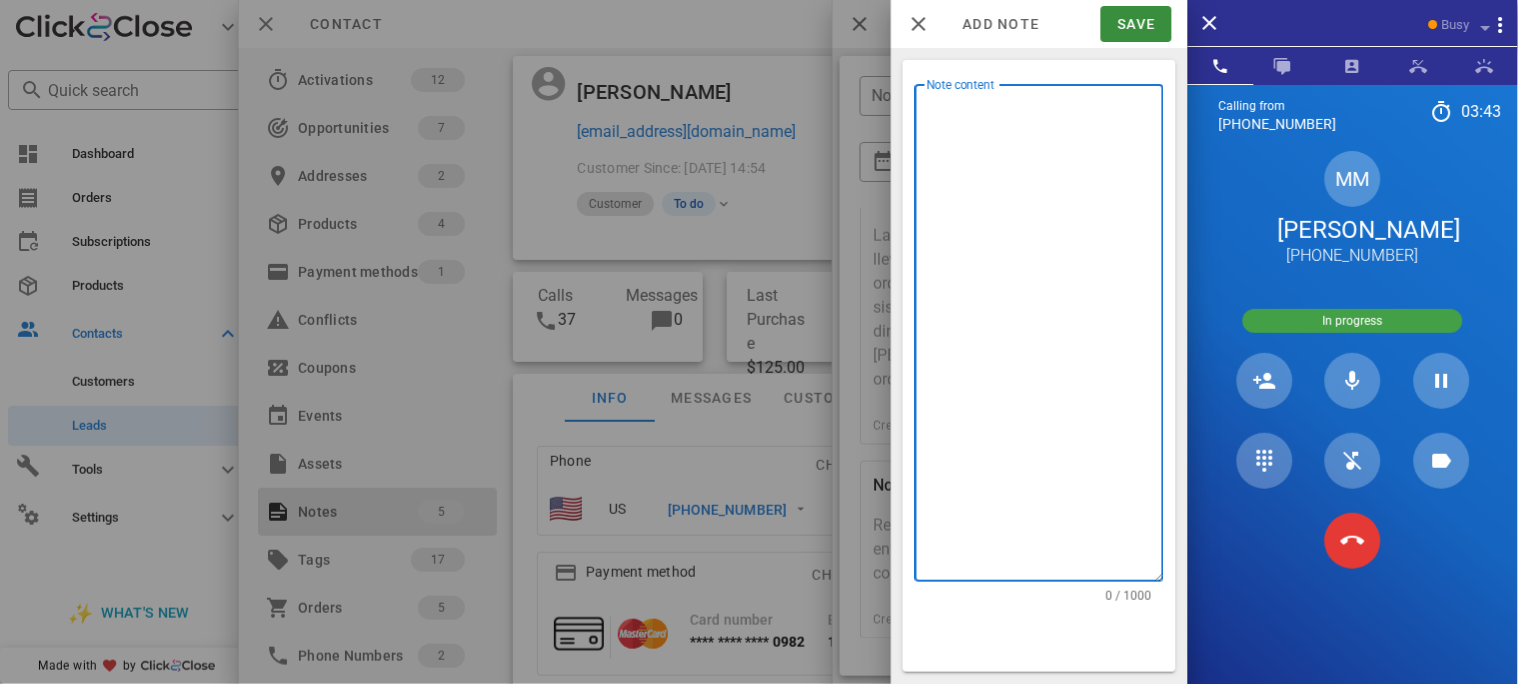 click on "Note content" at bounding box center [1045, 338] 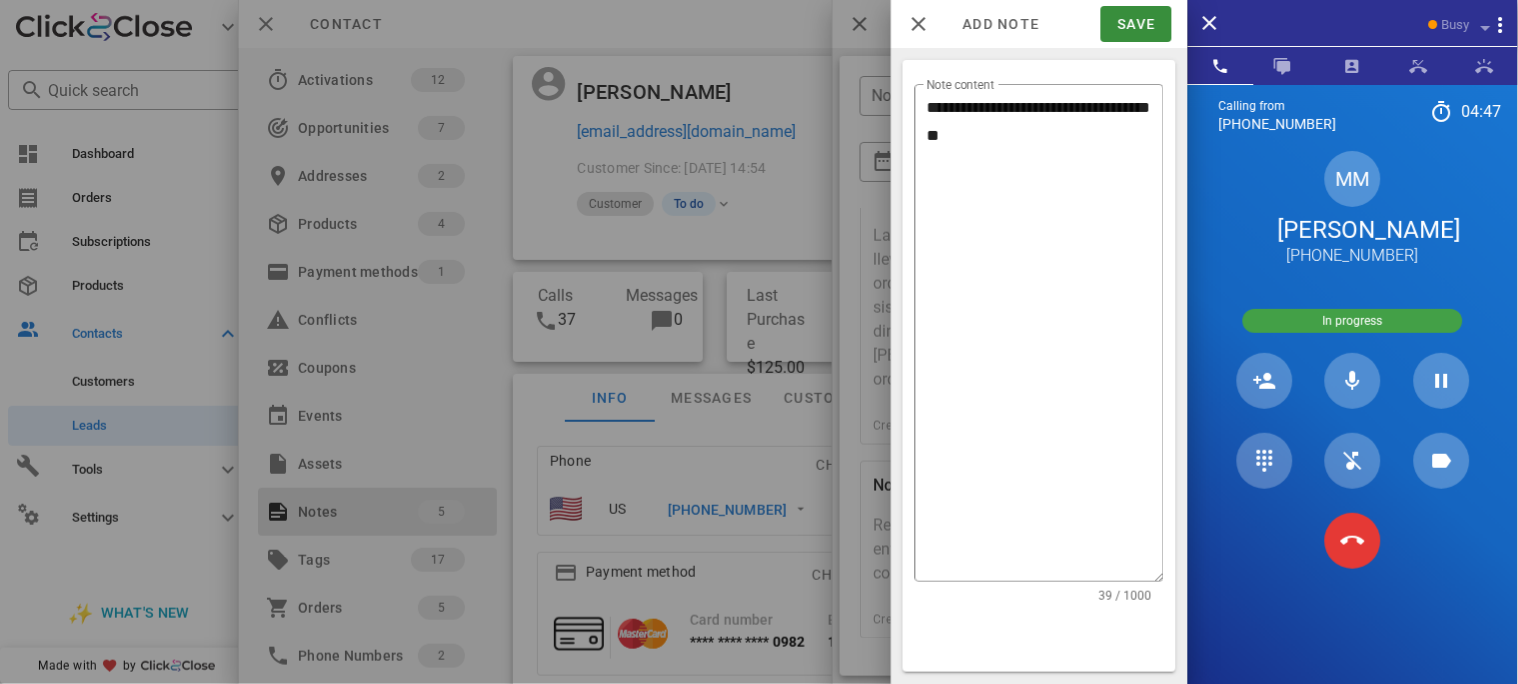 click on "MM   [PERSON_NAME]  [PHONE_NUMBER]" at bounding box center [1353, 209] 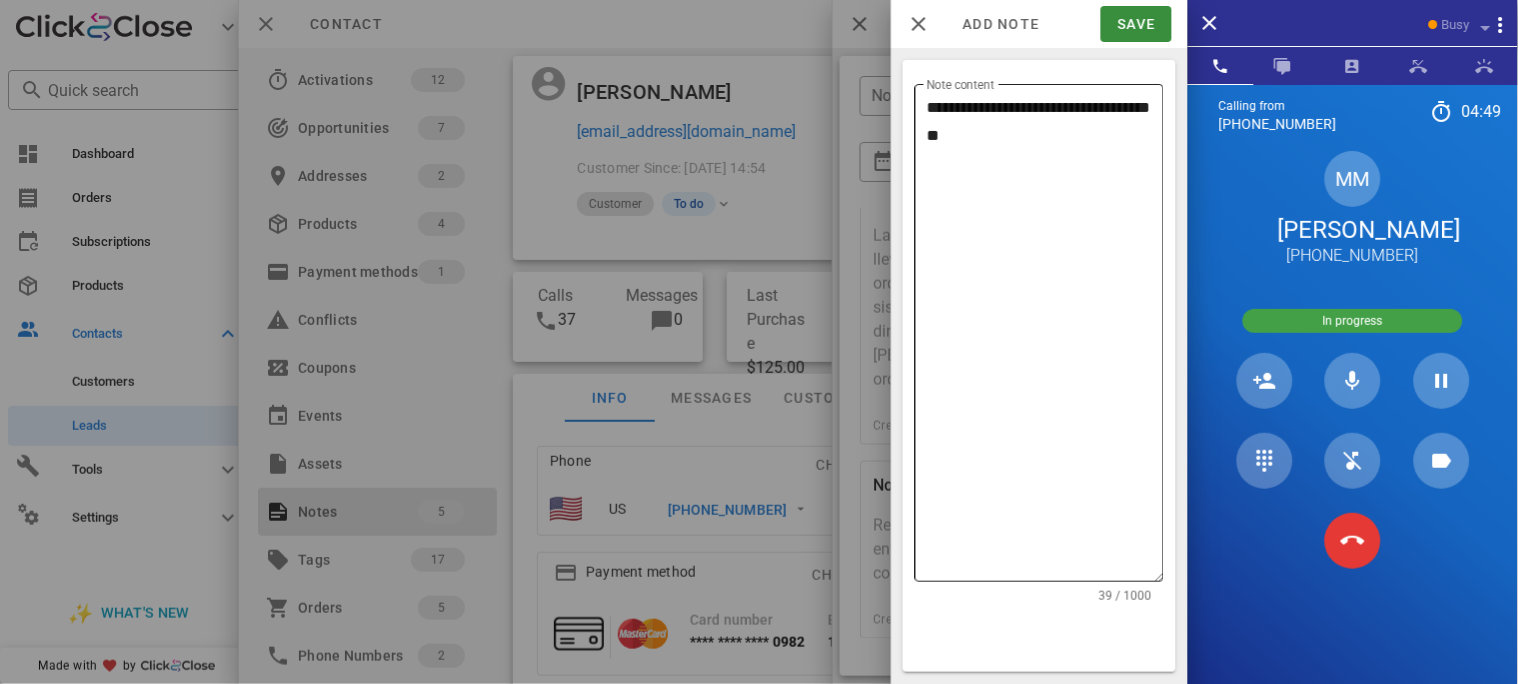 click on "**********" at bounding box center (1045, 338) 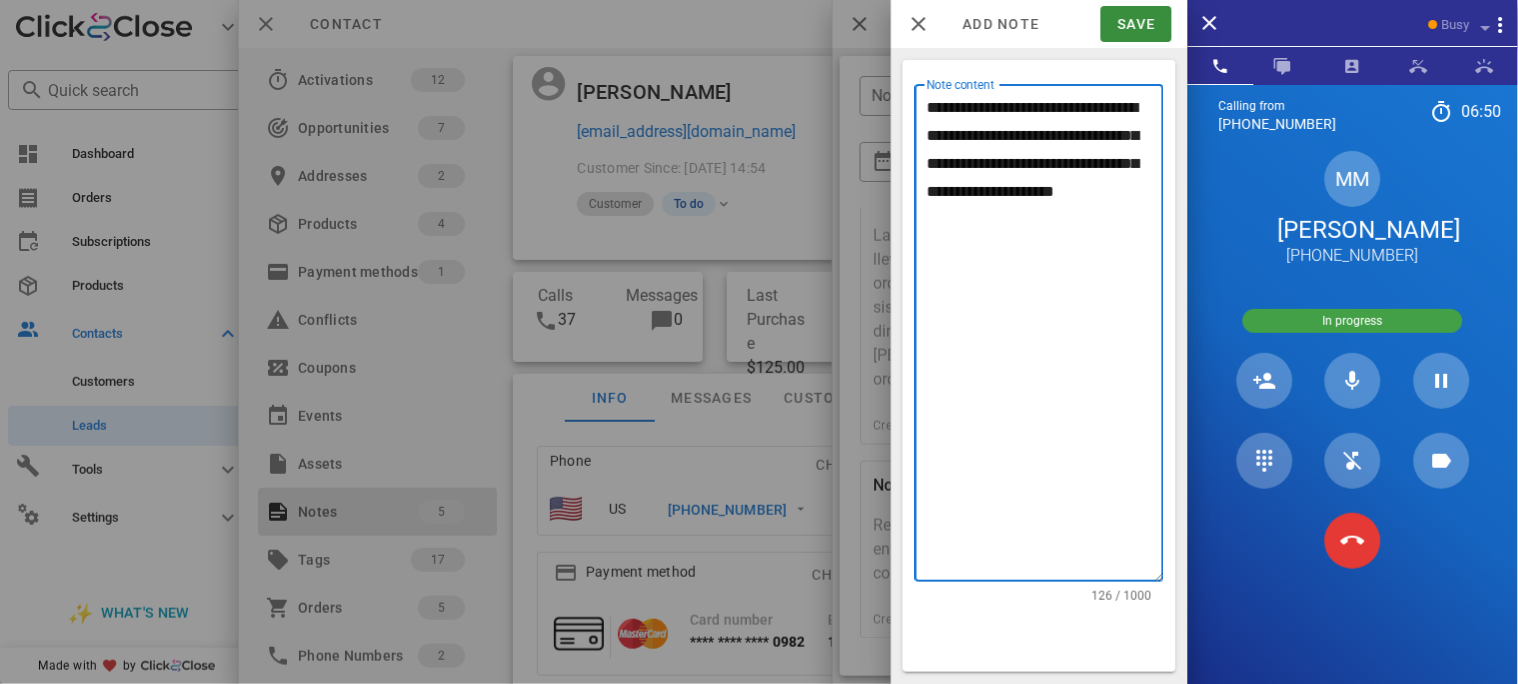 click on "**********" at bounding box center [1045, 338] 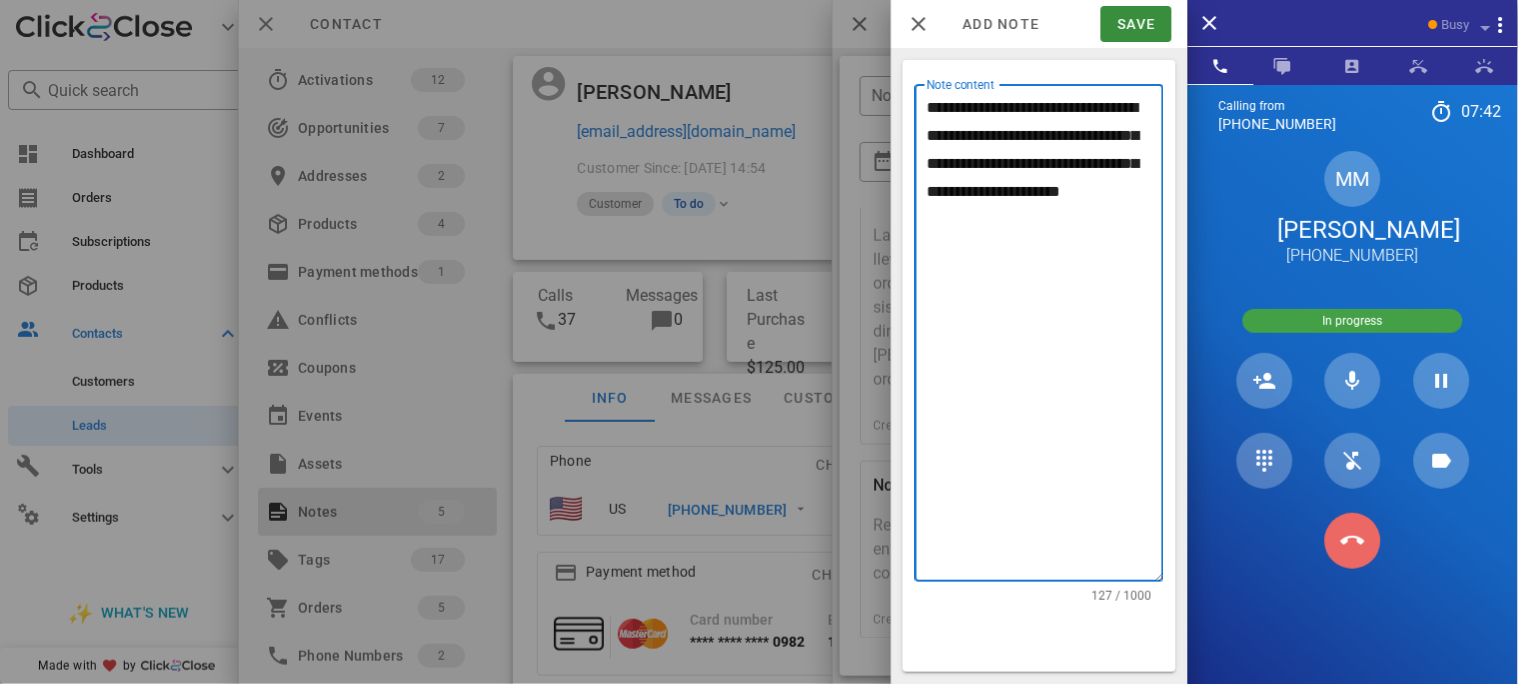 click at bounding box center (1353, 541) 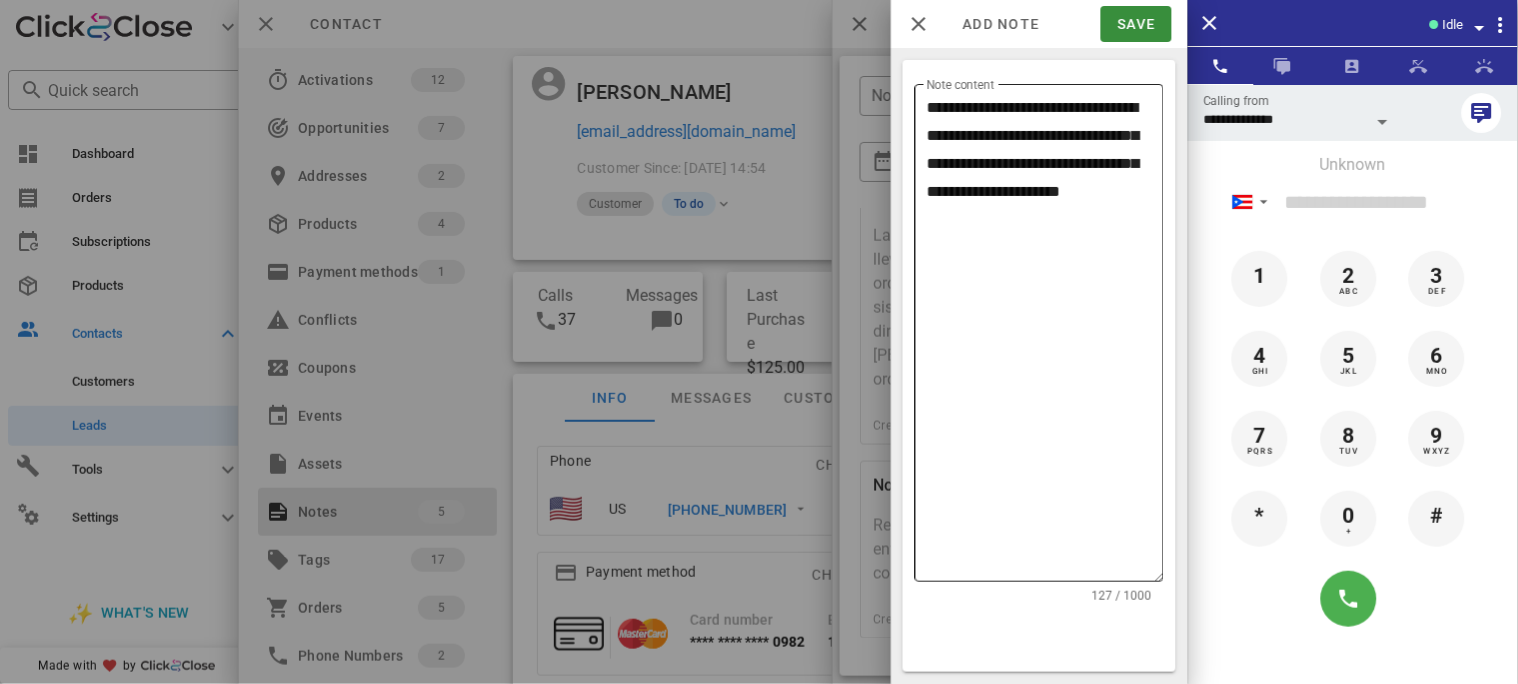 click on "**********" at bounding box center (1045, 338) 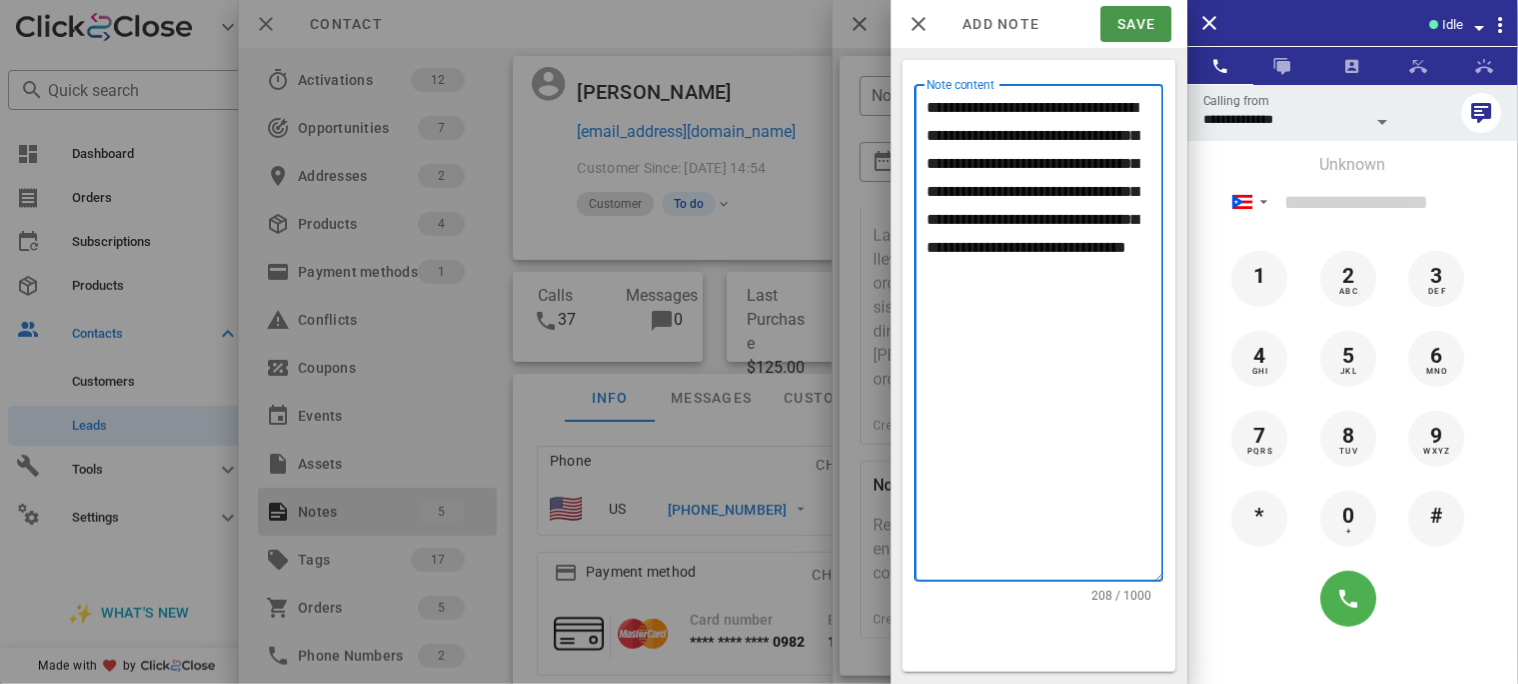 type on "**********" 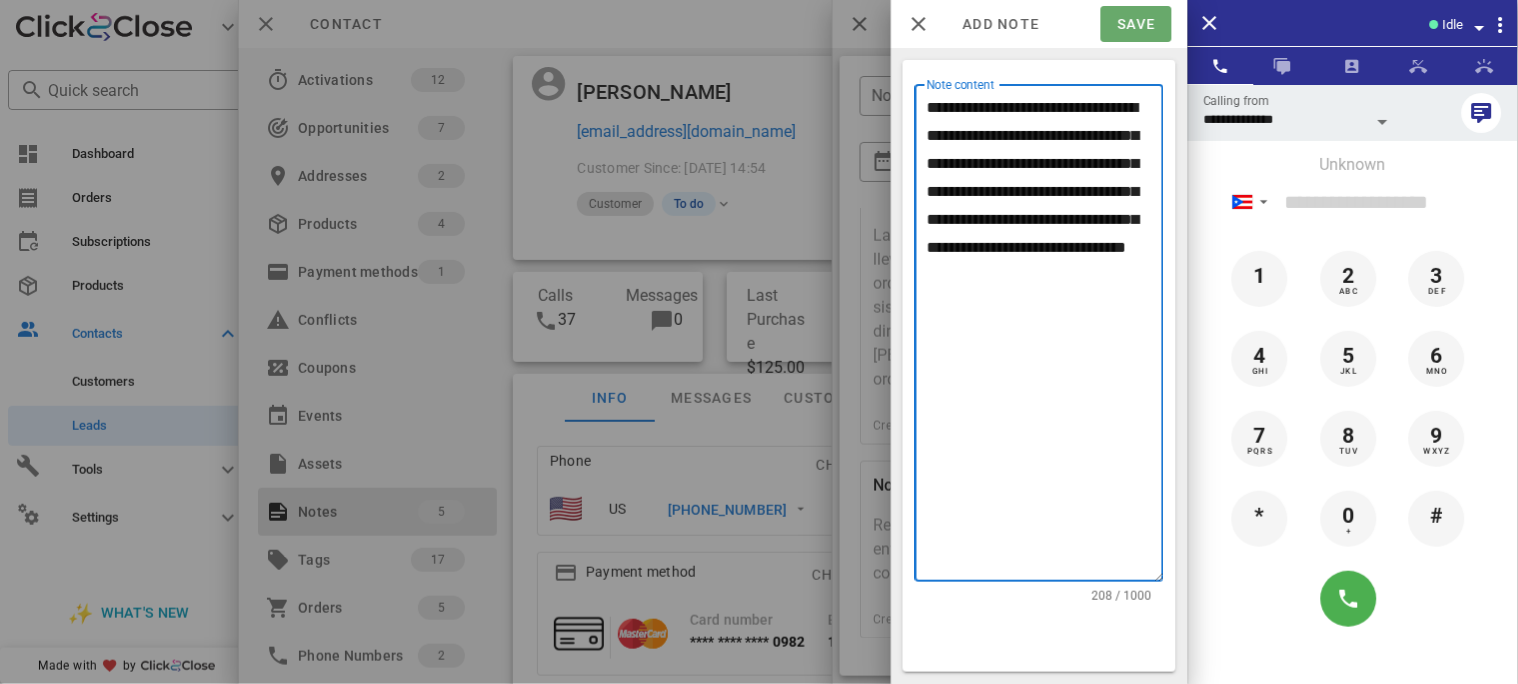 click on "Save" at bounding box center [1136, 24] 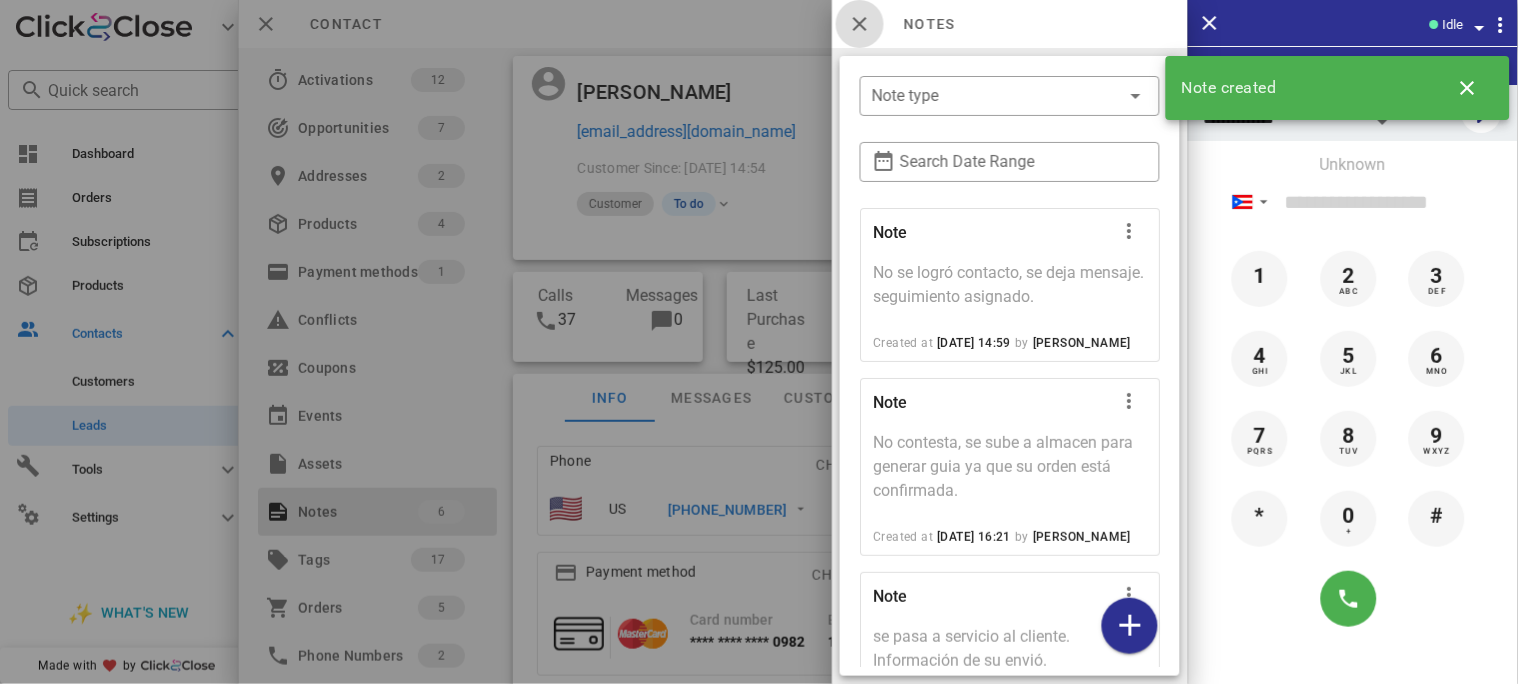 click at bounding box center (860, 24) 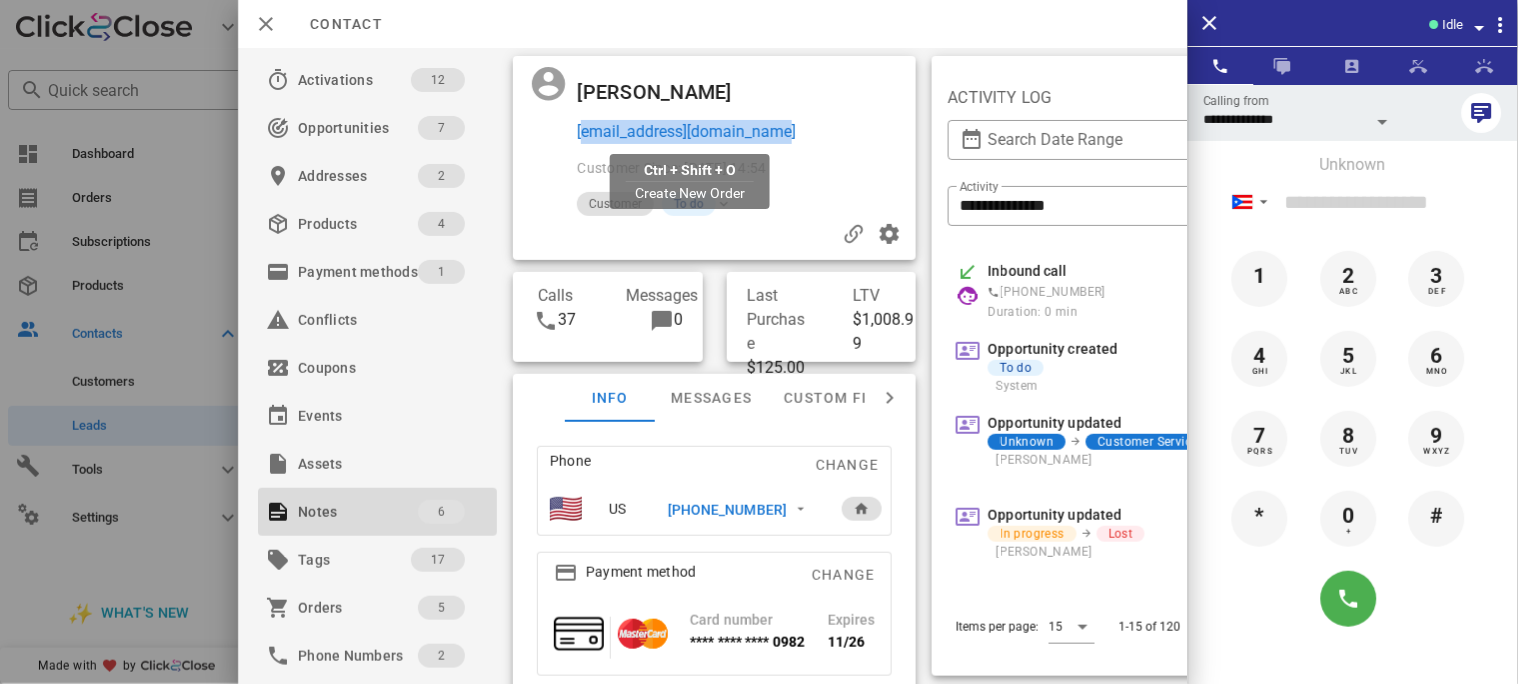 drag, startPoint x: 827, startPoint y: 130, endPoint x: 576, endPoint y: 136, distance: 251.0717 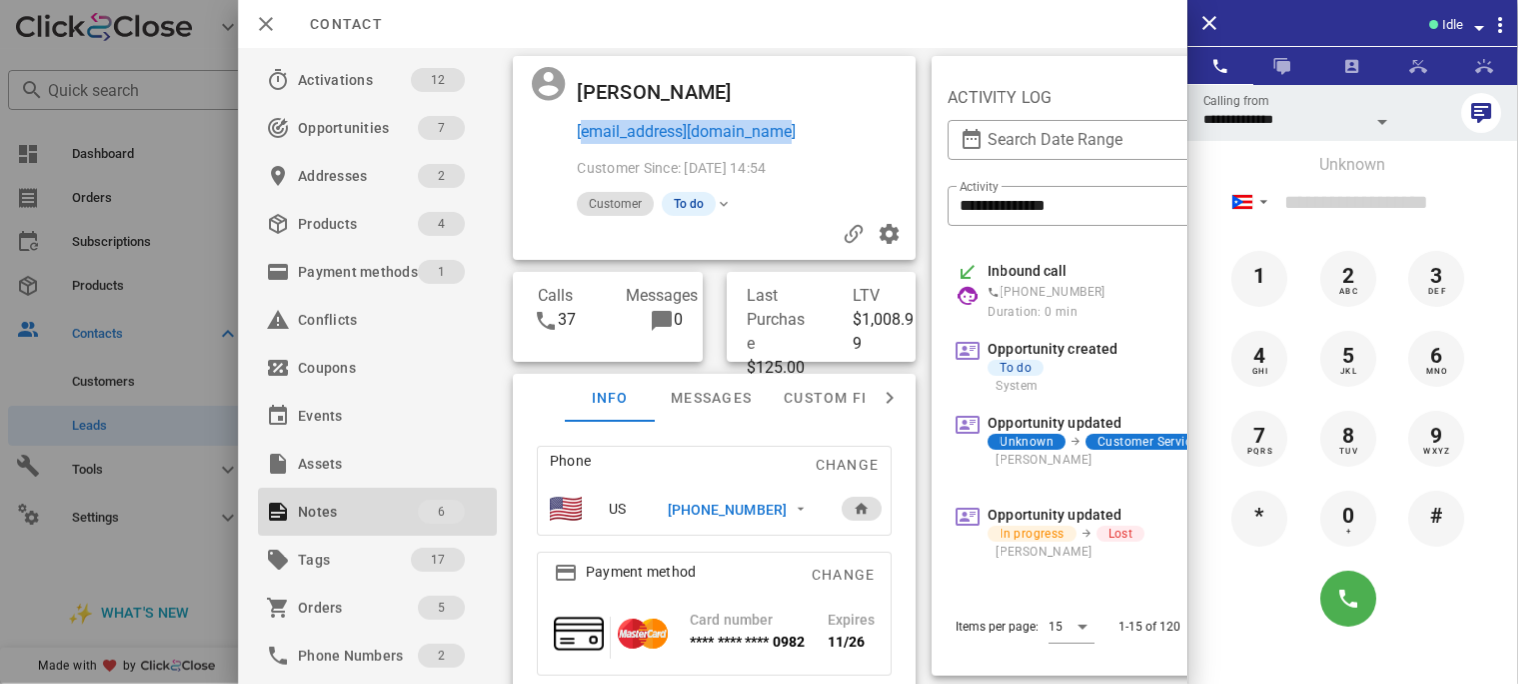 copy on "[EMAIL_ADDRESS][DOMAIN_NAME]" 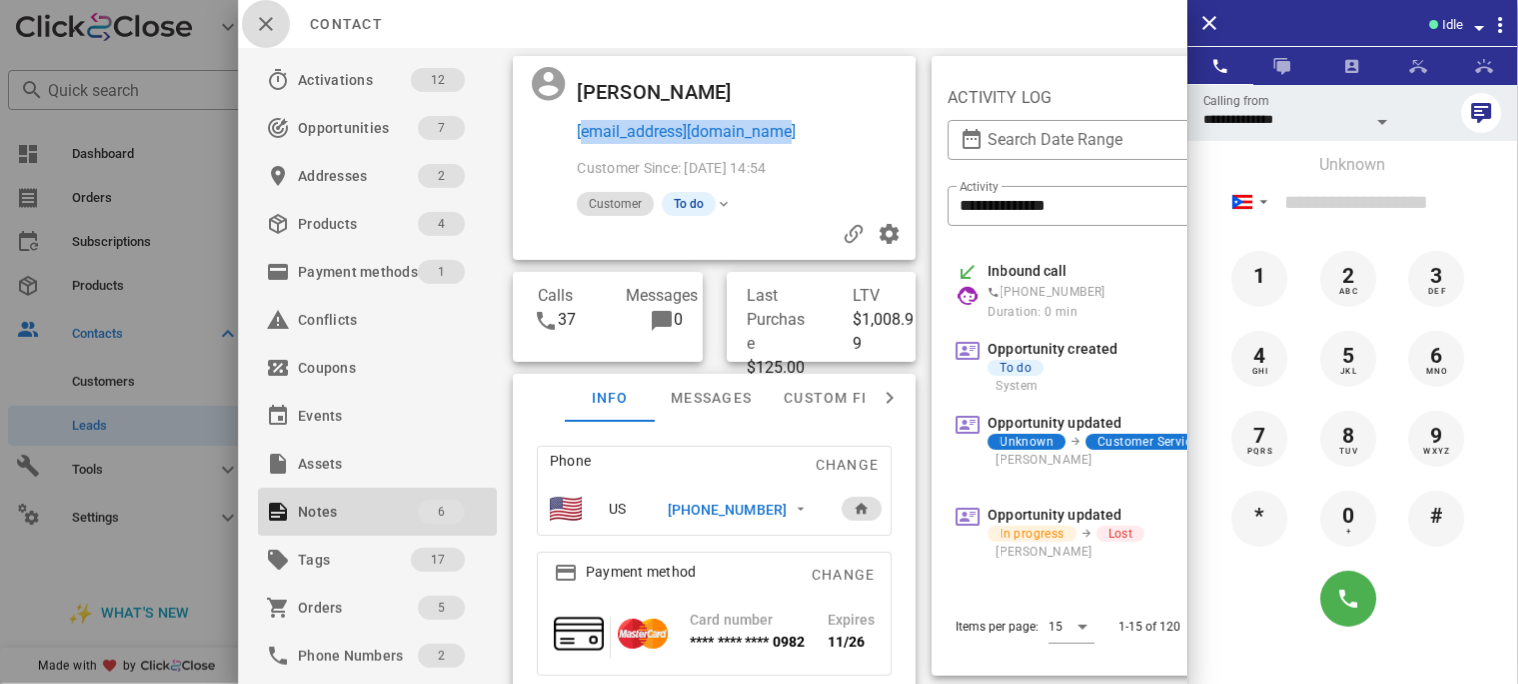 click at bounding box center (266, 24) 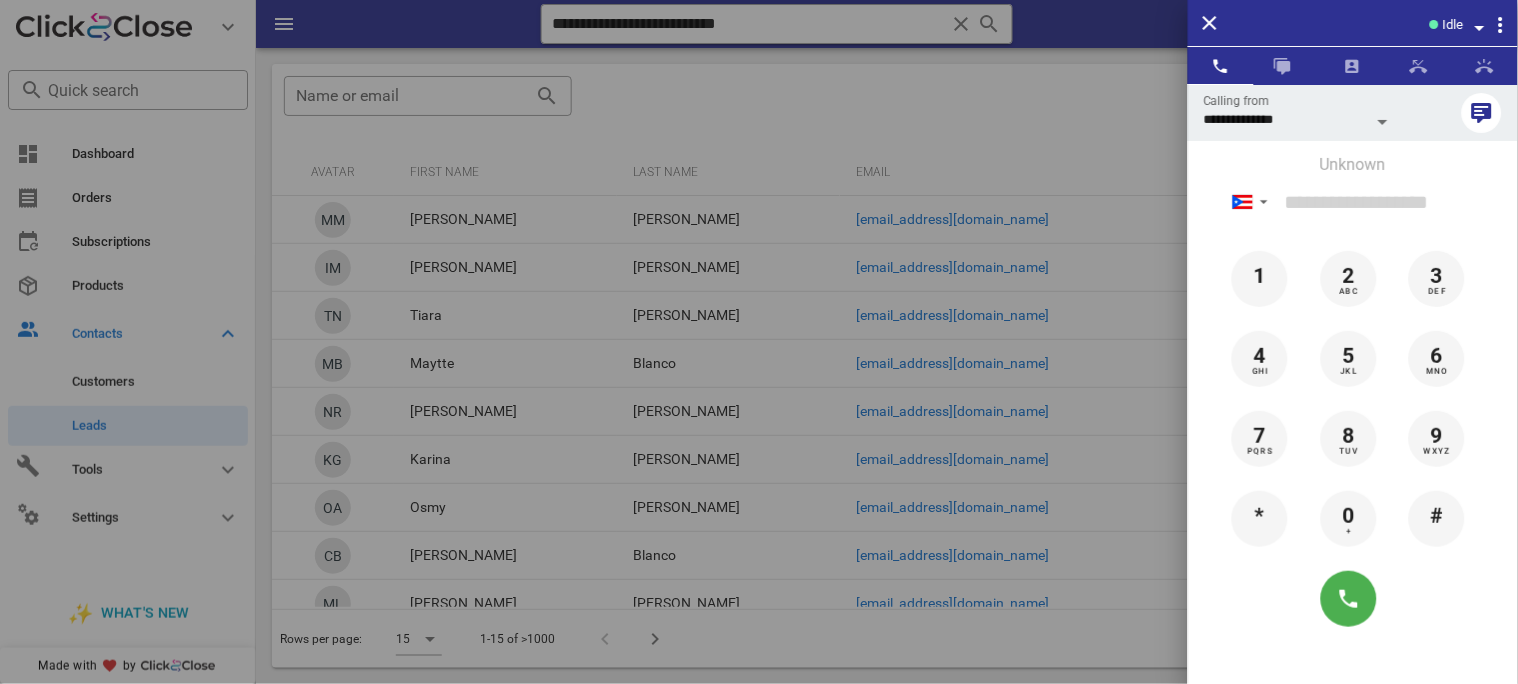 click at bounding box center [759, 342] 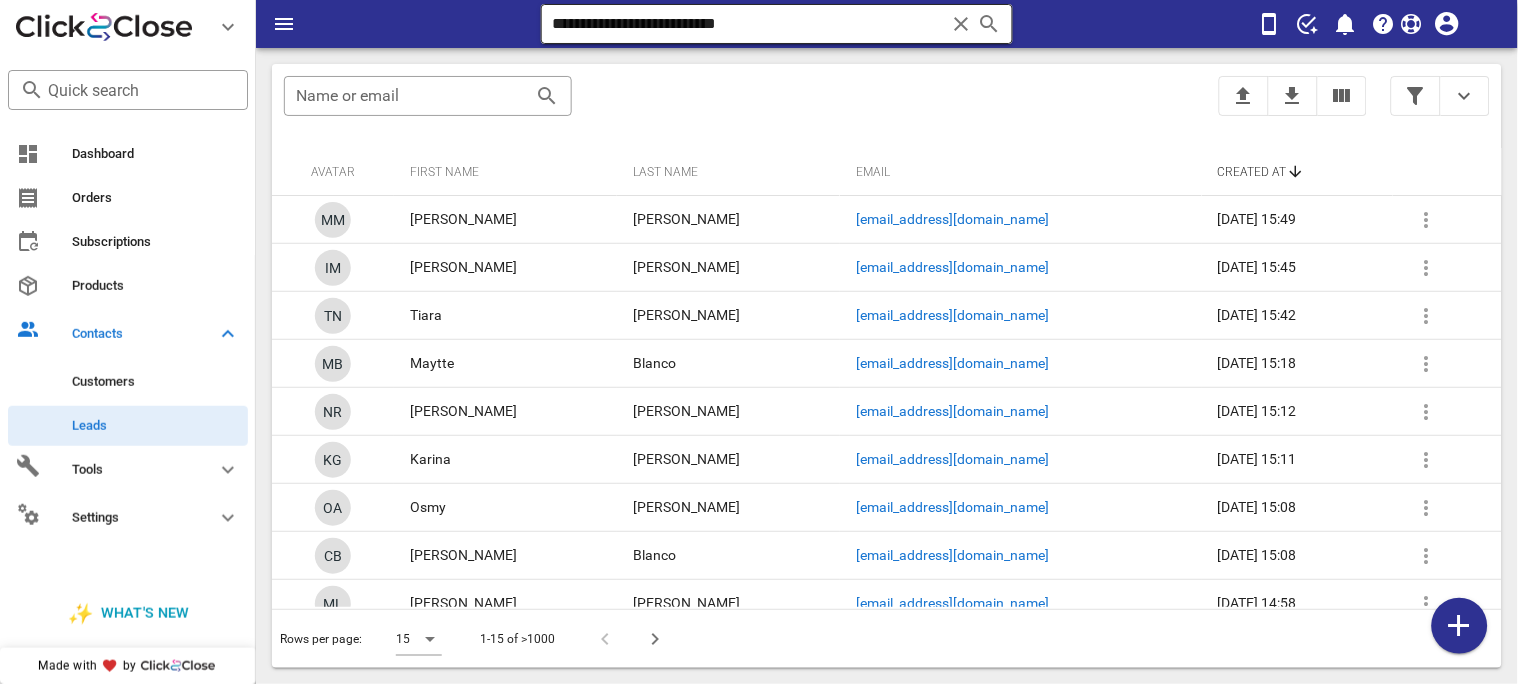 click at bounding box center [961, 24] 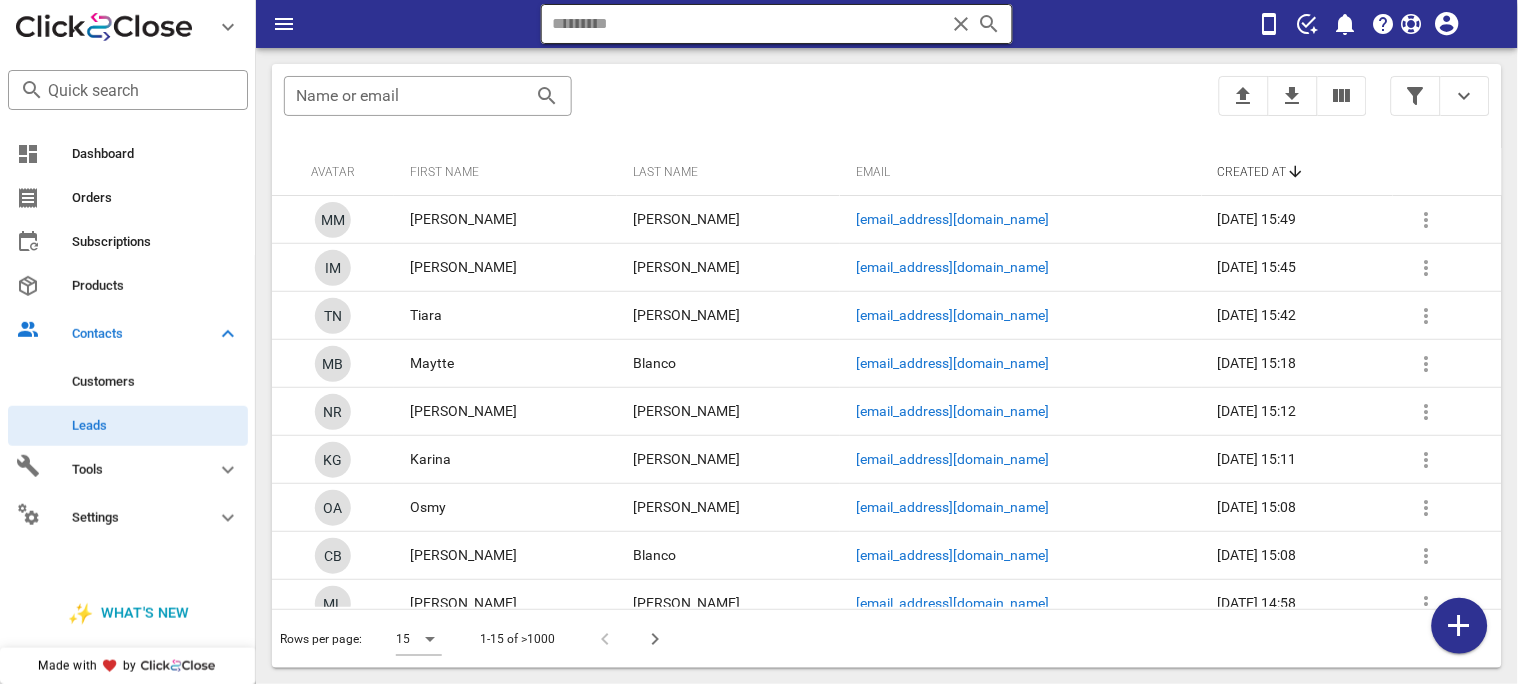 click at bounding box center [961, 24] 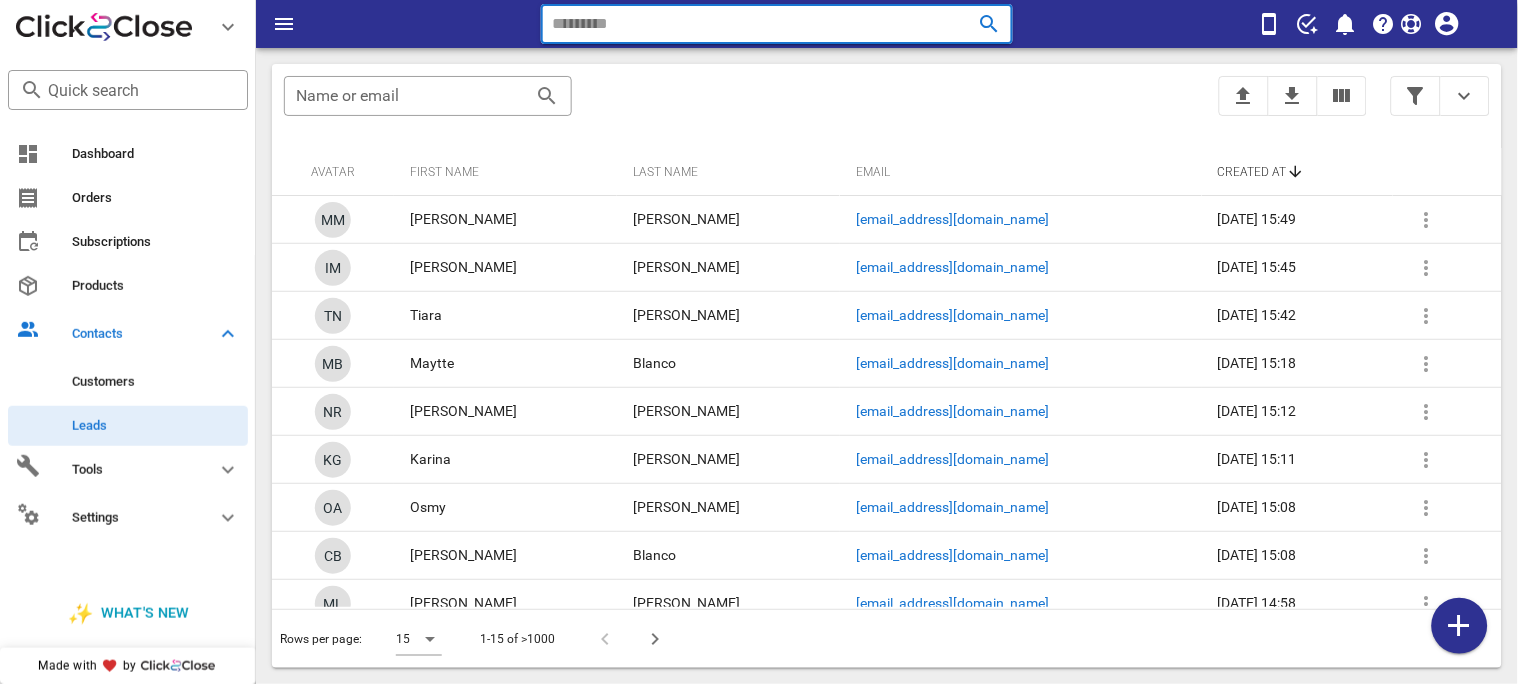 paste on "**********" 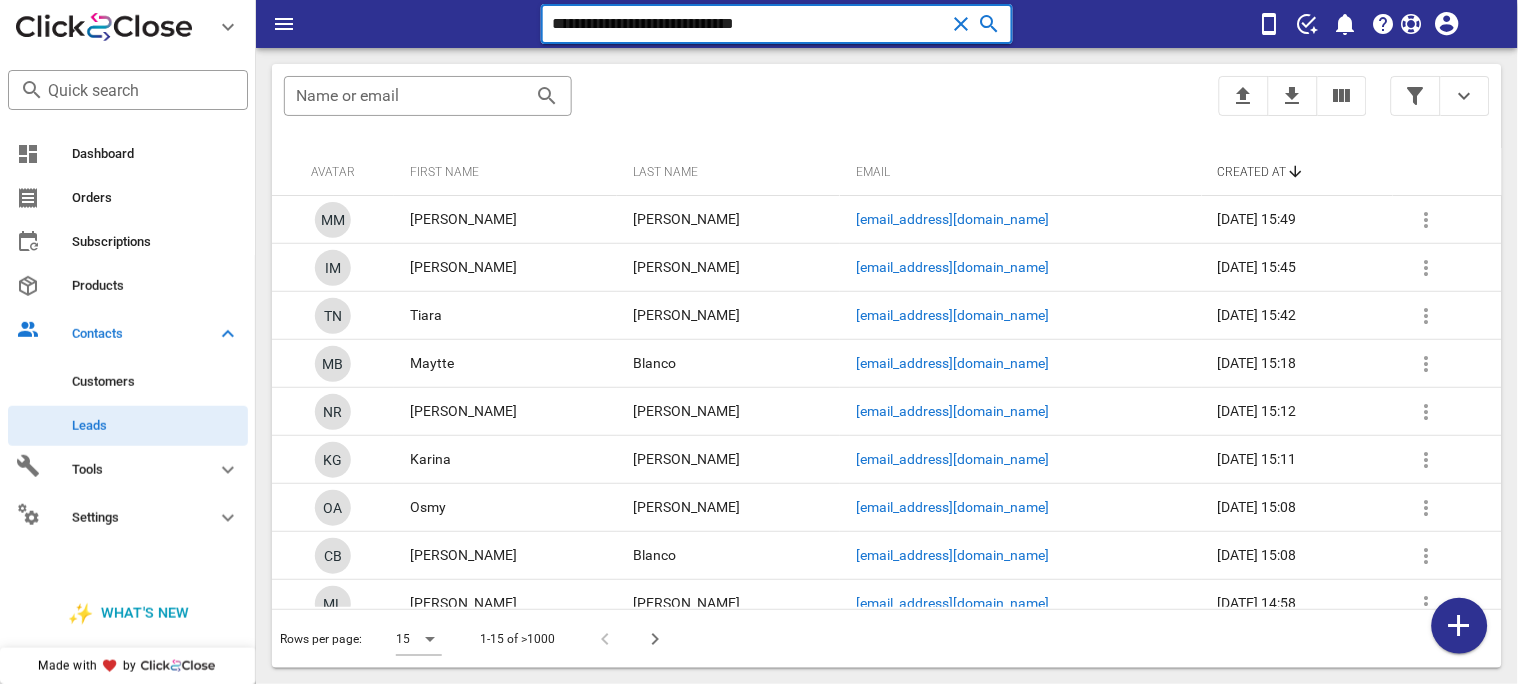 type on "**********" 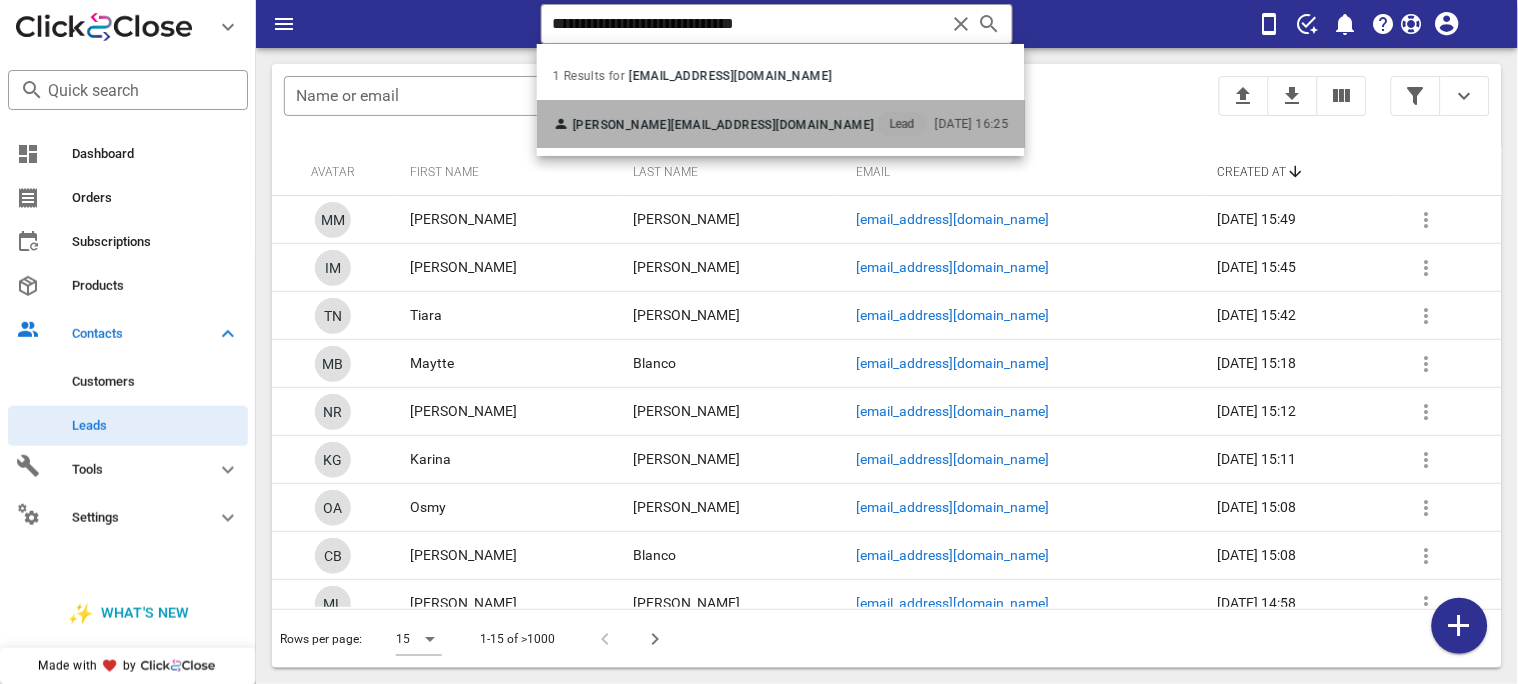 click on "[EMAIL_ADDRESS][DOMAIN_NAME]" at bounding box center (772, 125) 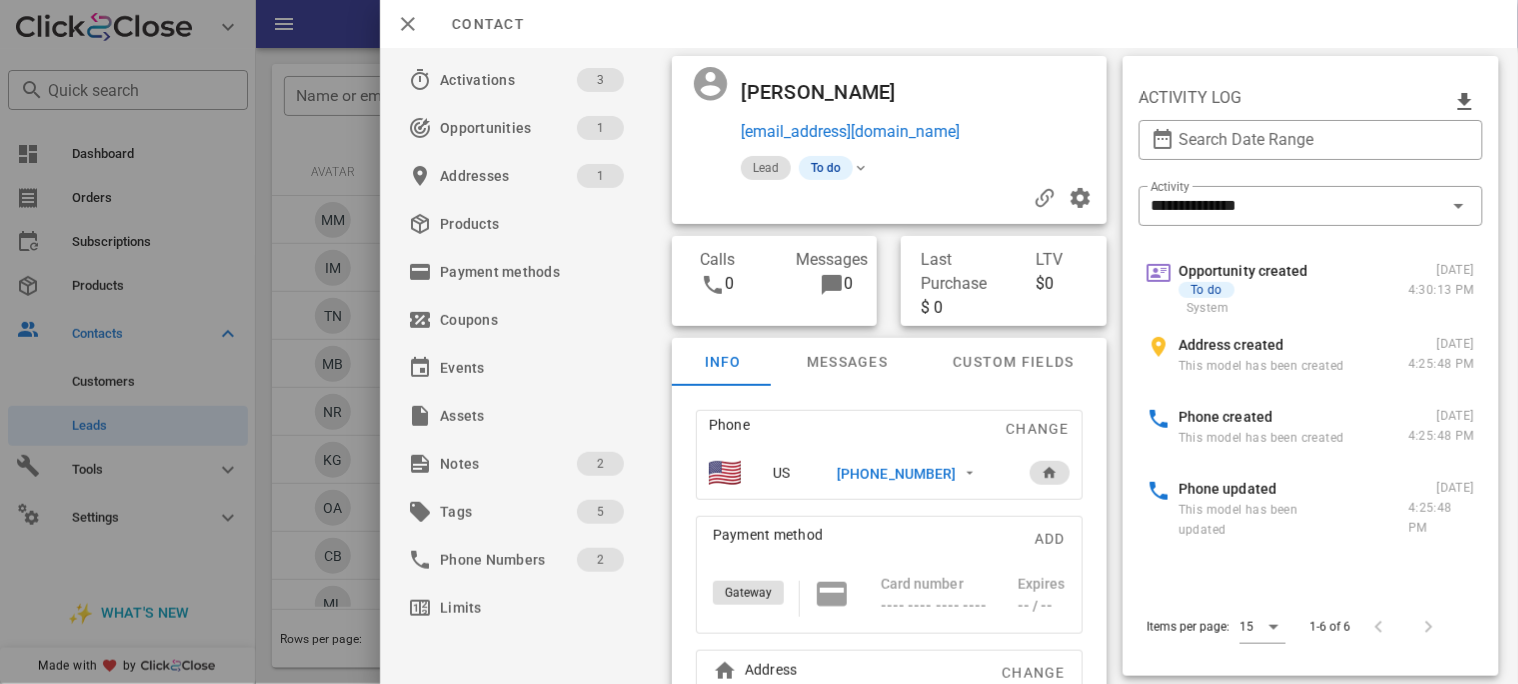 click on "[PHONE_NUMBER]" at bounding box center (895, 474) 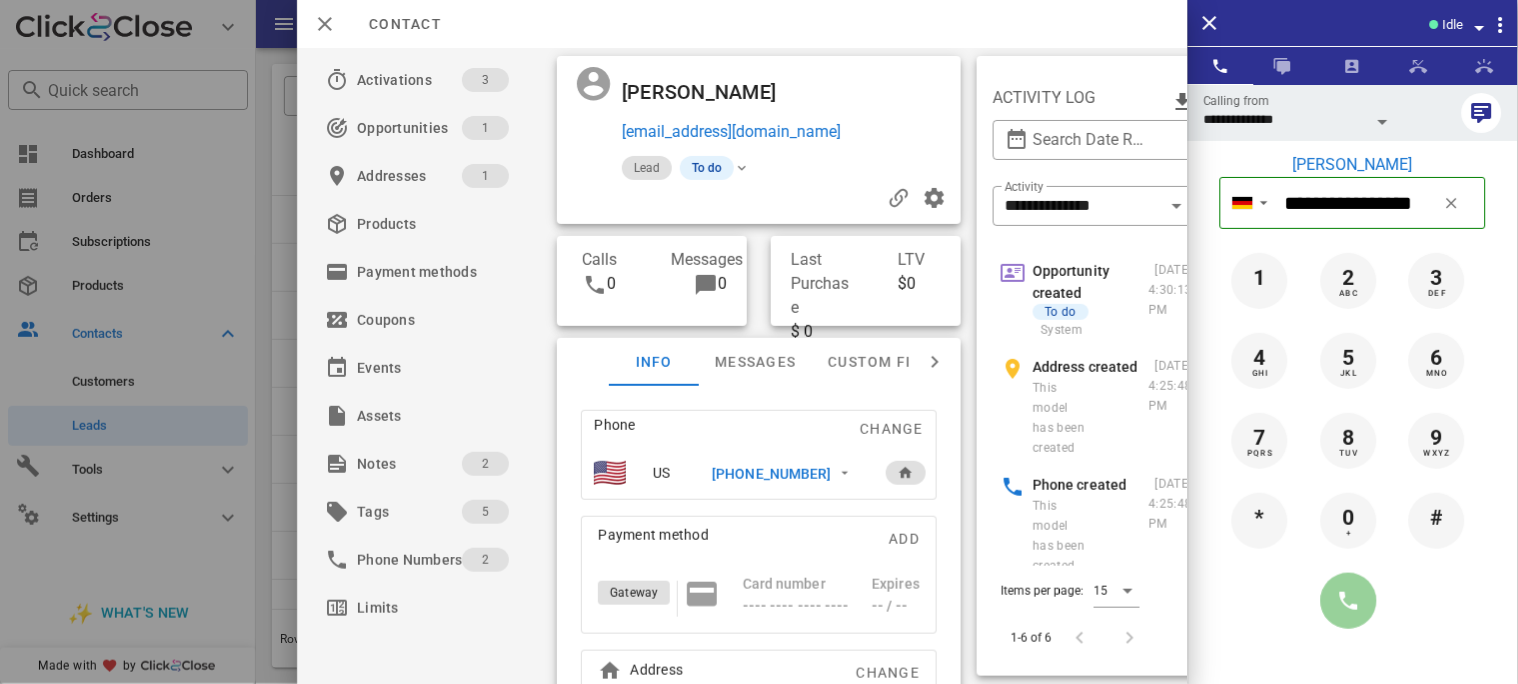 click at bounding box center [1349, 601] 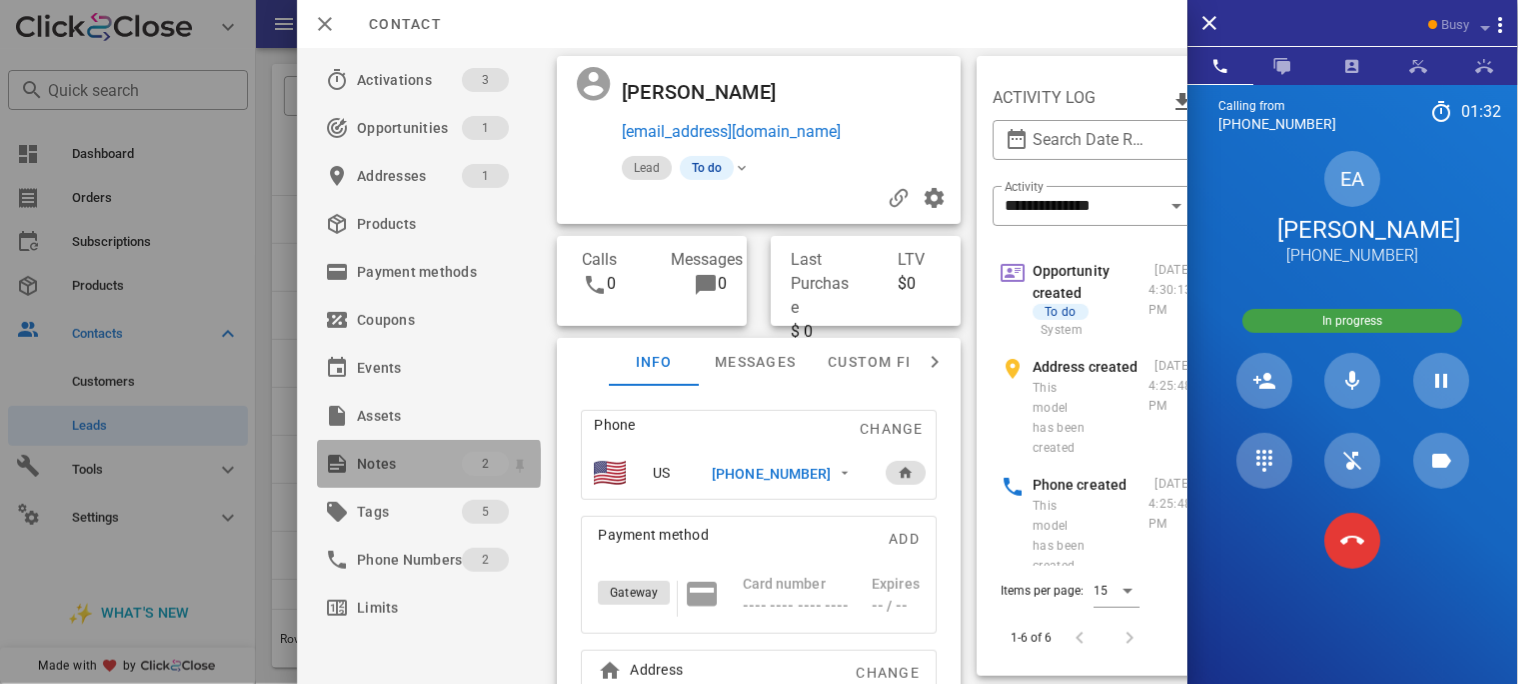 click on "Notes" at bounding box center (409, 464) 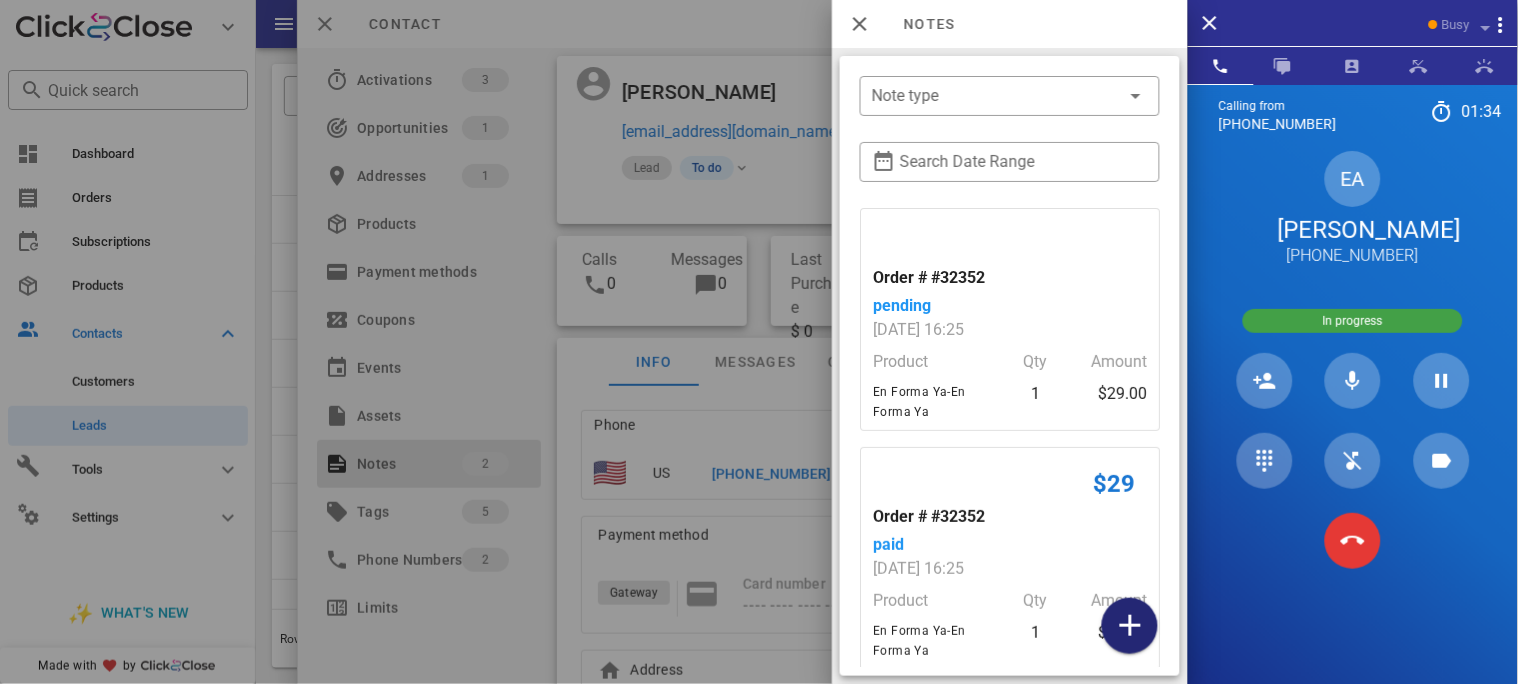 click at bounding box center [1130, 626] 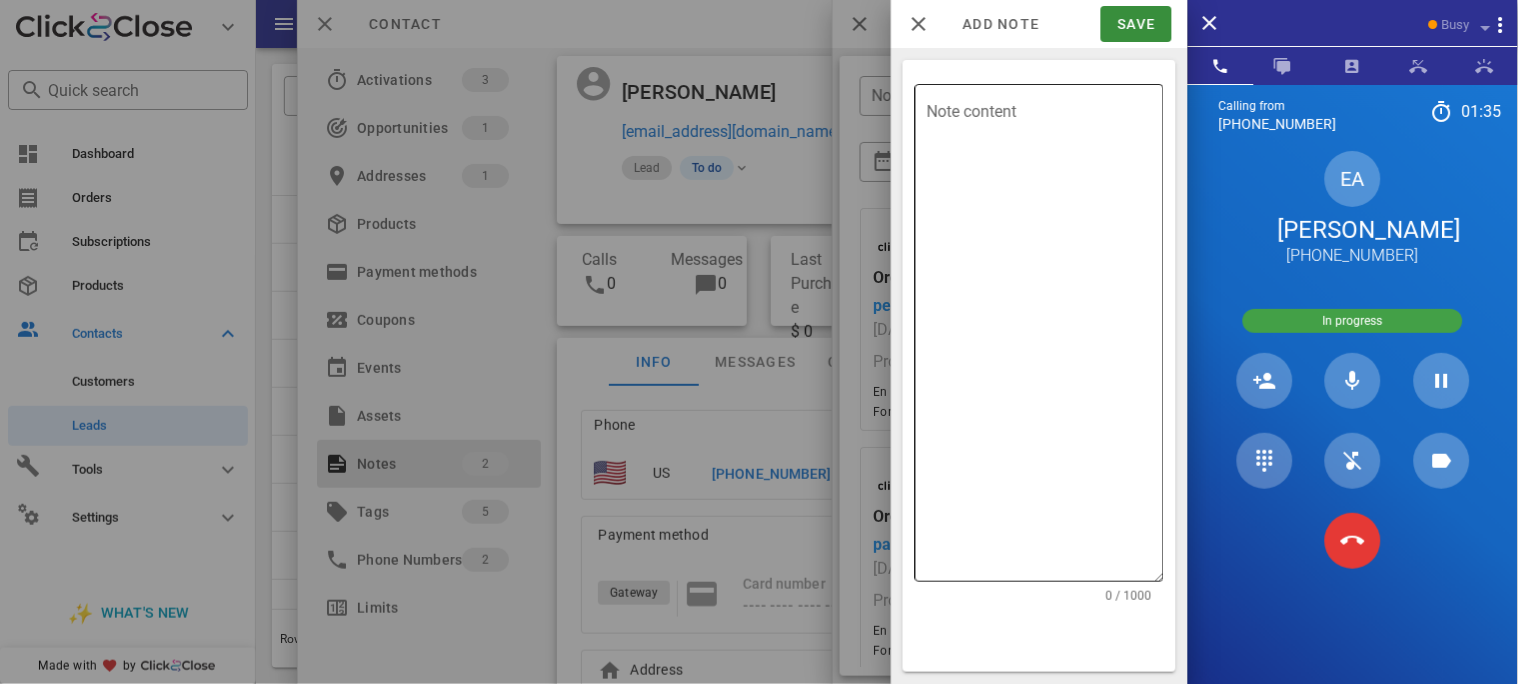 click on "Note content" at bounding box center (1045, 338) 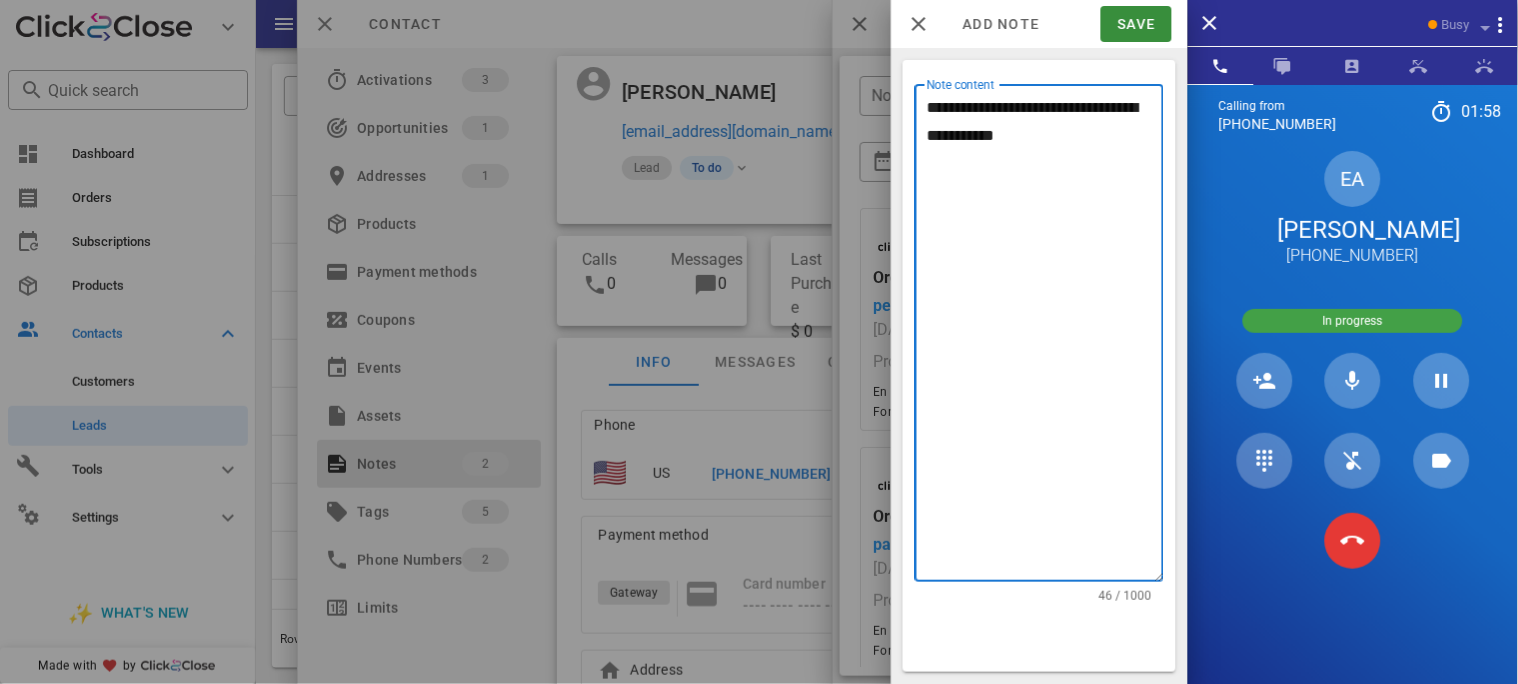 type on "**********" 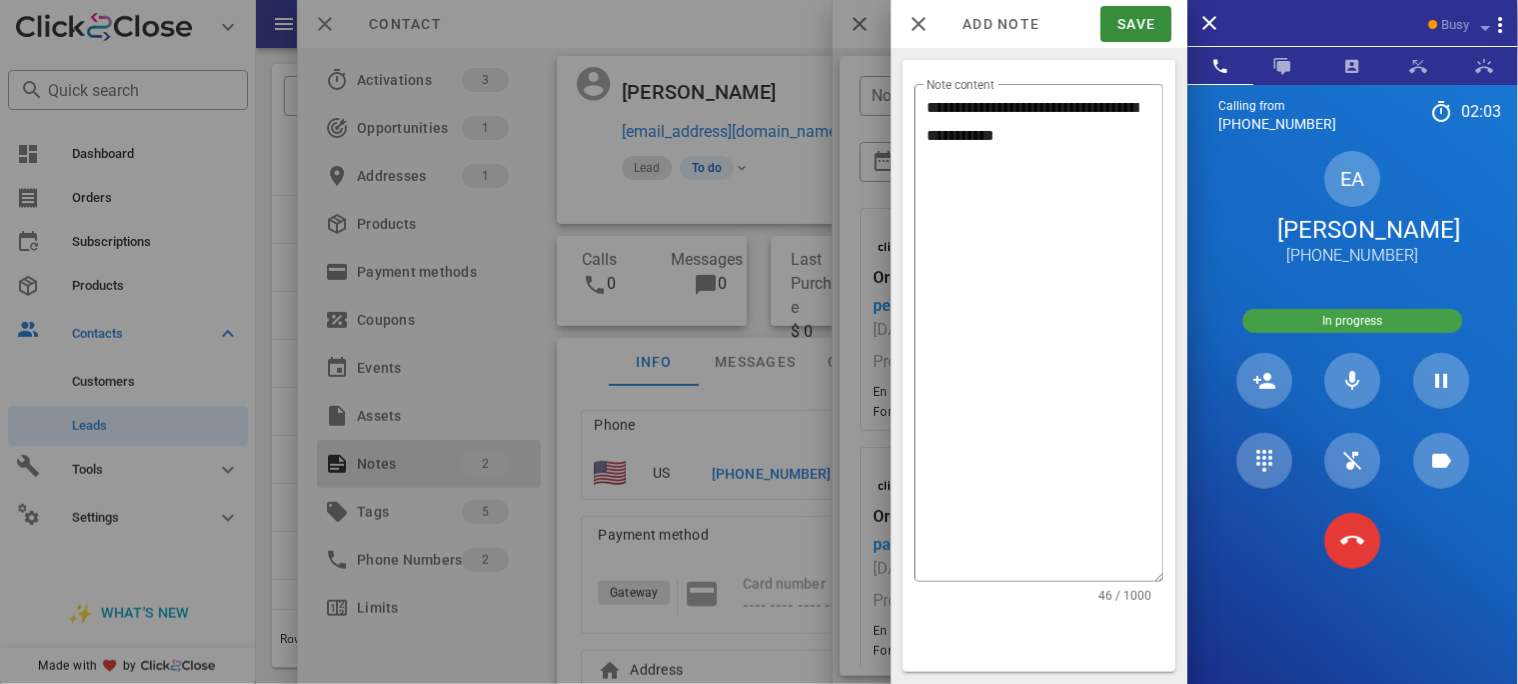 click at bounding box center (759, 342) 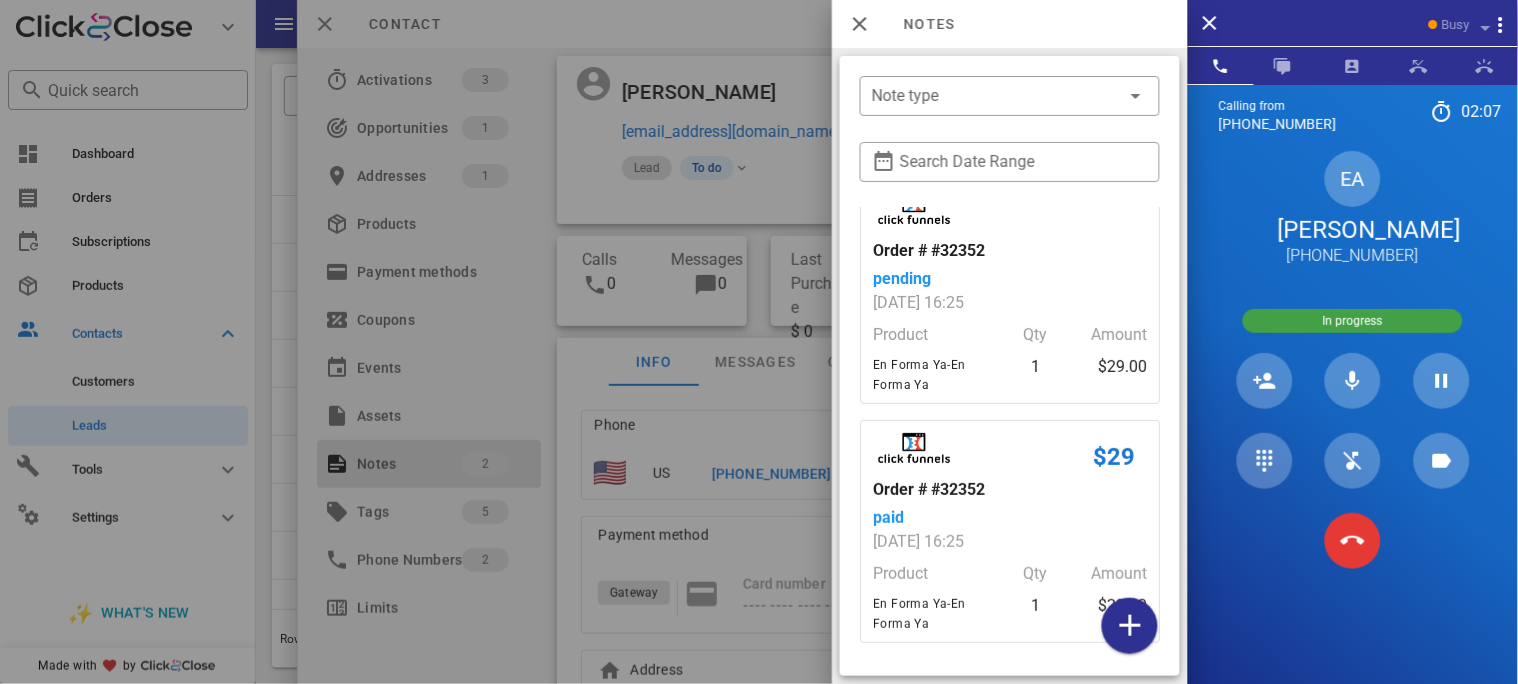 scroll, scrollTop: 75, scrollLeft: 0, axis: vertical 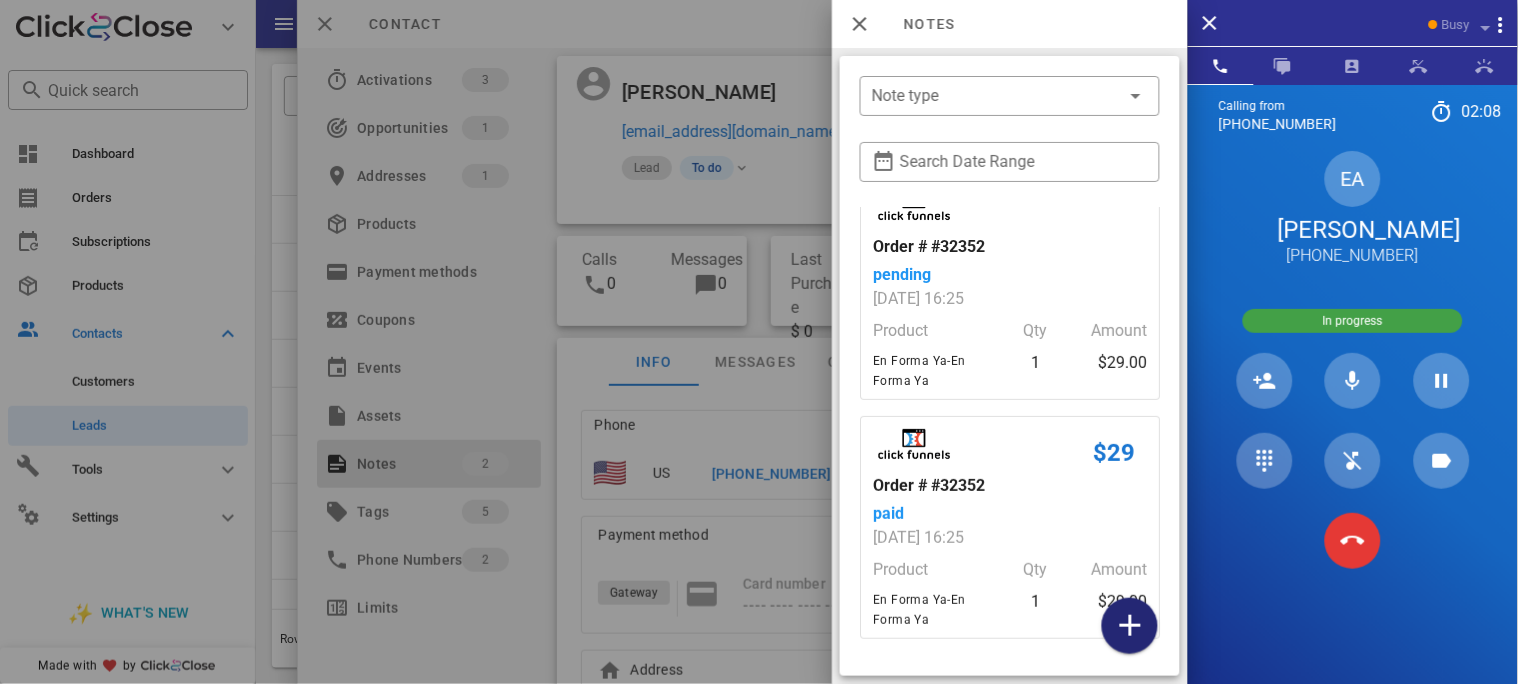 click at bounding box center [1130, 626] 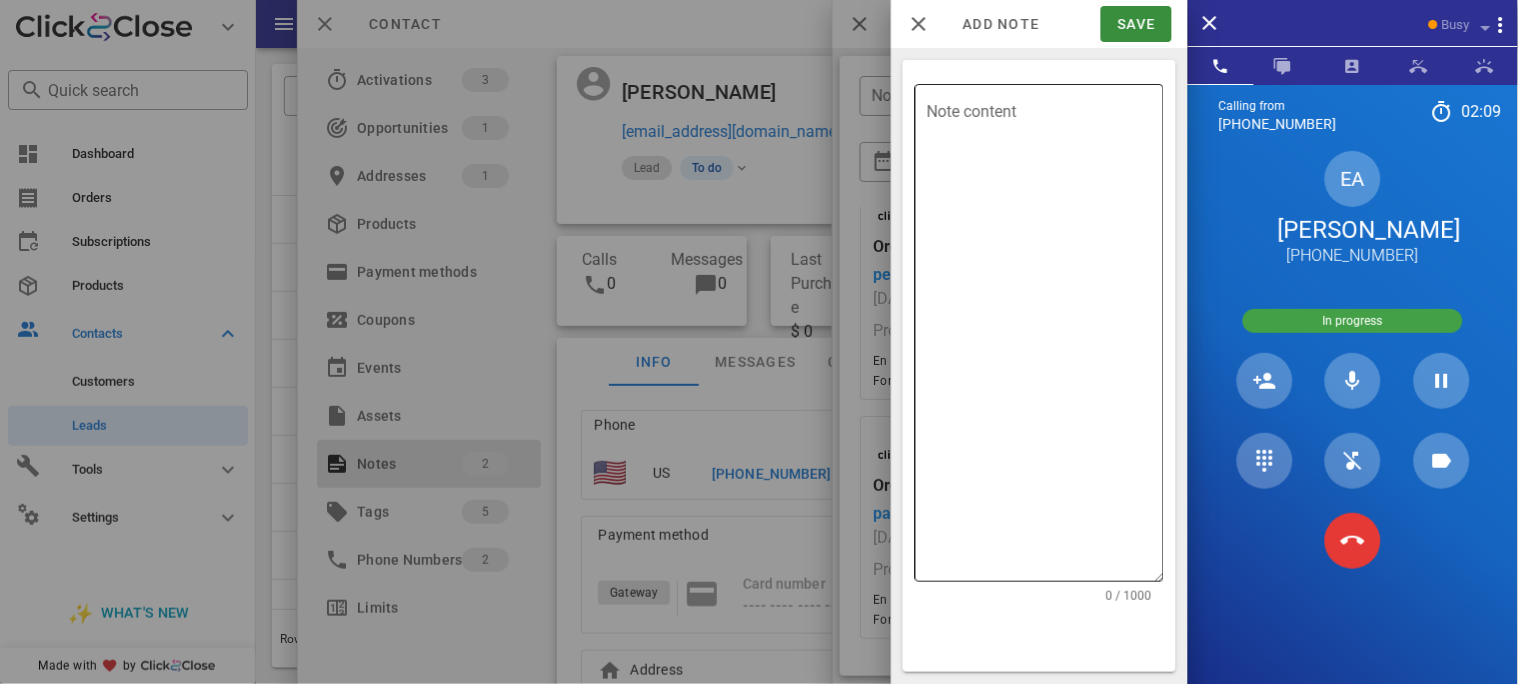 click on "Note content" at bounding box center (1045, 338) 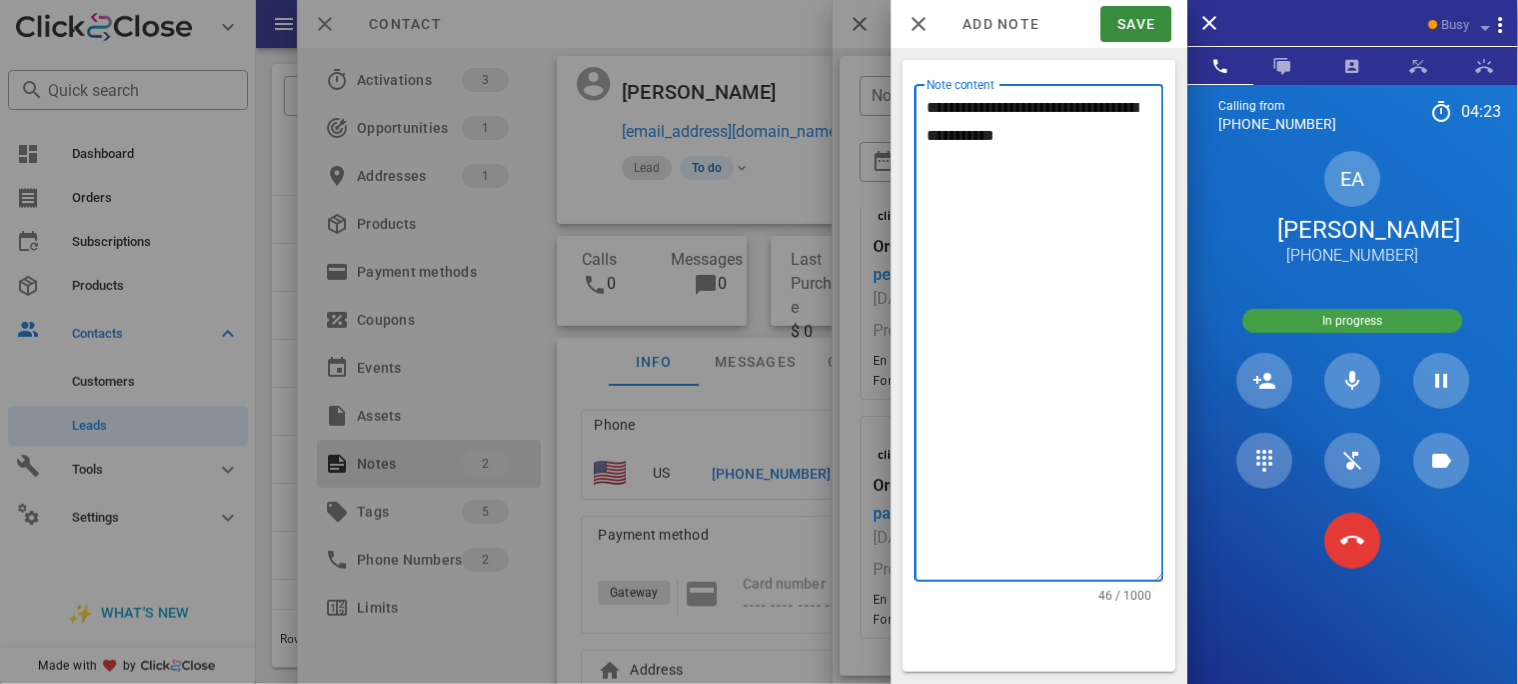 type on "**********" 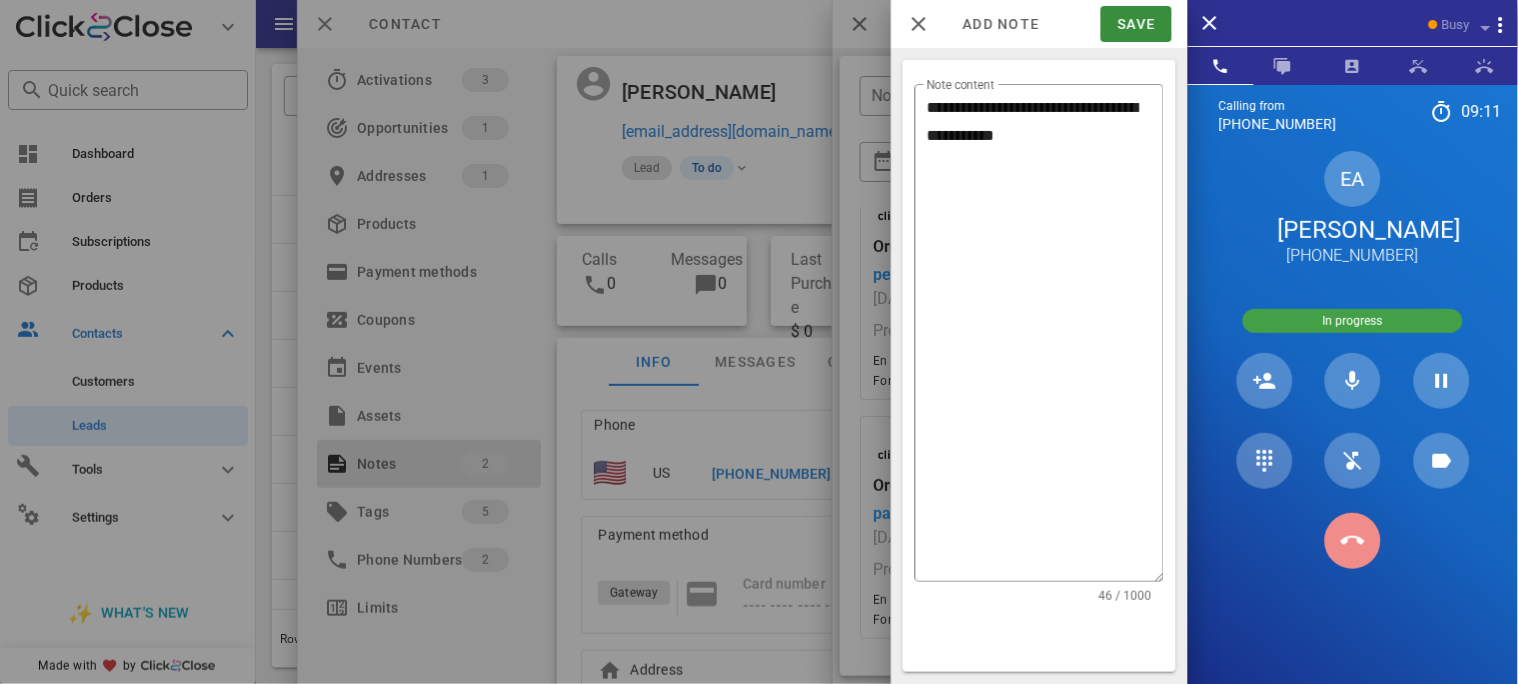 click at bounding box center (1353, 541) 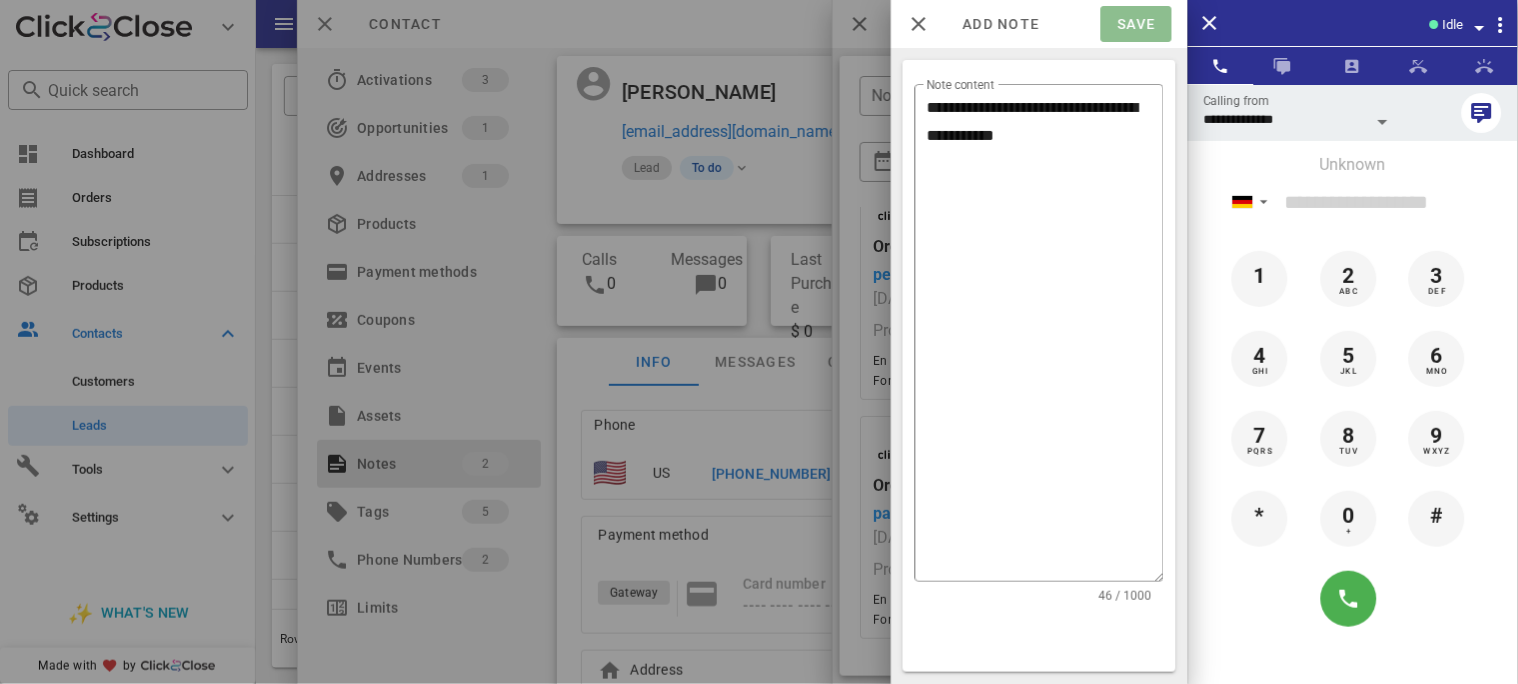 click on "Save" at bounding box center [1136, 24] 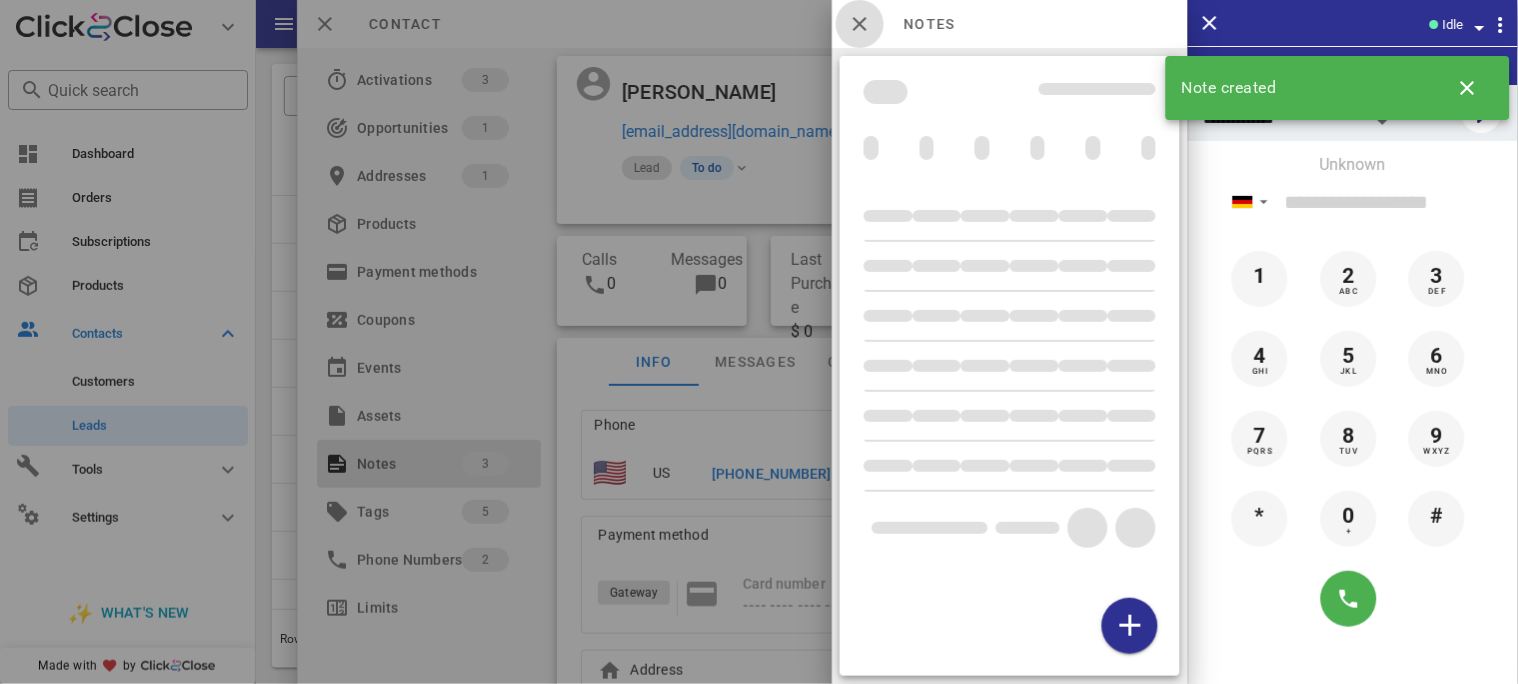 click at bounding box center [860, 24] 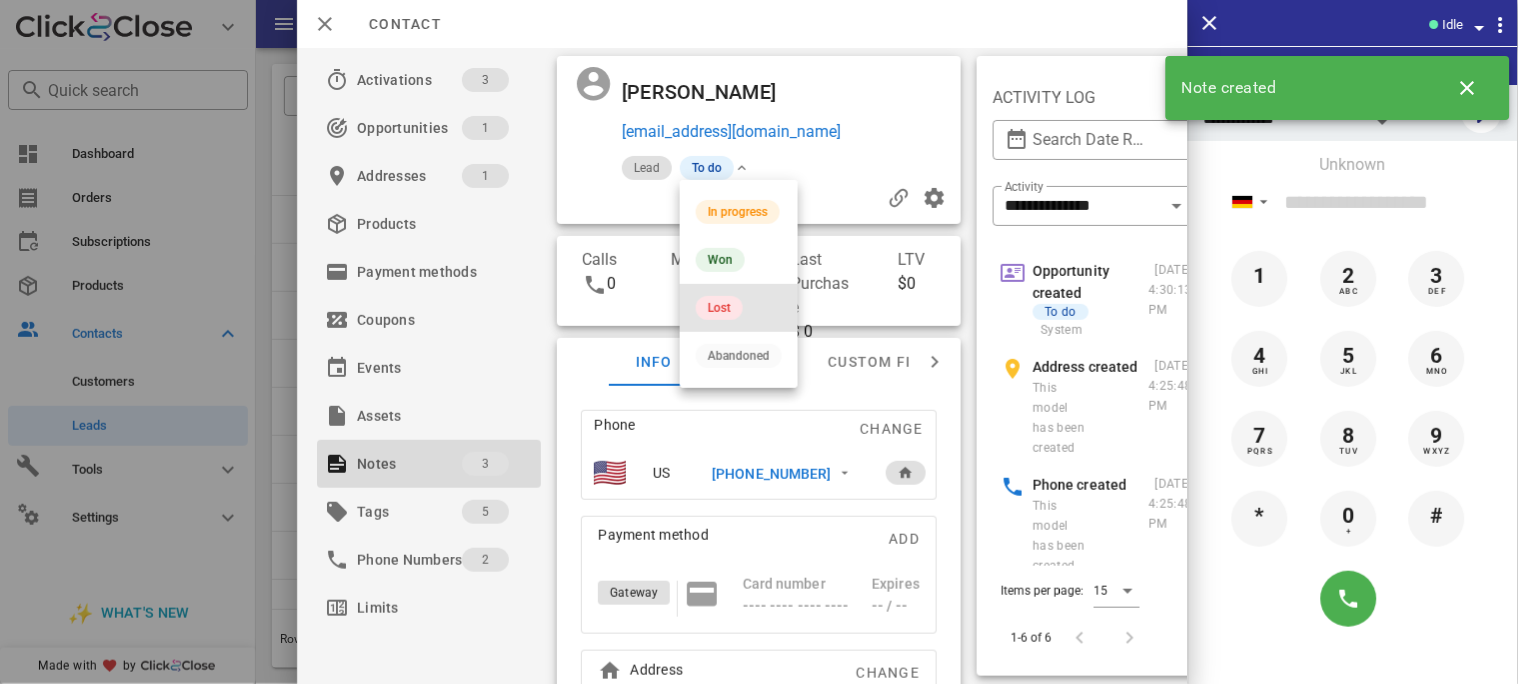 click on "Lost" at bounding box center (719, 308) 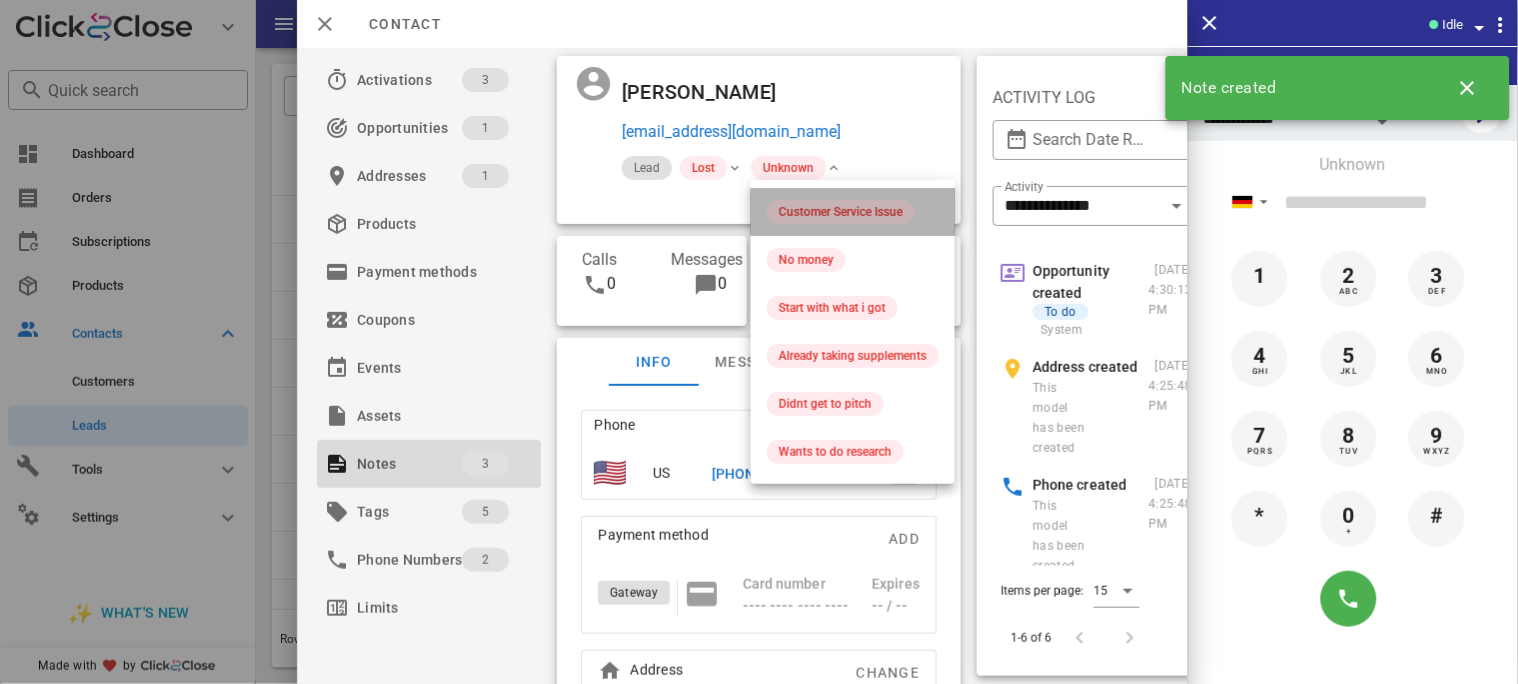 click on "Customer Service Issue" at bounding box center [841, 212] 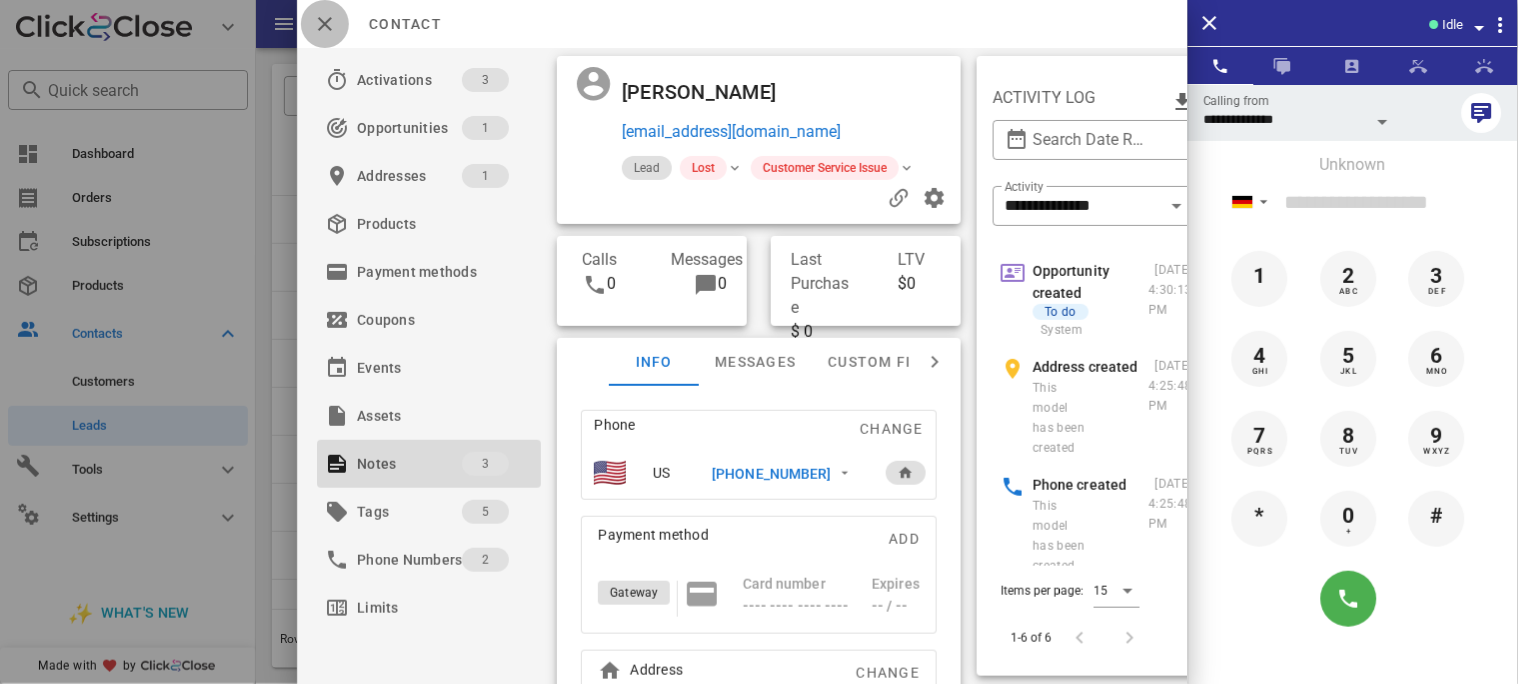 click at bounding box center [325, 24] 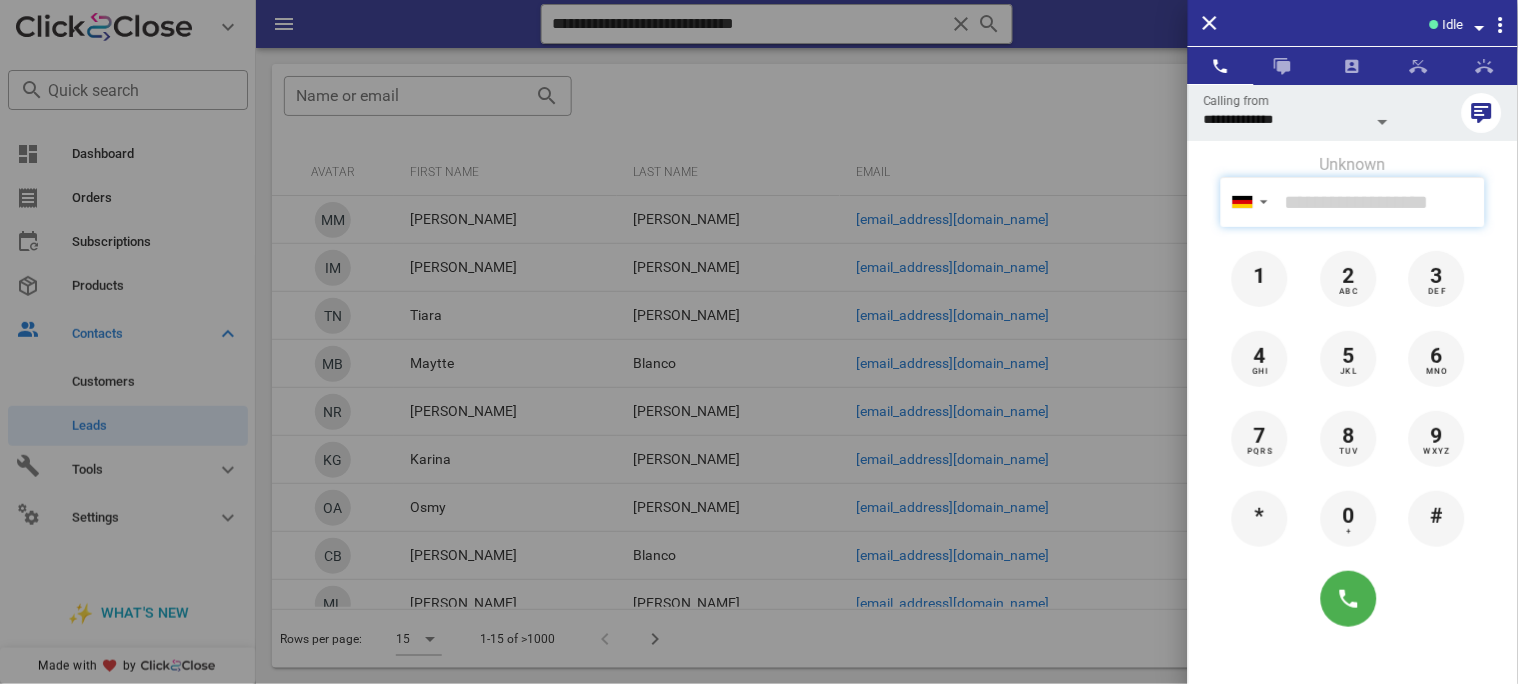click at bounding box center (1381, 202) 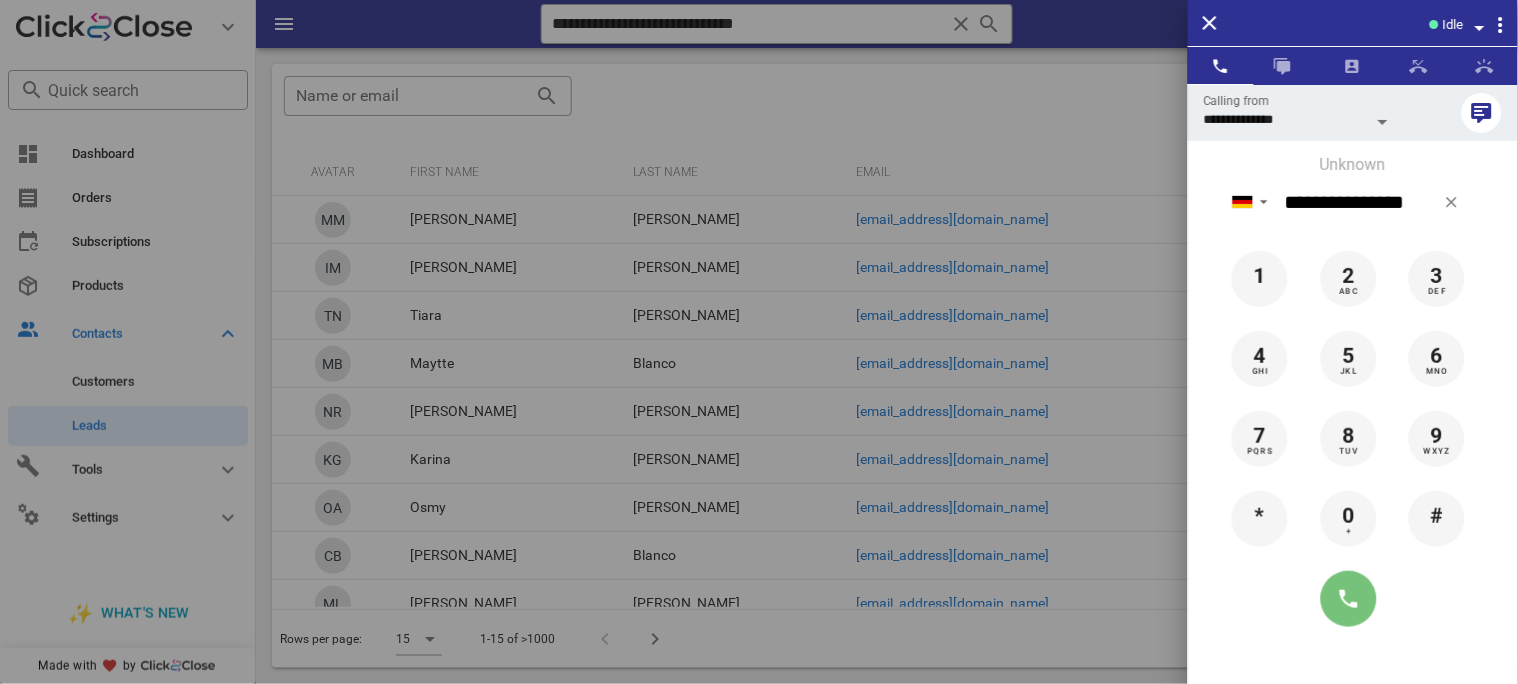 click at bounding box center [1349, 599] 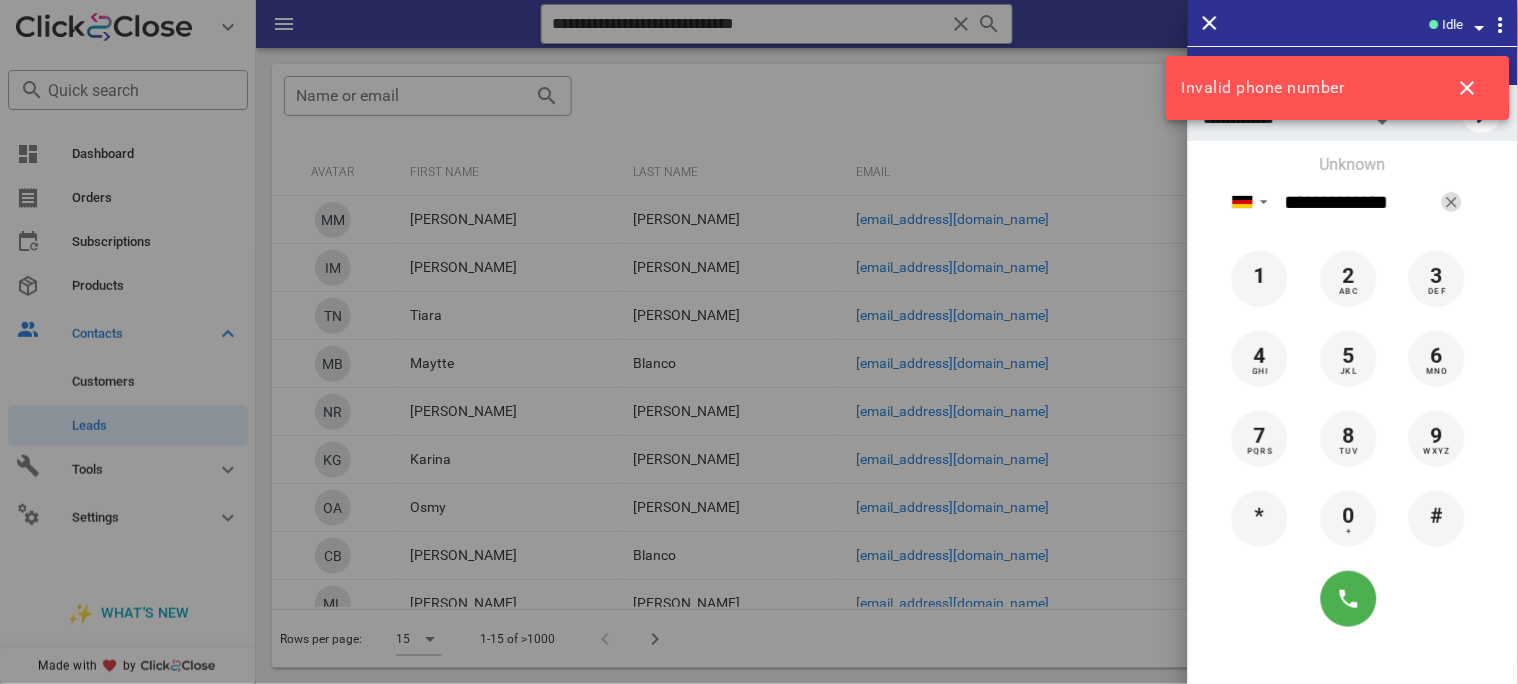 click at bounding box center [1452, 202] 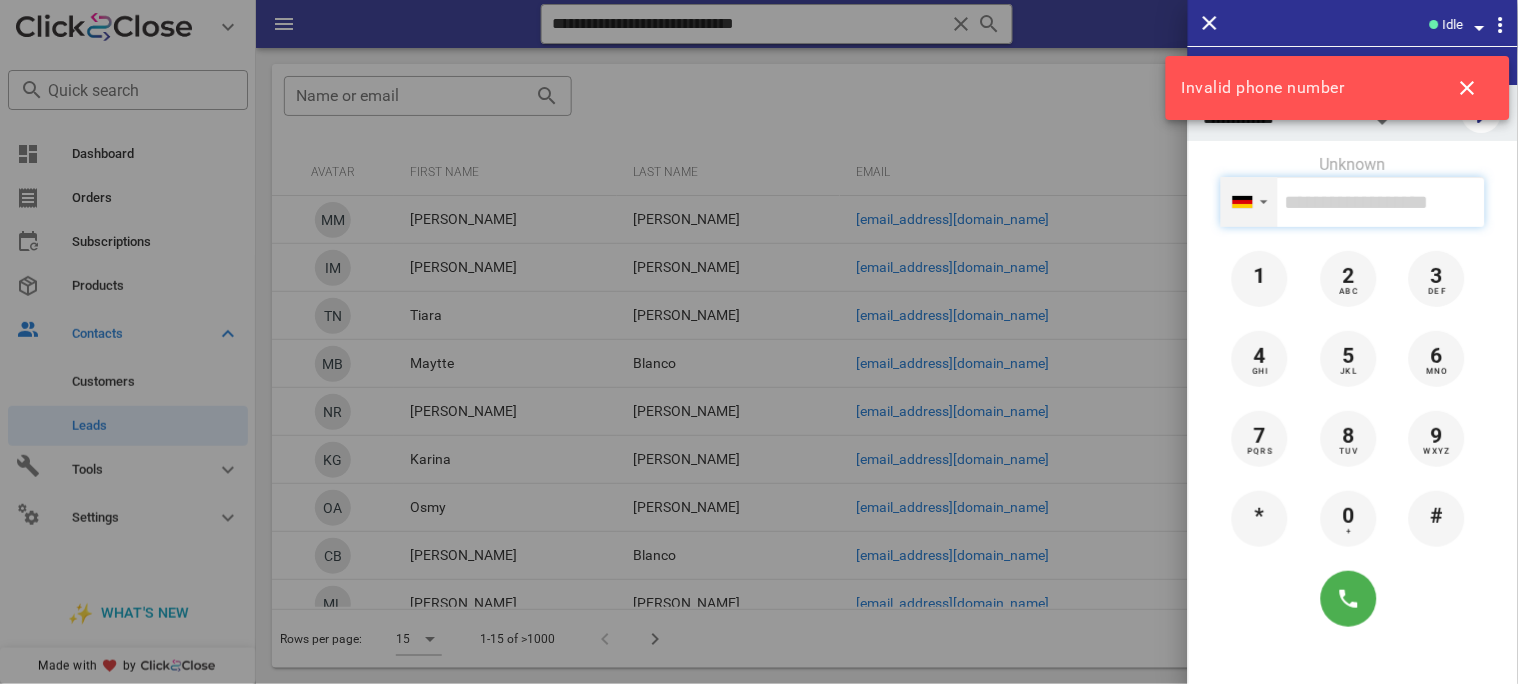 click on "▼" at bounding box center [1264, 202] 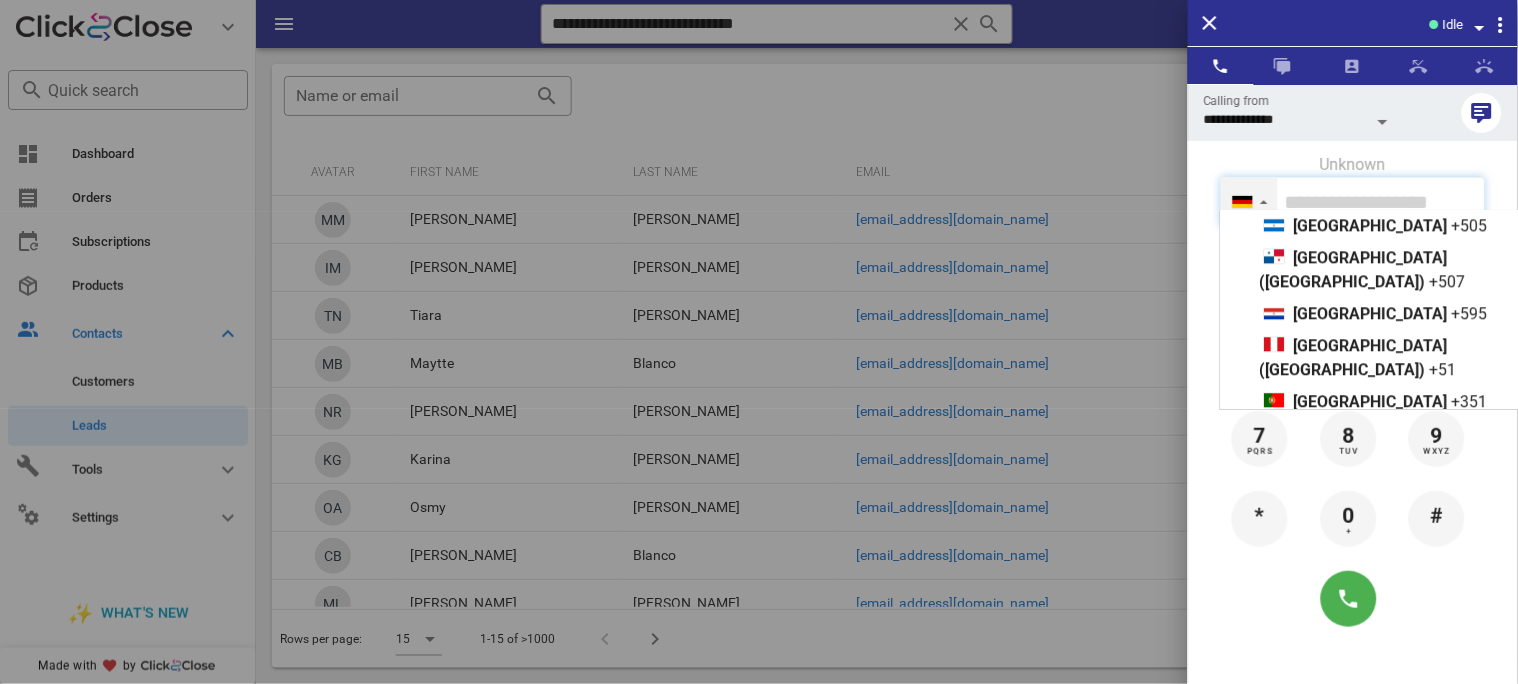 scroll, scrollTop: 1074, scrollLeft: 0, axis: vertical 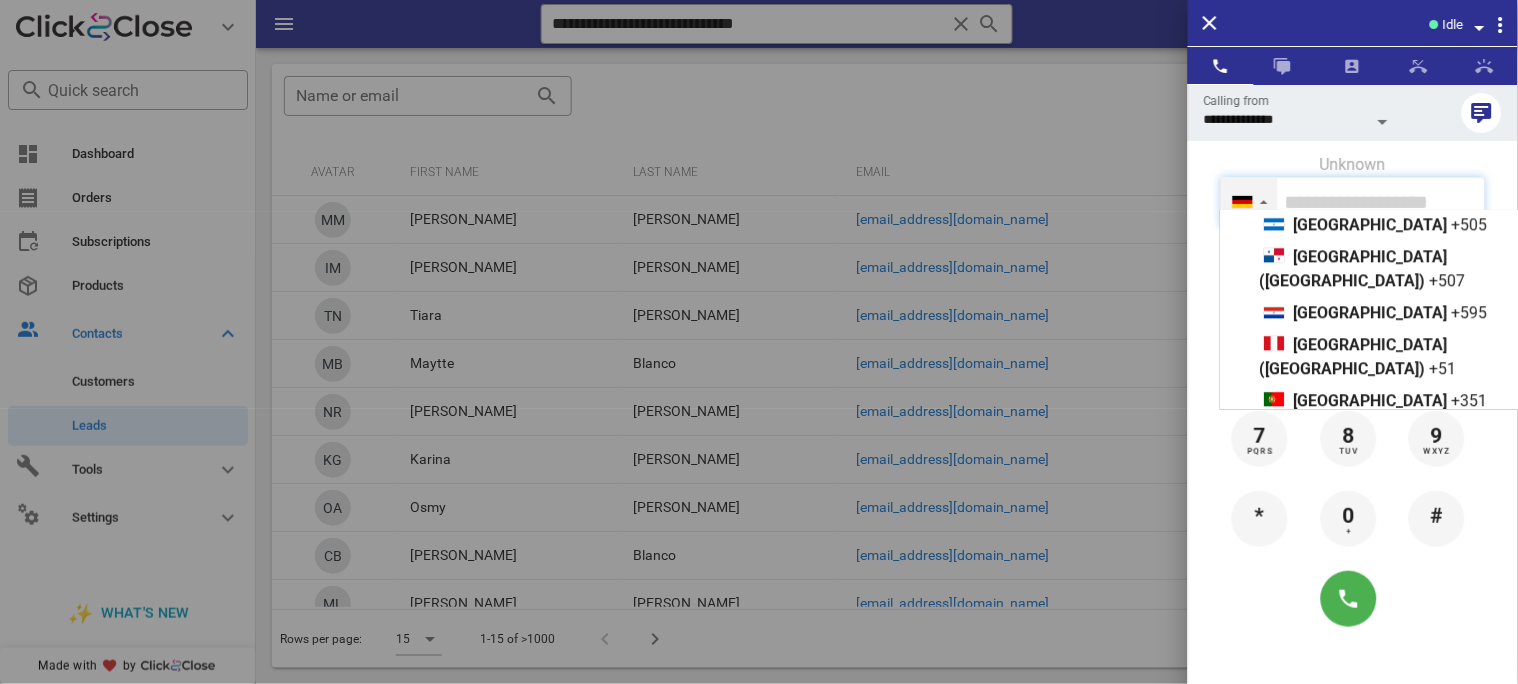 click on "[GEOGRAPHIC_DATA]" at bounding box center [1371, 632] 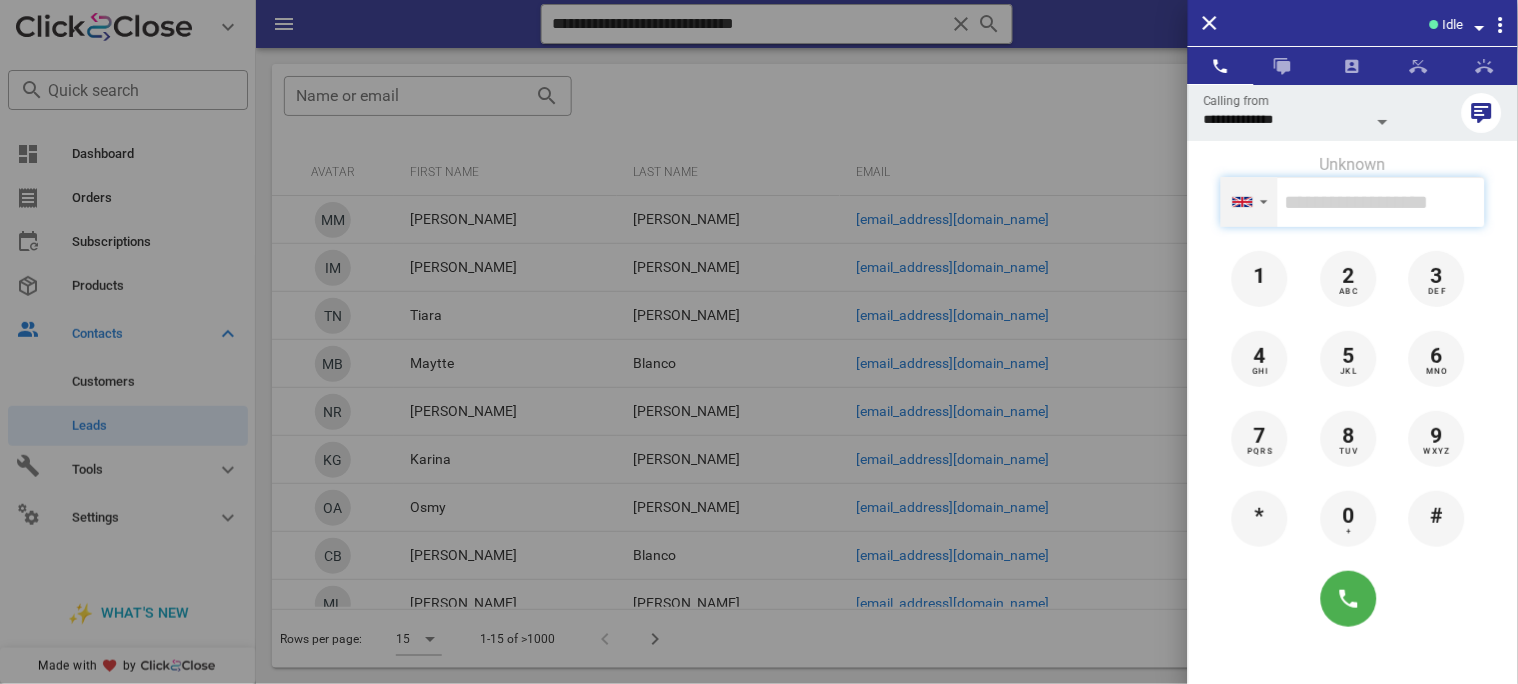 click on "▼" at bounding box center (1264, 202) 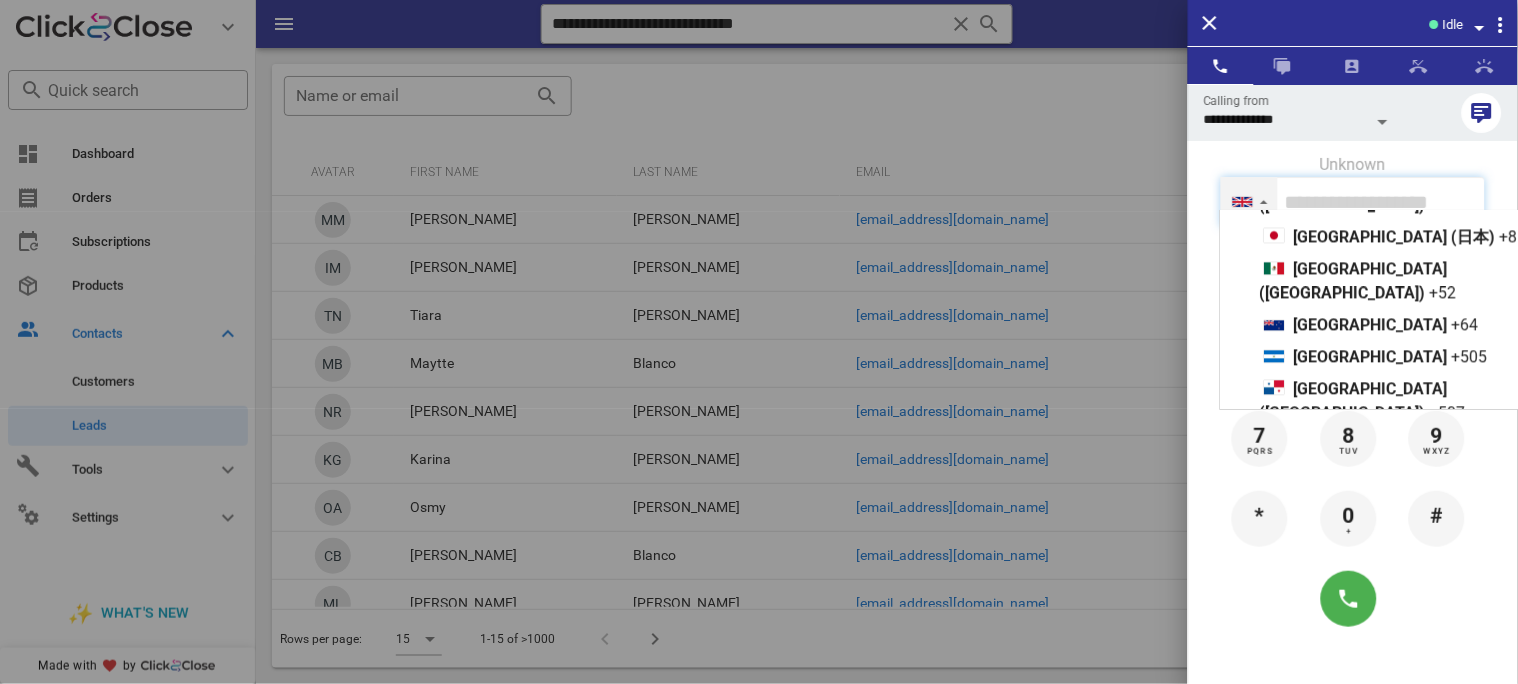 scroll, scrollTop: 1074, scrollLeft: 0, axis: vertical 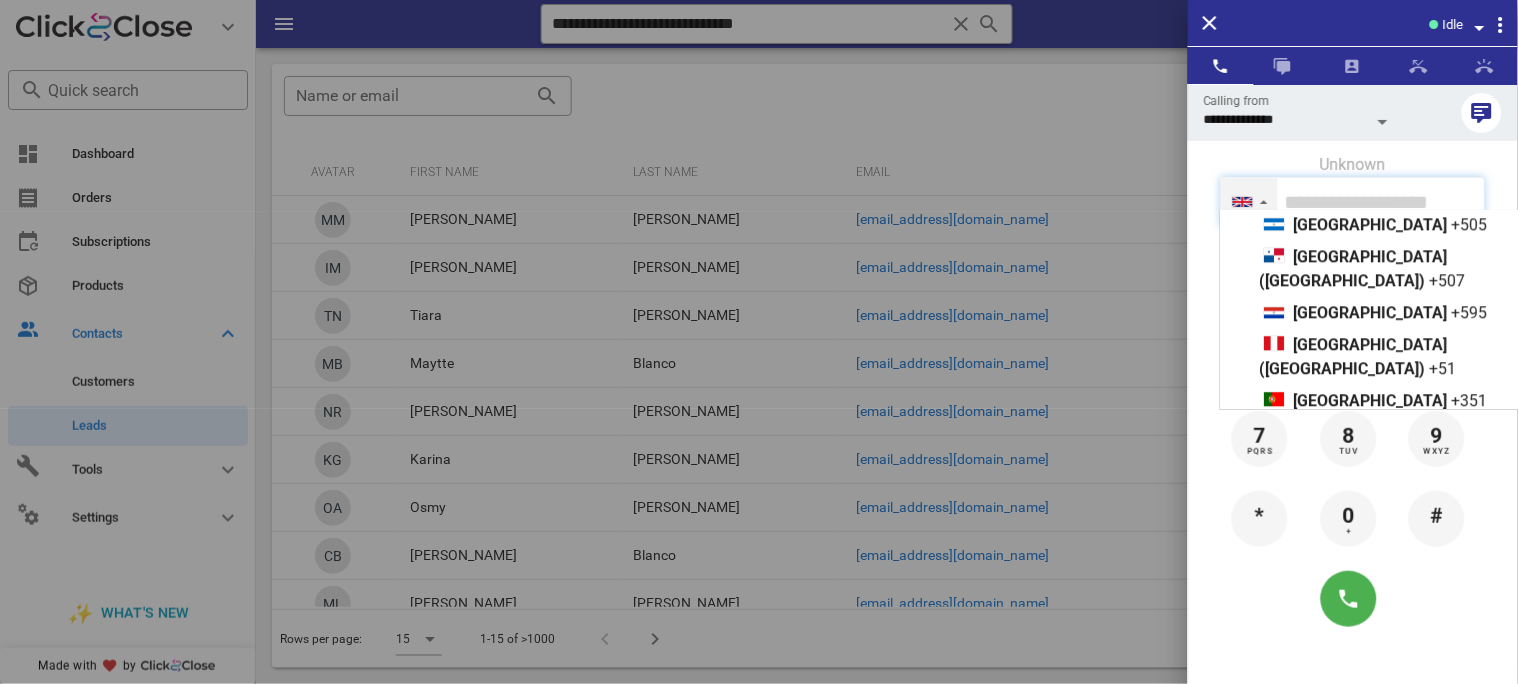 click on "[GEOGRAPHIC_DATA]" at bounding box center [1371, 664] 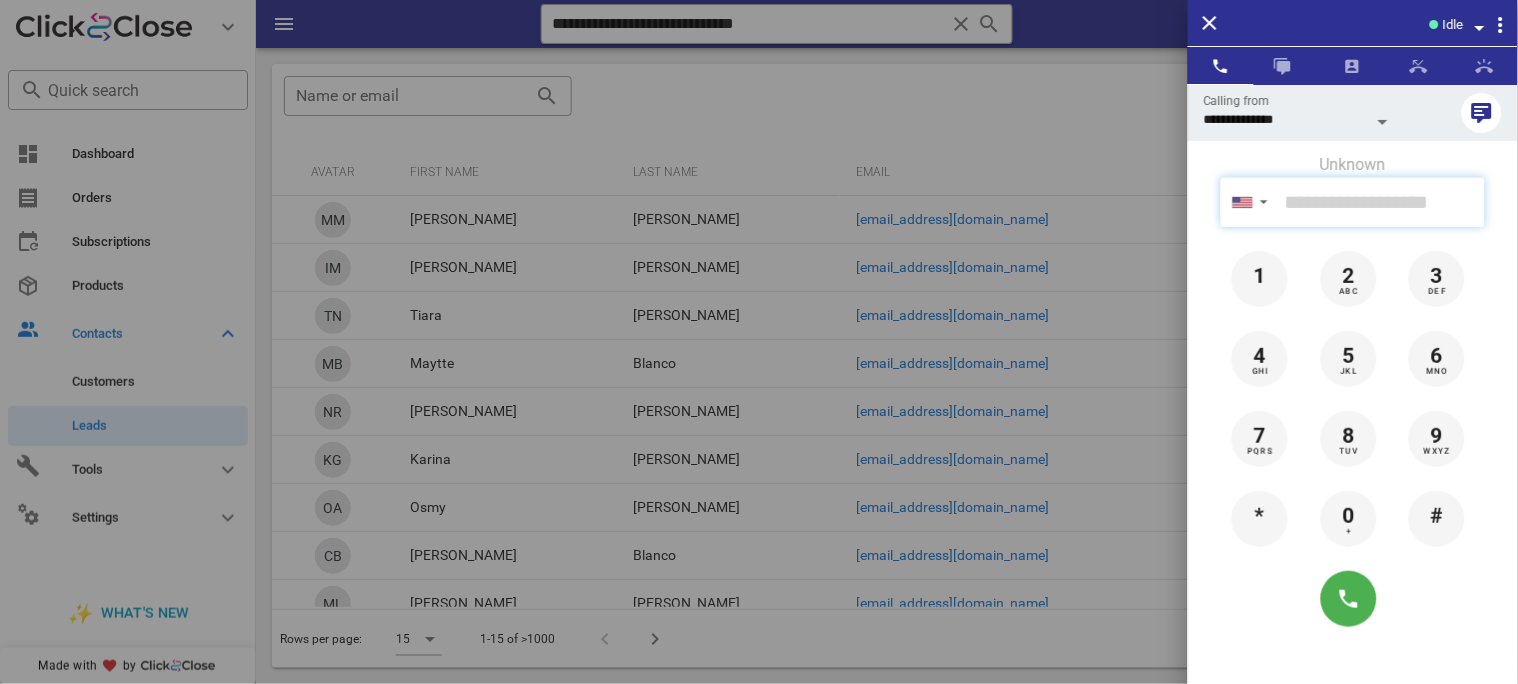 click at bounding box center [1381, 202] 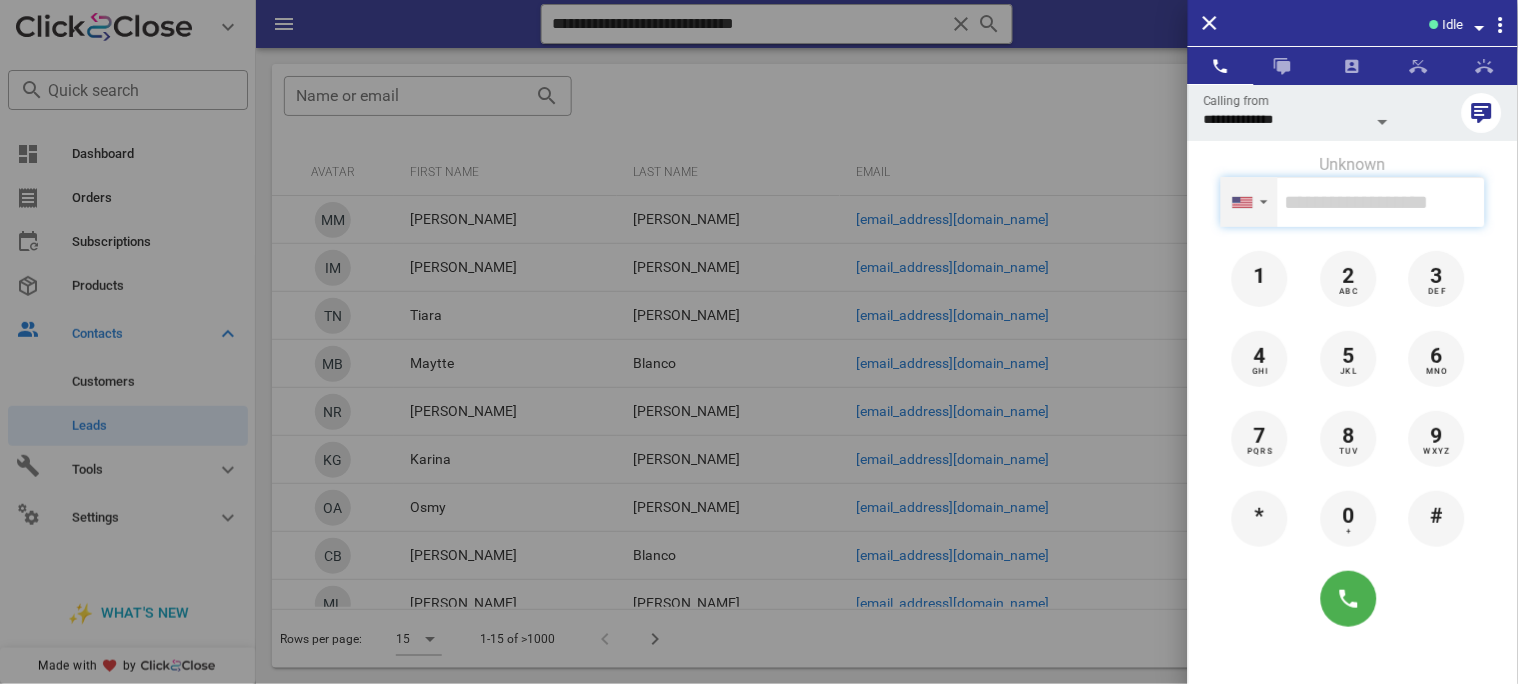 paste on "**********" 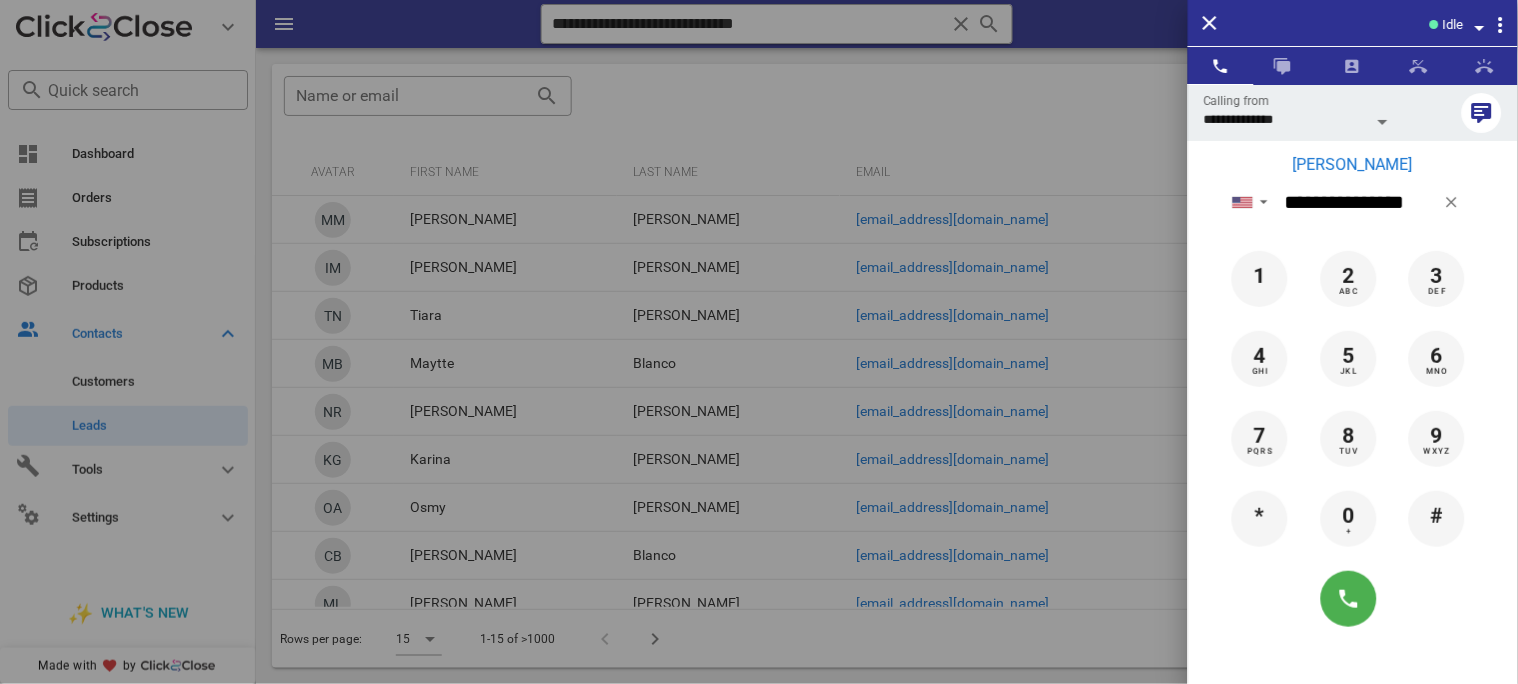 click on "[PERSON_NAME]" at bounding box center (1353, 165) 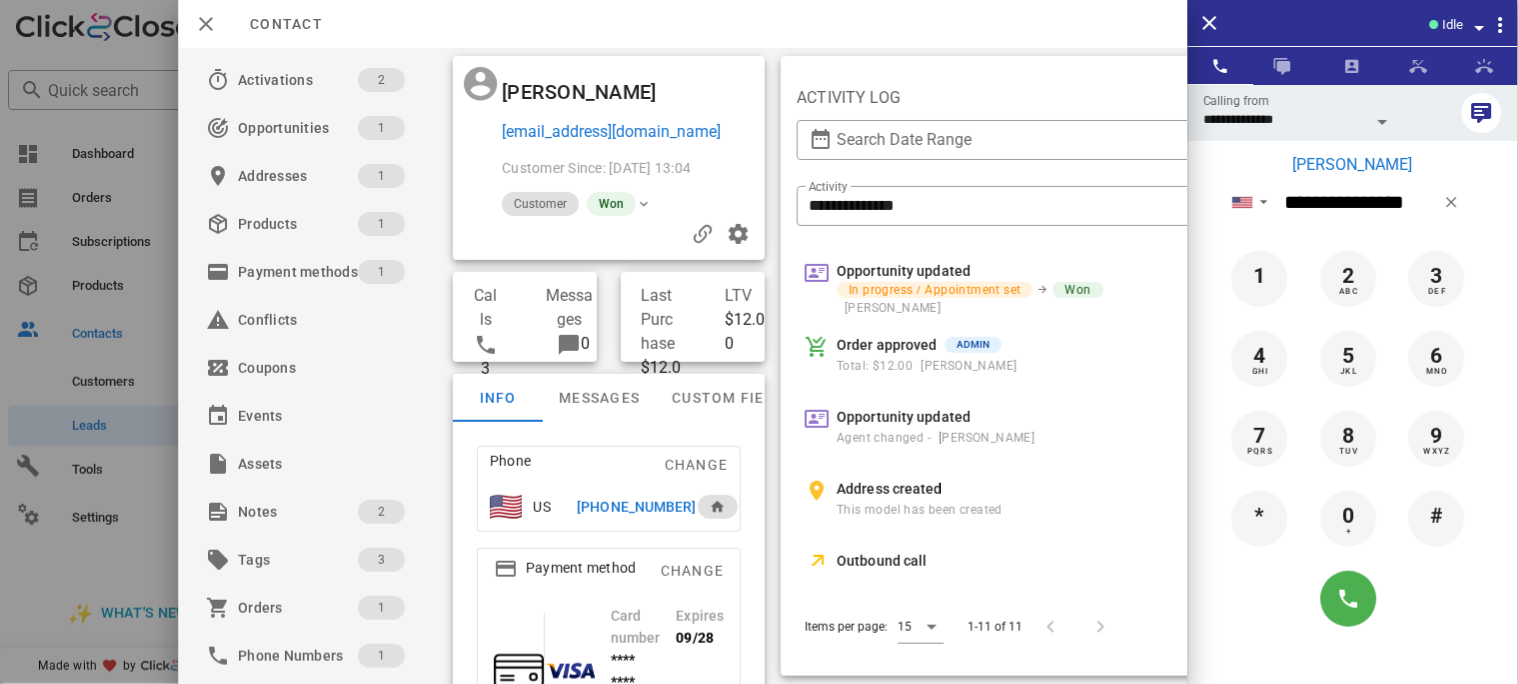 click on "[PHONE_NUMBER]" at bounding box center [636, 507] 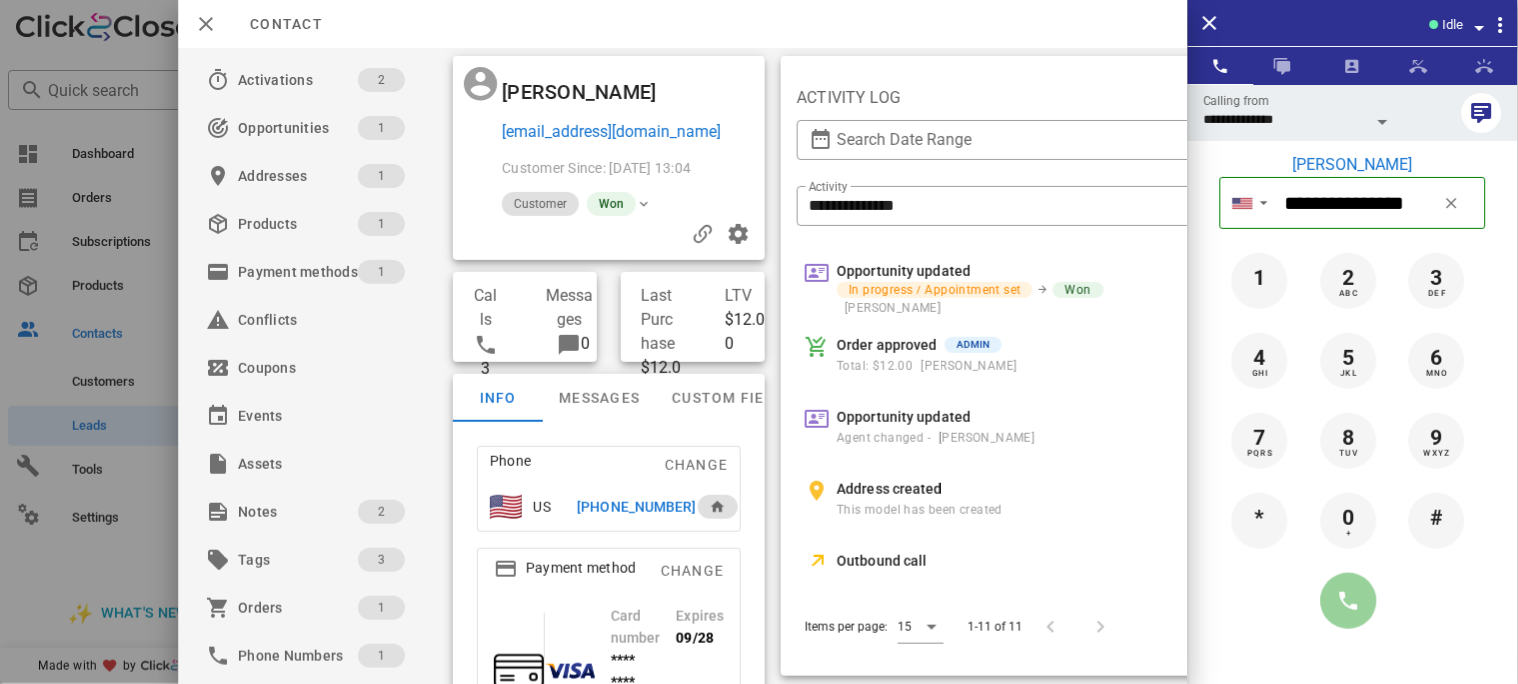 click at bounding box center (1349, 601) 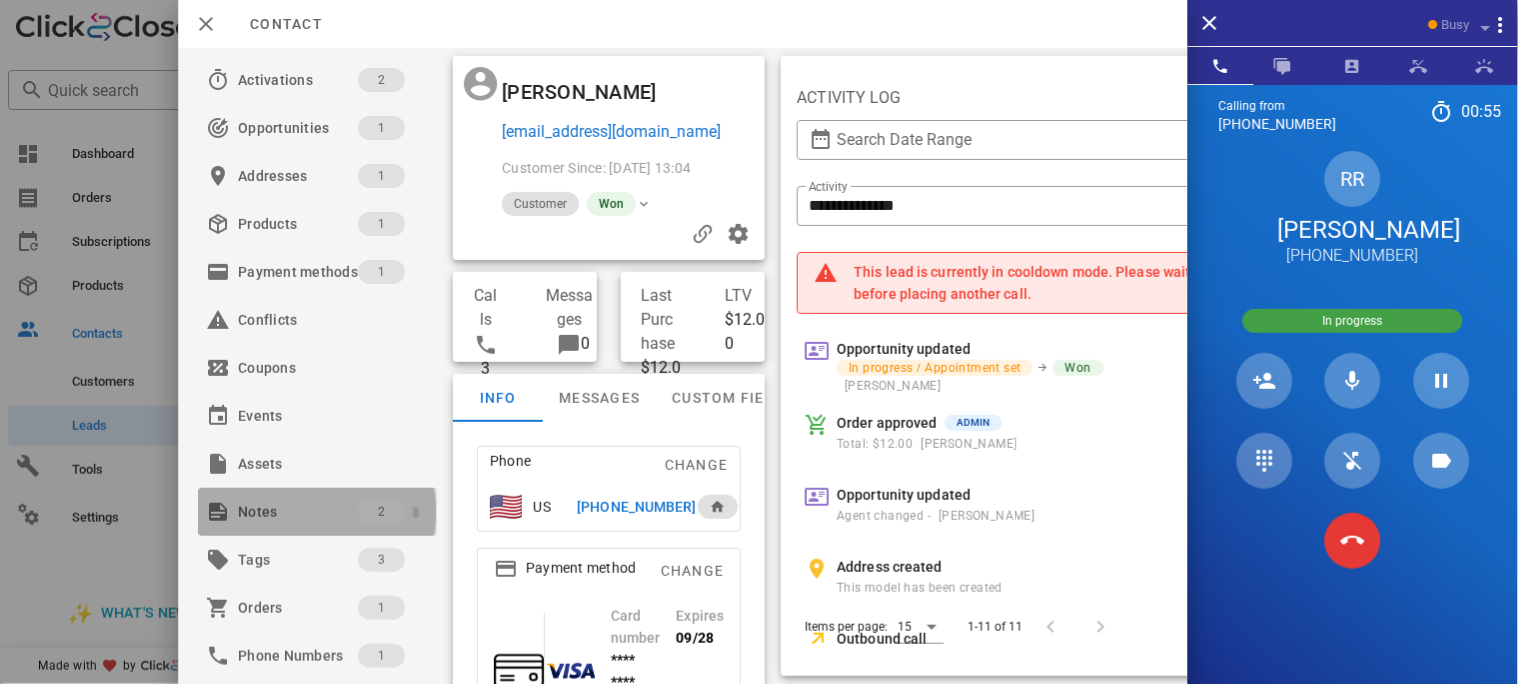 click on "Notes" at bounding box center (298, 512) 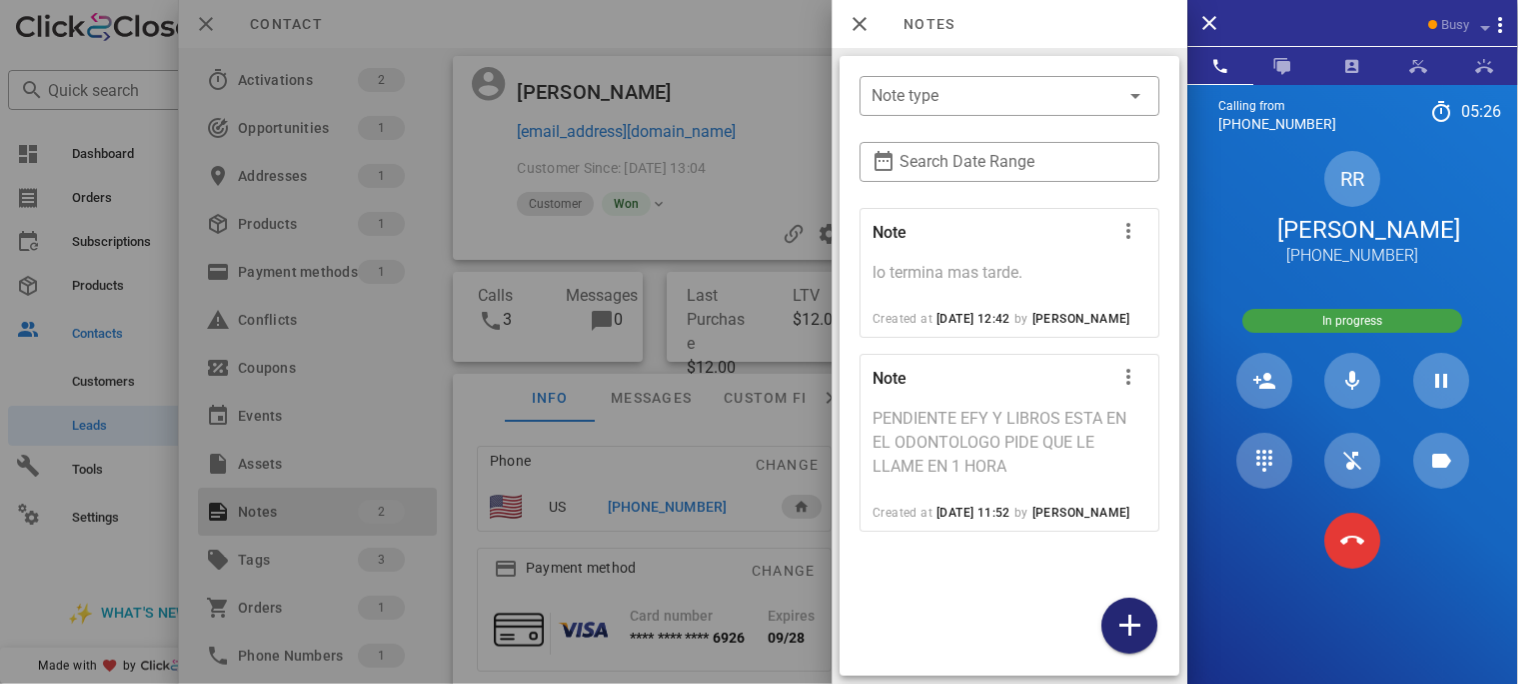 click at bounding box center (1130, 626) 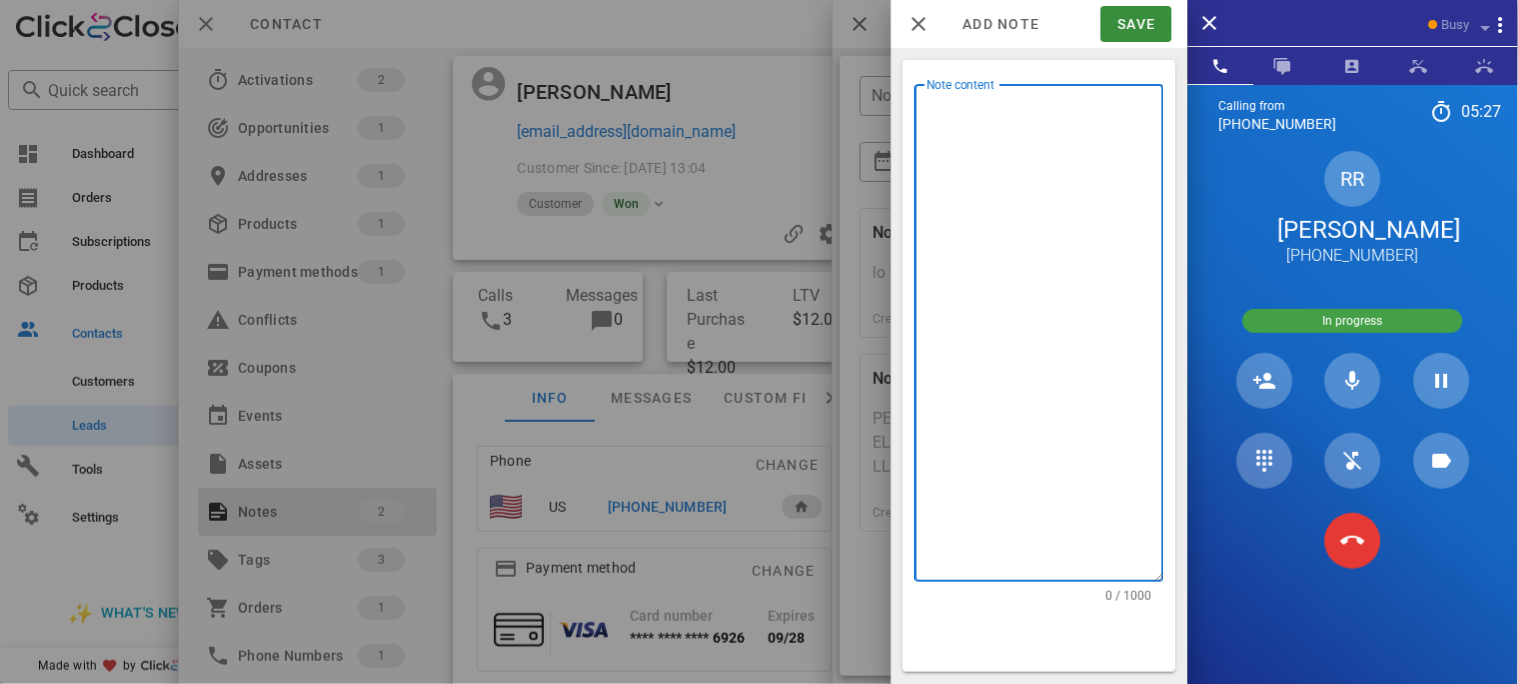 click on "Note content" at bounding box center (1045, 338) 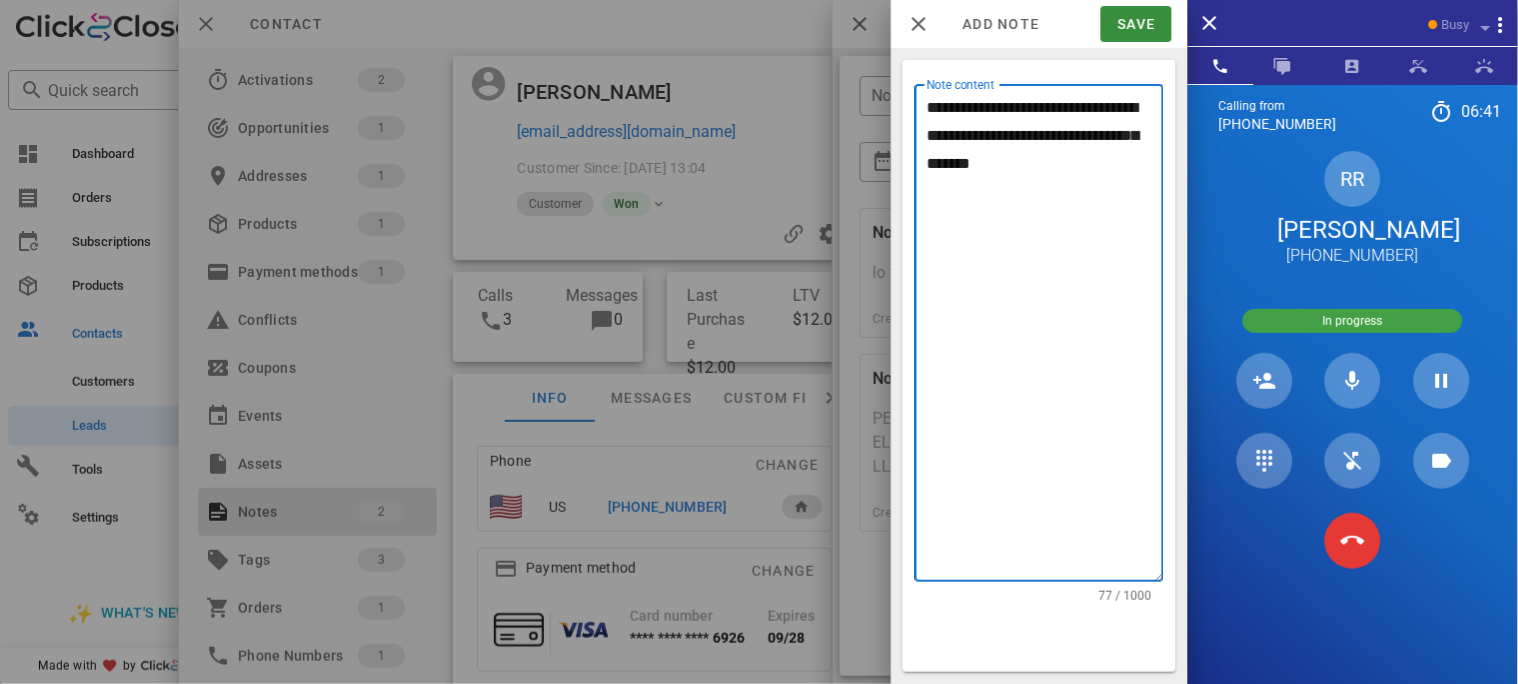 click on "**********" at bounding box center [1045, 338] 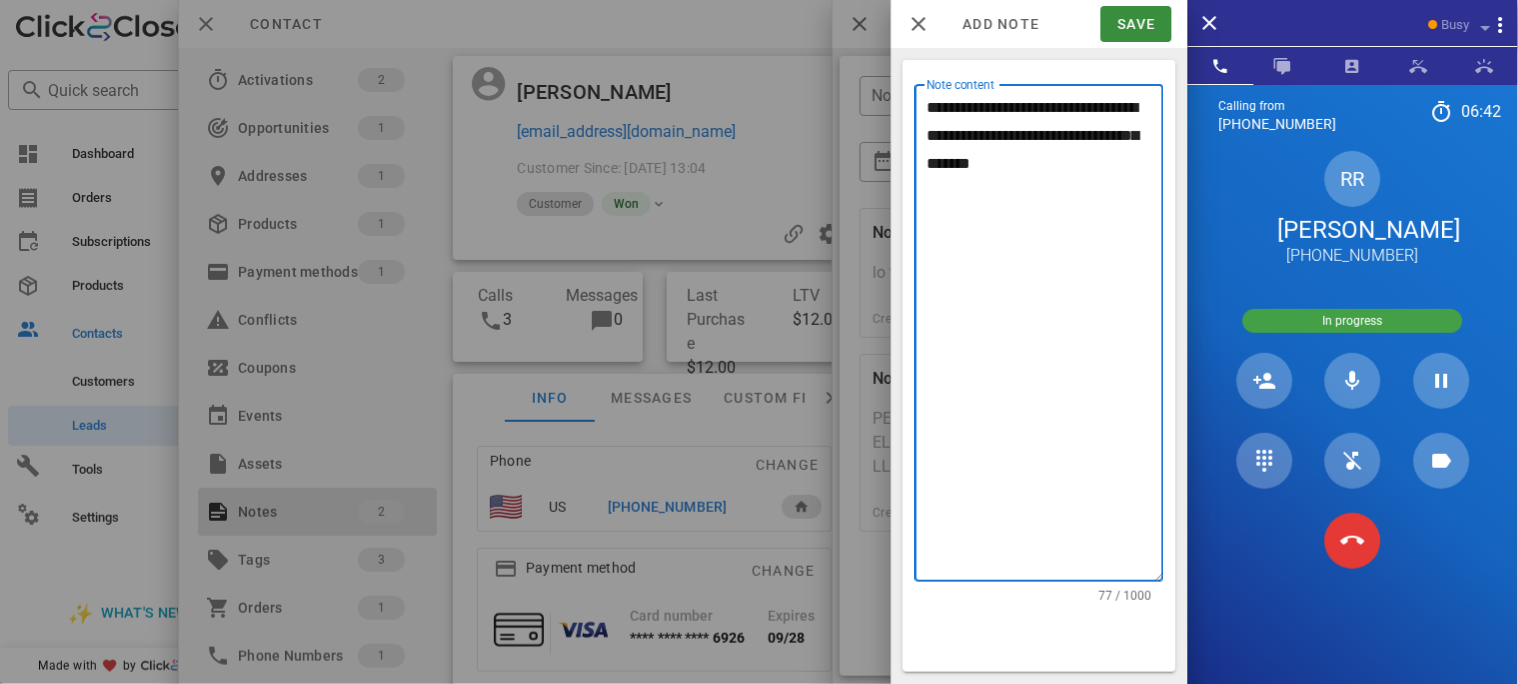 click on "**********" at bounding box center (1045, 338) 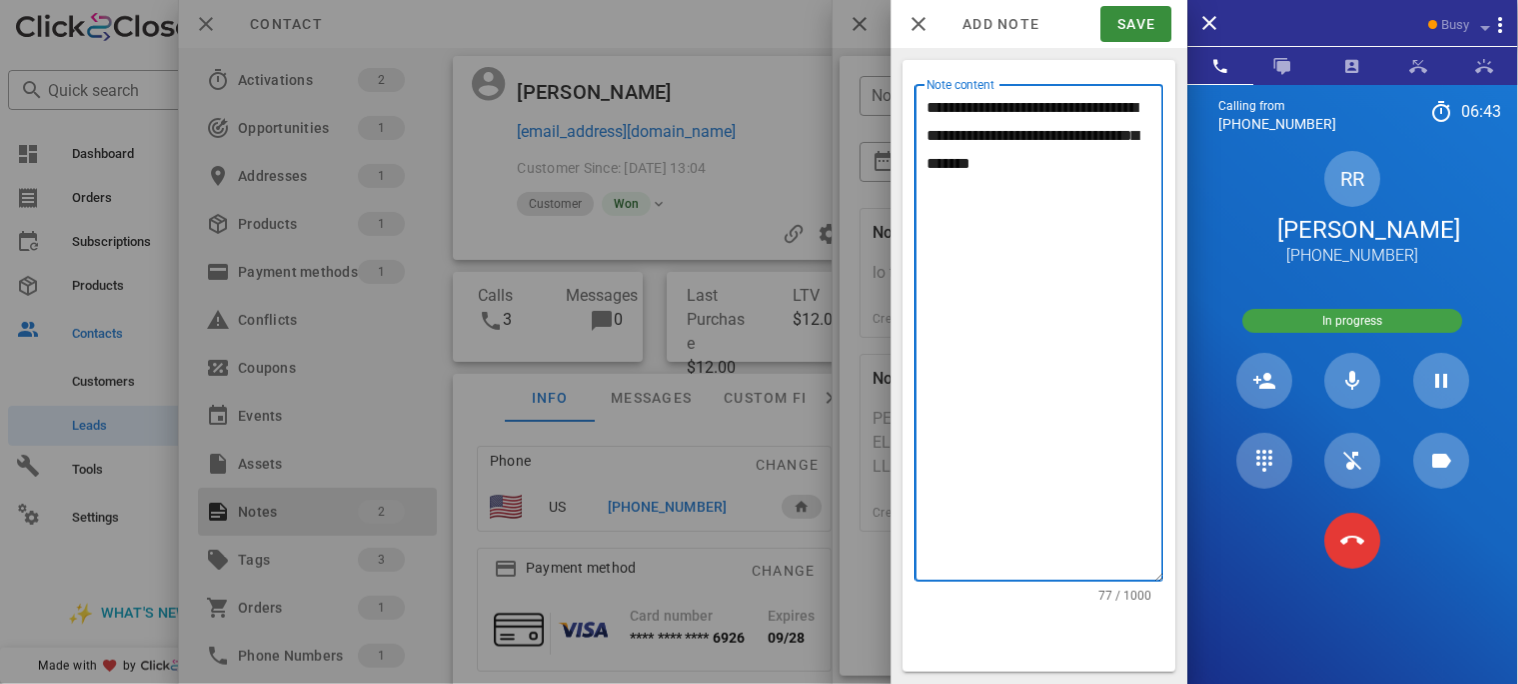 click on "RR   [PERSON_NAME]  [PHONE_NUMBER]" at bounding box center (1353, 209) 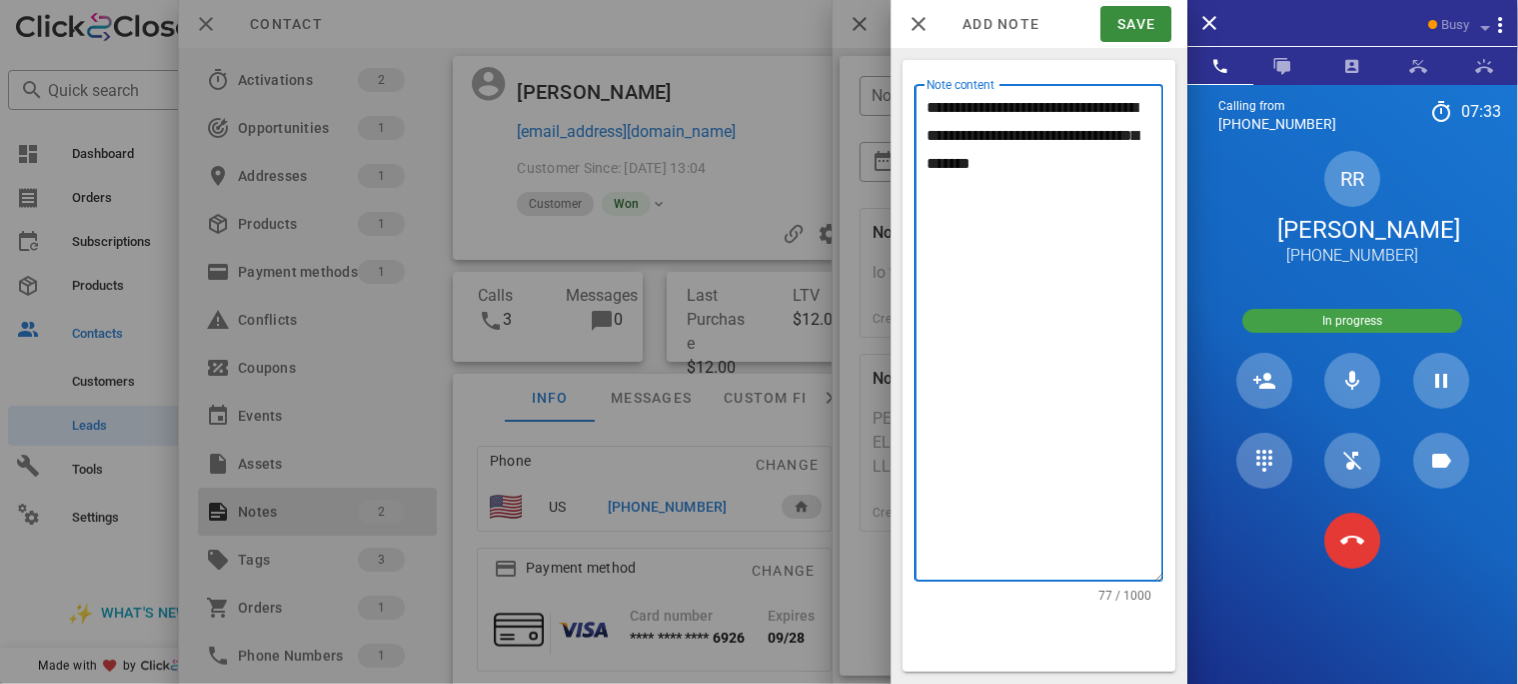 click on "**********" at bounding box center (1045, 338) 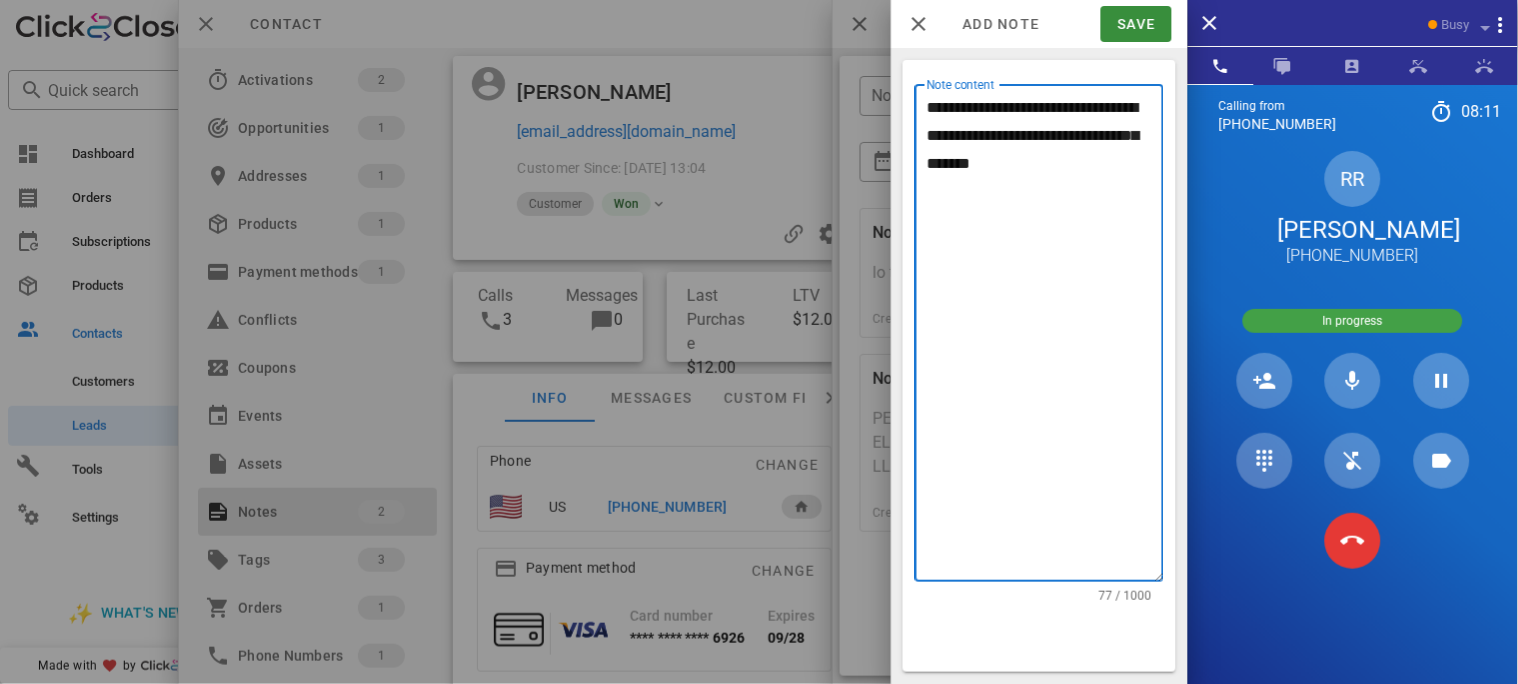 click on "**********" at bounding box center (1045, 338) 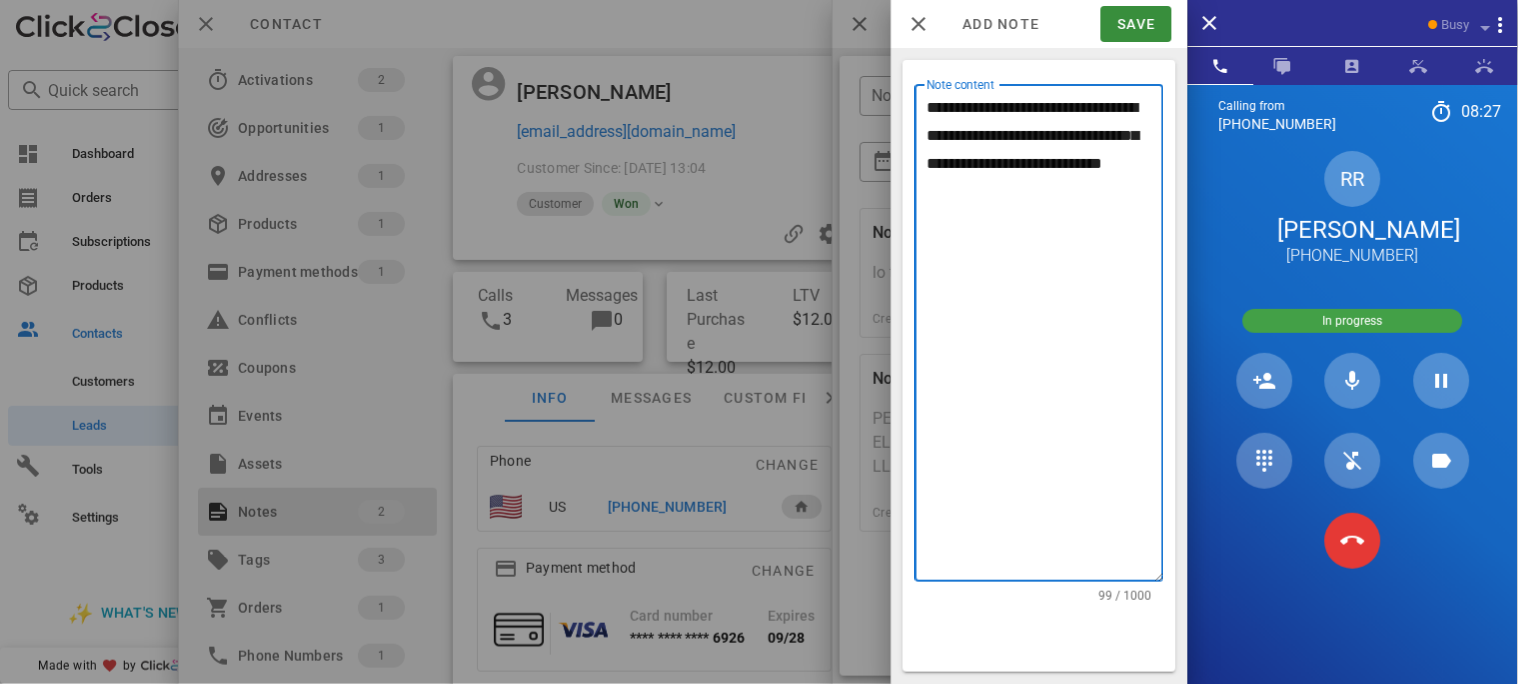 click on "**********" at bounding box center (1045, 338) 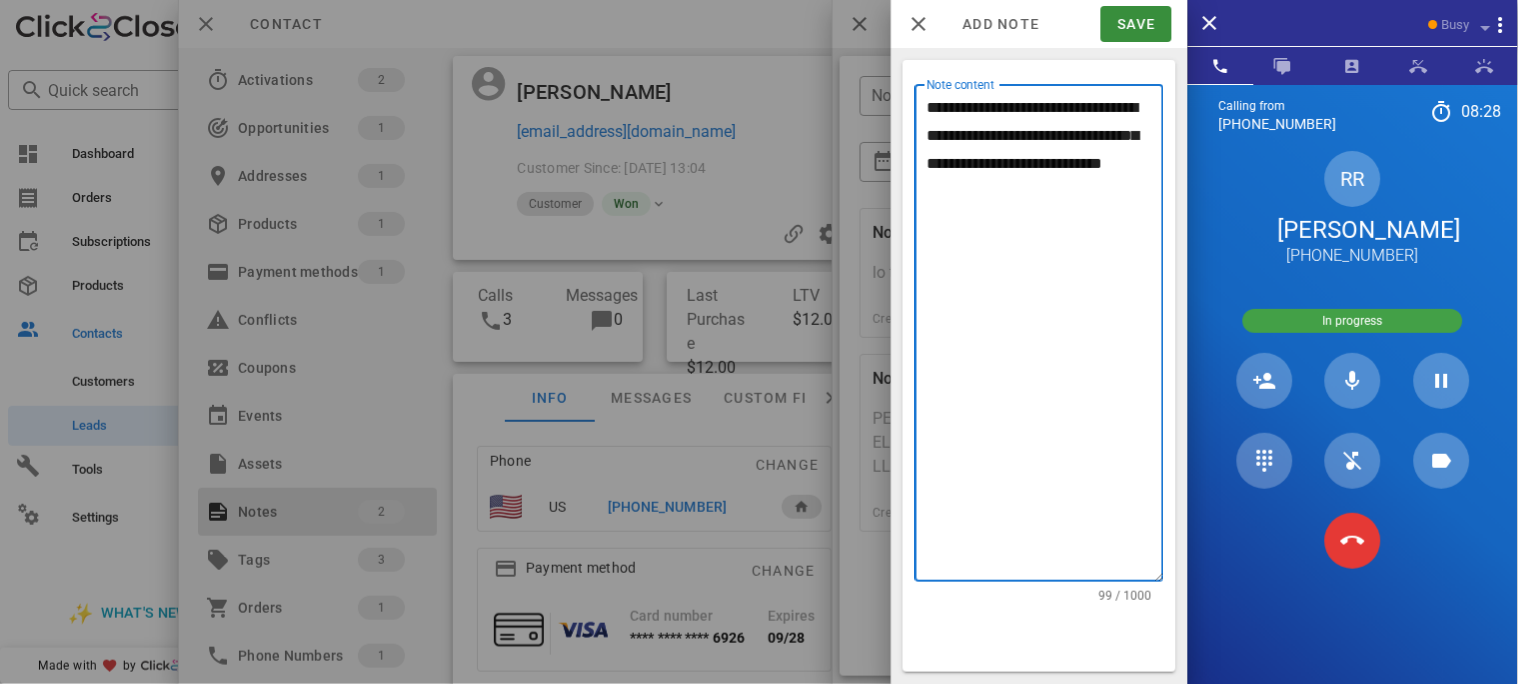 click on "**********" at bounding box center [1045, 338] 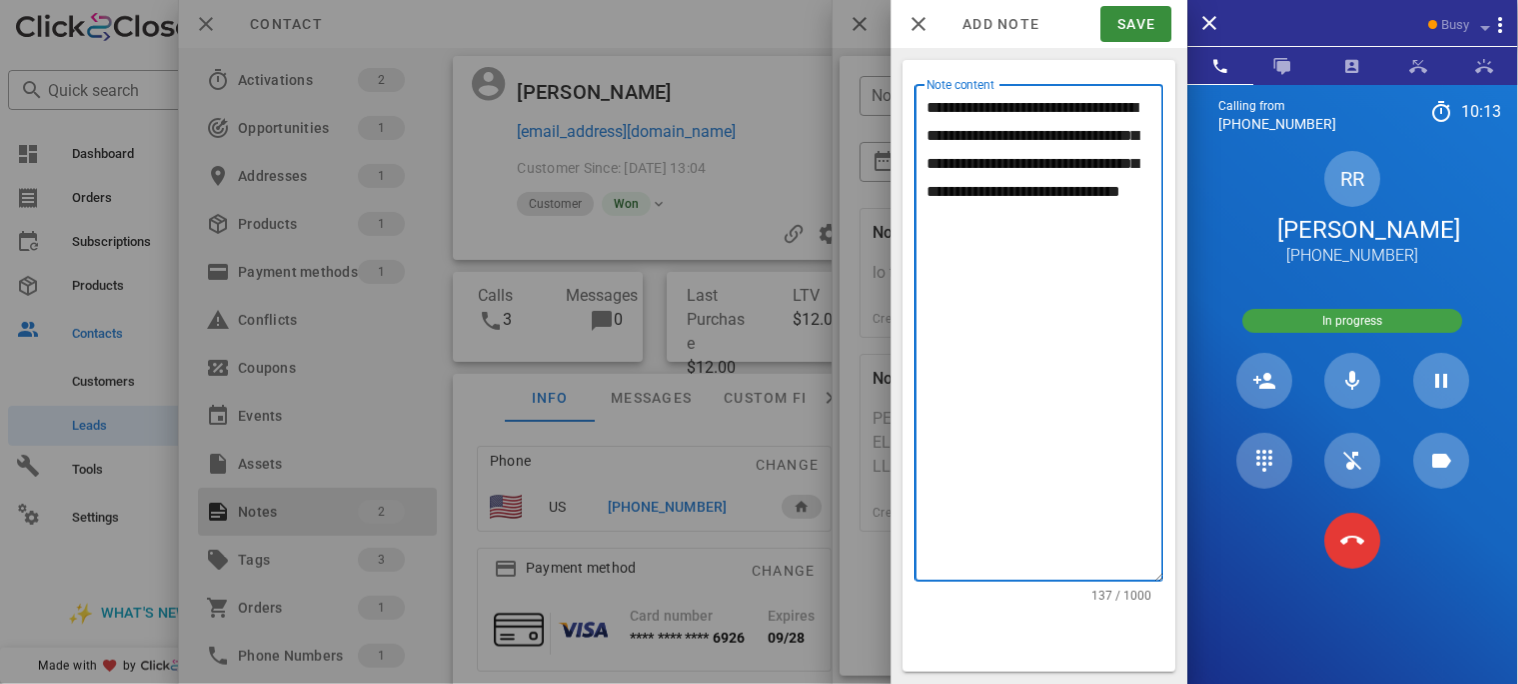 click on "**********" at bounding box center [1045, 338] 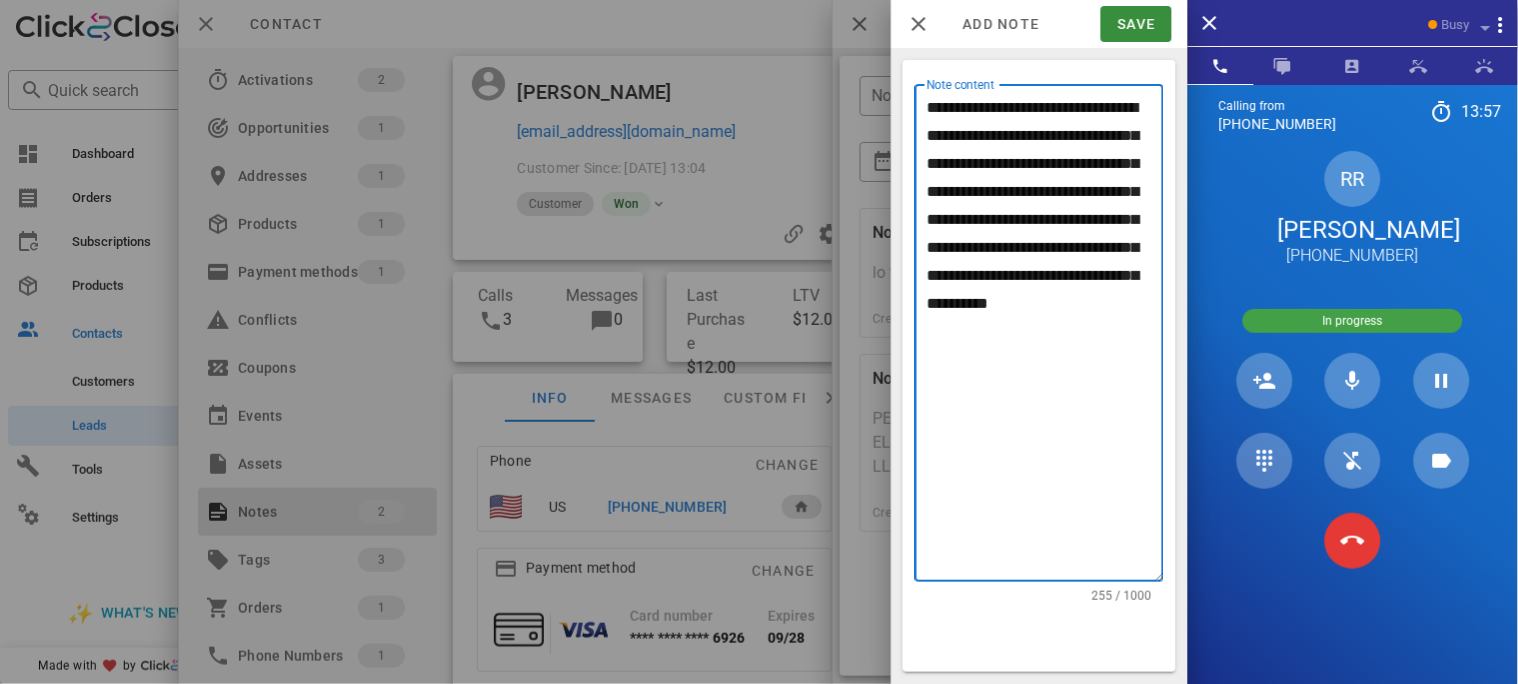 click on "**********" at bounding box center [1045, 338] 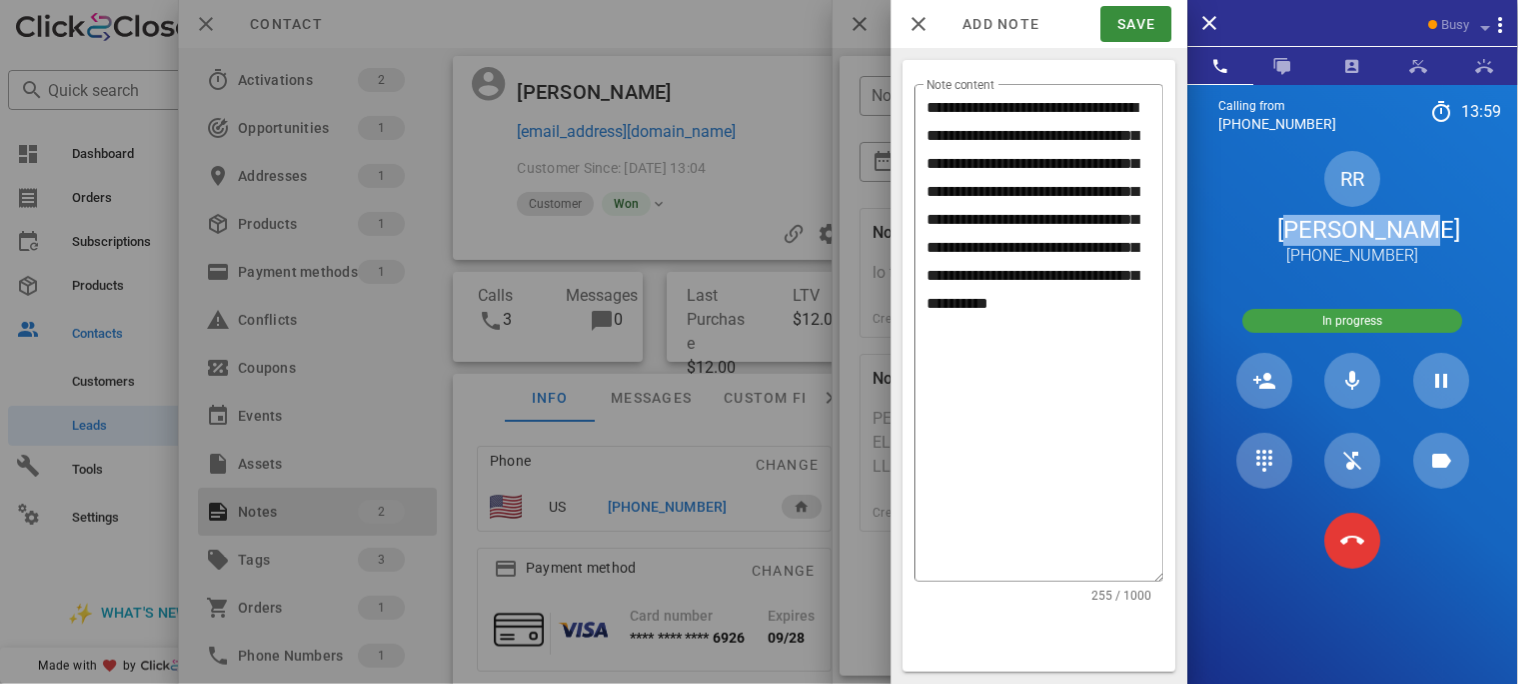 click on "RR   [PERSON_NAME]  [PHONE_NUMBER]" at bounding box center (1353, 209) 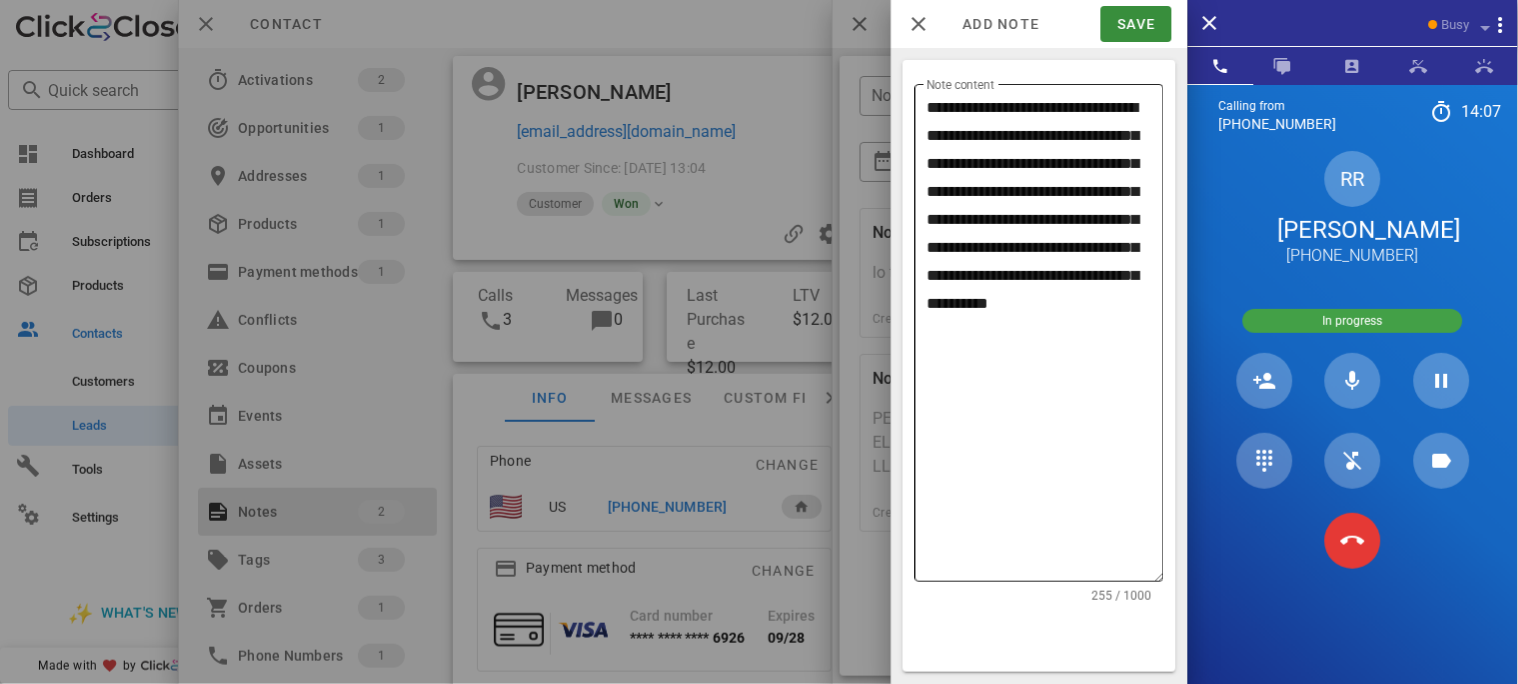 click on "**********" at bounding box center (1045, 338) 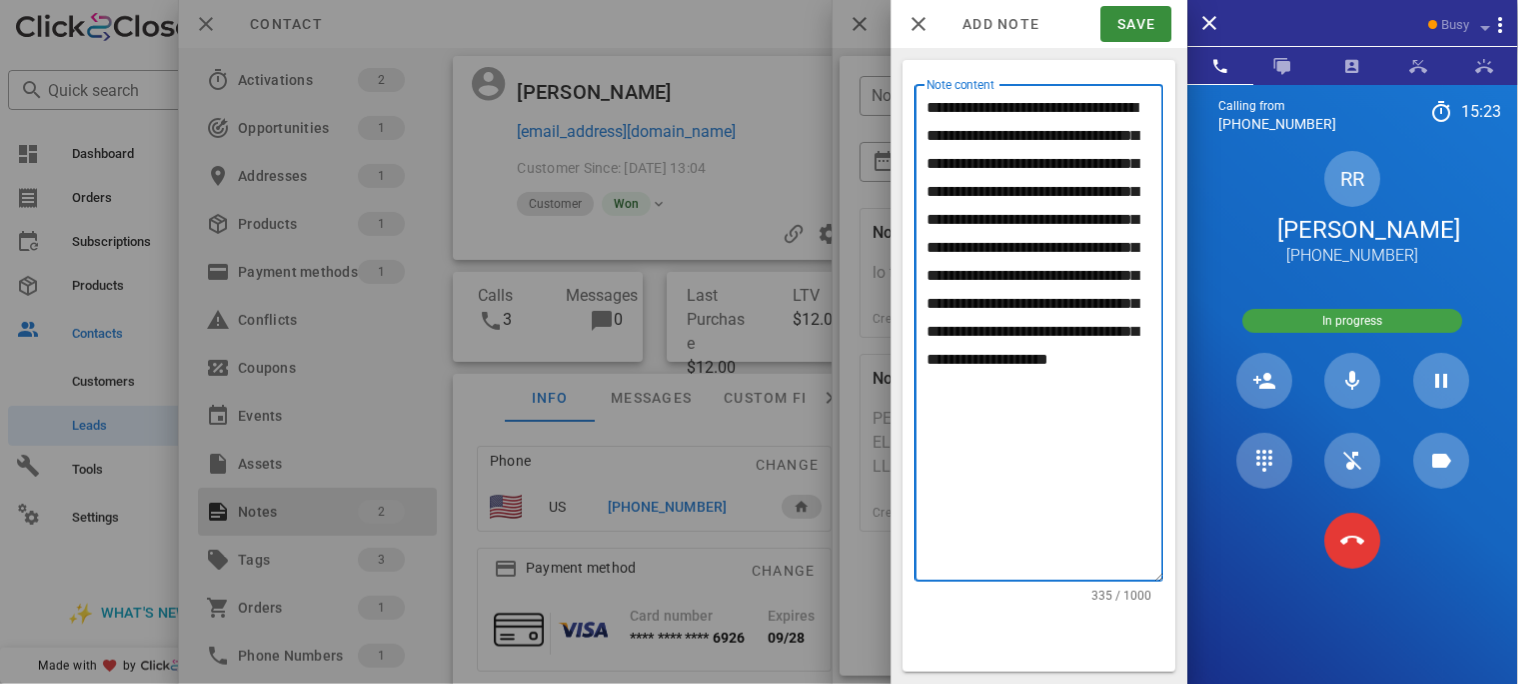 type on "**********" 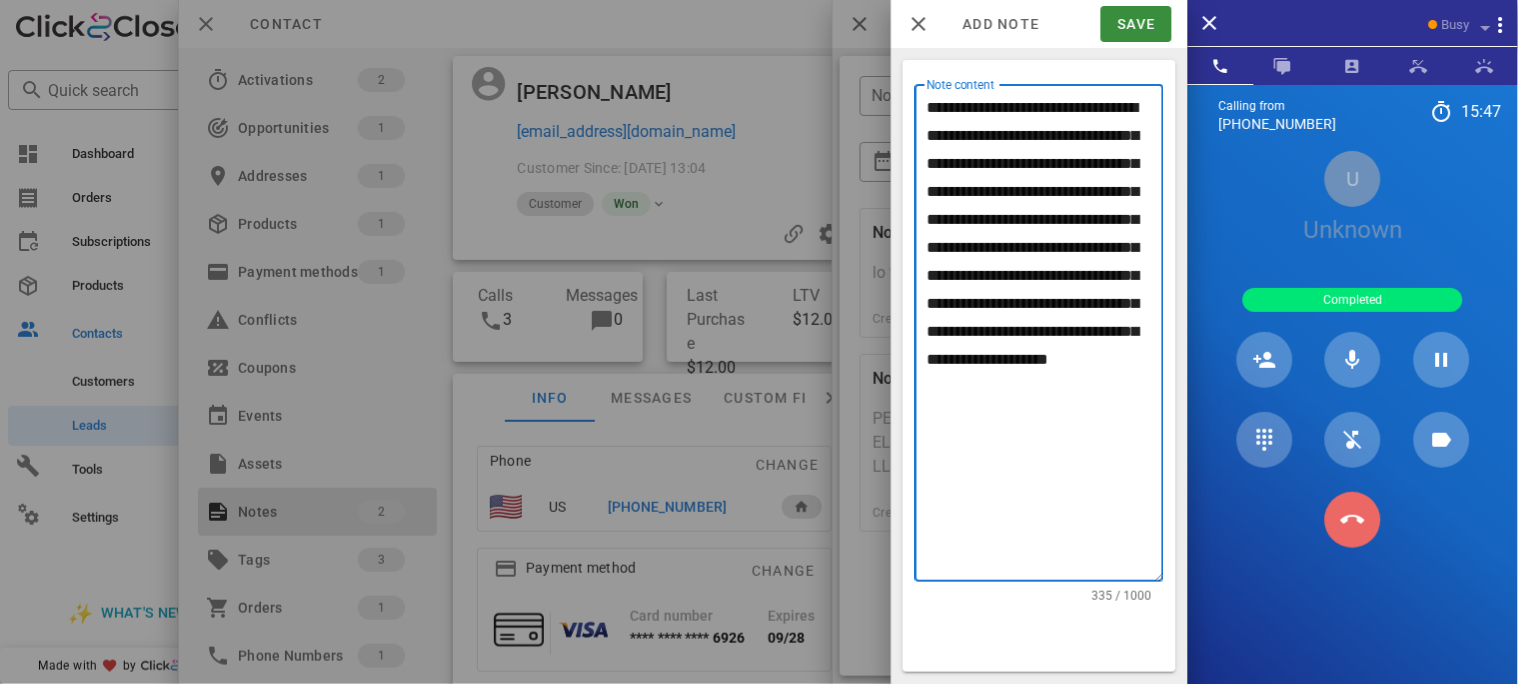 click at bounding box center [1353, 520] 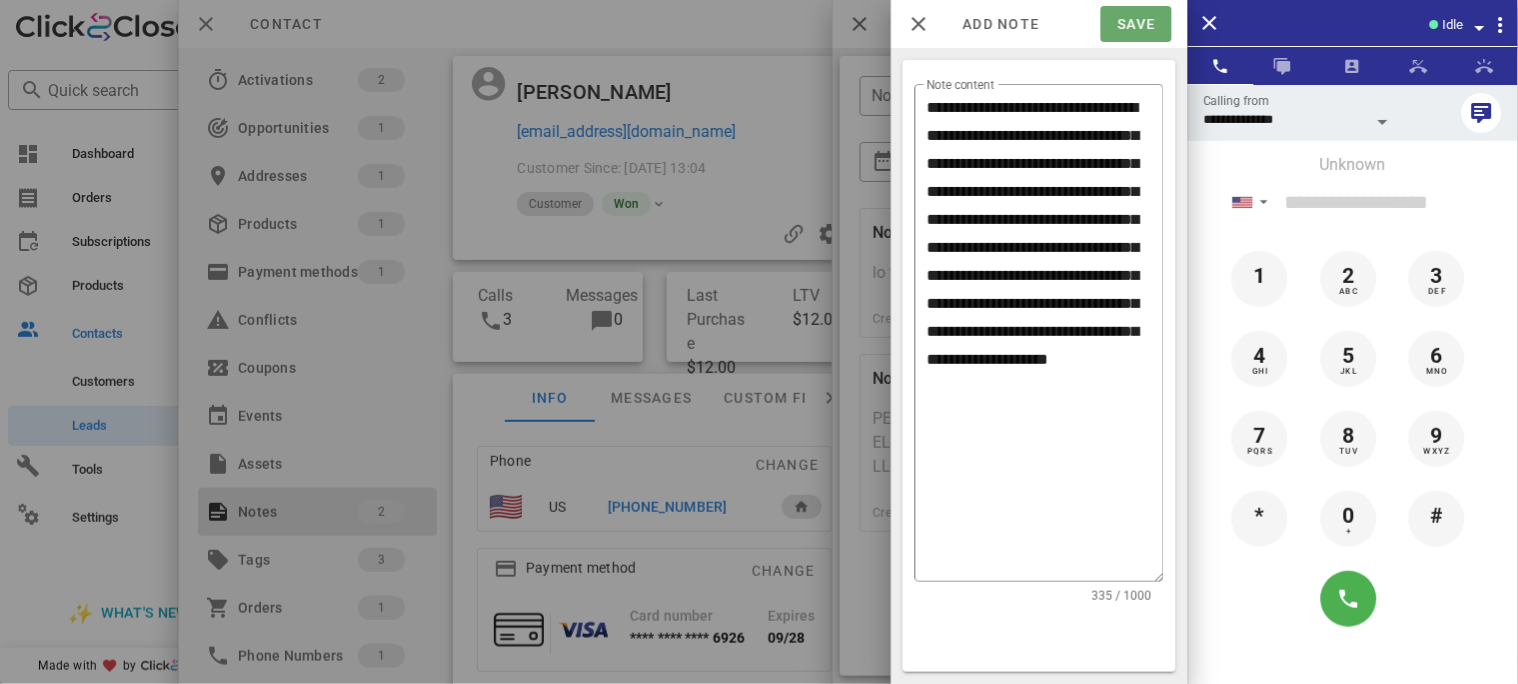 click on "Save" at bounding box center (1136, 24) 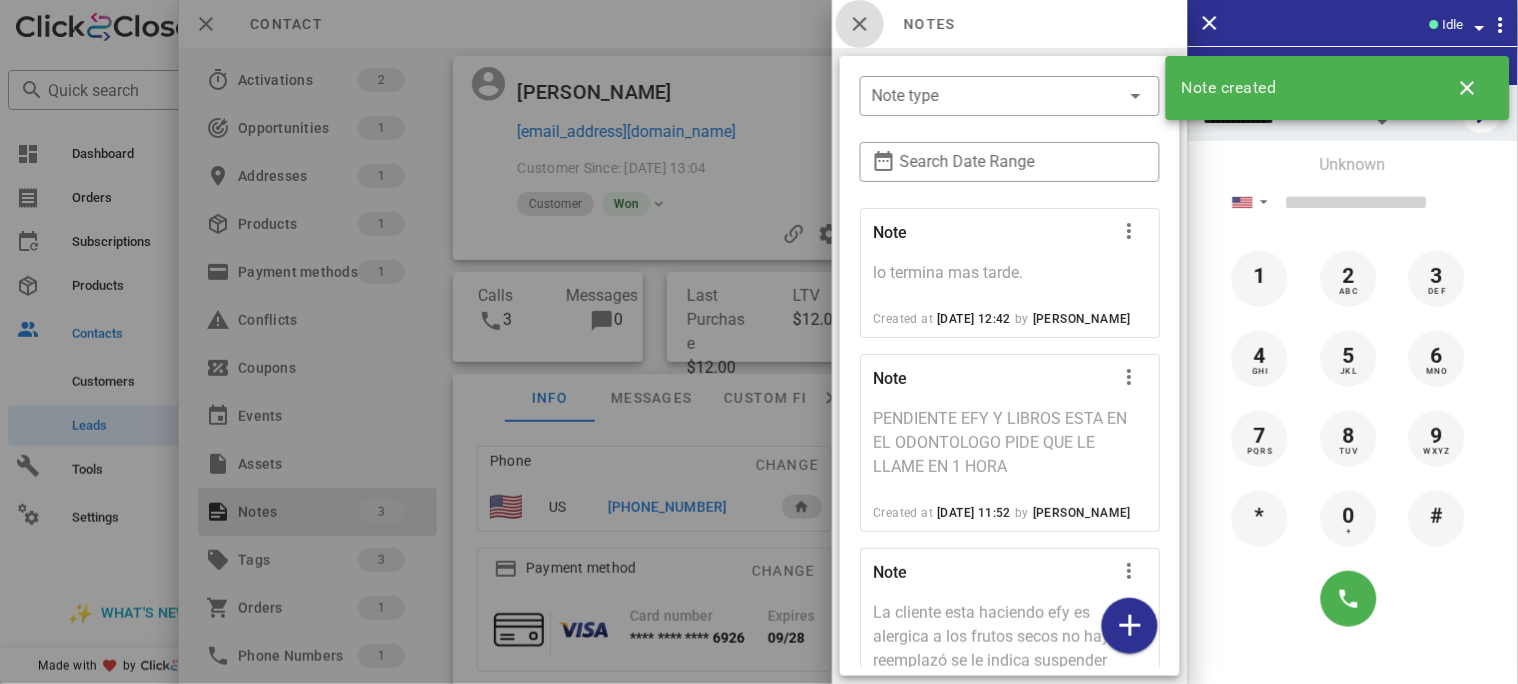 click at bounding box center [860, 24] 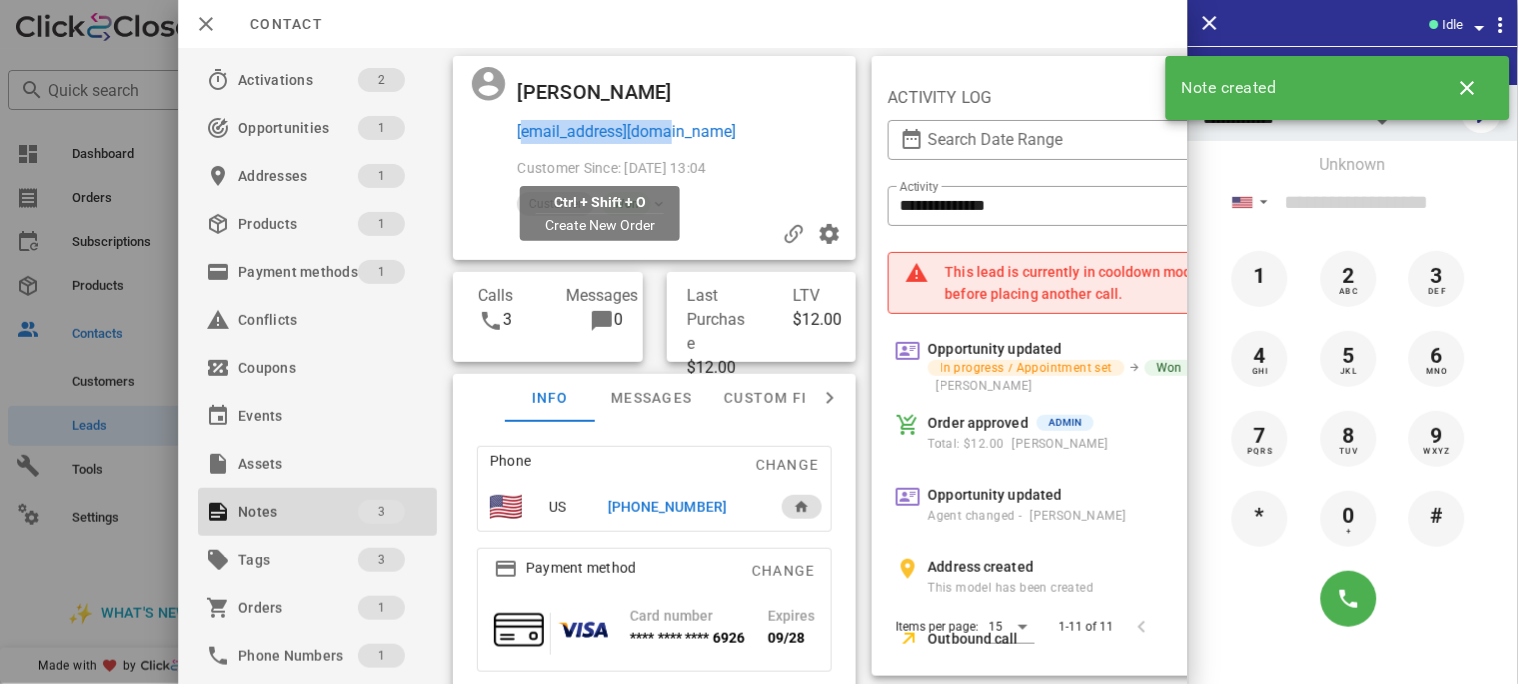 drag, startPoint x: 714, startPoint y: 165, endPoint x: 515, endPoint y: 155, distance: 199.2511 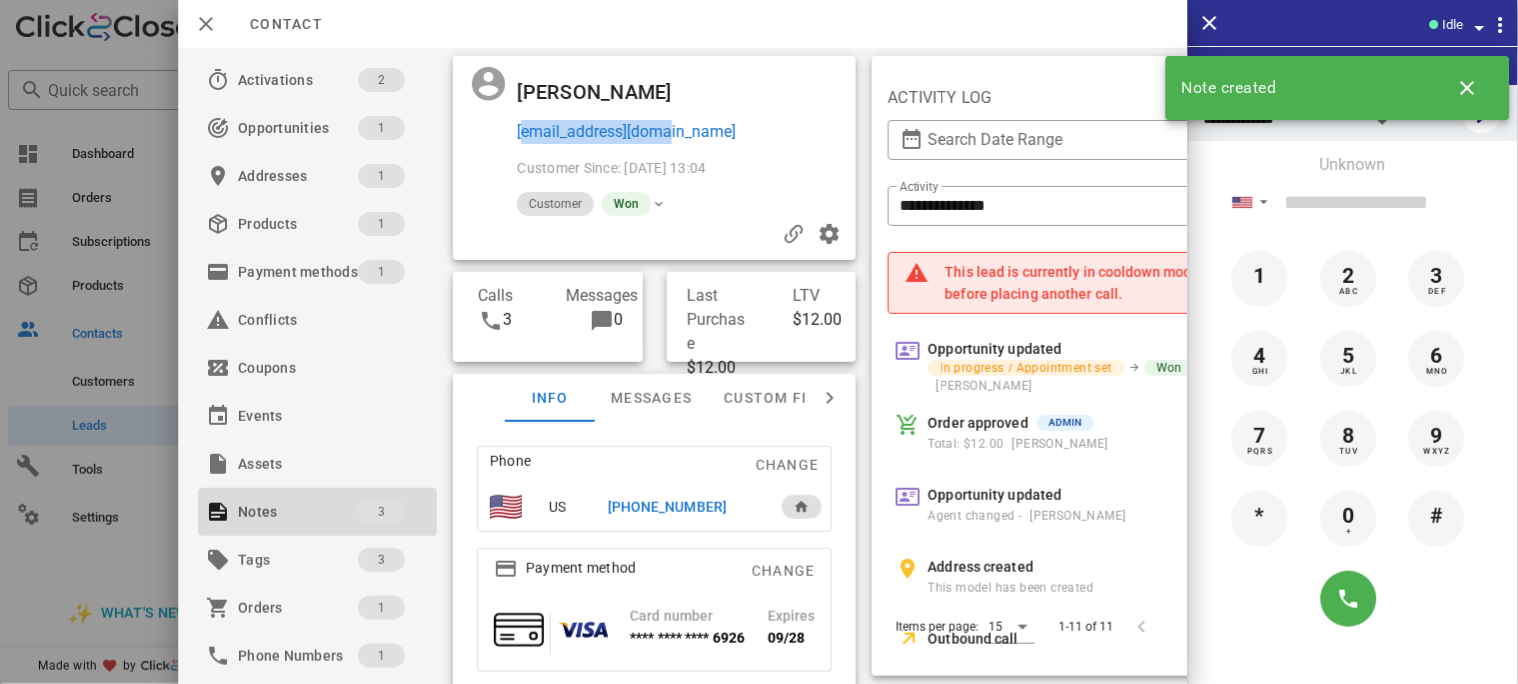 copy on "[EMAIL_ADDRESS][DOMAIN_NAME]" 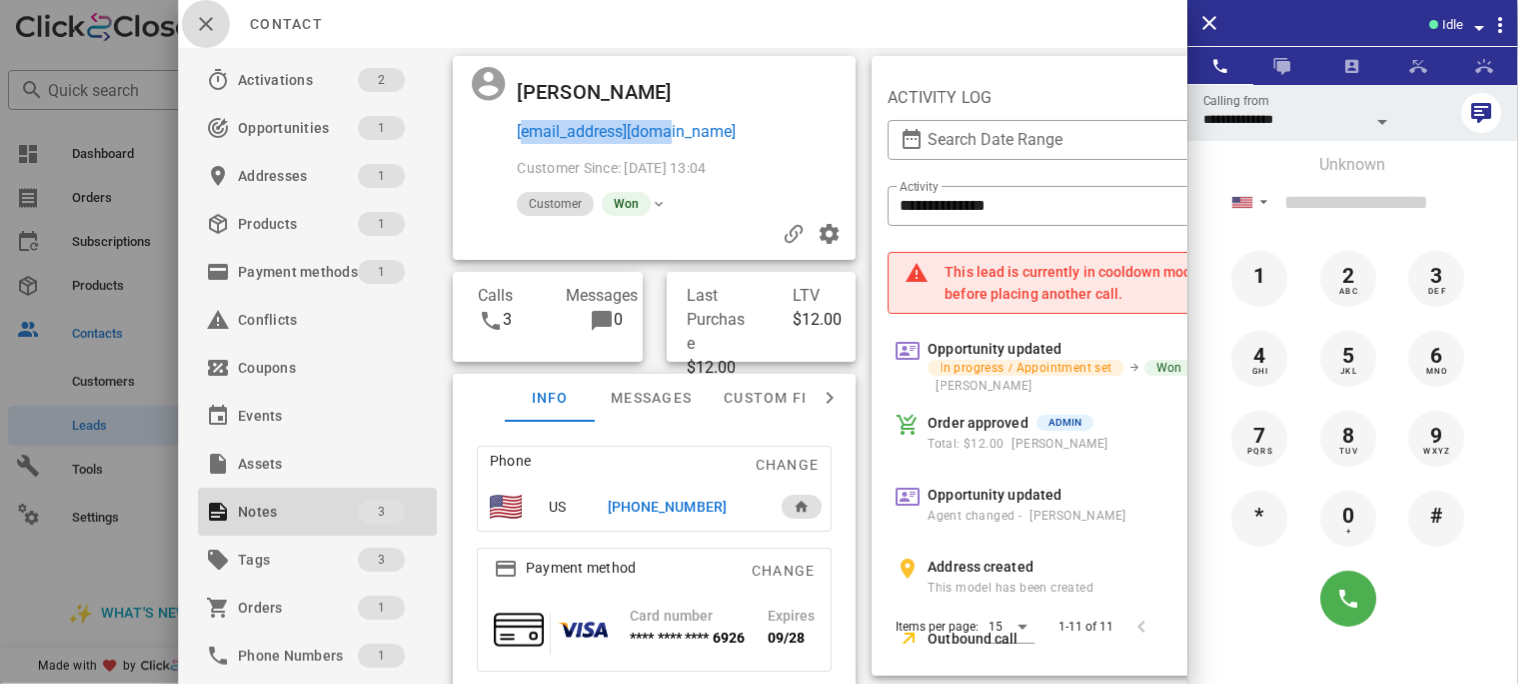 click at bounding box center (206, 24) 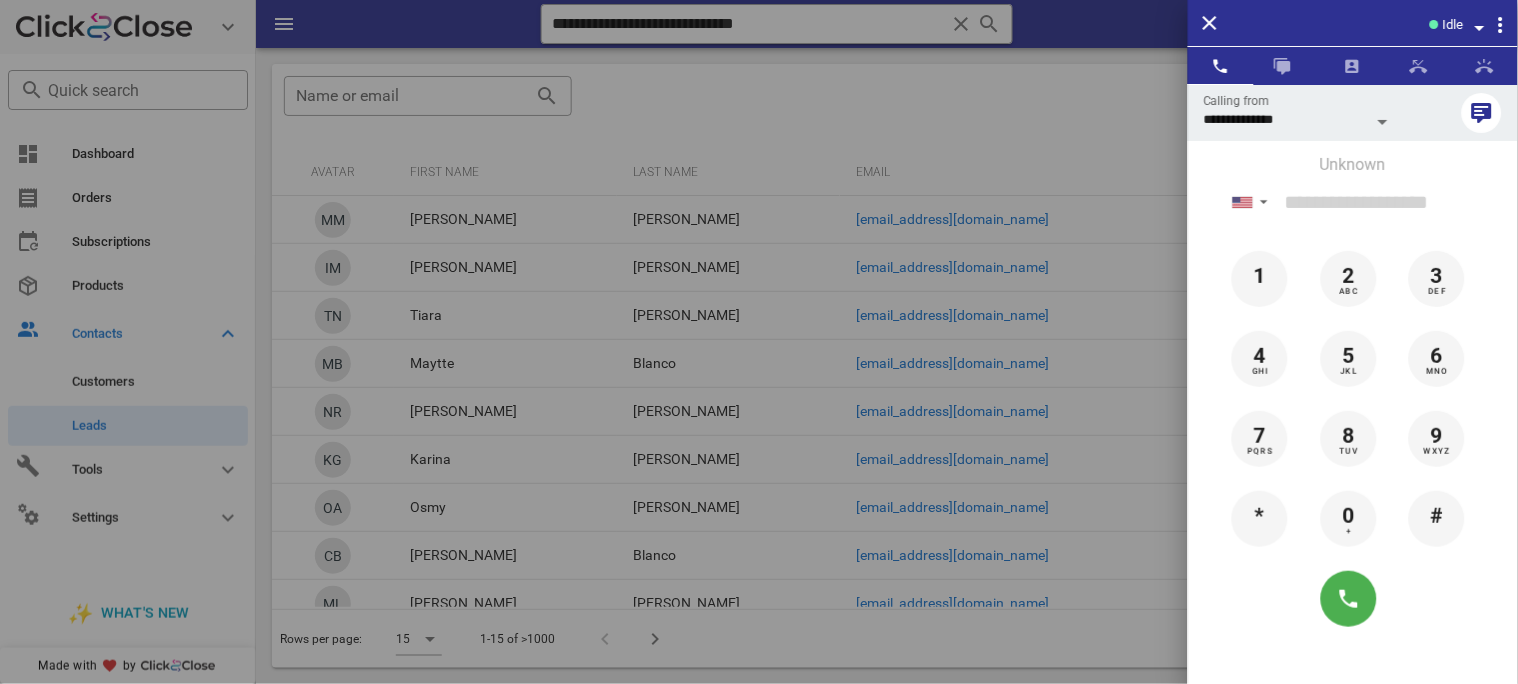 click at bounding box center [759, 342] 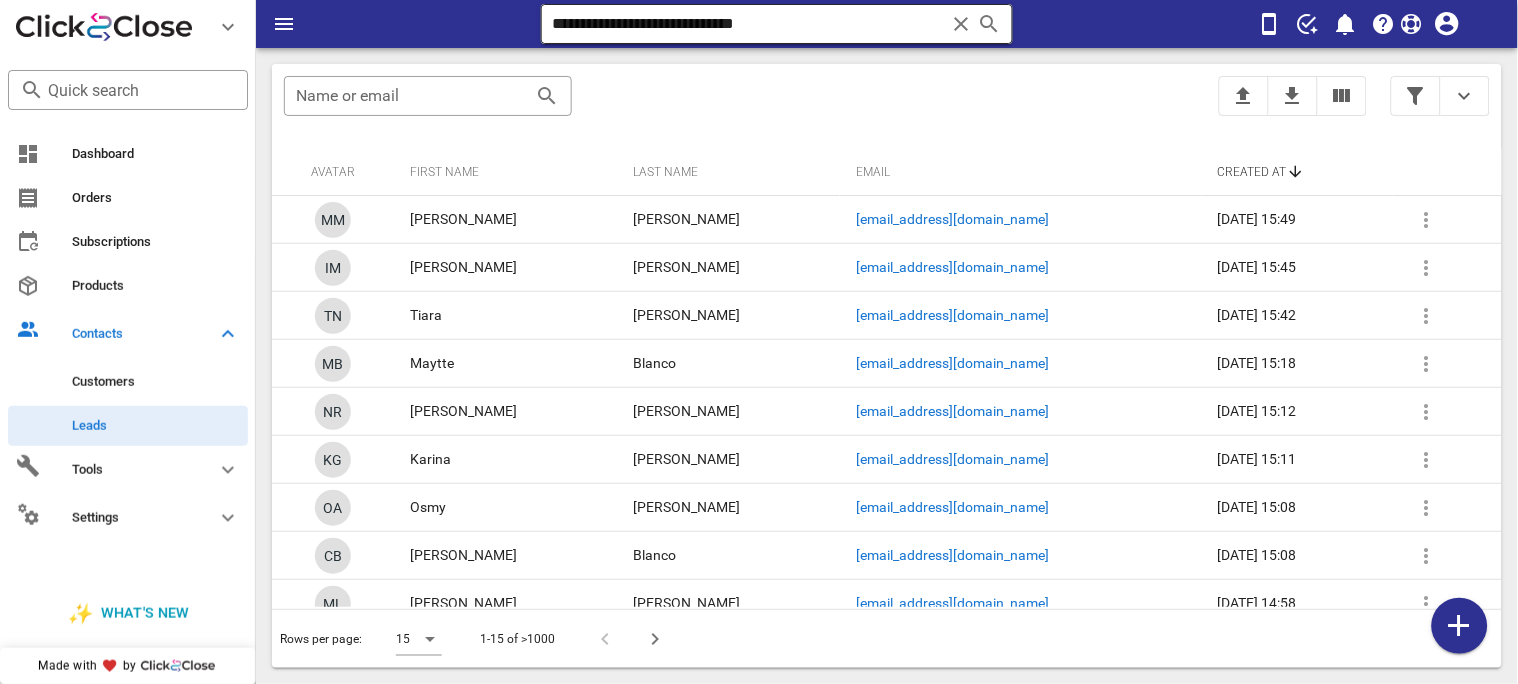 click at bounding box center (961, 24) 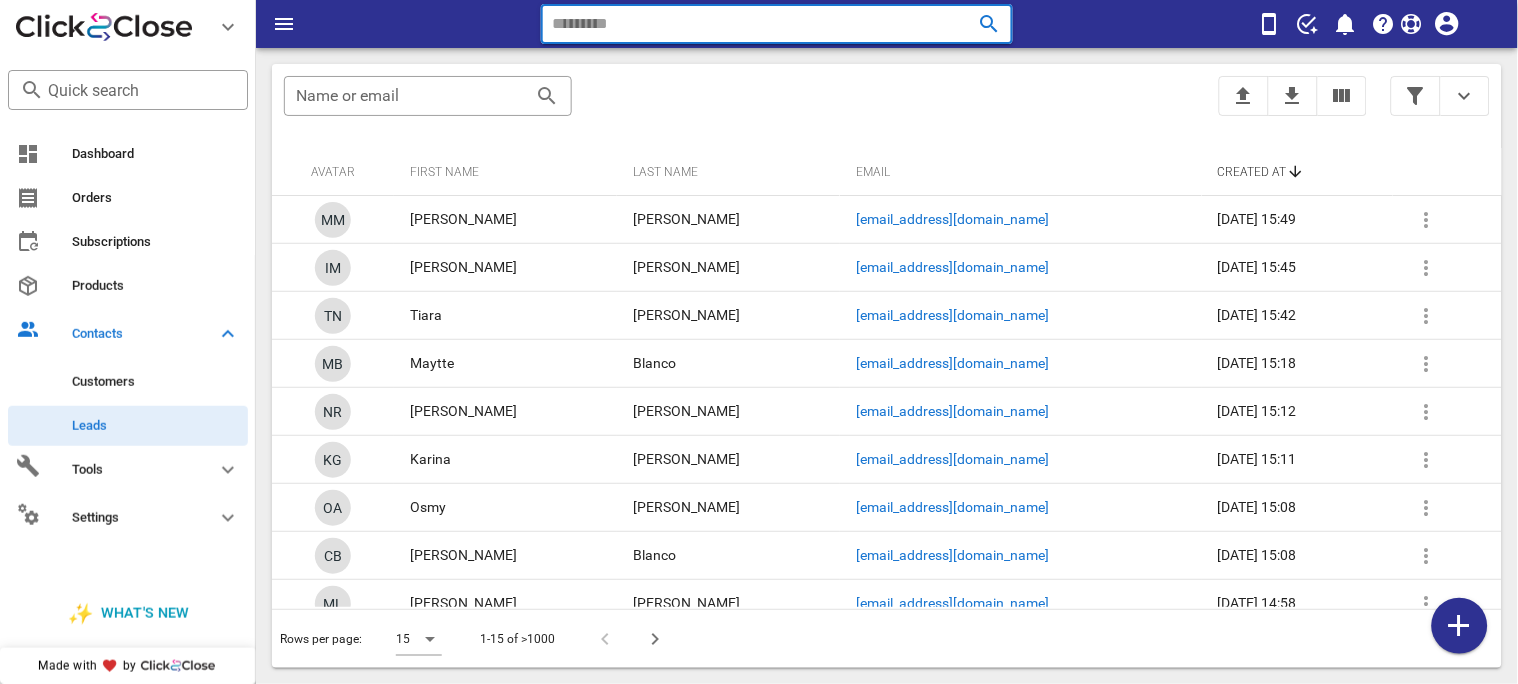 click at bounding box center [961, 24] 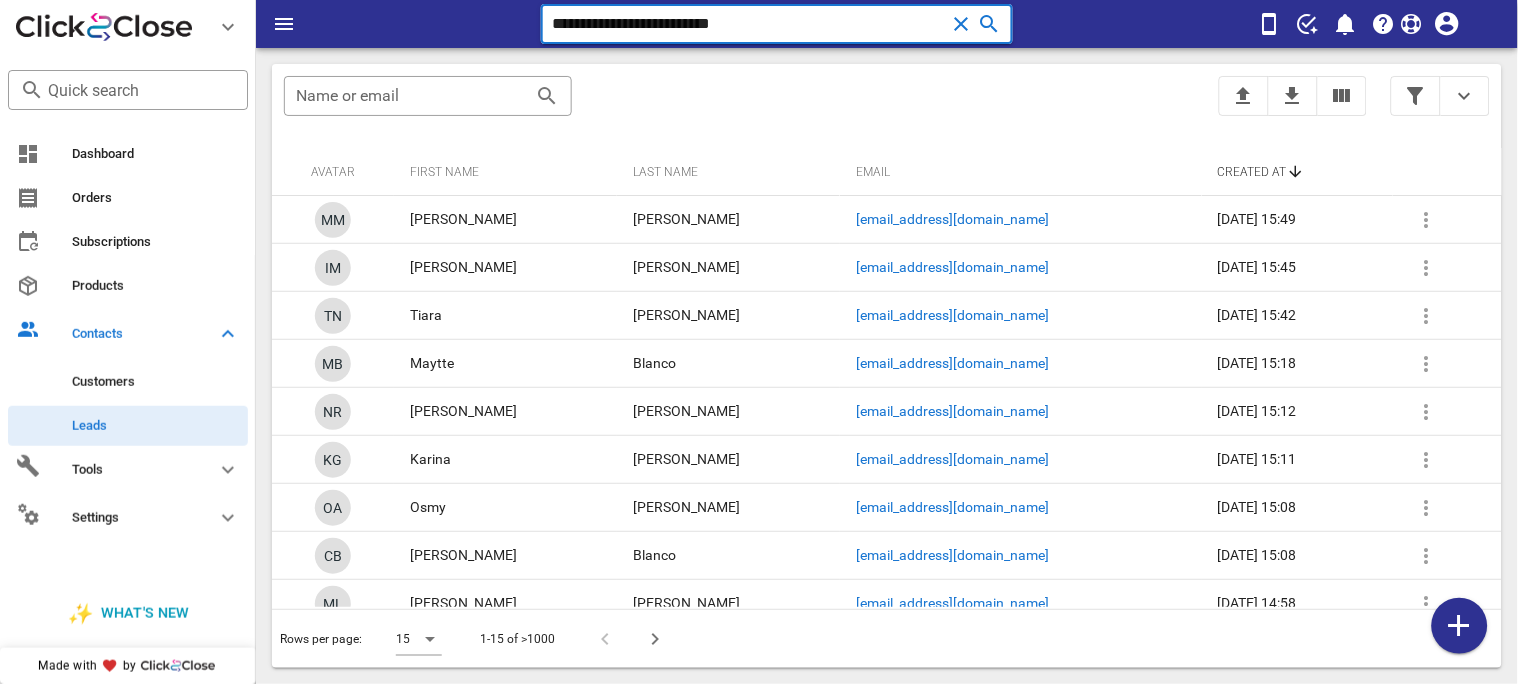 type on "**********" 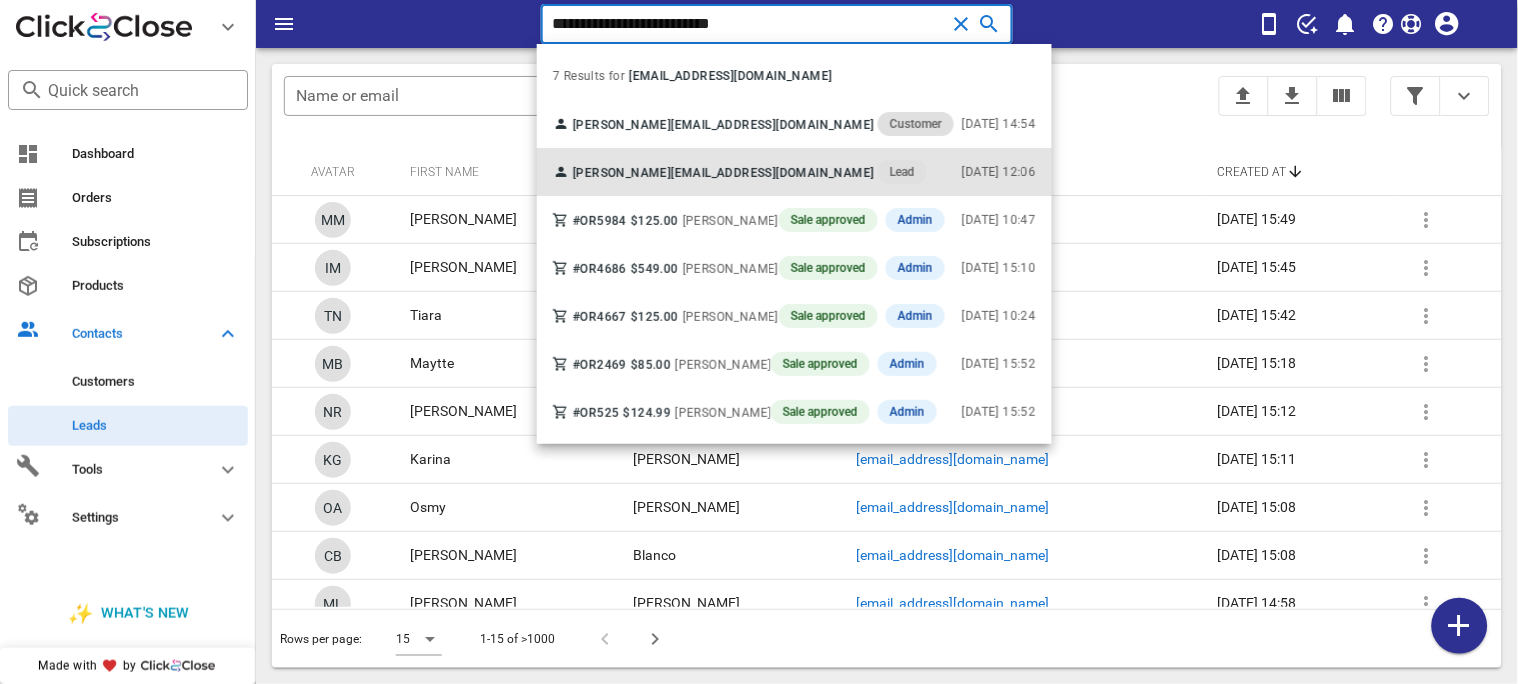 click on "[EMAIL_ADDRESS][DOMAIN_NAME]" at bounding box center [772, 173] 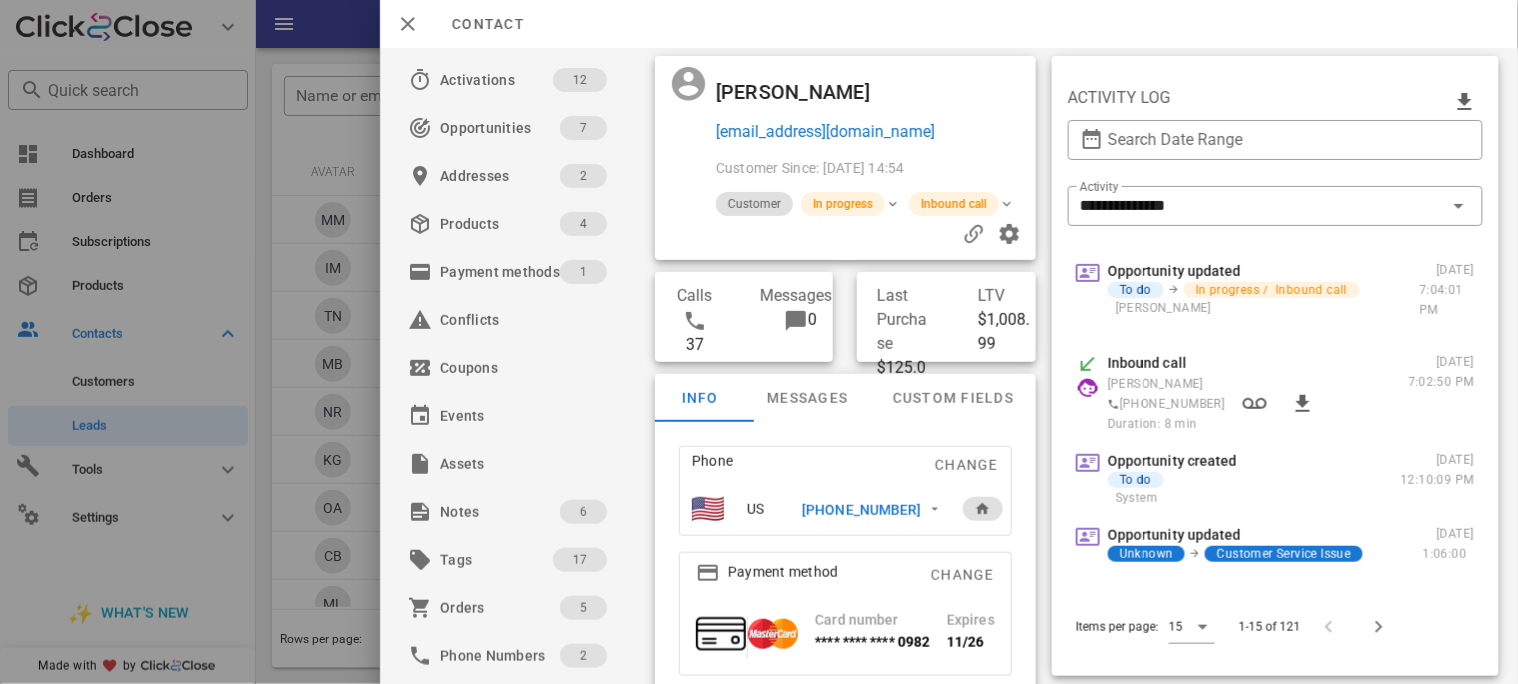 click on "Phone   Change   US   [PHONE_NUMBER]" at bounding box center (844, 491) 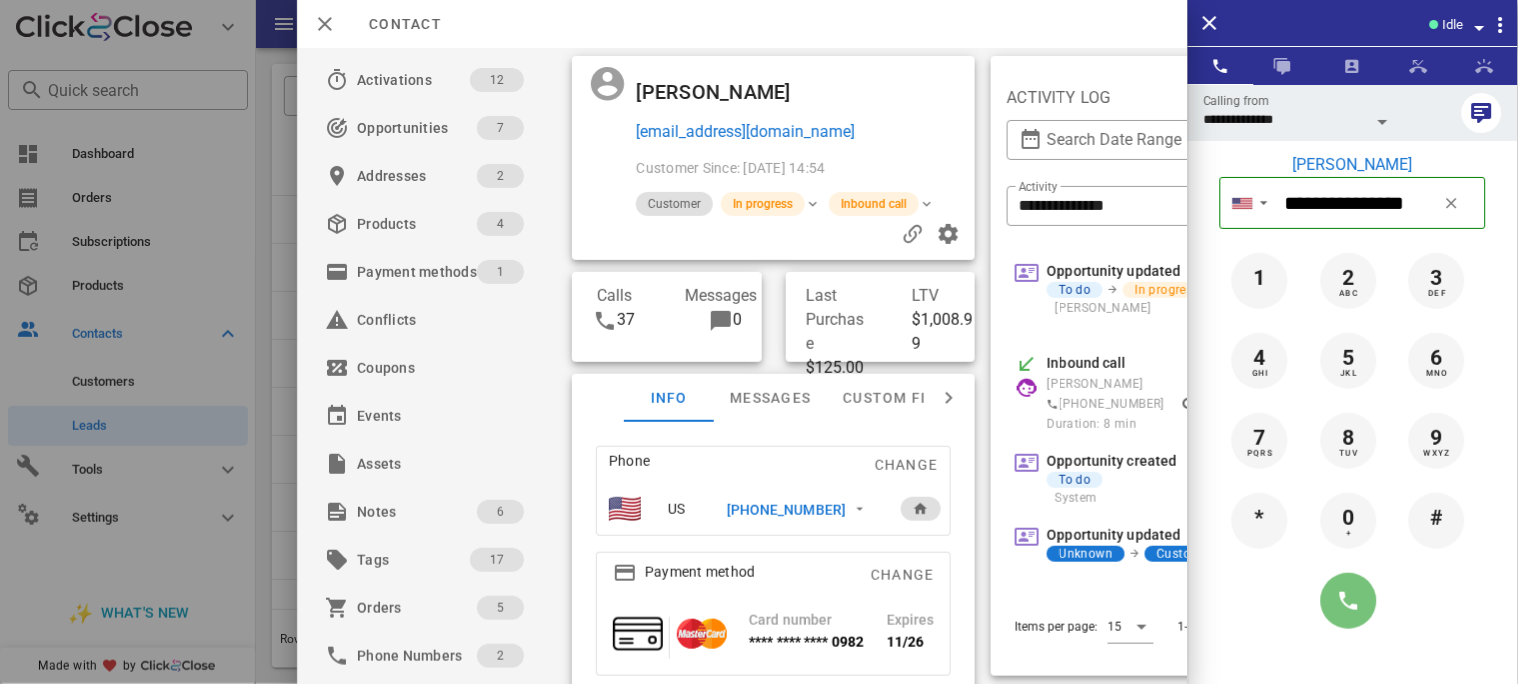 click at bounding box center [1349, 601] 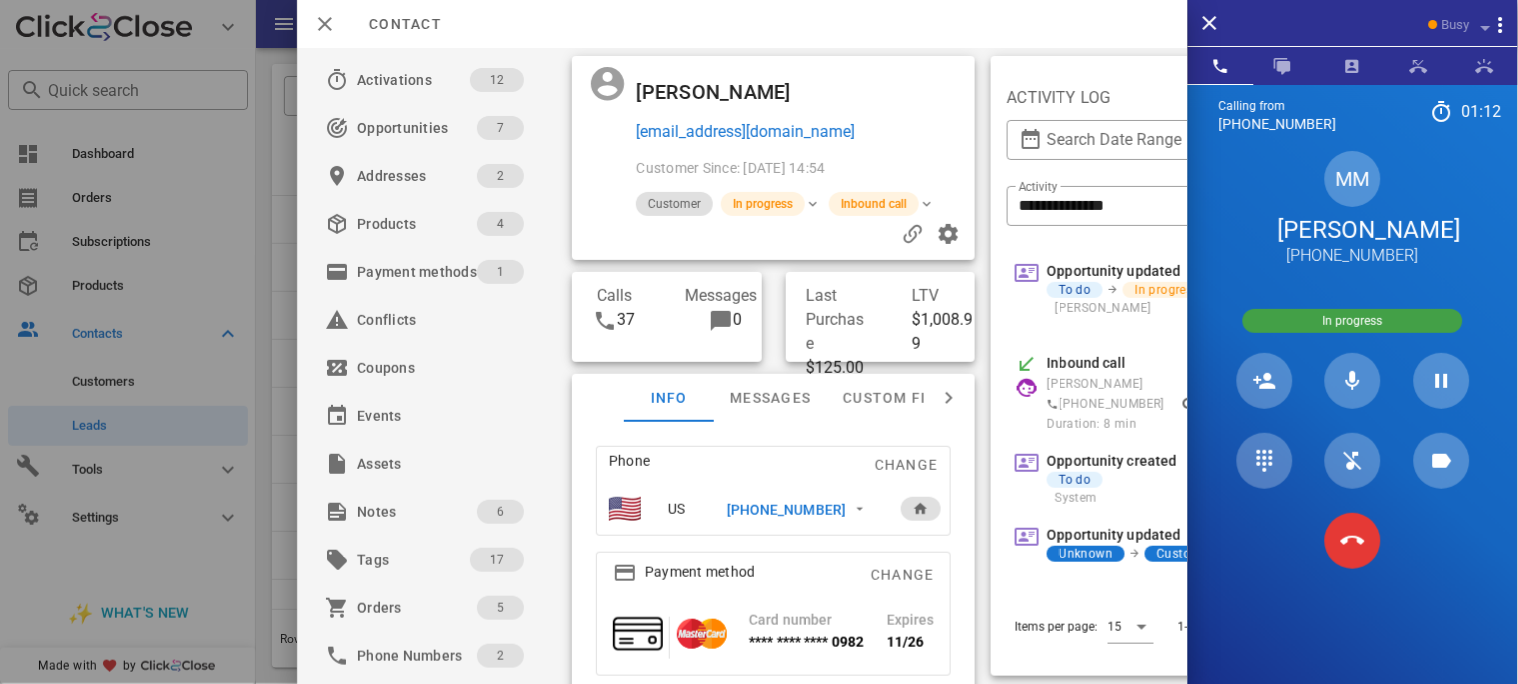 click at bounding box center (759, 342) 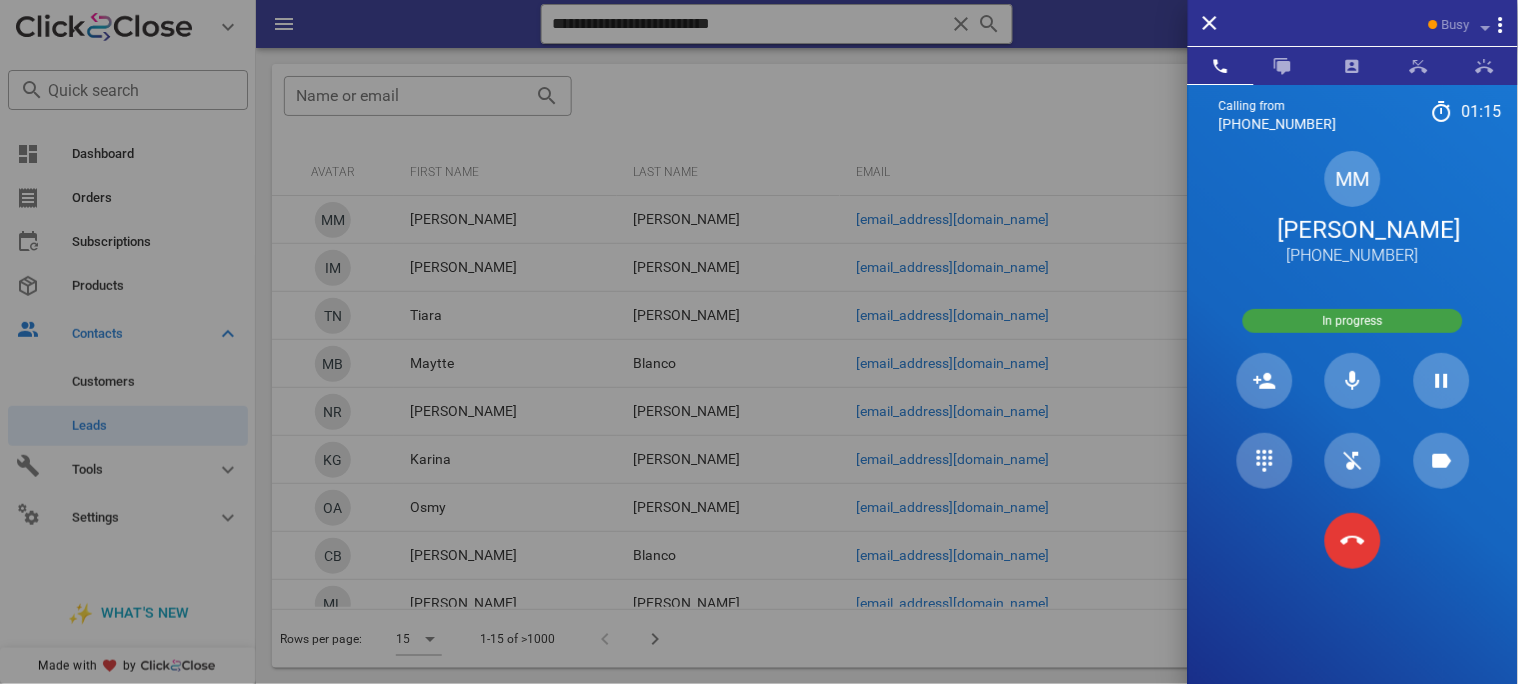 click on "[PERSON_NAME]" at bounding box center [1353, 230] 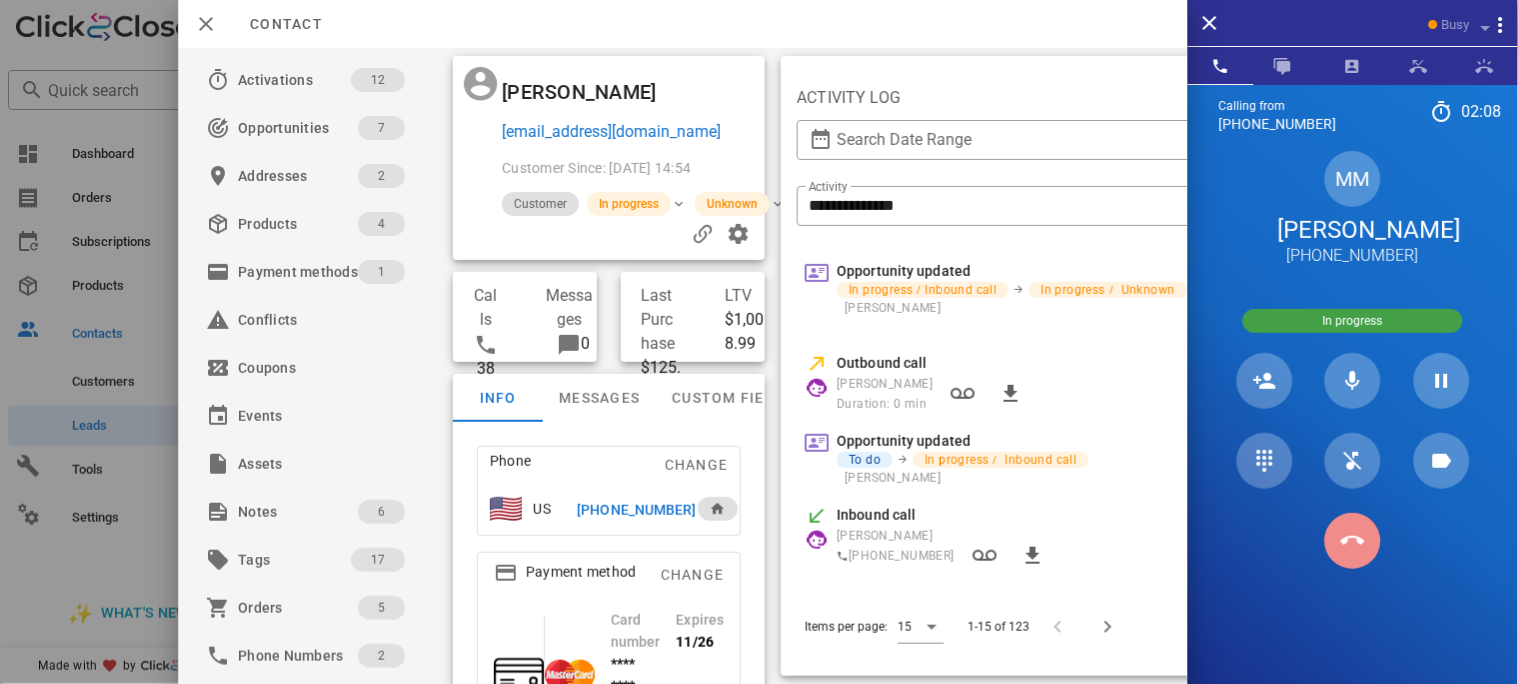 click at bounding box center [1353, 541] 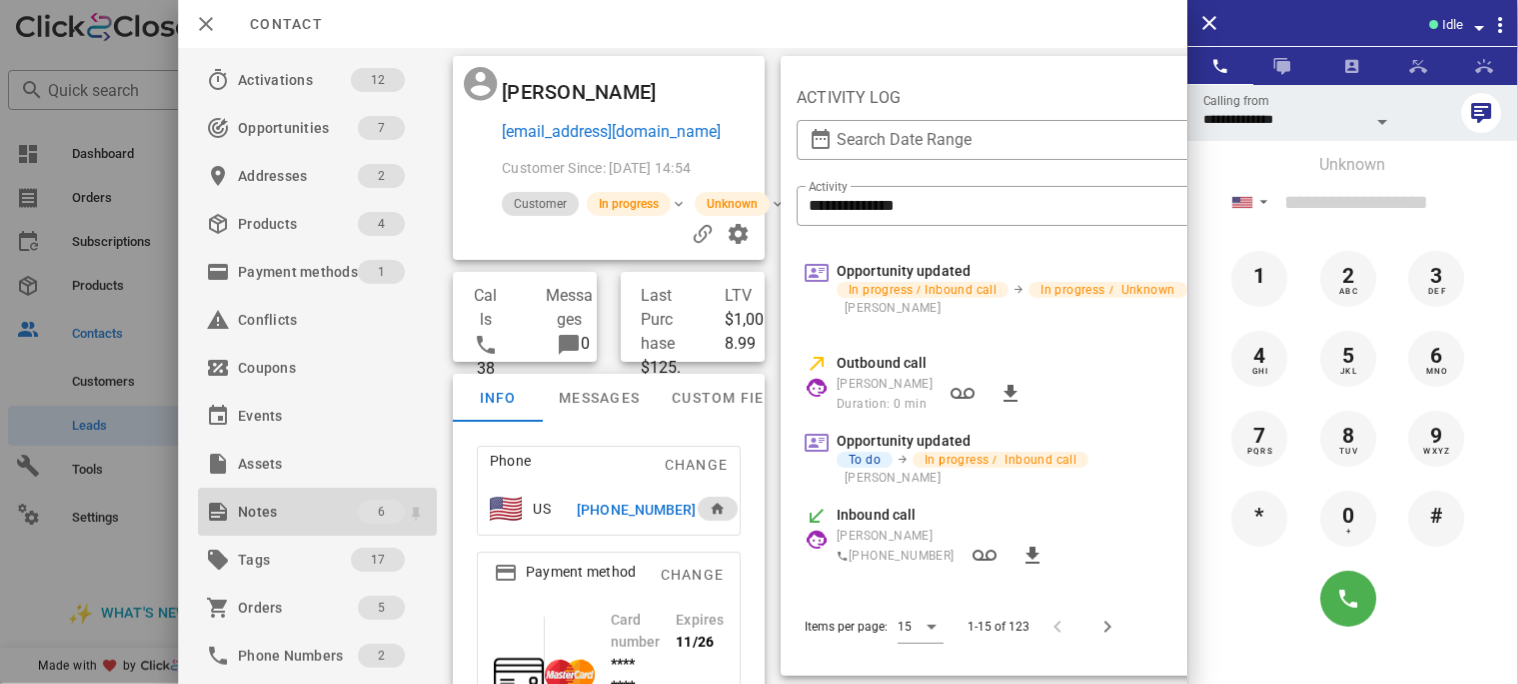 click on "Notes" at bounding box center (298, 512) 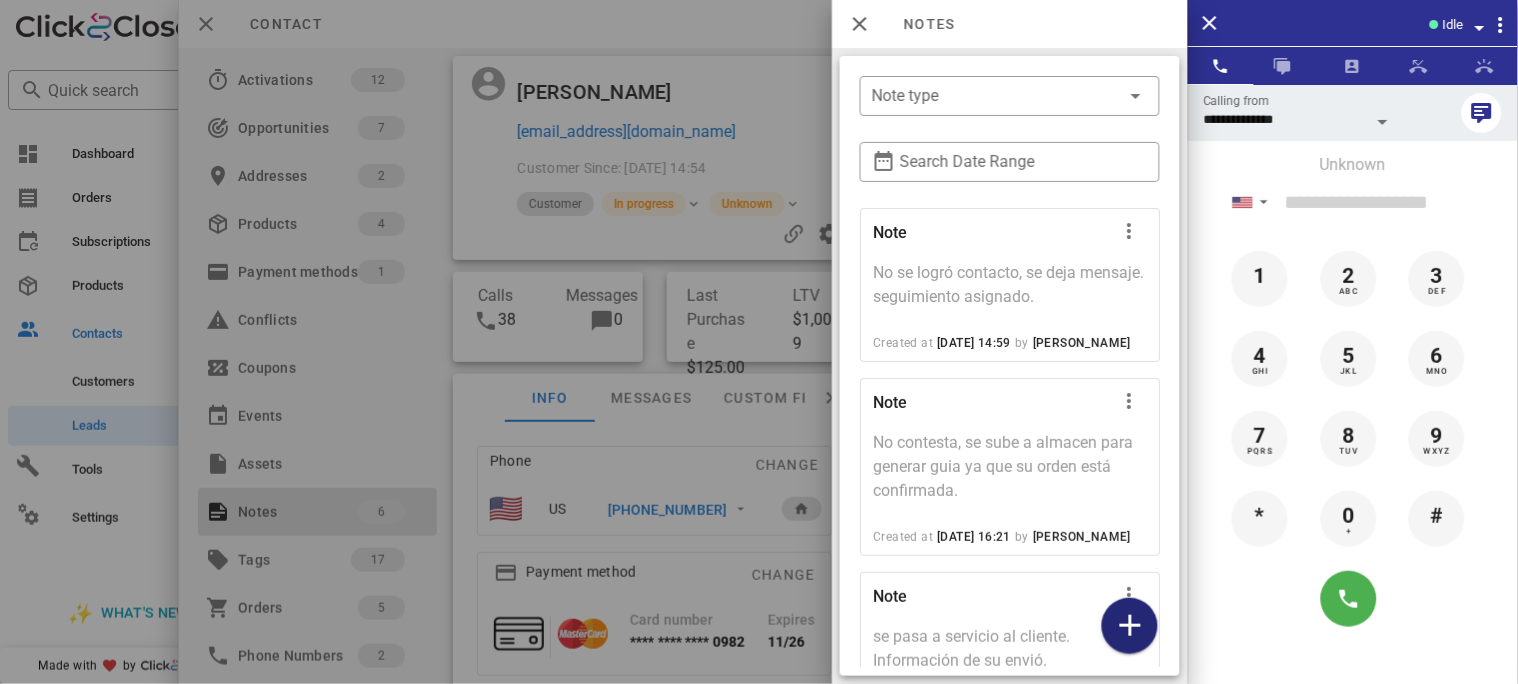 click at bounding box center [1130, 626] 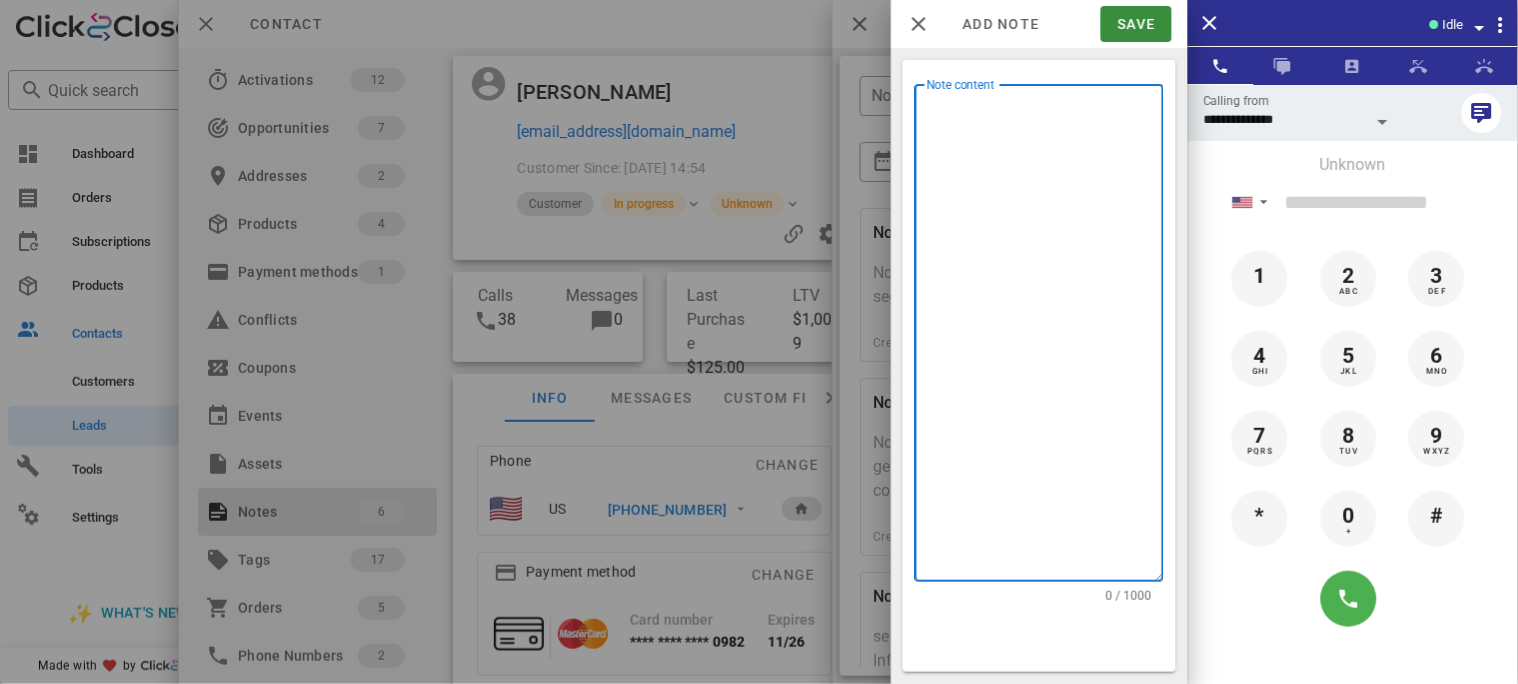 click on "Note content" at bounding box center [1045, 338] 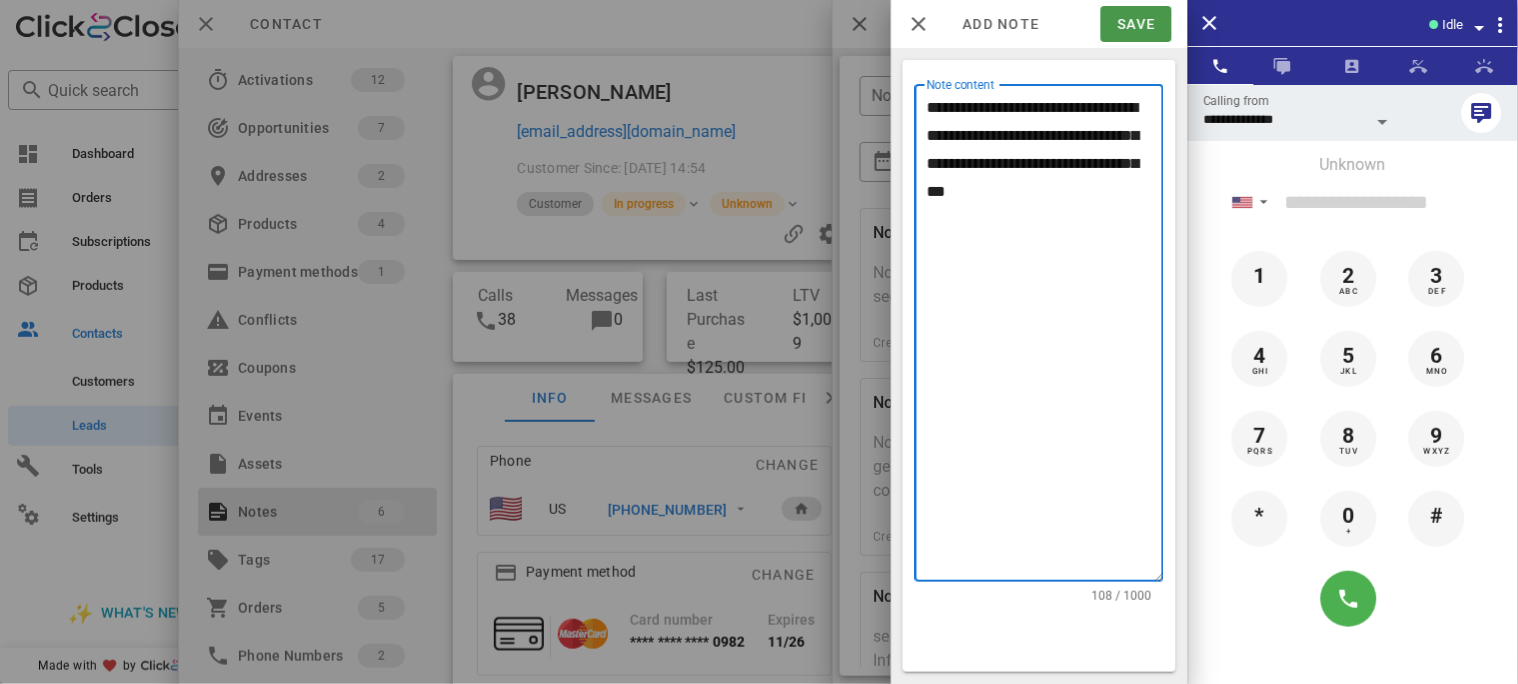 type on "**********" 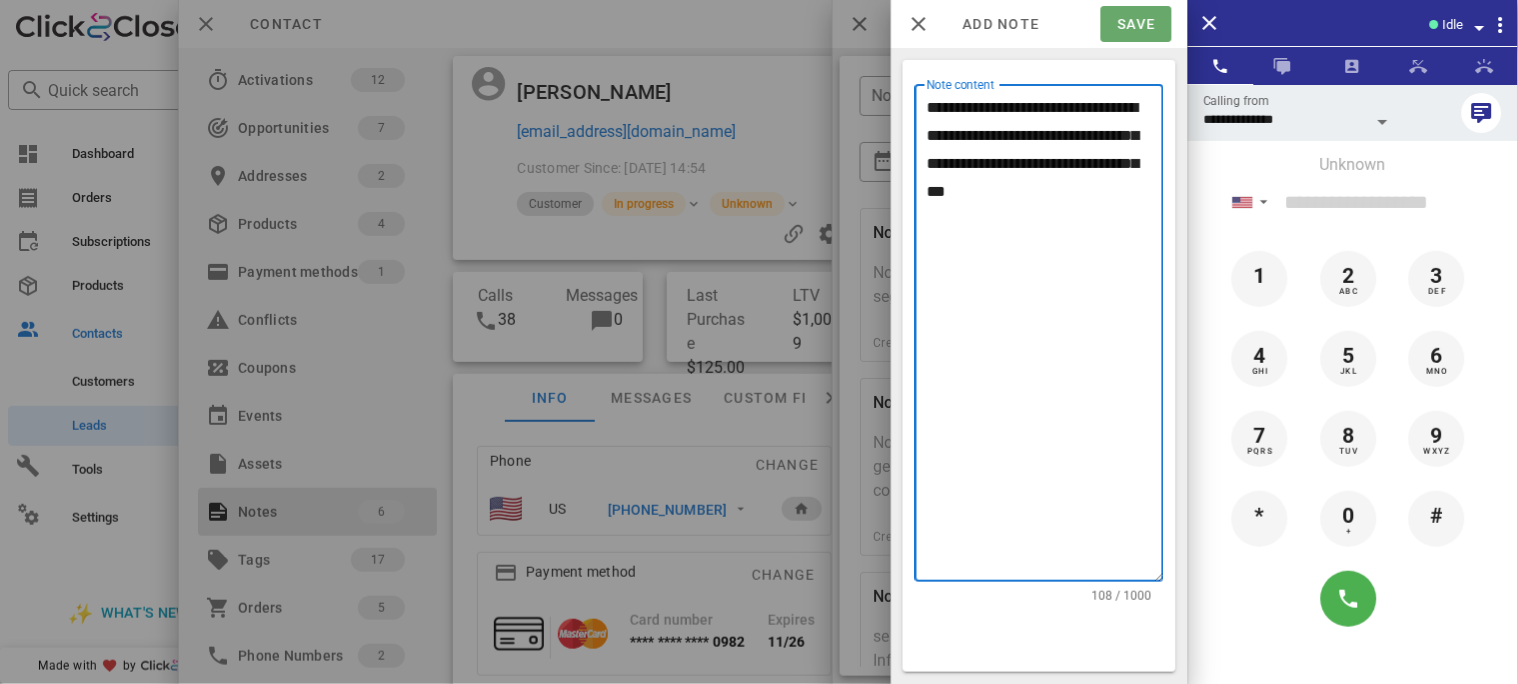 click on "Save" at bounding box center (1136, 24) 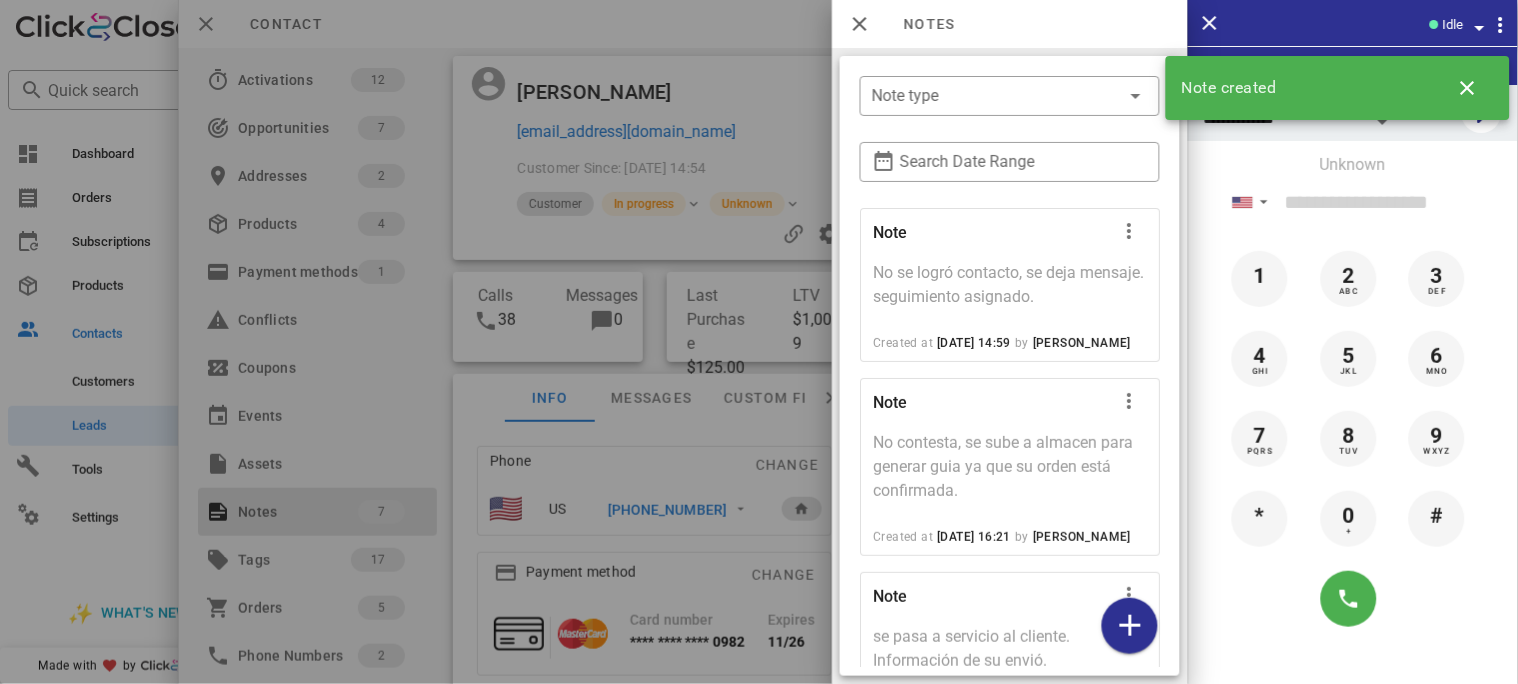 click at bounding box center [759, 342] 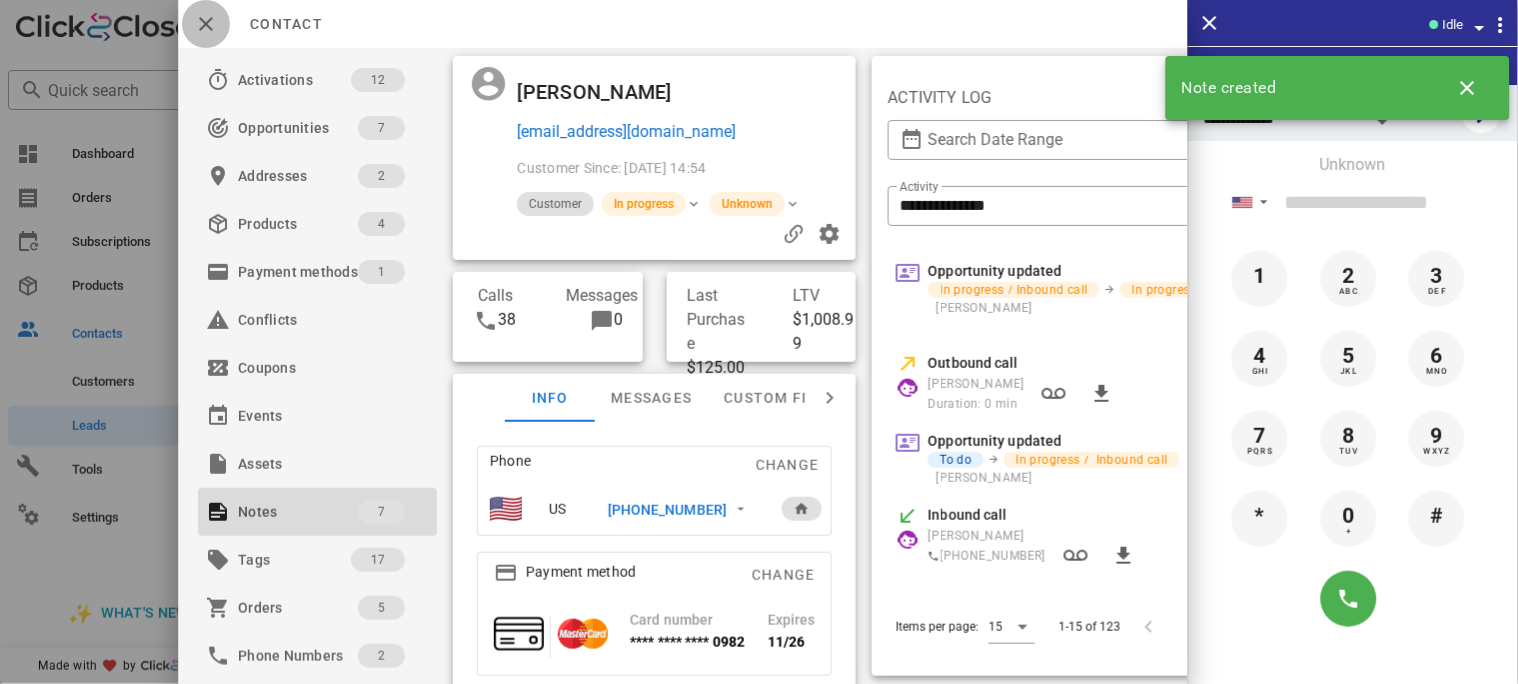 click at bounding box center [206, 24] 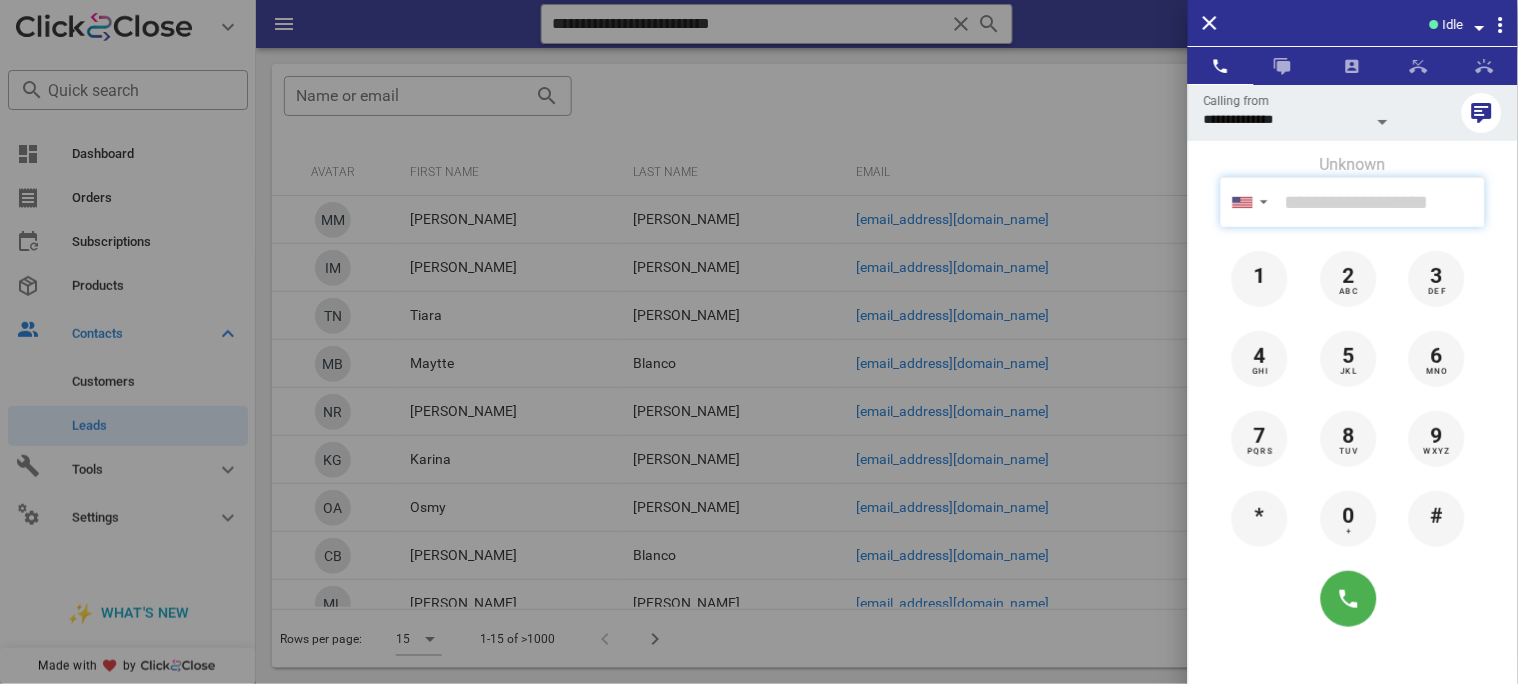 click at bounding box center [1381, 202] 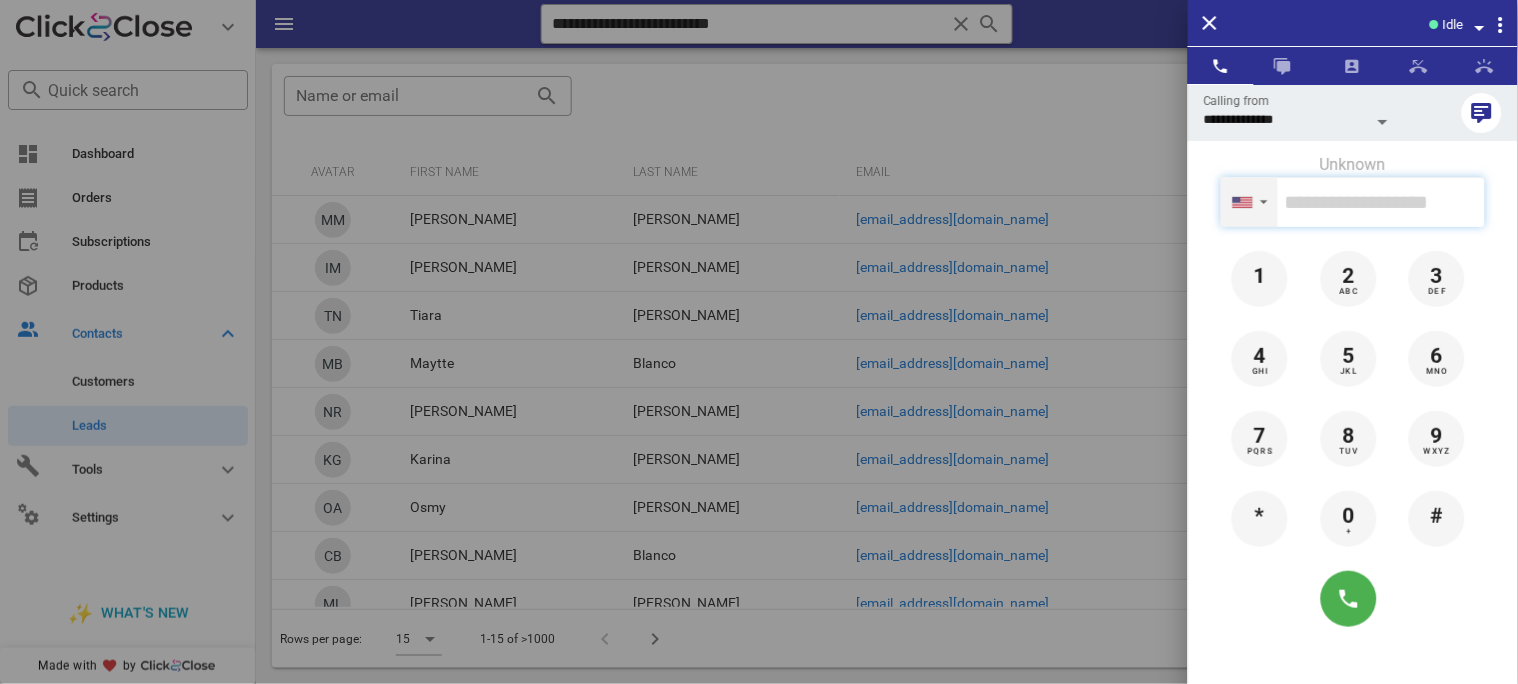 paste on "**********" 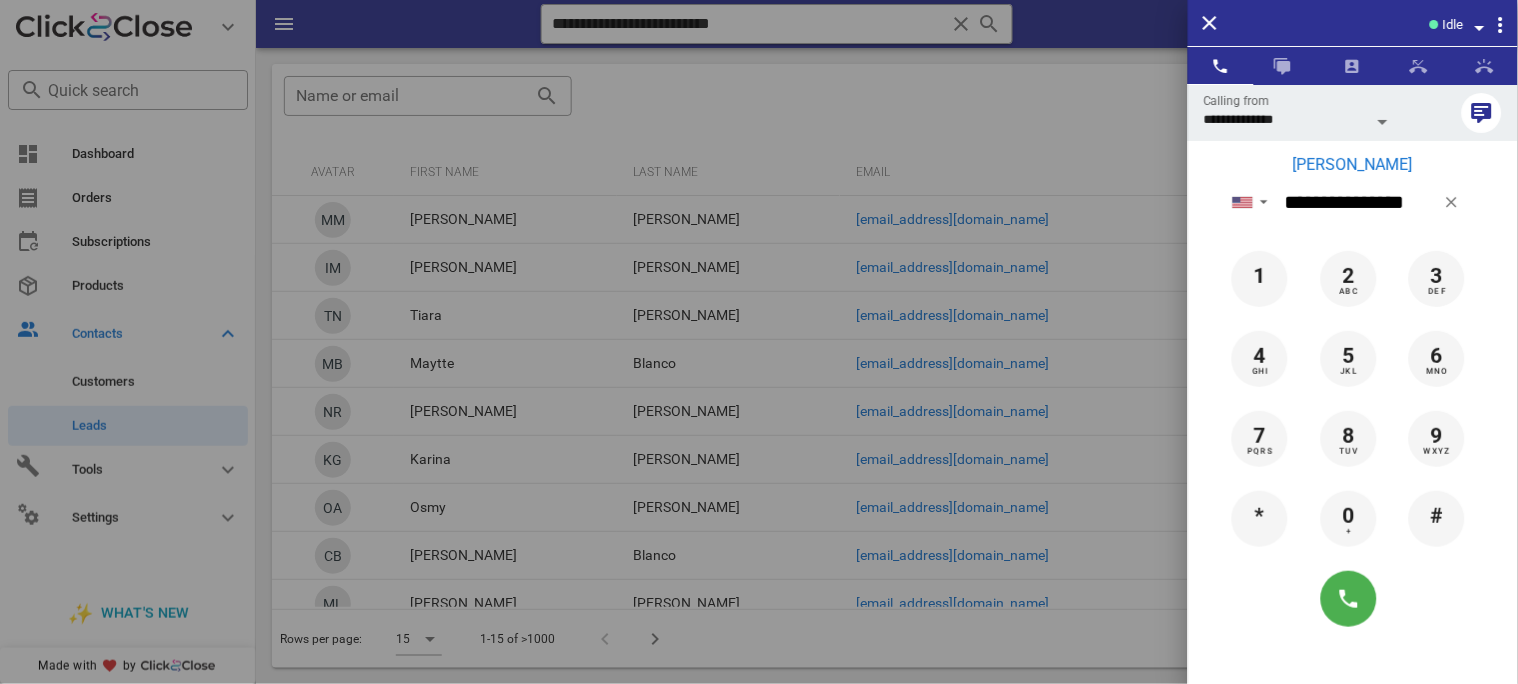 click on "[PERSON_NAME]" at bounding box center [1353, 165] 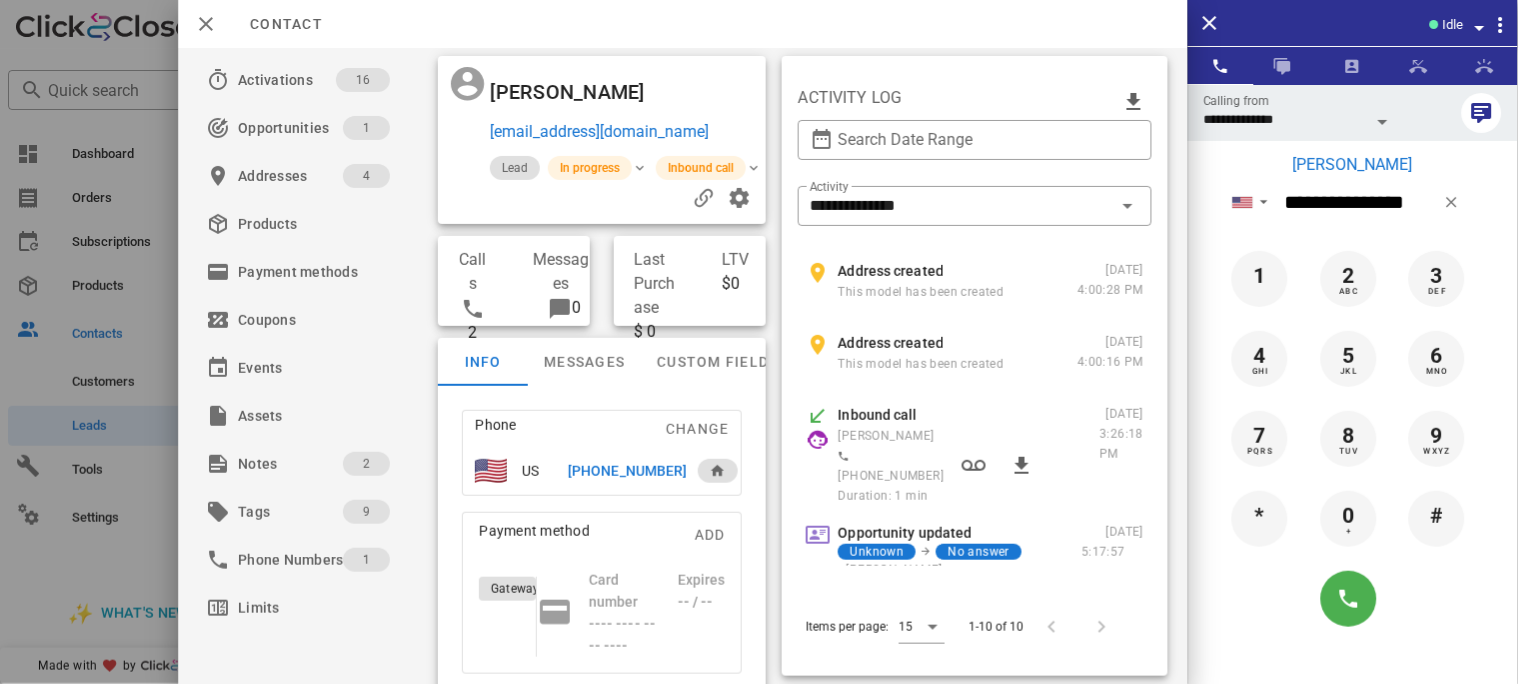 click on "[PHONE_NUMBER]" at bounding box center (627, 471) 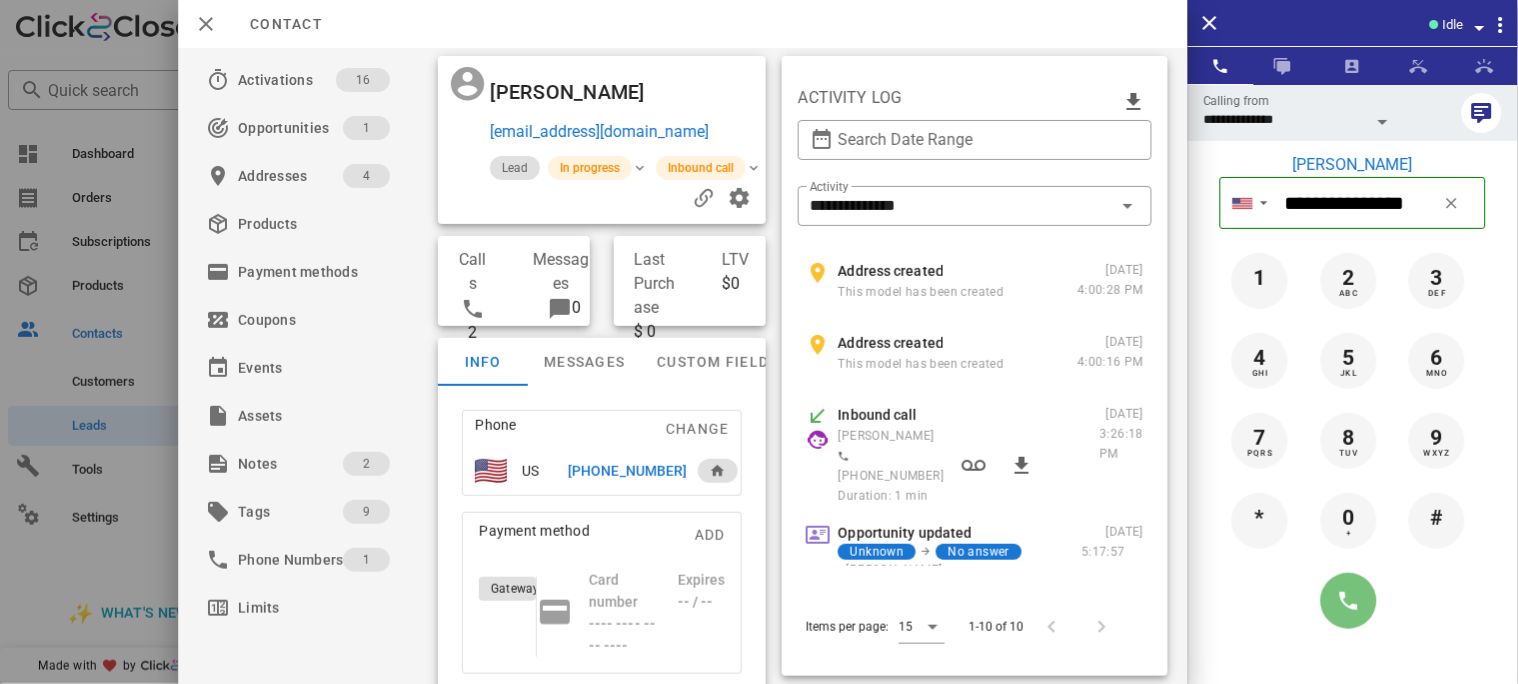 click at bounding box center [1349, 601] 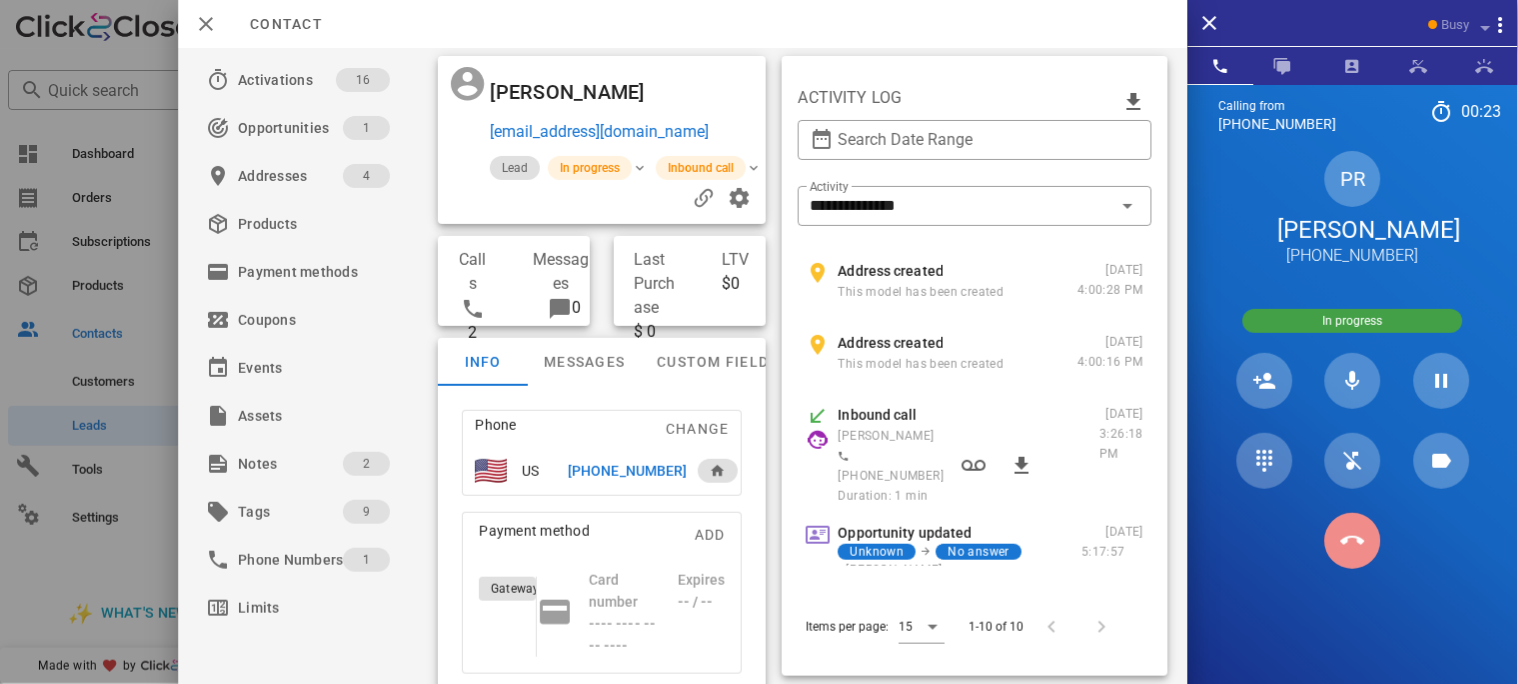 click at bounding box center (1353, 541) 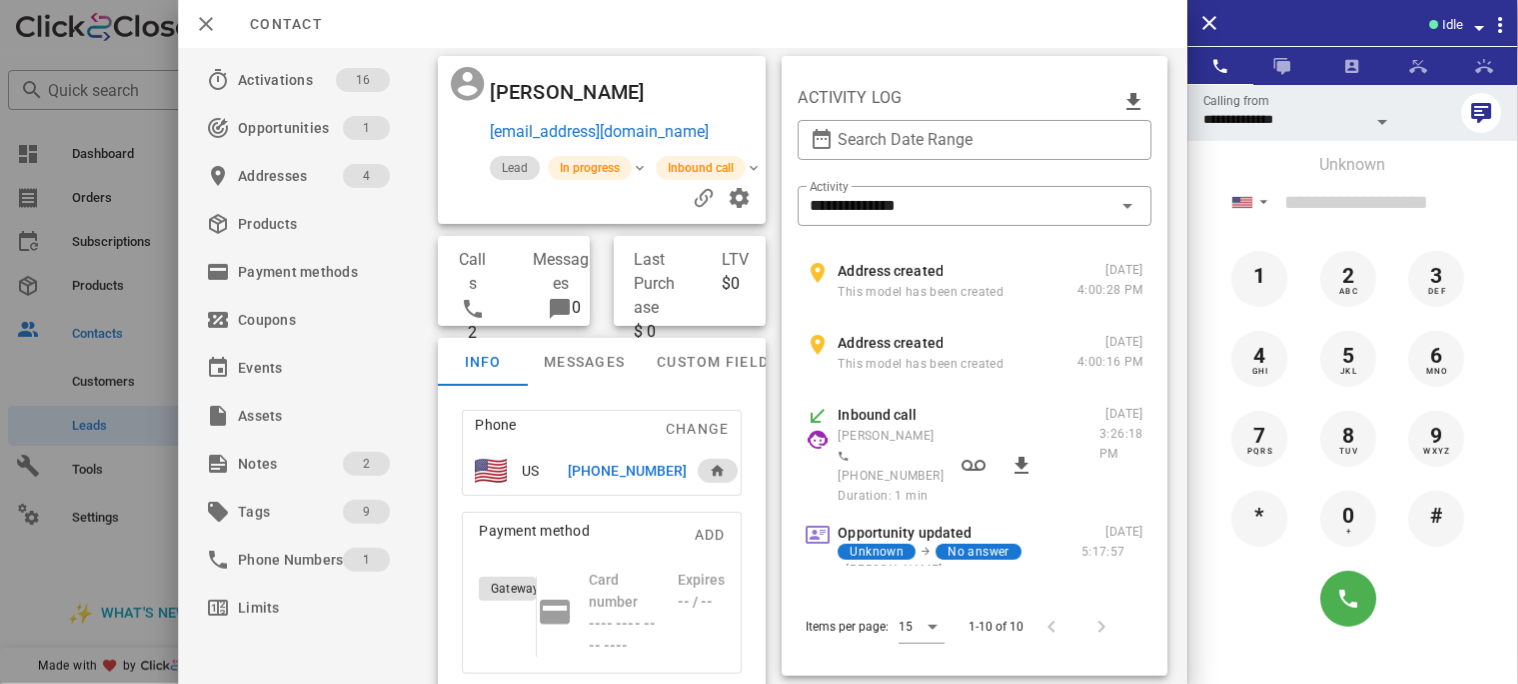 click on "[PHONE_NUMBER]" at bounding box center (627, 471) 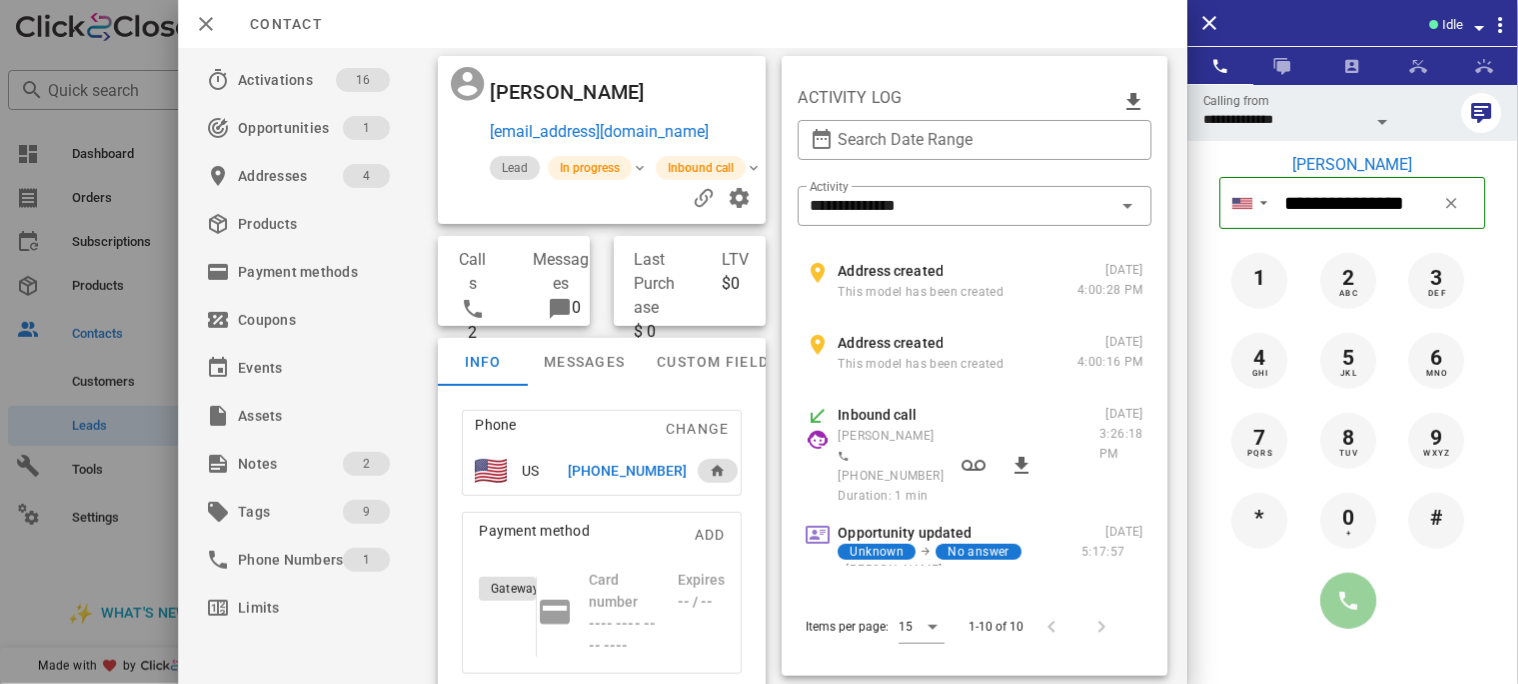 click at bounding box center (1349, 601) 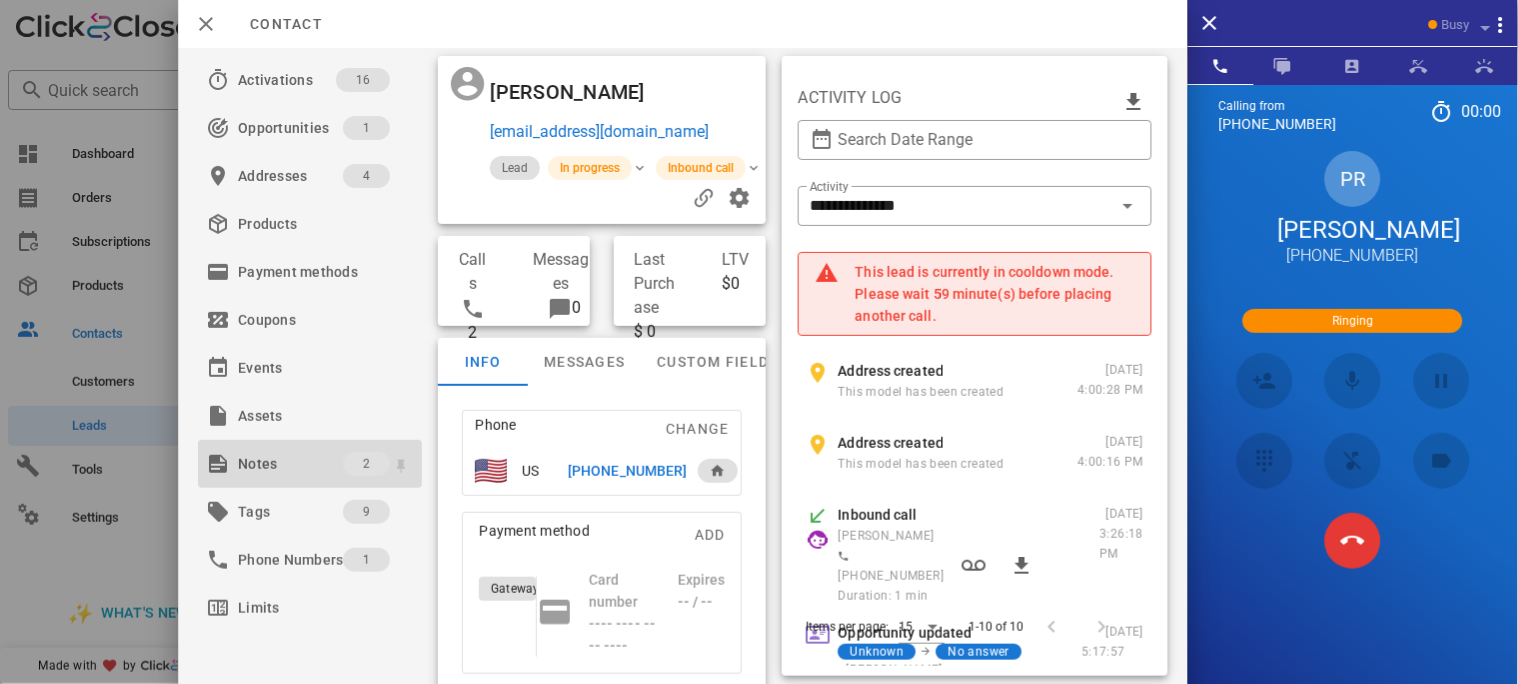 click on "Notes" at bounding box center [290, 464] 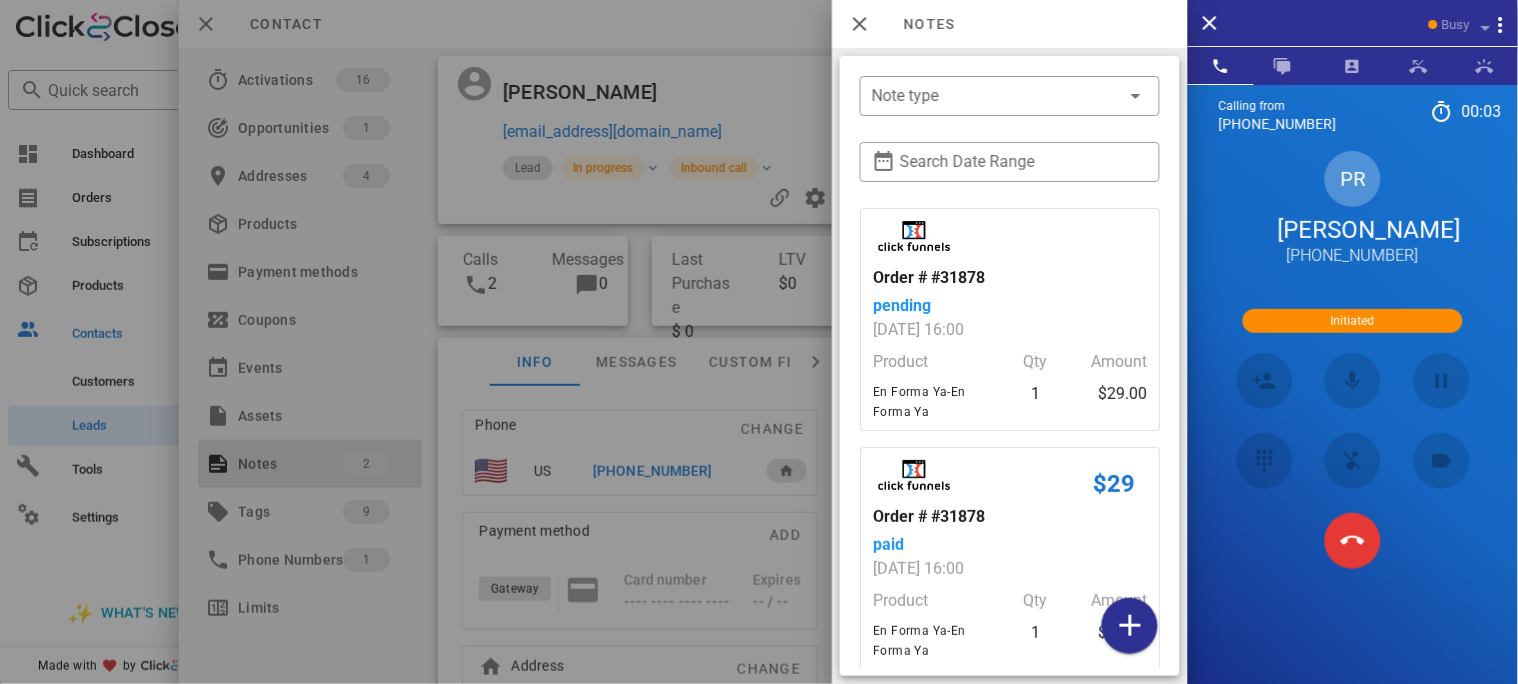 scroll, scrollTop: 75, scrollLeft: 0, axis: vertical 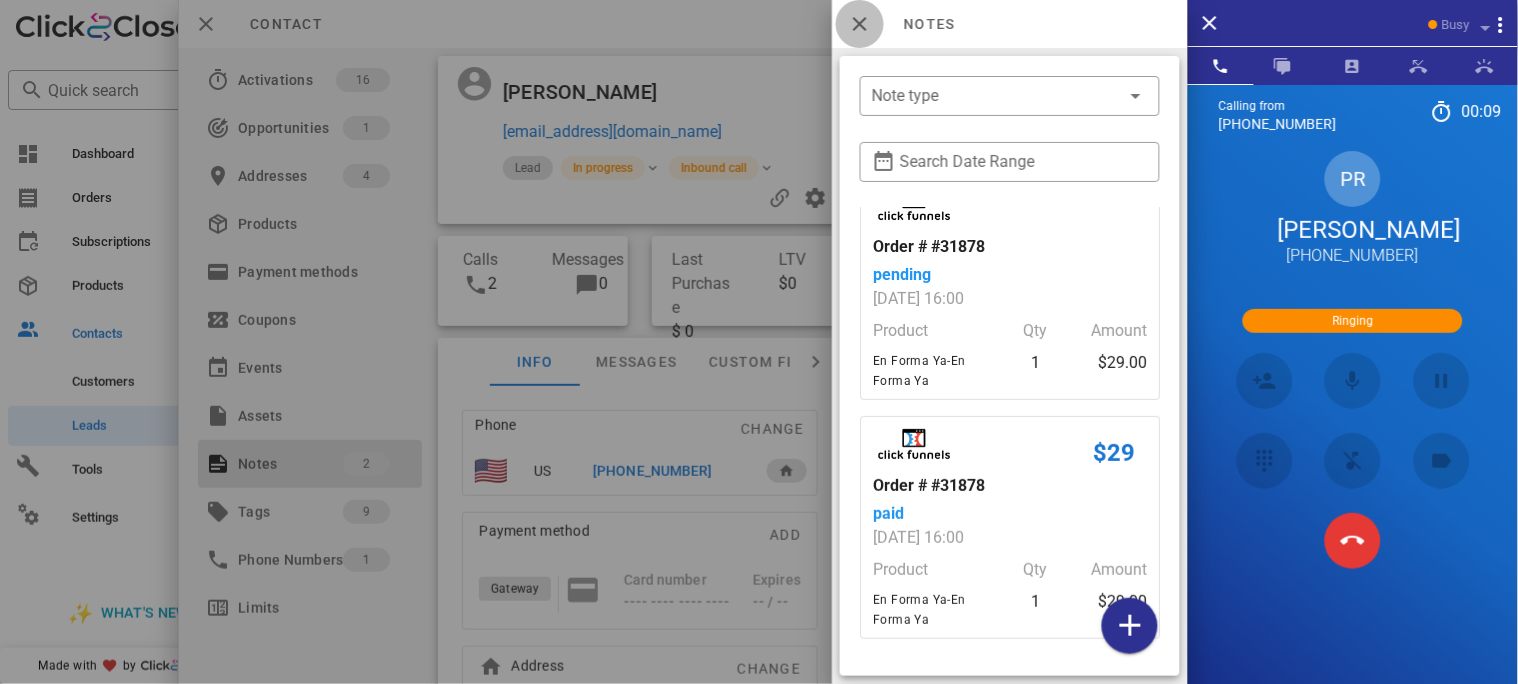 click at bounding box center (860, 24) 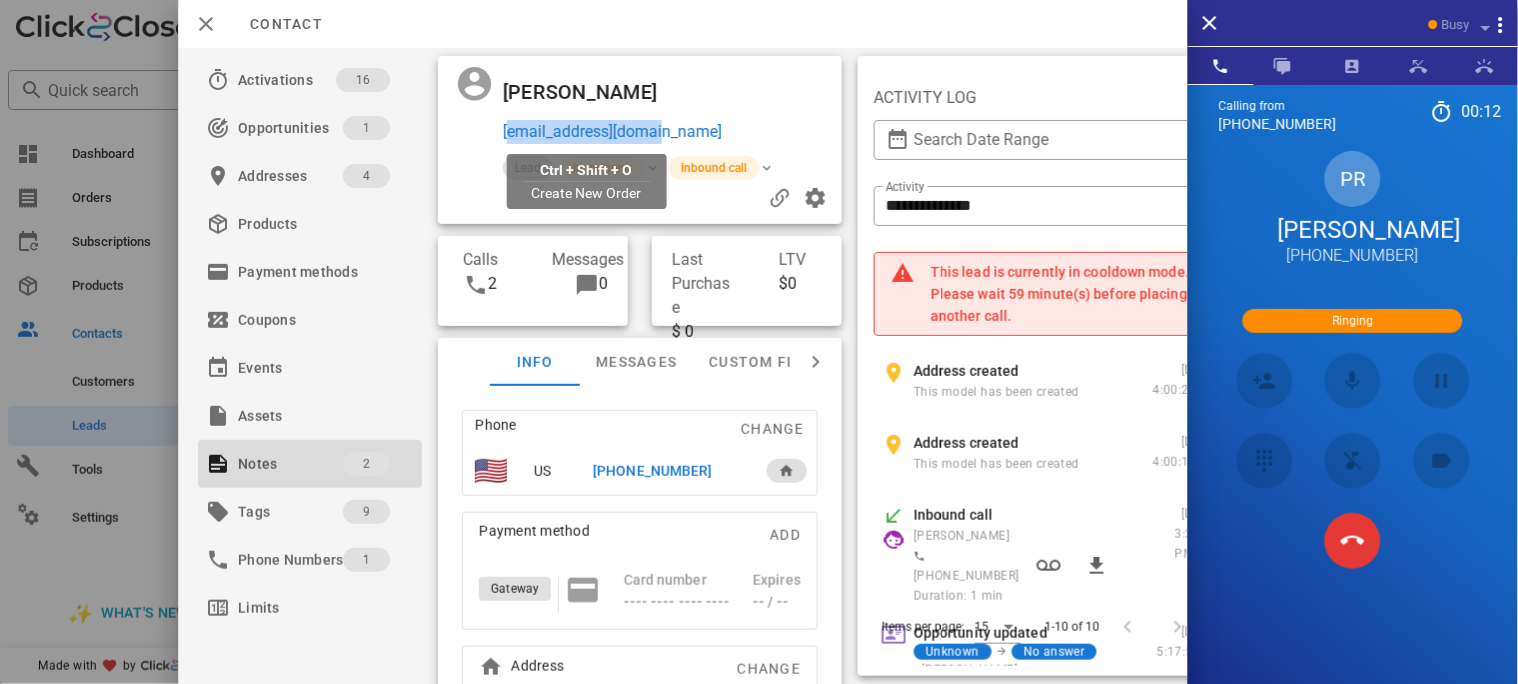 drag, startPoint x: 692, startPoint y: 126, endPoint x: 504, endPoint y: 127, distance: 188.00266 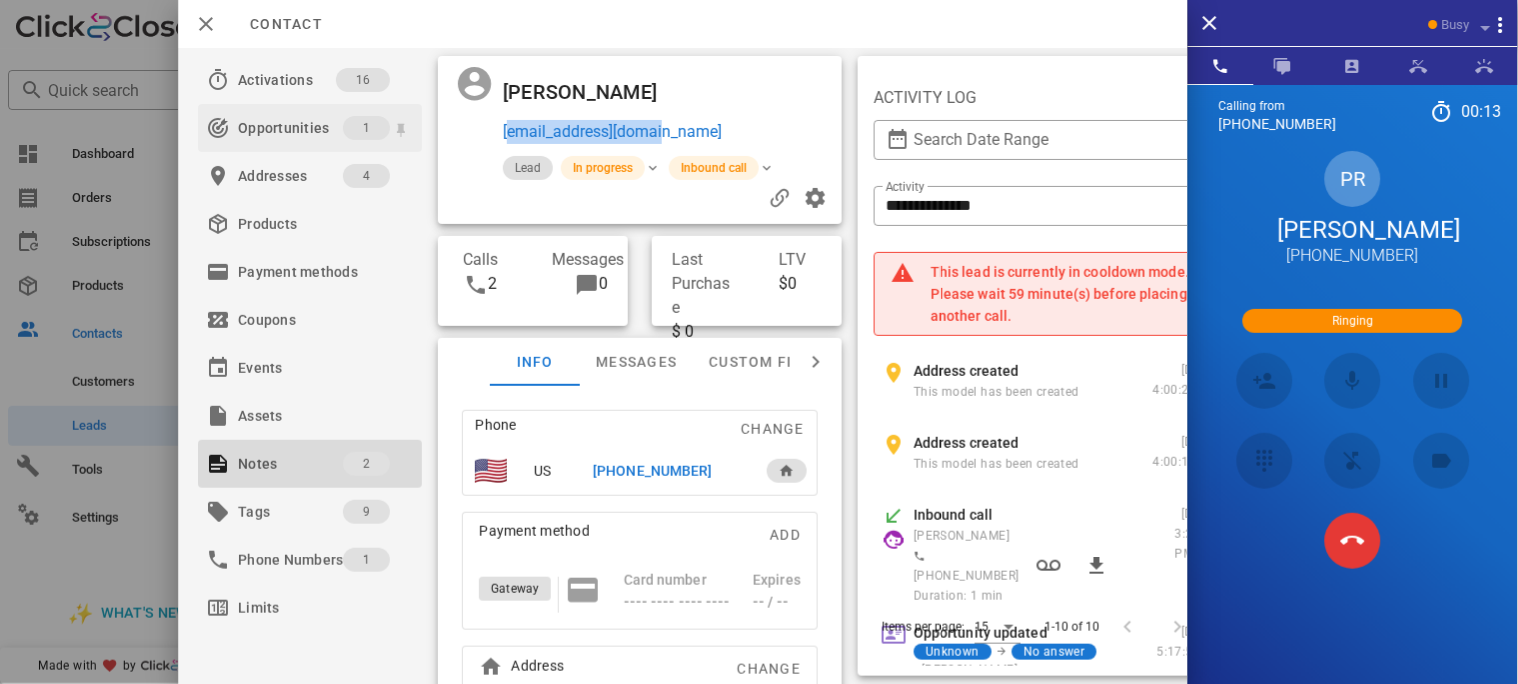 copy on "[EMAIL_ADDRESS][DOMAIN_NAME]" 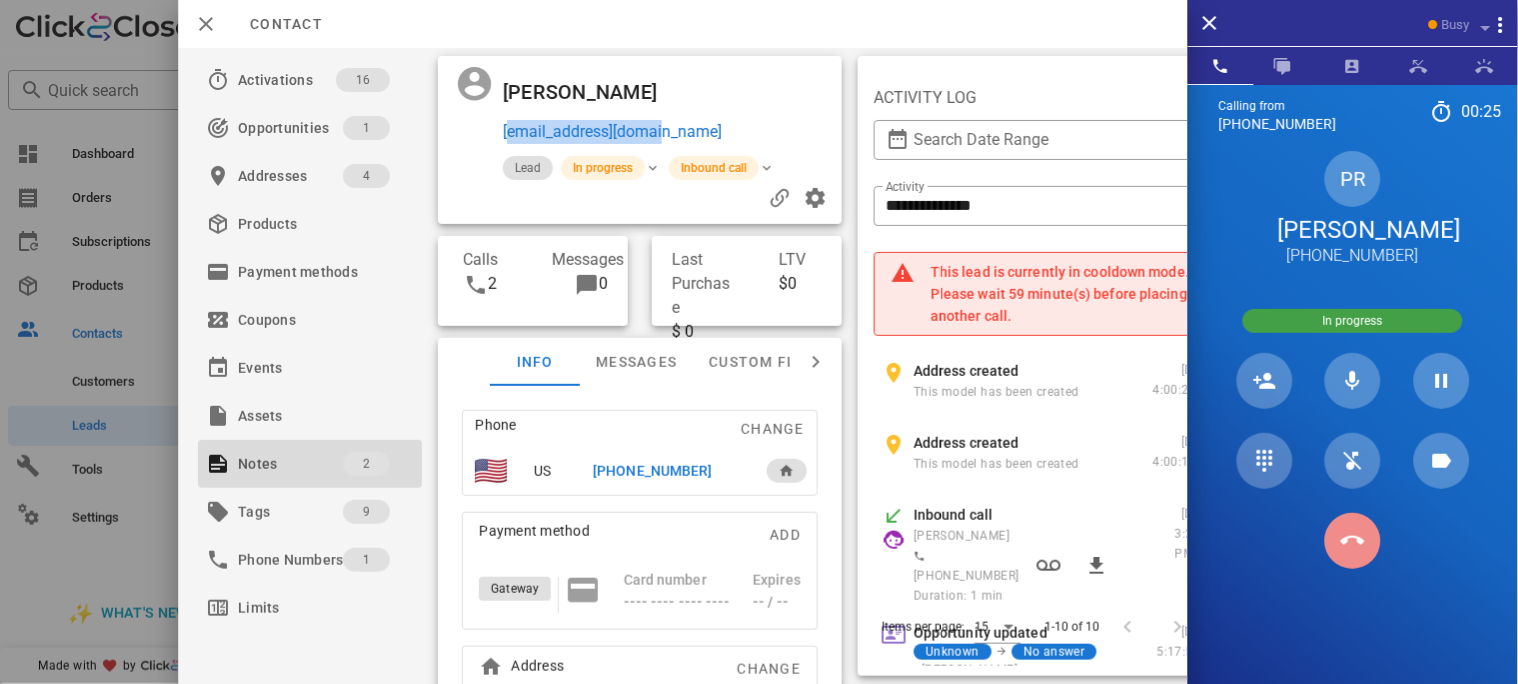 click at bounding box center (1353, 541) 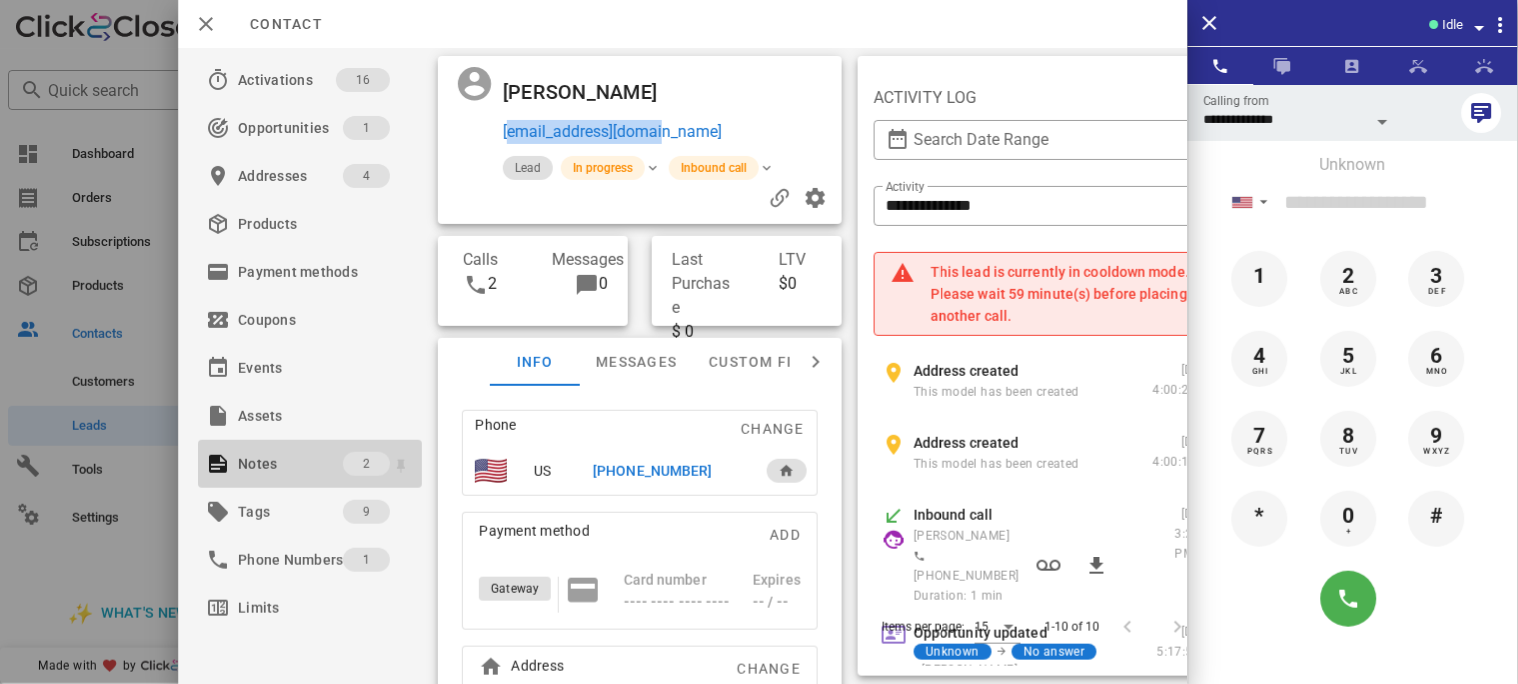 click on "Notes" at bounding box center [290, 464] 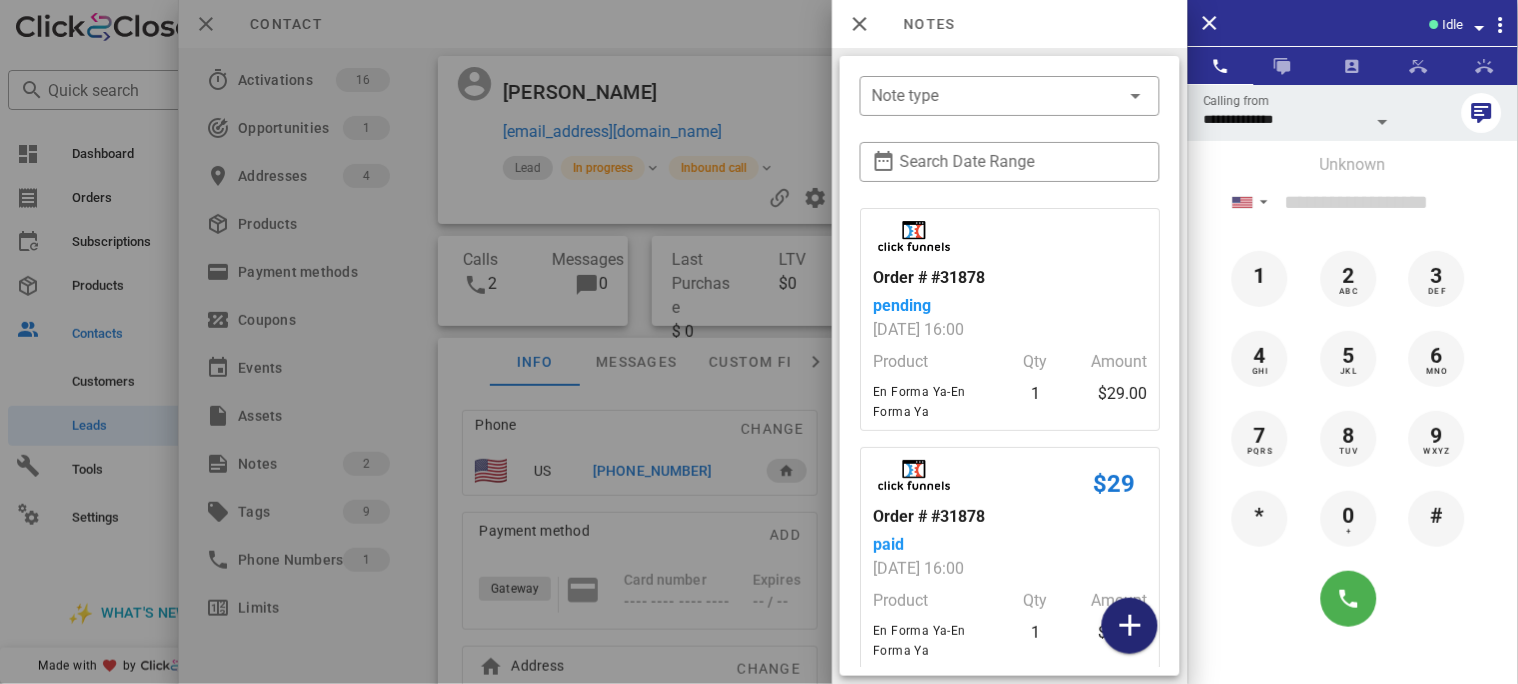 click at bounding box center (1130, 626) 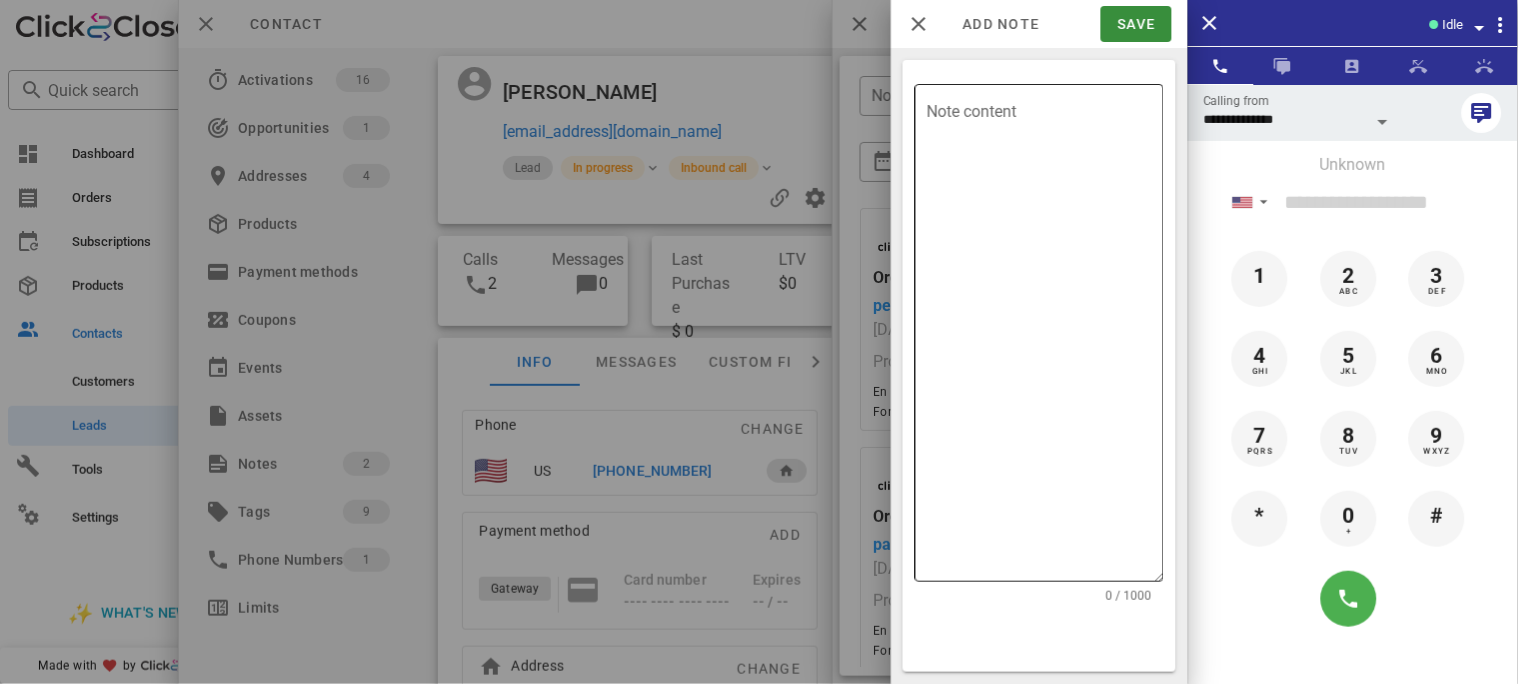 click on "Note content" at bounding box center (1045, 338) 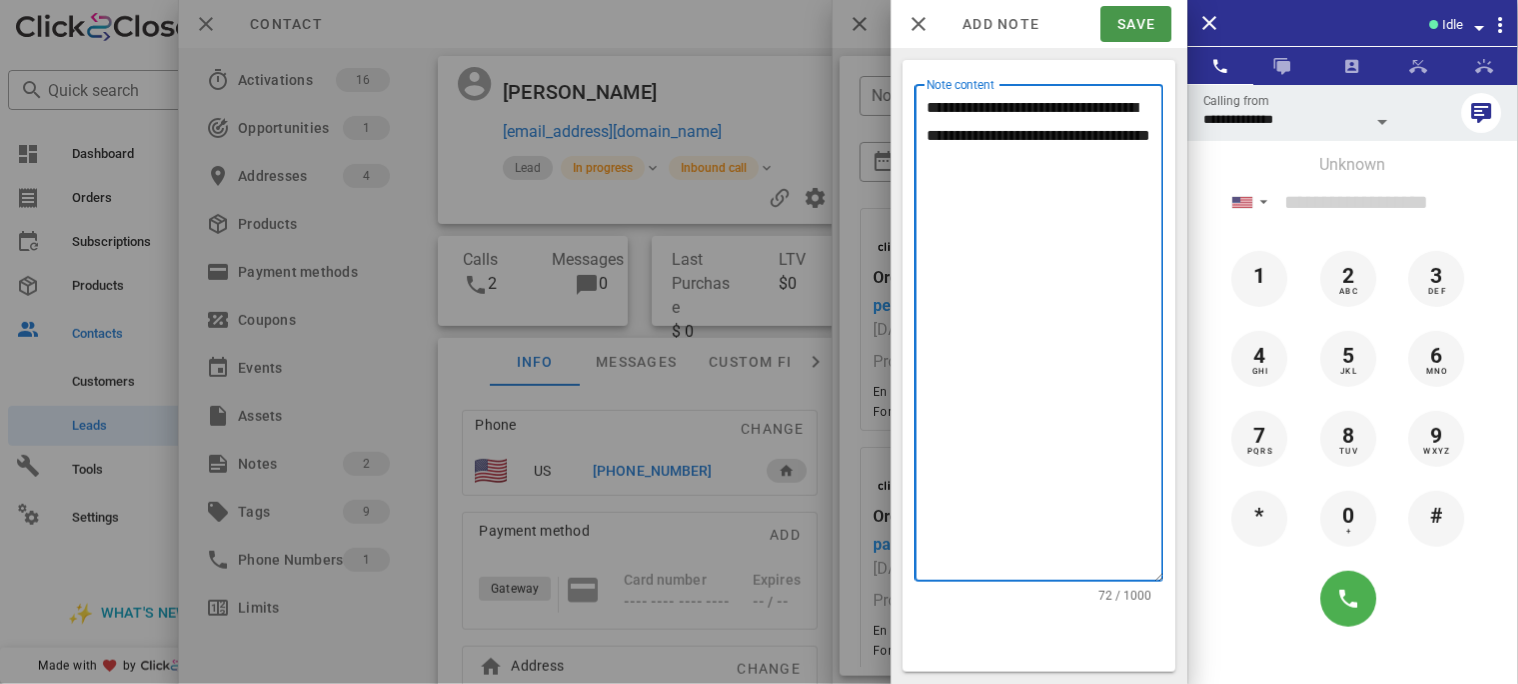 type on "**********" 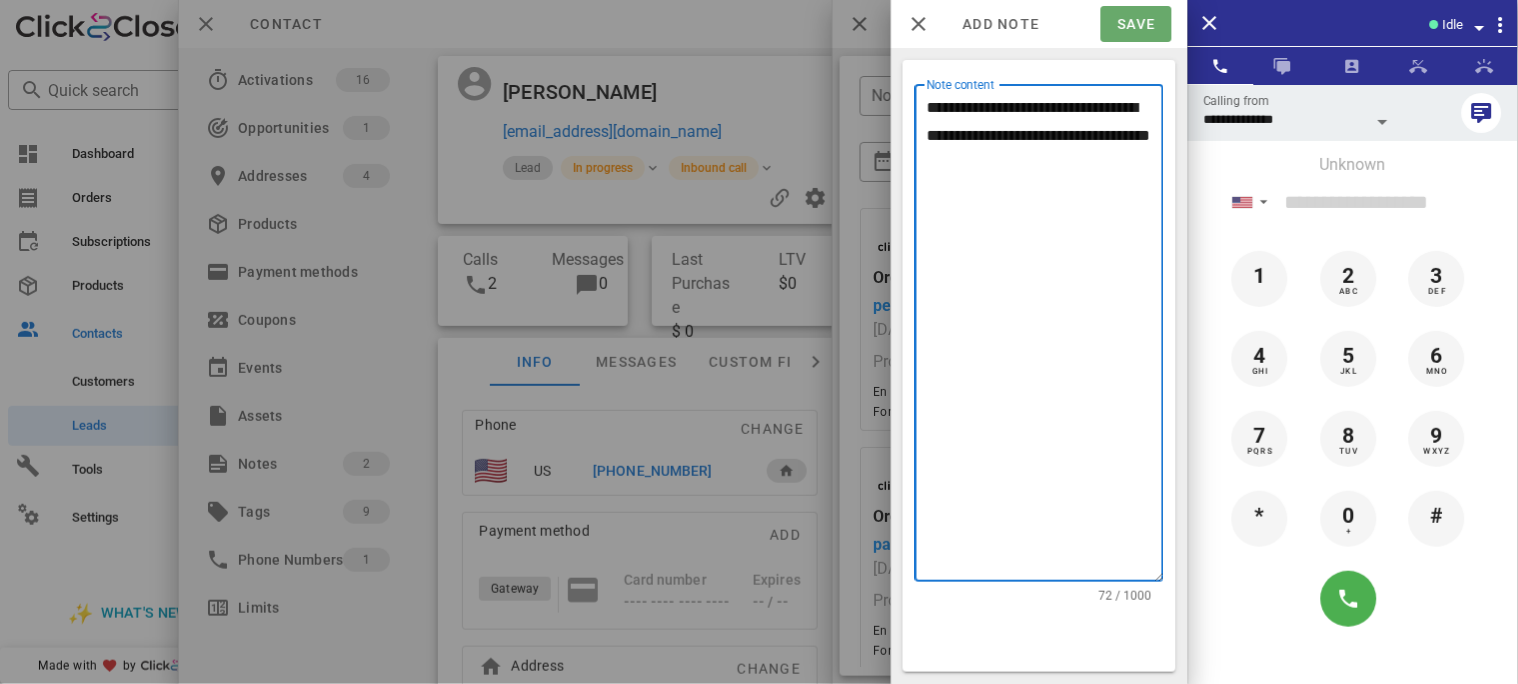 click on "Save" at bounding box center [1136, 24] 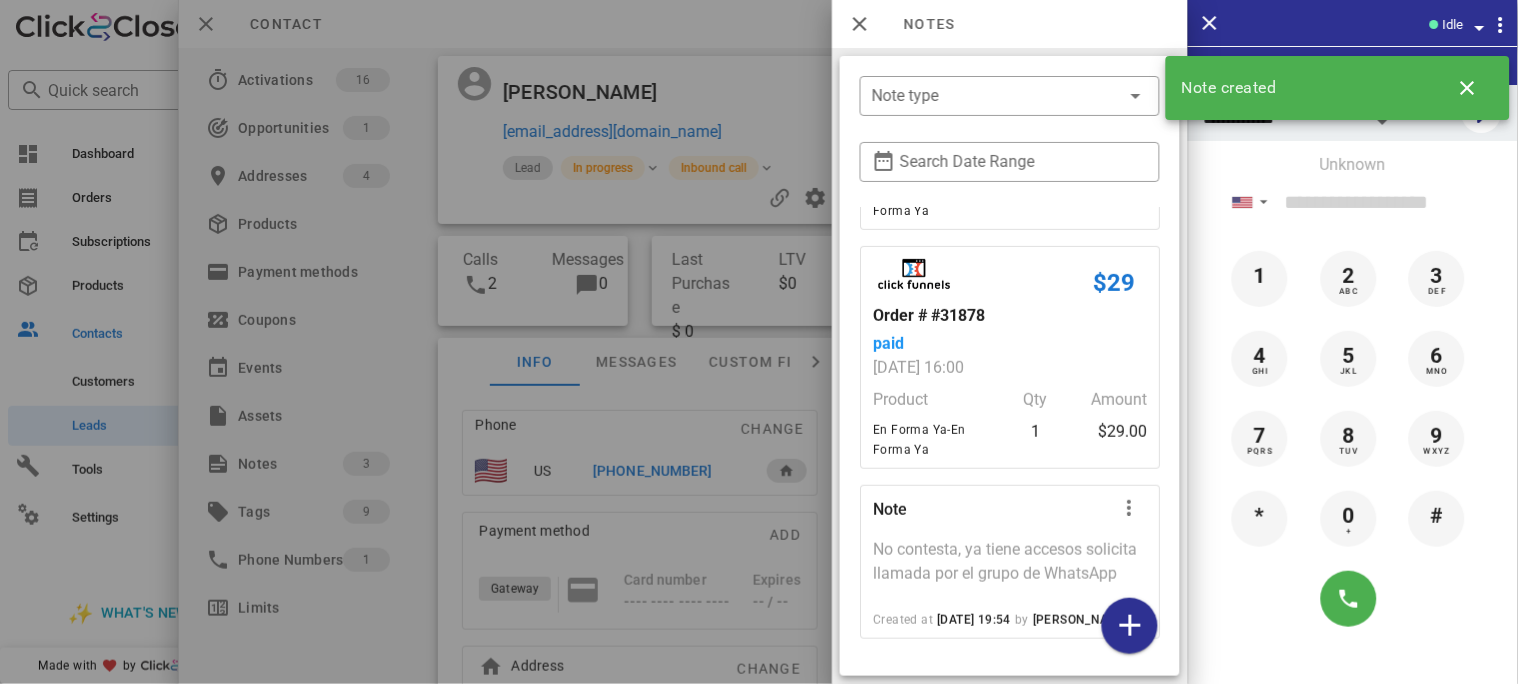 scroll, scrollTop: 290, scrollLeft: 0, axis: vertical 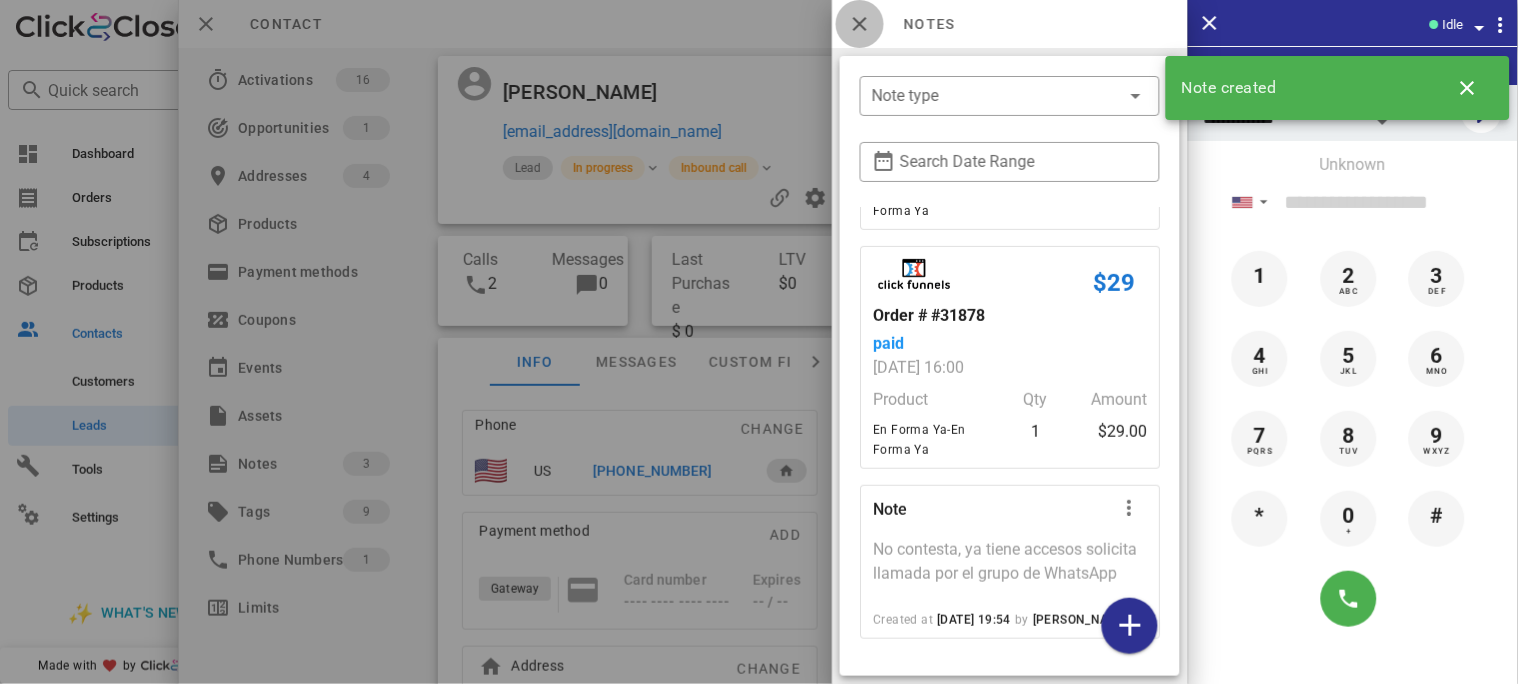 click at bounding box center [860, 24] 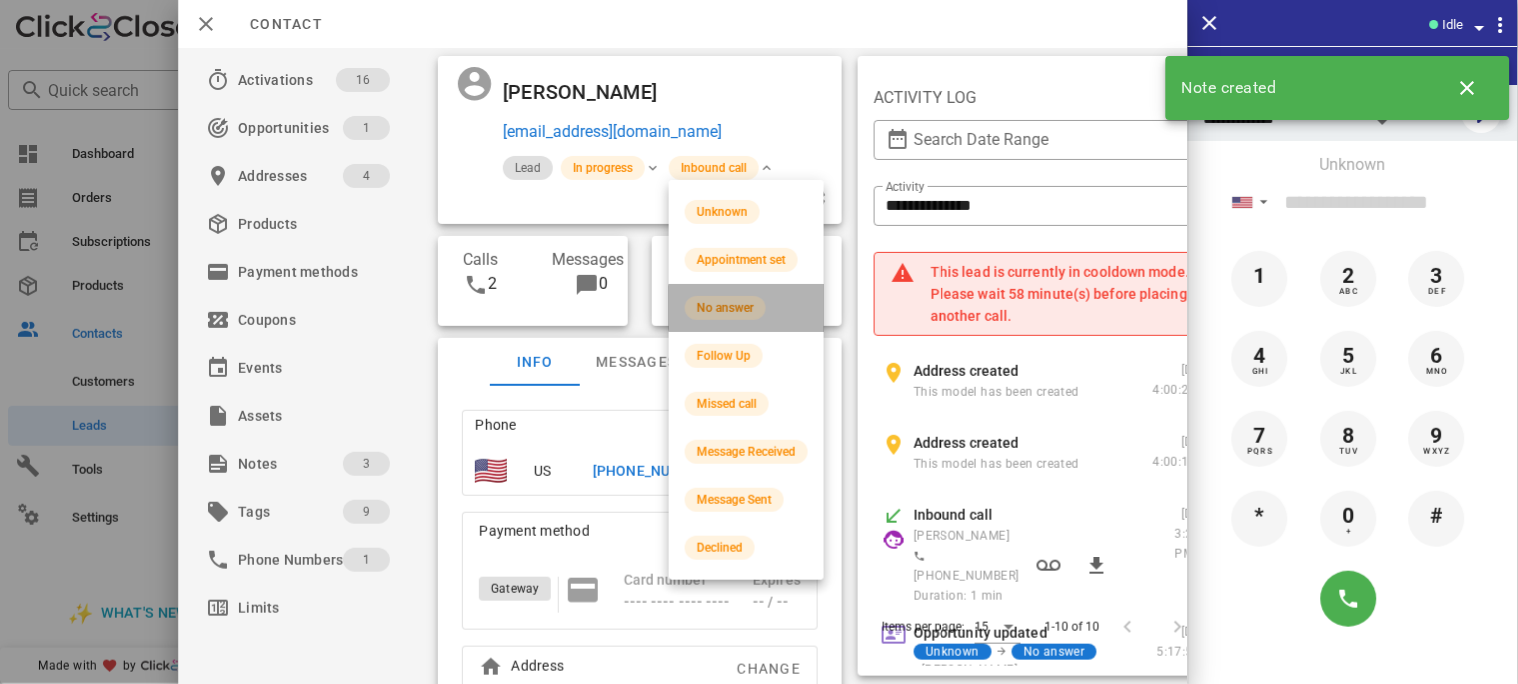 click on "No answer" at bounding box center [725, 308] 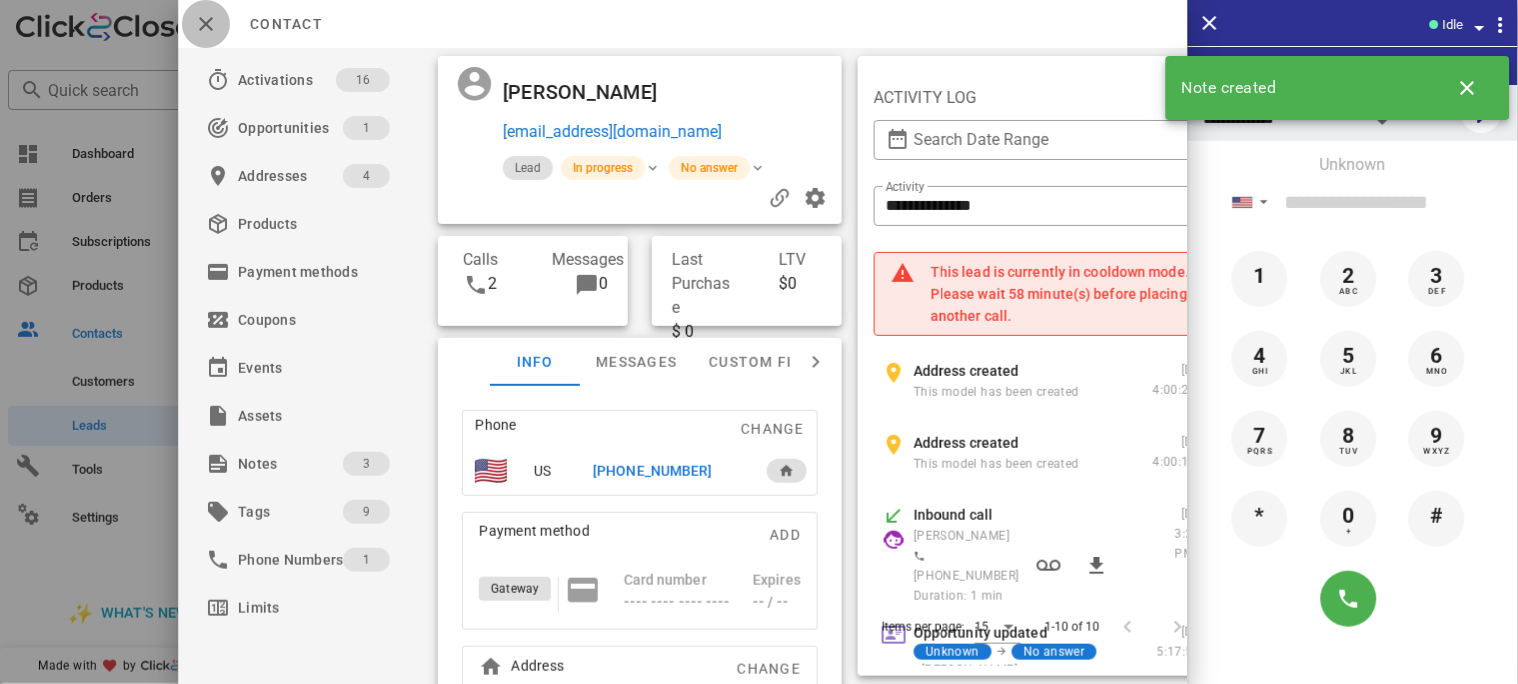 click at bounding box center [206, 24] 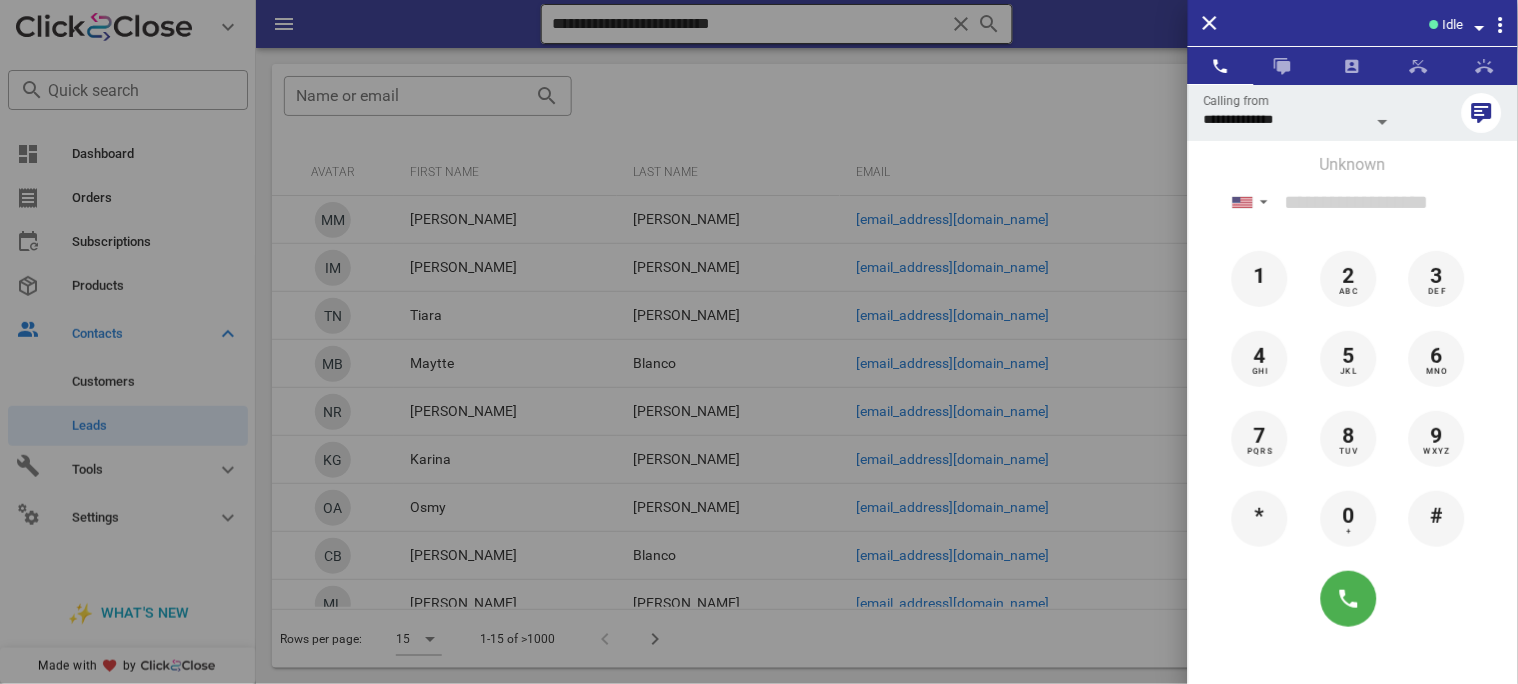 click at bounding box center (759, 342) 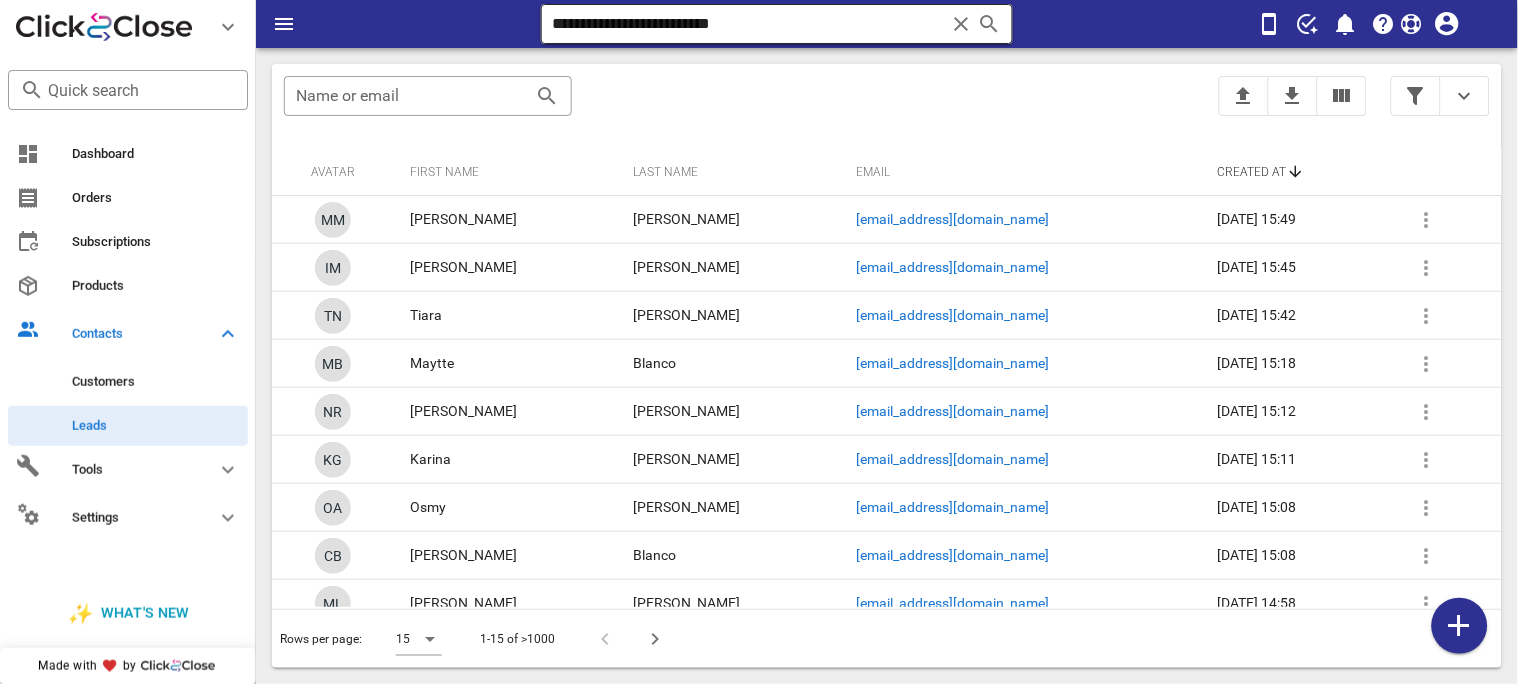 click at bounding box center (961, 24) 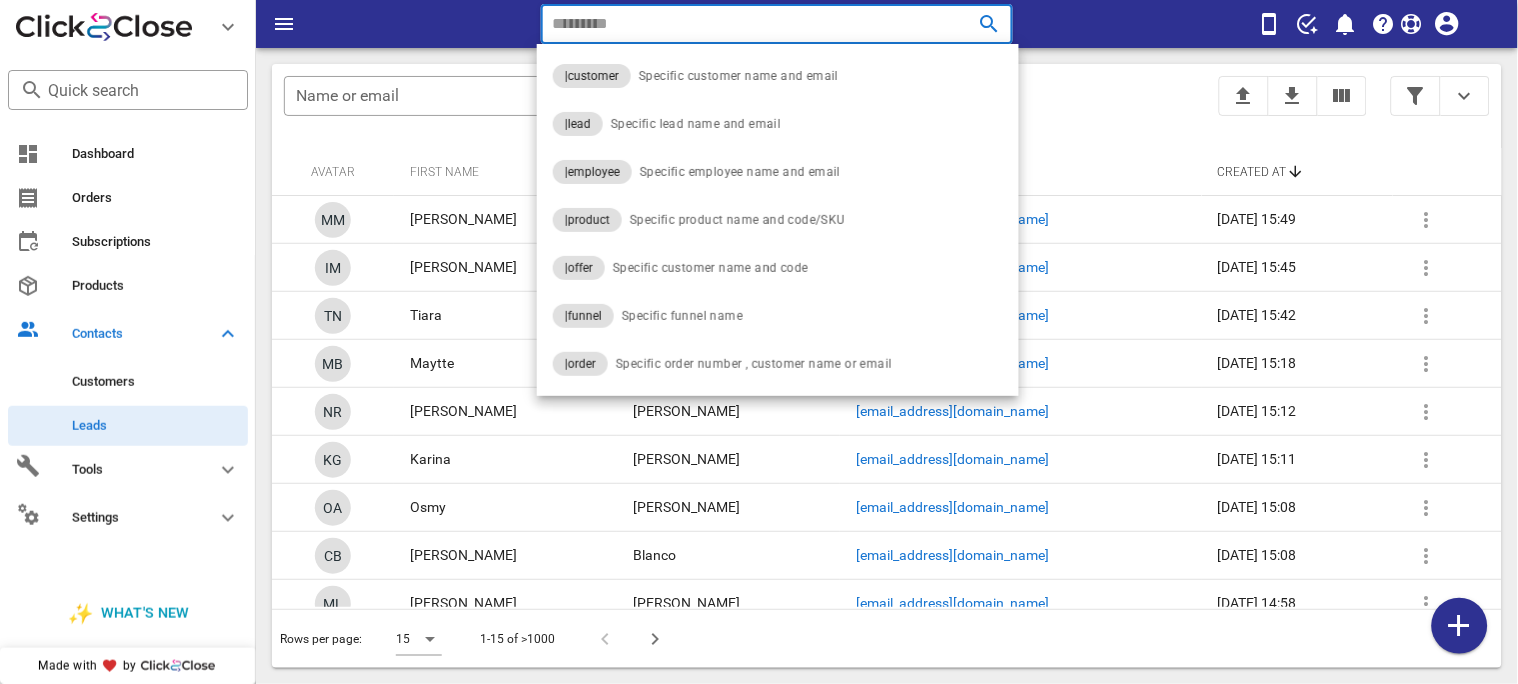 click at bounding box center (961, 24) 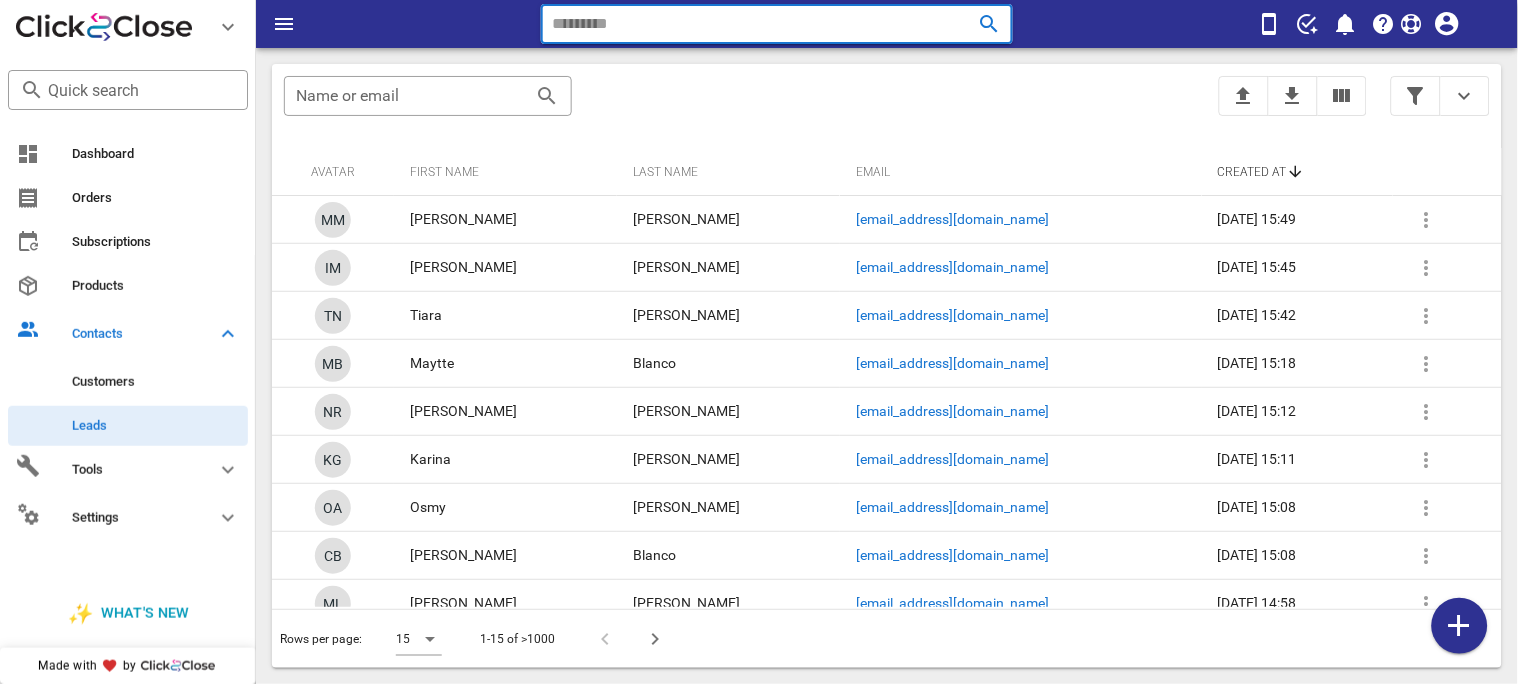 paste on "**********" 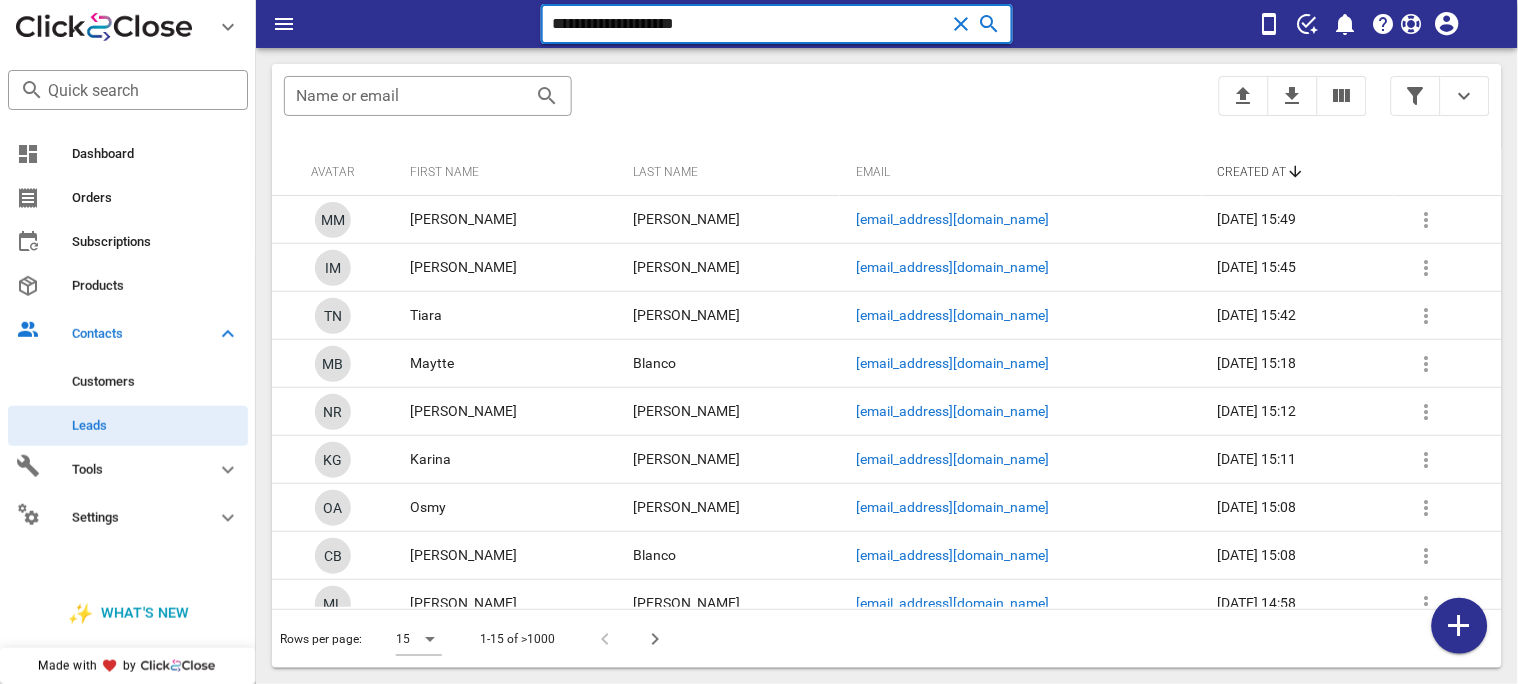 type on "**********" 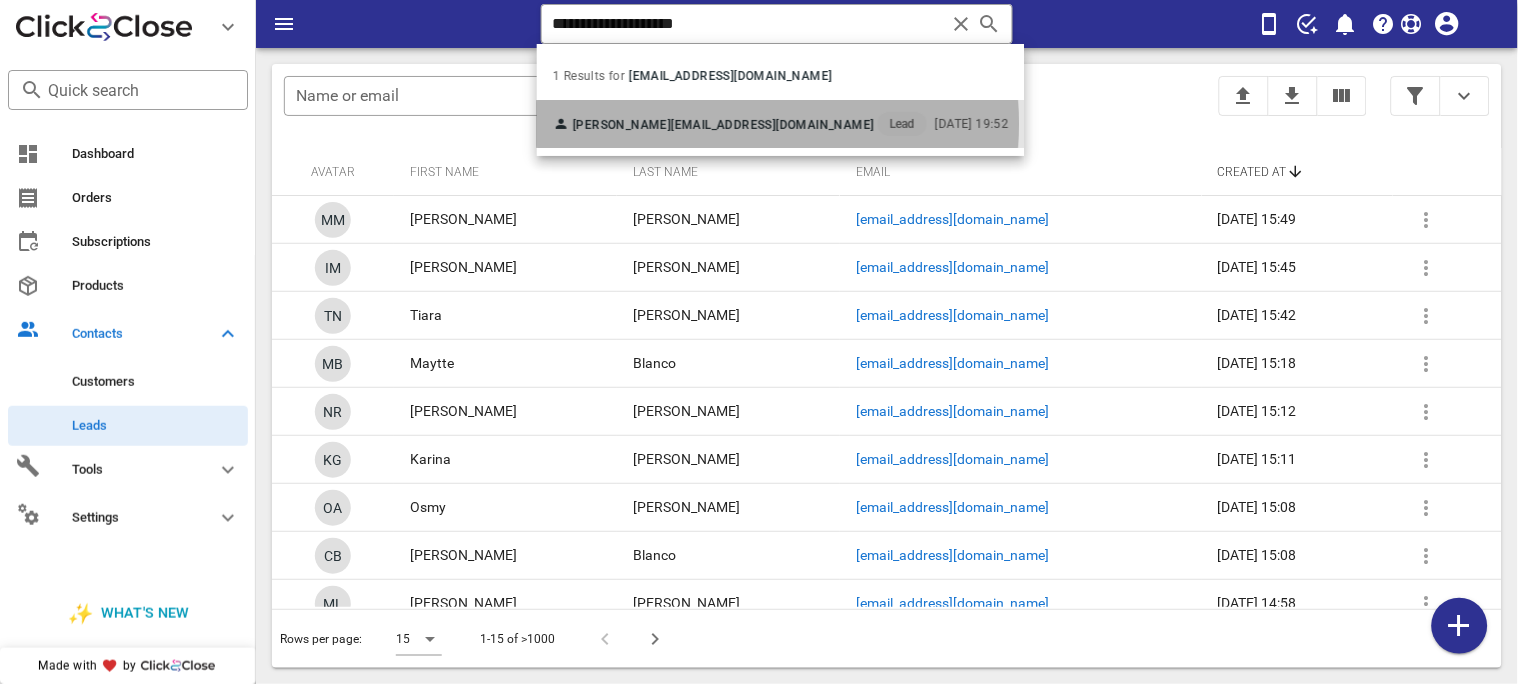 click on "[EMAIL_ADDRESS][DOMAIN_NAME]" at bounding box center [772, 125] 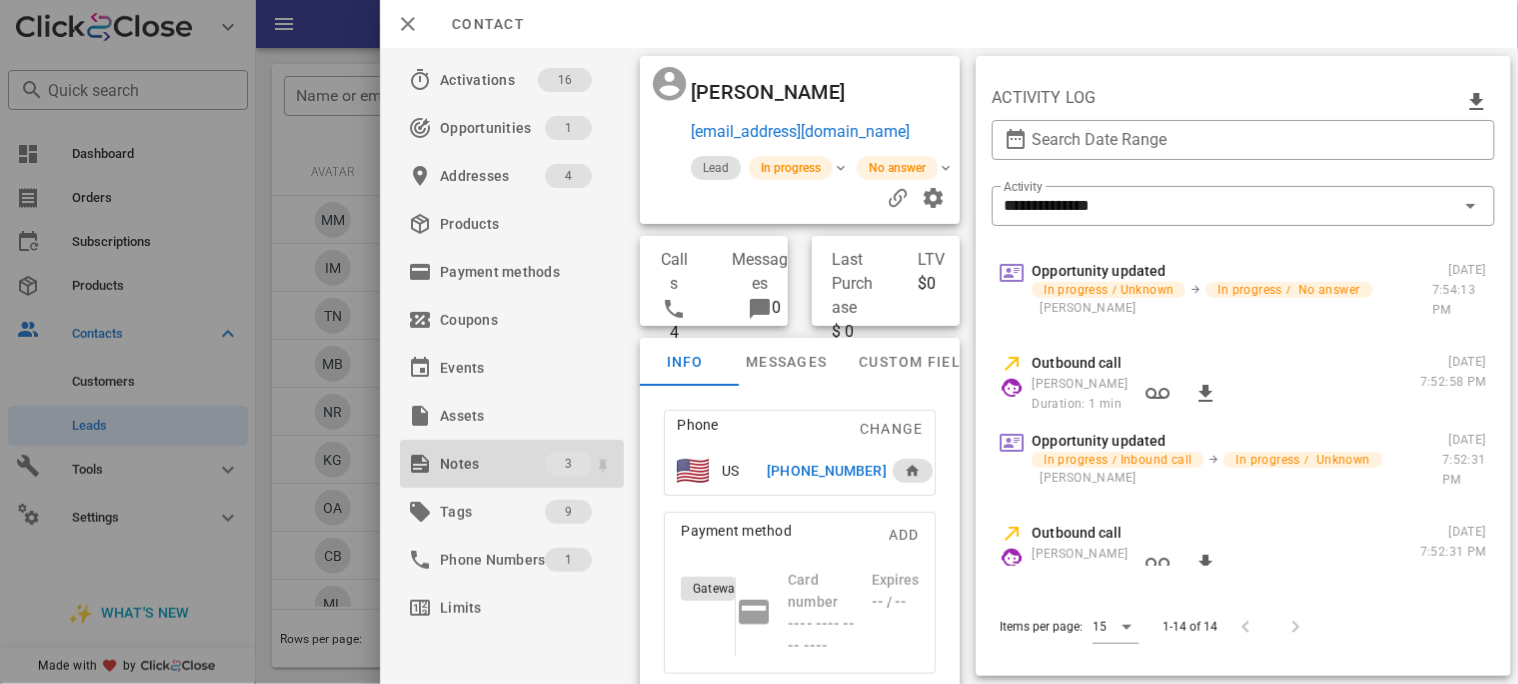 click on "Notes" at bounding box center (492, 464) 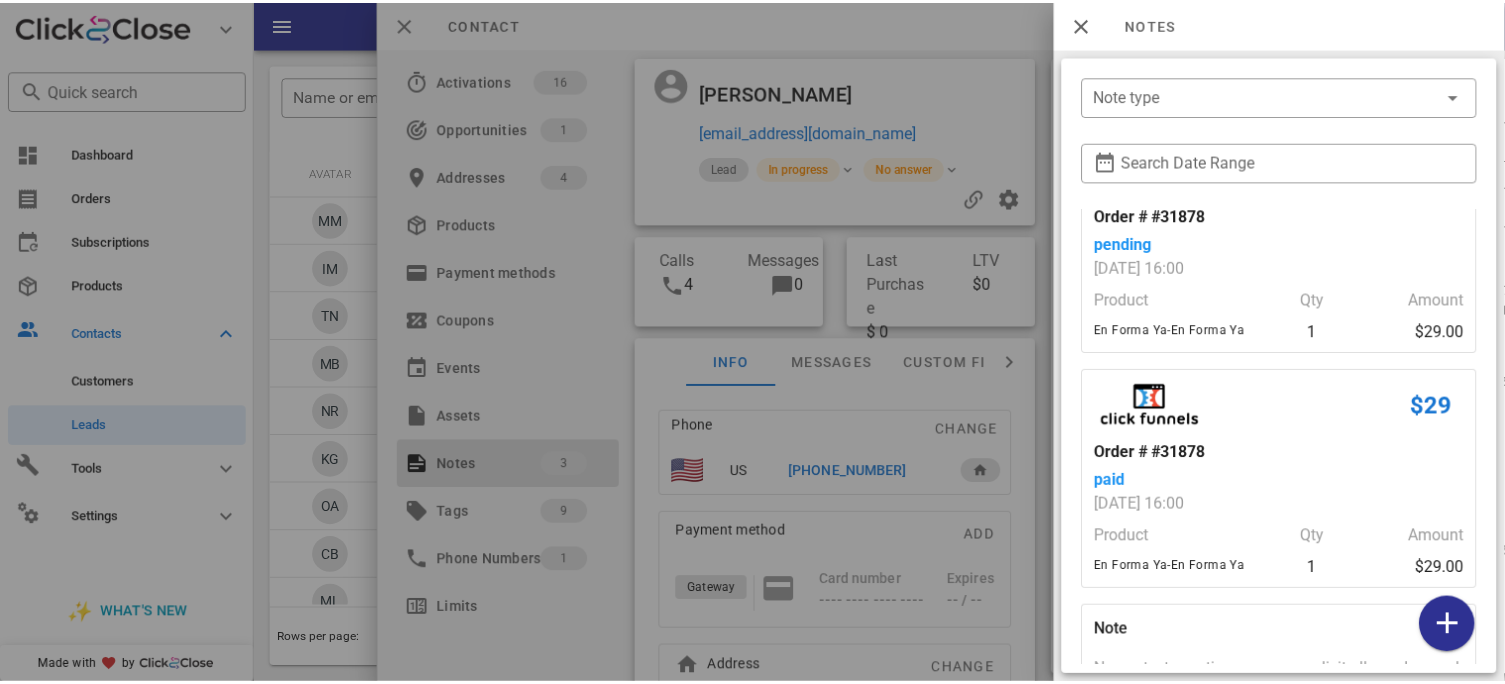 scroll, scrollTop: 192, scrollLeft: 0, axis: vertical 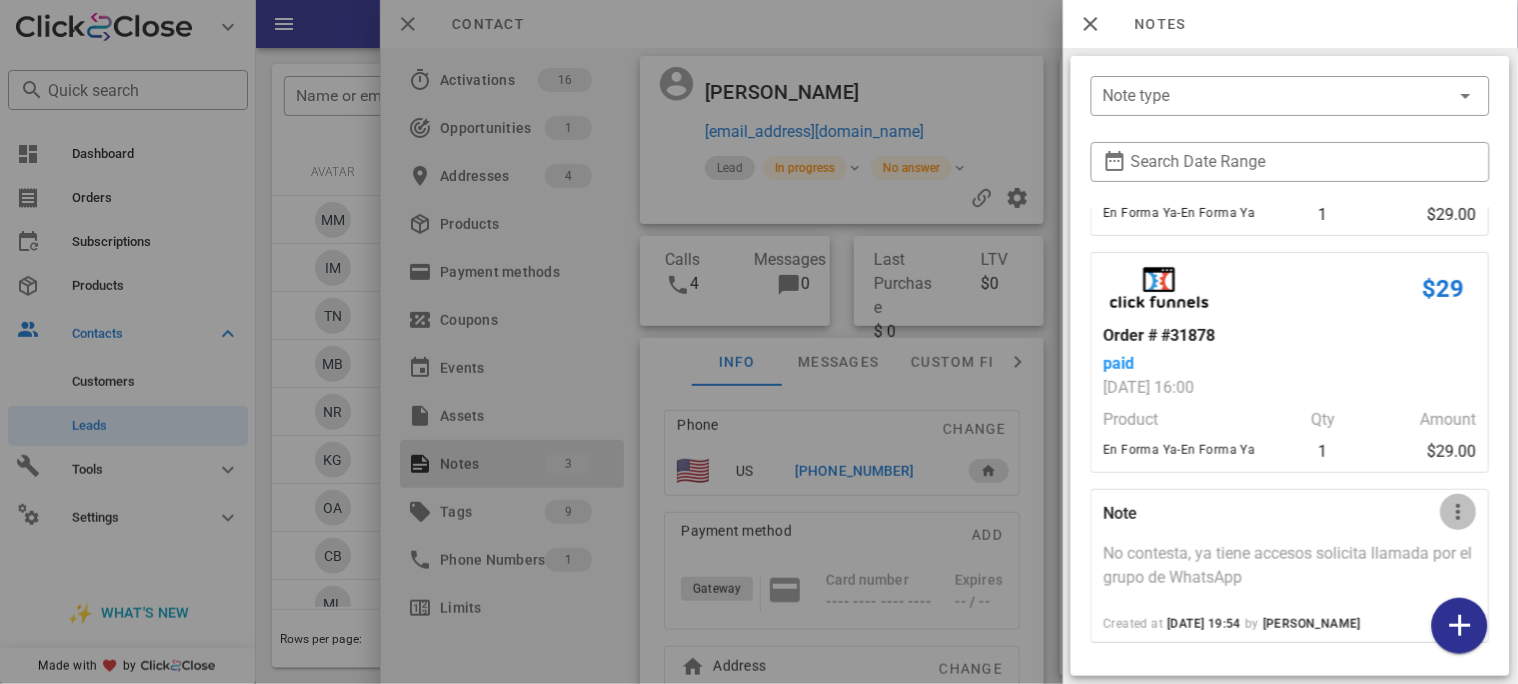 click at bounding box center (1459, 512) 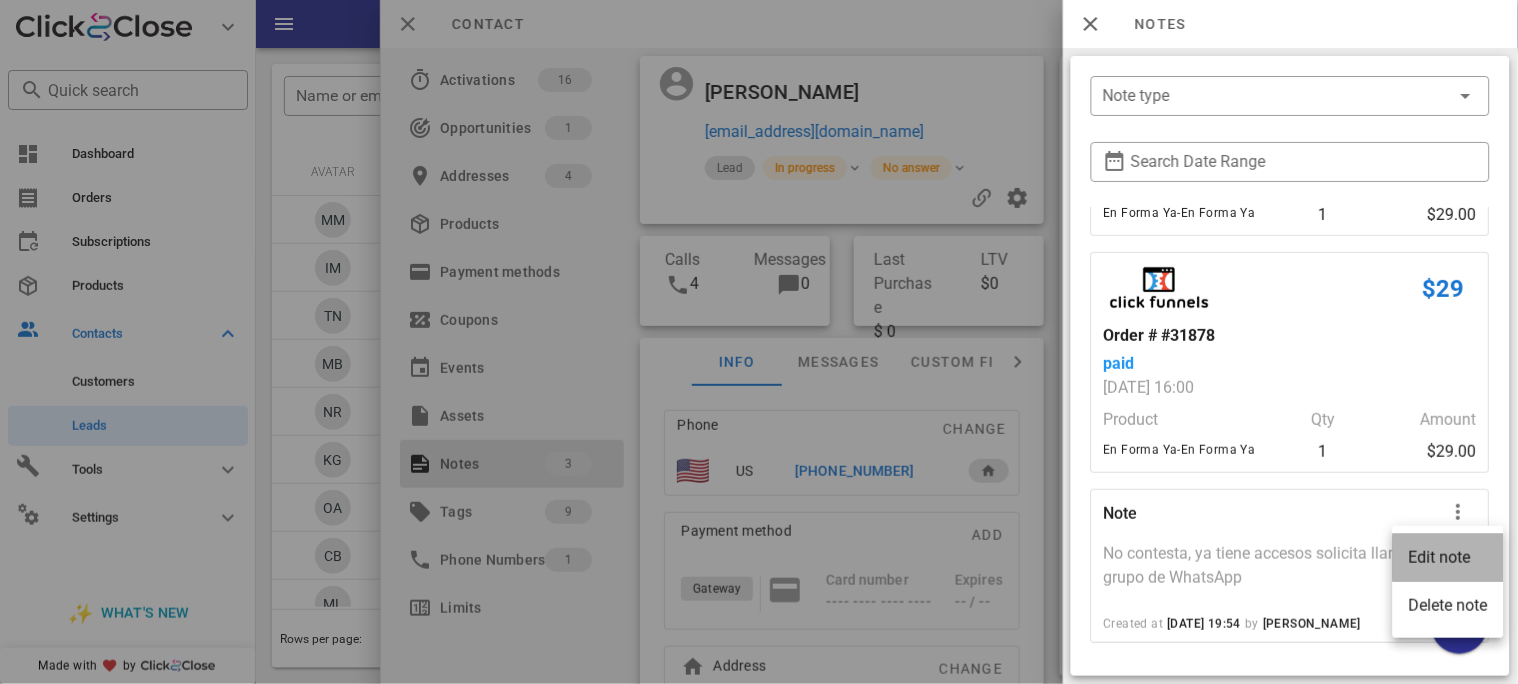 click on "Edit note" at bounding box center [1448, 557] 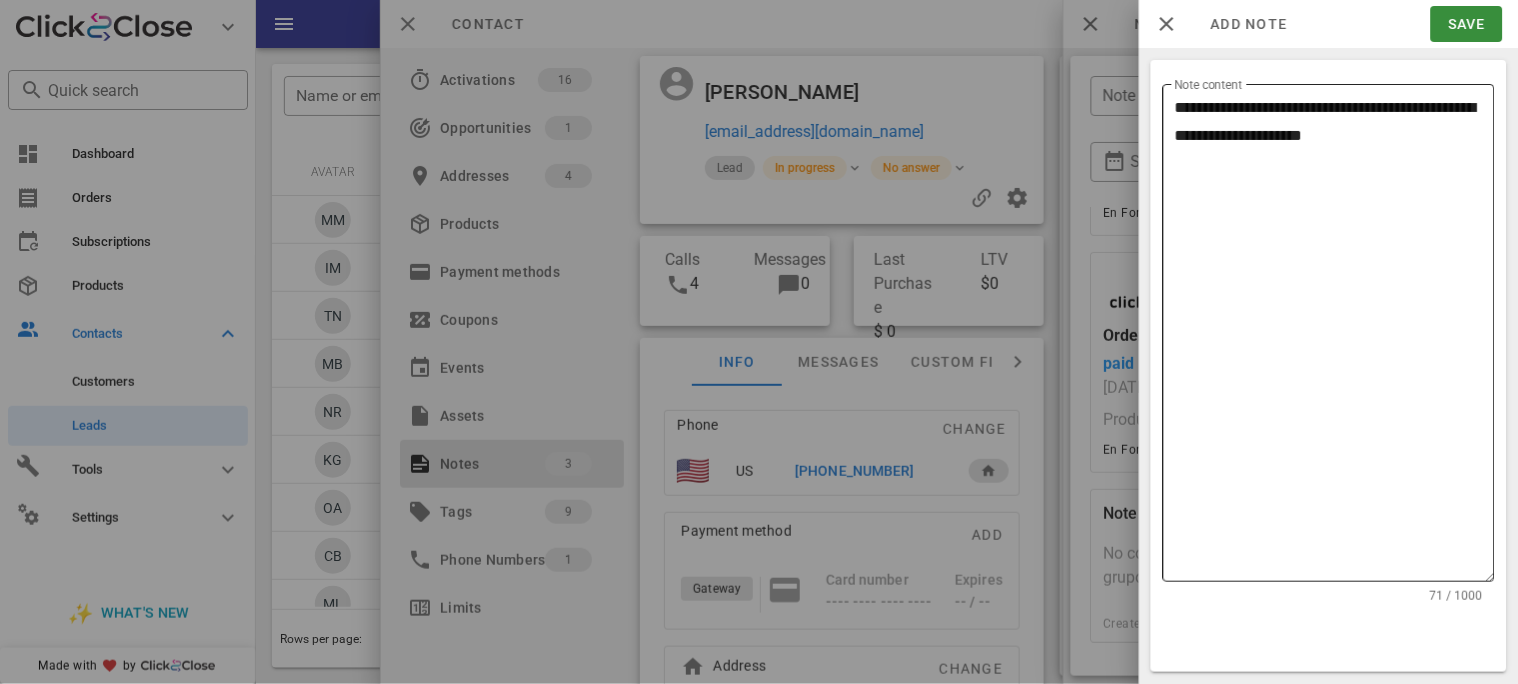 click on "**********" at bounding box center [1335, 338] 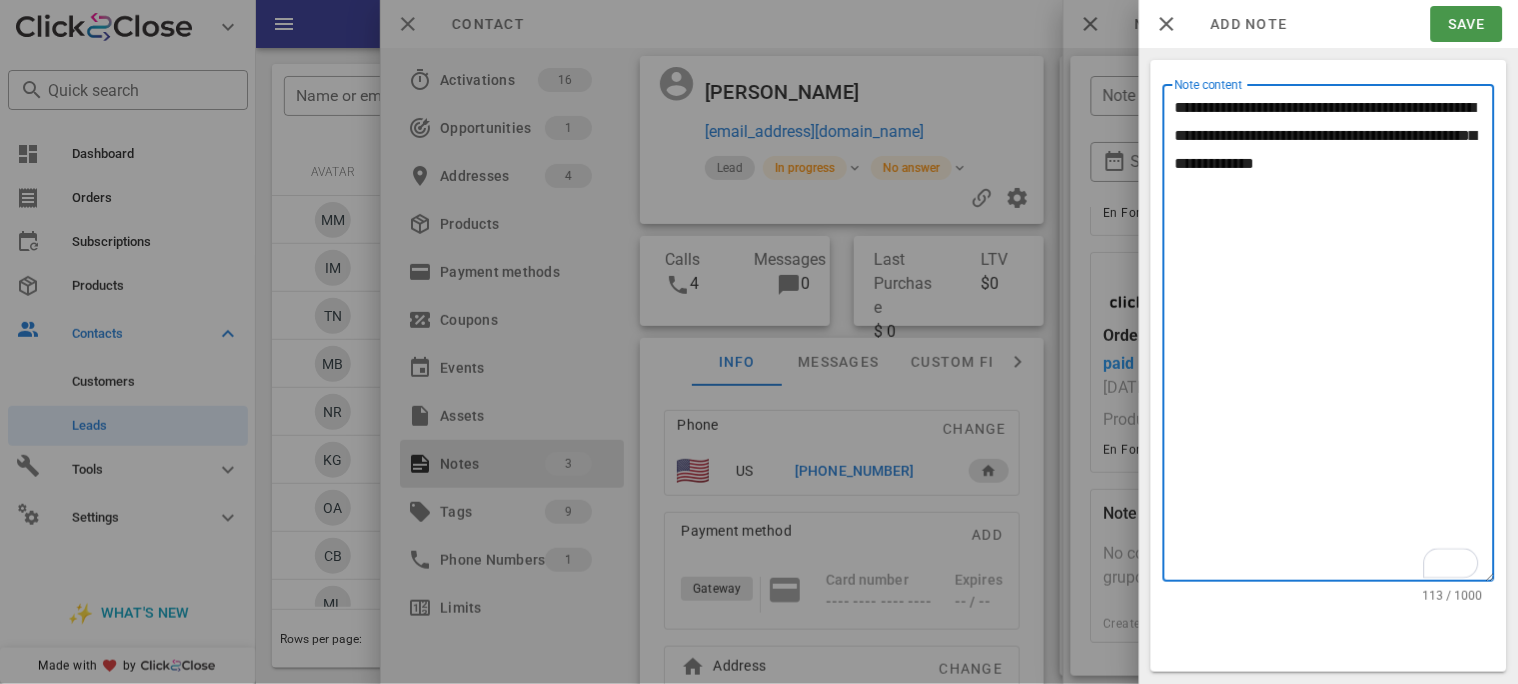 type on "**********" 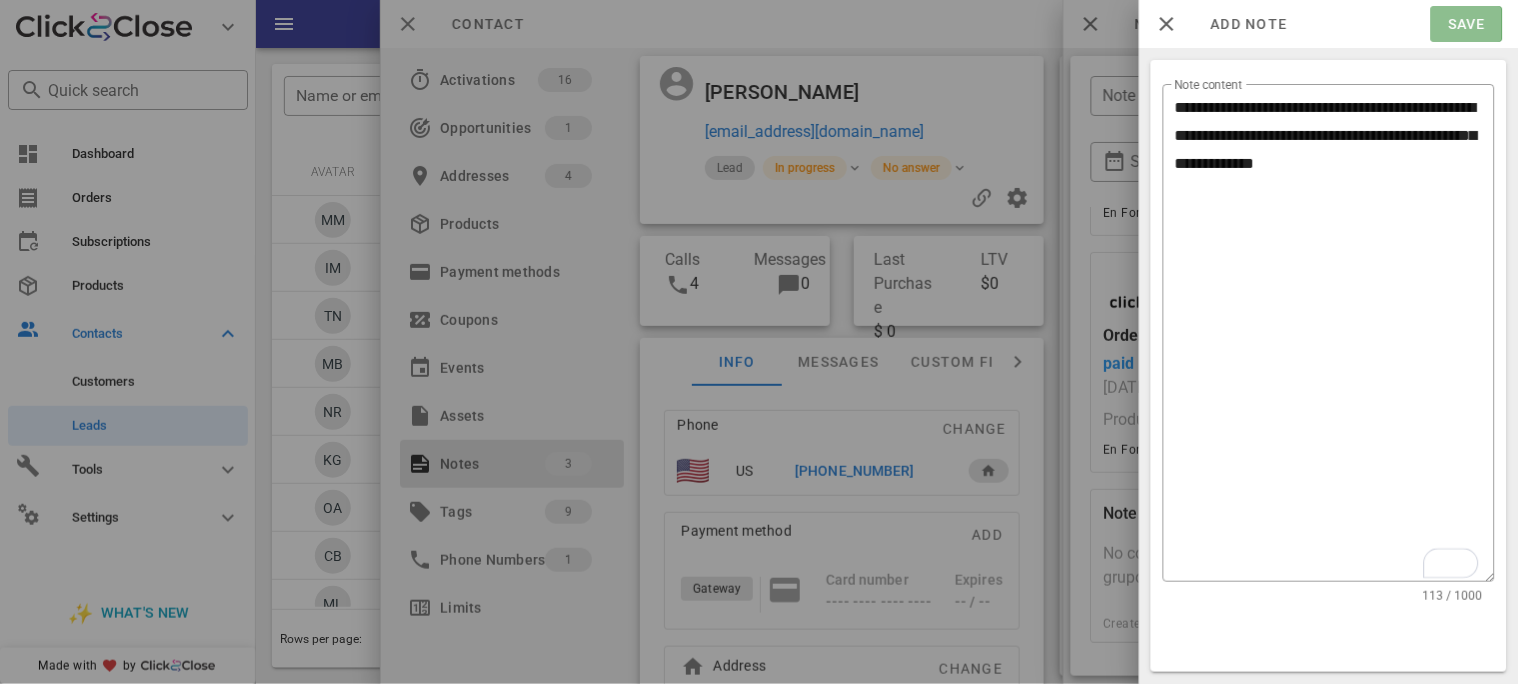 click on "Save" at bounding box center (1466, 24) 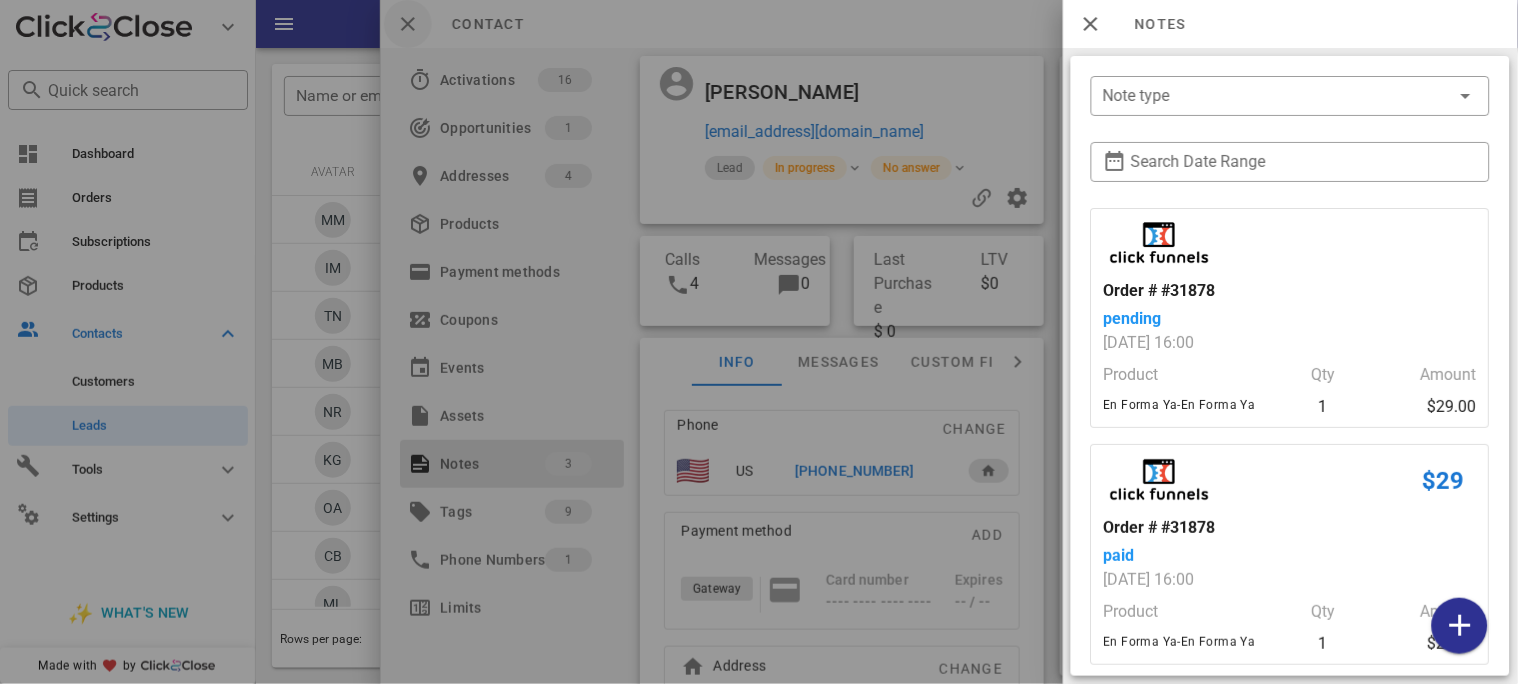 click at bounding box center (759, 342) 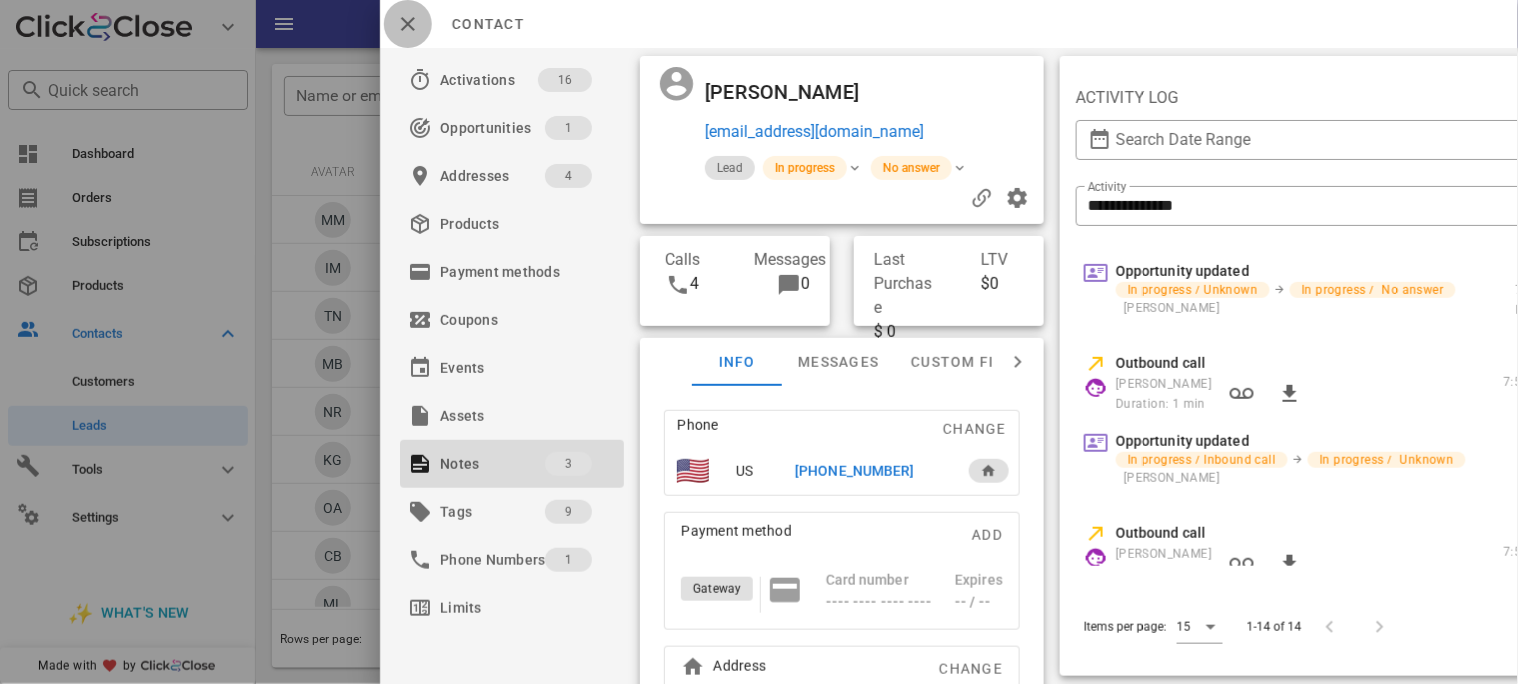 click at bounding box center [408, 24] 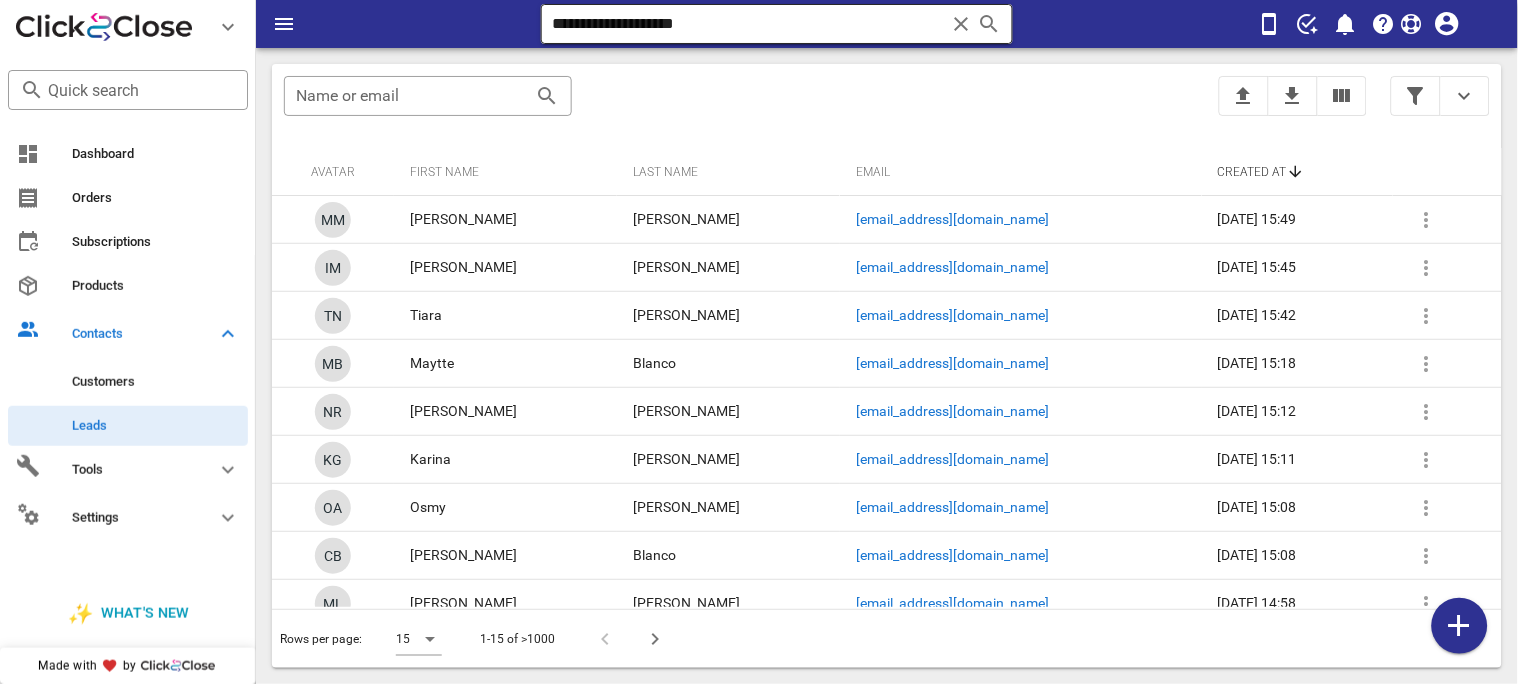 click at bounding box center [961, 24] 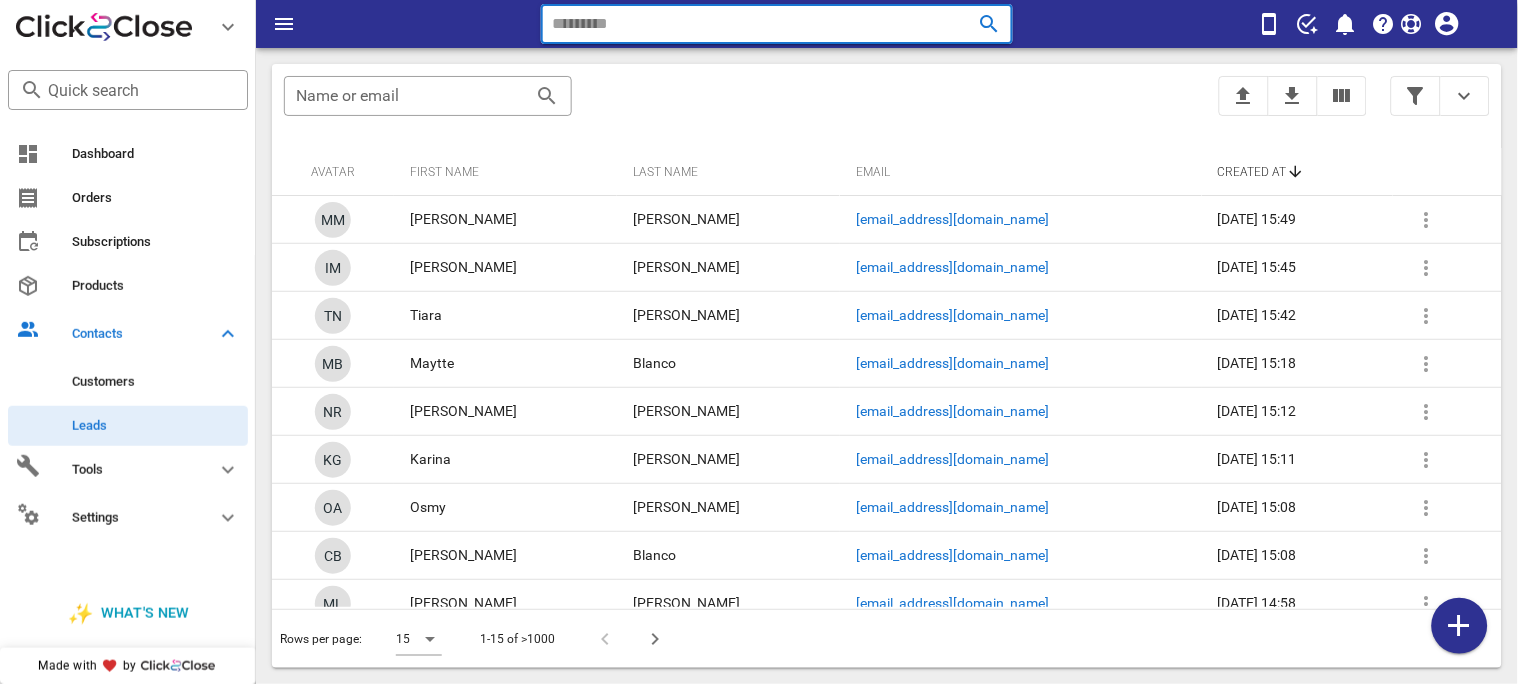 click at bounding box center [961, 24] 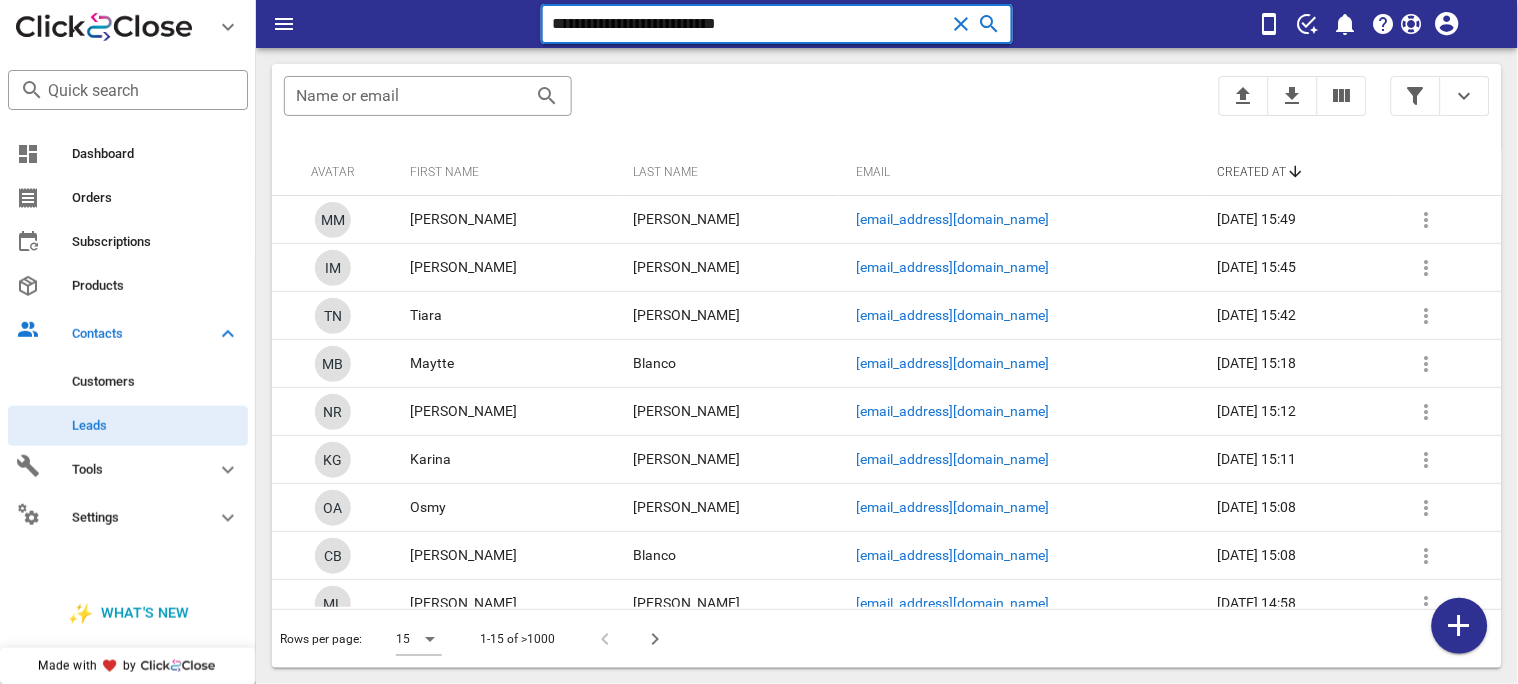 type on "**********" 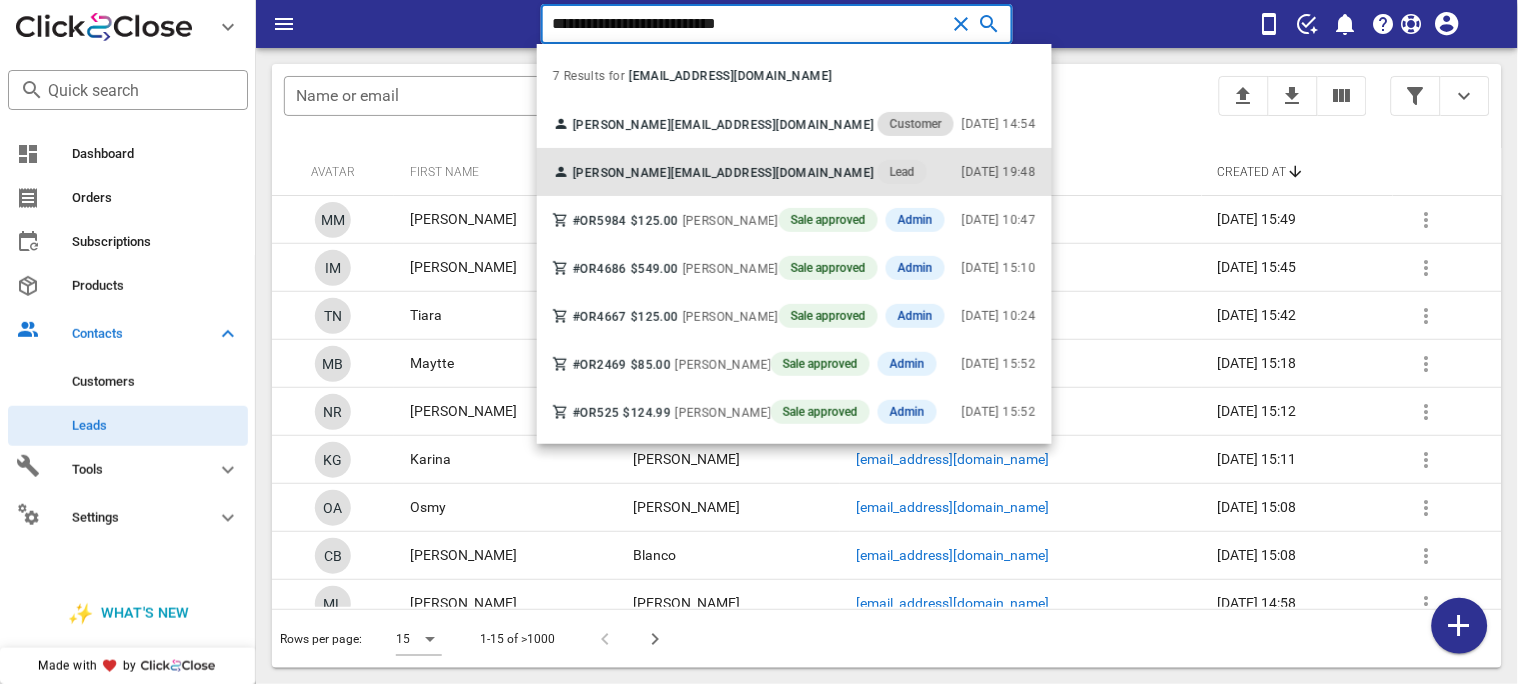 click on "[EMAIL_ADDRESS][DOMAIN_NAME]" at bounding box center [772, 173] 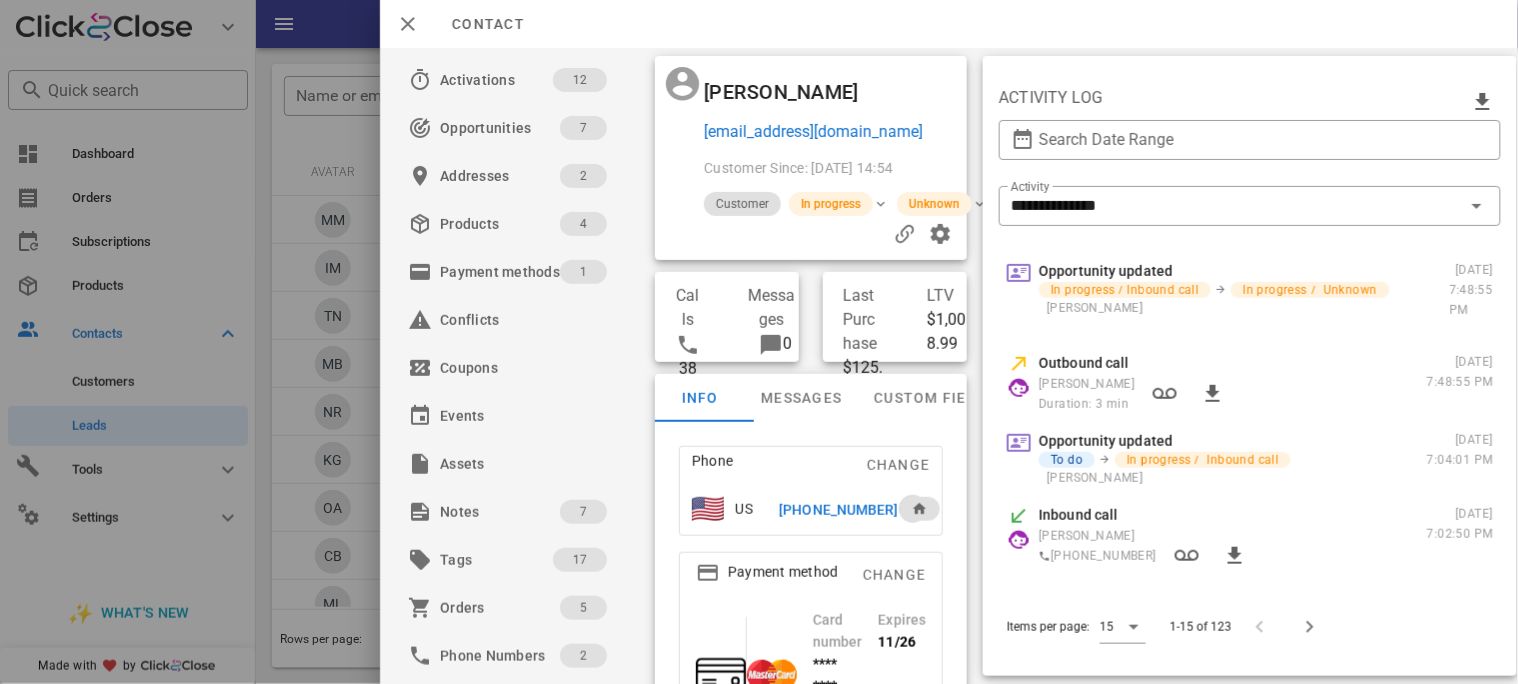 drag, startPoint x: 872, startPoint y: 541, endPoint x: 808, endPoint y: 547, distance: 64.28063 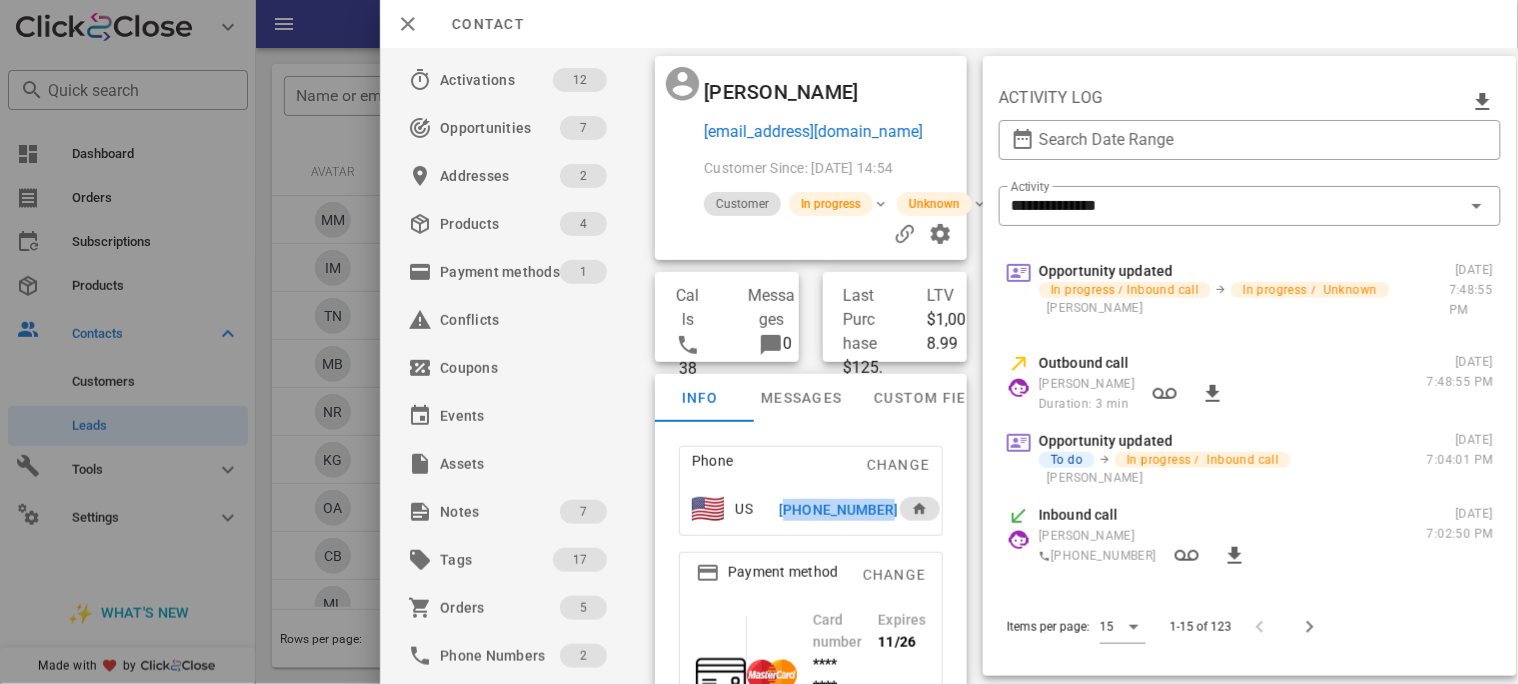 drag, startPoint x: 772, startPoint y: 540, endPoint x: 870, endPoint y: 548, distance: 98.32599 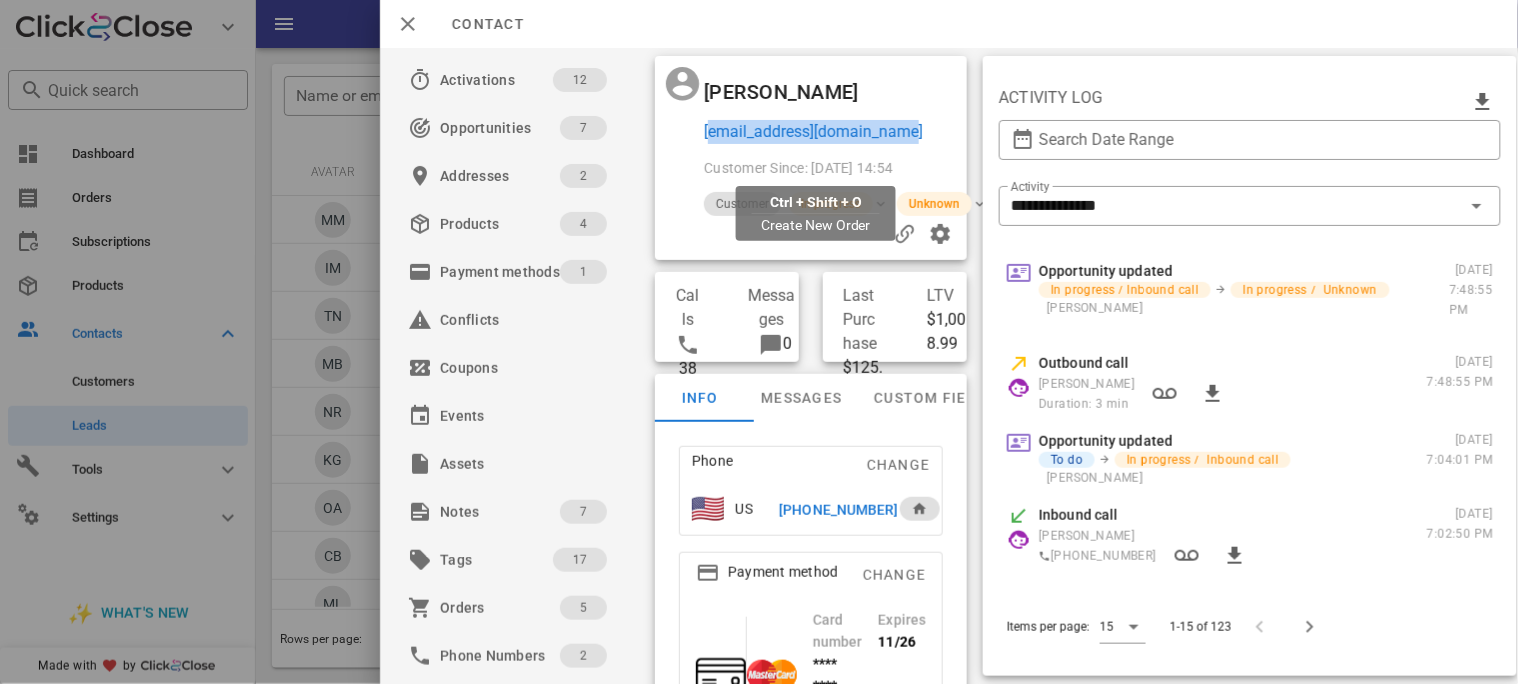 drag, startPoint x: 943, startPoint y: 160, endPoint x: 704, endPoint y: 168, distance: 239.13385 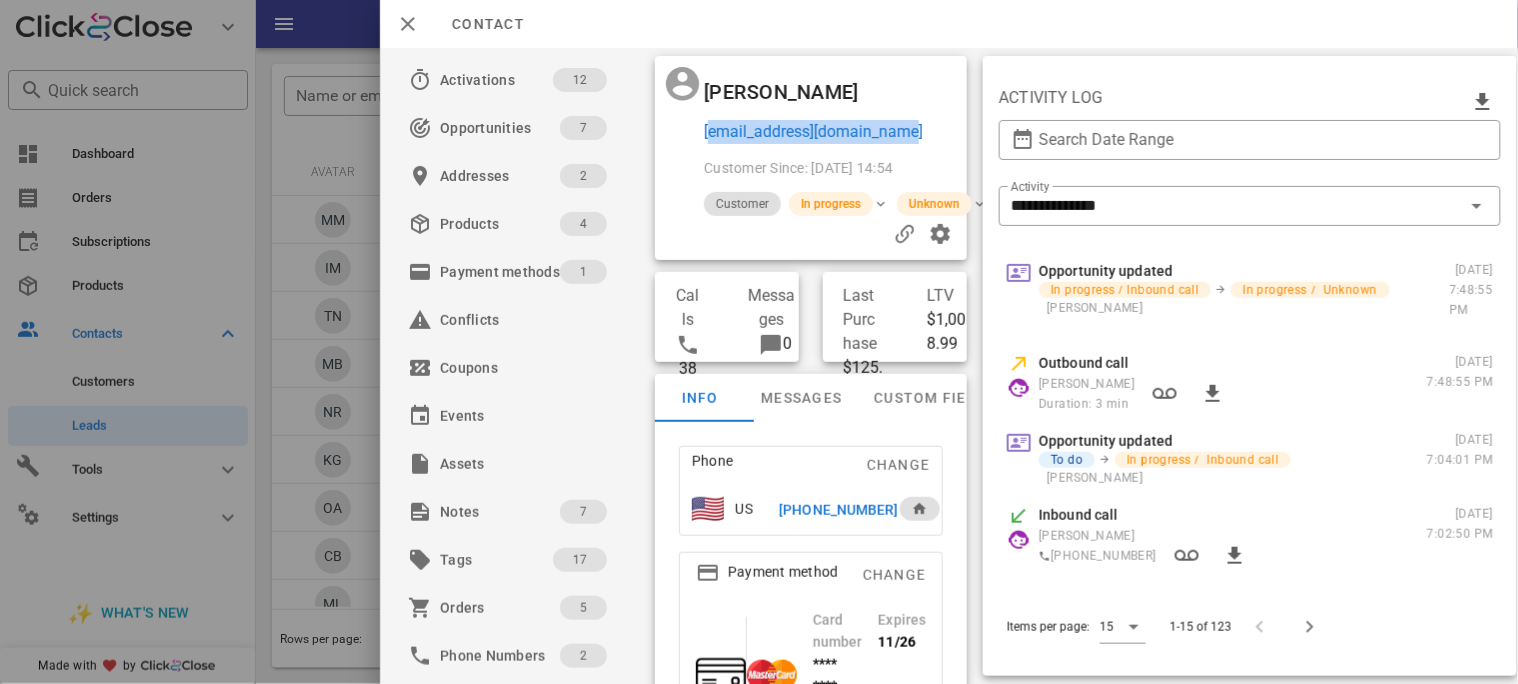 copy on "[EMAIL_ADDRESS][DOMAIN_NAME]" 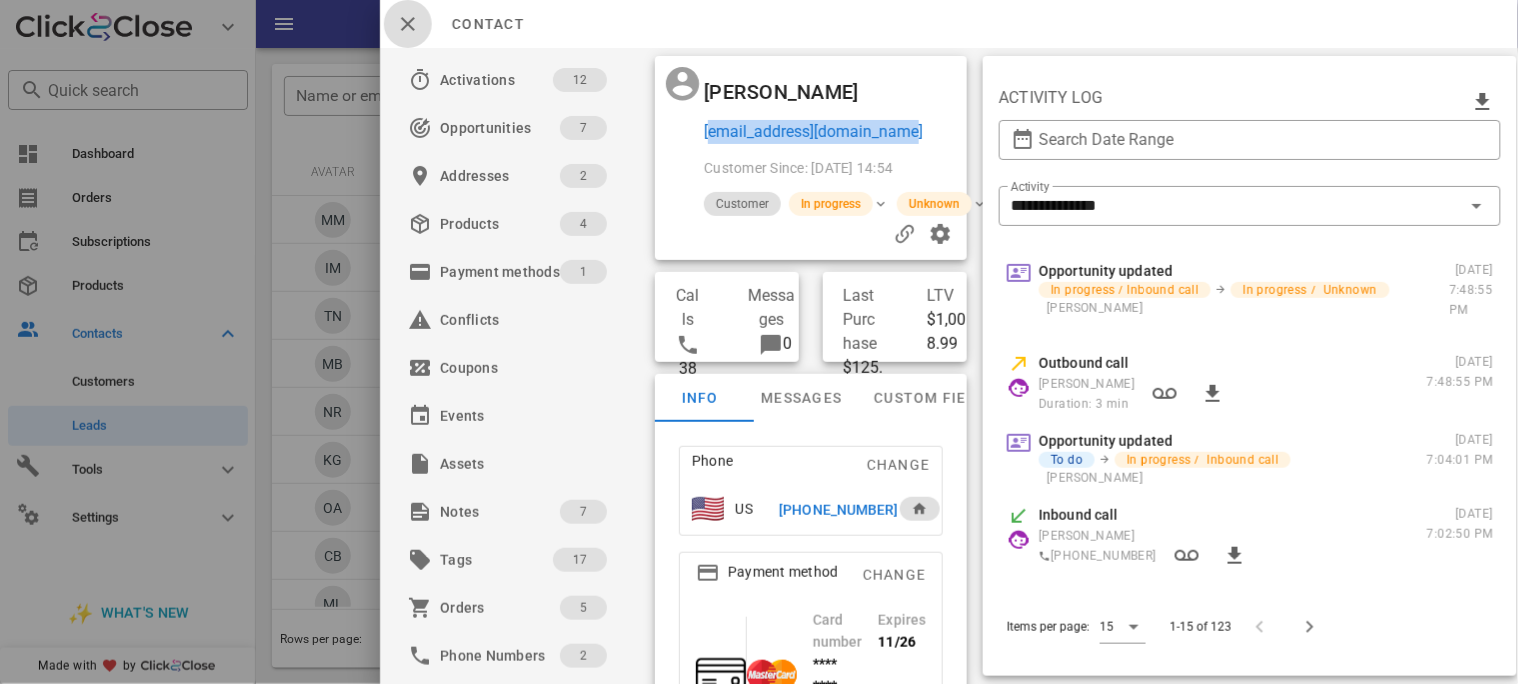 click at bounding box center (408, 24) 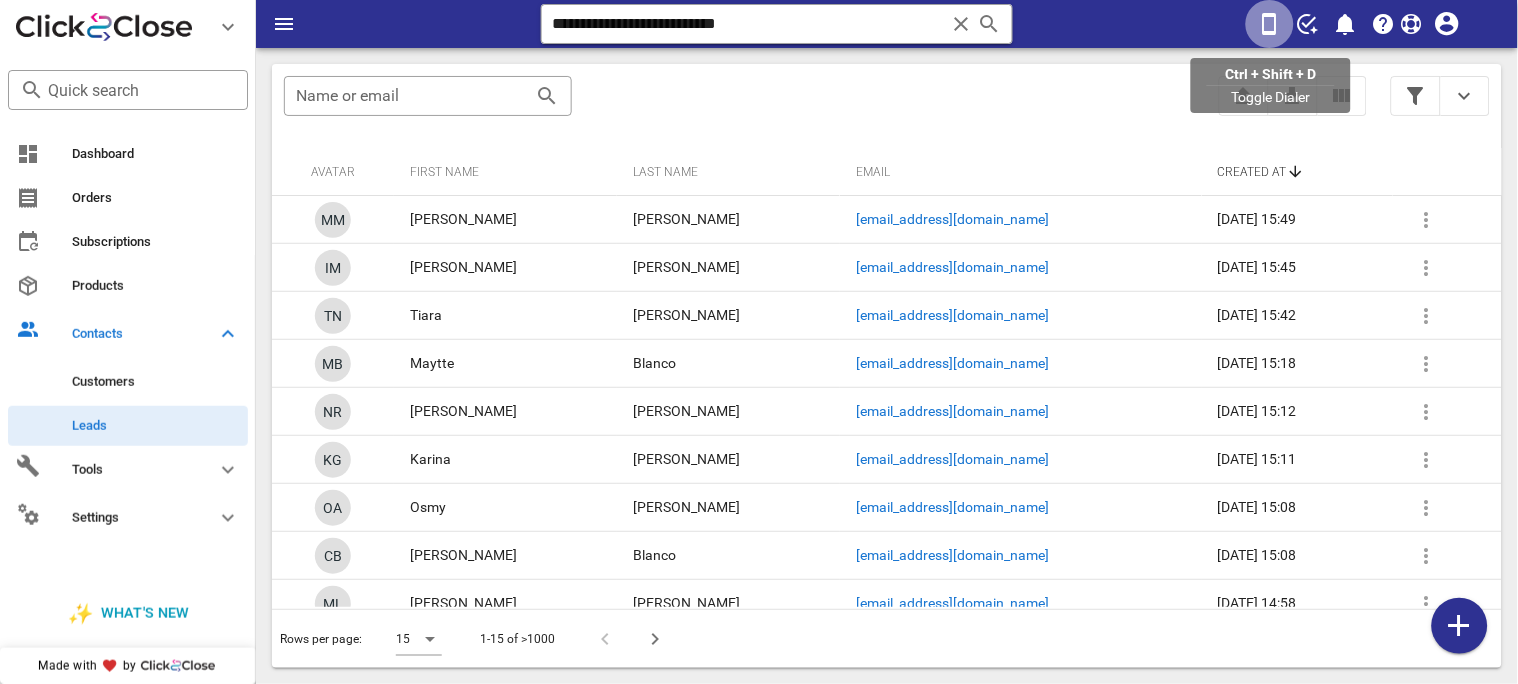 click at bounding box center (1270, 24) 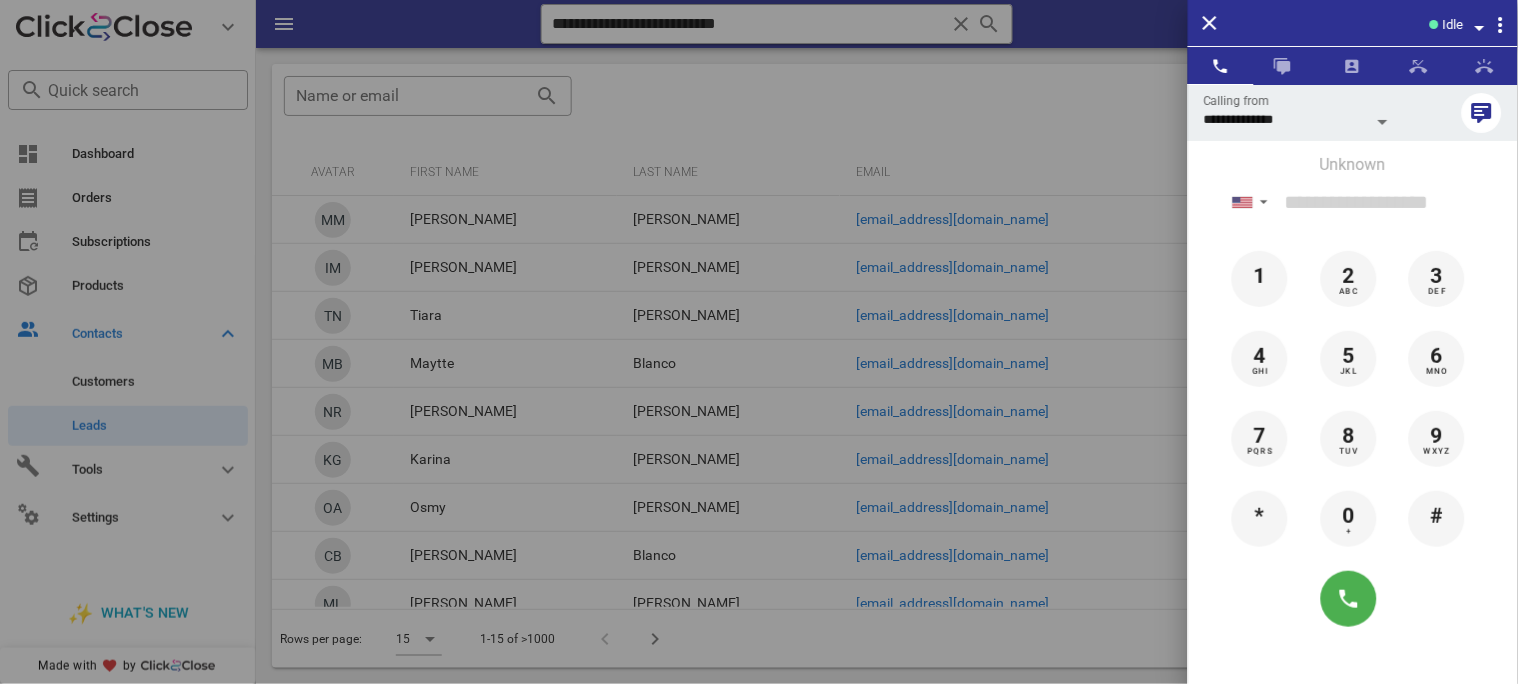 click at bounding box center (1480, 28) 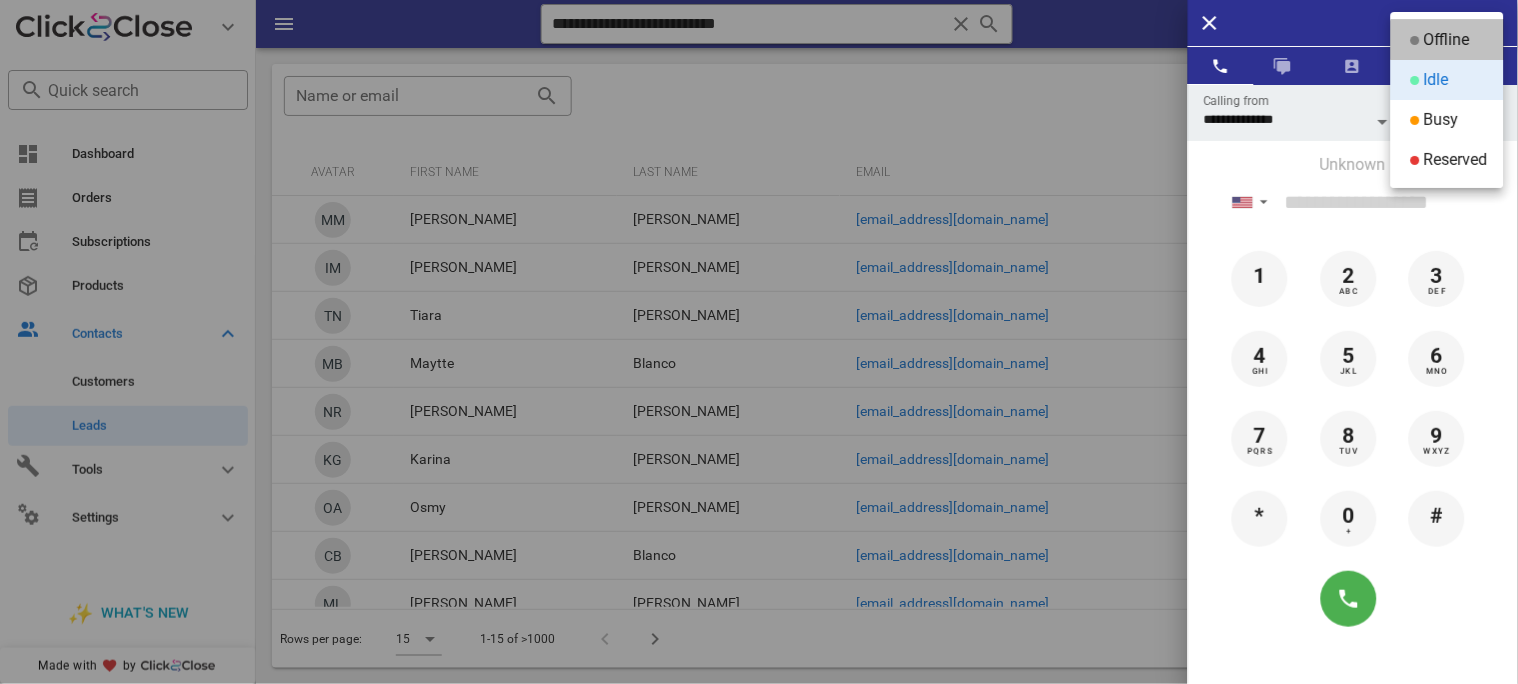 click on "Offline" at bounding box center [1447, 40] 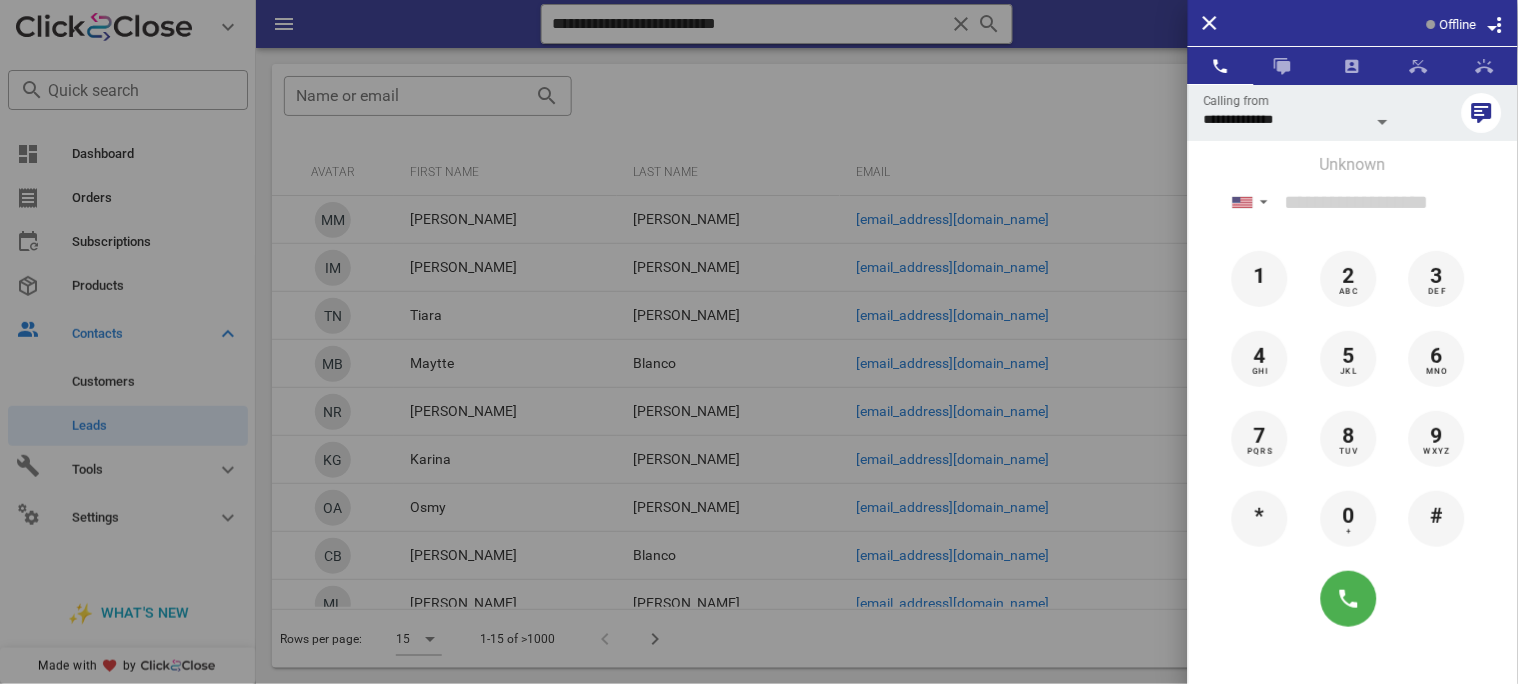 click at bounding box center [759, 342] 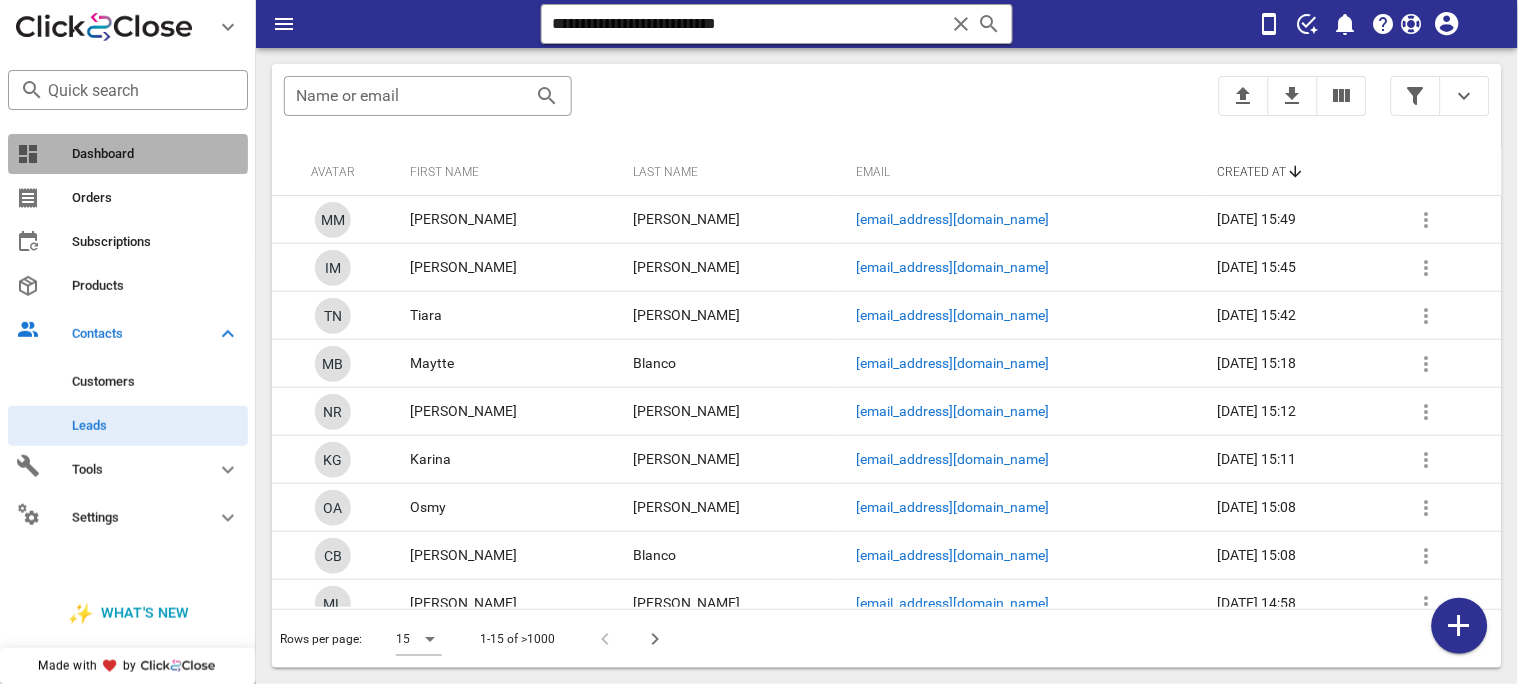 click on "Dashboard" at bounding box center [156, 154] 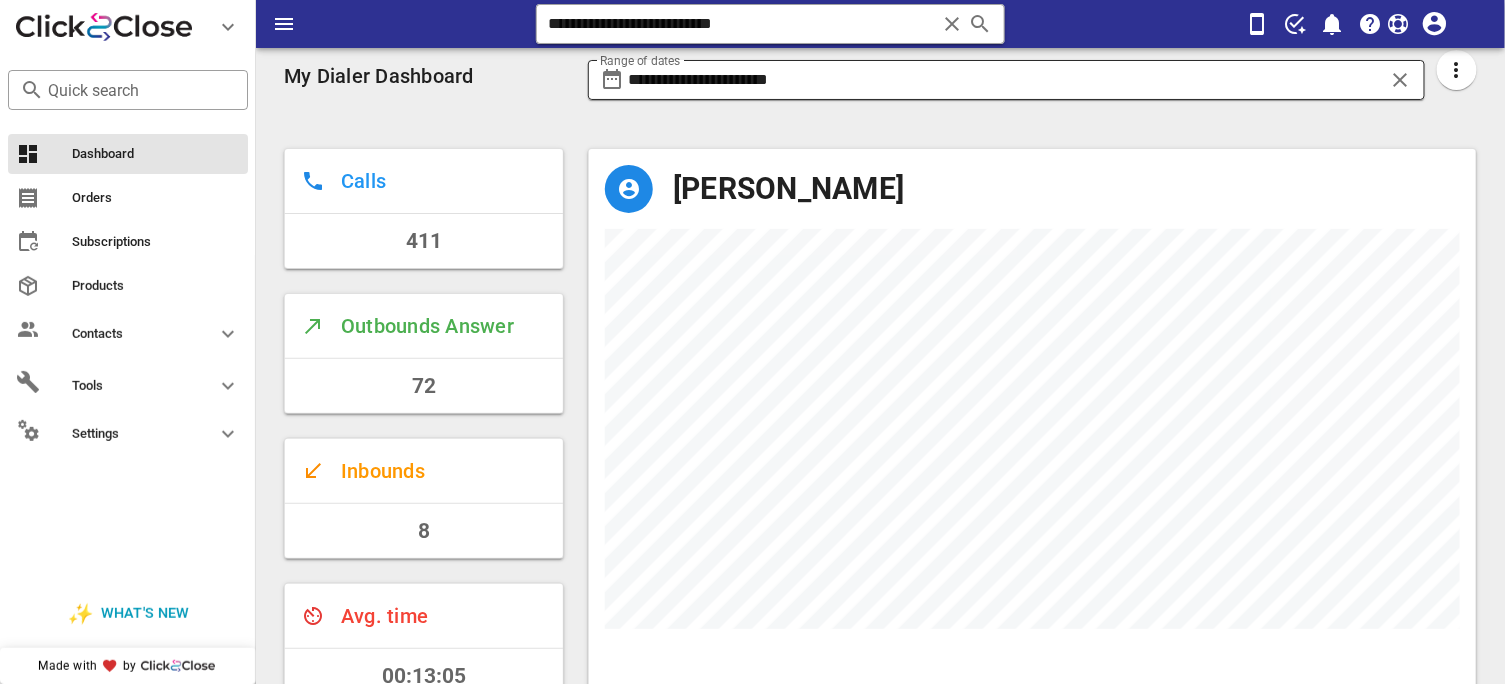 scroll, scrollTop: 999441, scrollLeft: 999113, axis: both 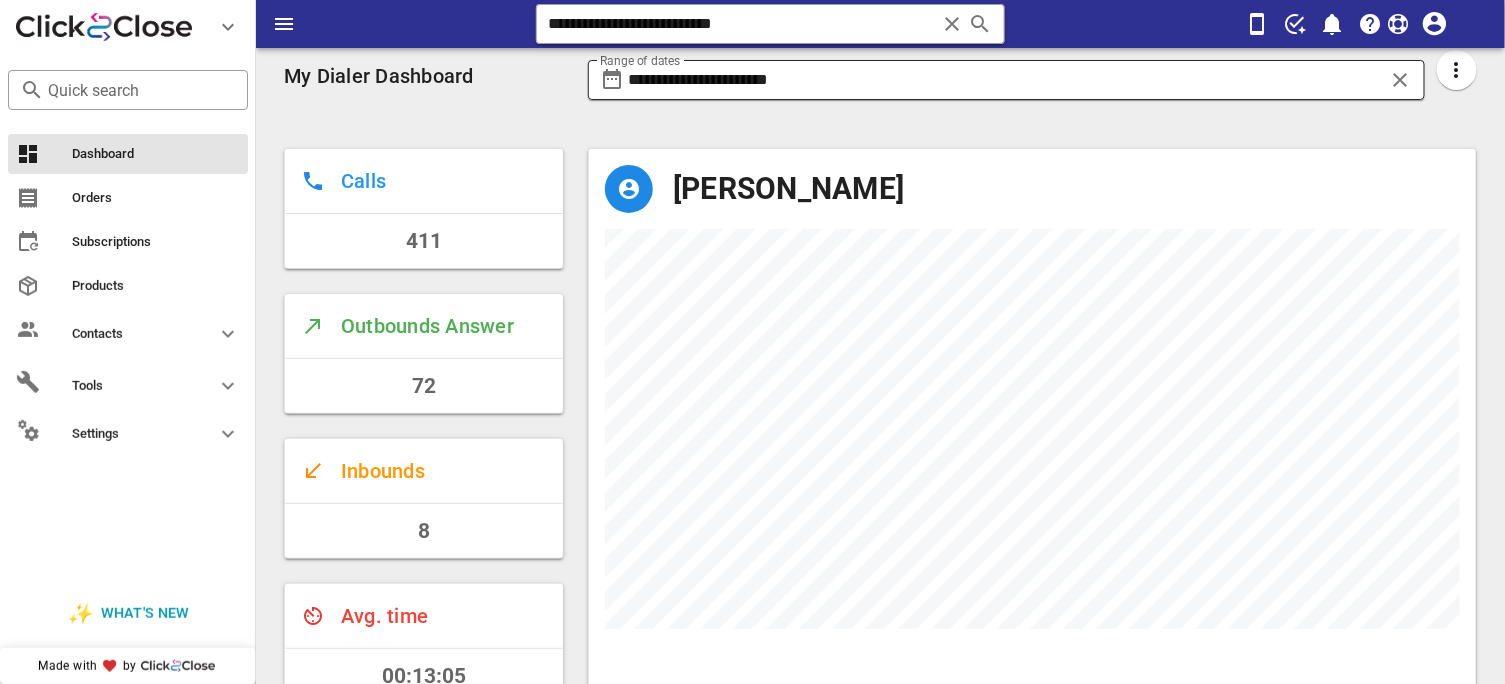 click on "**********" at bounding box center (1006, 80) 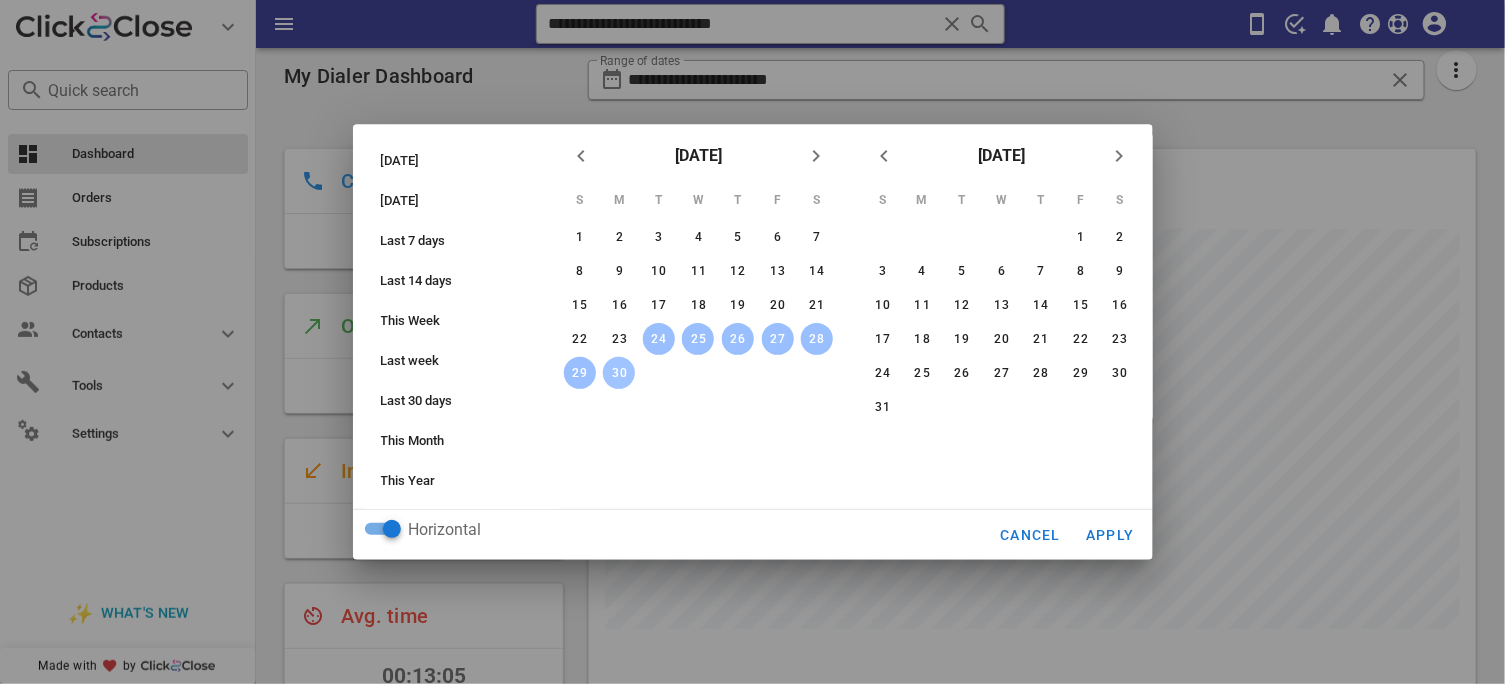 click on "30" at bounding box center [619, 373] 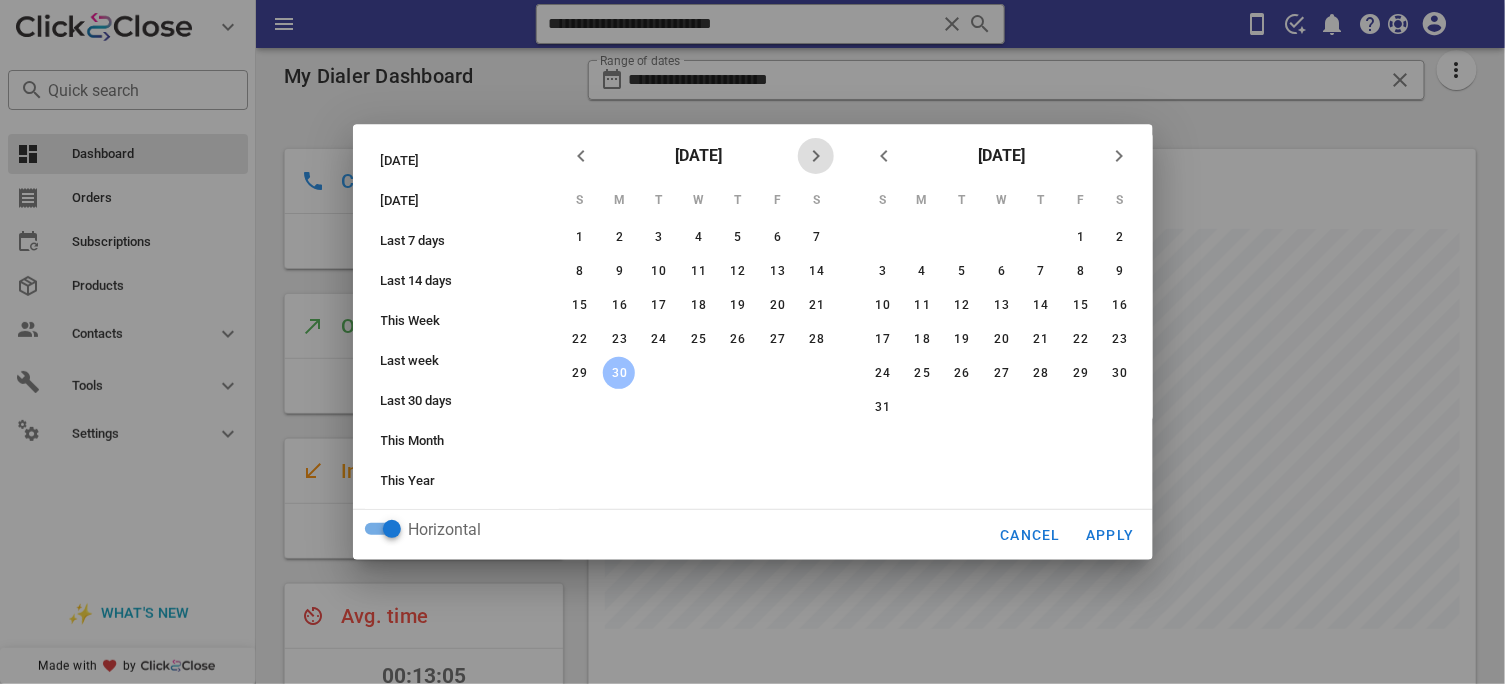 click at bounding box center (816, 156) 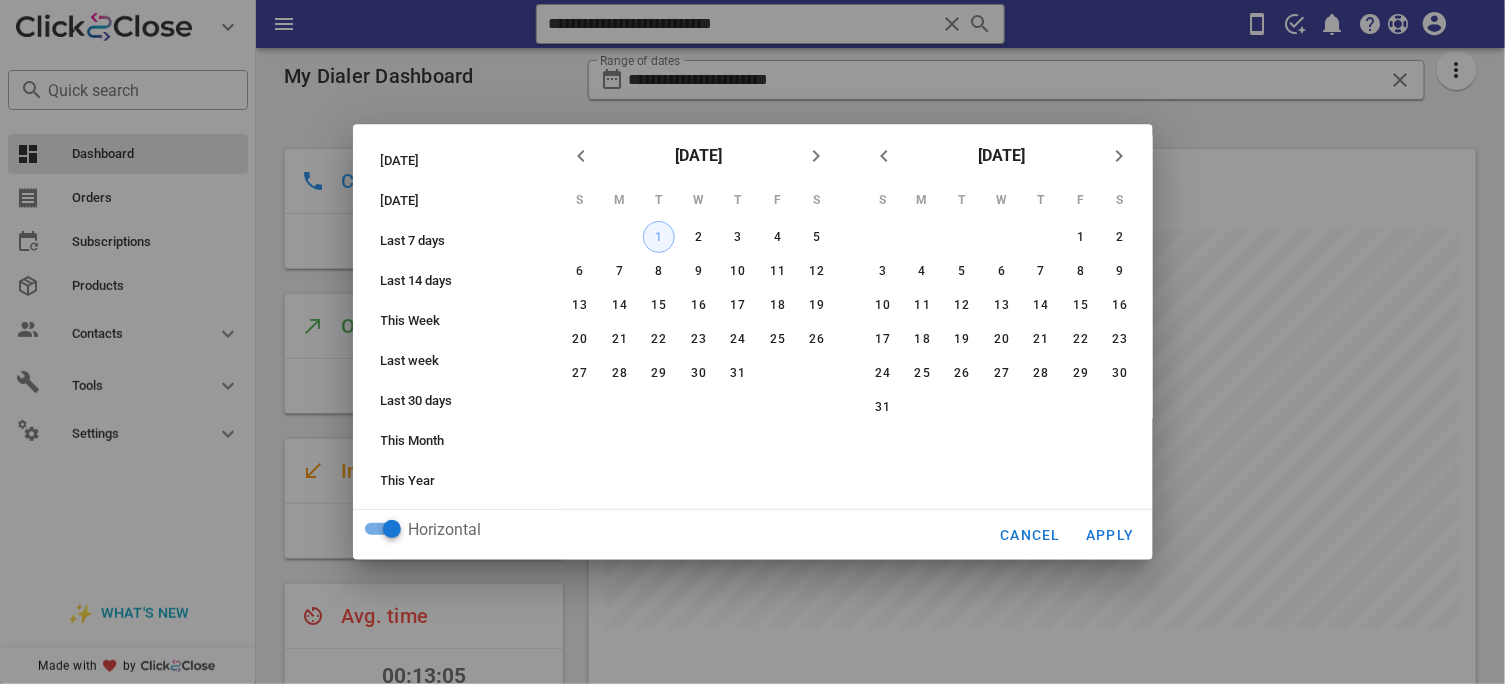 click on "1" at bounding box center [658, 237] 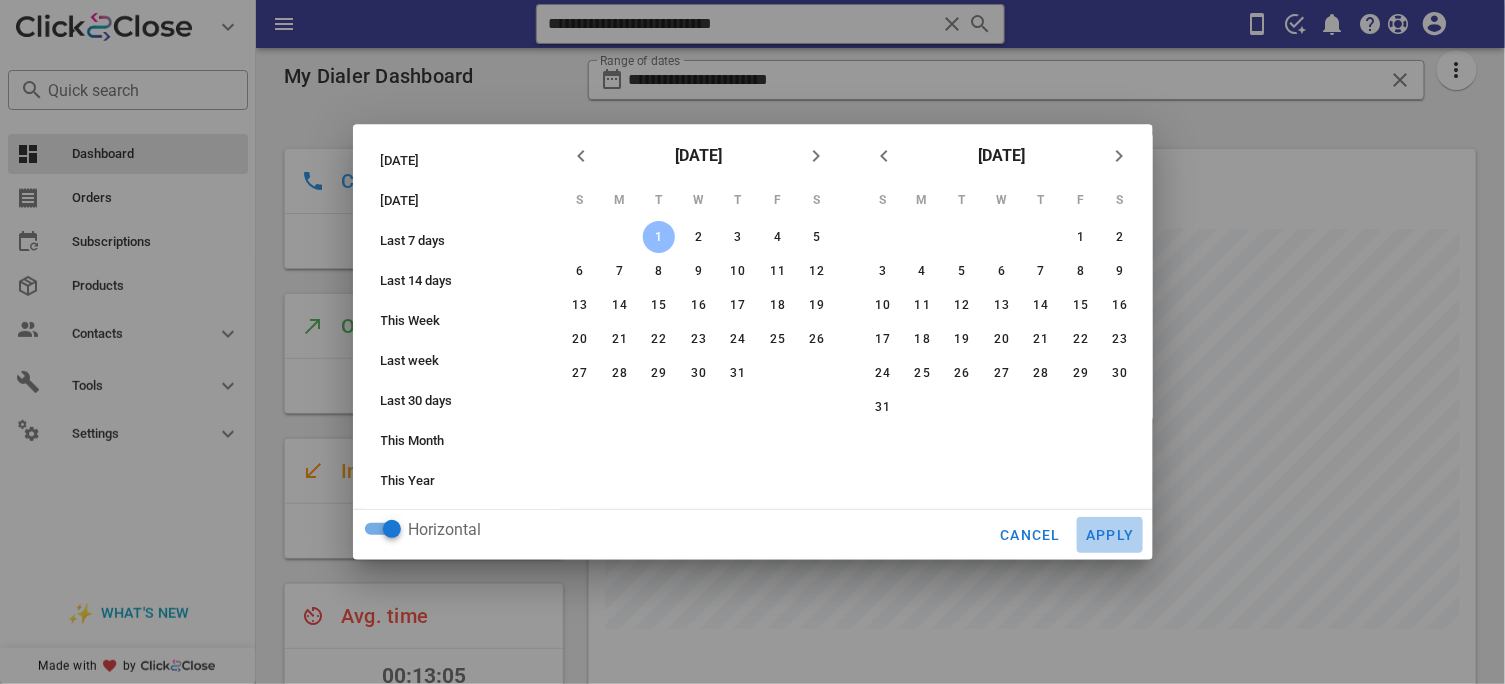 click on "Apply" at bounding box center [1110, 535] 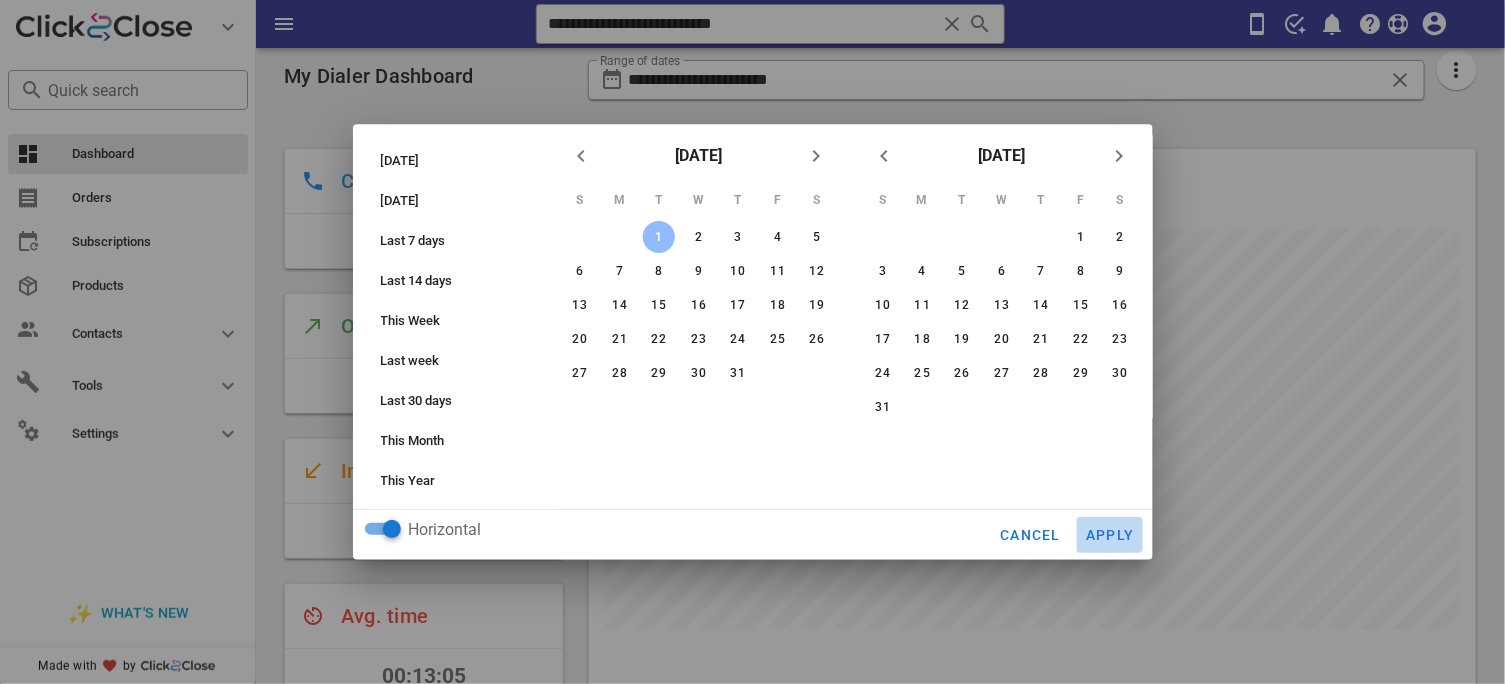 type on "**********" 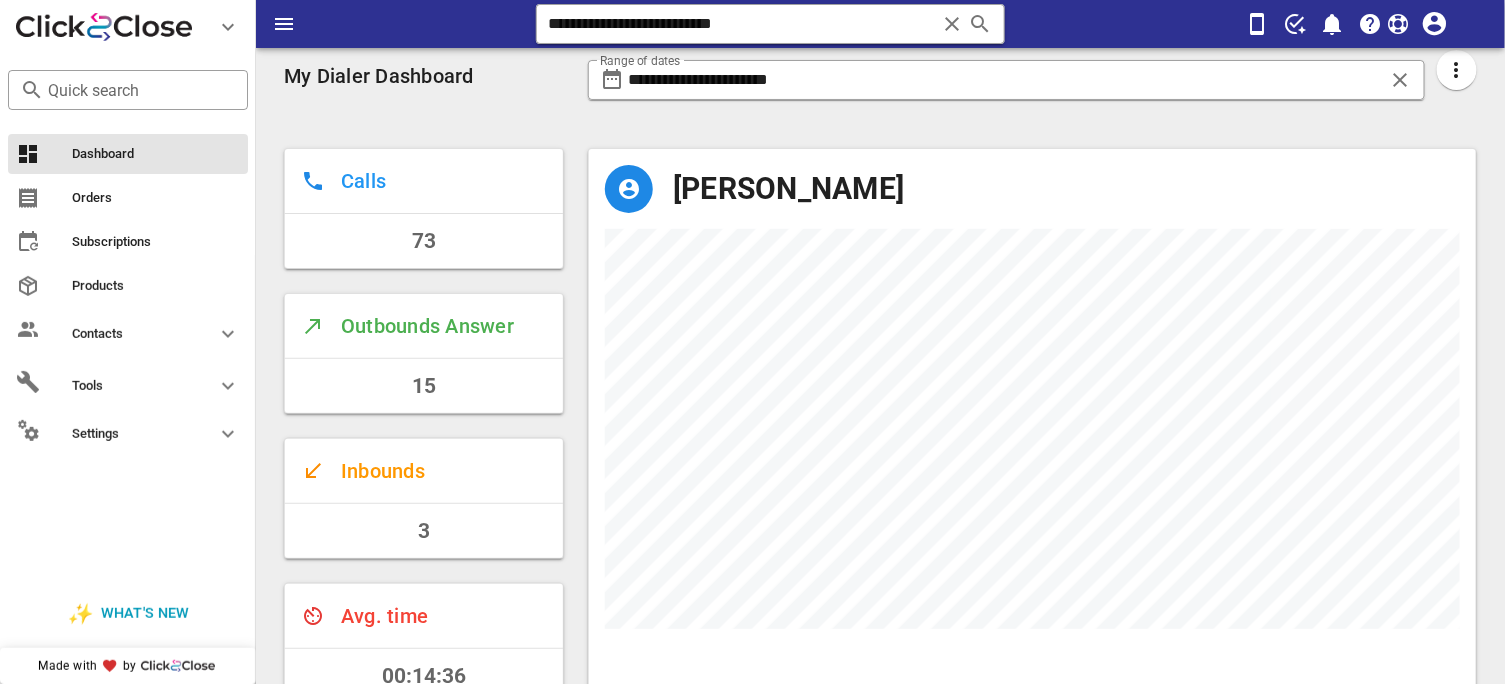 scroll, scrollTop: 999441, scrollLeft: 999113, axis: both 